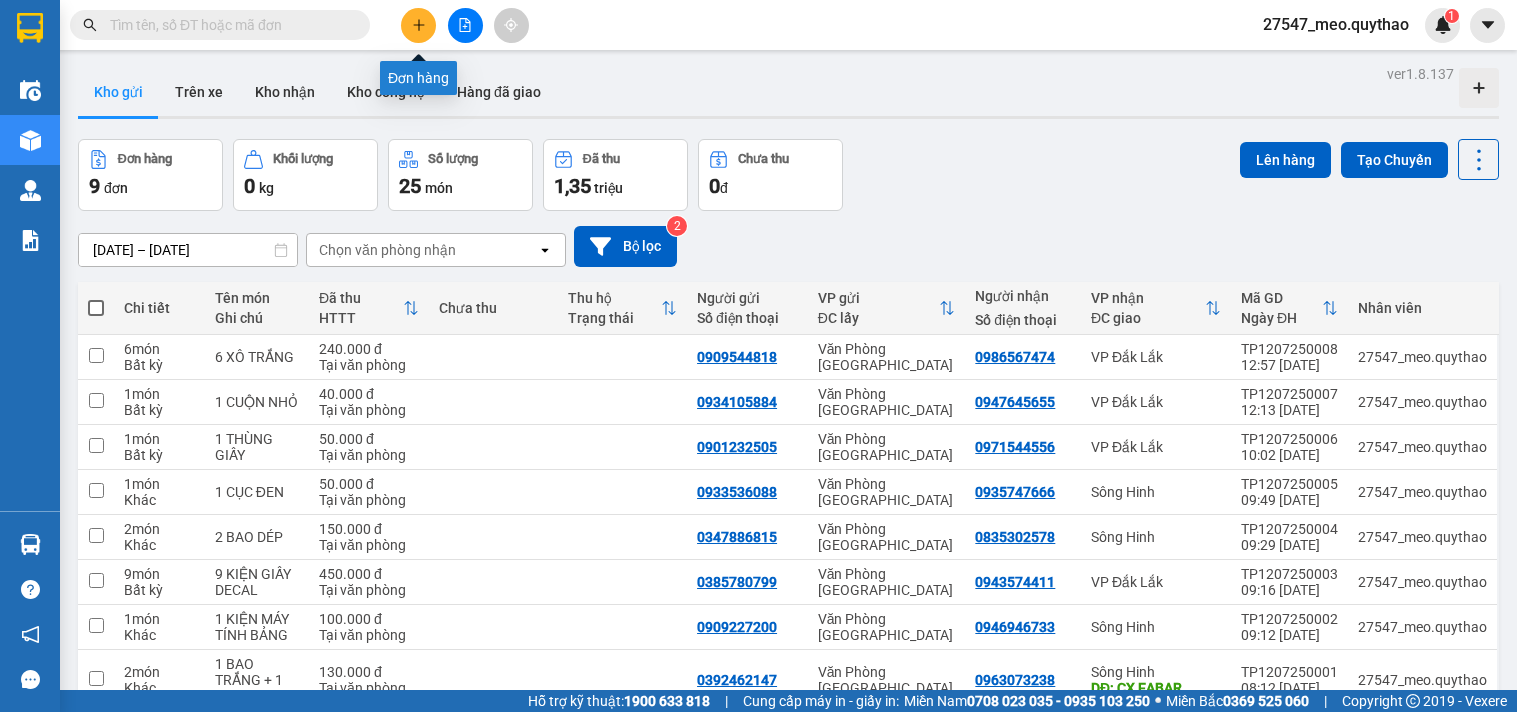 scroll, scrollTop: 0, scrollLeft: 0, axis: both 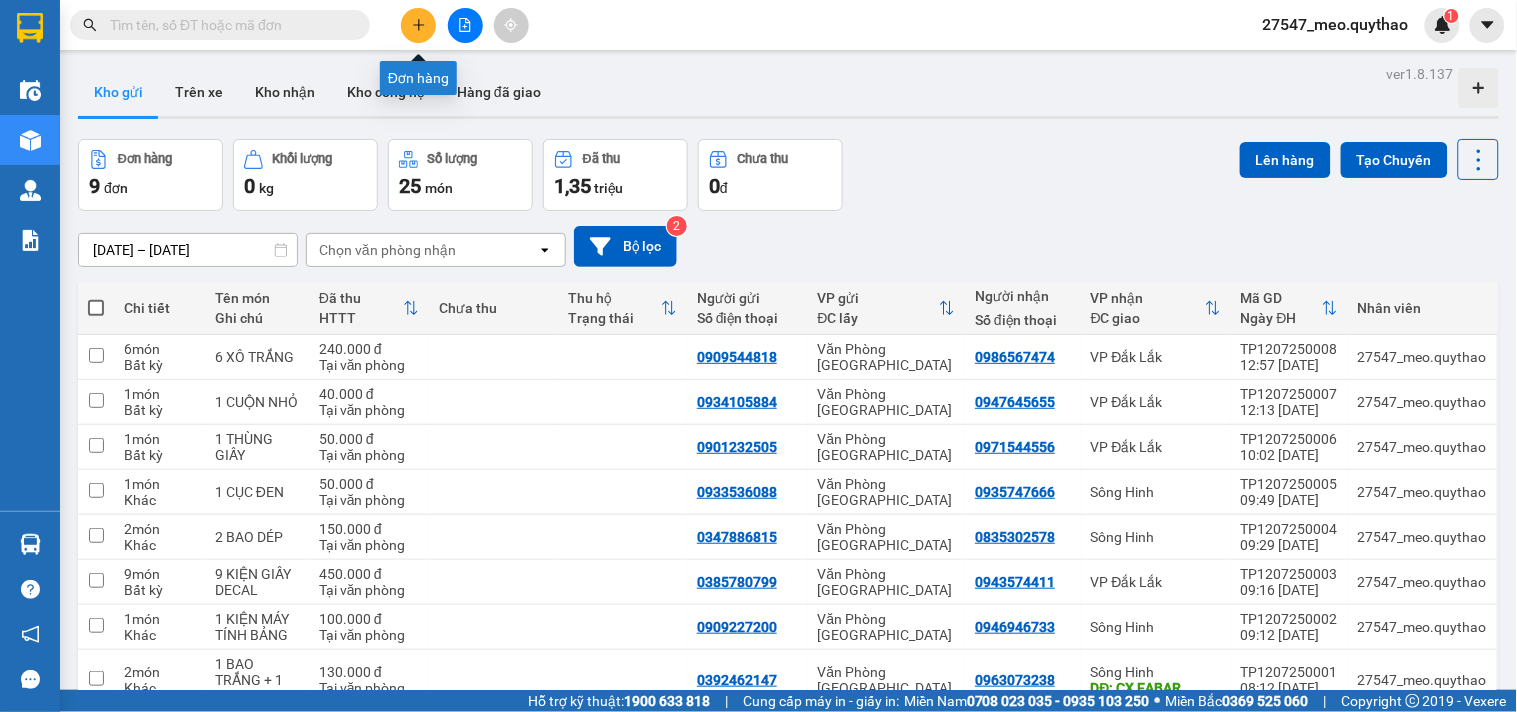 click at bounding box center [418, 25] 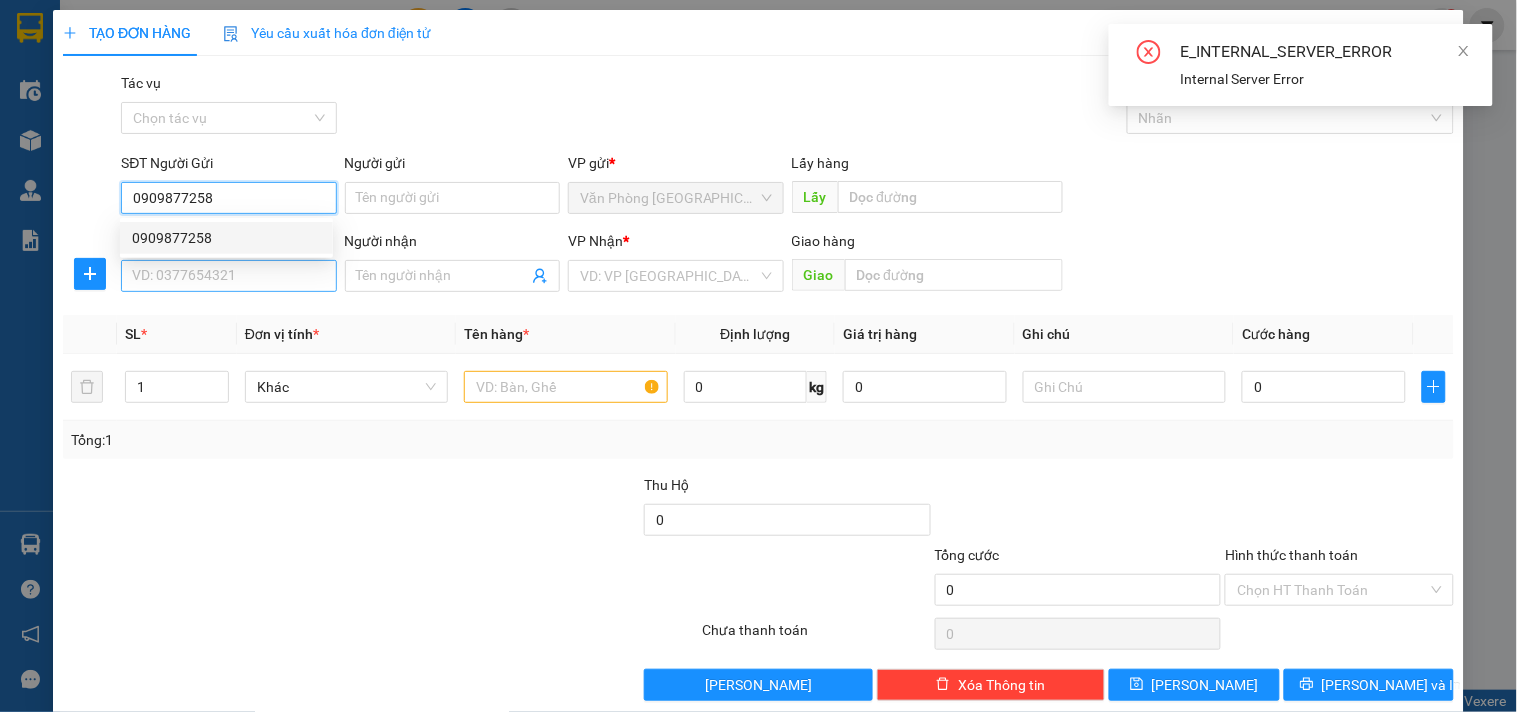 type on "0909877258" 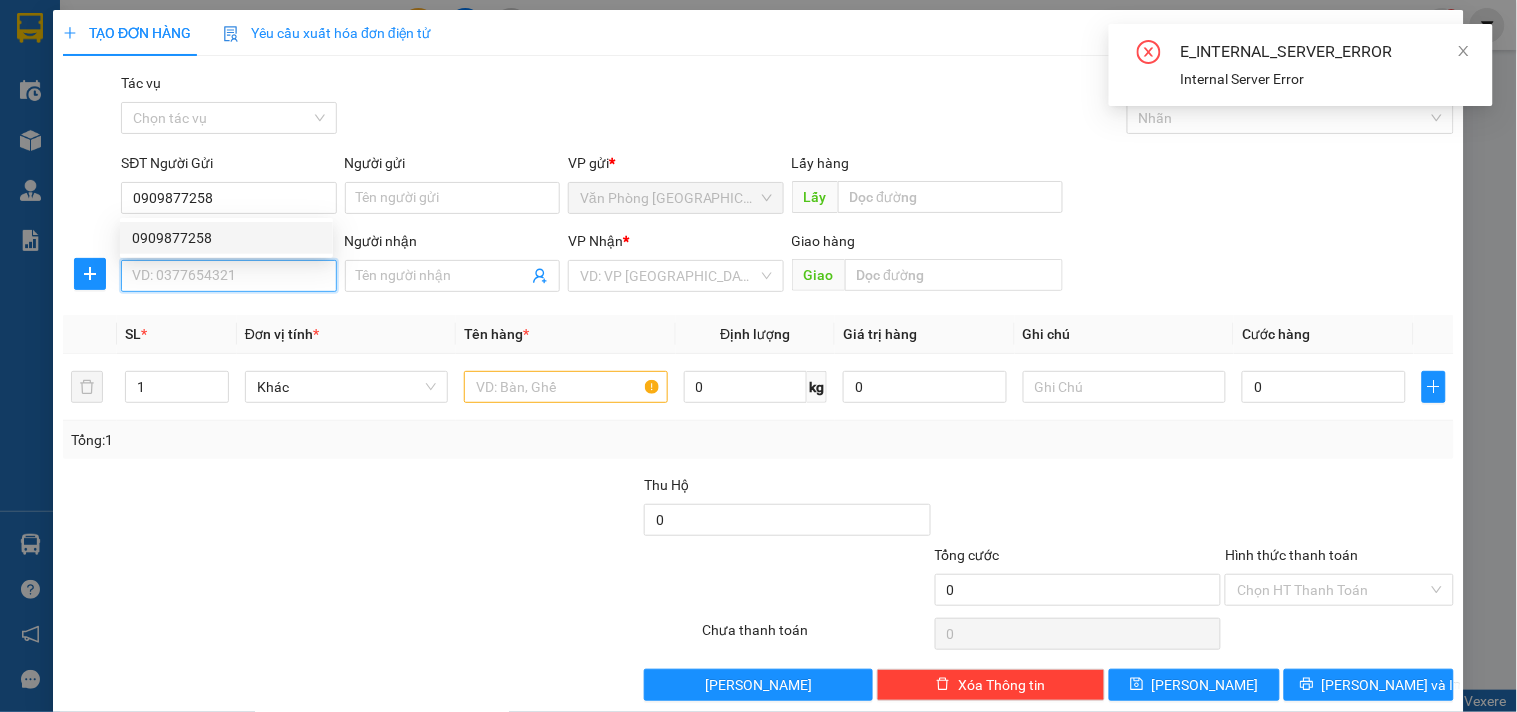 click on "SĐT Người Nhận  *" at bounding box center [228, 276] 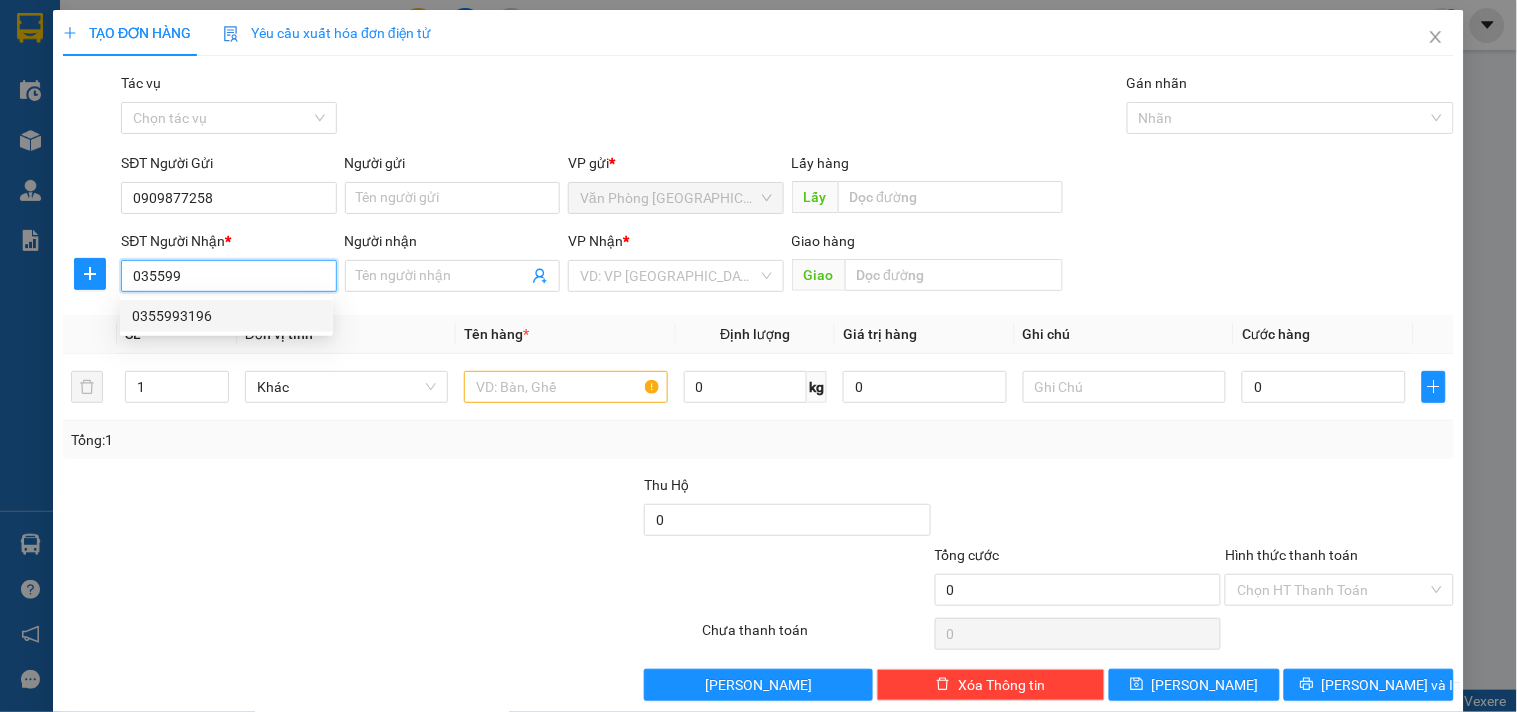 click on "0355993196" at bounding box center [226, 316] 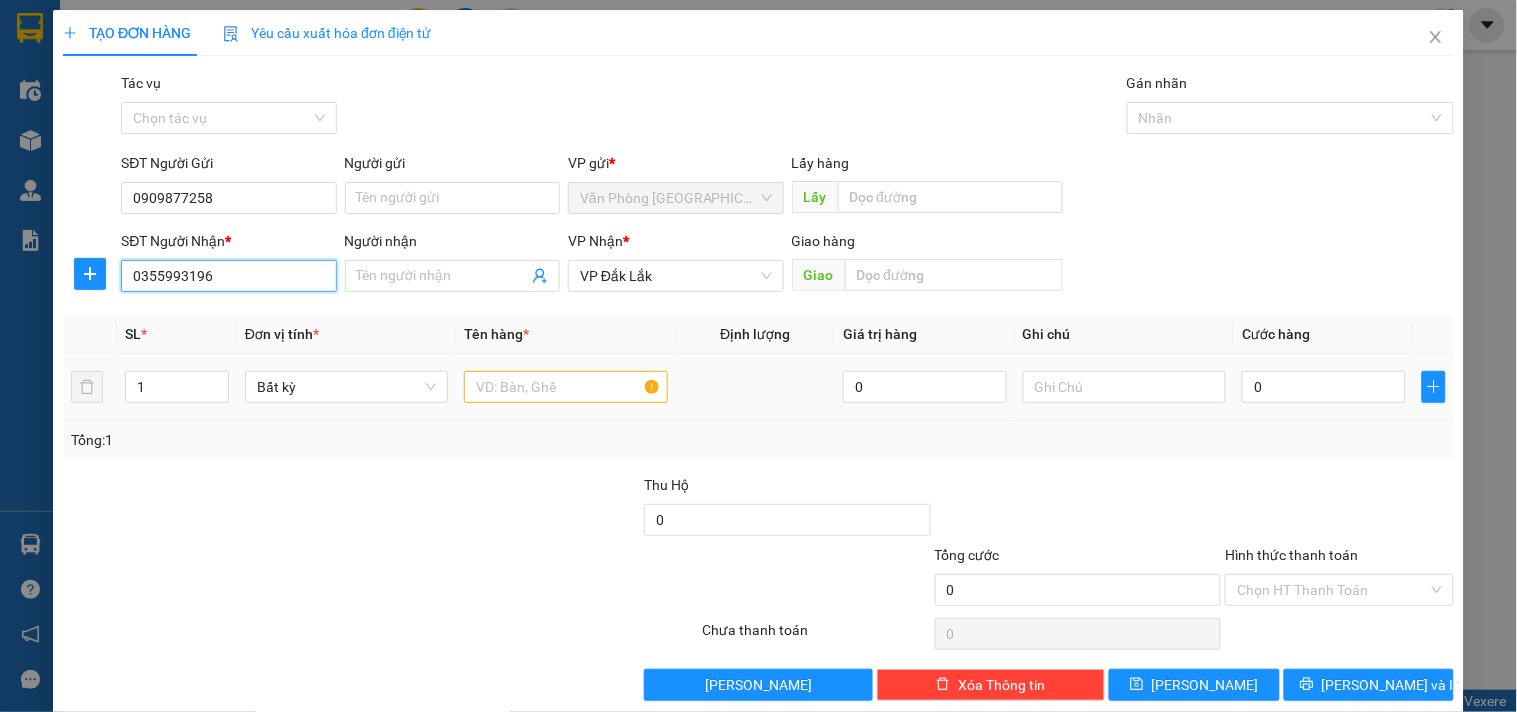 type on "0355993196" 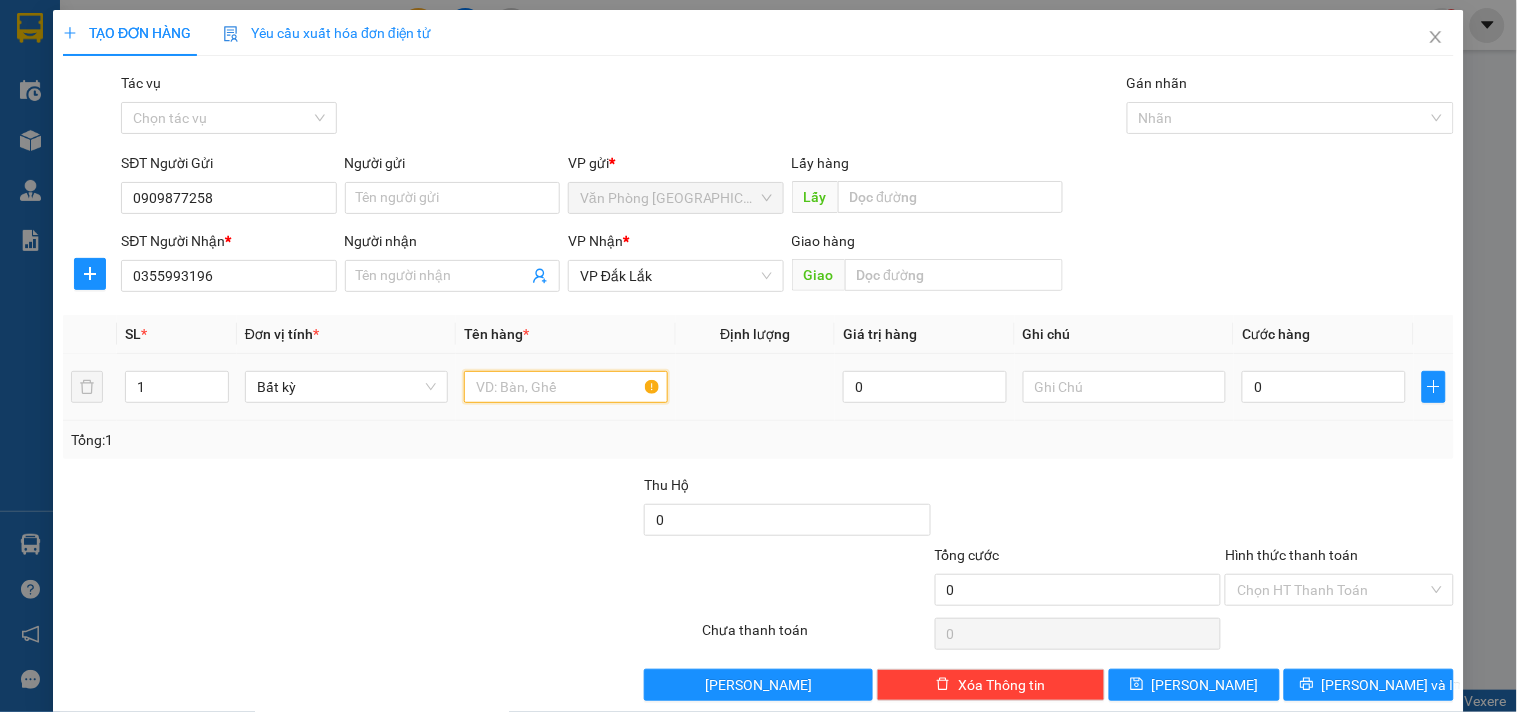 click at bounding box center [565, 387] 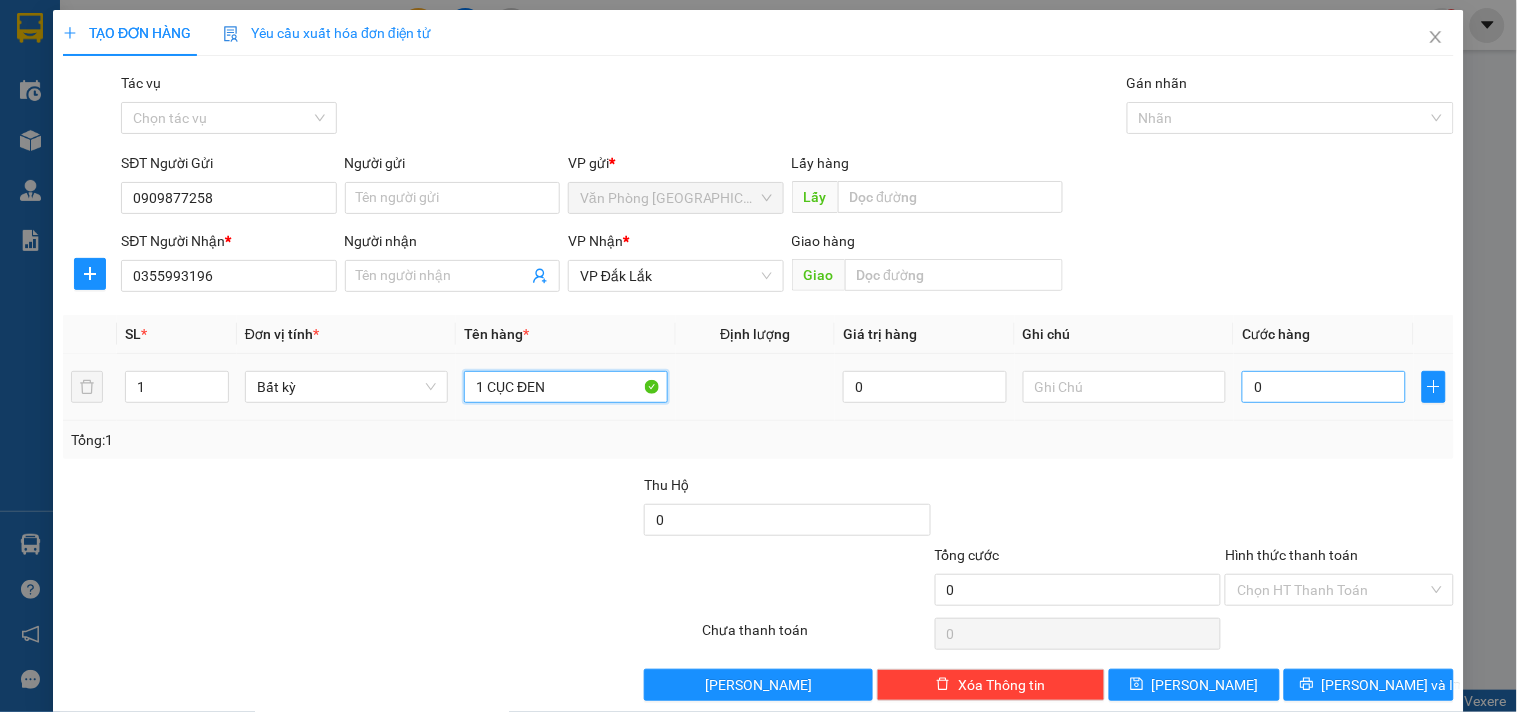 type on "1 CỤC ĐEN" 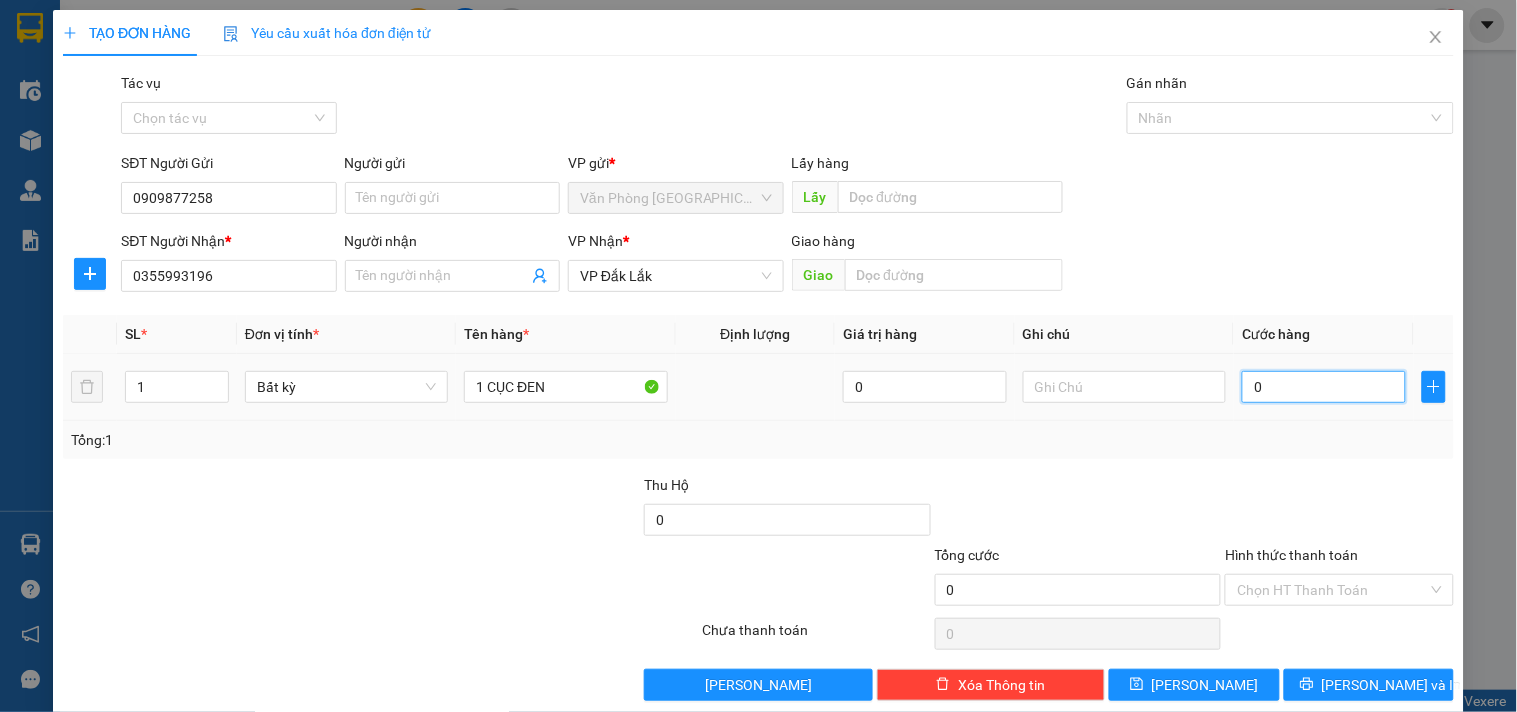 click on "0" at bounding box center (1324, 387) 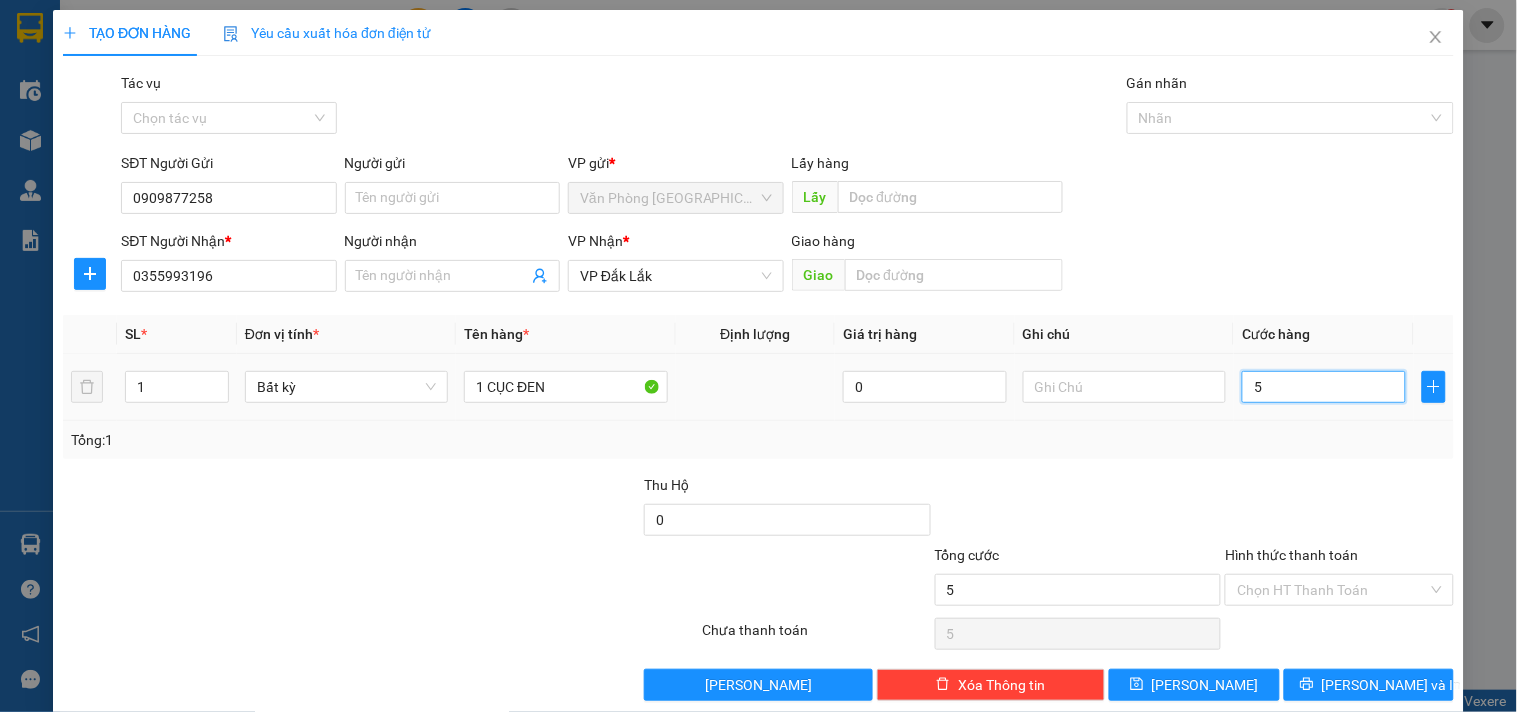type on "50" 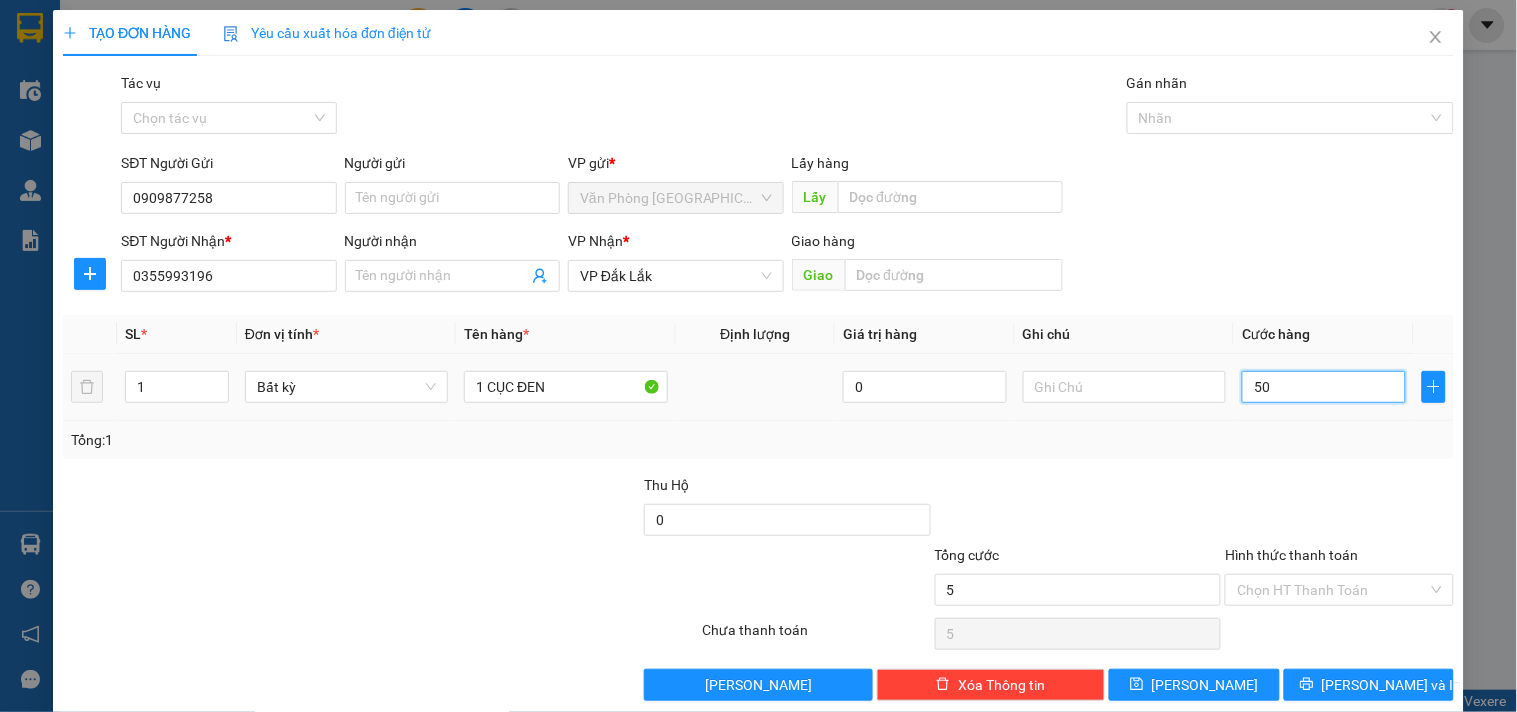 type on "50" 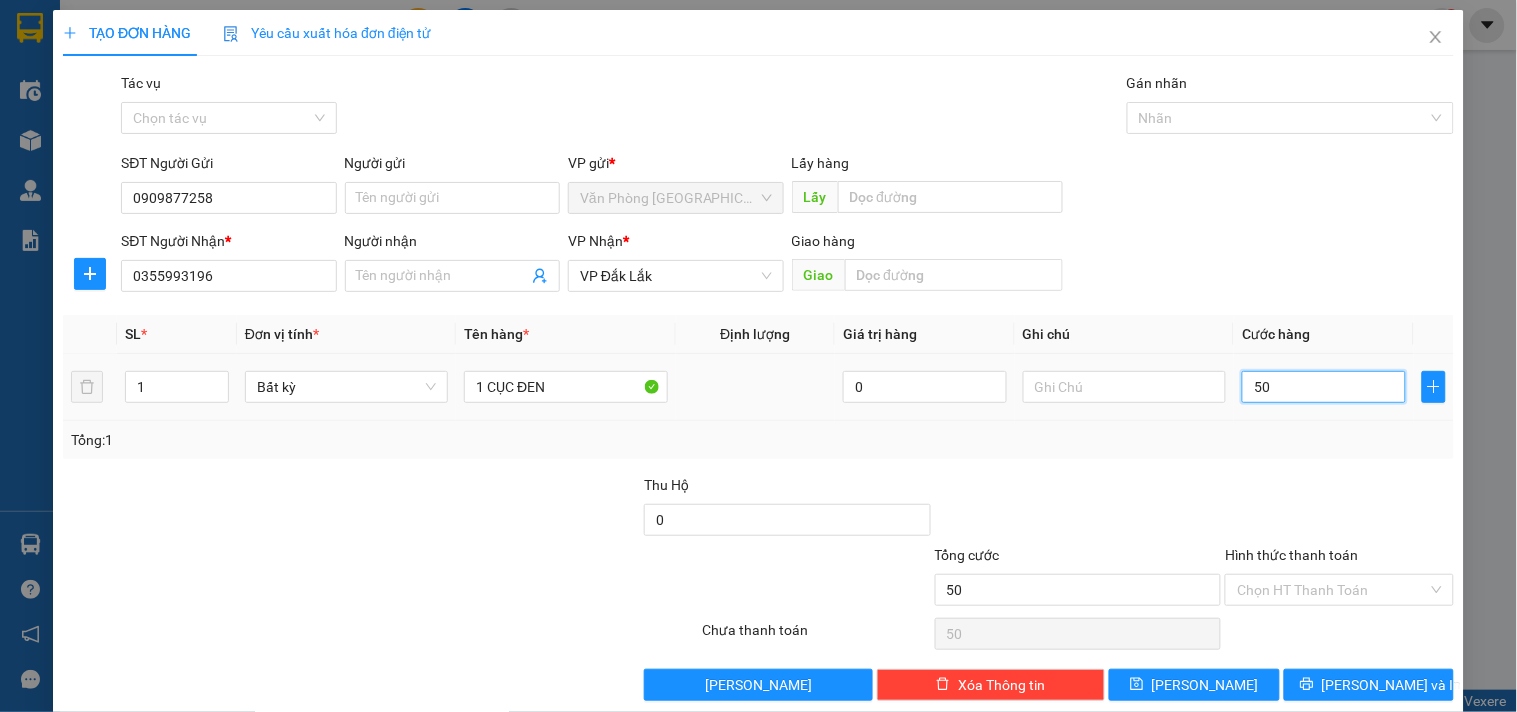 type on "500" 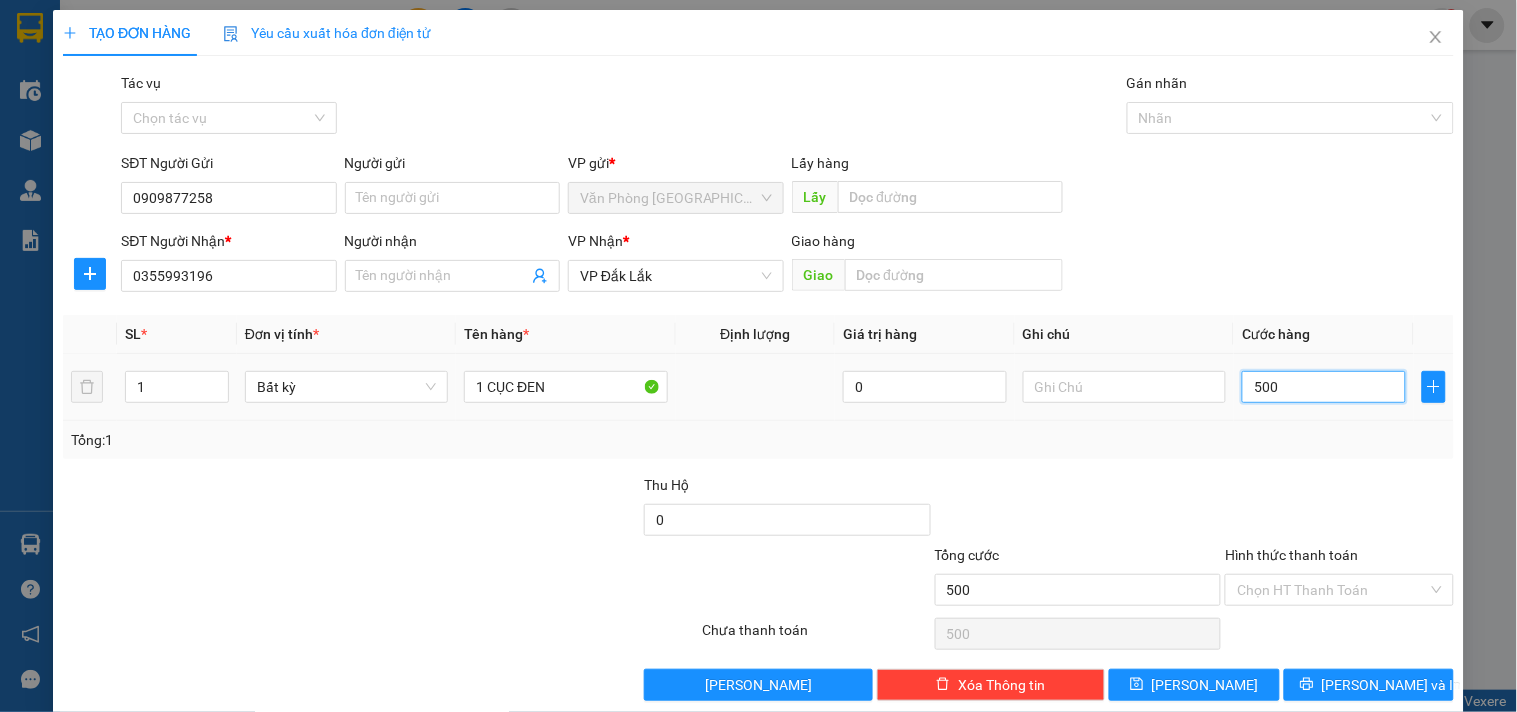 type on "5.000" 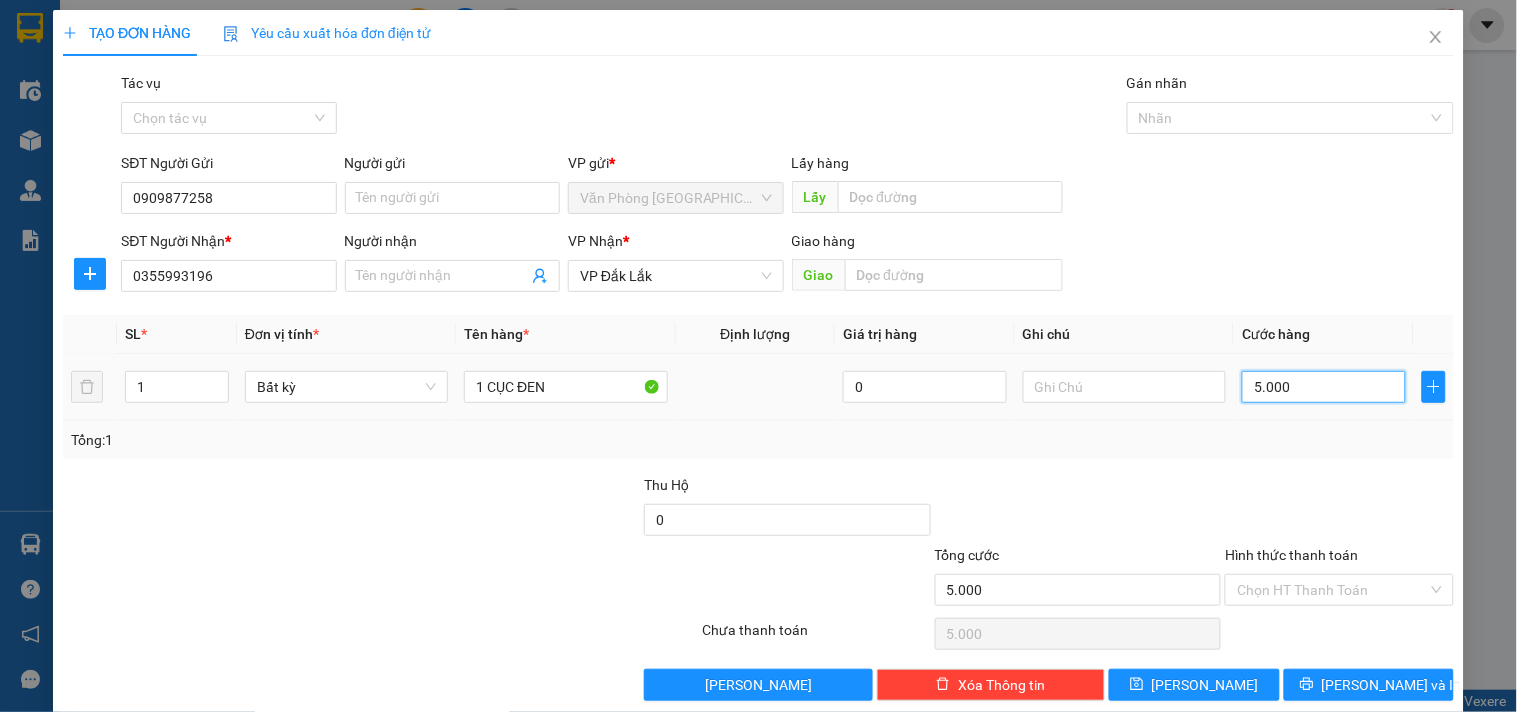 type on "50.000" 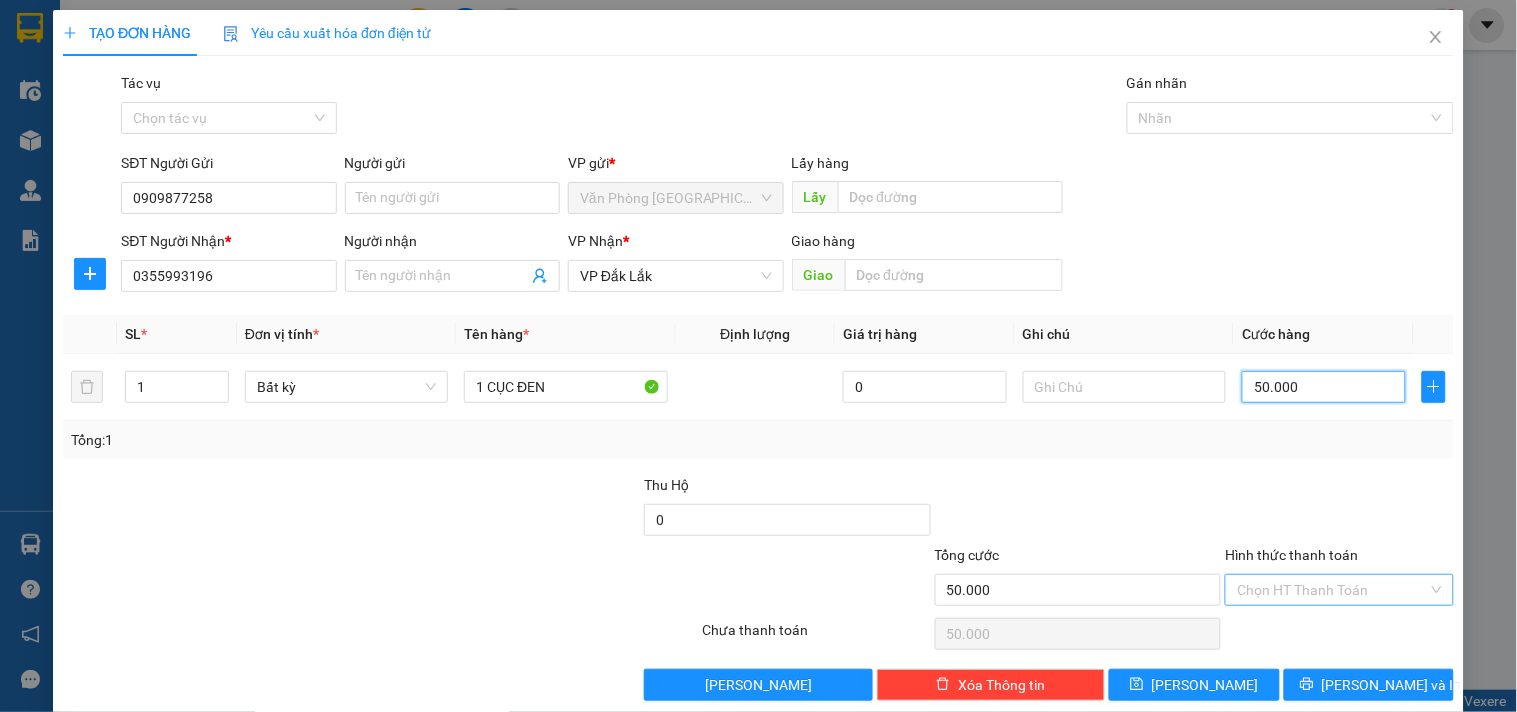 type on "50.000" 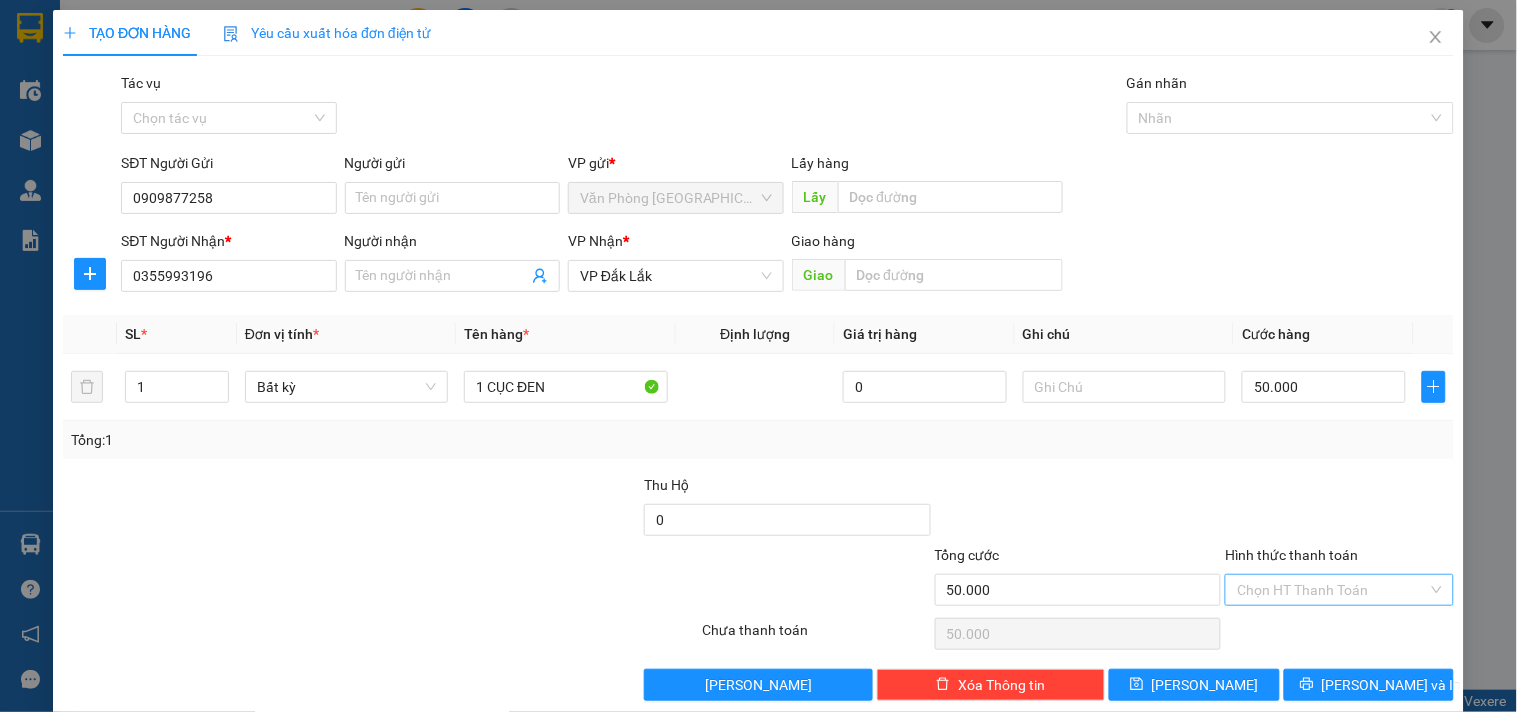click on "Hình thức thanh toán" at bounding box center [1332, 590] 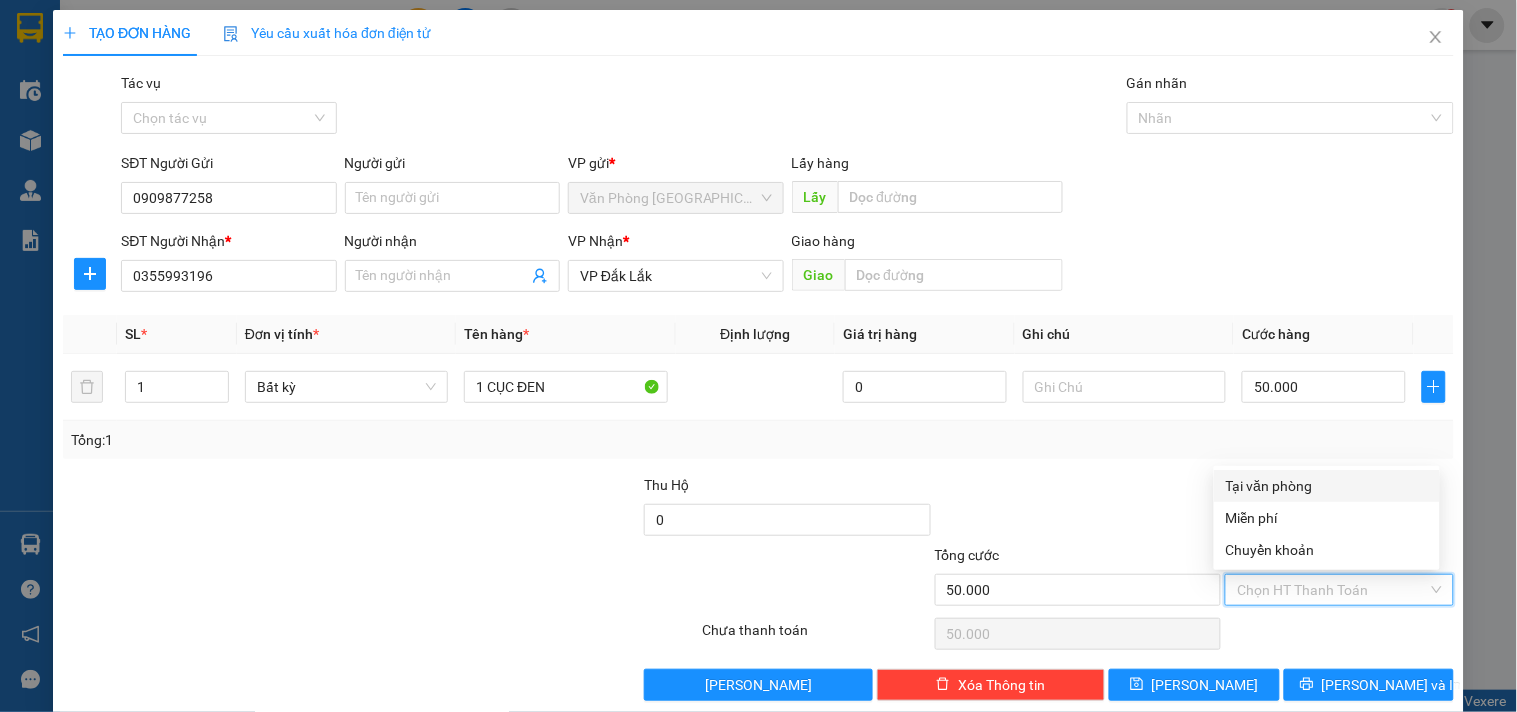 click on "Tại văn phòng" at bounding box center (1327, 486) 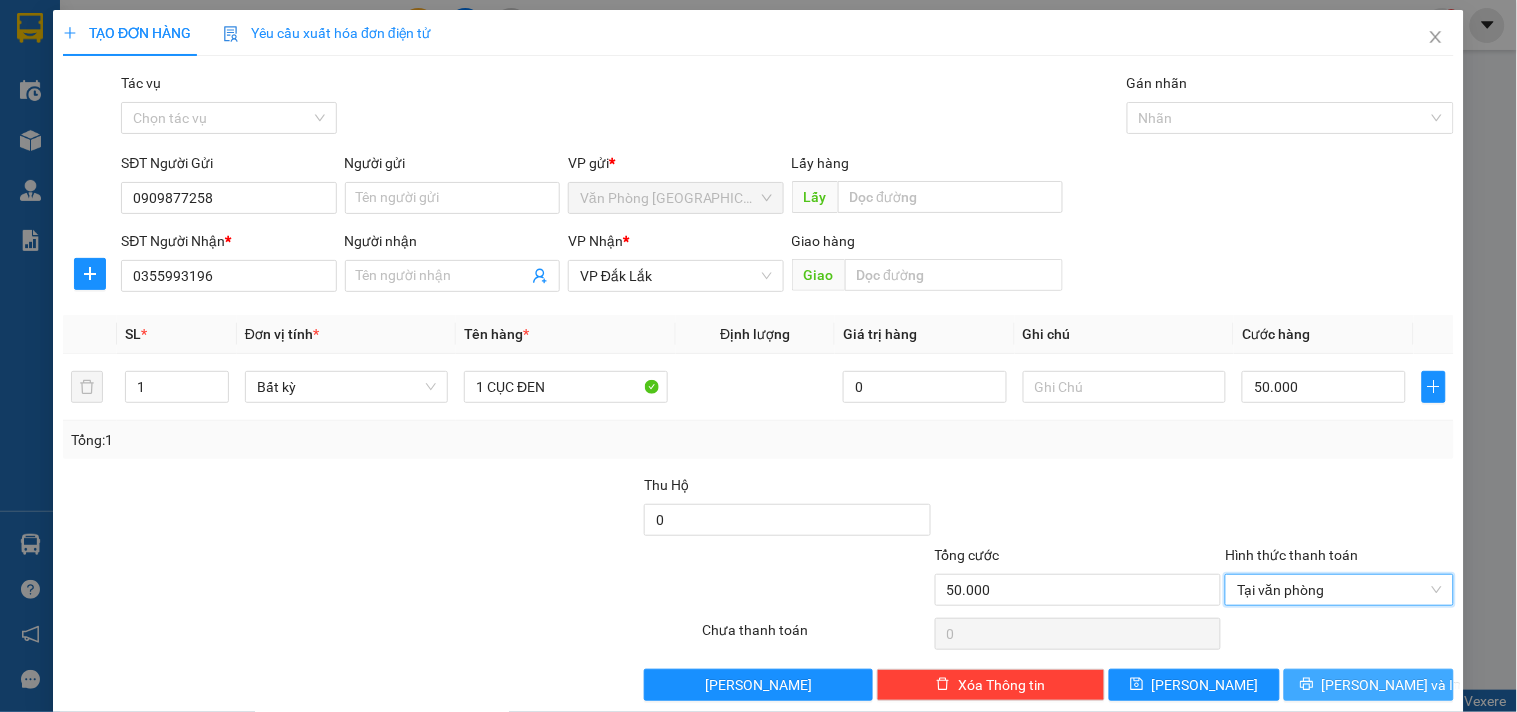 click 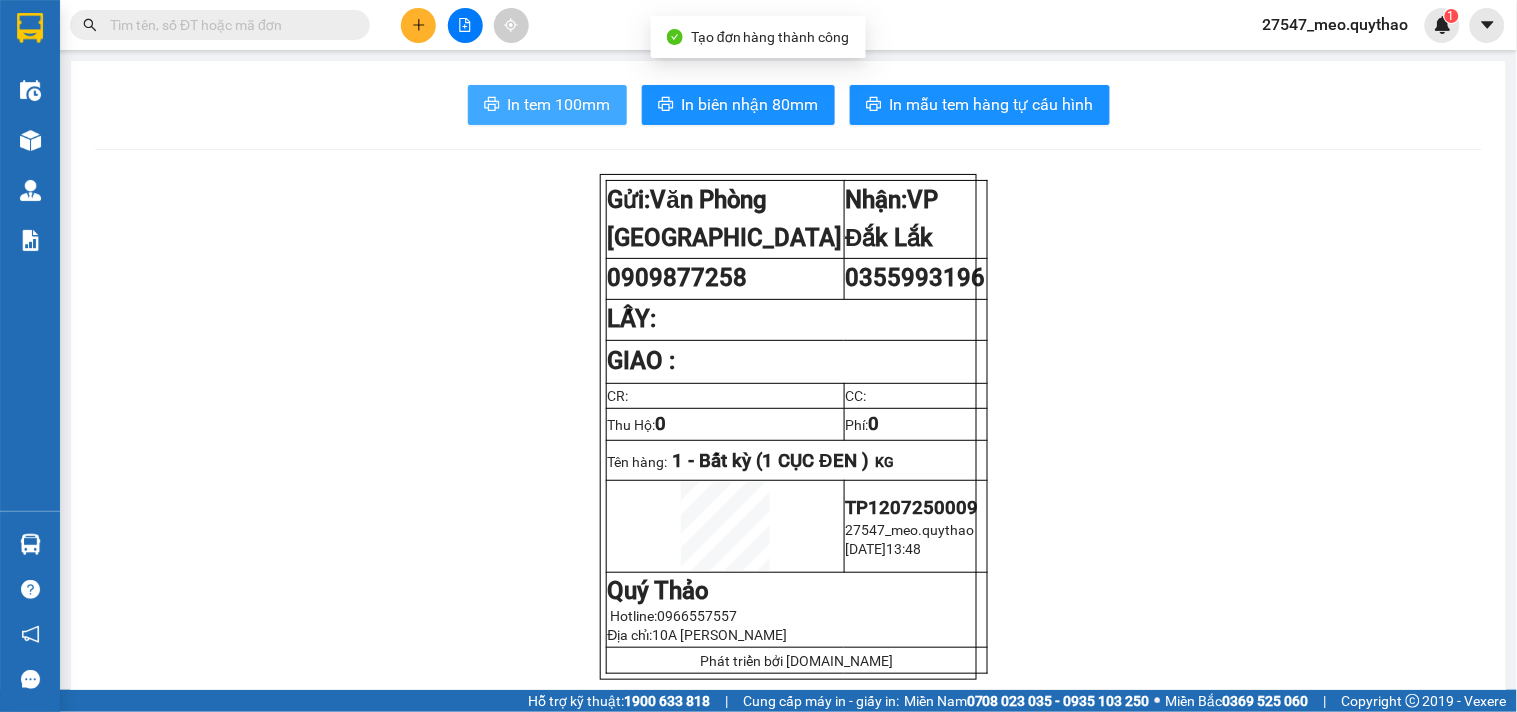click on "In tem 100mm" at bounding box center [547, 105] 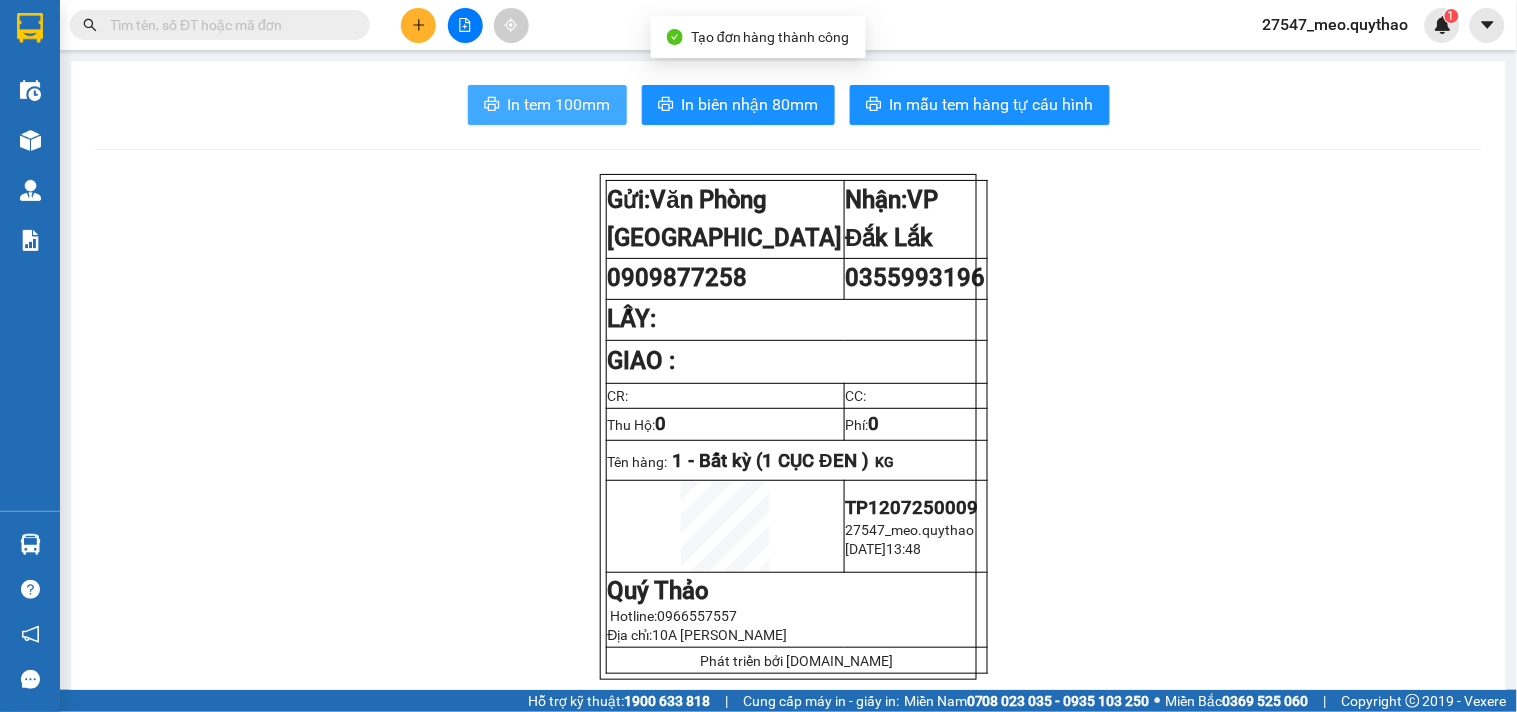 scroll, scrollTop: 0, scrollLeft: 0, axis: both 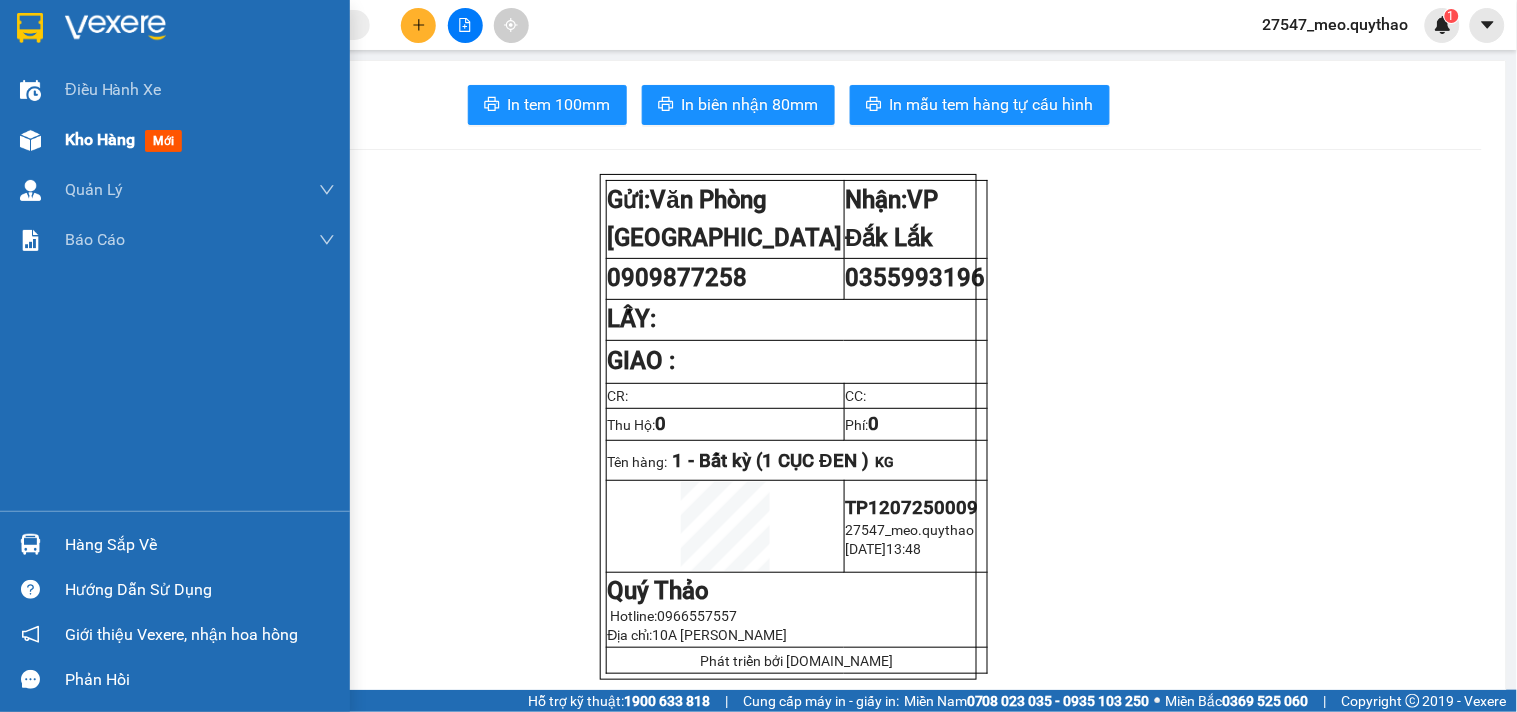 click on "Kho hàng" at bounding box center [100, 139] 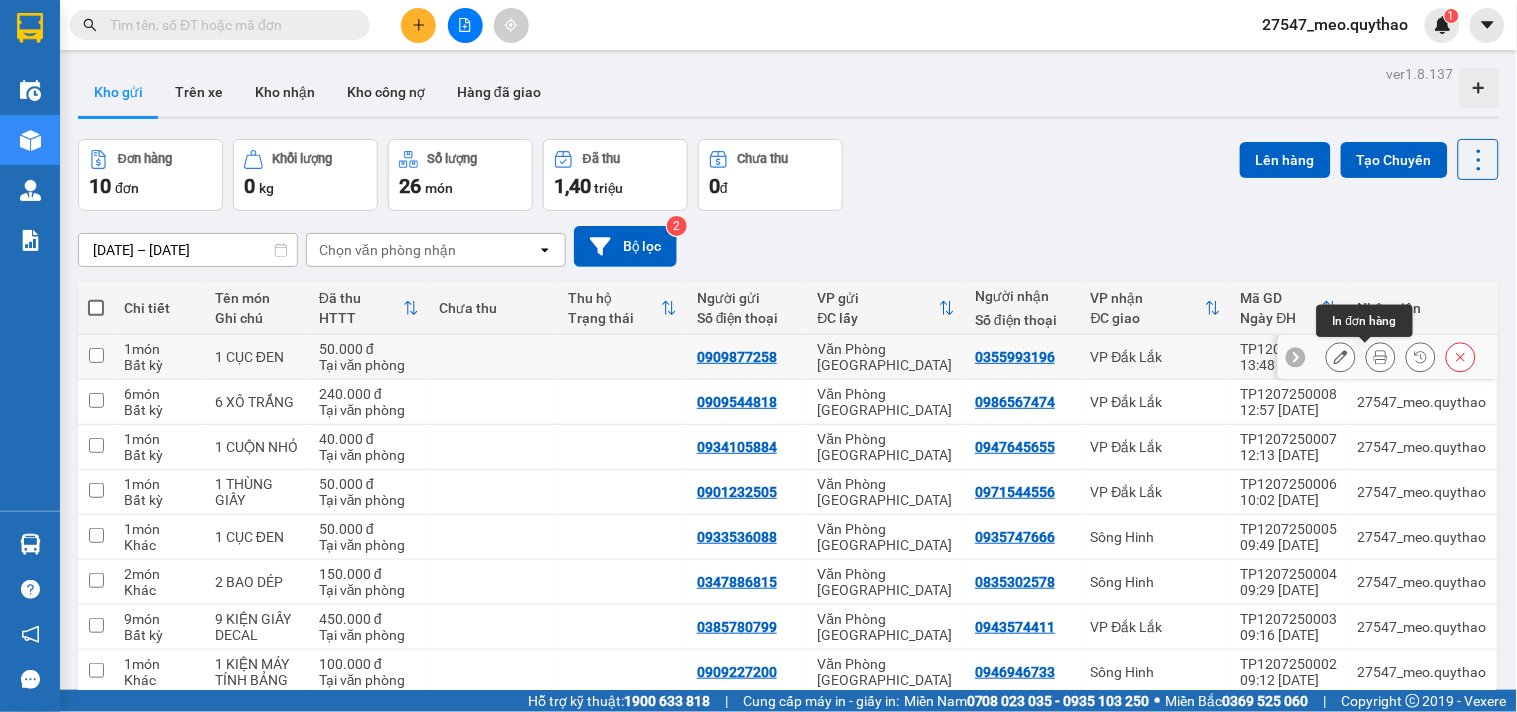 click 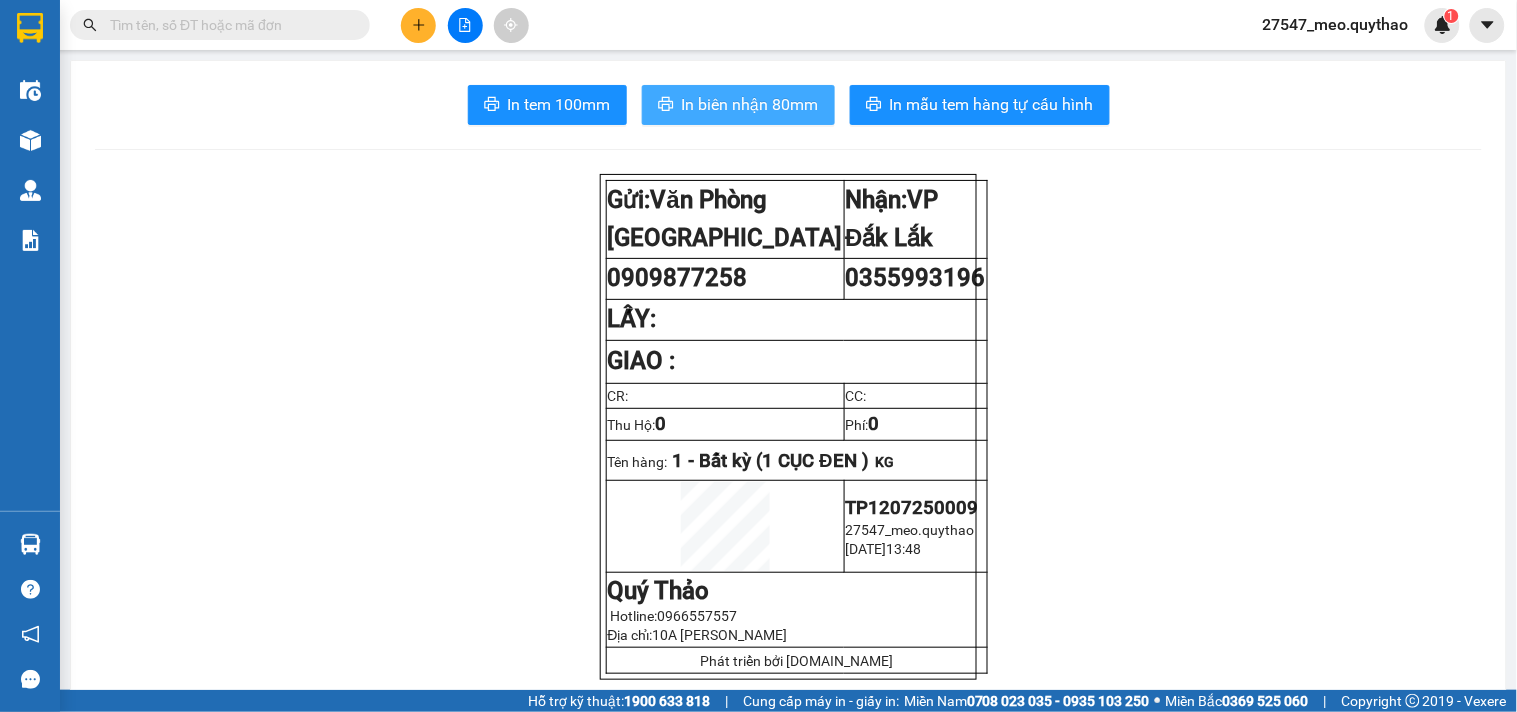 click on "In biên nhận 80mm" at bounding box center [750, 104] 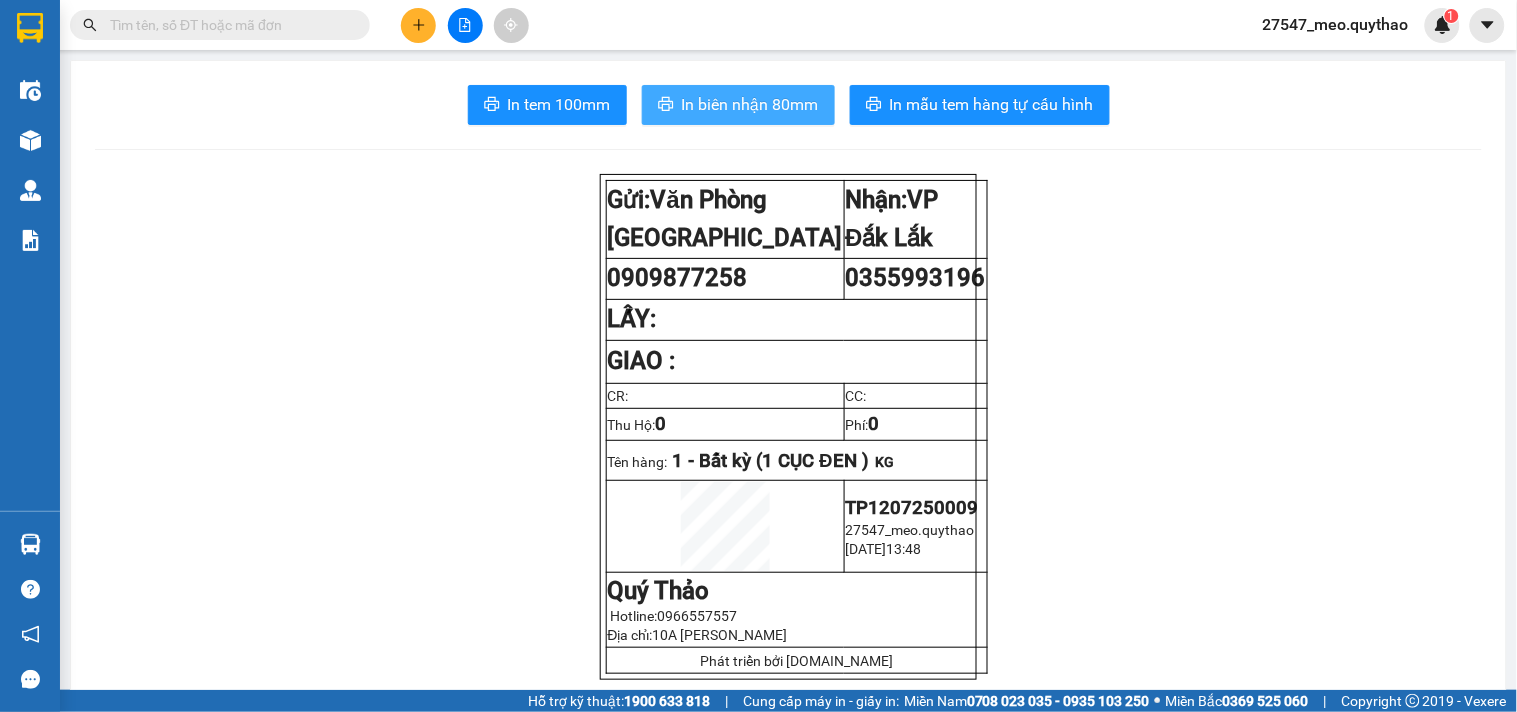 scroll, scrollTop: 0, scrollLeft: 0, axis: both 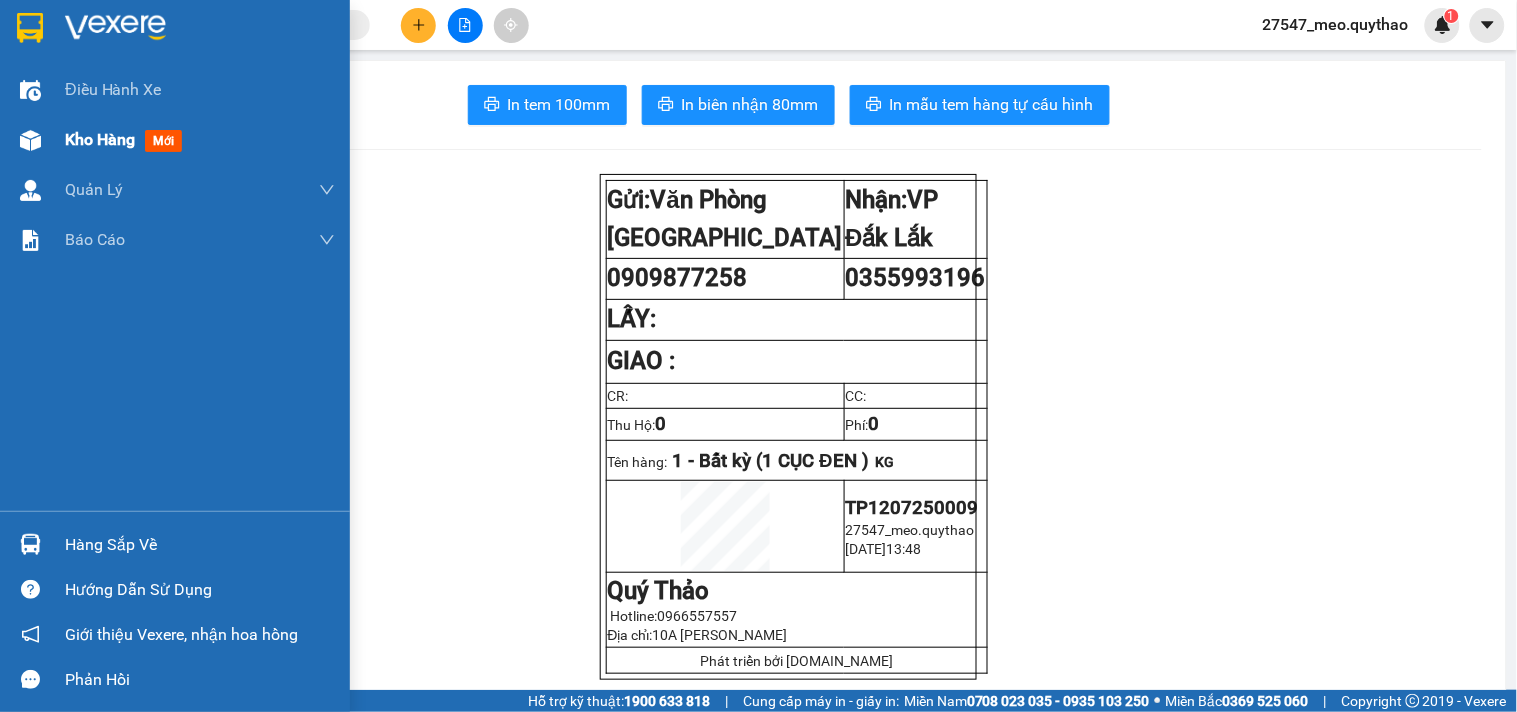 click on "Kho hàng mới" at bounding box center (200, 140) 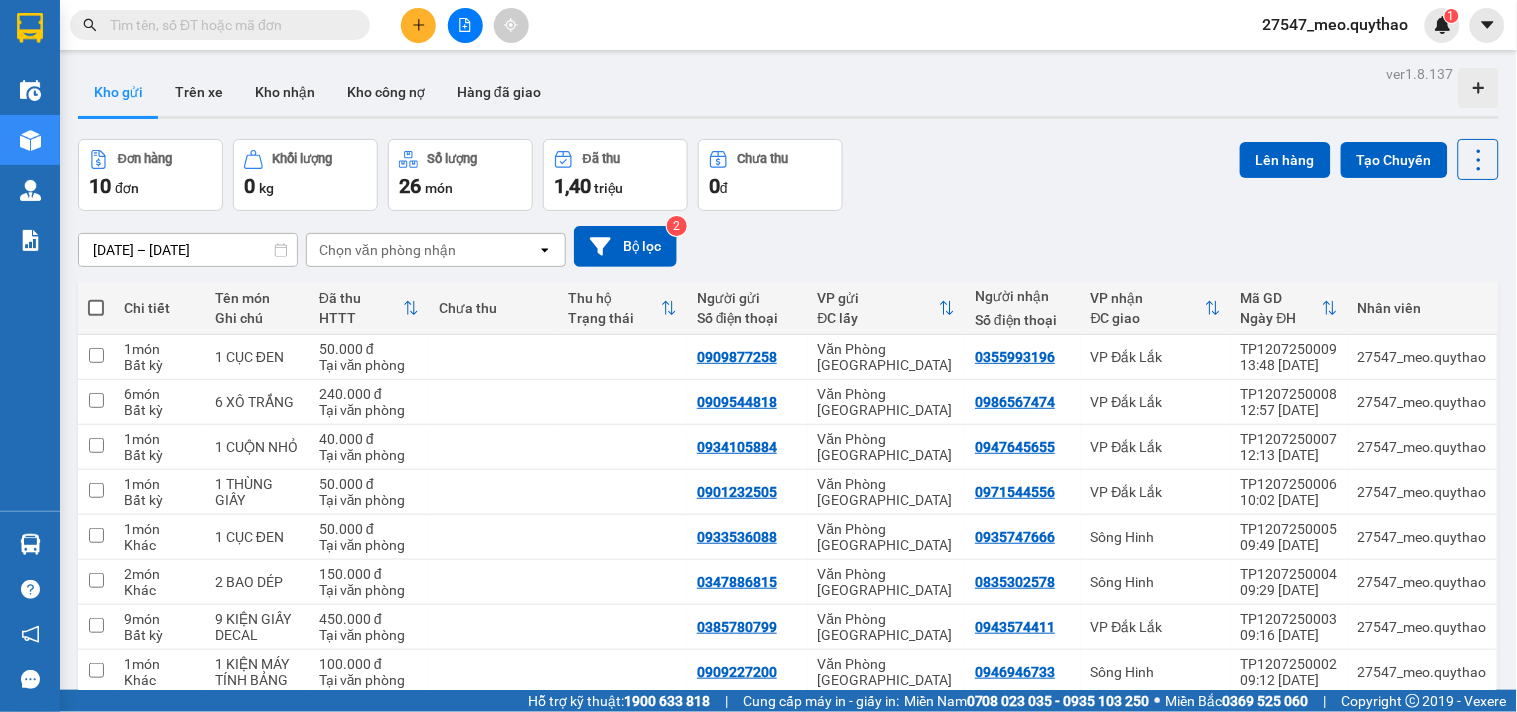 click at bounding box center (418, 25) 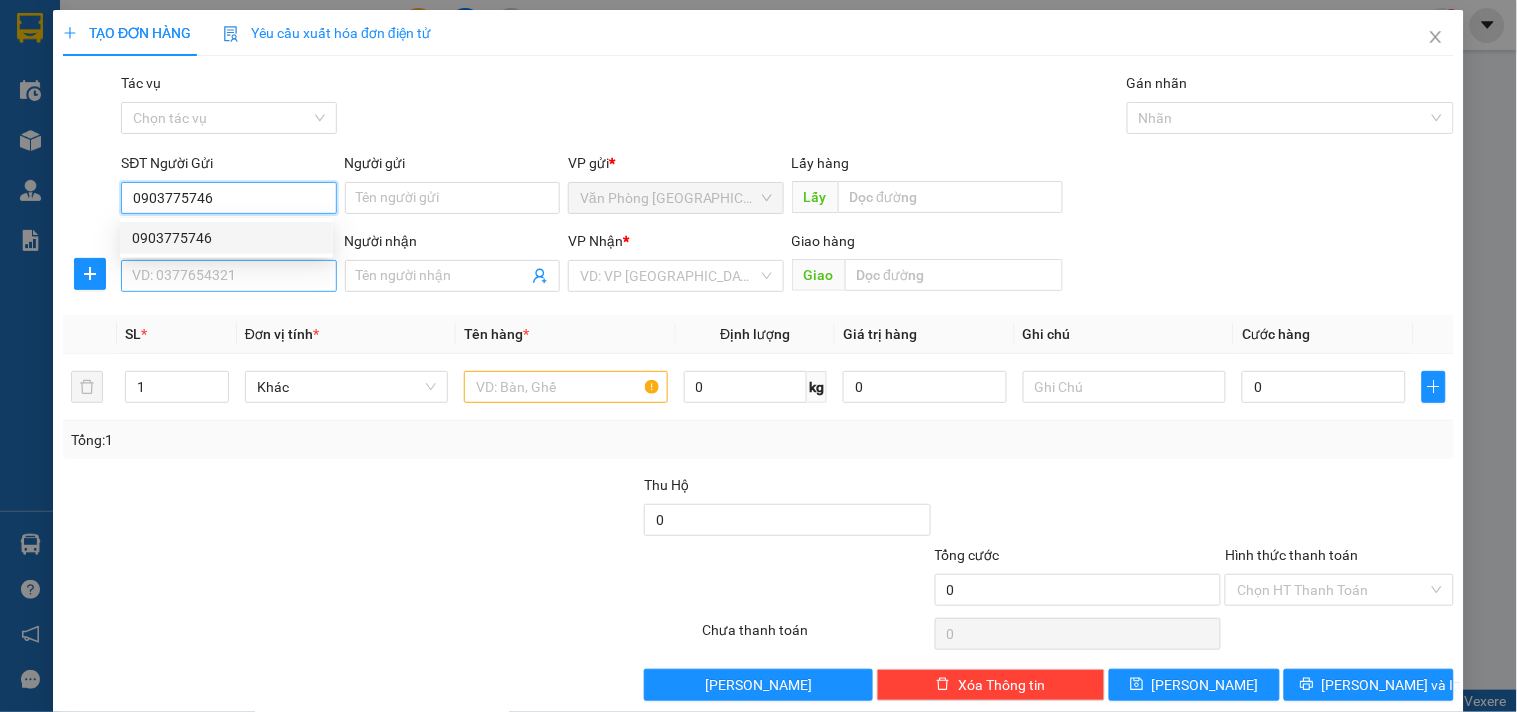 type on "0903775746" 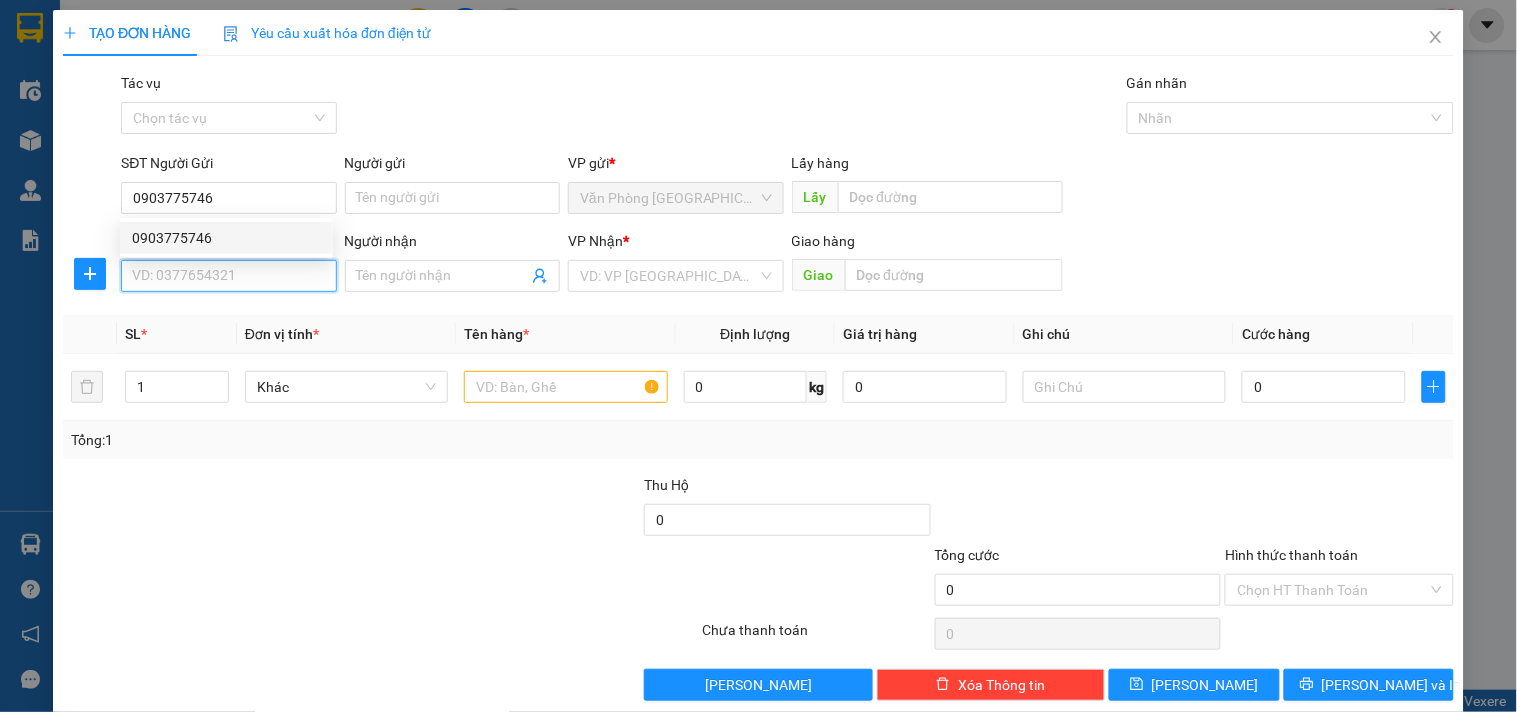 click on "SĐT Người Nhận  *" at bounding box center [228, 276] 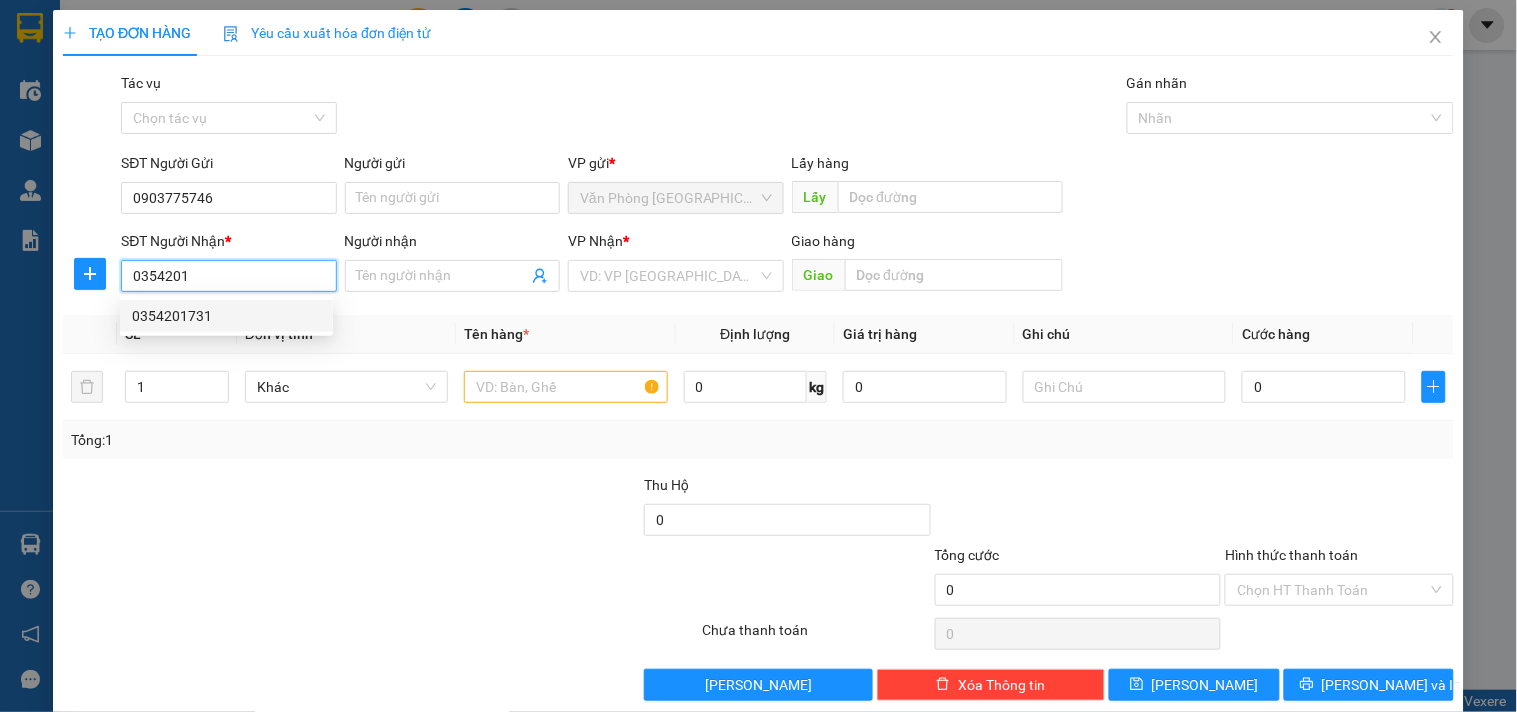 click on "0354201731" at bounding box center [226, 316] 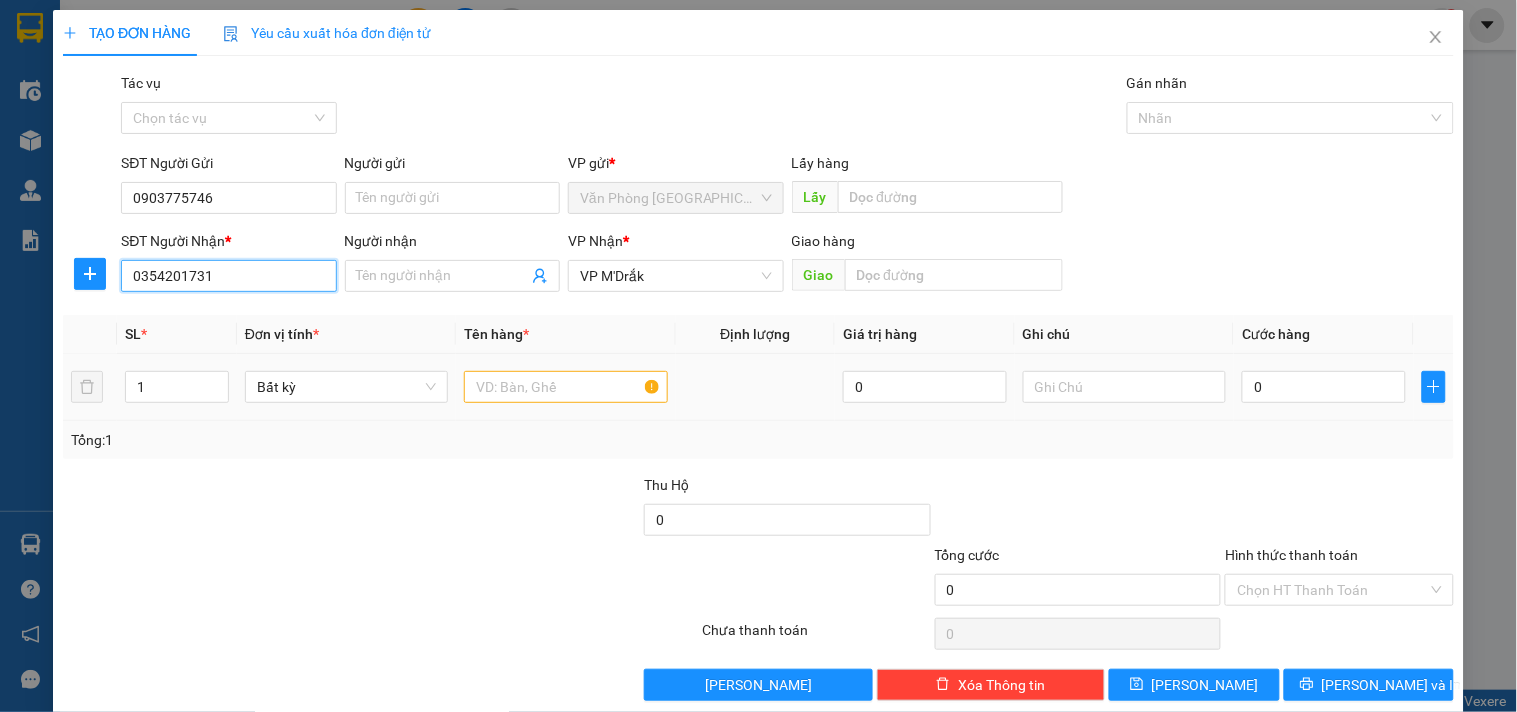 type on "0354201731" 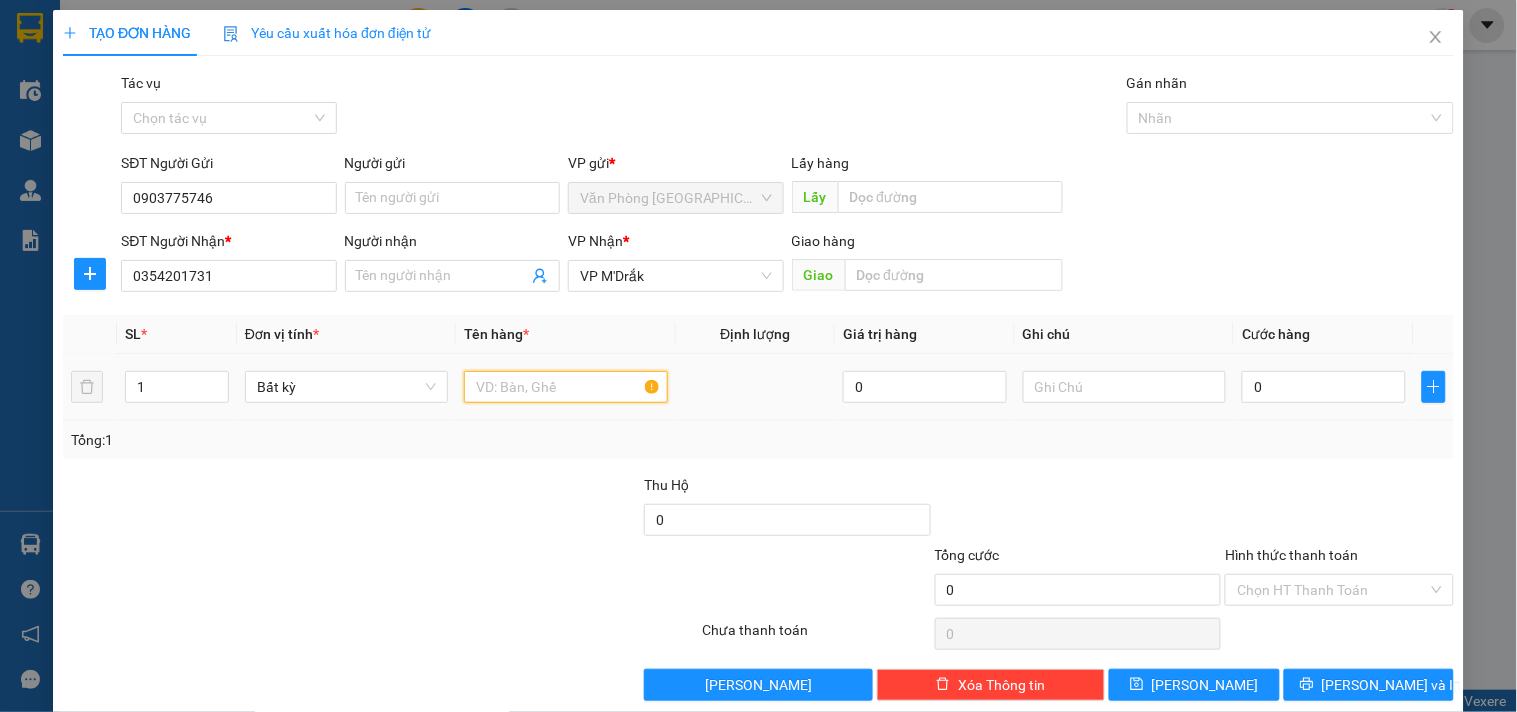 click at bounding box center [565, 387] 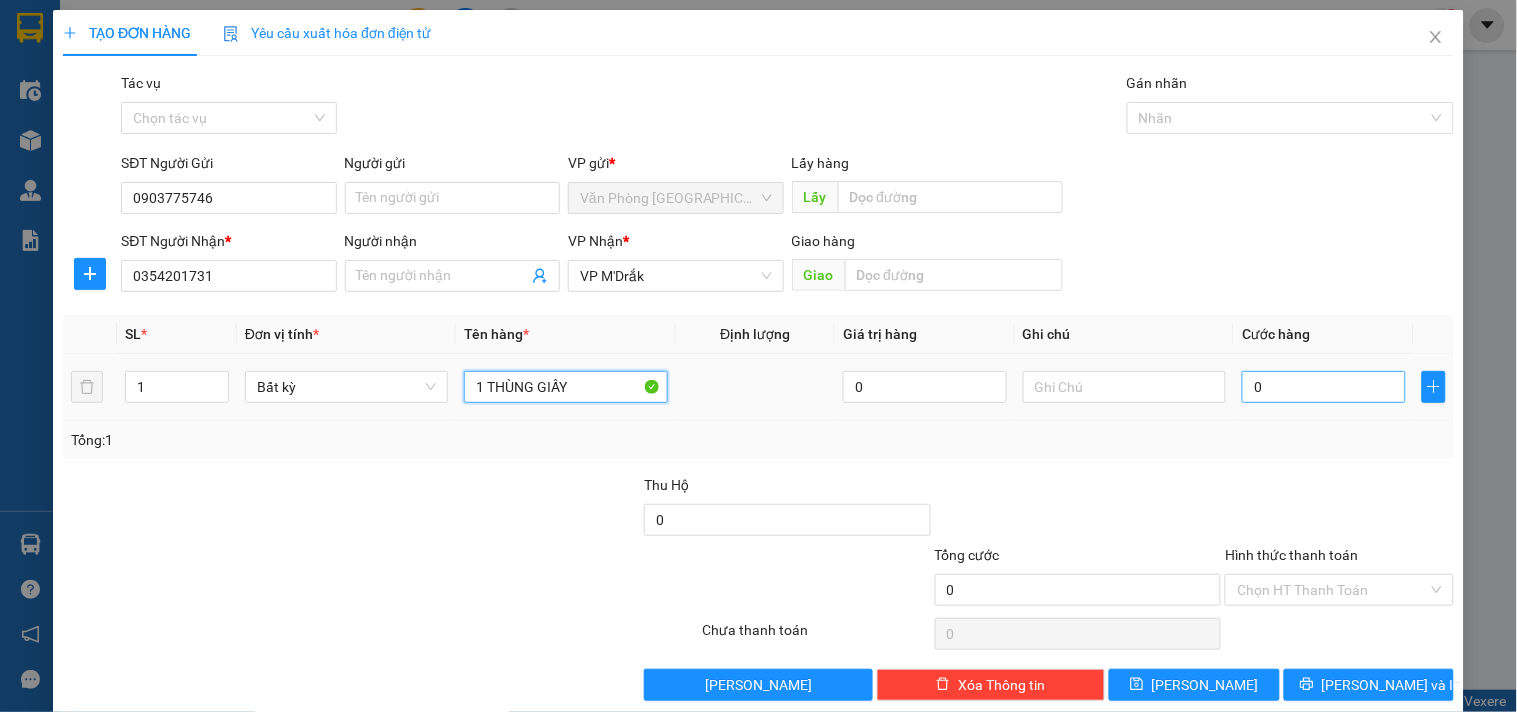 type on "1 THÙNG GIẤY" 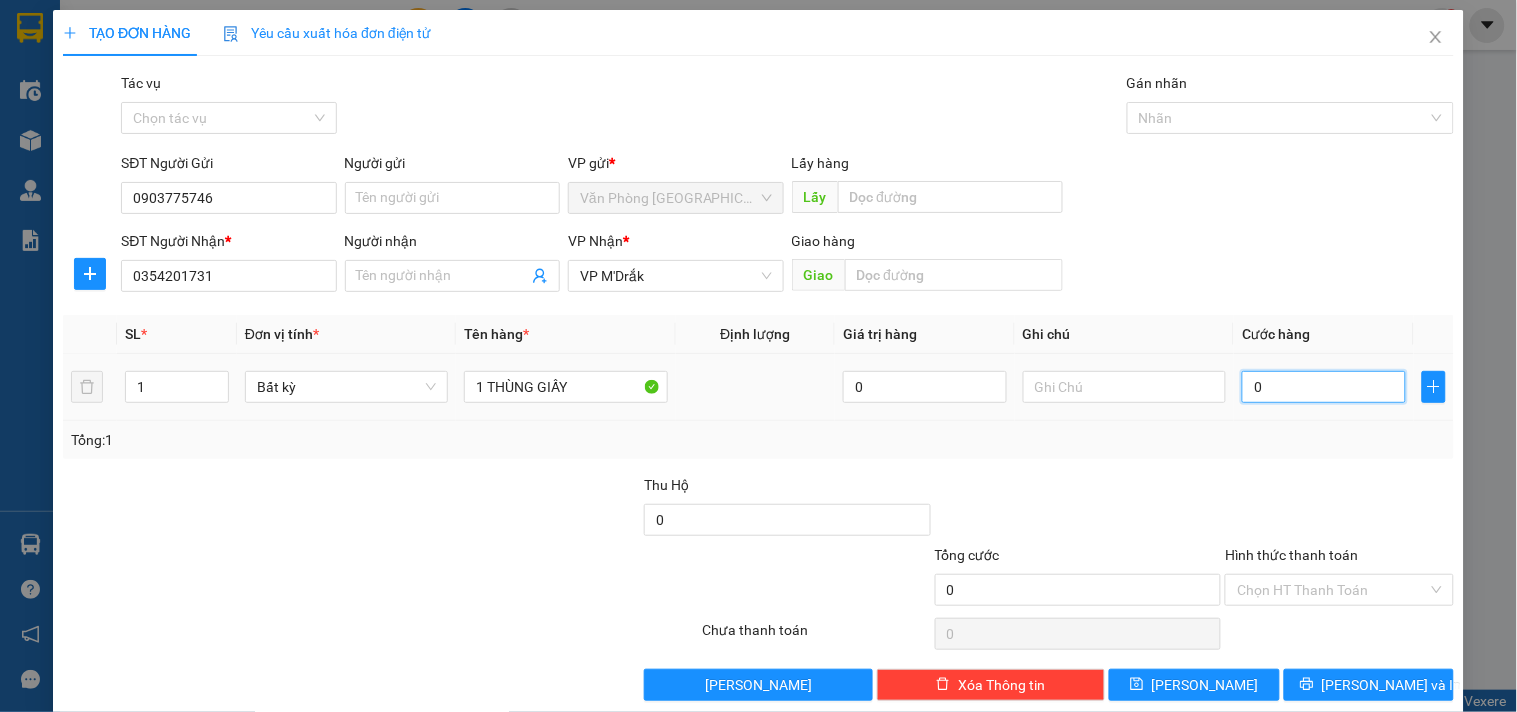 click on "0" at bounding box center (1324, 387) 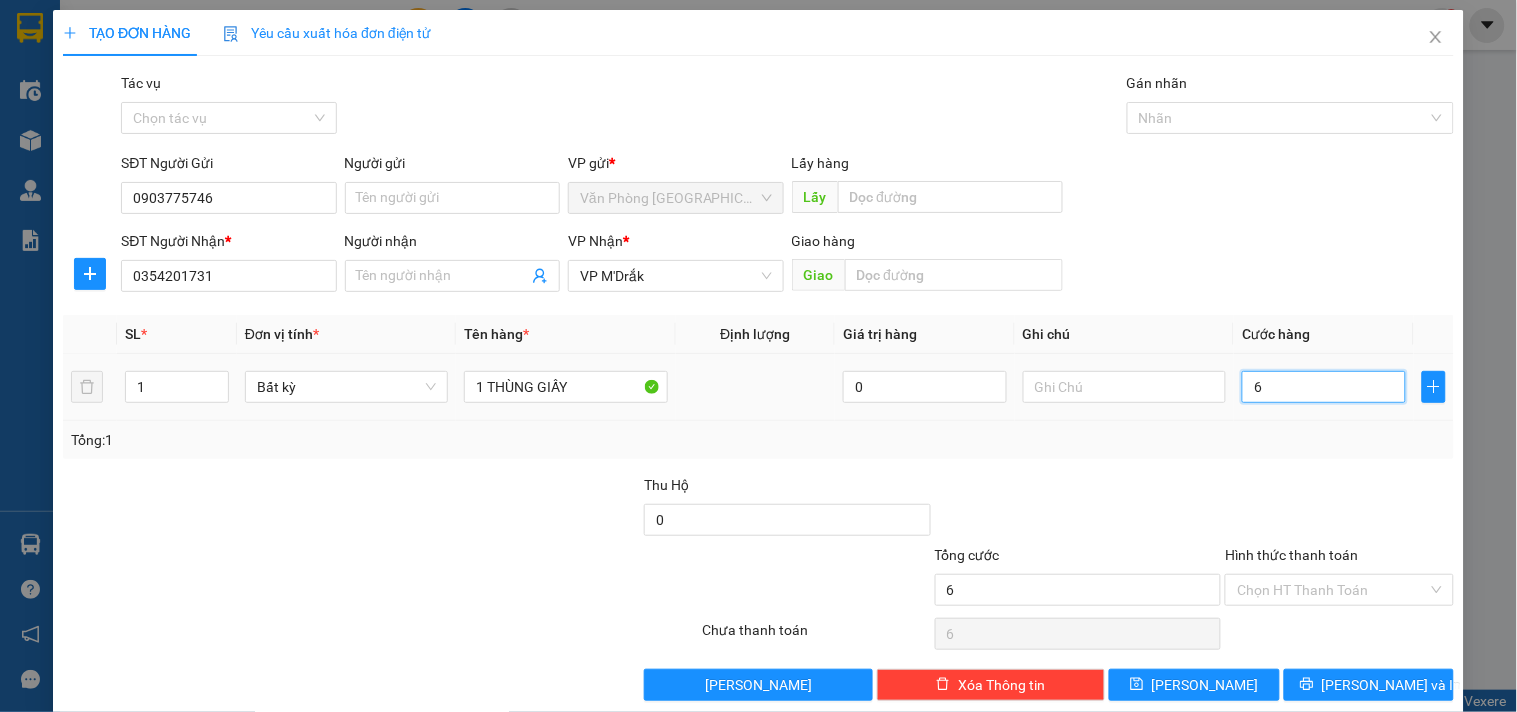 type on "60" 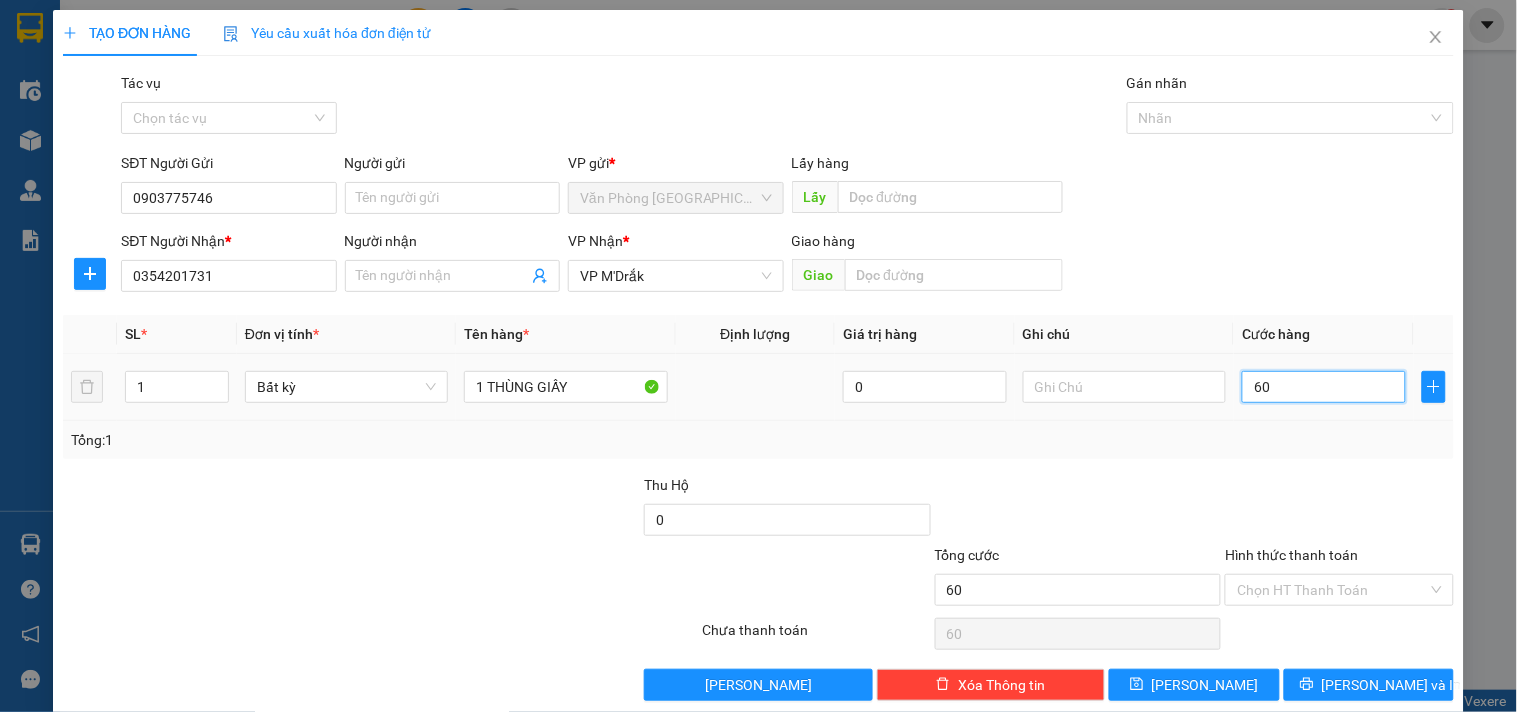 type on "600" 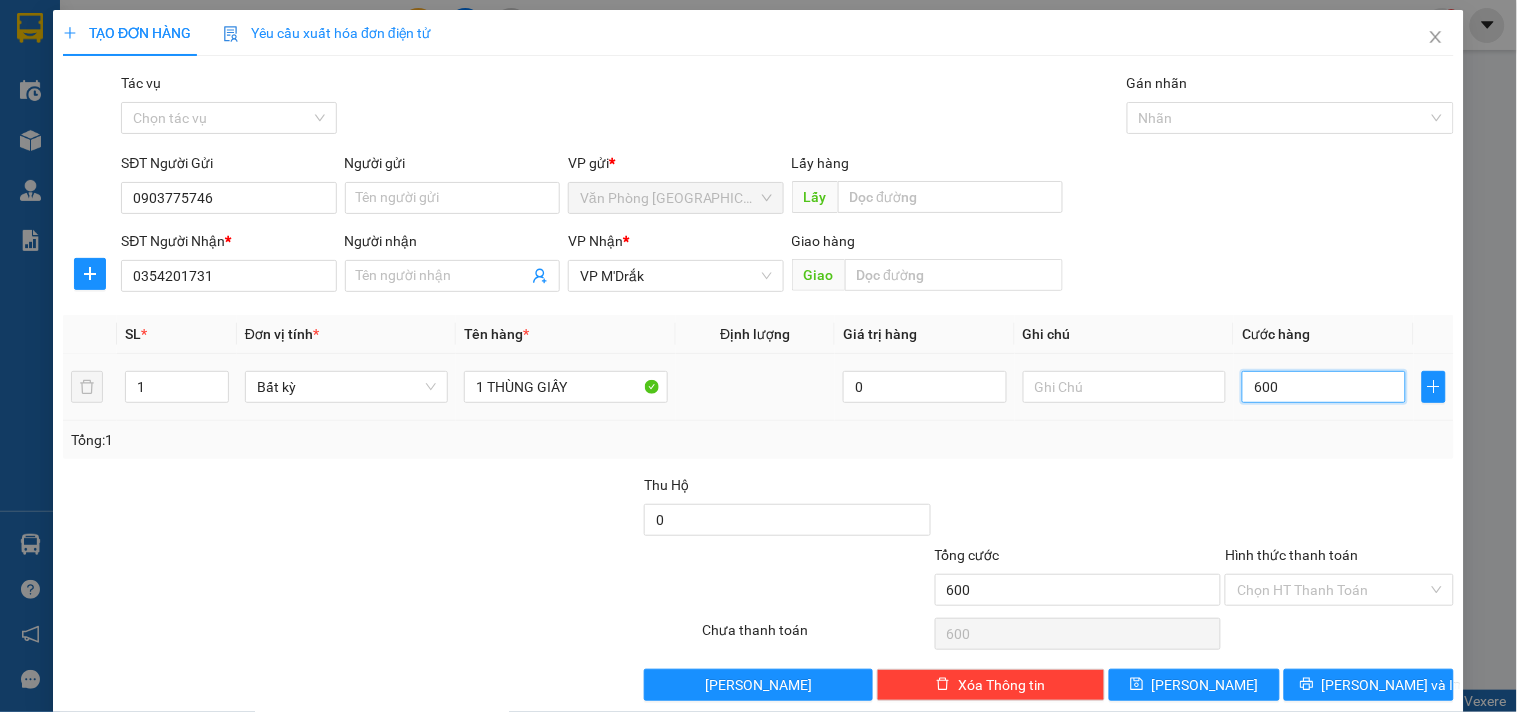 type on "6.000" 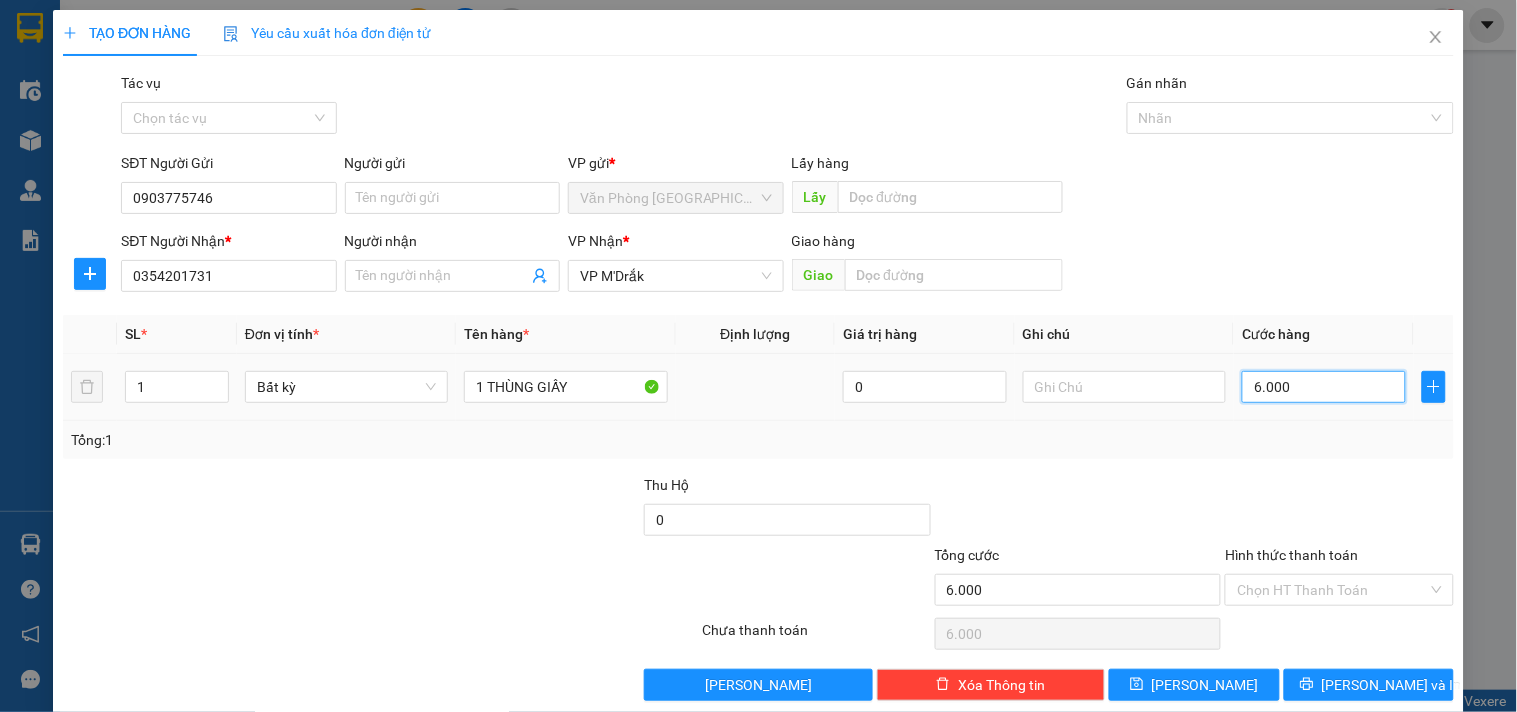 type on "60.000" 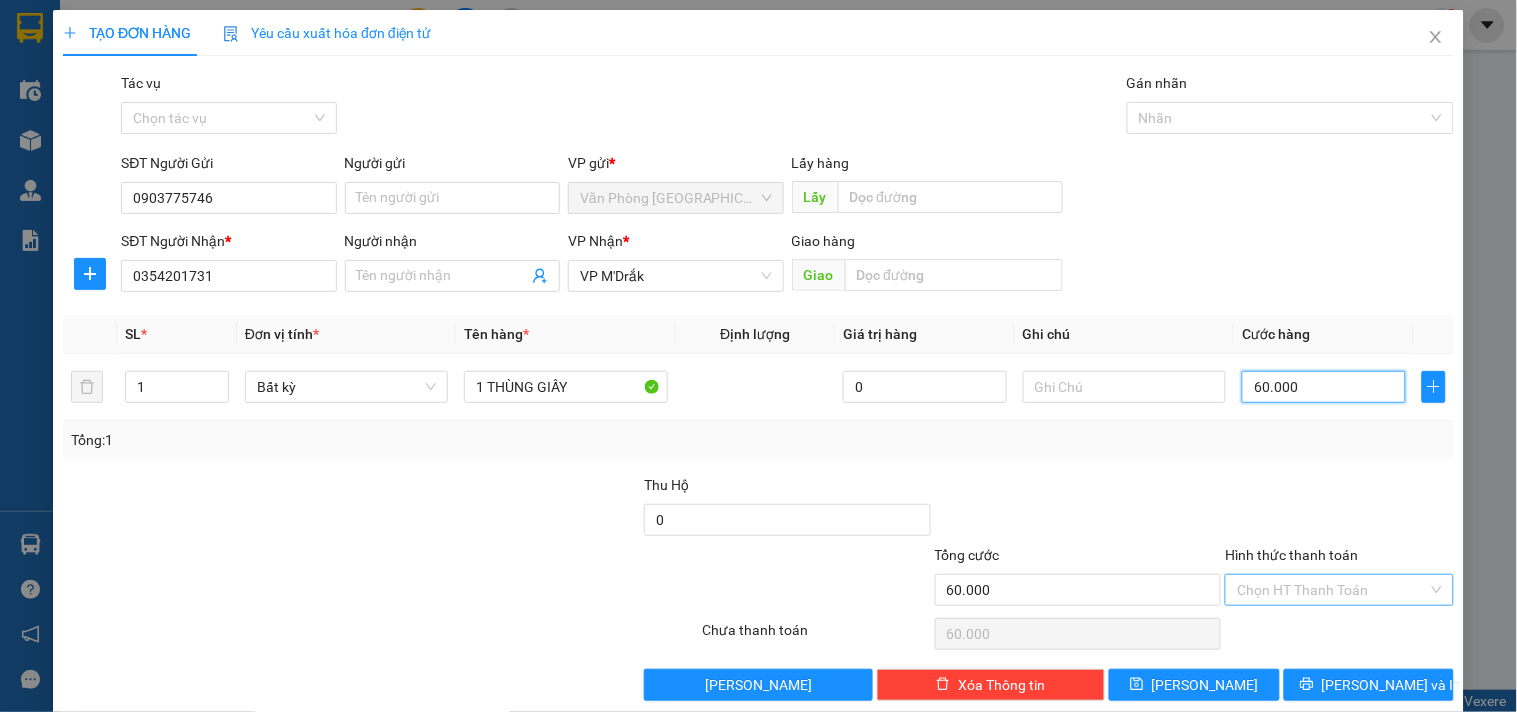type on "60.000" 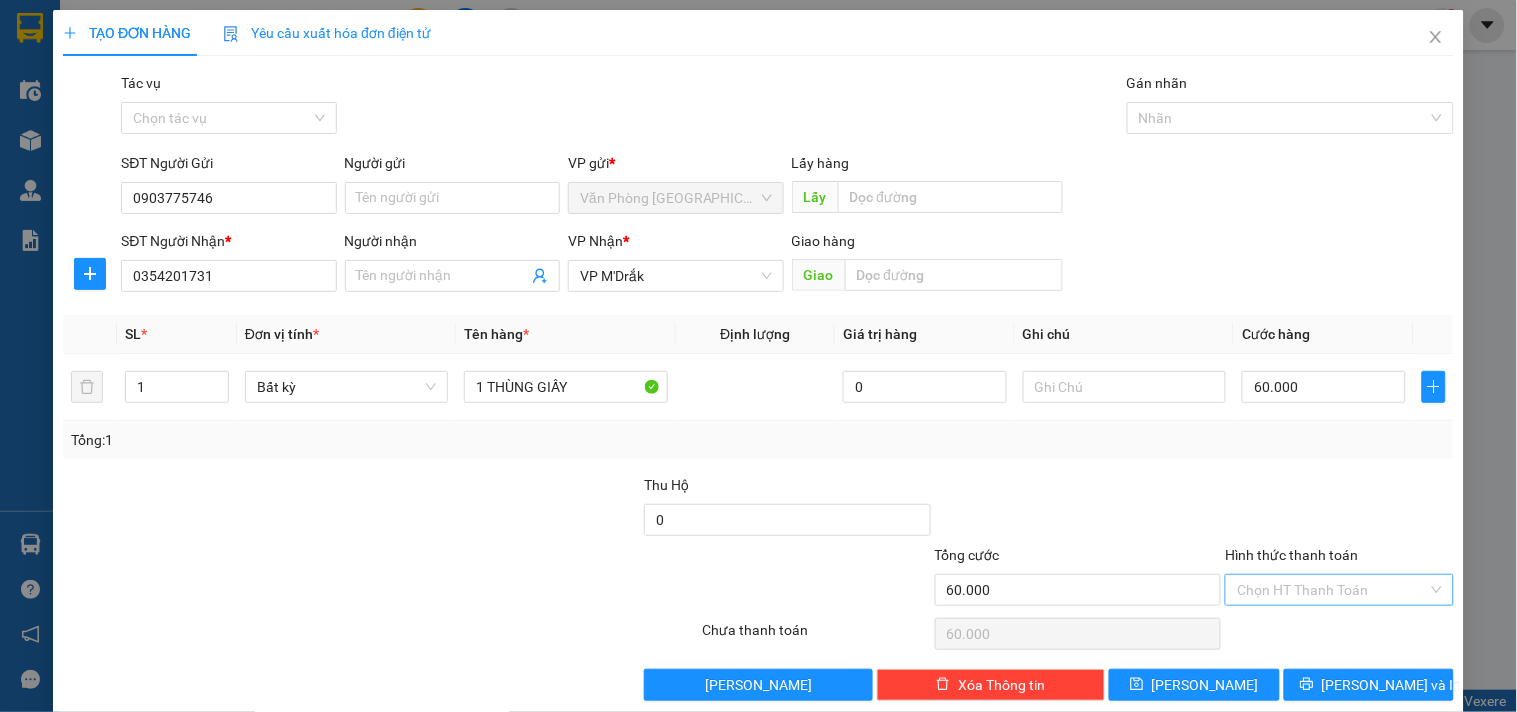 click on "Hình thức thanh toán" at bounding box center [1332, 590] 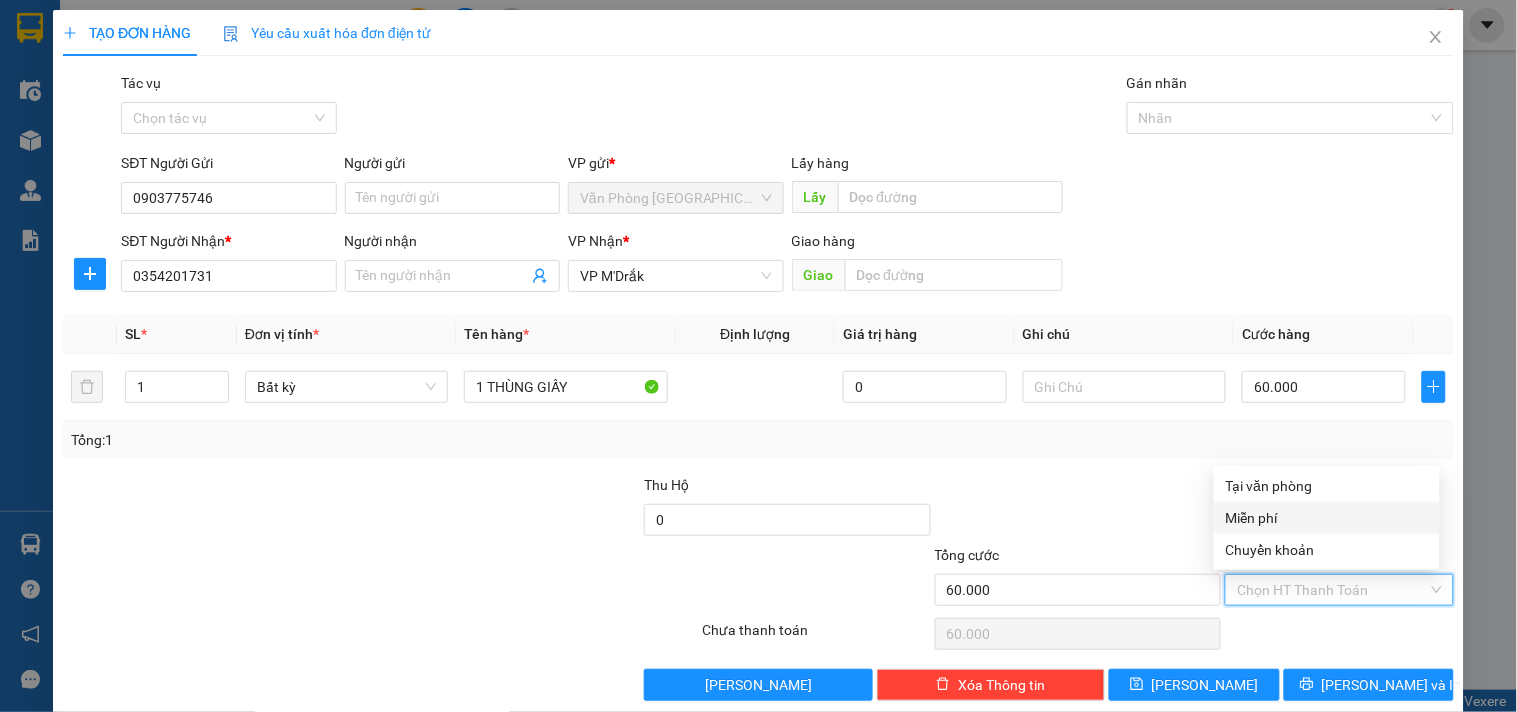 click on "Miễn phí" at bounding box center (1327, 518) 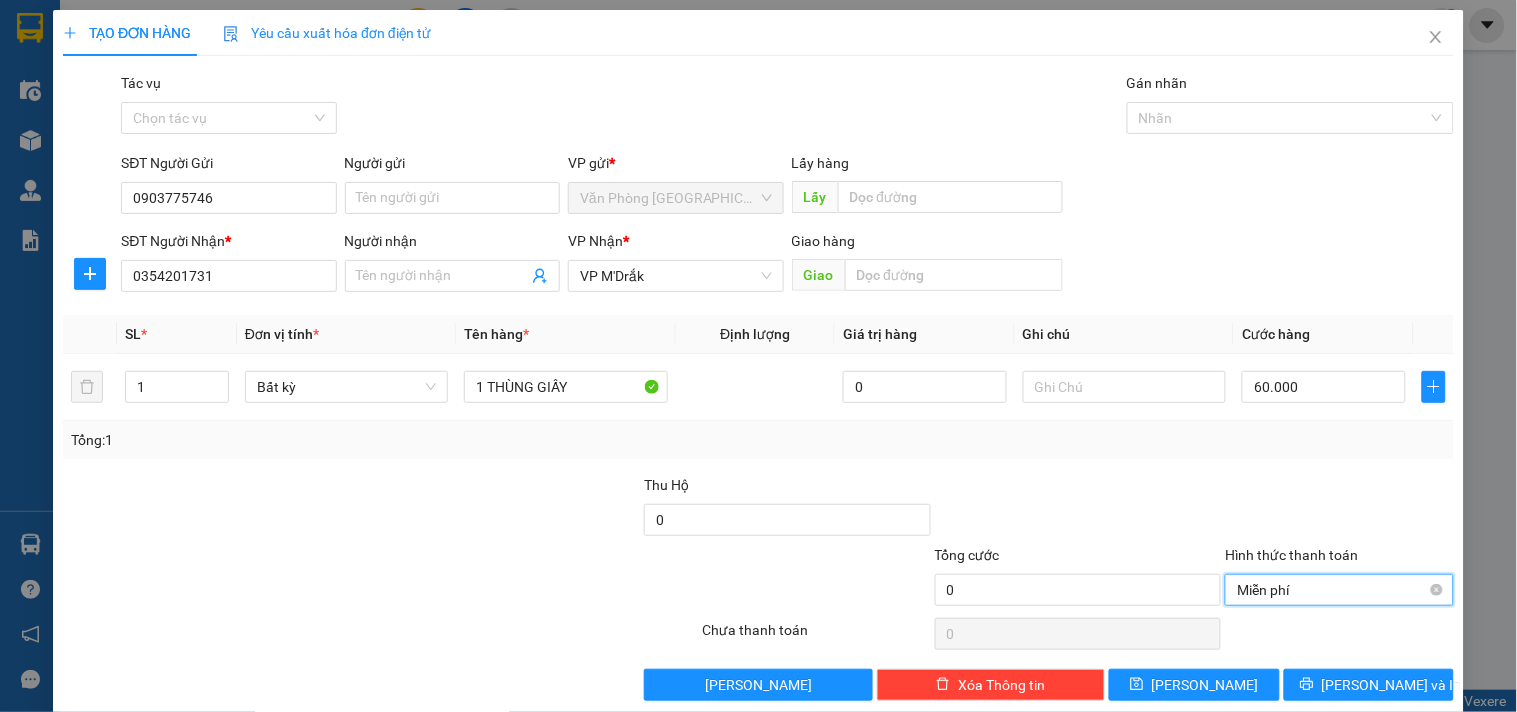 click on "Miễn phí" at bounding box center (1339, 590) 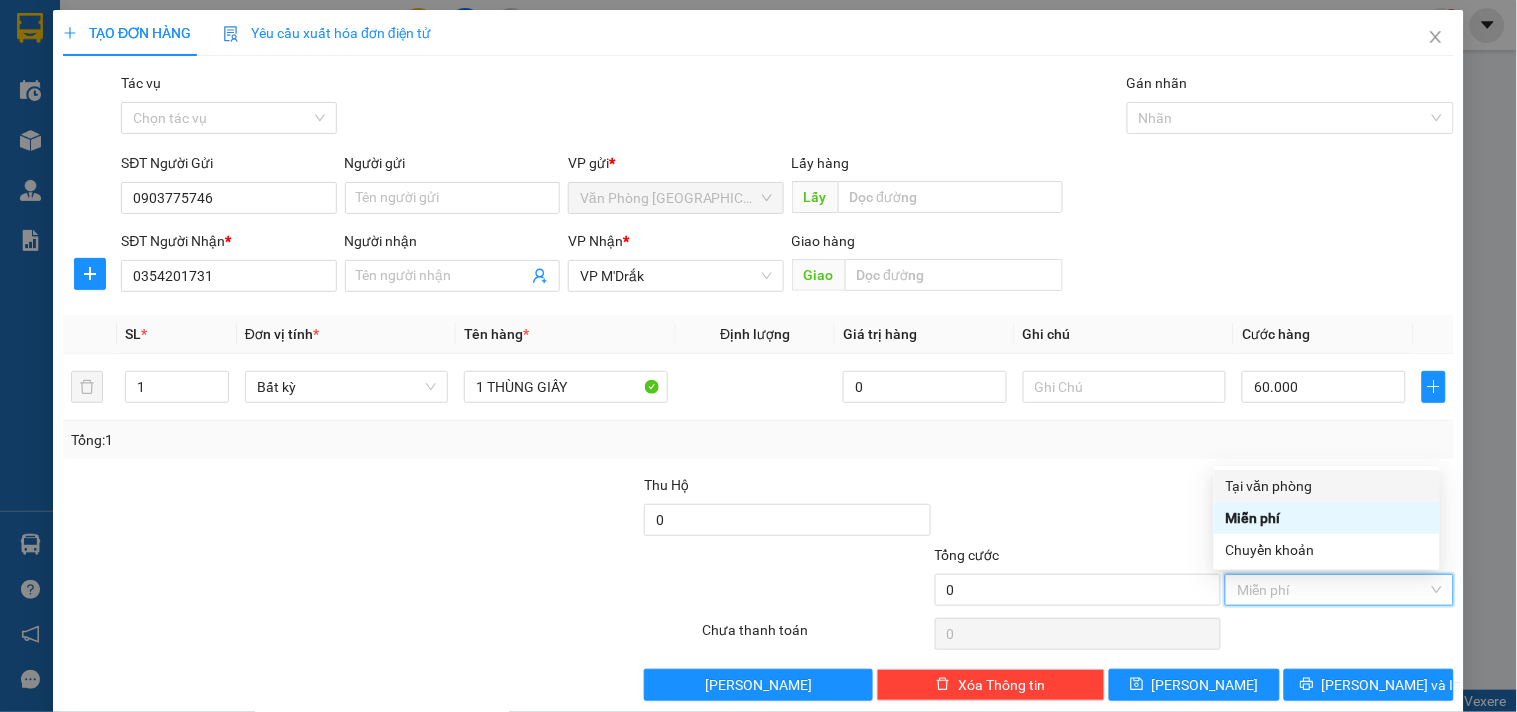 click on "Tại văn phòng" at bounding box center (1327, 486) 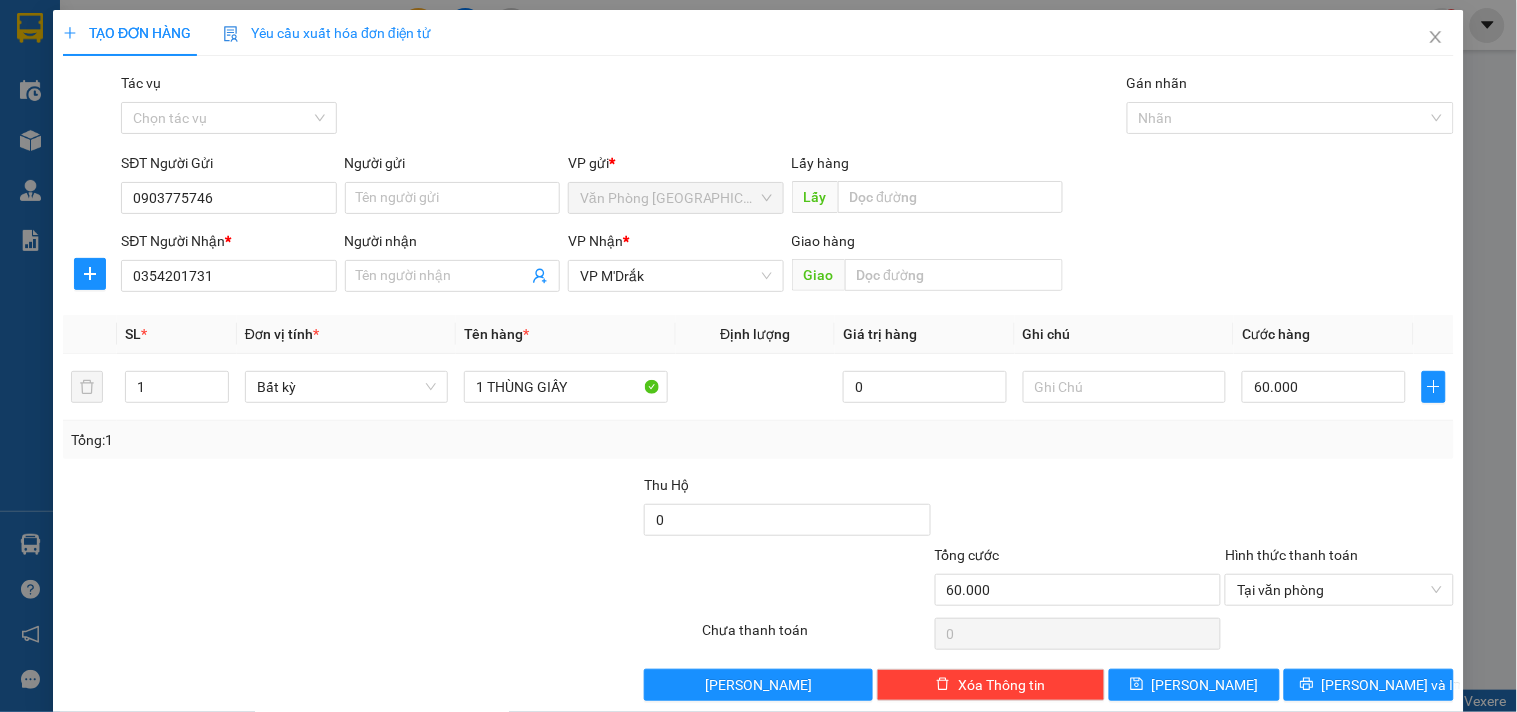 click on "Transit Pickup Surcharge Ids Transit Deliver Surcharge Ids Transit Deliver Surcharge Transit Deliver Surcharge Gói vận chuyển  * Tiêu chuẩn Tác vụ Chọn tác vụ Gán nhãn   Nhãn SĐT Người Gửi 0903775746 Người gửi Tên người gửi VP gửi  * Văn Phòng [GEOGRAPHIC_DATA] Lấy hàng Lấy SĐT Người Nhận  * 0354201731 Người nhận Tên người nhận VP Nhận  * VP M'Drắk Giao hàng Giao SL  * Đơn vị tính  * Tên hàng  * Định lượng Giá trị hàng Ghi chú Cước hàng                   1 Bất kỳ 1 THÙNG GIẤY 0 60.000 Tổng:  1 Thu Hộ 0 Tổng cước 60.000 Hình thức thanh toán Tại văn phòng Số tiền thu trước 0 Tại văn phòng Chưa thanh toán 0 Lưu nháp Xóa Thông tin [PERSON_NAME] và In Tại văn phòng Miễn phí Tại văn phòng Miễn phí Chuyển khoản" at bounding box center (758, 386) 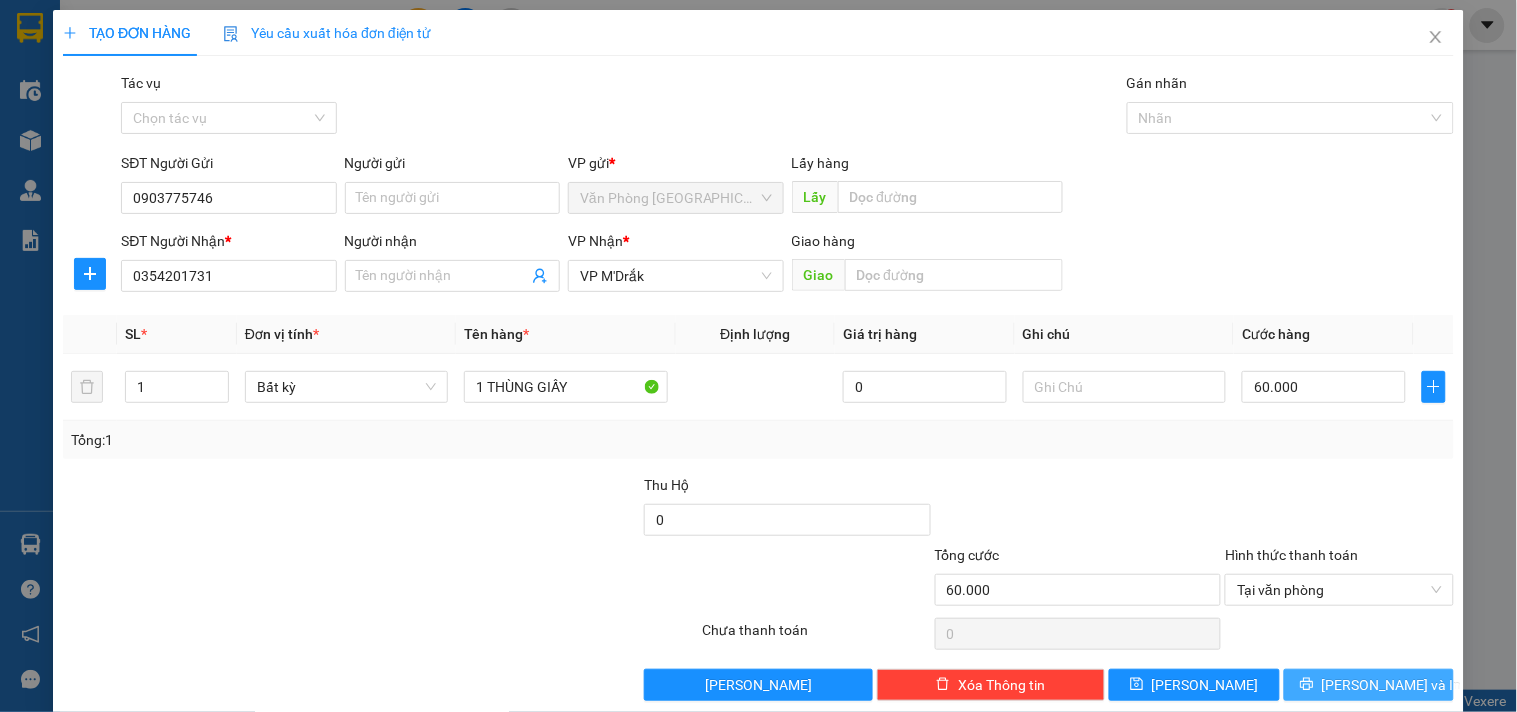click on "[PERSON_NAME] và In" at bounding box center (1369, 685) 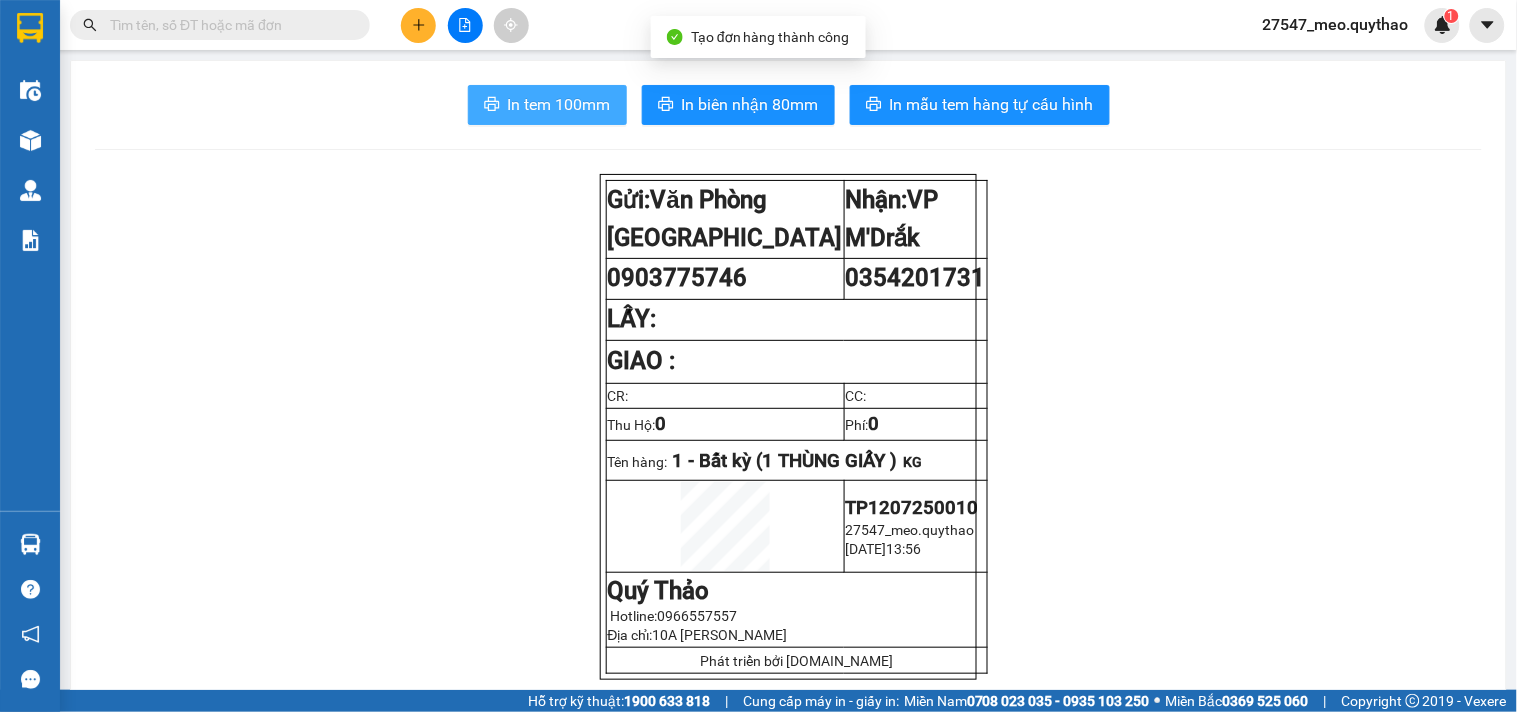 click on "In tem 100mm" at bounding box center [559, 104] 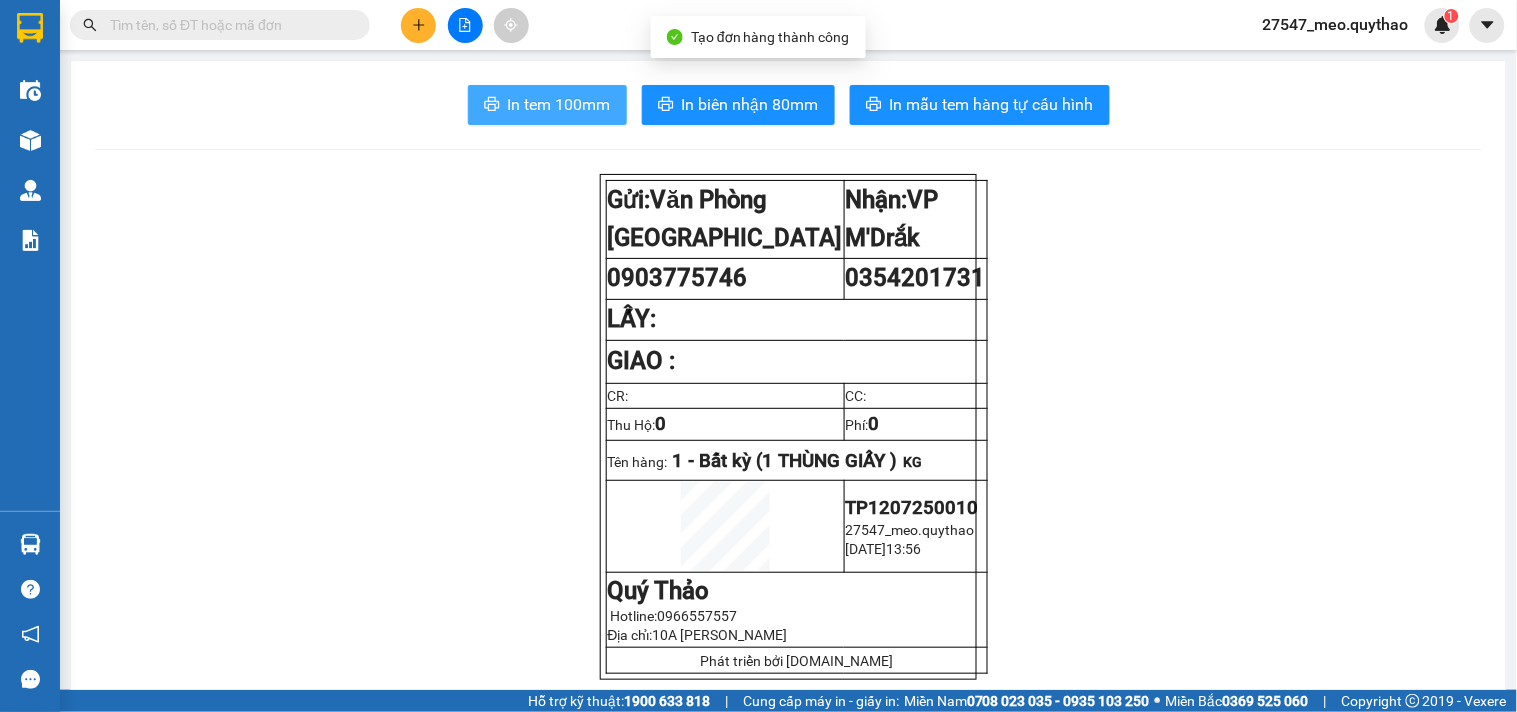 scroll, scrollTop: 0, scrollLeft: 0, axis: both 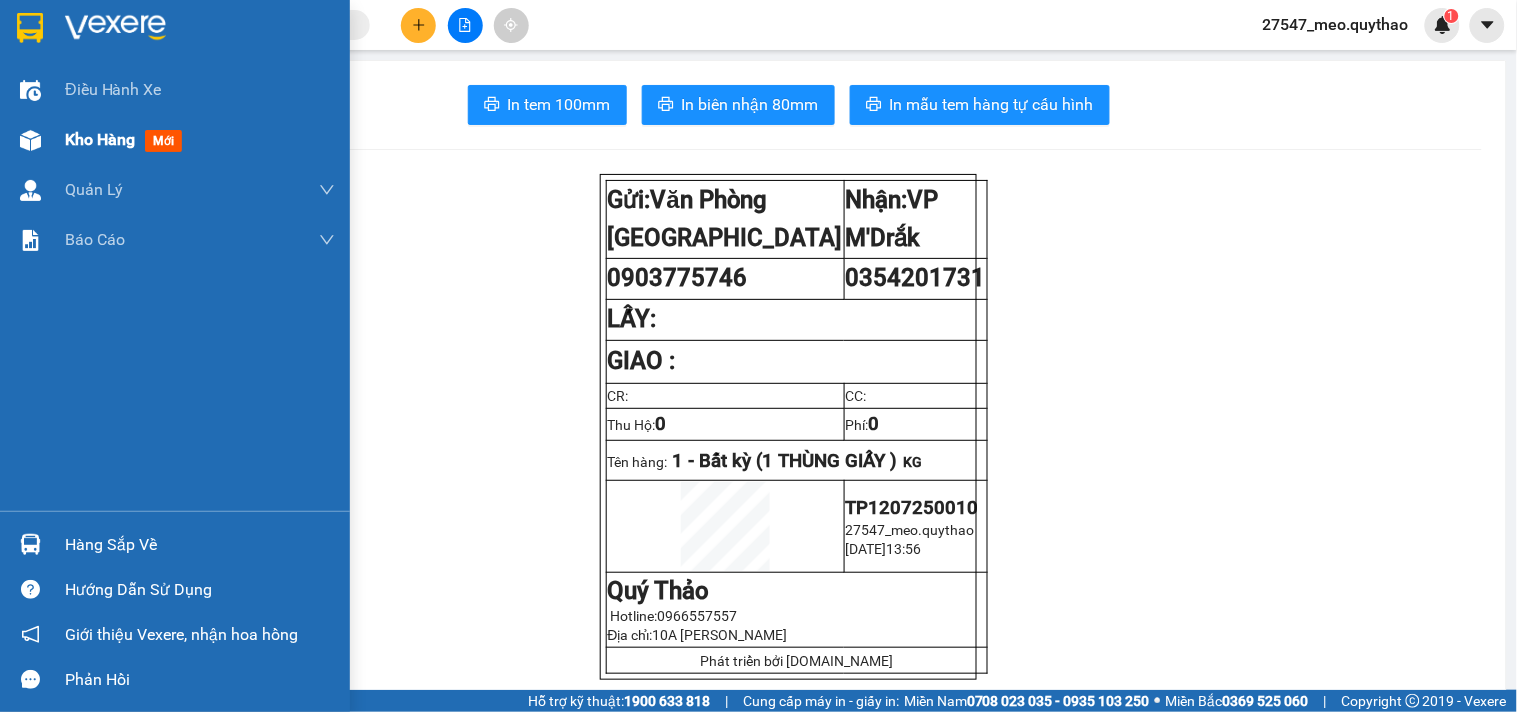 click on "Kho hàng mới" at bounding box center [200, 140] 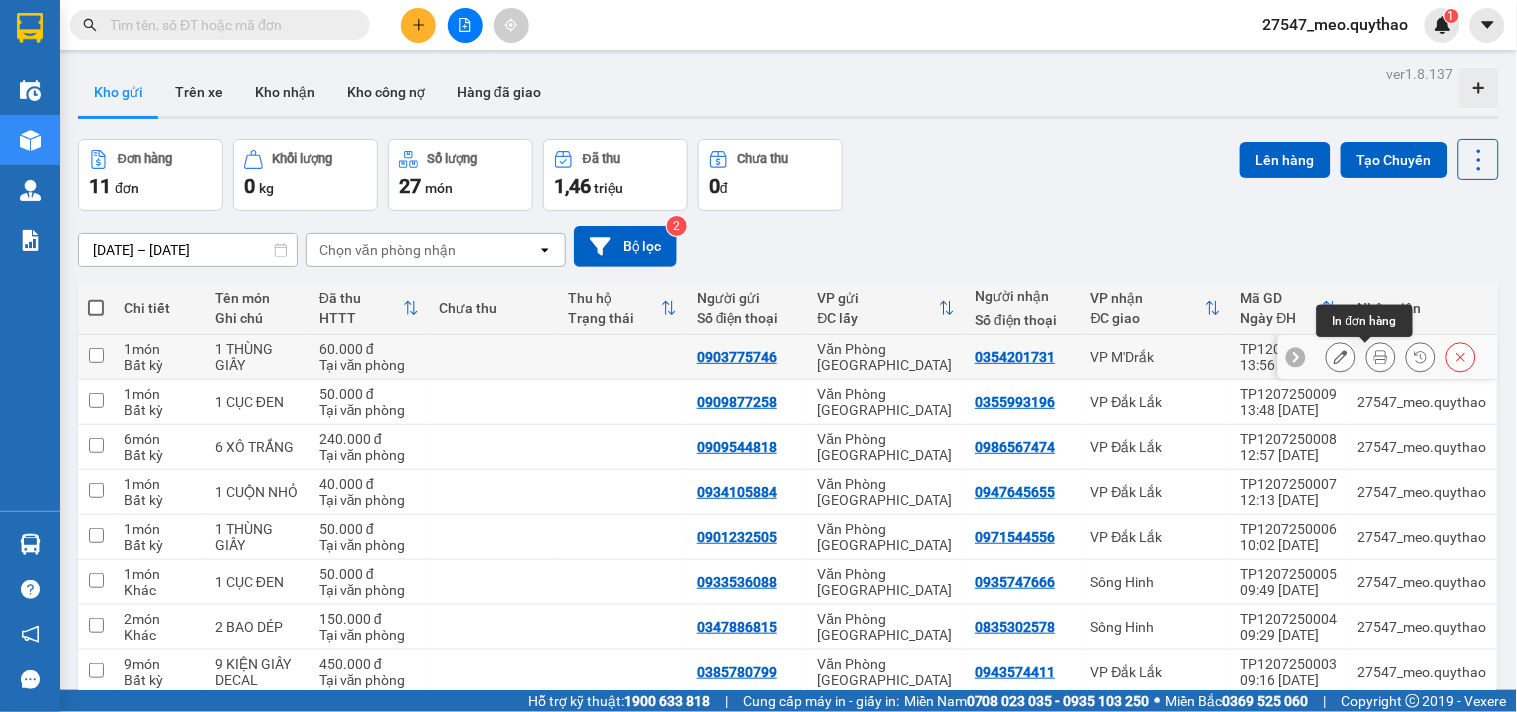 click 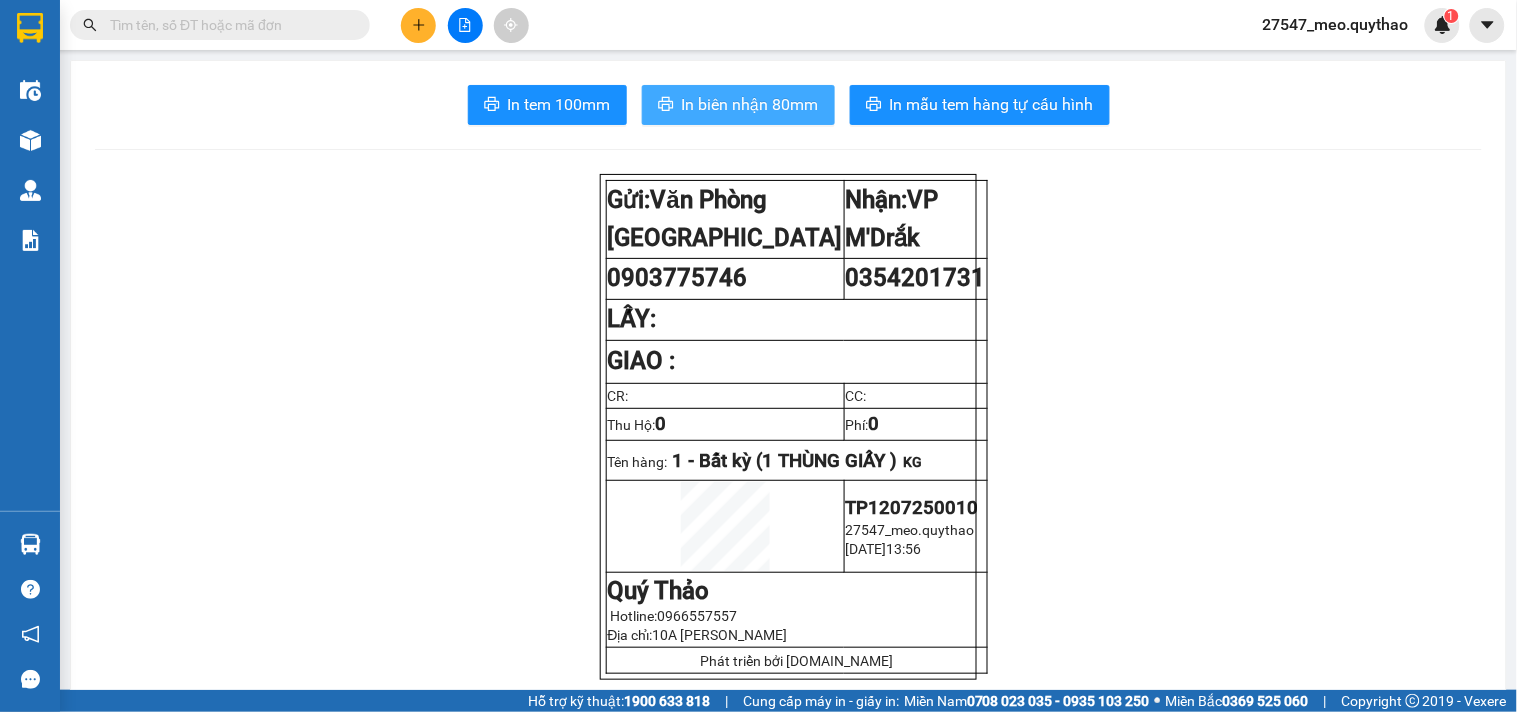 click on "In biên nhận 80mm" at bounding box center (750, 104) 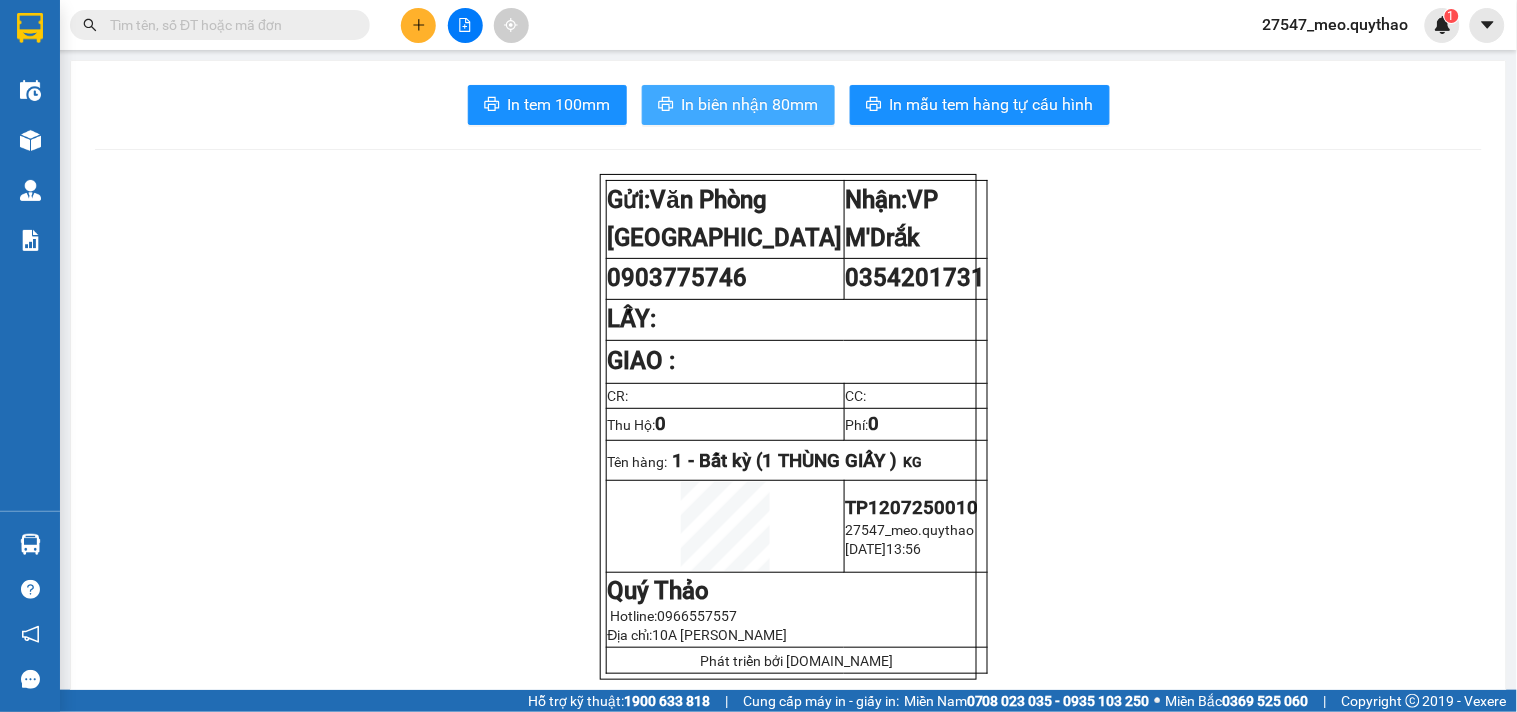 scroll, scrollTop: 0, scrollLeft: 0, axis: both 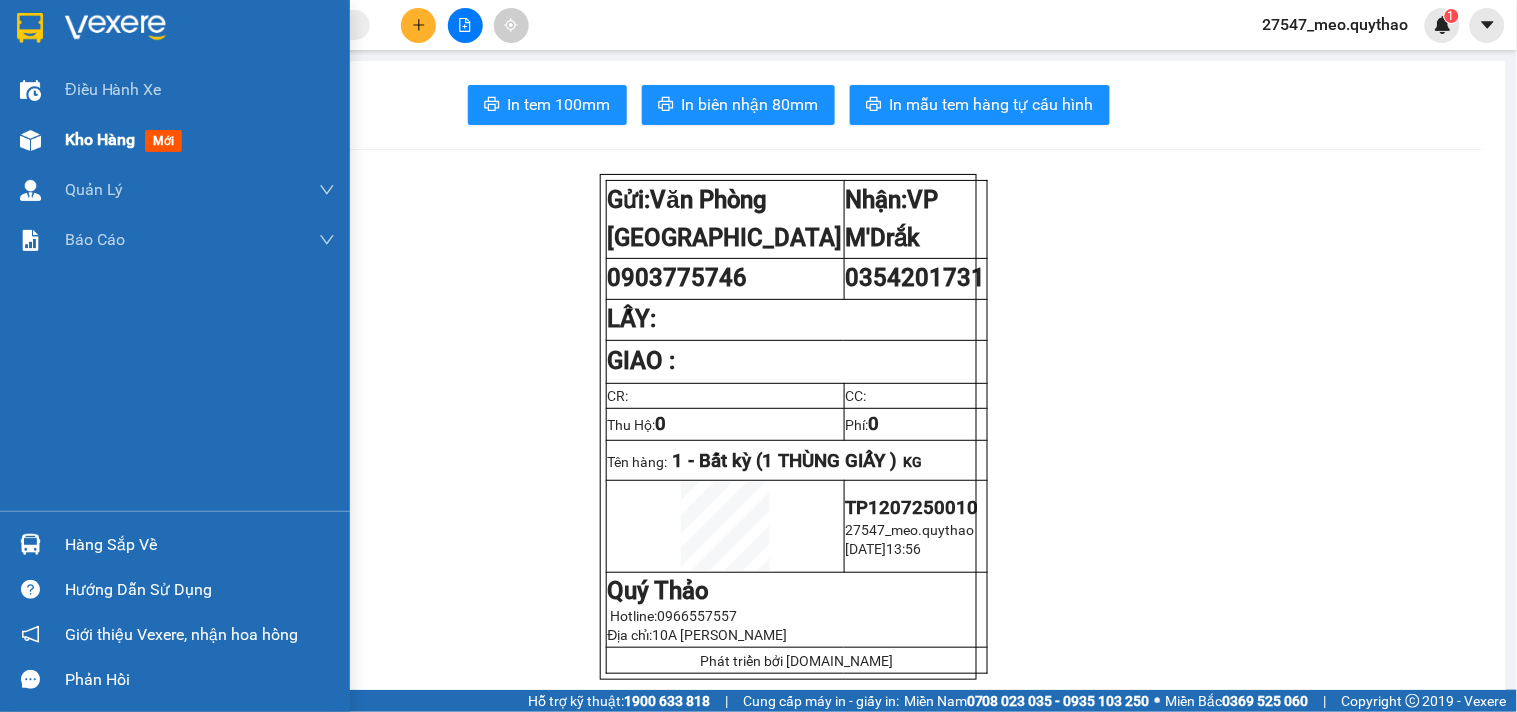 click on "Kho hàng" at bounding box center (100, 139) 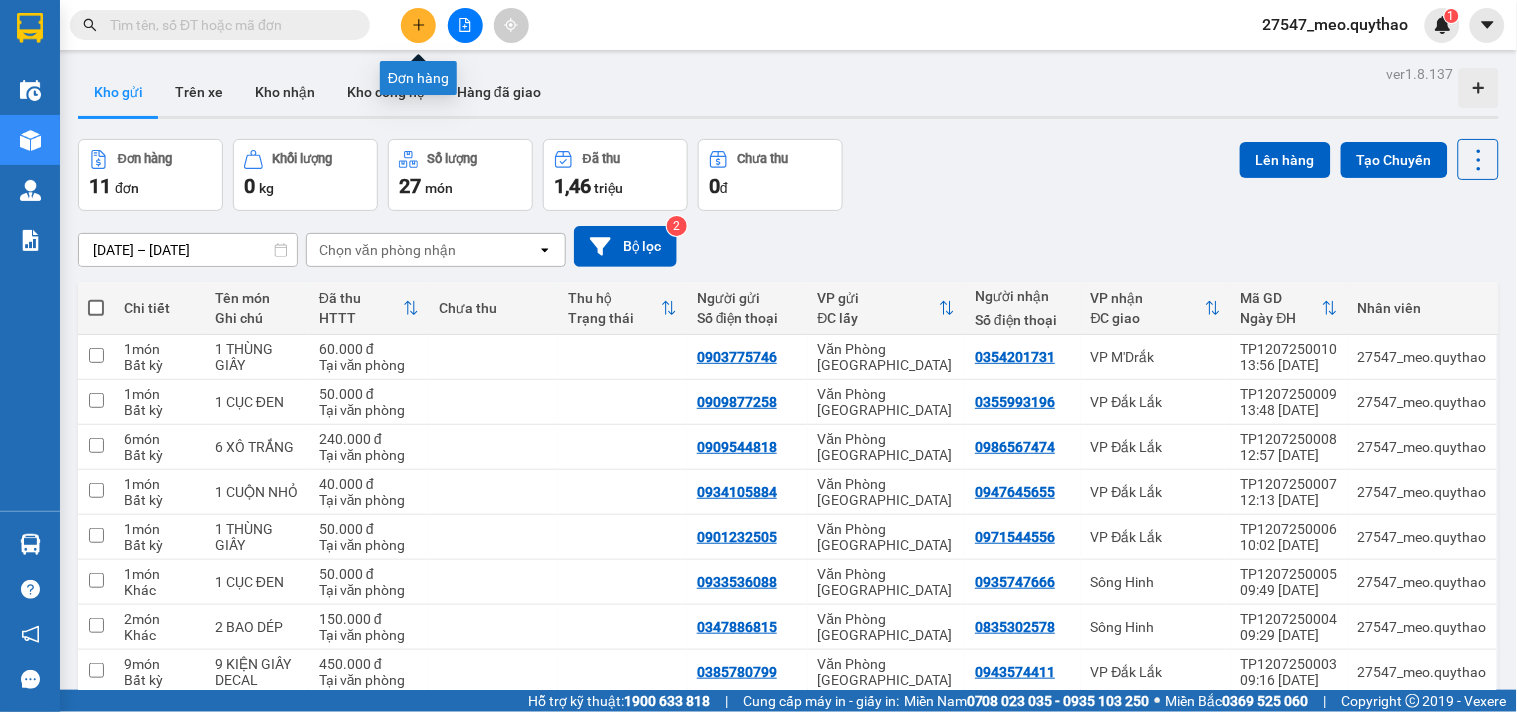 click 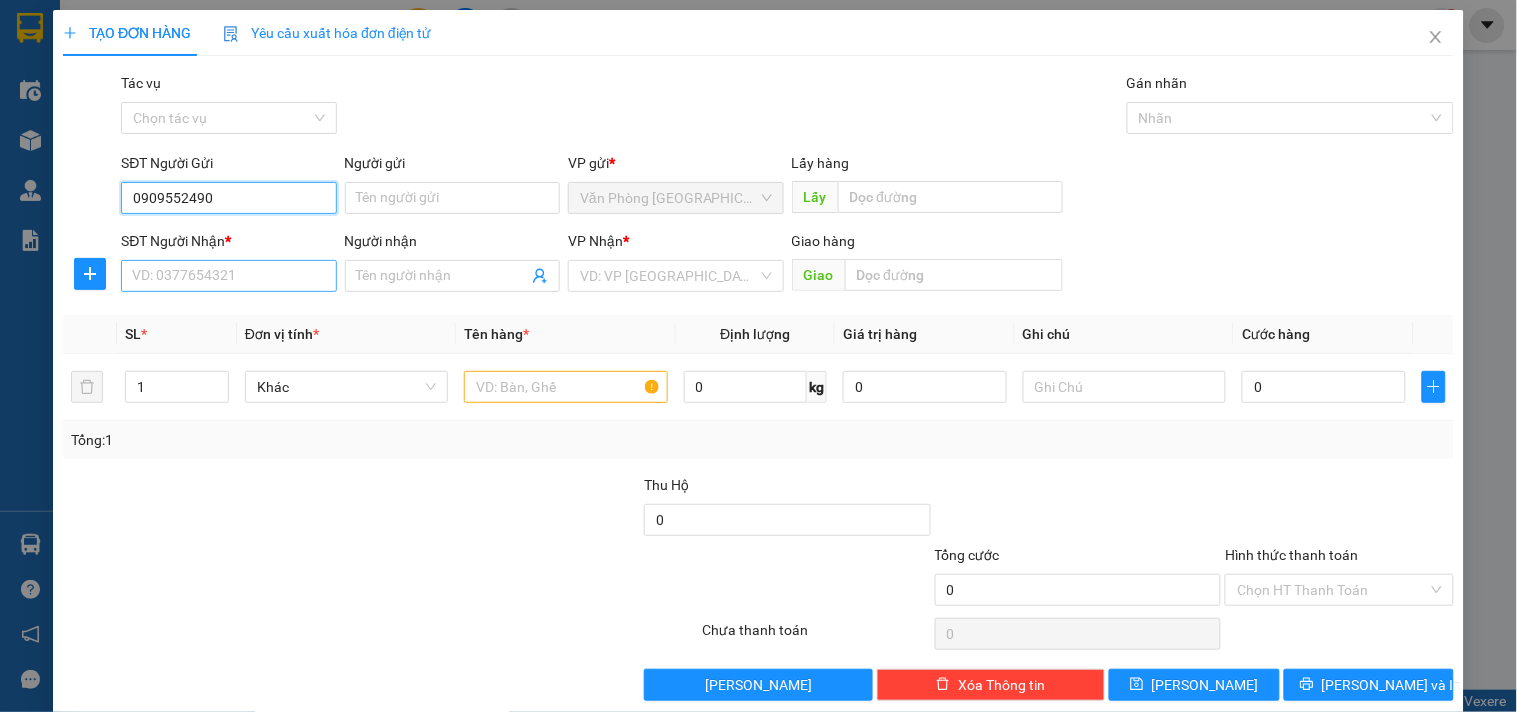 type on "0909552490" 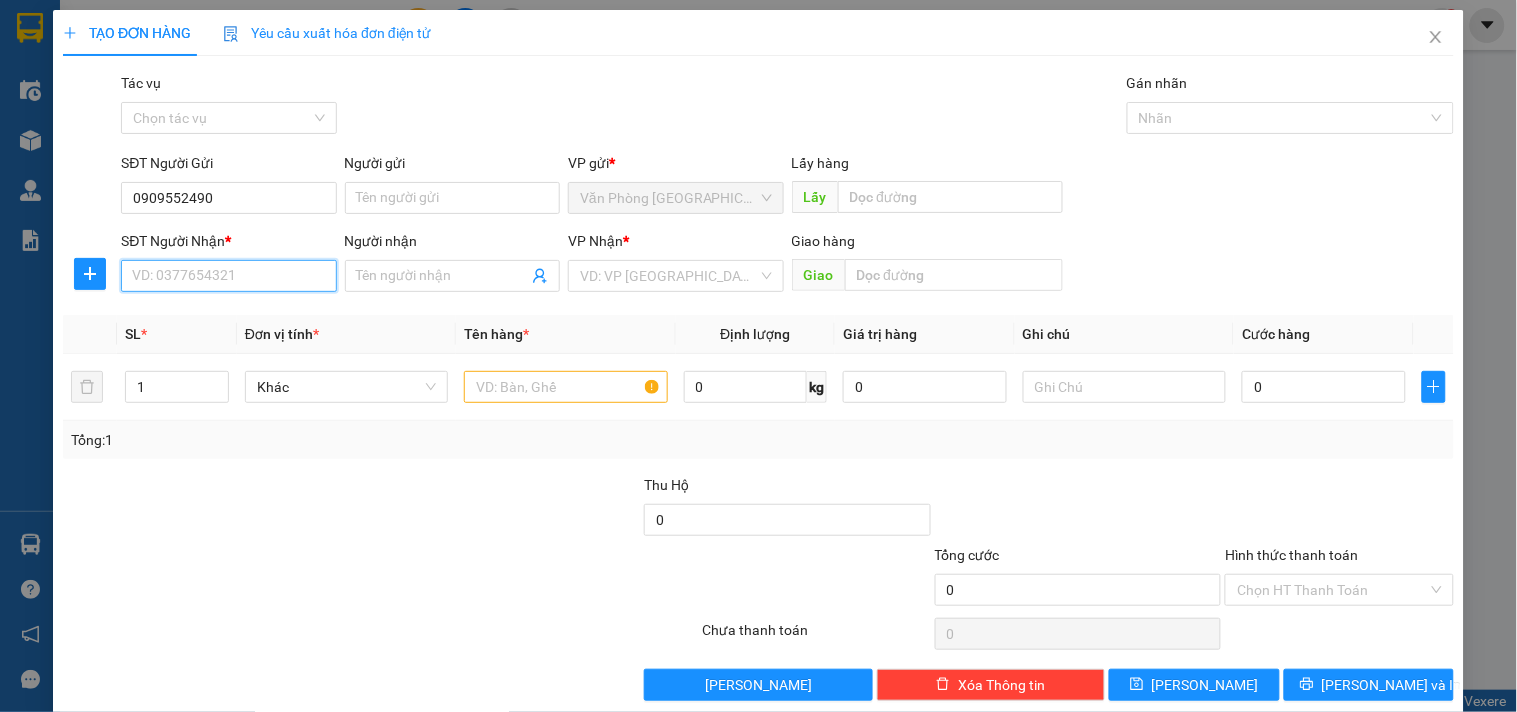 click on "SĐT Người Nhận  *" at bounding box center (228, 276) 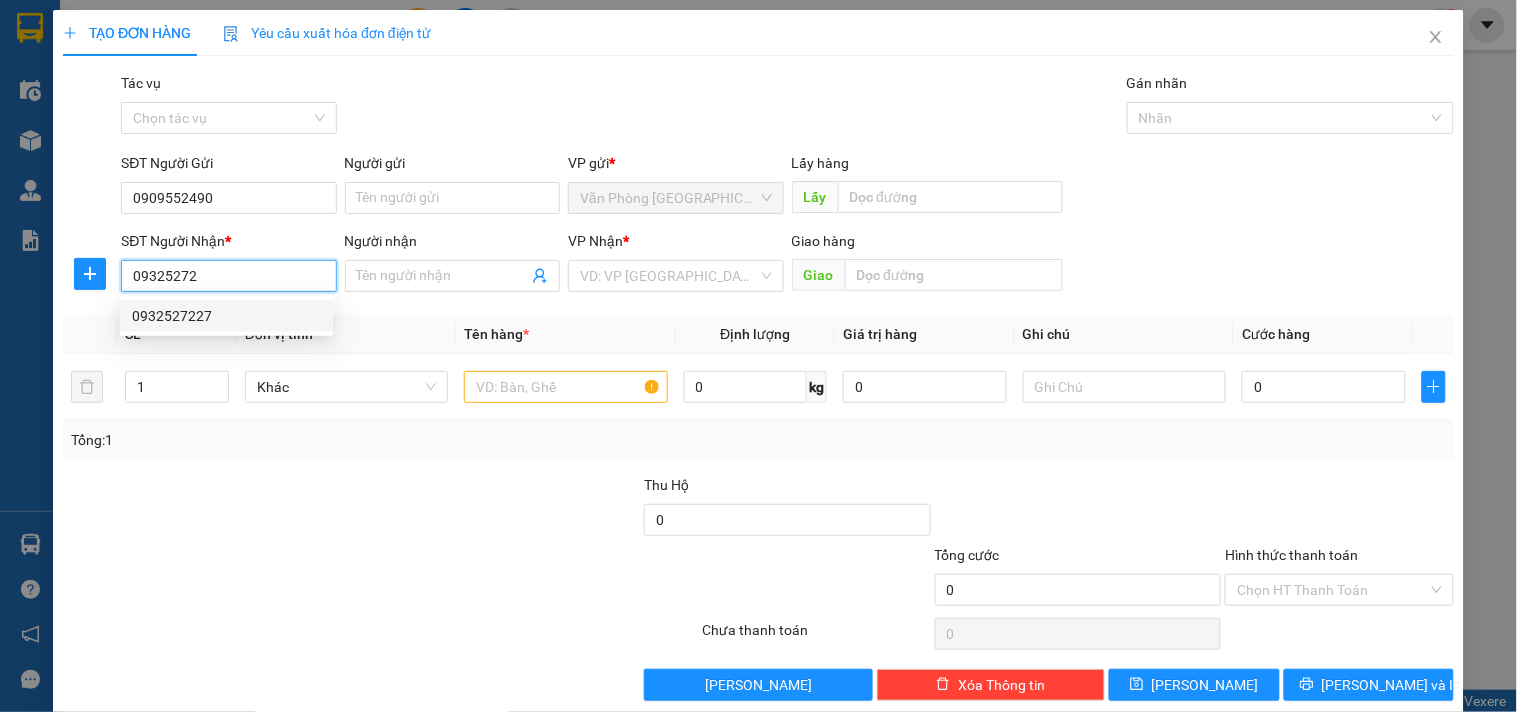 click on "0932527227" at bounding box center (226, 316) 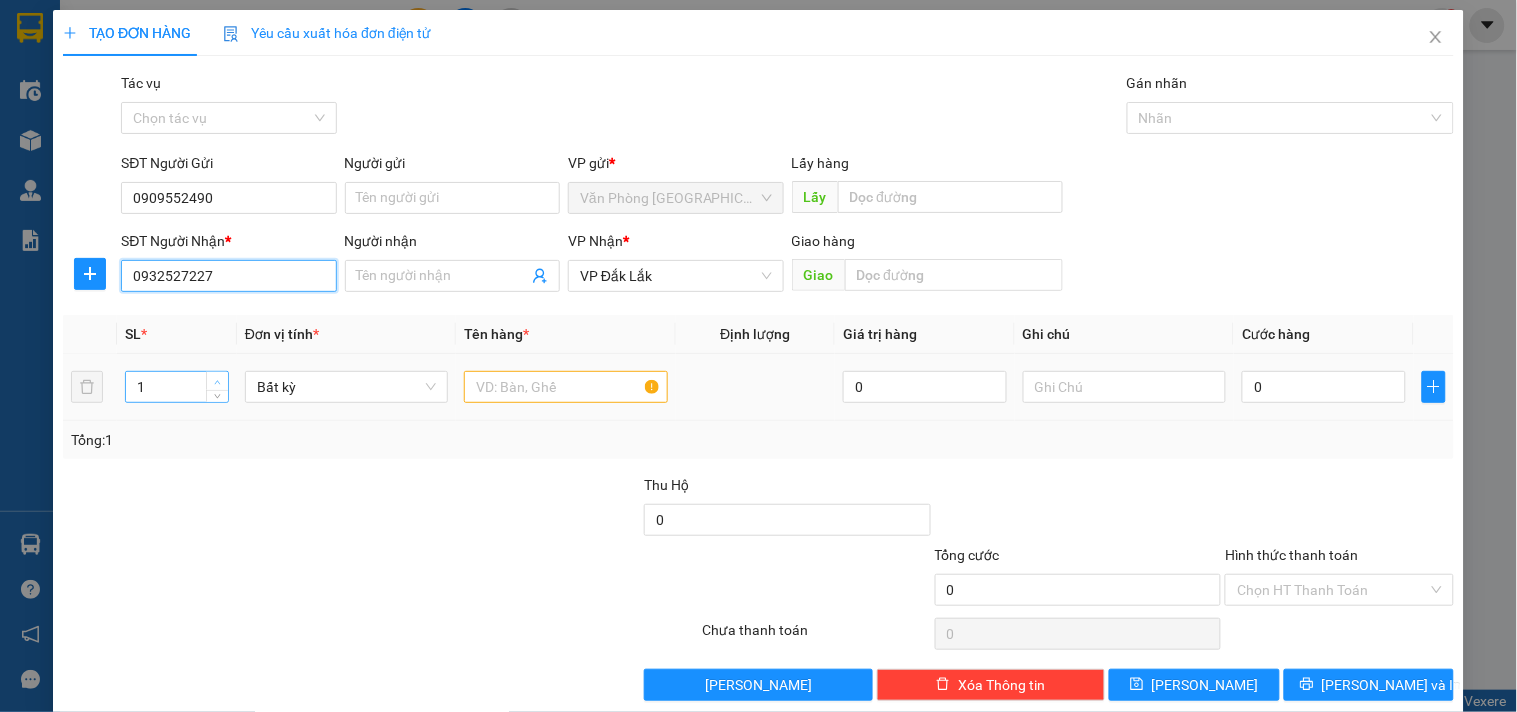 type on "0932527227" 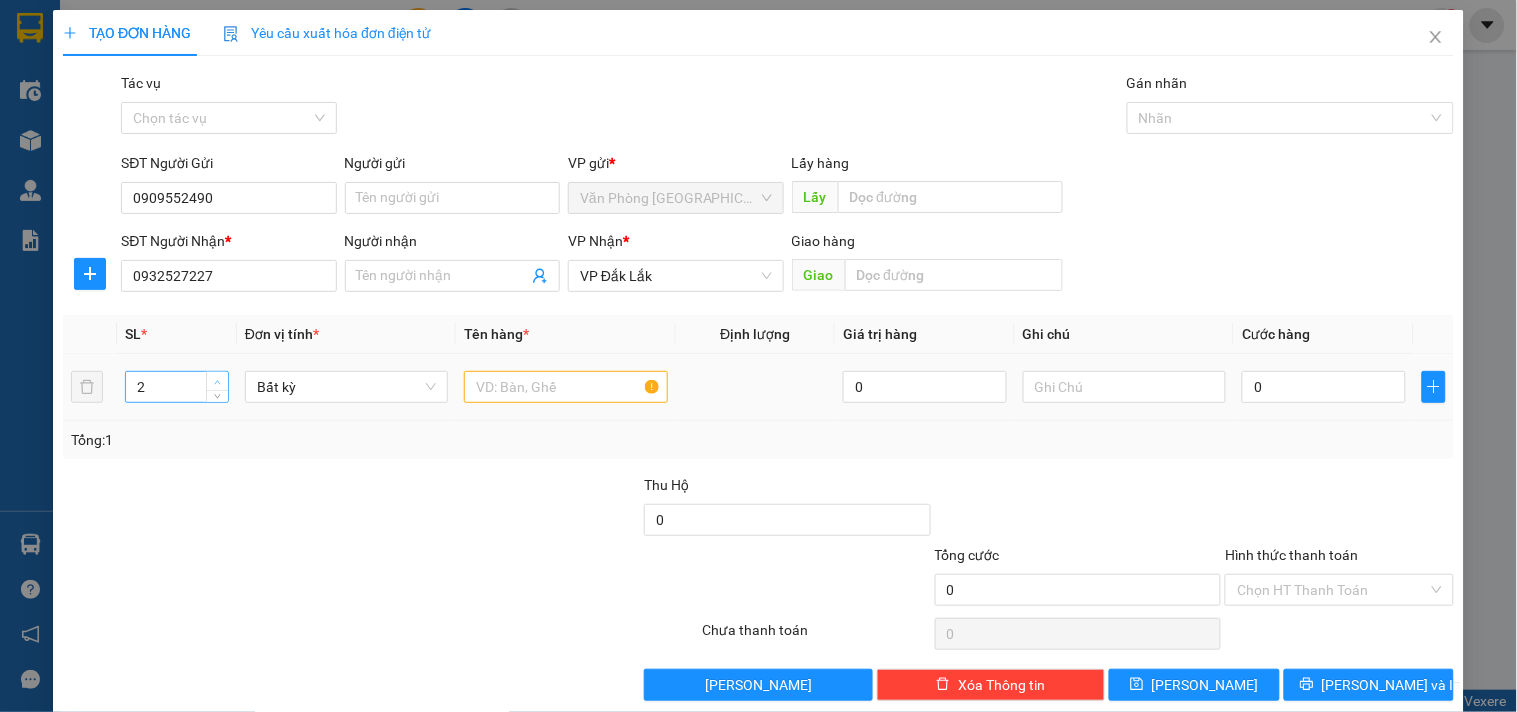 click at bounding box center [217, 381] 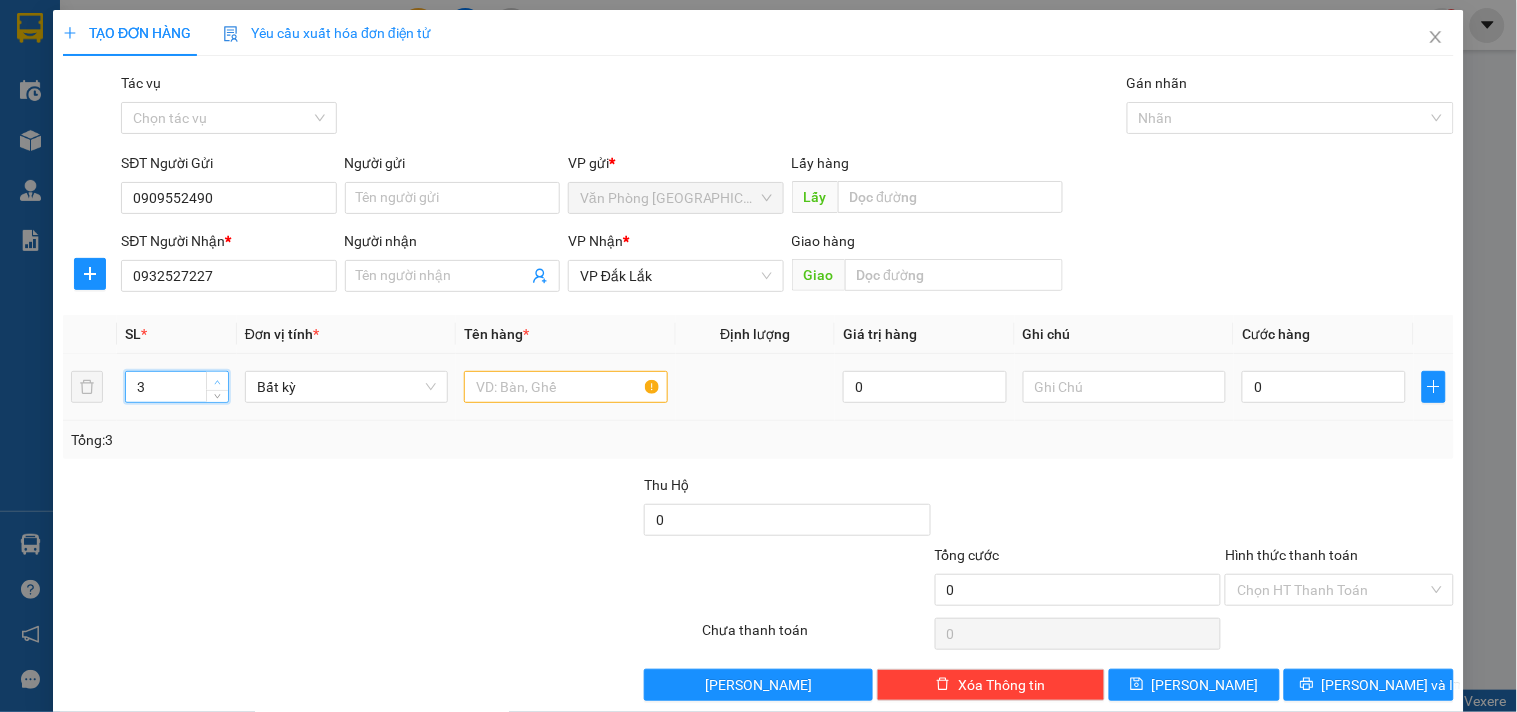 click at bounding box center [217, 381] 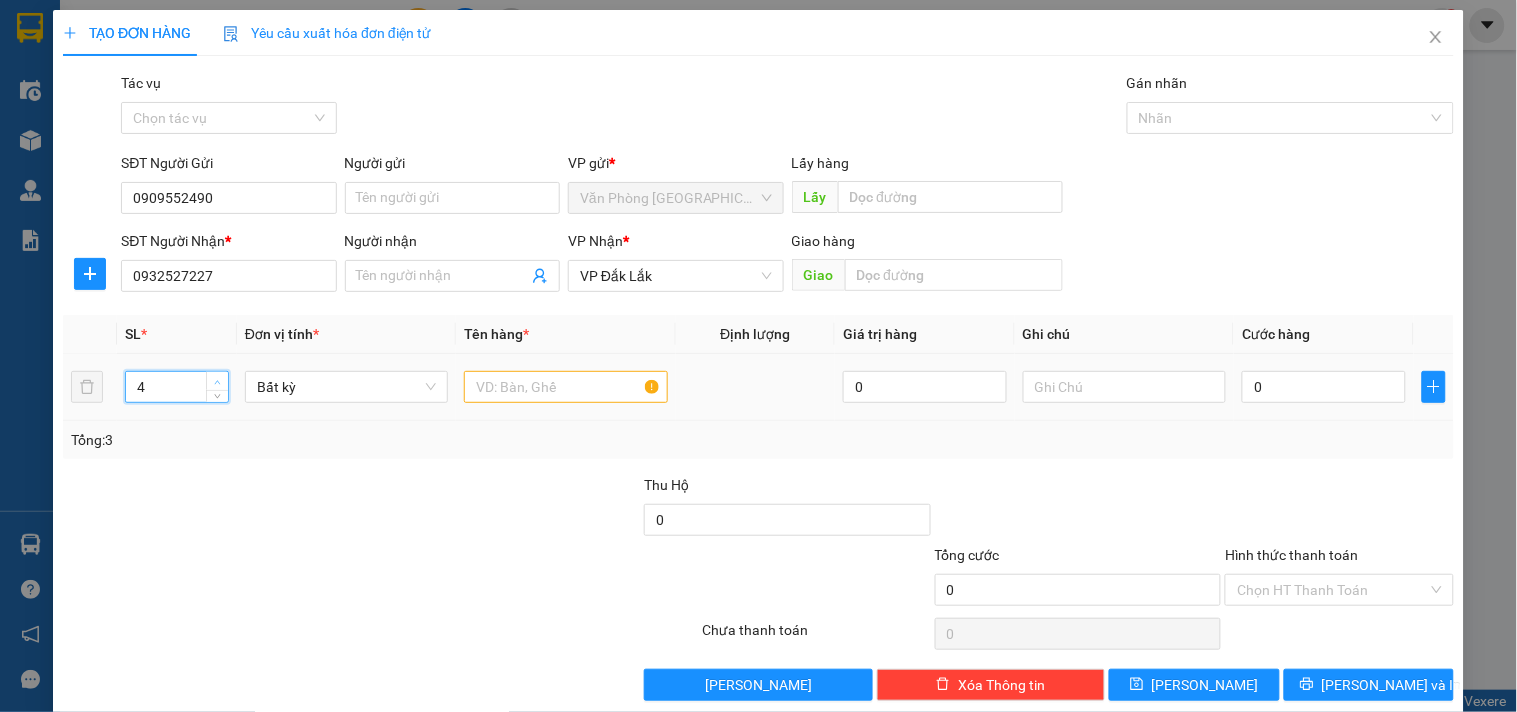 click at bounding box center (217, 381) 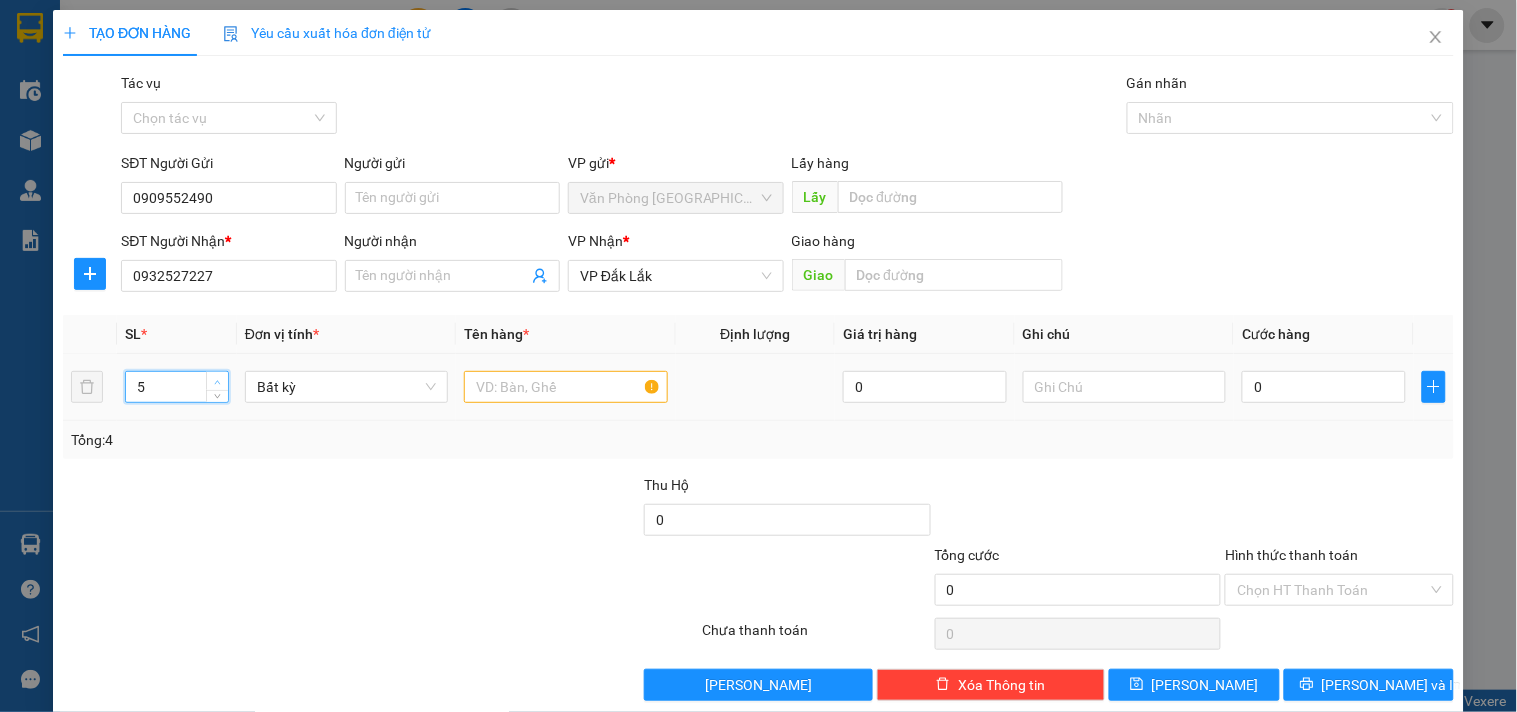 click at bounding box center [217, 381] 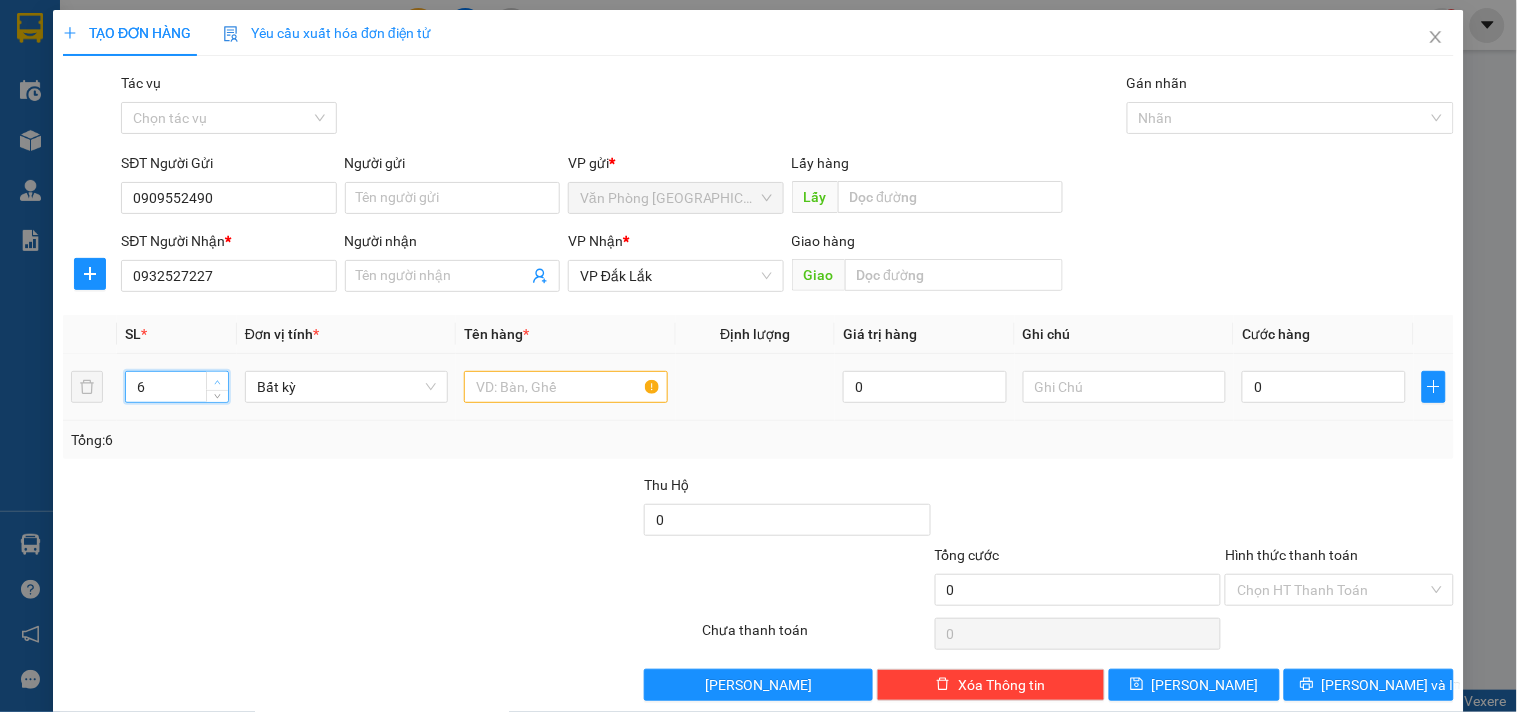 click at bounding box center [217, 381] 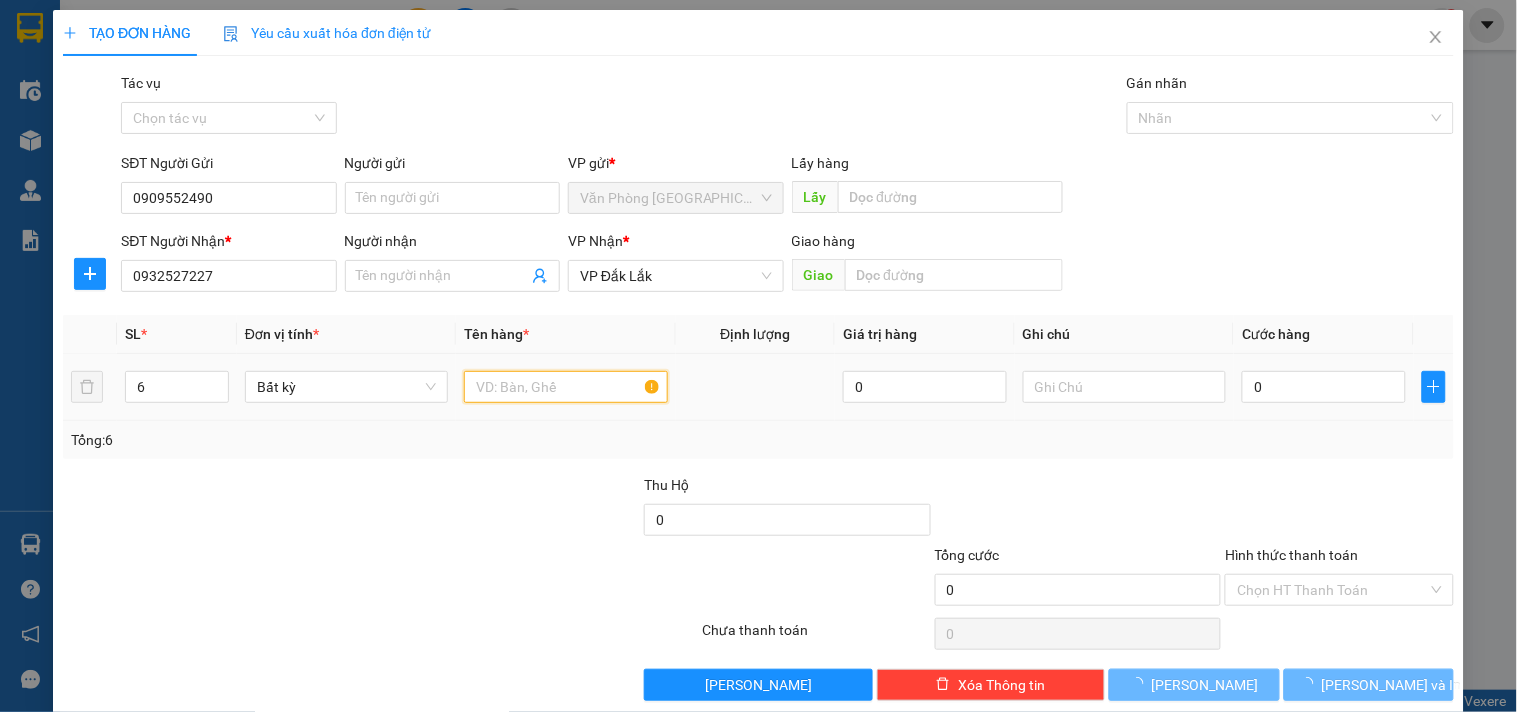 click at bounding box center [565, 387] 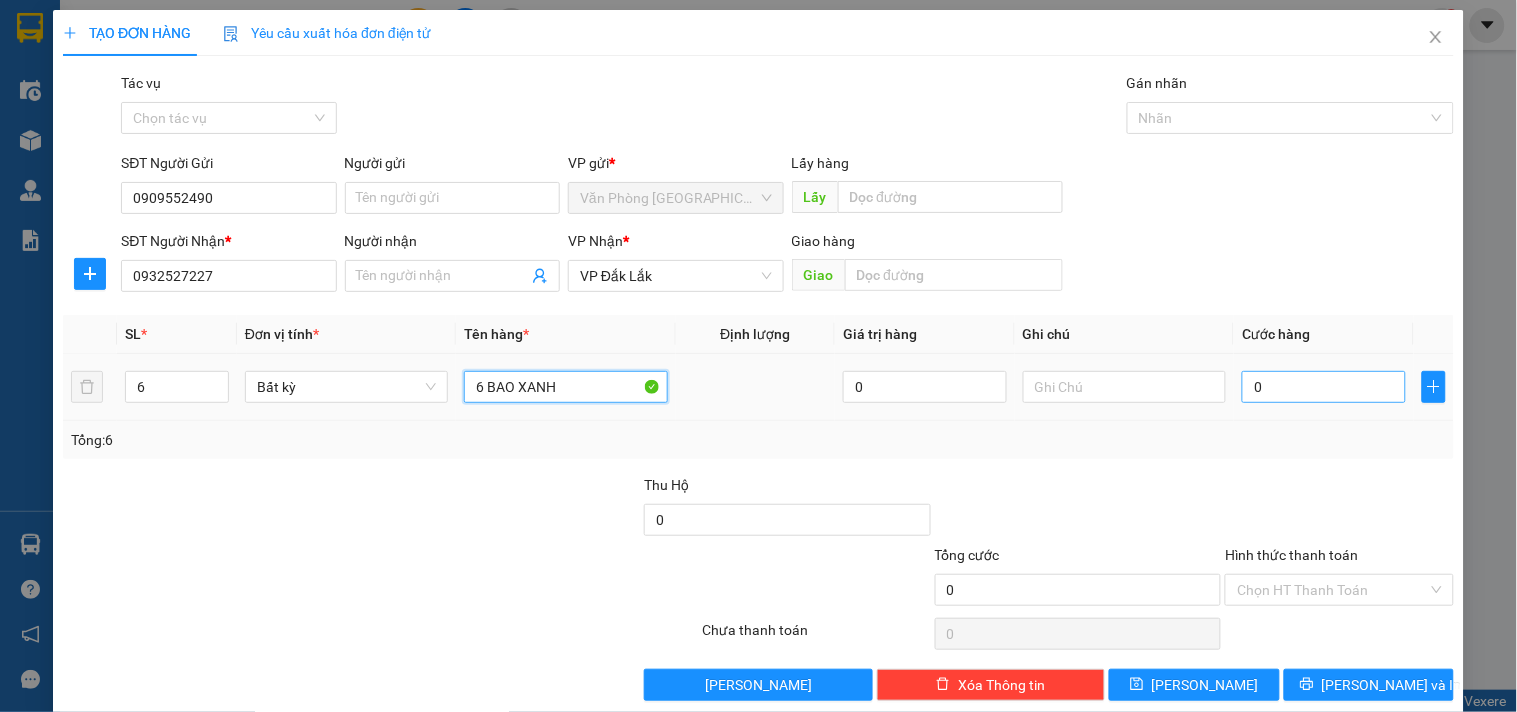 type on "6 BAO XANH" 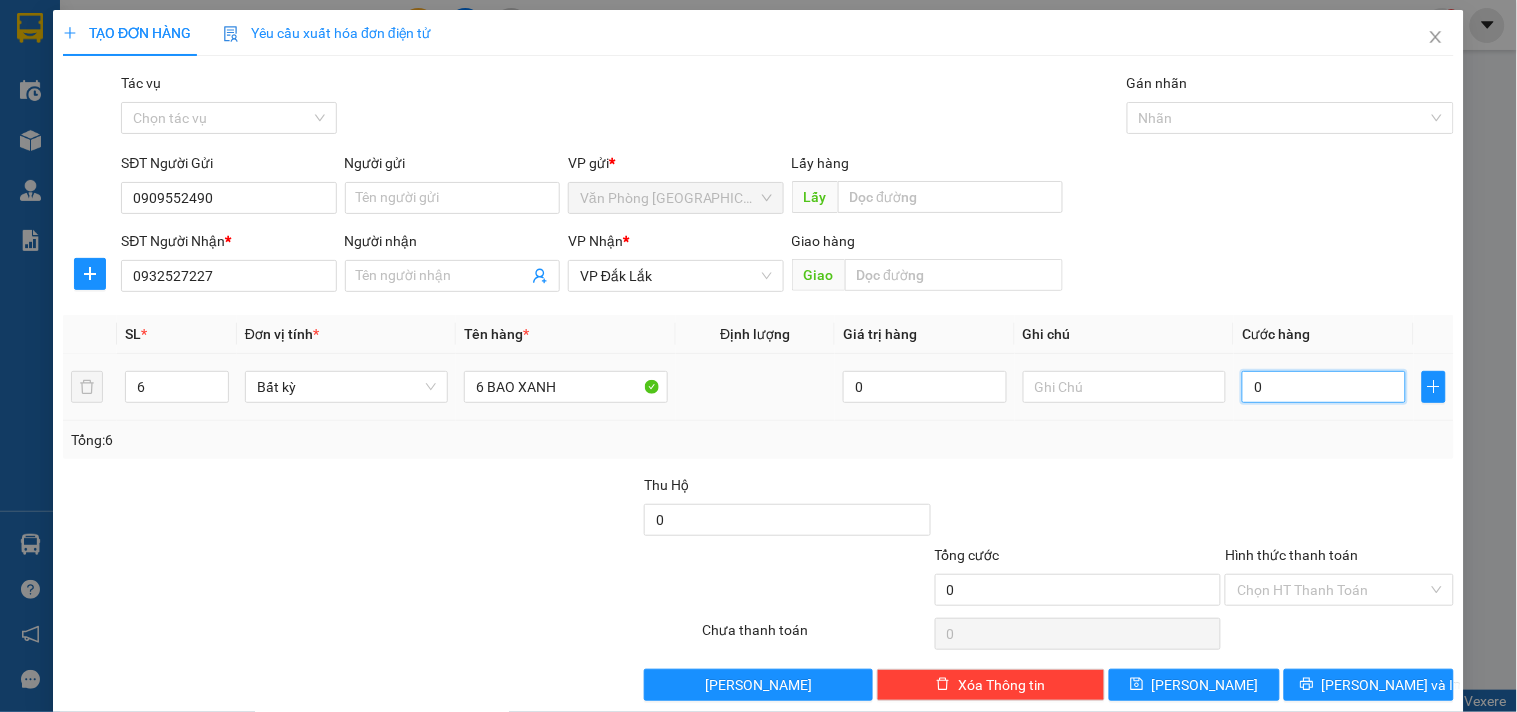 click on "0" at bounding box center [1324, 387] 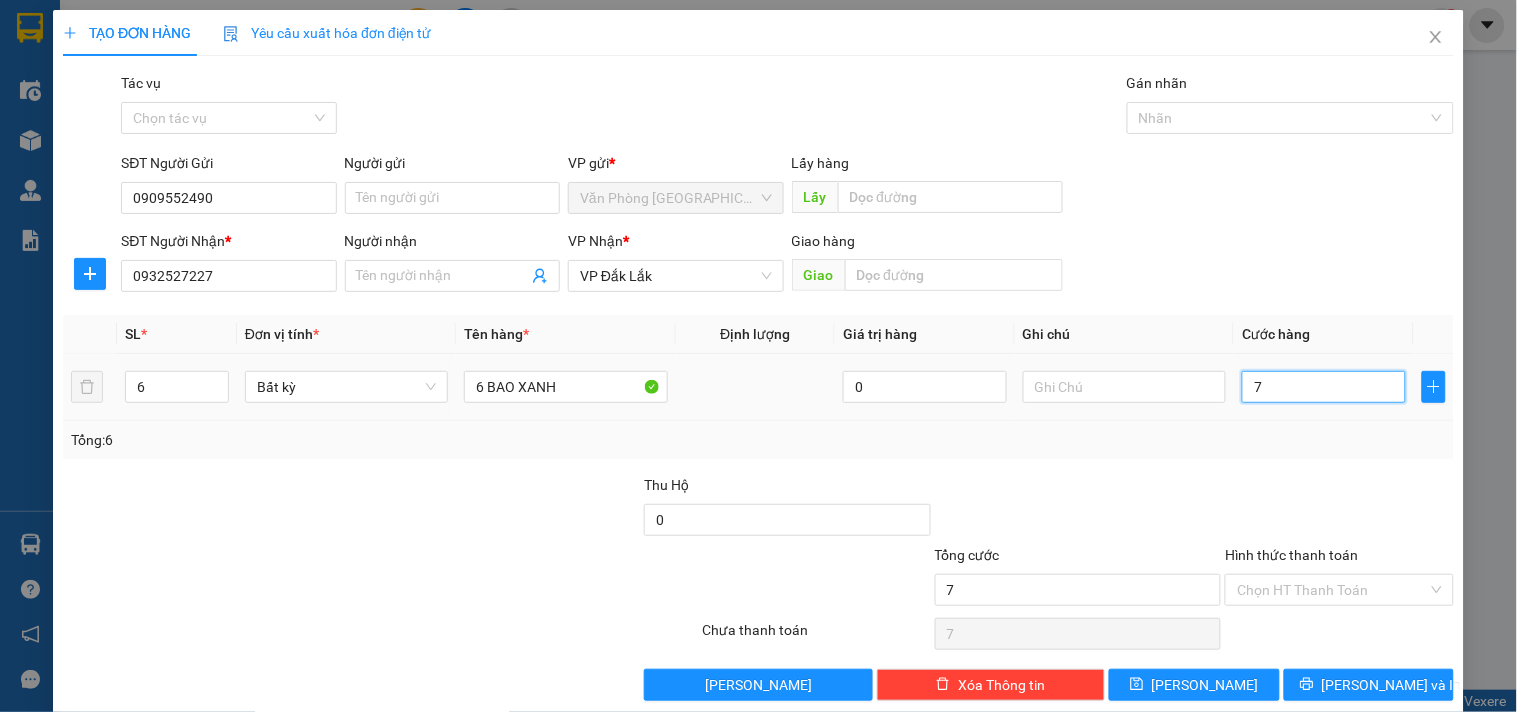 type on "72" 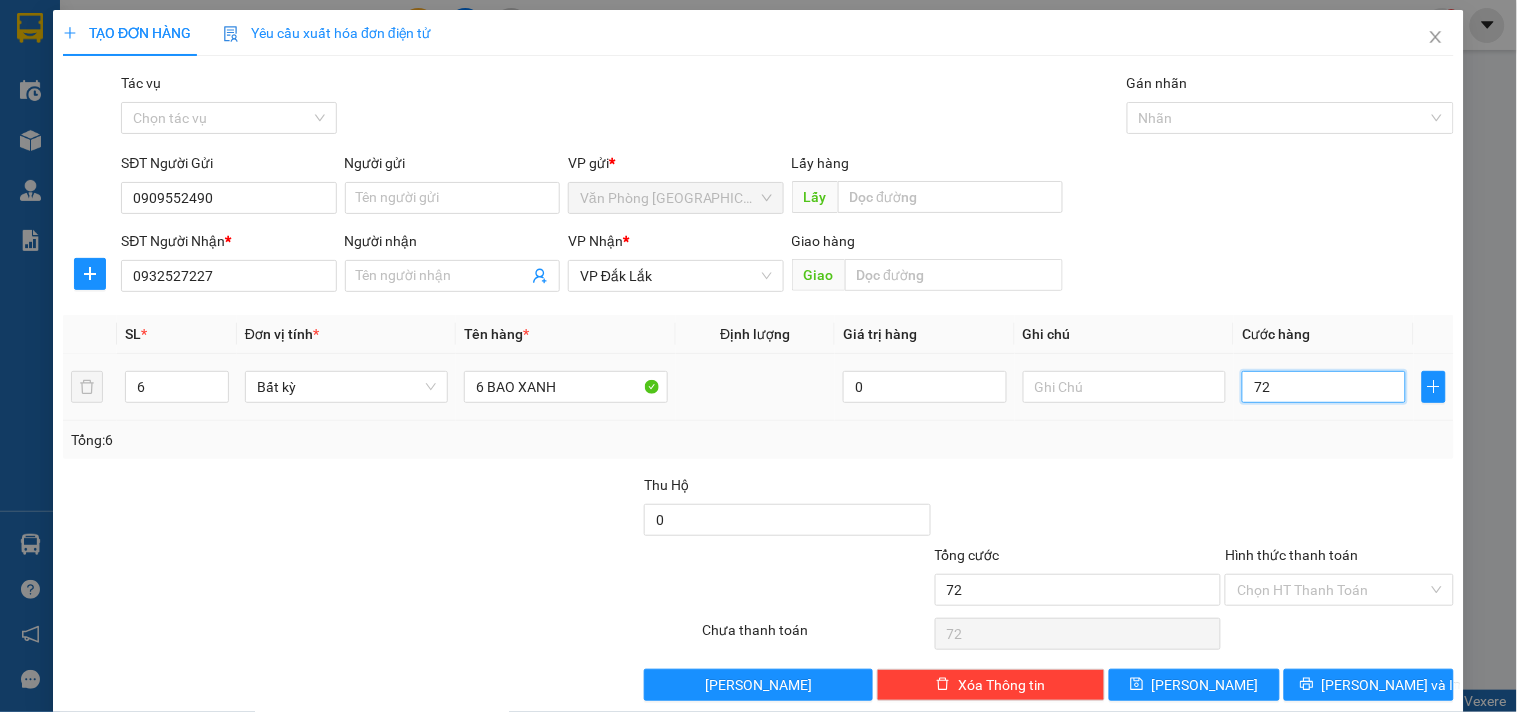 type on "720" 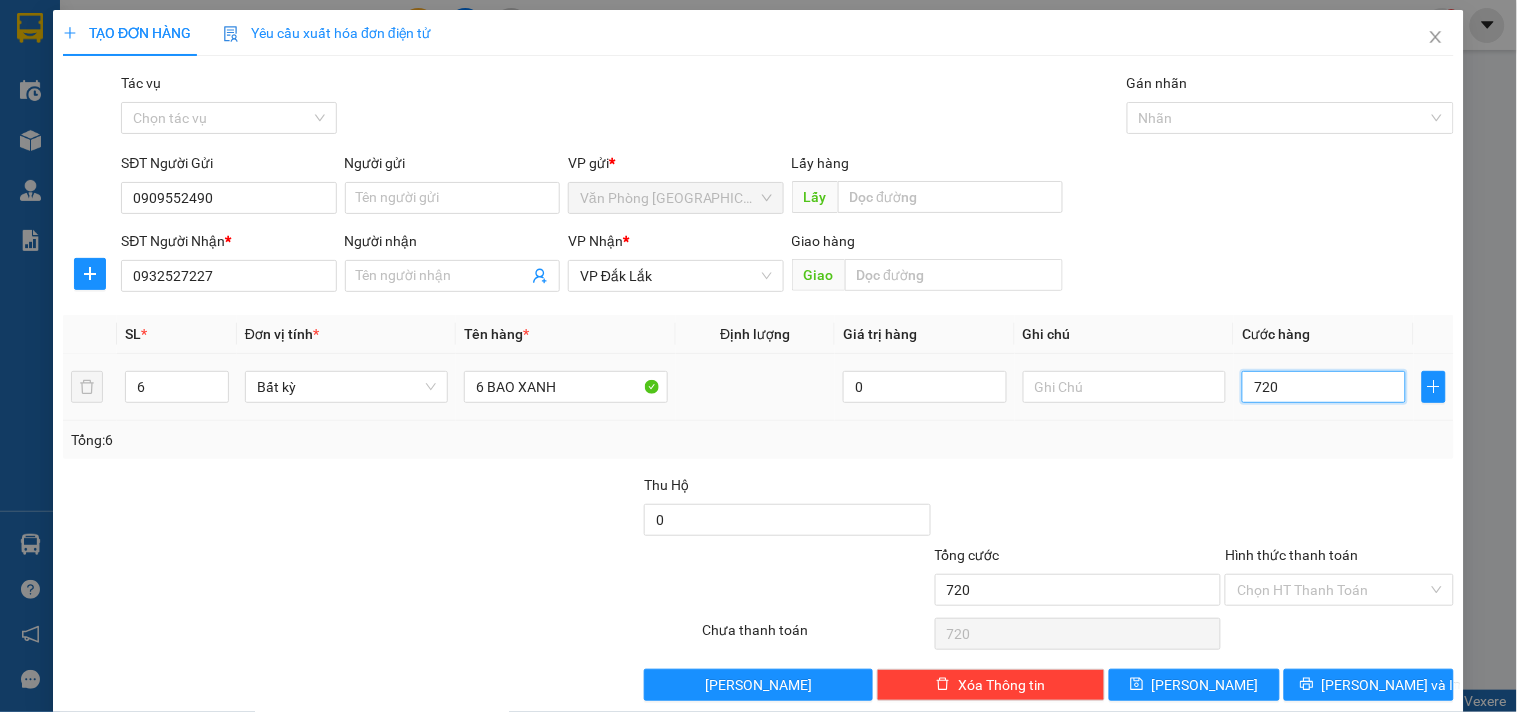 type on "7.200" 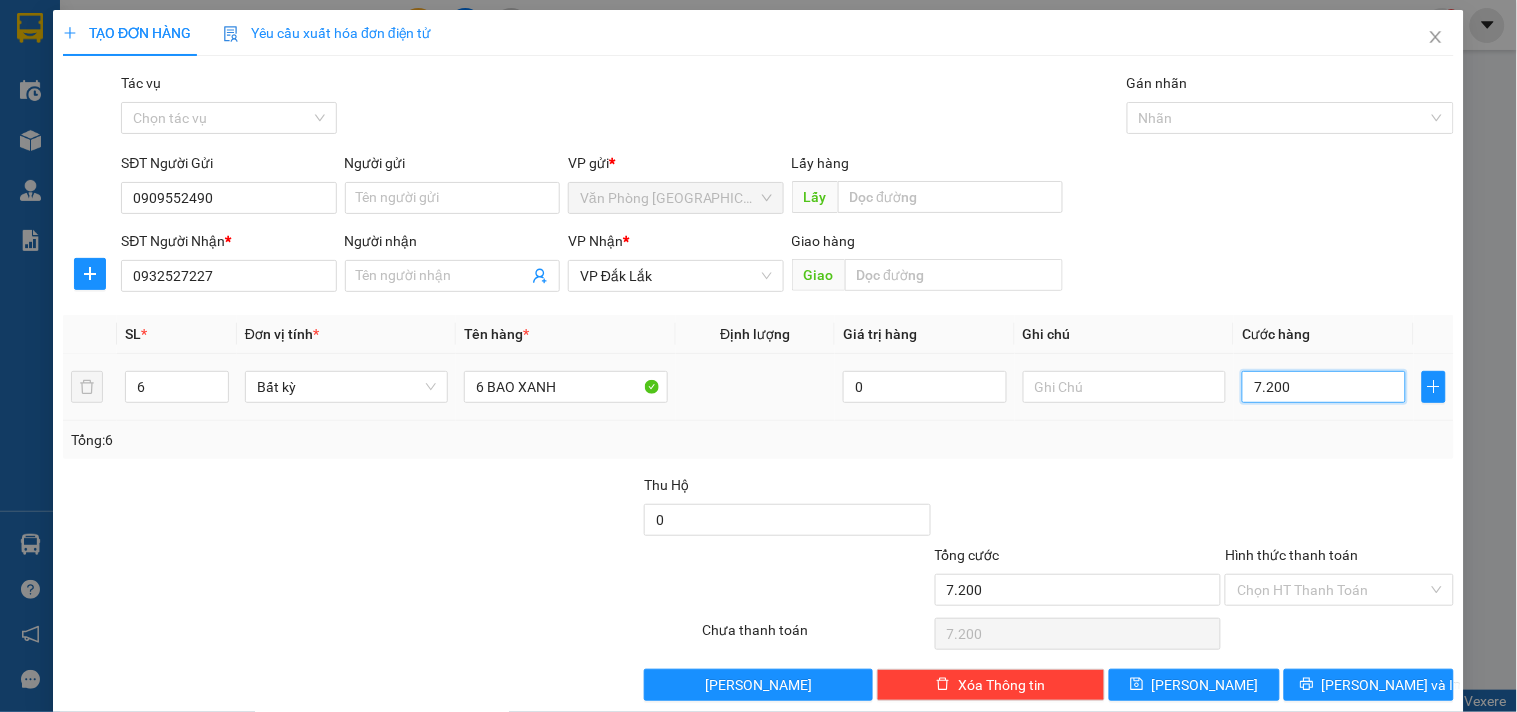 type on "72.000" 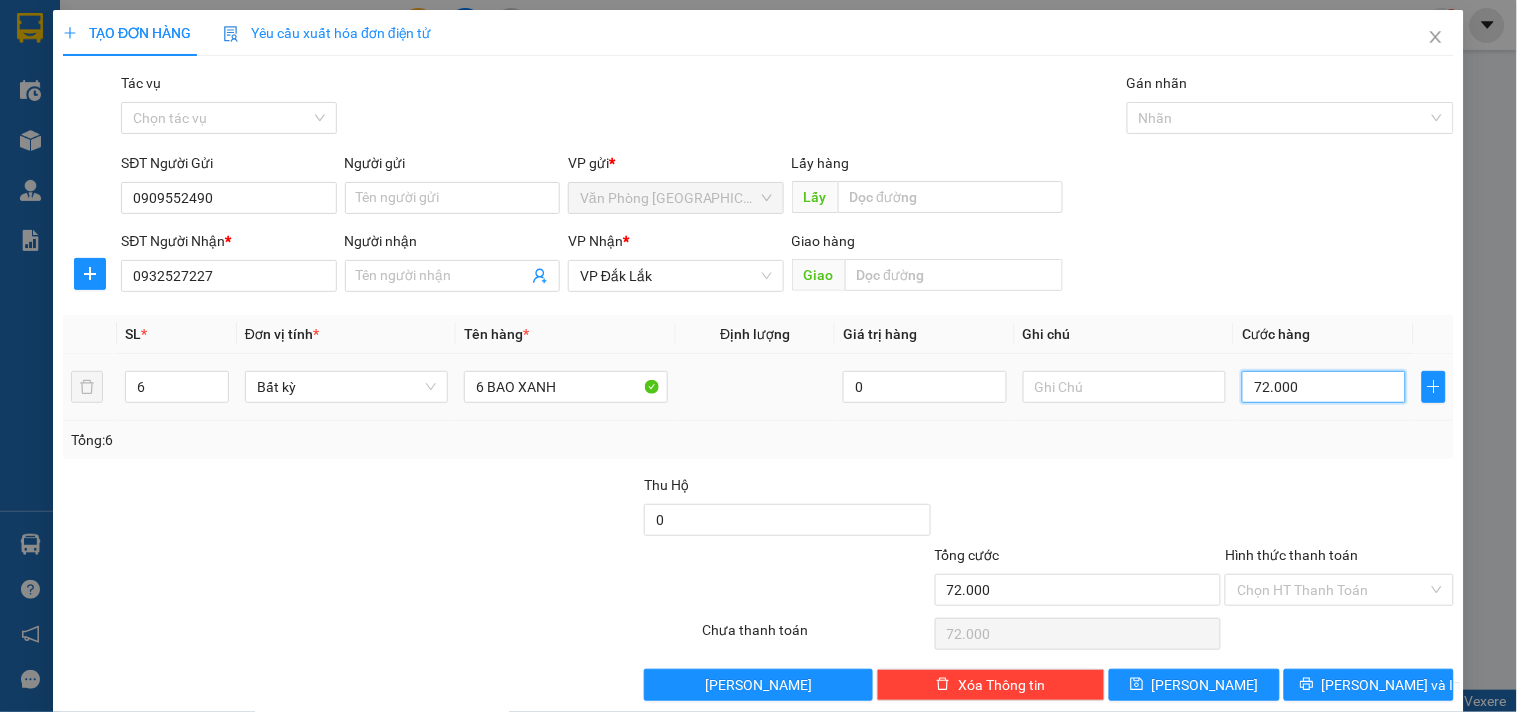 type on "720.000" 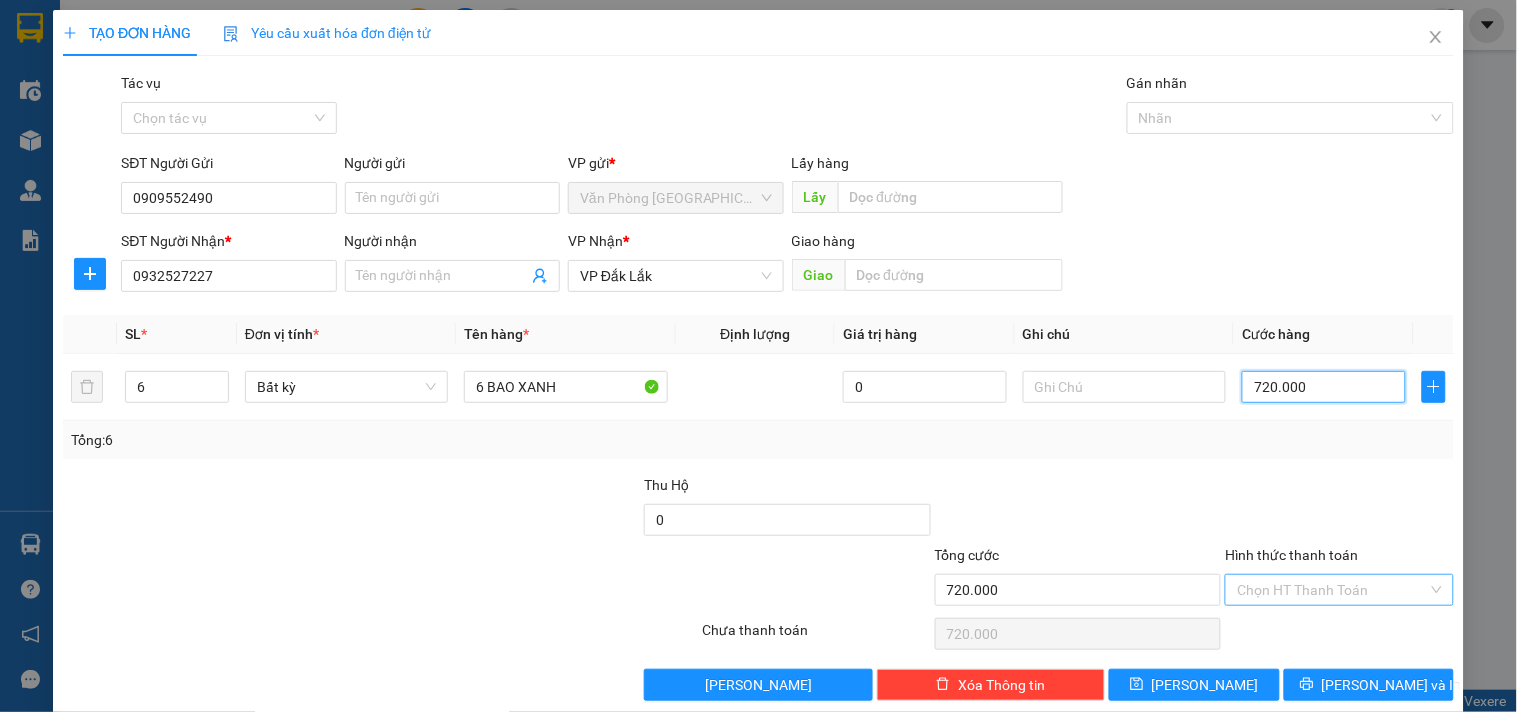 type on "720.000" 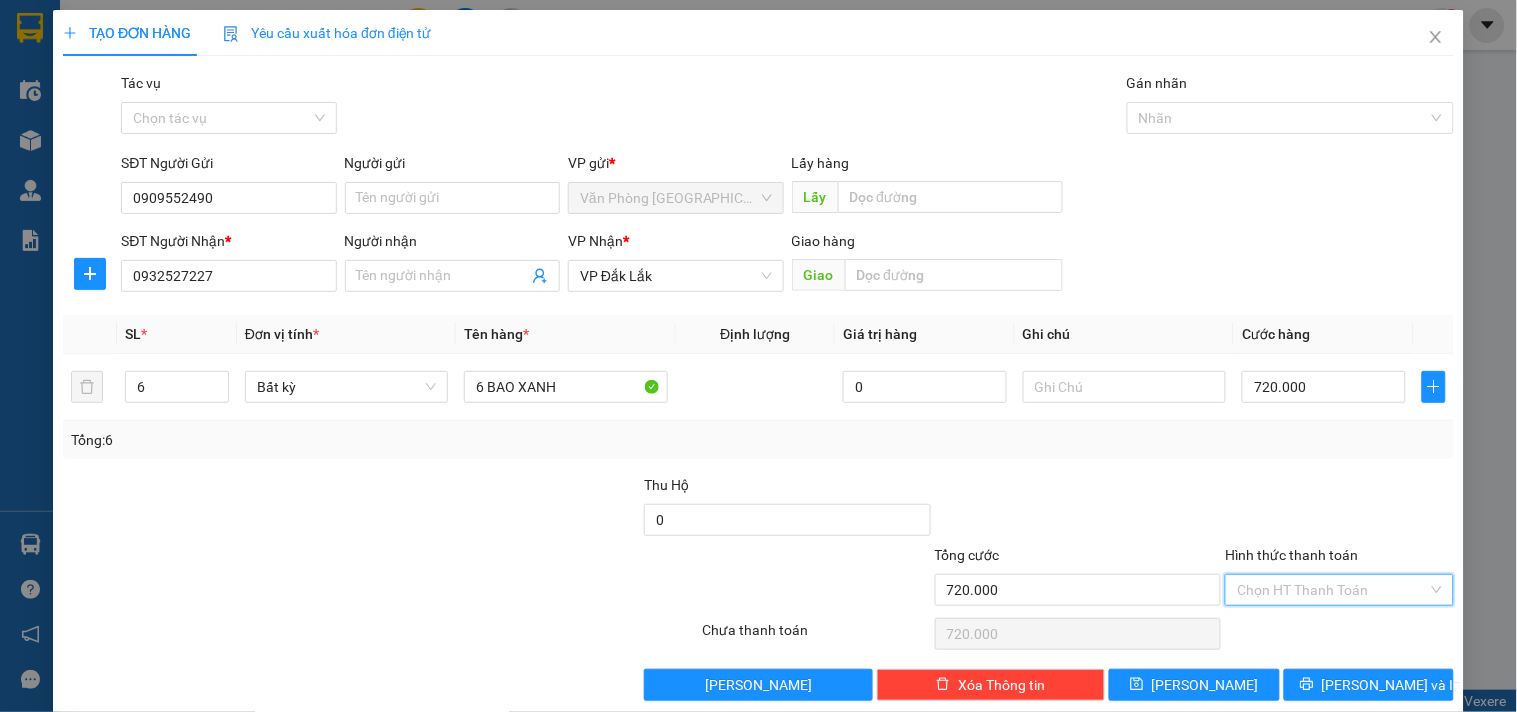 click on "Hình thức thanh toán" at bounding box center [1332, 590] 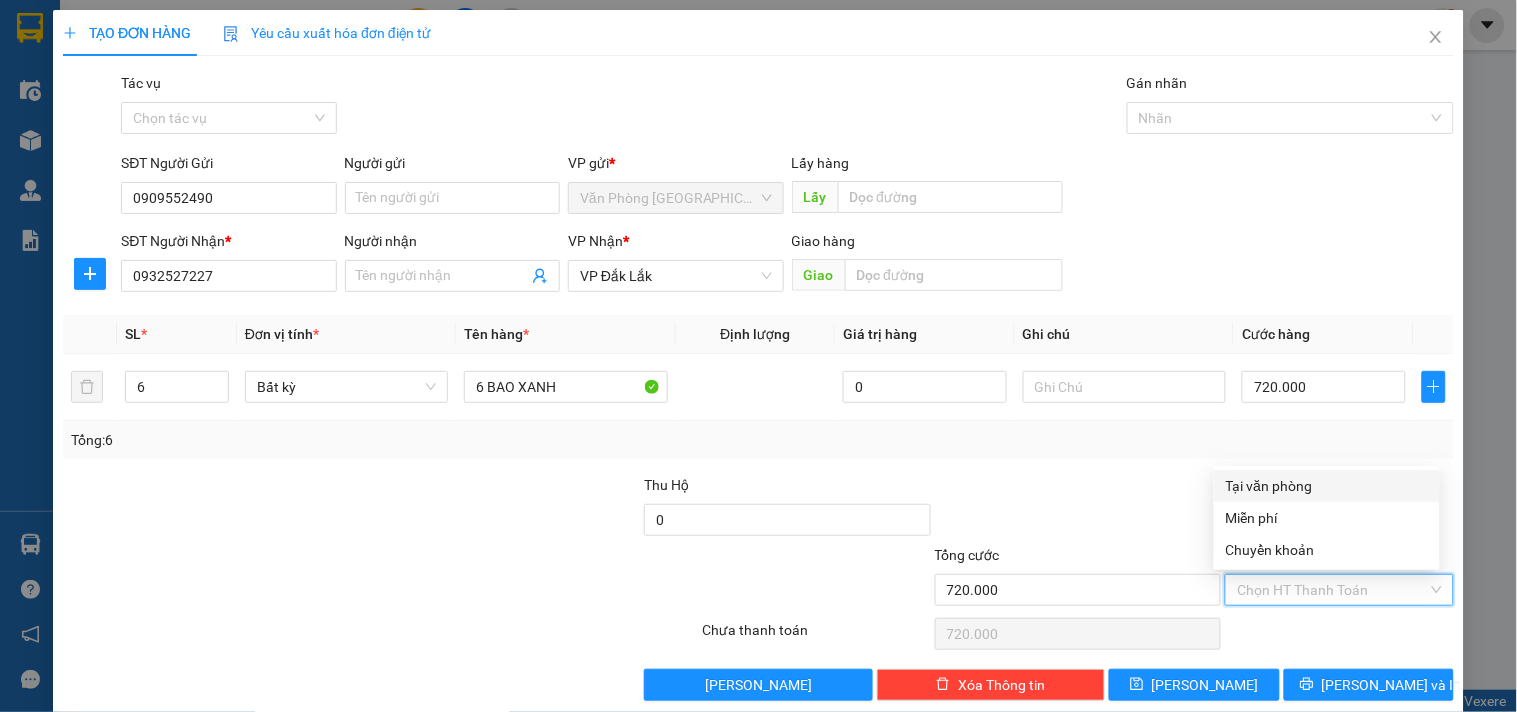 click on "Tại văn phòng" at bounding box center [1327, 486] 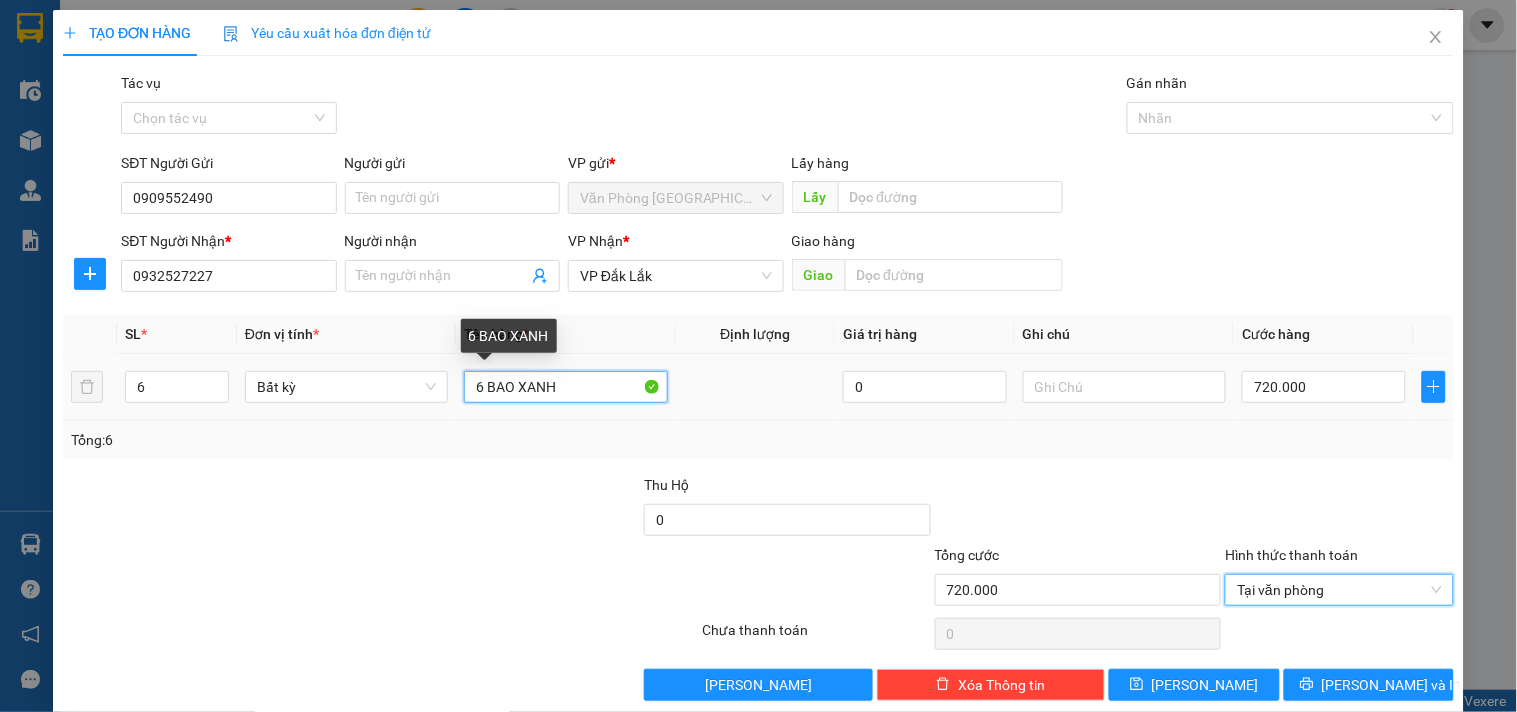 click on "6 BAO XANH" at bounding box center (565, 387) 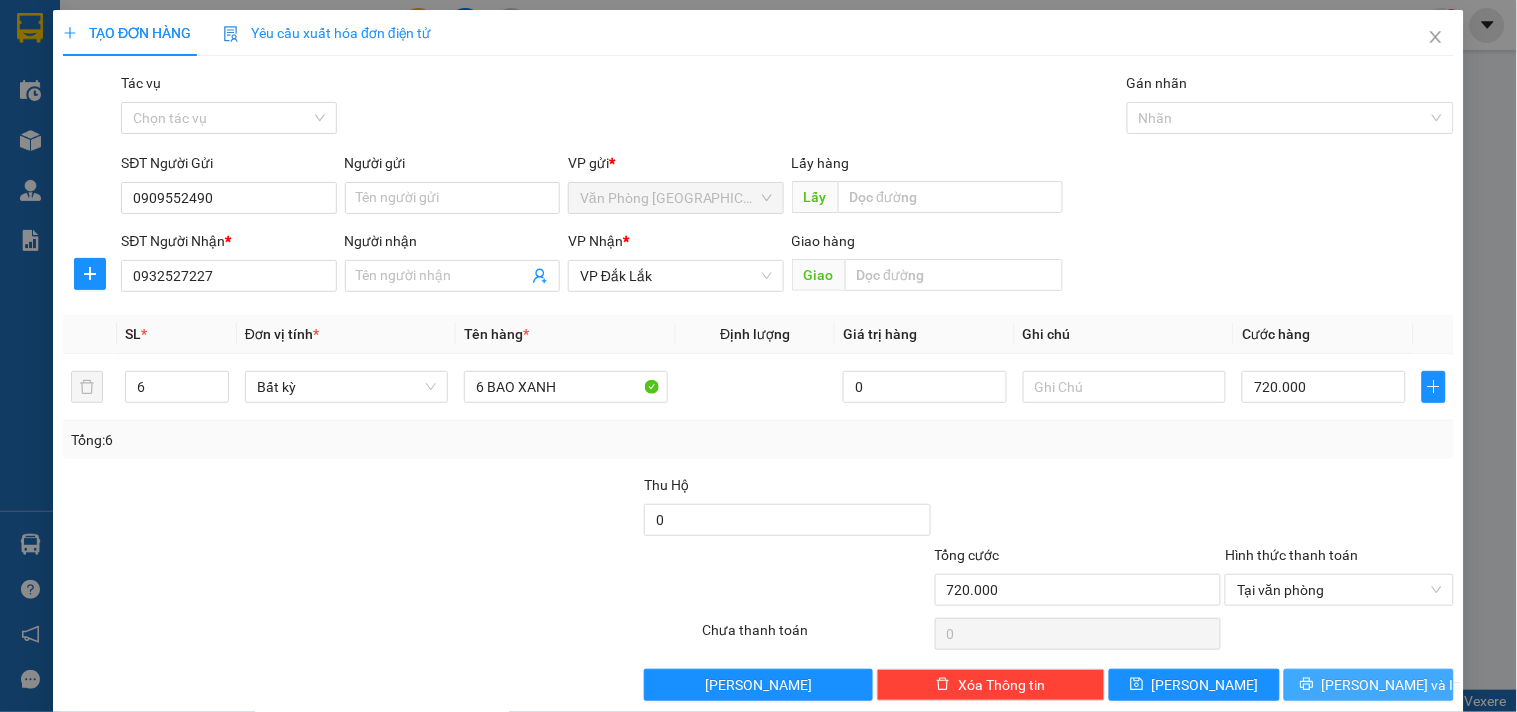 click 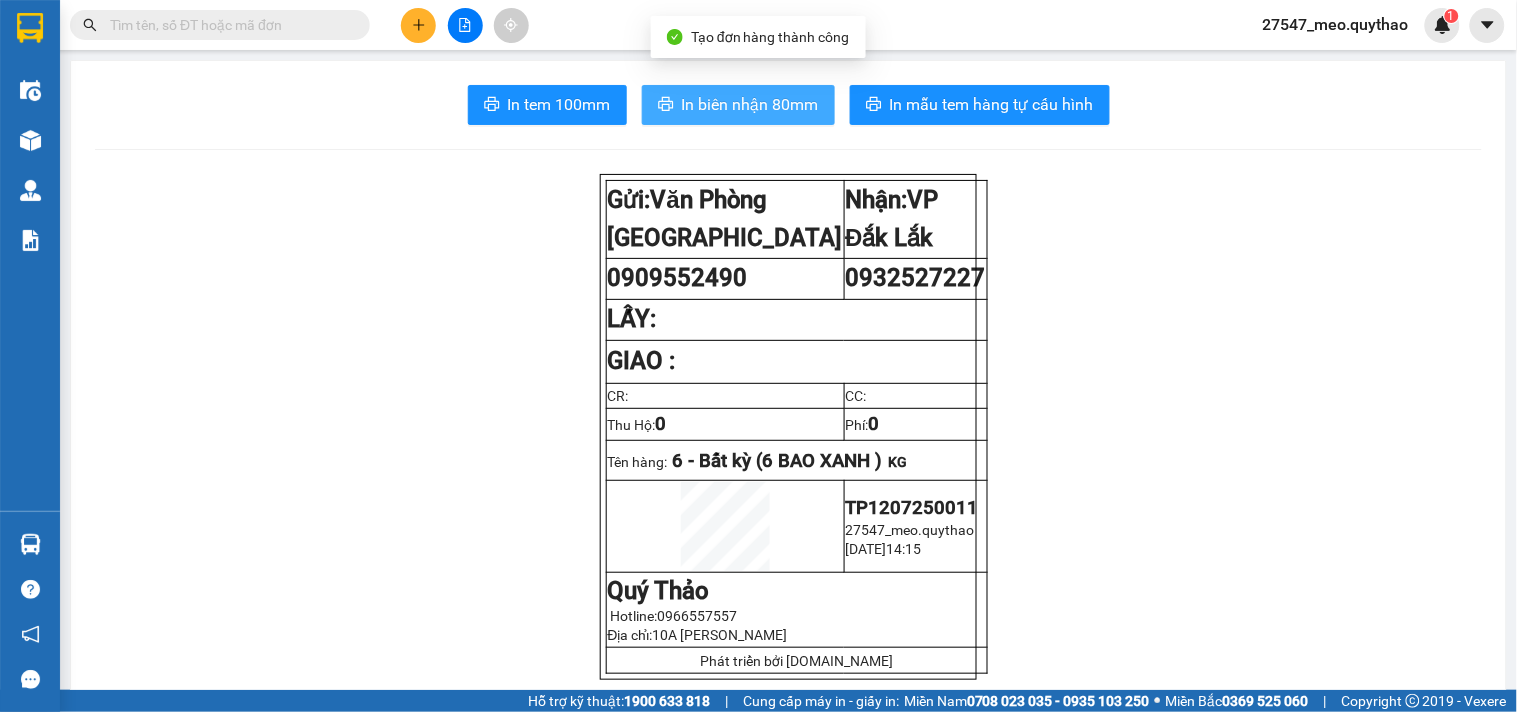 click on "In biên nhận 80mm" at bounding box center (750, 104) 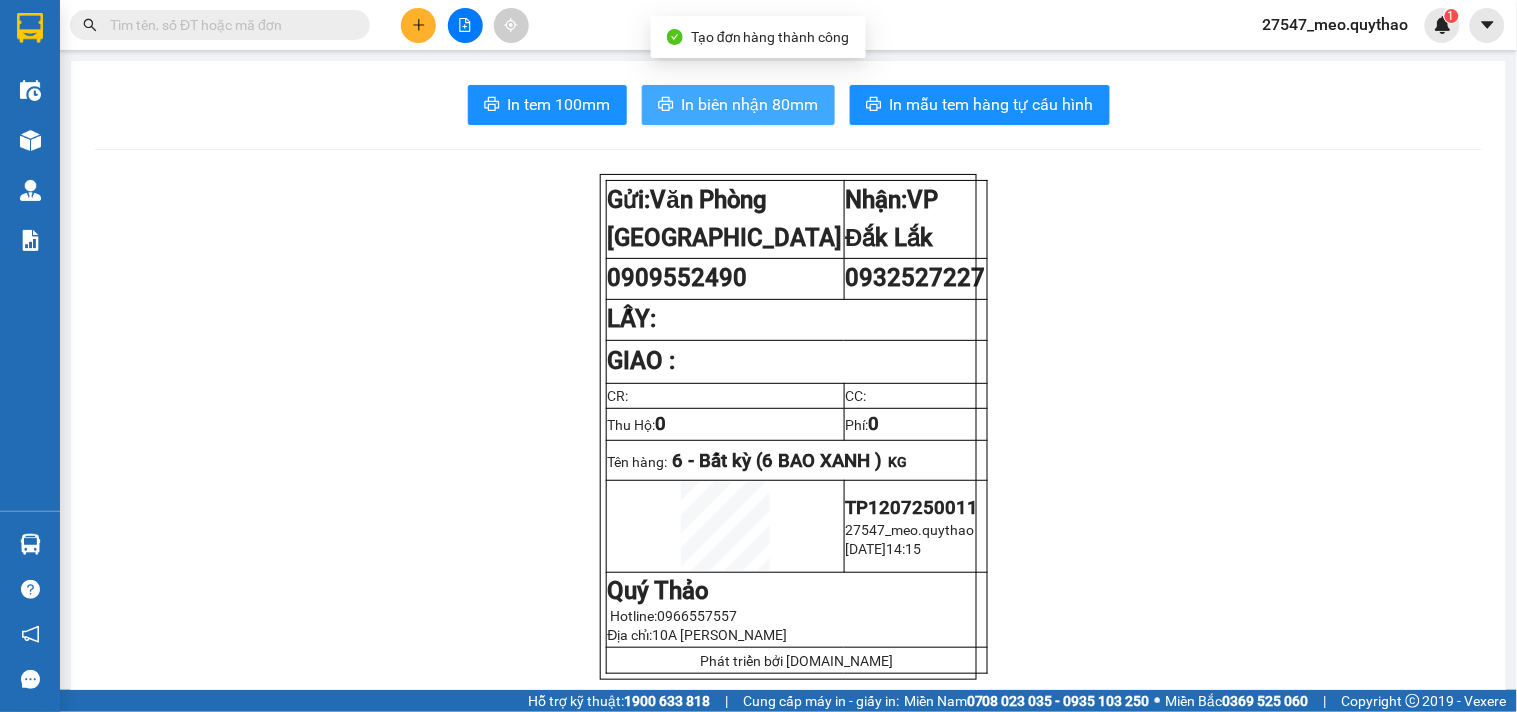 scroll, scrollTop: 0, scrollLeft: 0, axis: both 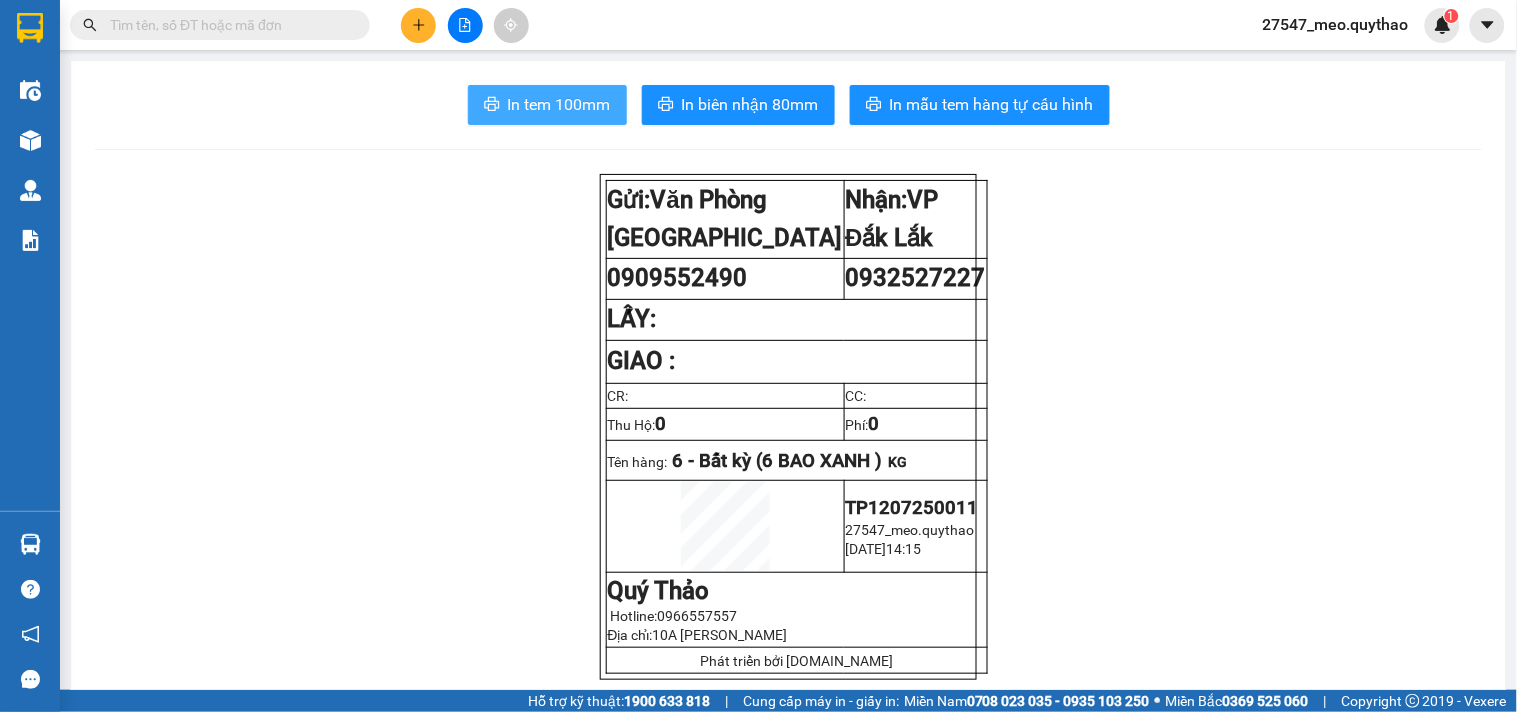 click on "In tem 100mm" at bounding box center (559, 104) 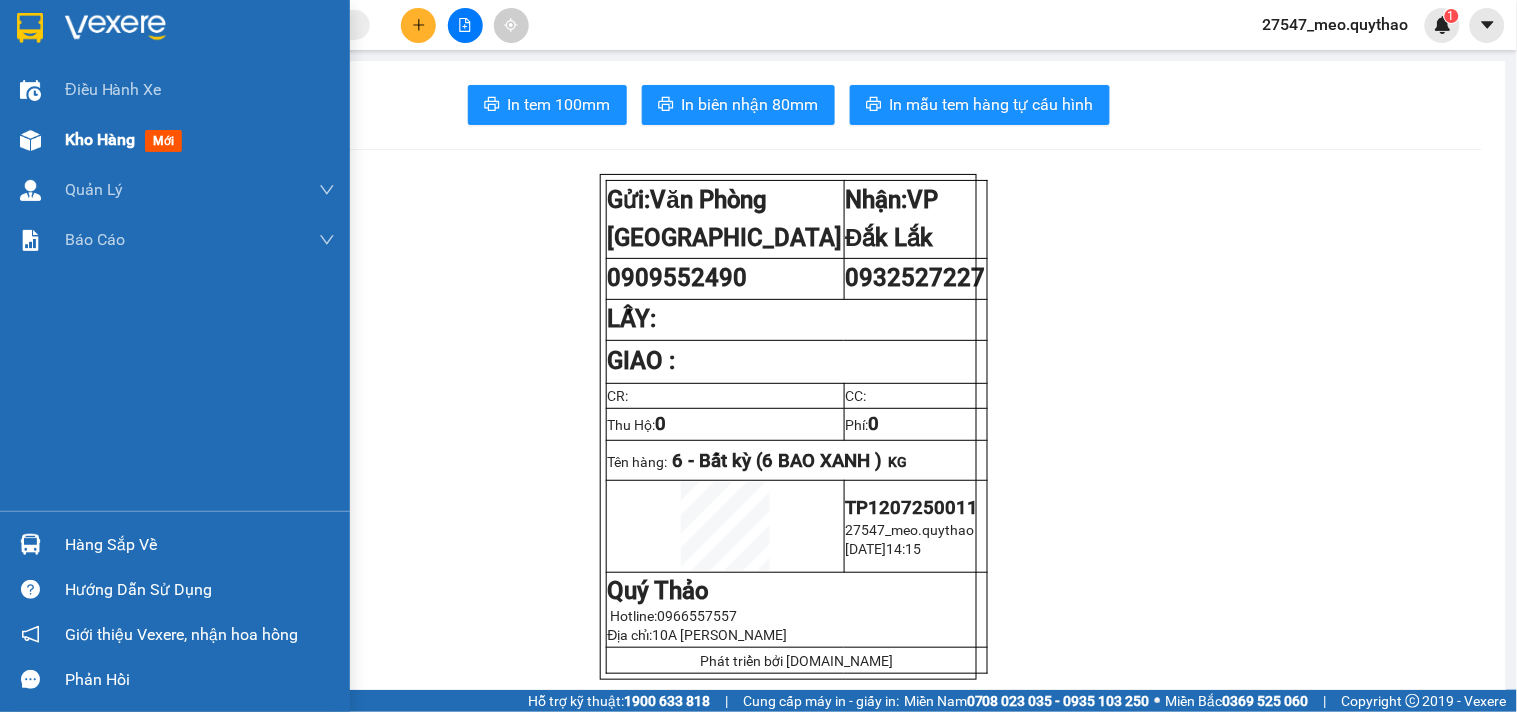 click on "Kho hàng" at bounding box center (100, 139) 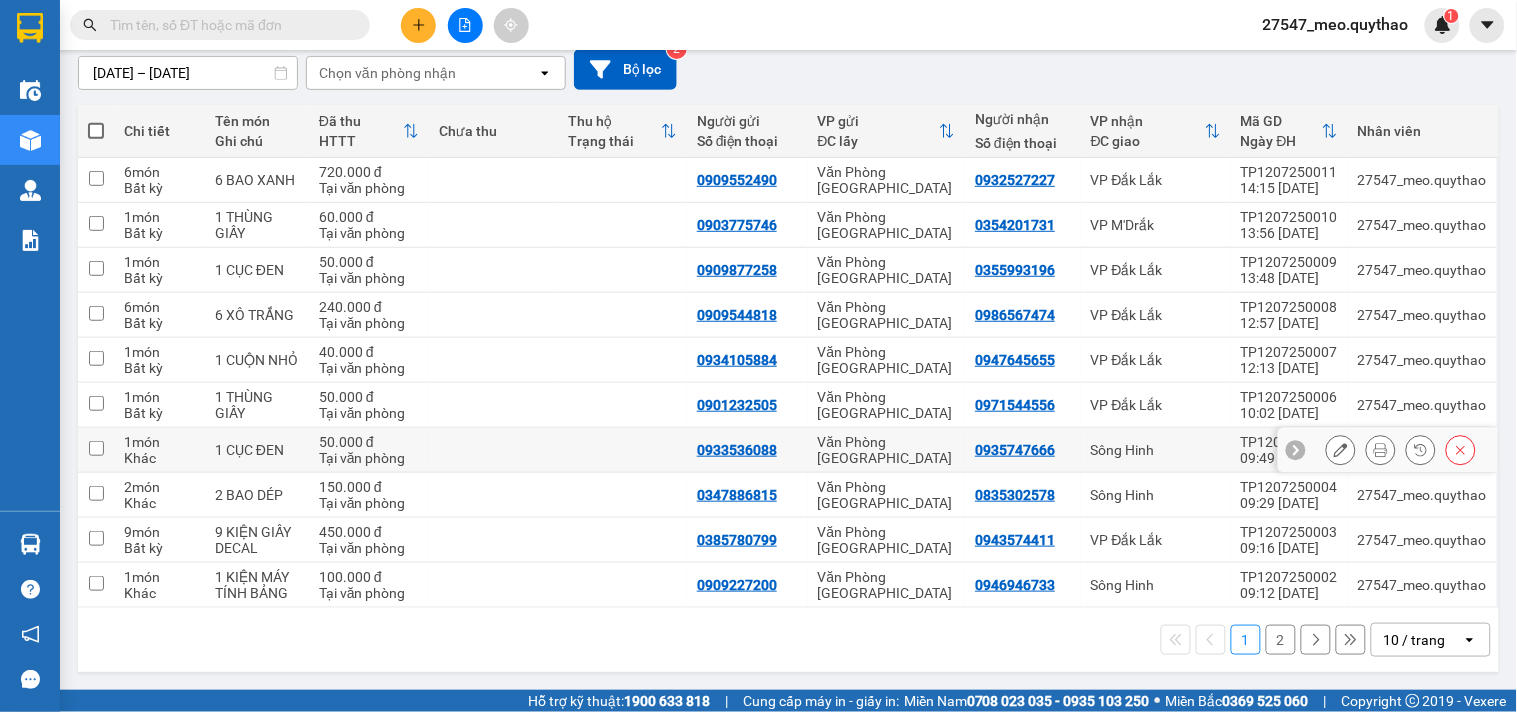 scroll, scrollTop: 178, scrollLeft: 0, axis: vertical 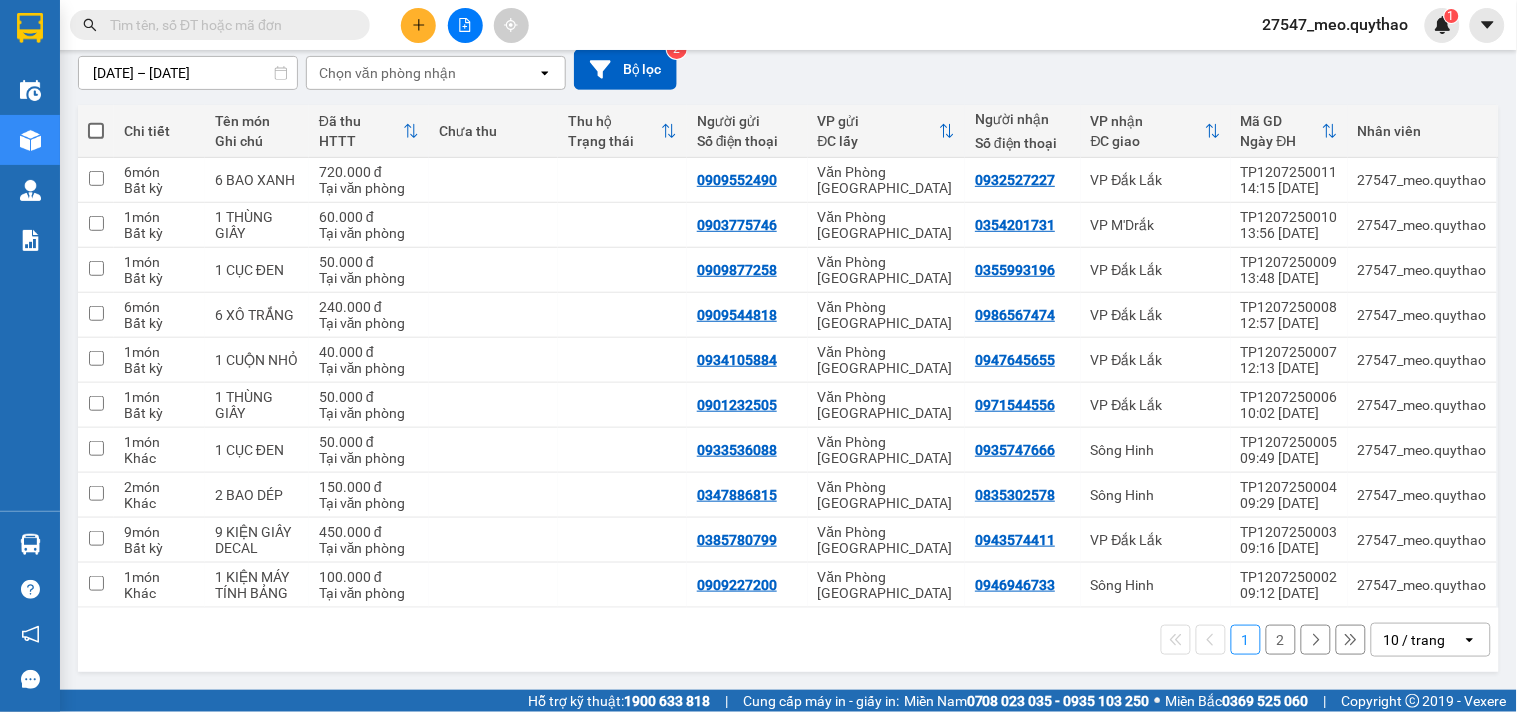 click on "2" at bounding box center (1281, 640) 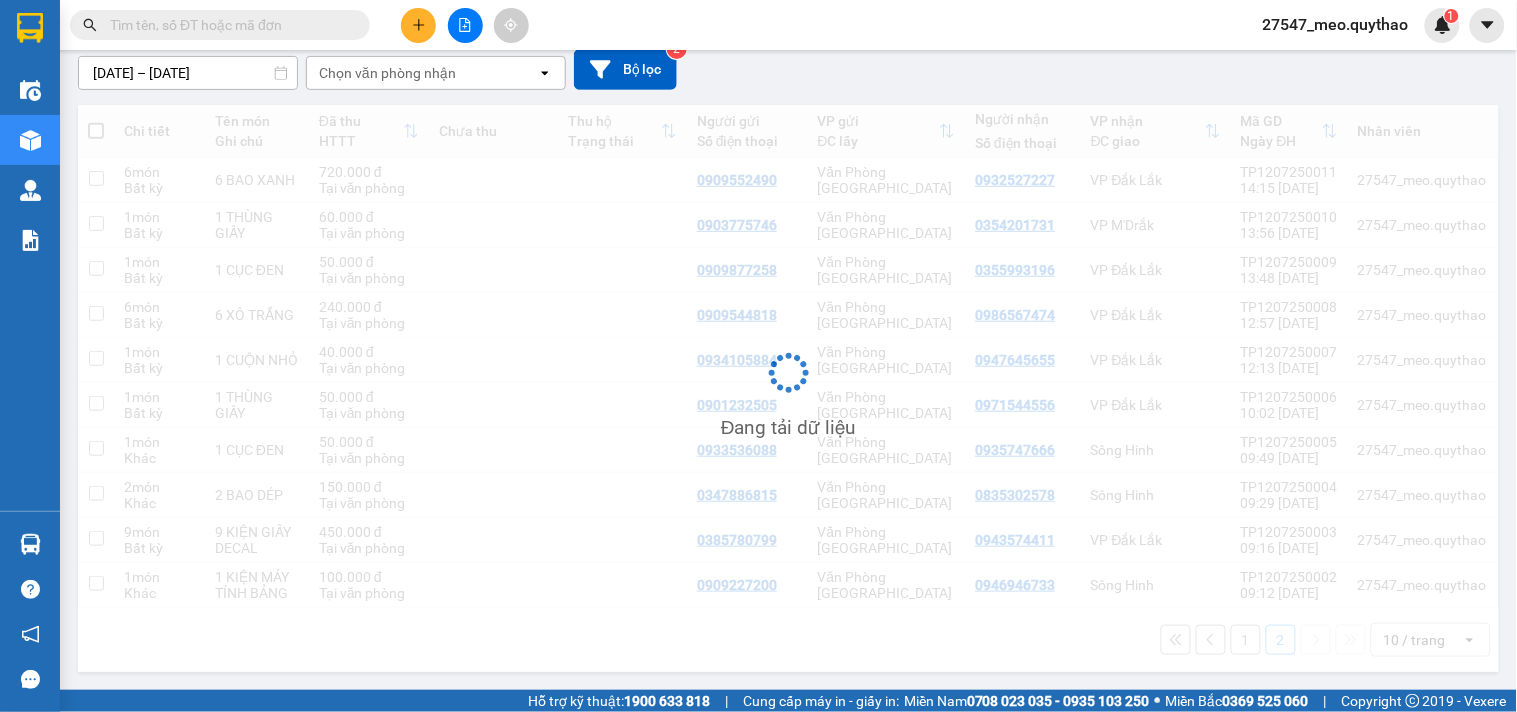 scroll, scrollTop: 92, scrollLeft: 0, axis: vertical 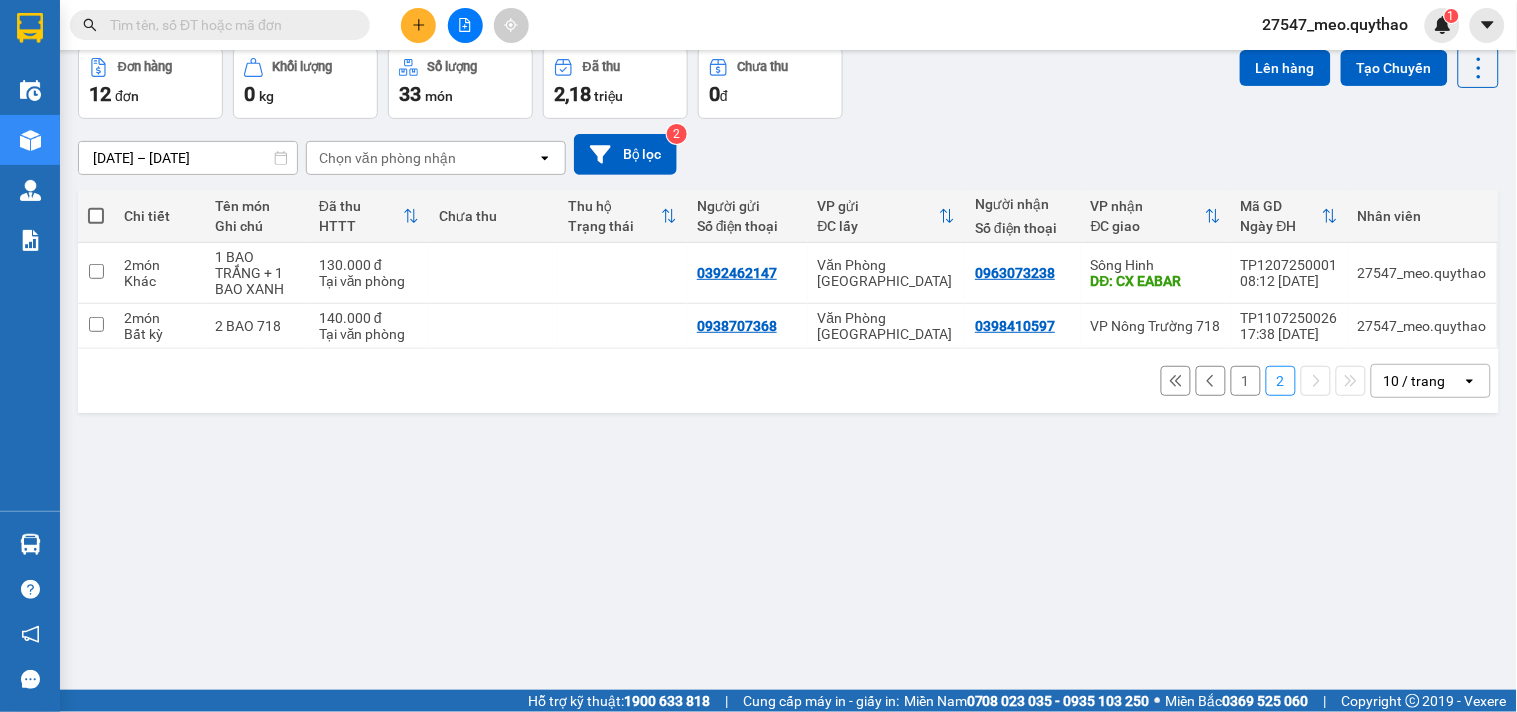 click on "1" at bounding box center [1246, 381] 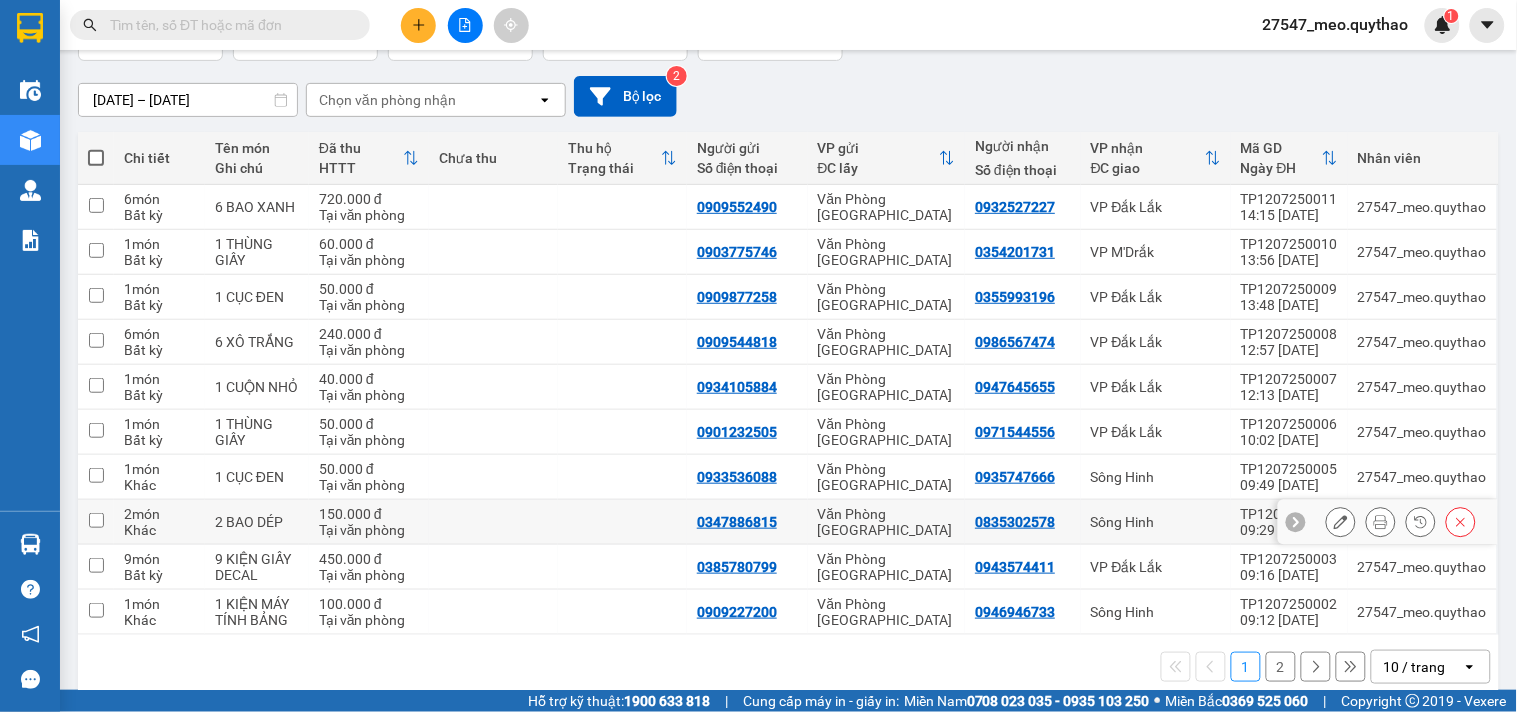 scroll, scrollTop: 178, scrollLeft: 0, axis: vertical 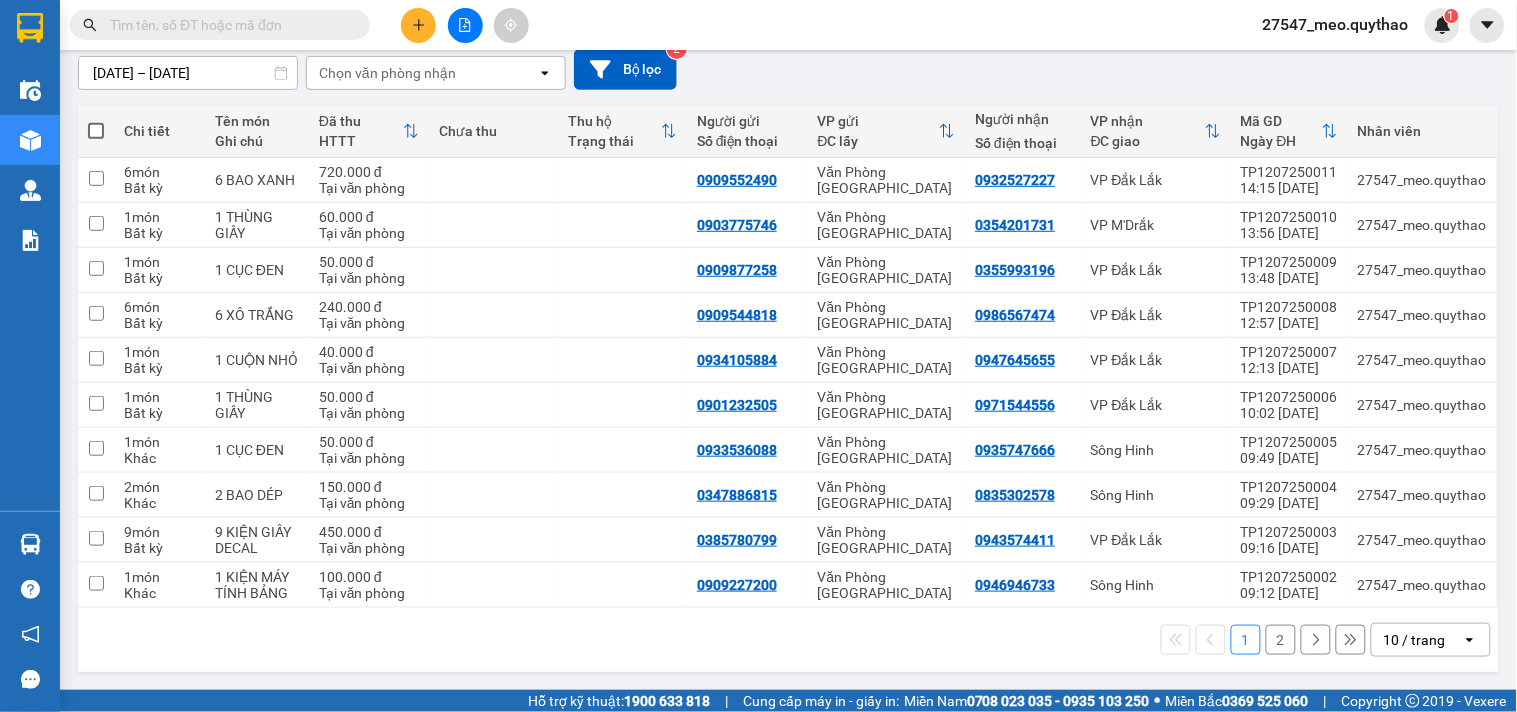click on "2" at bounding box center (1281, 640) 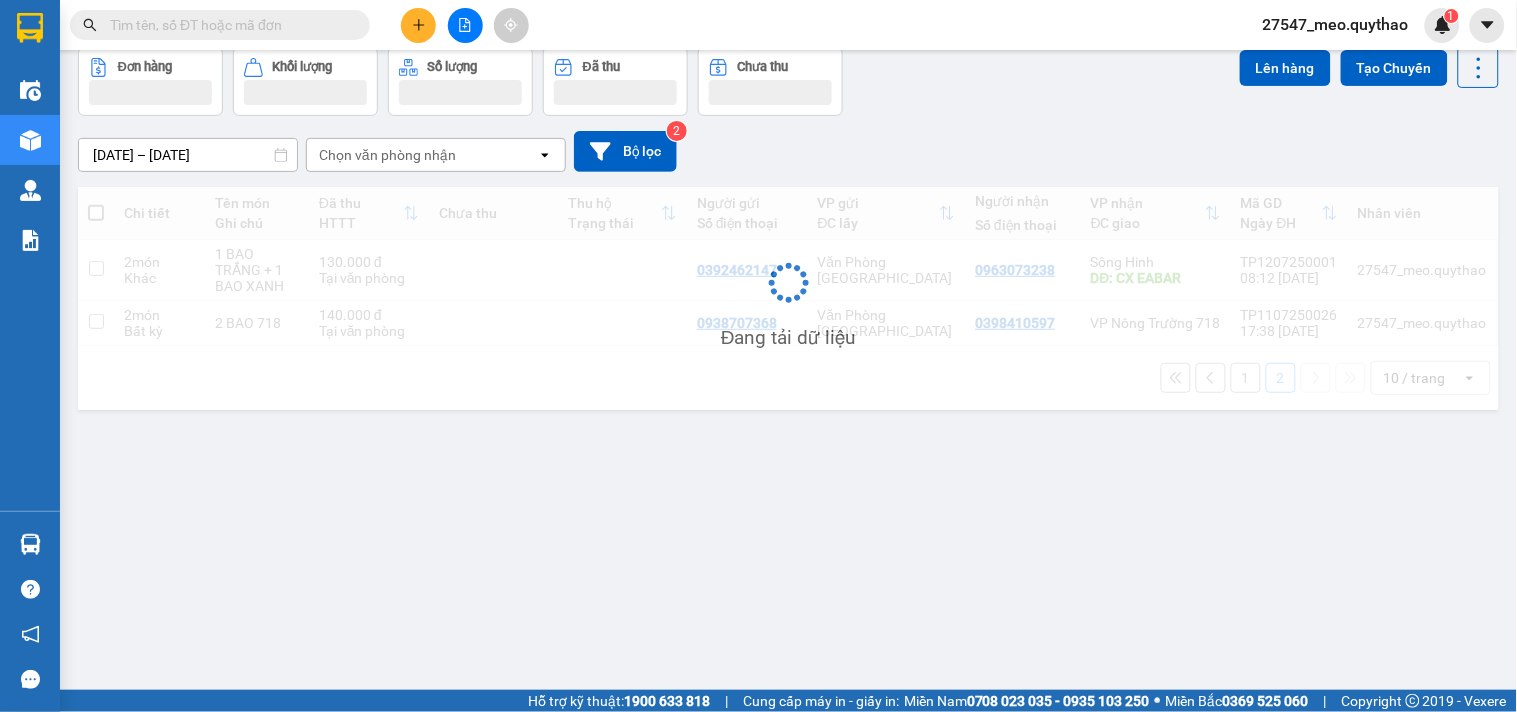 scroll, scrollTop: 92, scrollLeft: 0, axis: vertical 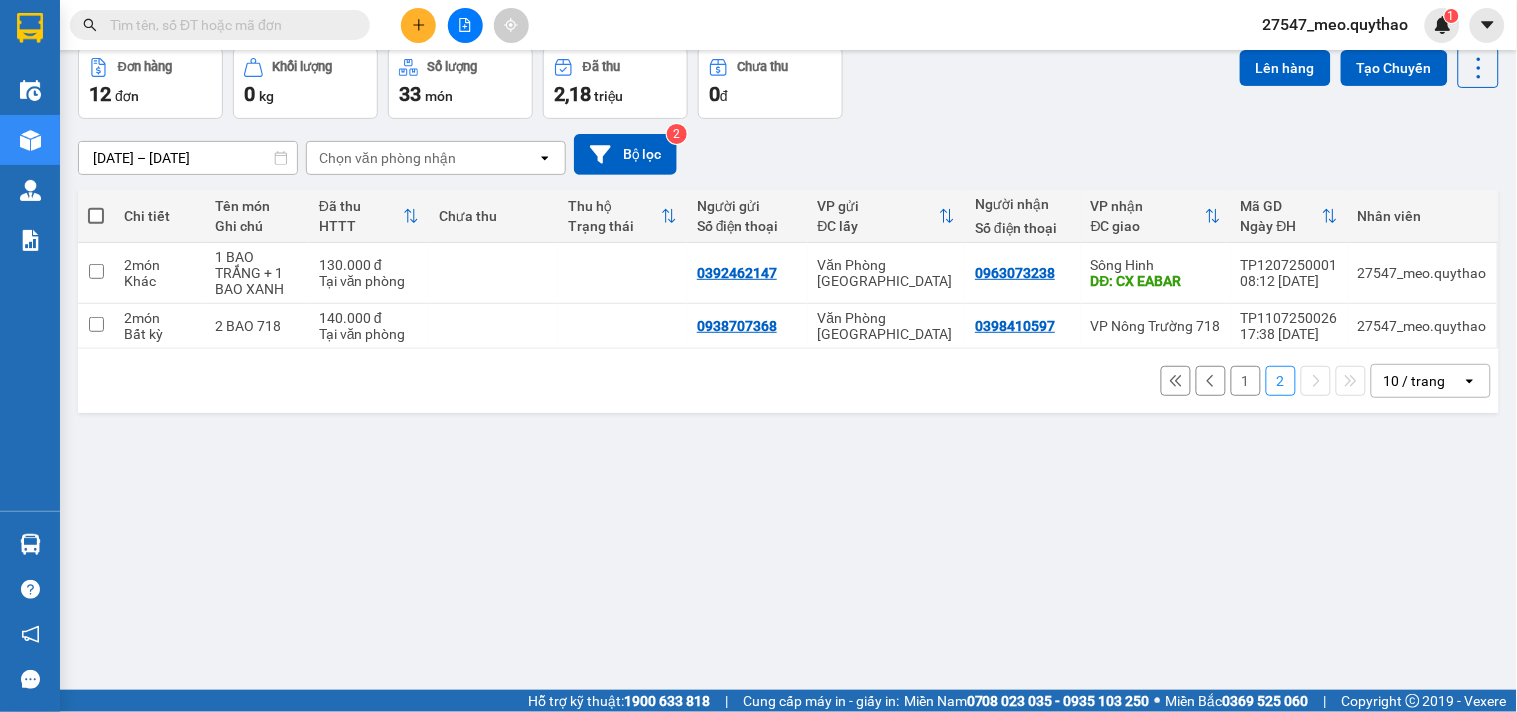 click on "1" at bounding box center (1246, 381) 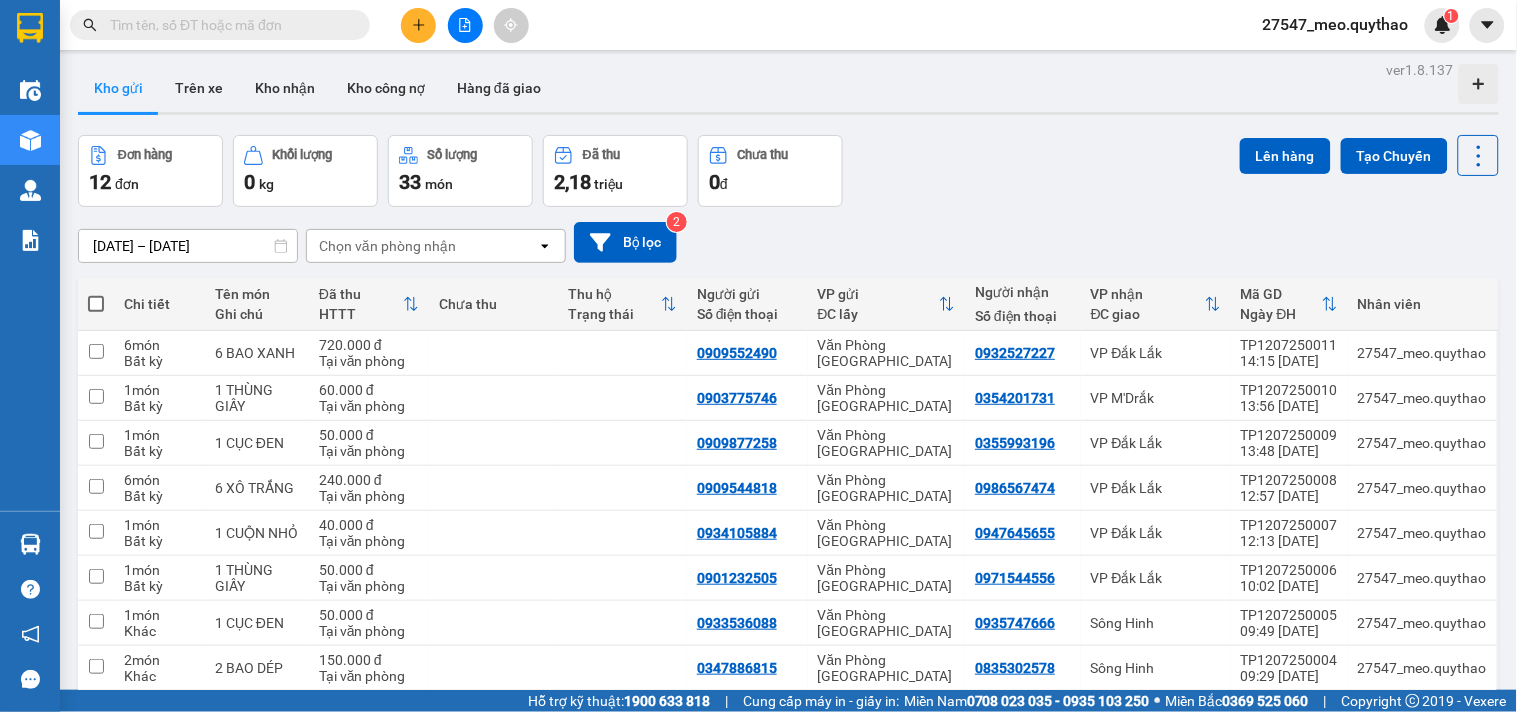 scroll, scrollTop: 0, scrollLeft: 0, axis: both 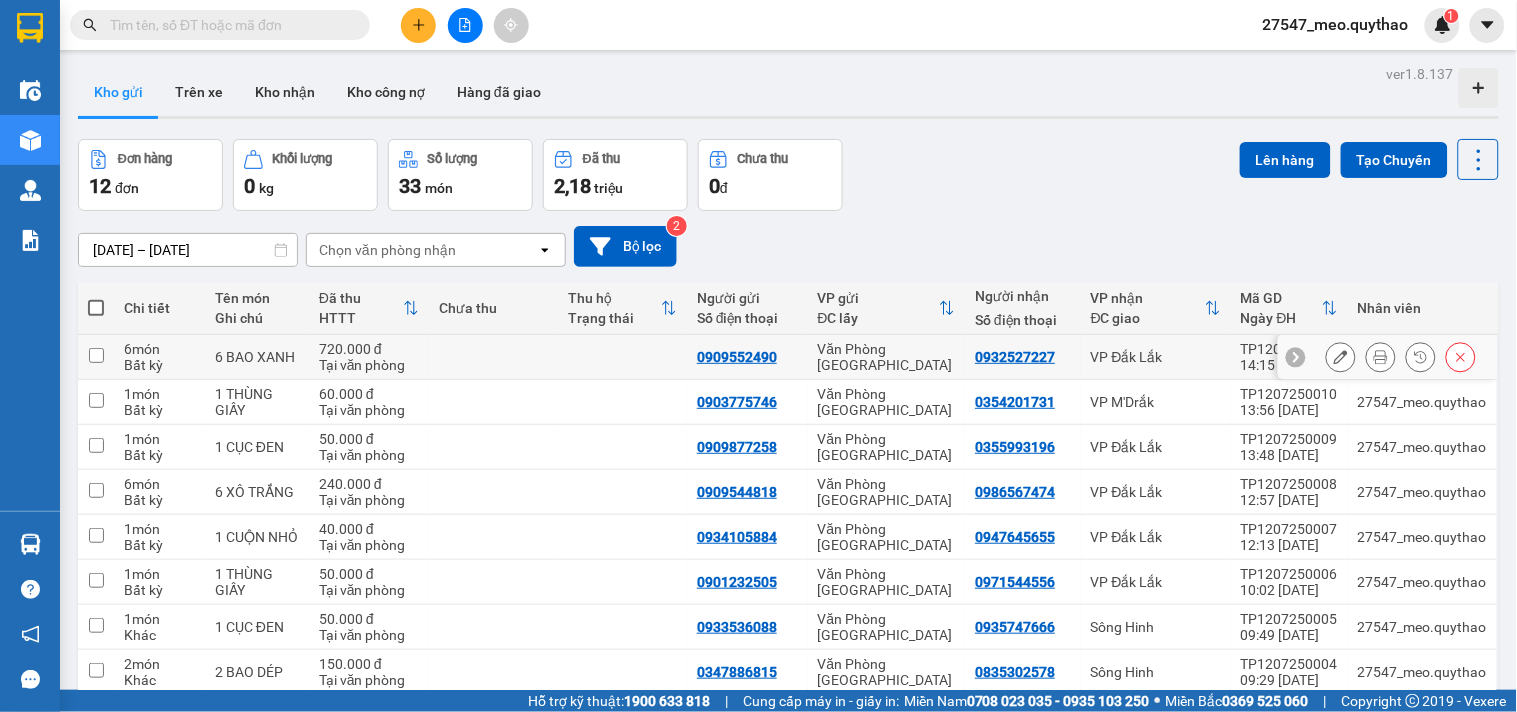 click on "0909552490" at bounding box center (737, 357) 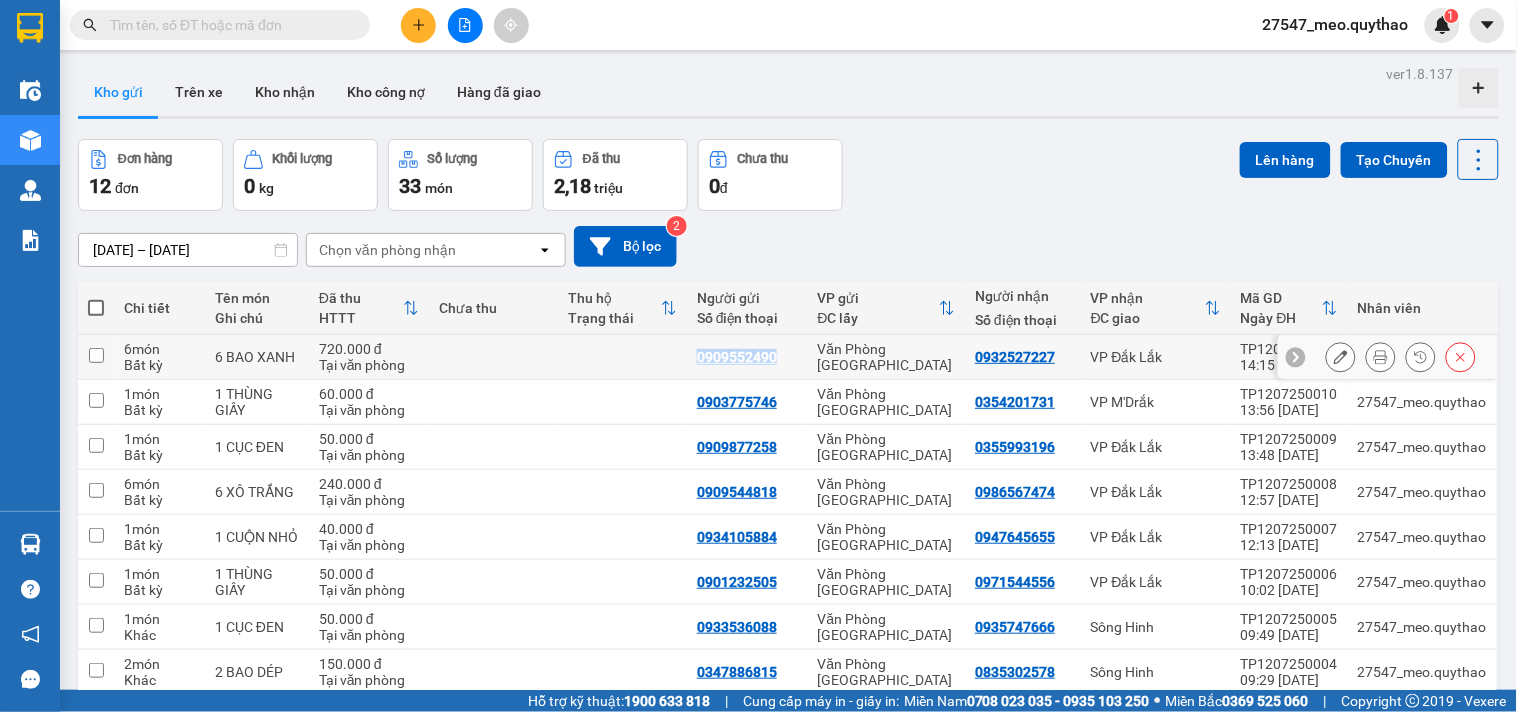 click on "0909552490" at bounding box center [737, 357] 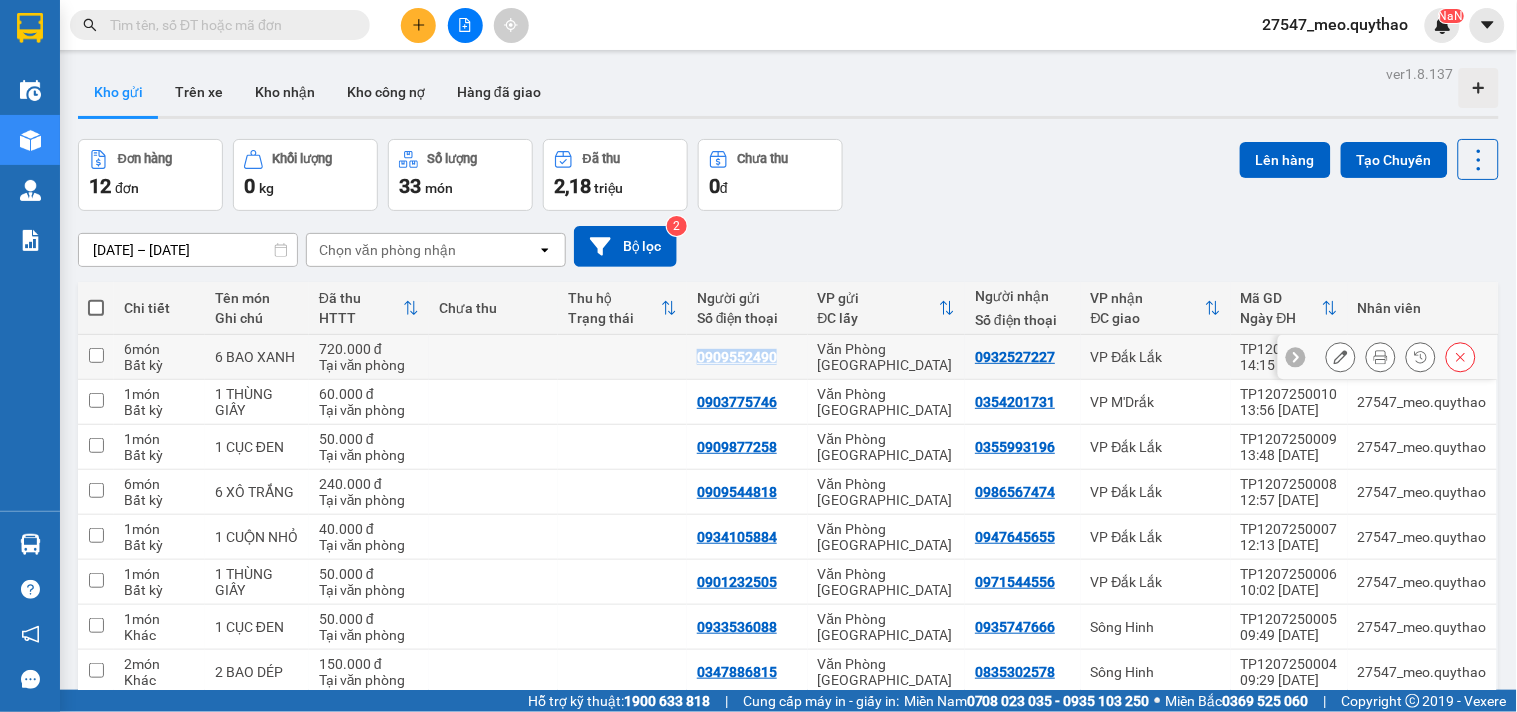 copy on "0909552490" 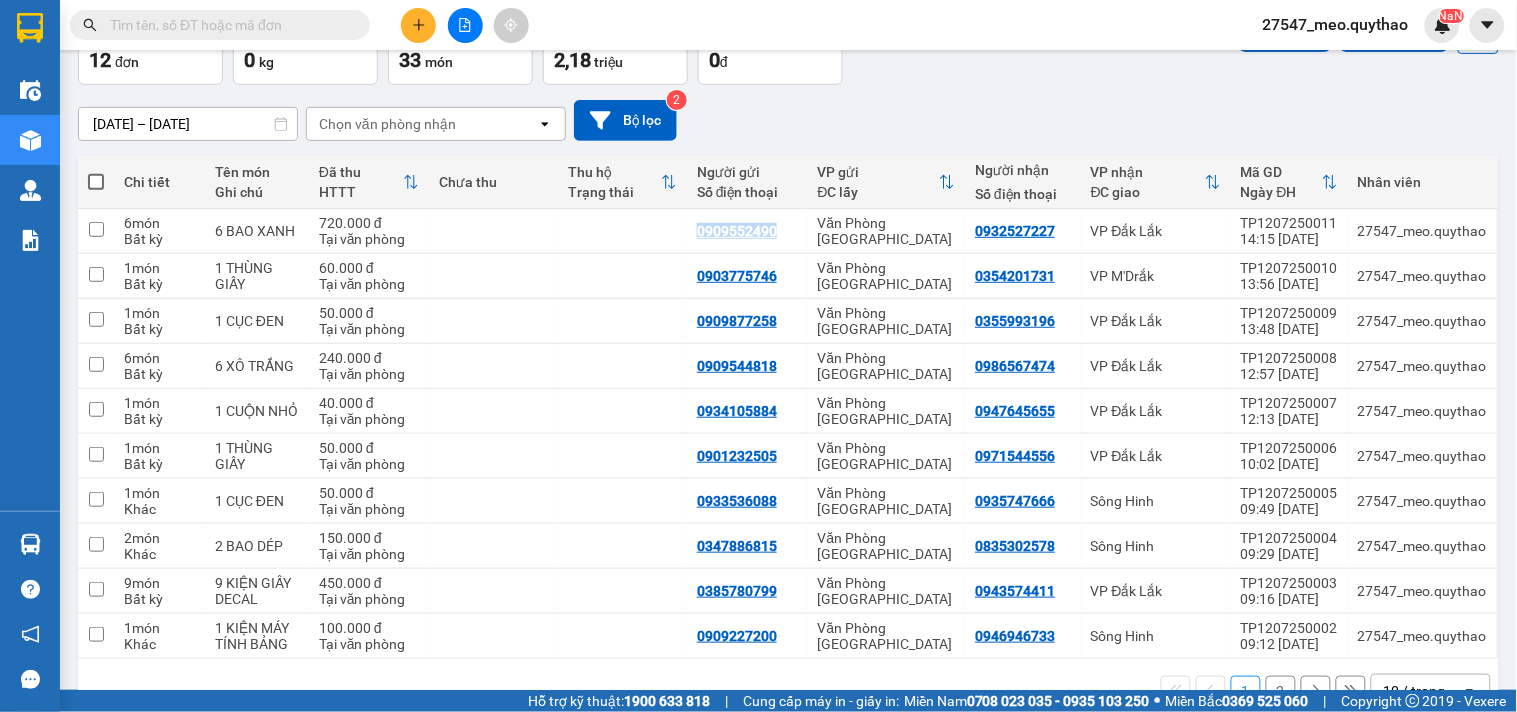 scroll, scrollTop: 178, scrollLeft: 0, axis: vertical 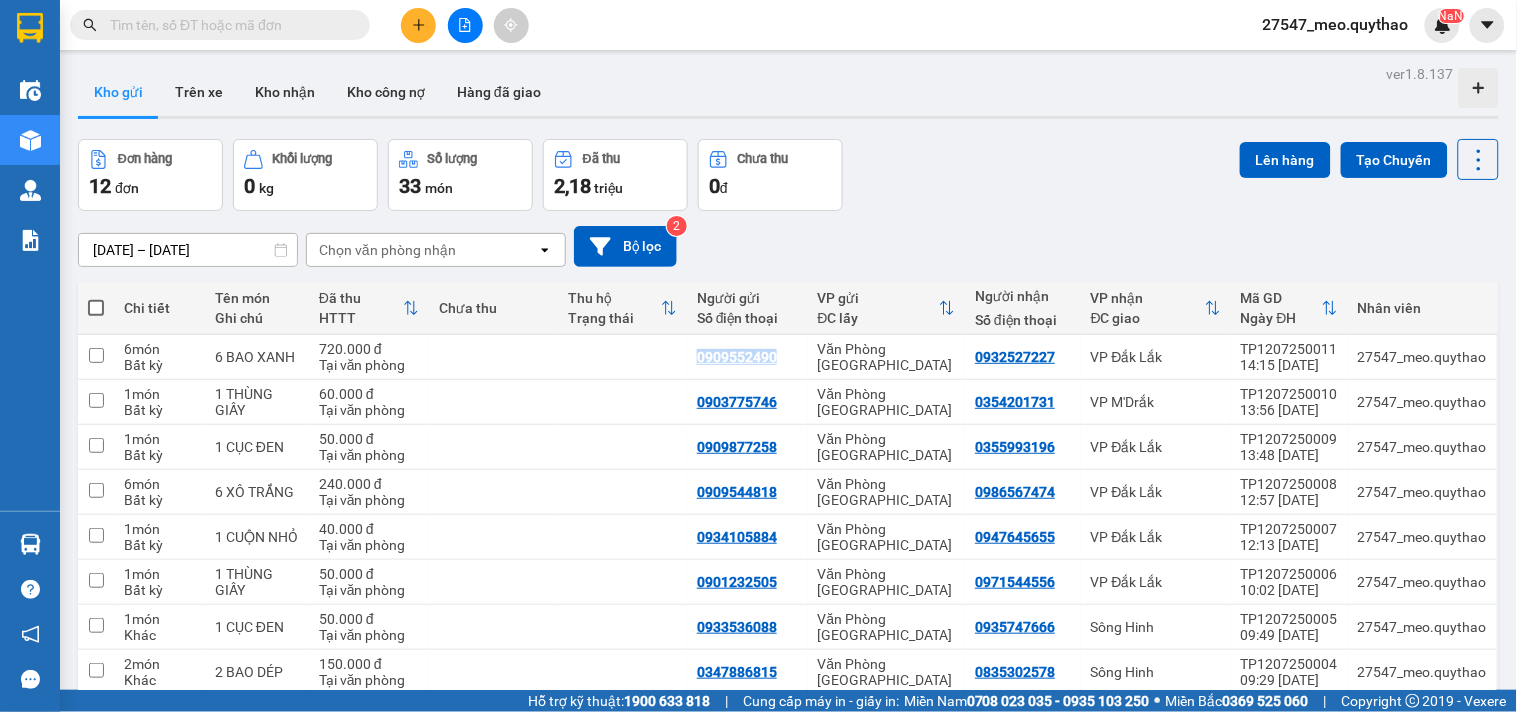 click 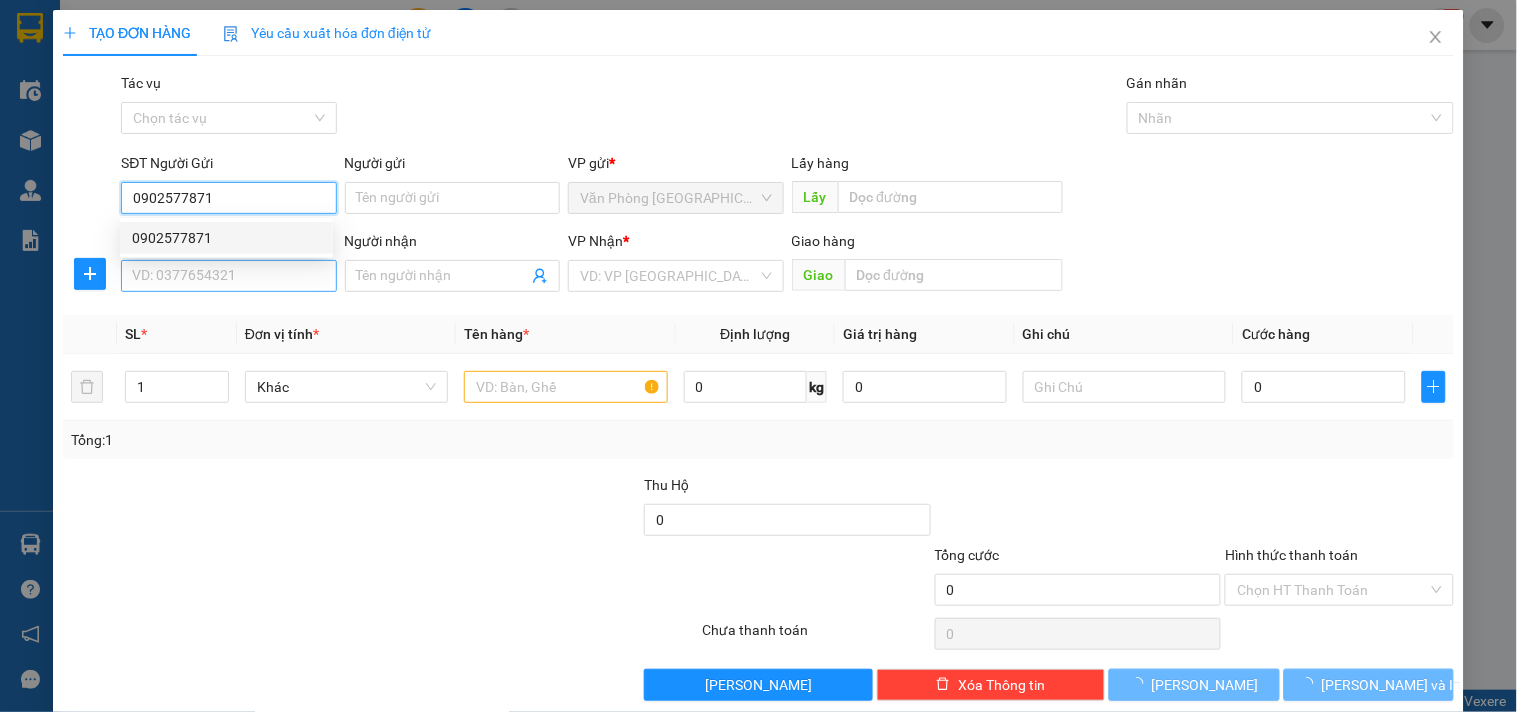type on "0902577871" 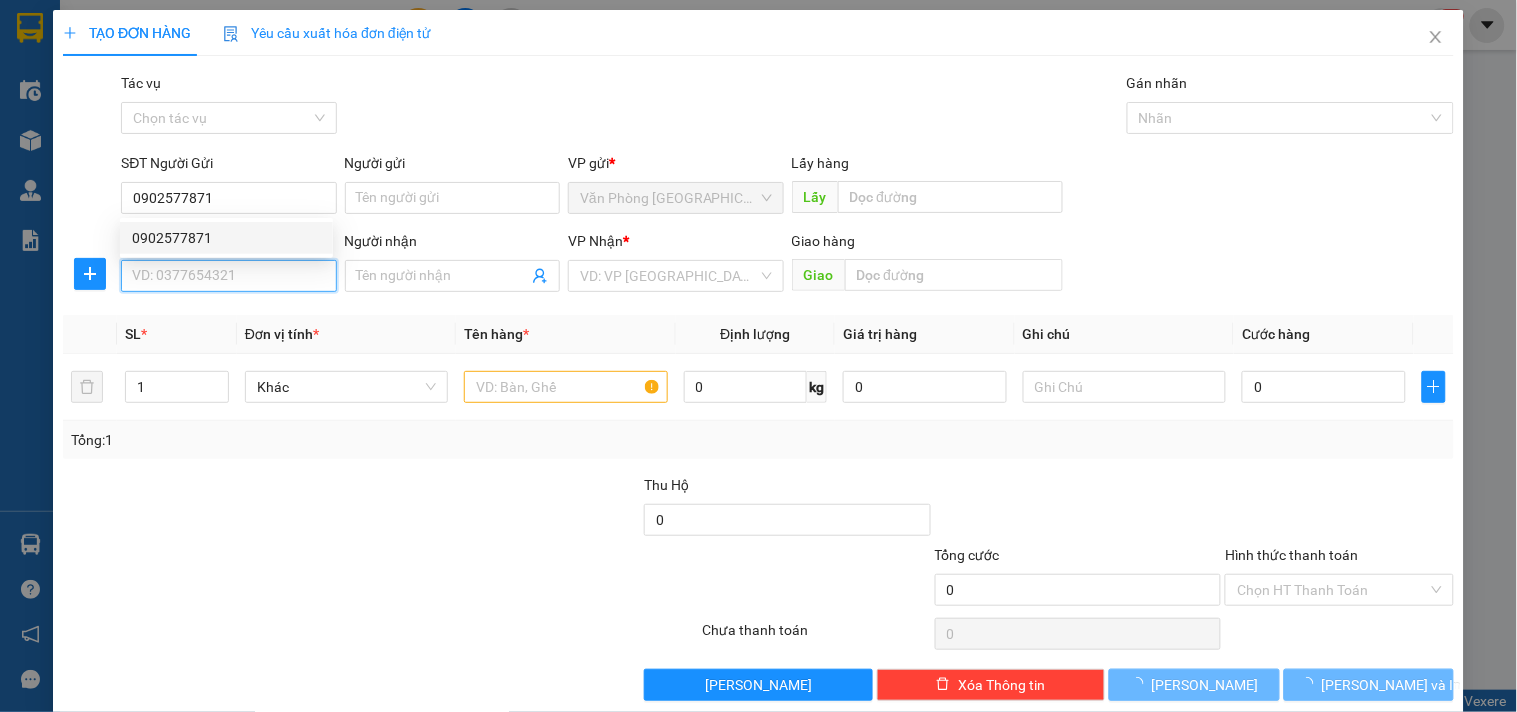 click on "SĐT Người Nhận  *" at bounding box center (228, 276) 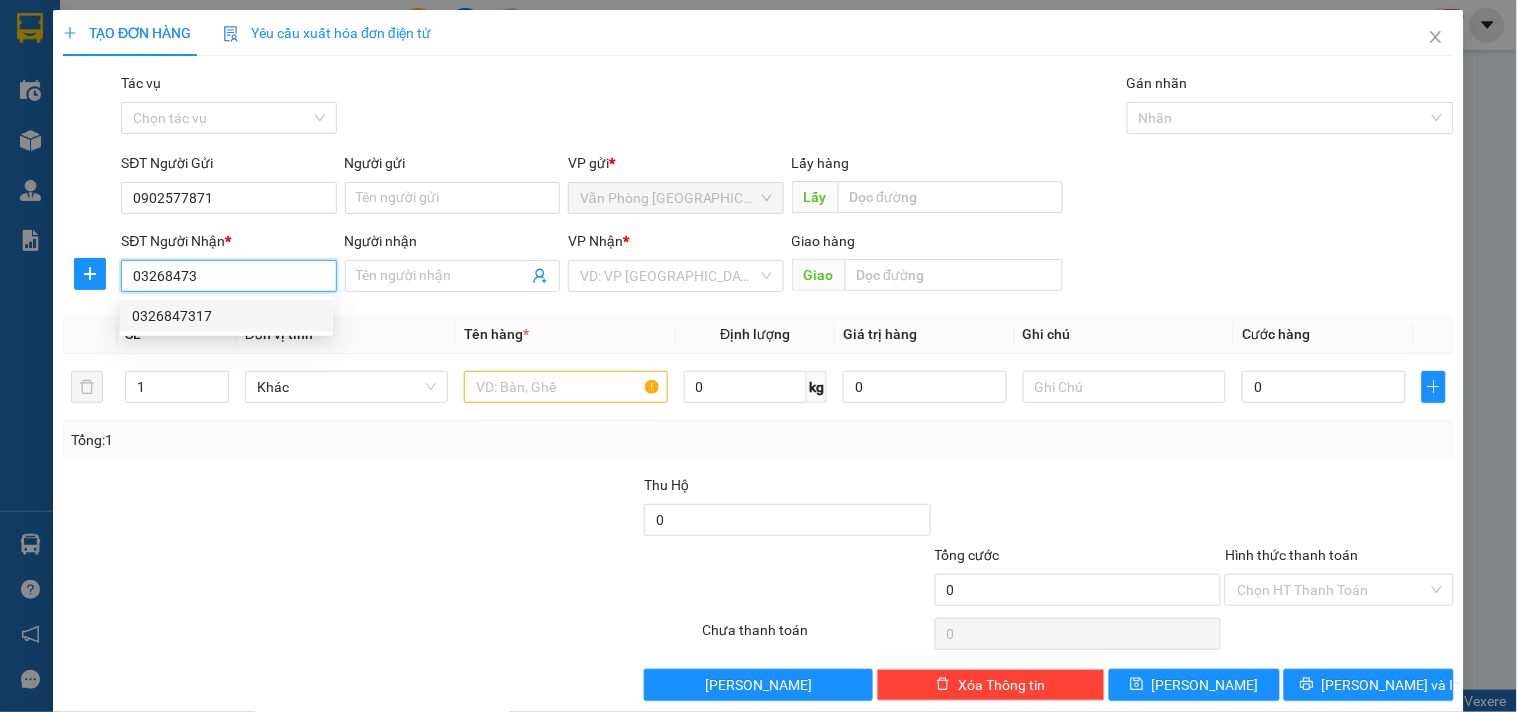 click on "0326847317" at bounding box center (226, 316) 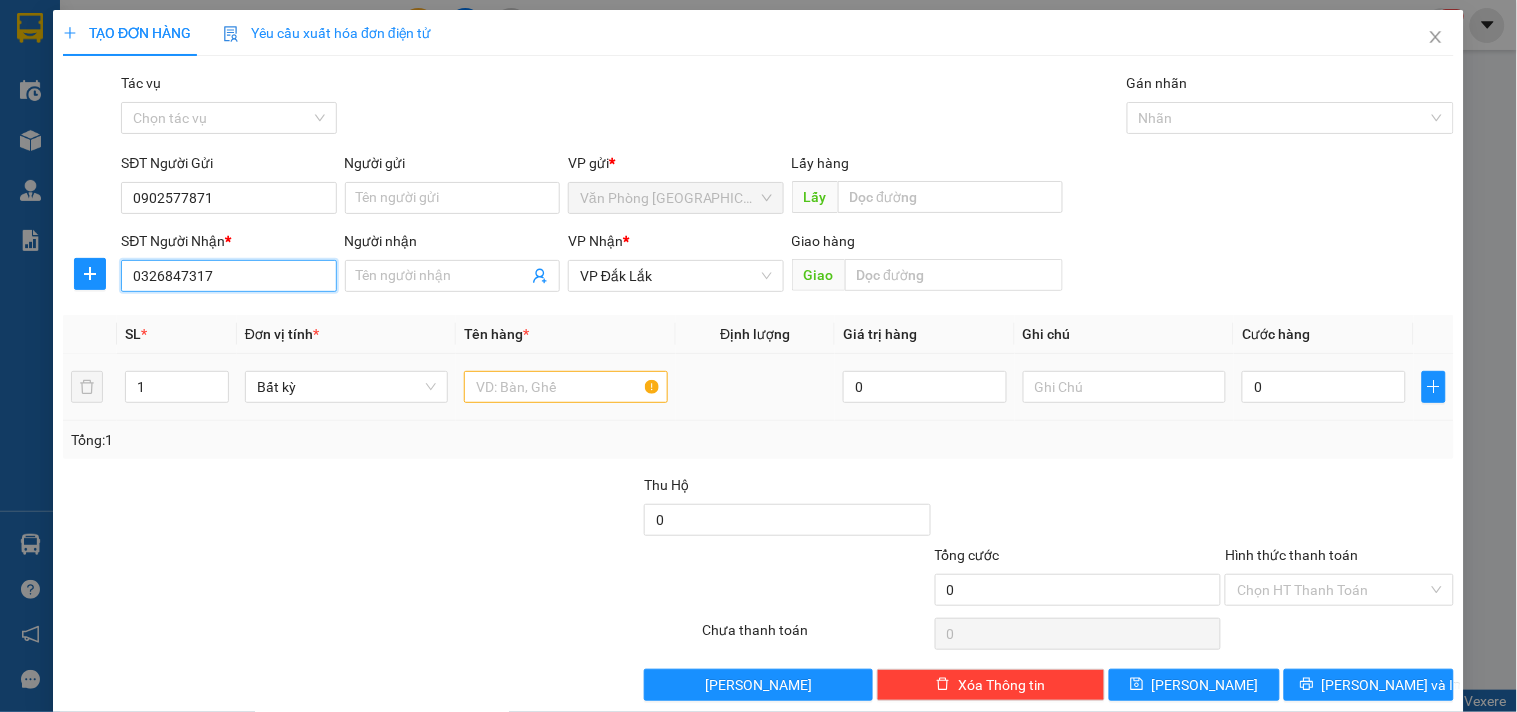 type on "0326847317" 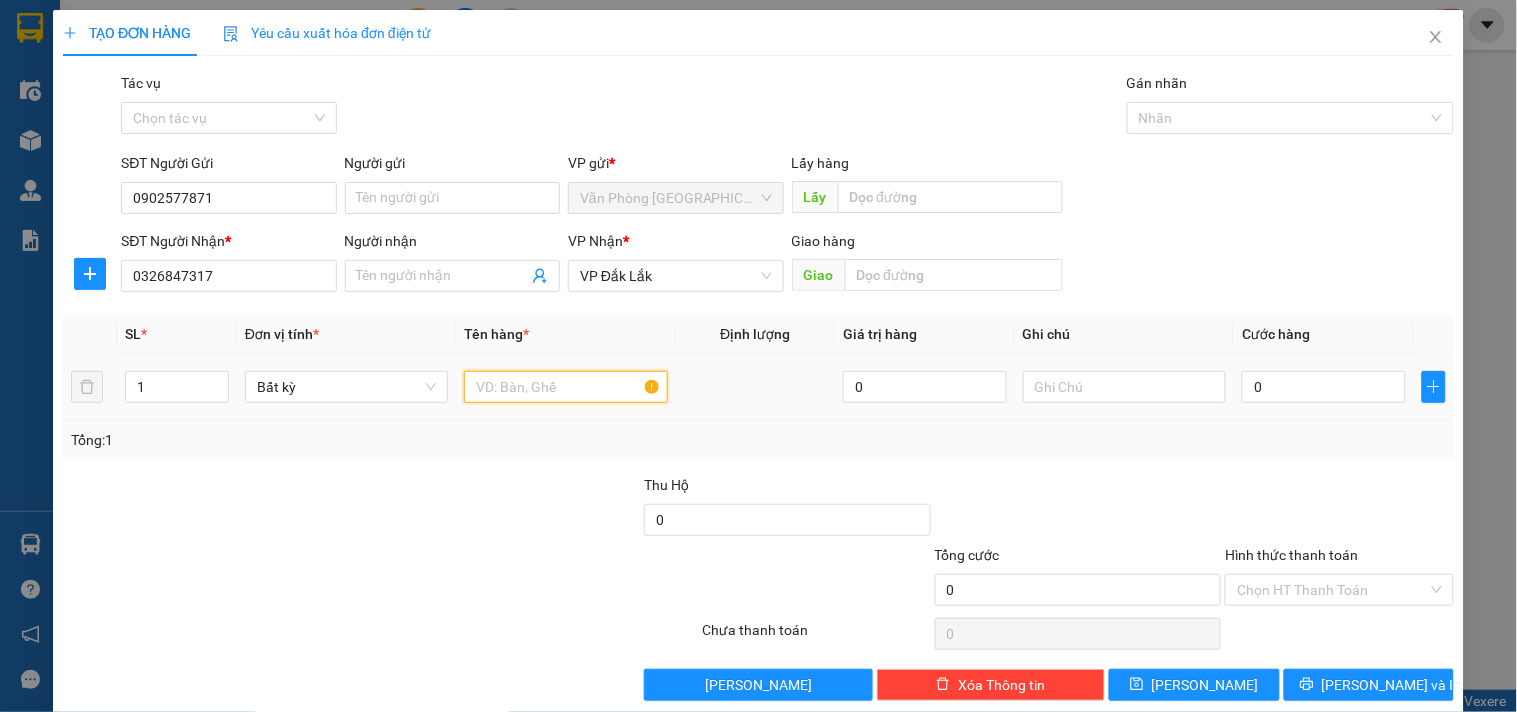 click at bounding box center (565, 387) 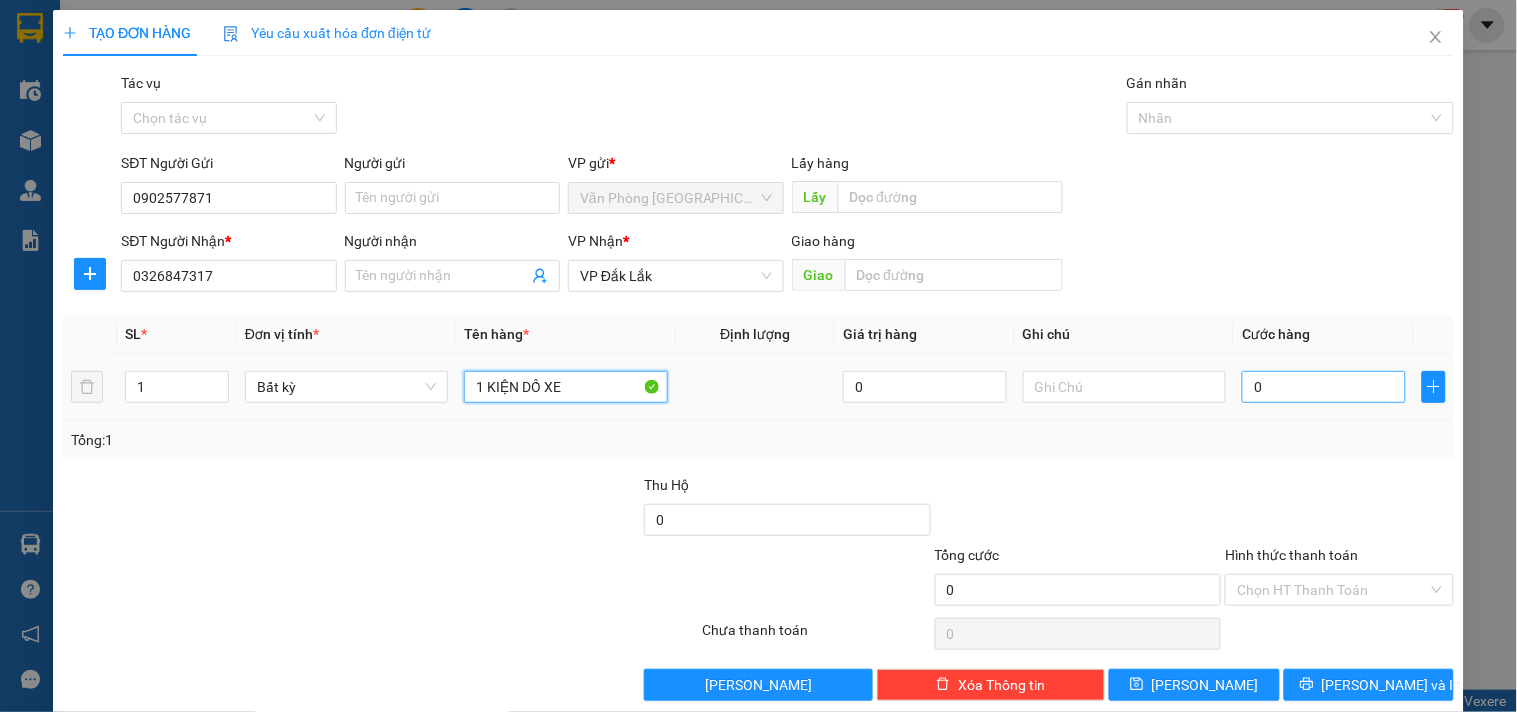 type on "1 KIỆN DỒ XE" 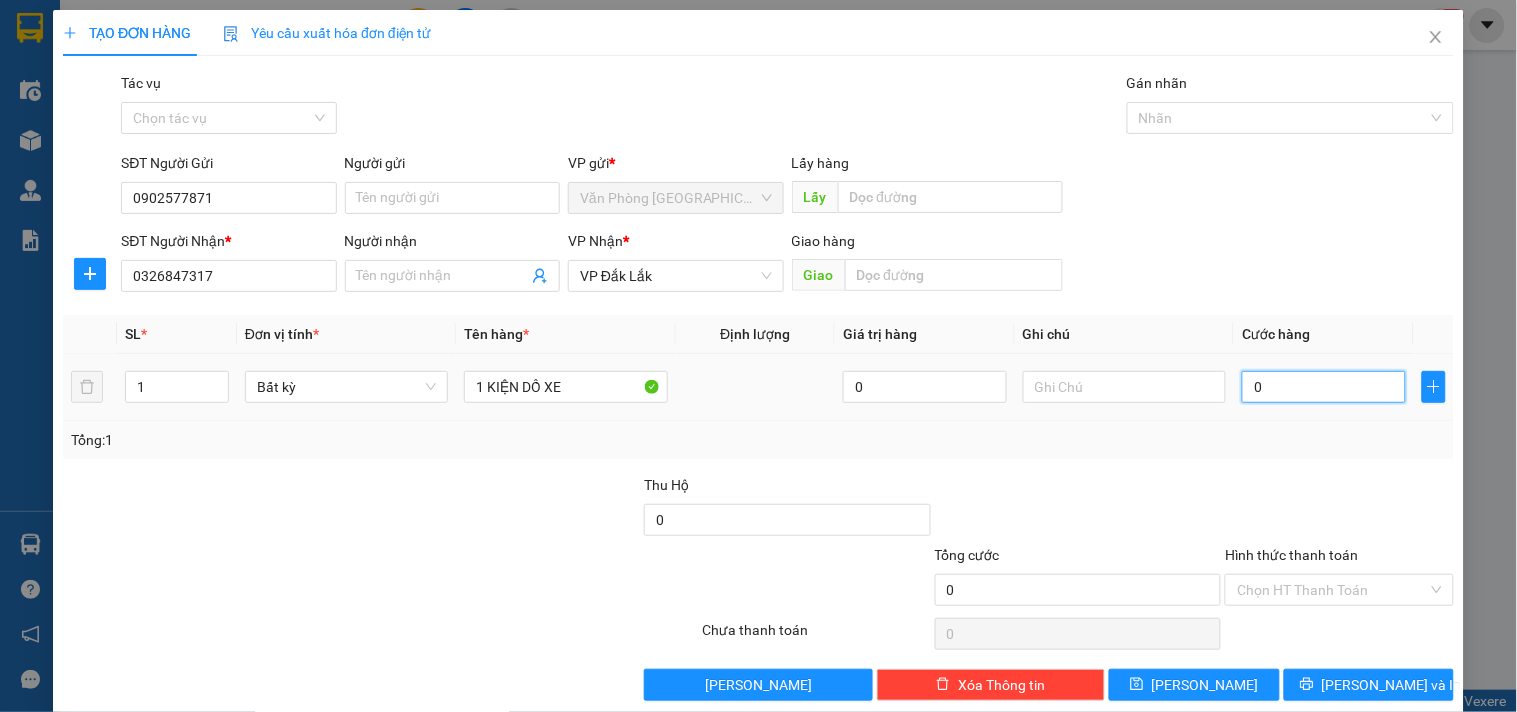 click on "0" at bounding box center [1324, 387] 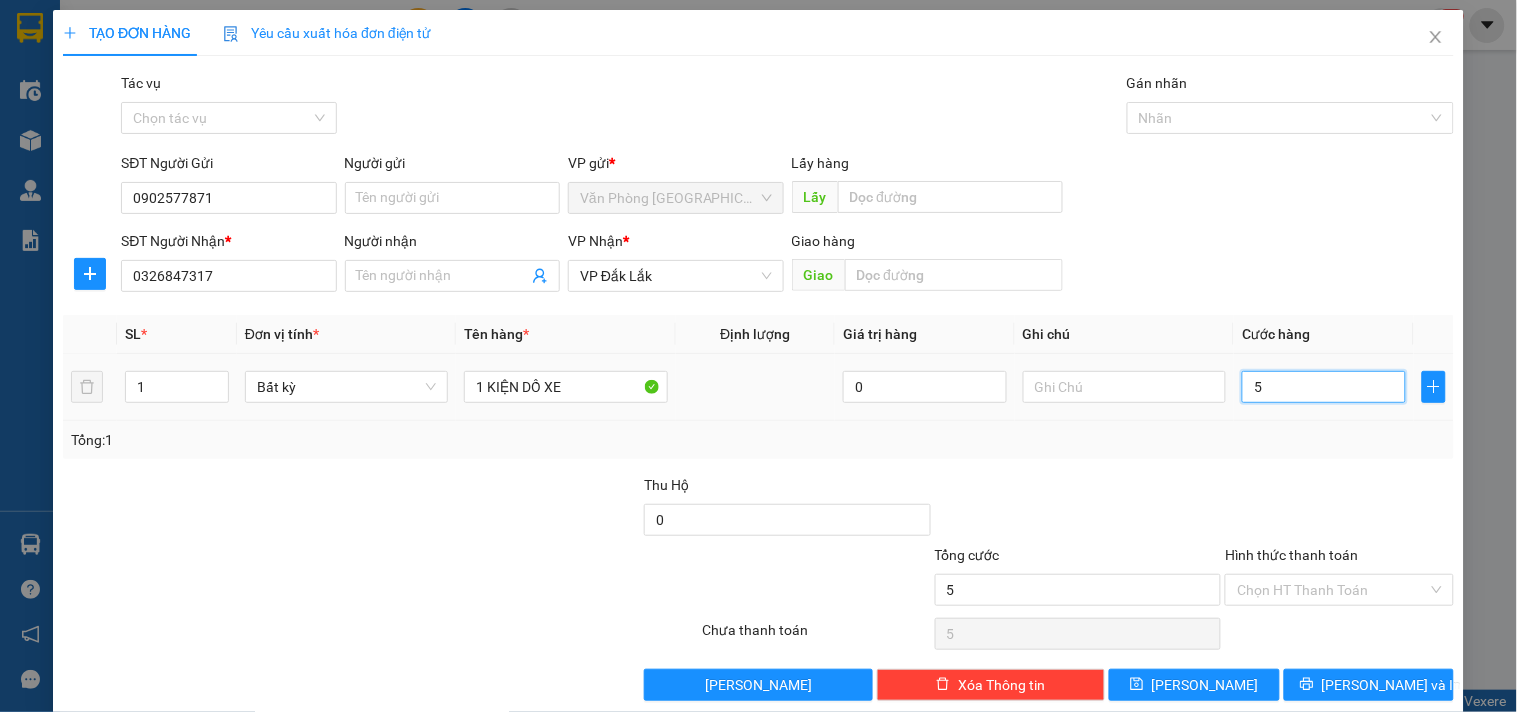 type on "50" 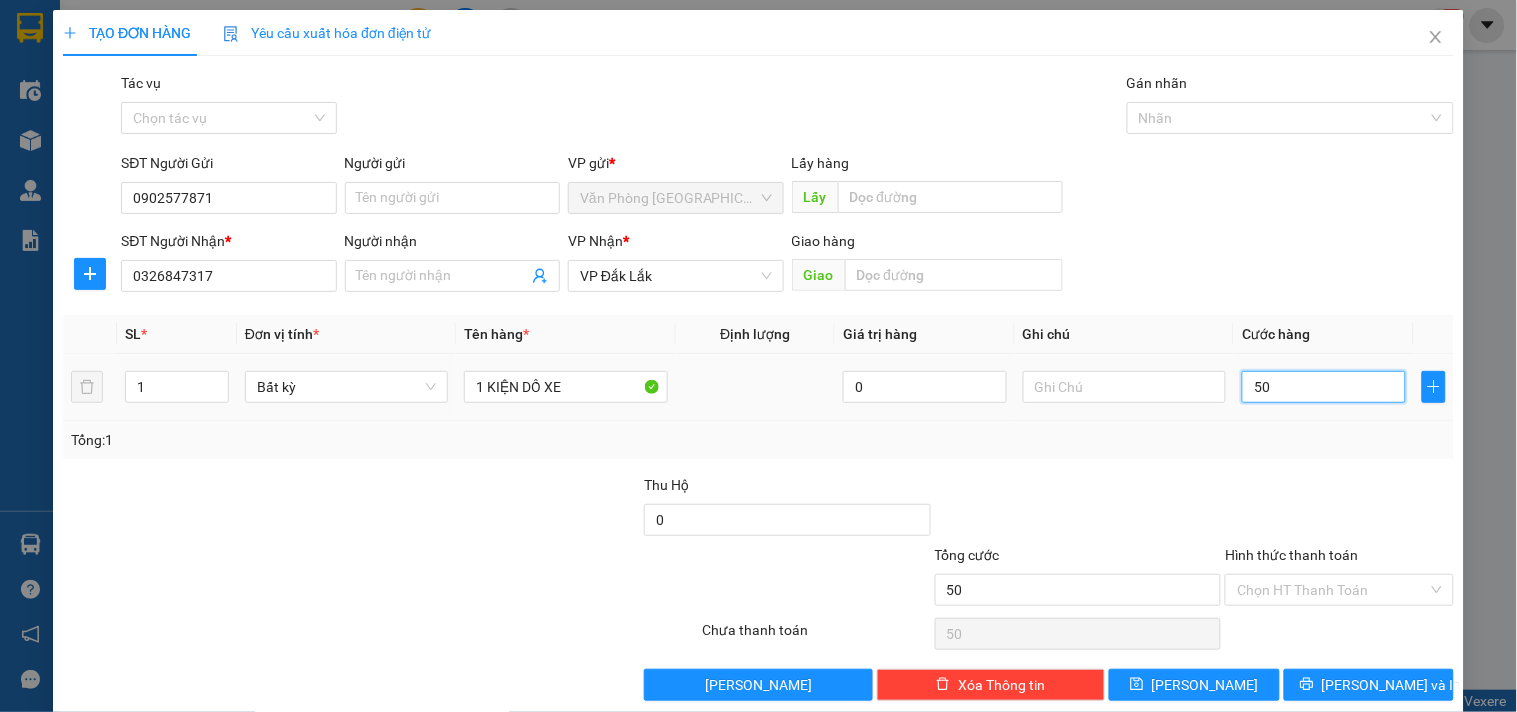 type on "500" 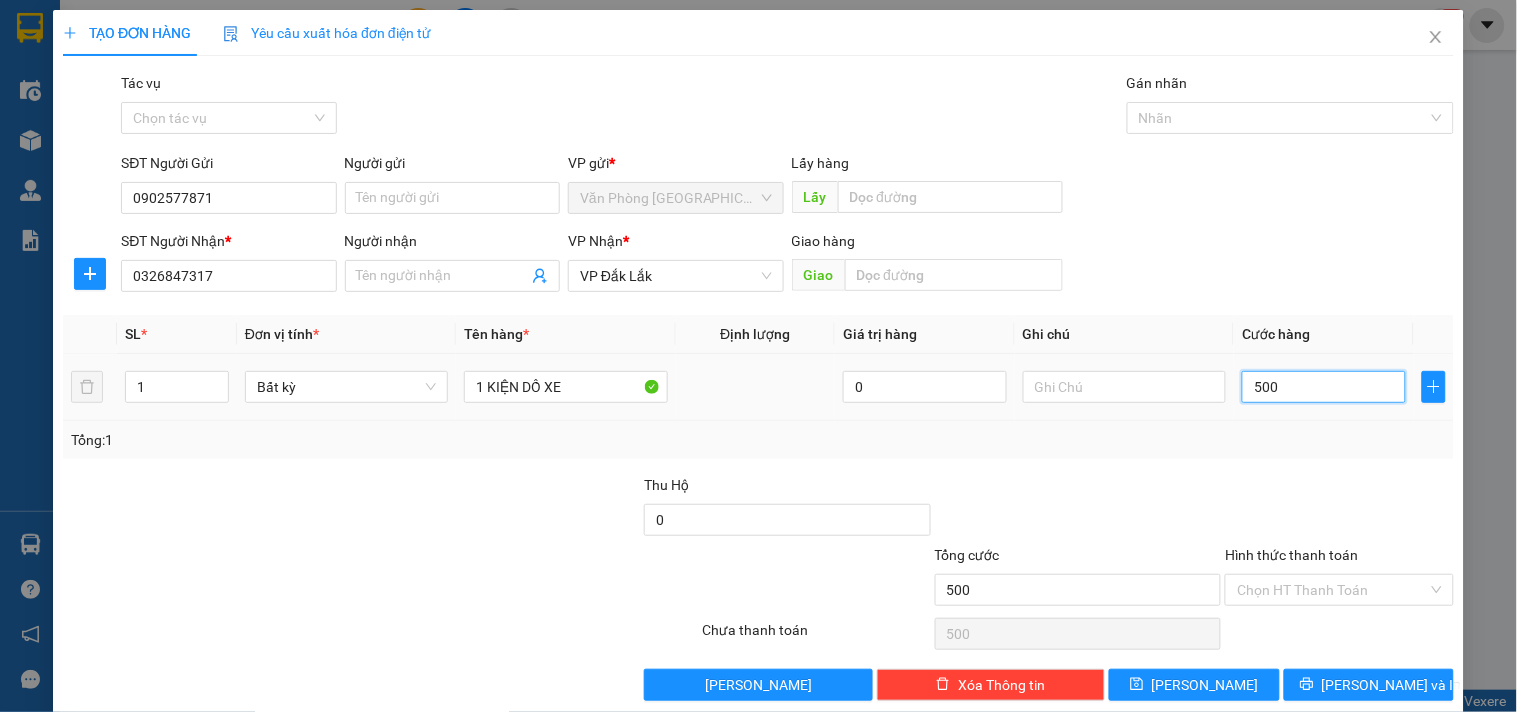 type on "5.000" 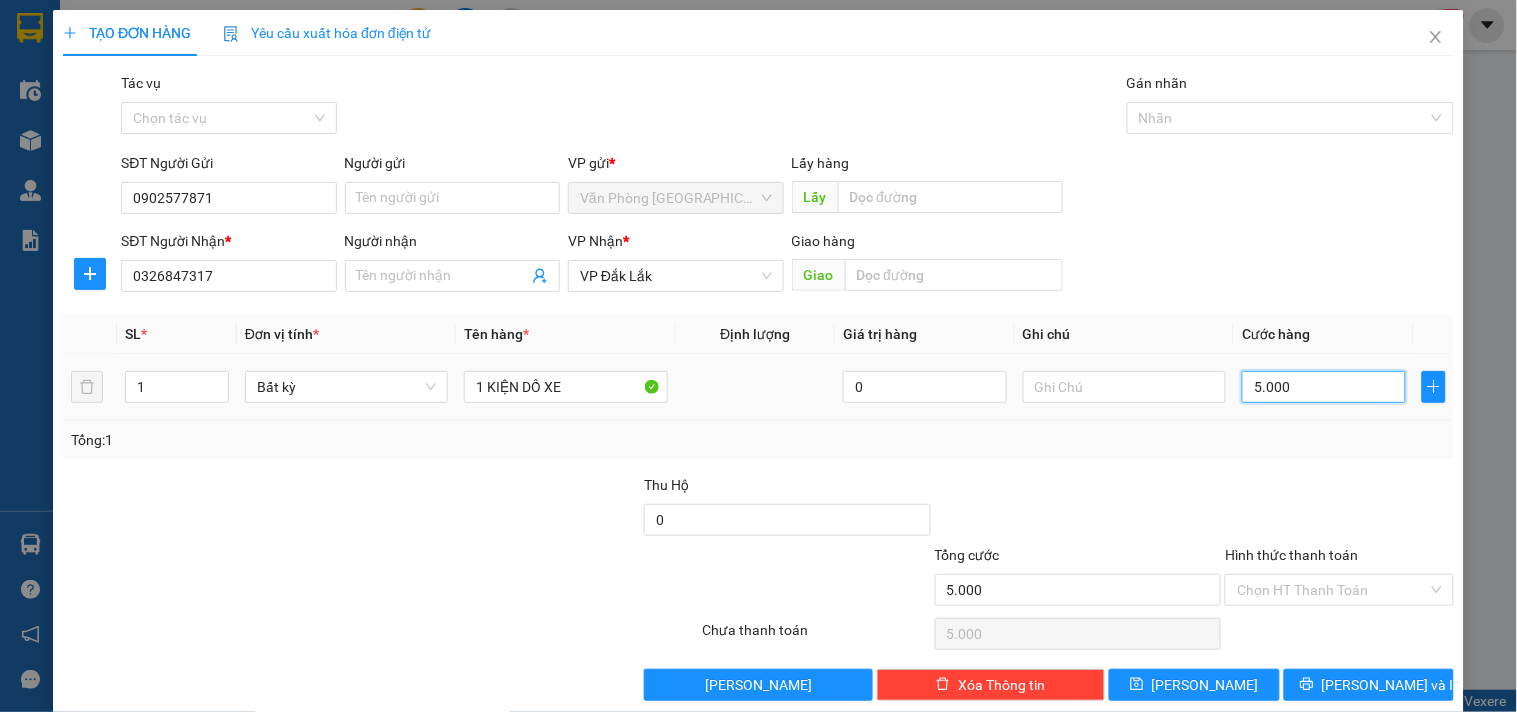 type on "50.000" 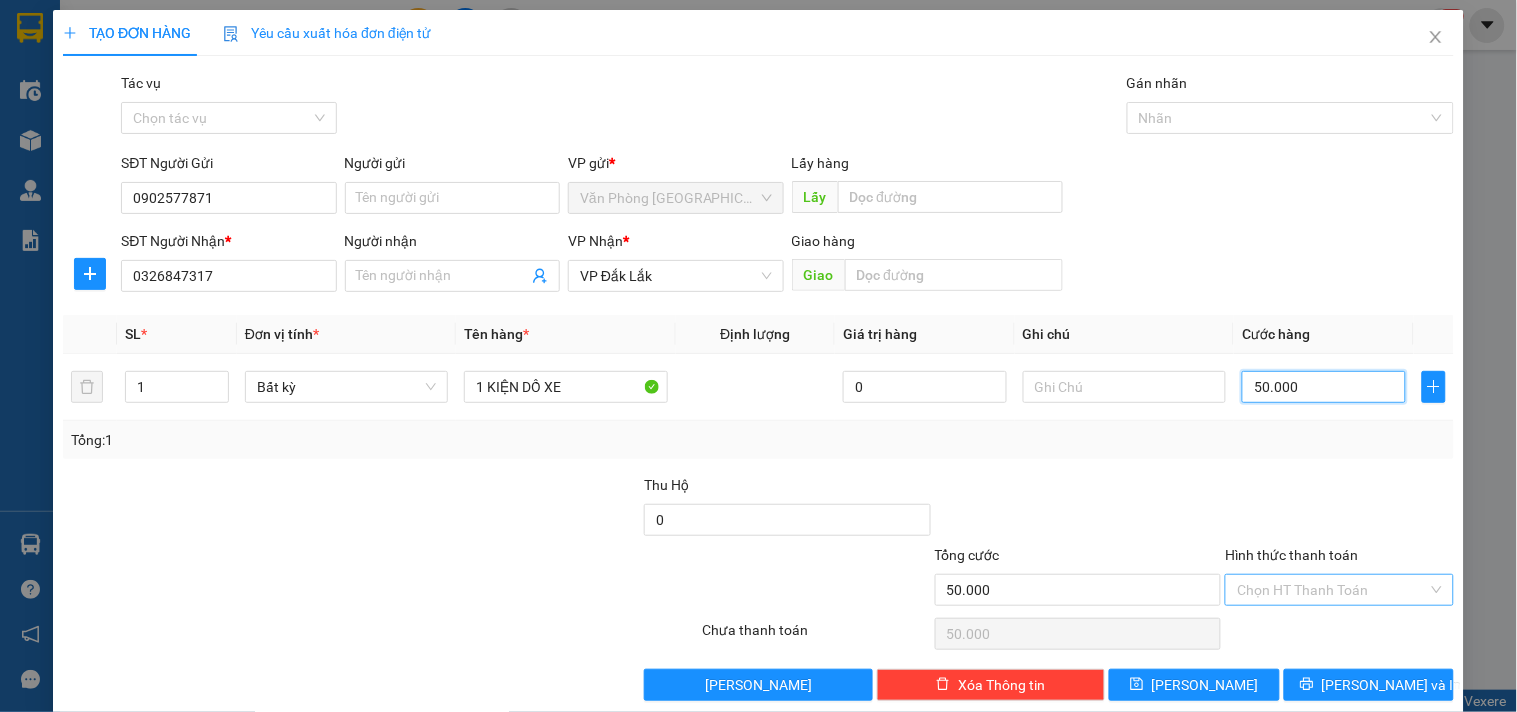 type on "50.000" 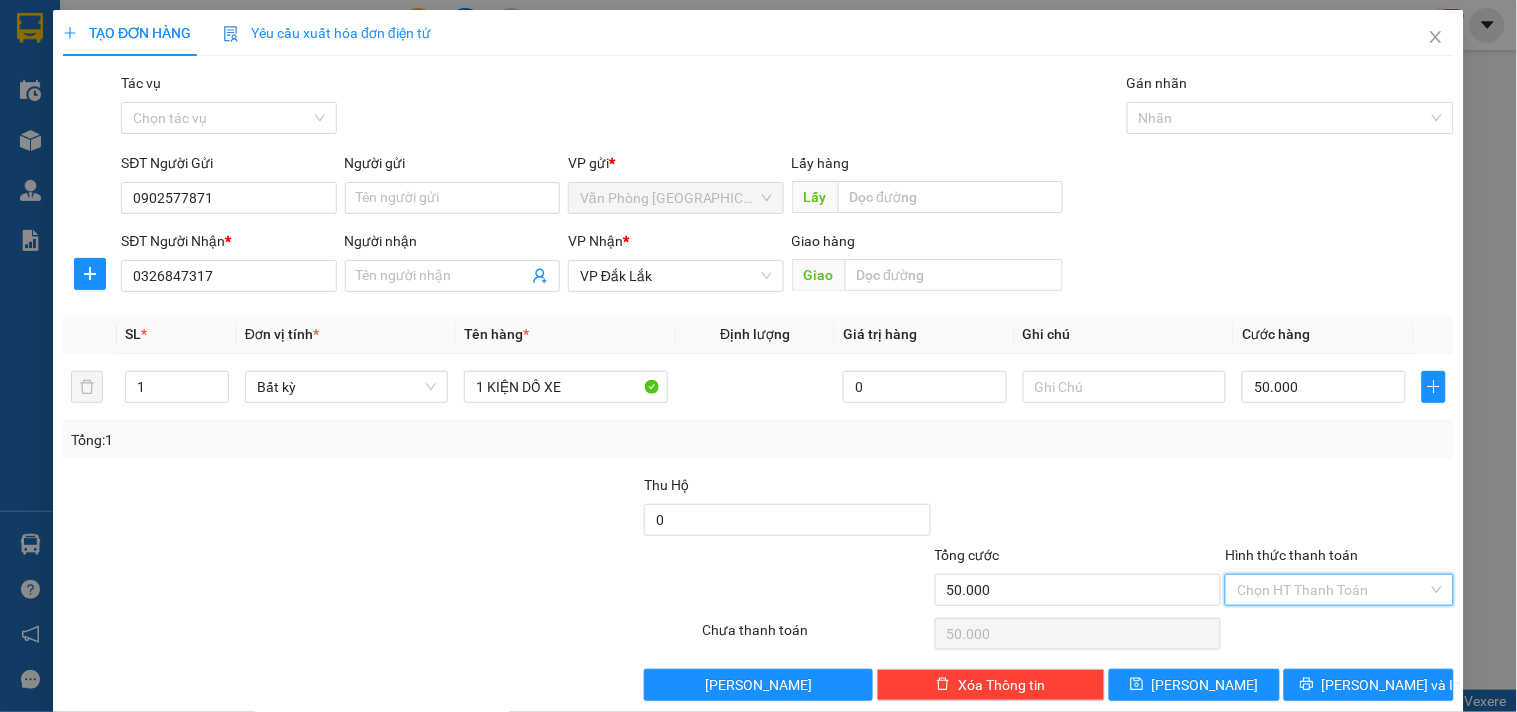click on "Hình thức thanh toán" at bounding box center [1332, 590] 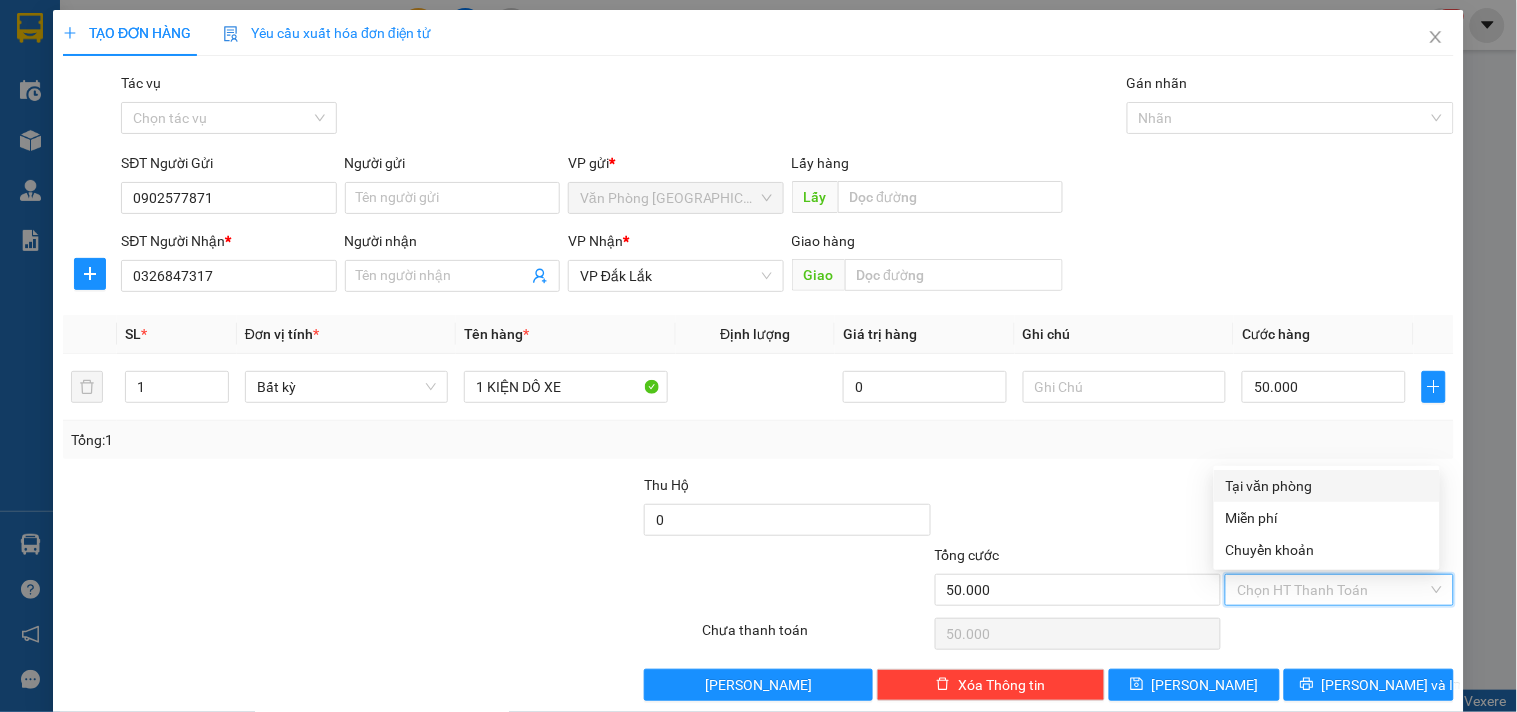 click on "Tại văn phòng" at bounding box center (1327, 486) 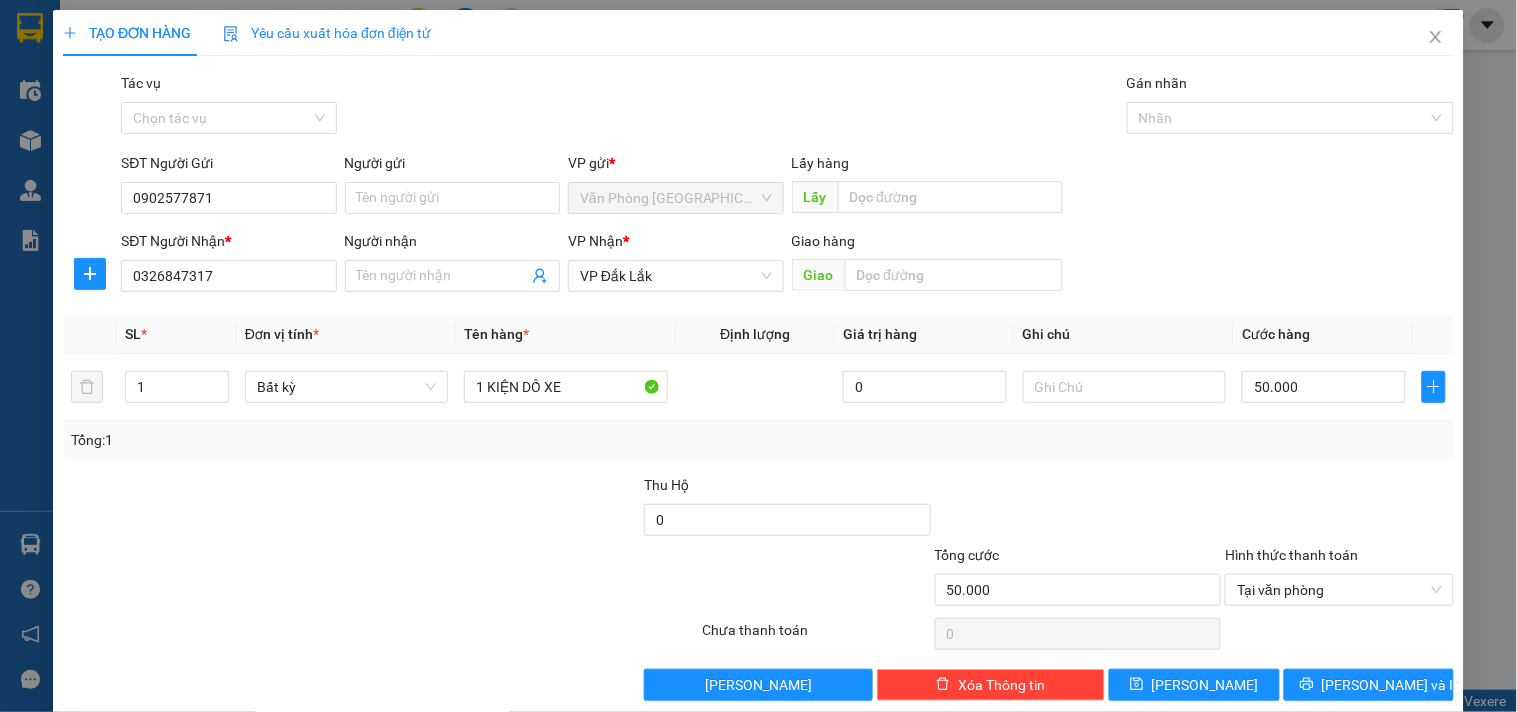 click on "Transit Pickup Surcharge Ids Transit Deliver Surcharge Ids Transit Deliver Surcharge Transit Deliver Surcharge Gói vận chuyển  * Tiêu chuẩn Tác vụ Chọn tác vụ Gán nhãn   Nhãn SĐT Người Gửi 0902577871 Người gửi Tên người gửi VP gửi  * Văn Phòng [GEOGRAPHIC_DATA] Lấy hàng Lấy SĐT Người Nhận  * 0326847317 Người nhận Tên người nhận VP Nhận  * VP Đắk Lắk Giao hàng Giao SL  * Đơn vị tính  * Tên hàng  * Định lượng Giá trị hàng Ghi chú Cước hàng                   1 Bất kỳ 1 KIỆN DỒ XE 0 50.000 Tổng:  1 Thu Hộ 0 Tổng cước 50.000 Hình thức thanh toán Tại văn phòng Số tiền thu trước 0 Tại văn phòng Chưa thanh toán 0 Lưu nháp Xóa Thông tin [PERSON_NAME] và In Tại văn phòng Miễn phí Tại văn phòng Miễn phí Chuyển khoản" at bounding box center (758, 386) 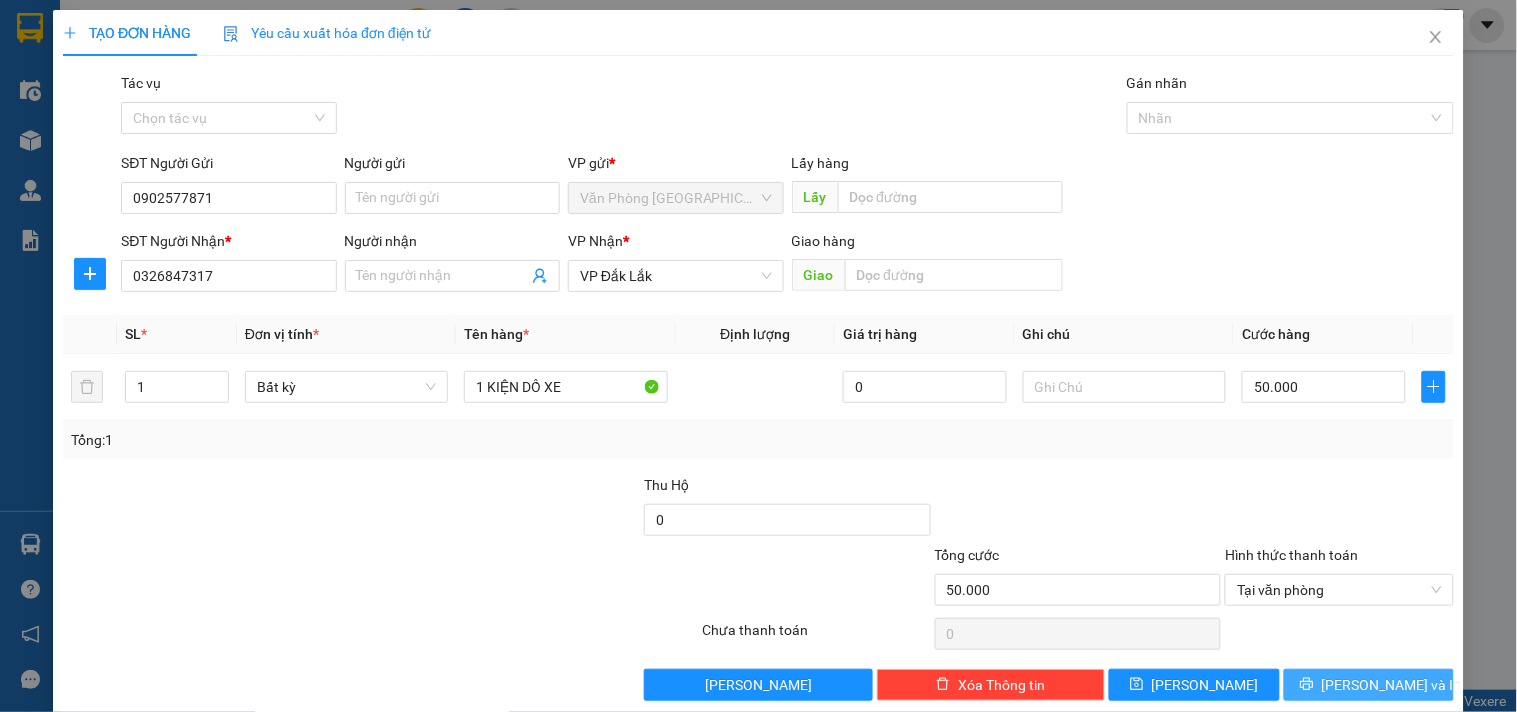 click on "[PERSON_NAME] và In" at bounding box center [1392, 685] 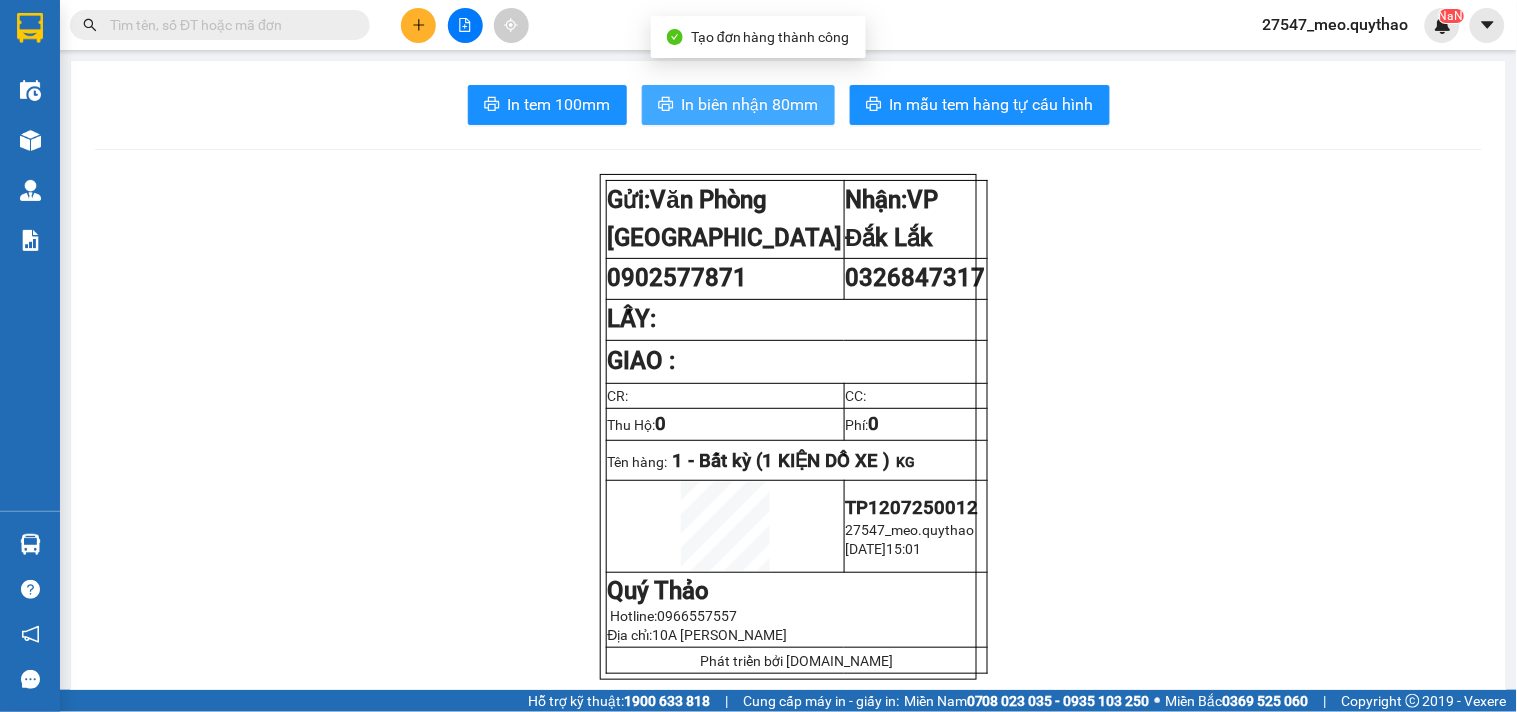 click 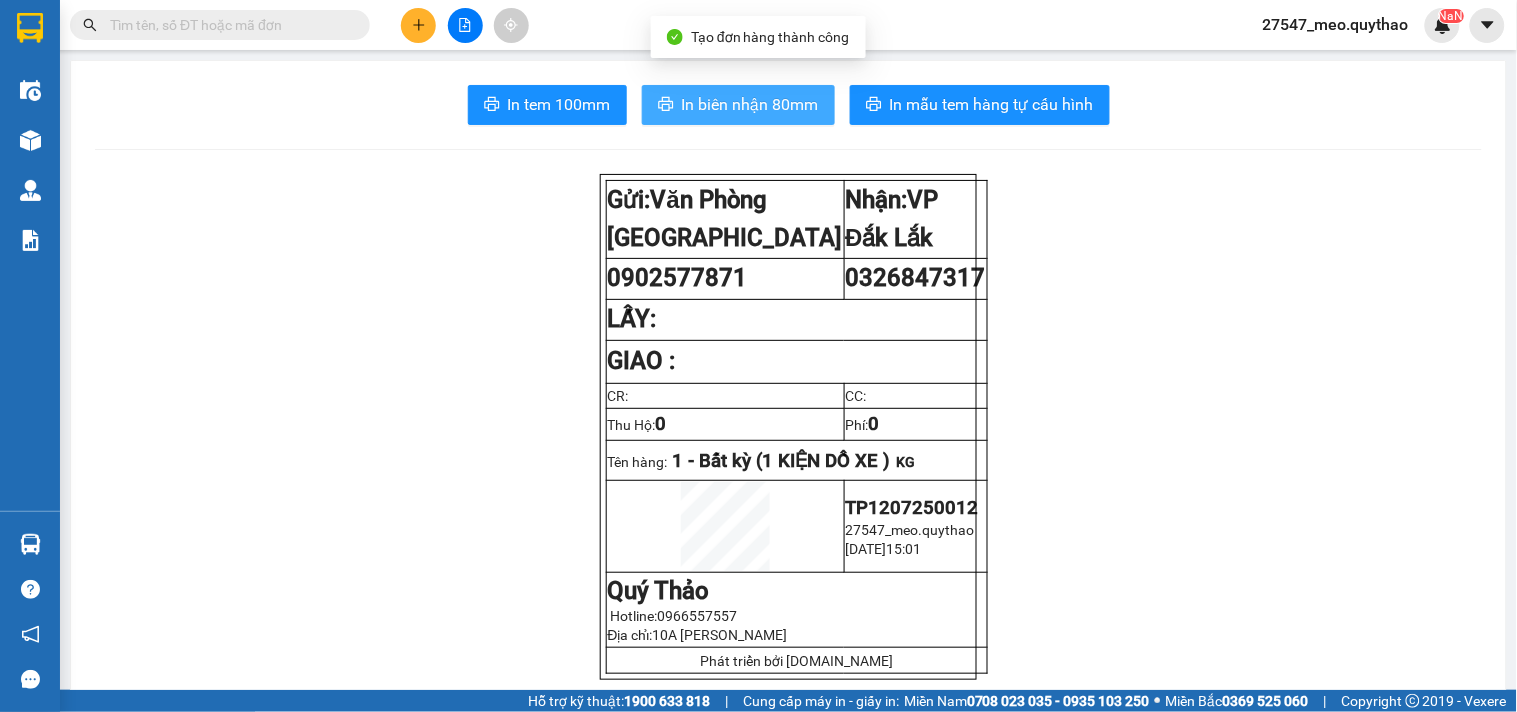 scroll, scrollTop: 0, scrollLeft: 0, axis: both 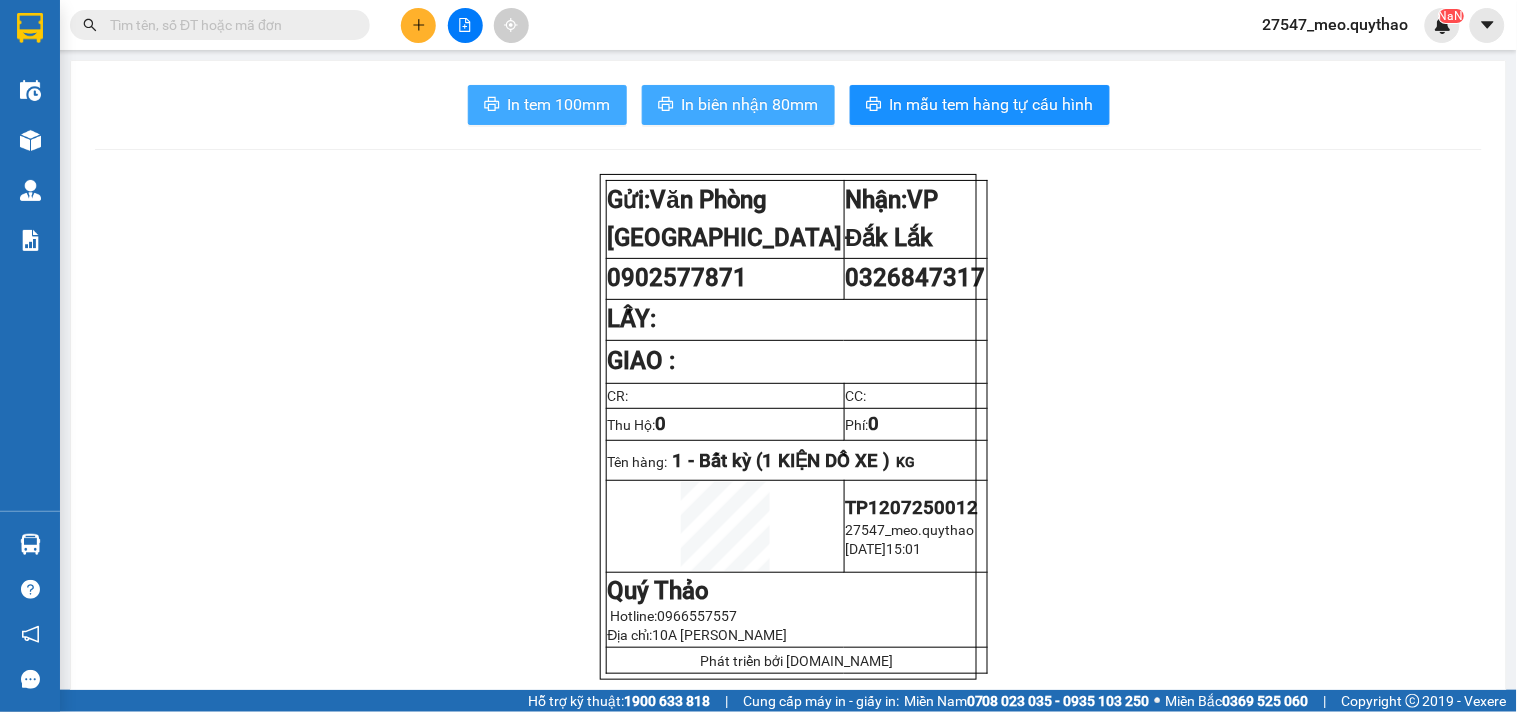 click on "In tem 100mm" at bounding box center (559, 104) 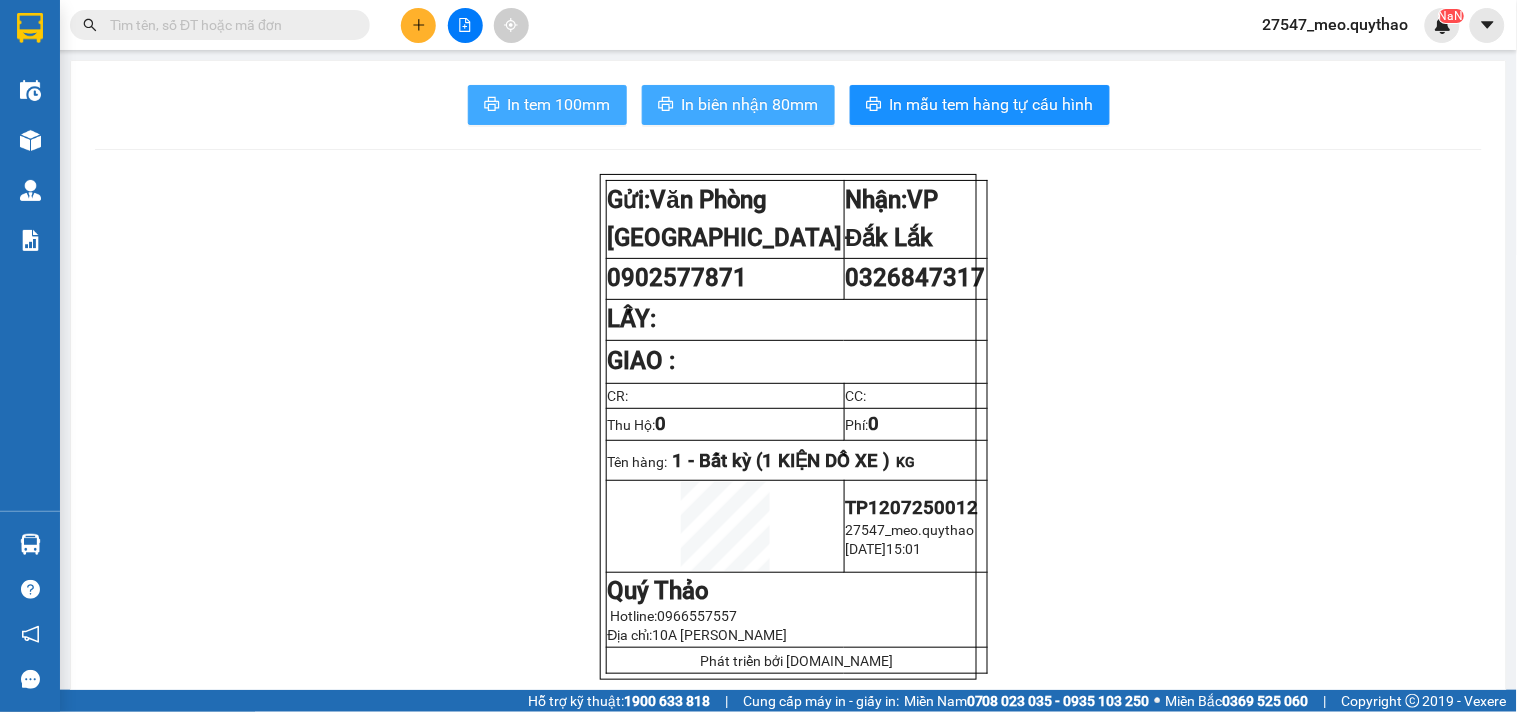 scroll, scrollTop: 0, scrollLeft: 0, axis: both 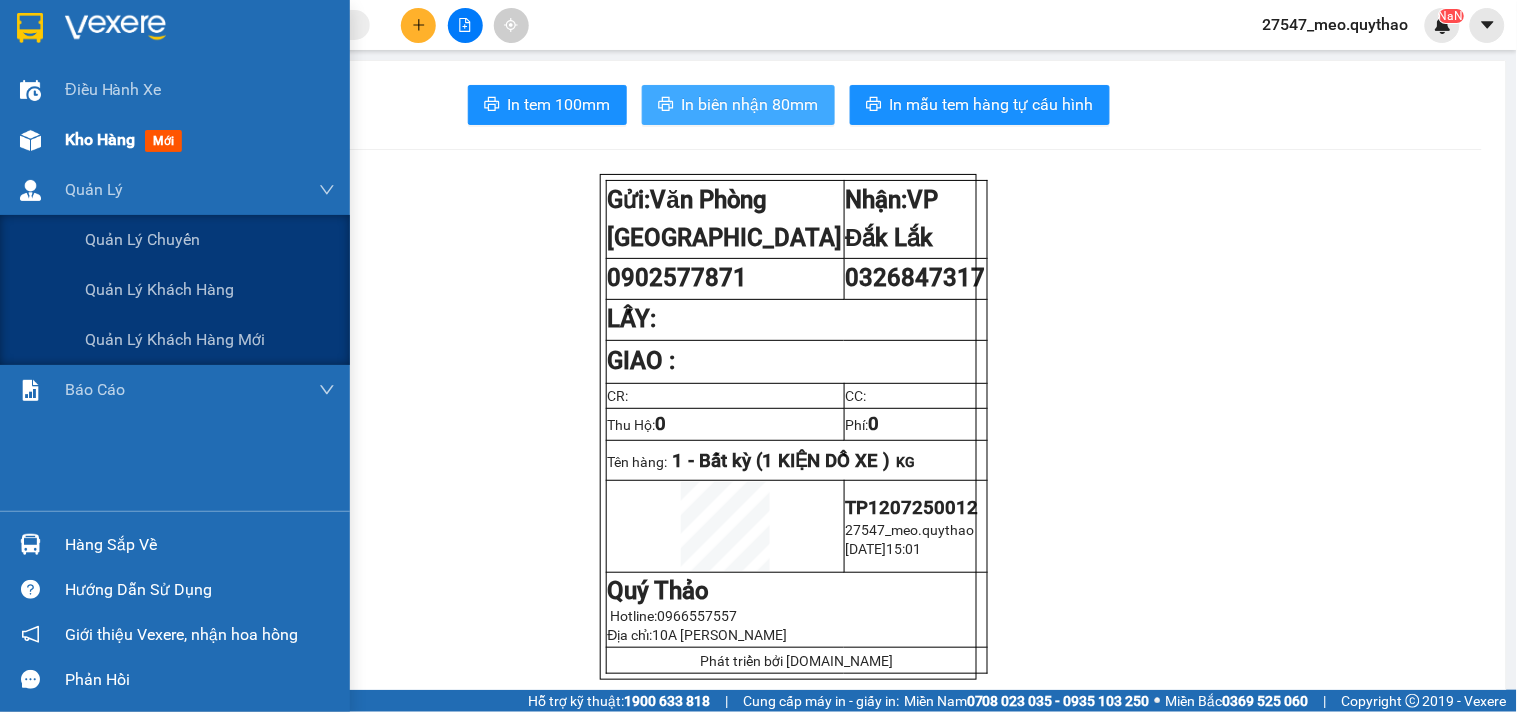 click on "Kho hàng mới" at bounding box center [200, 140] 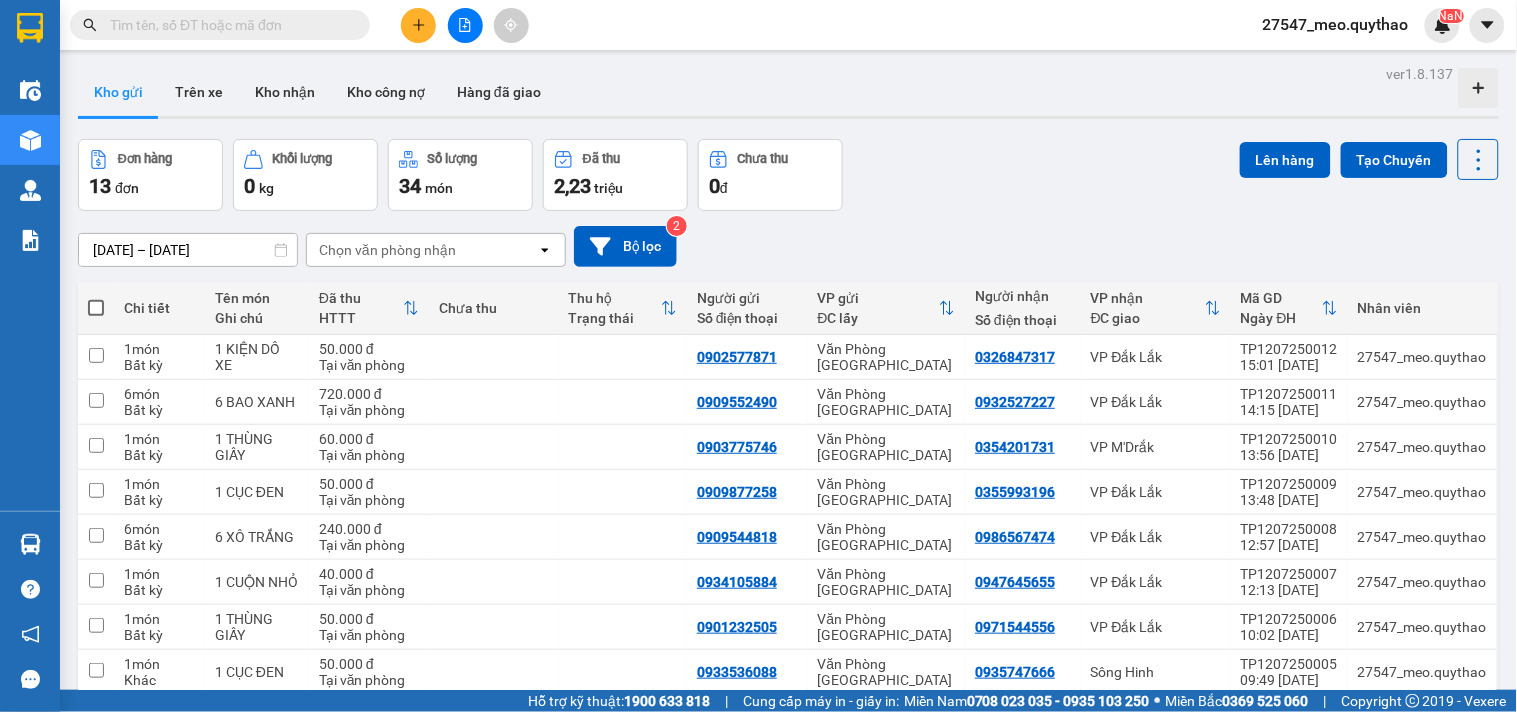 click at bounding box center (418, 25) 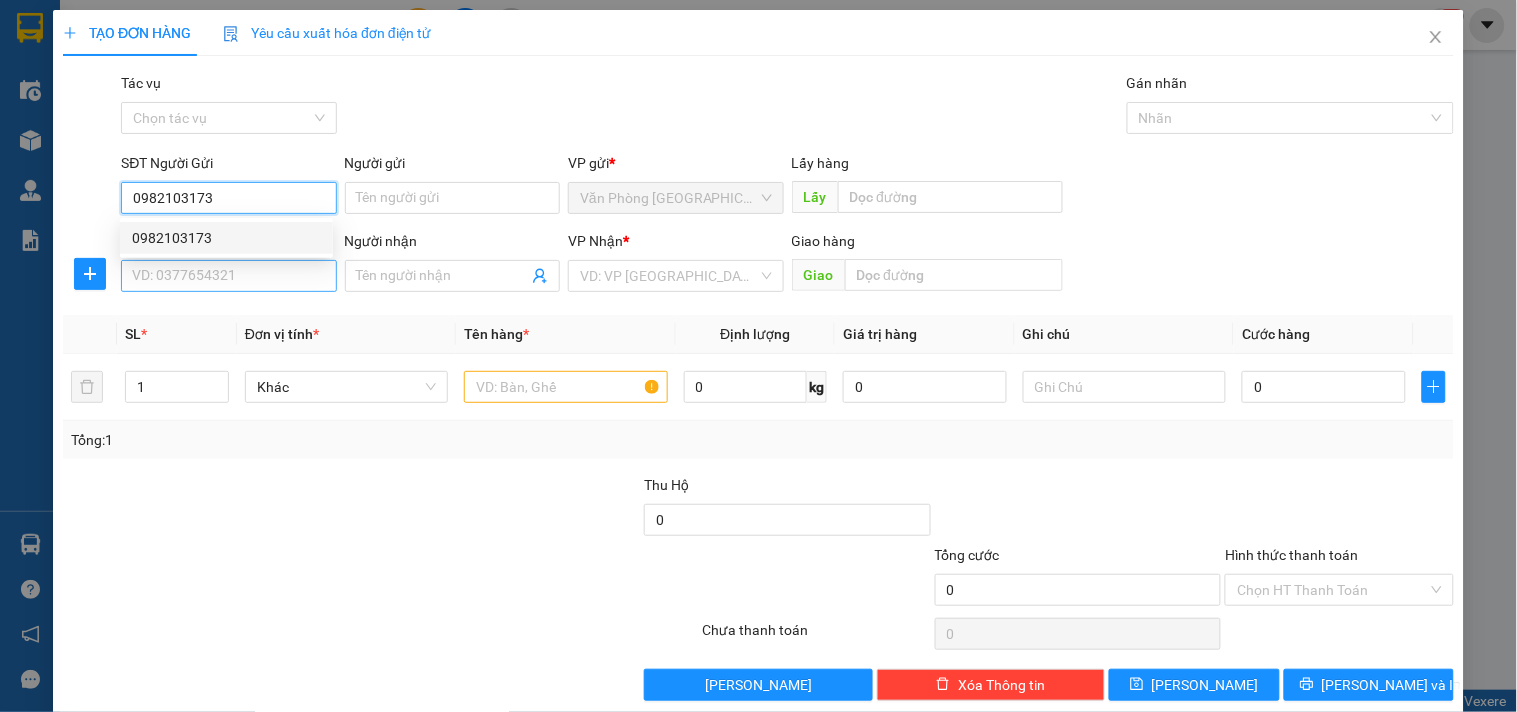 type on "0982103173" 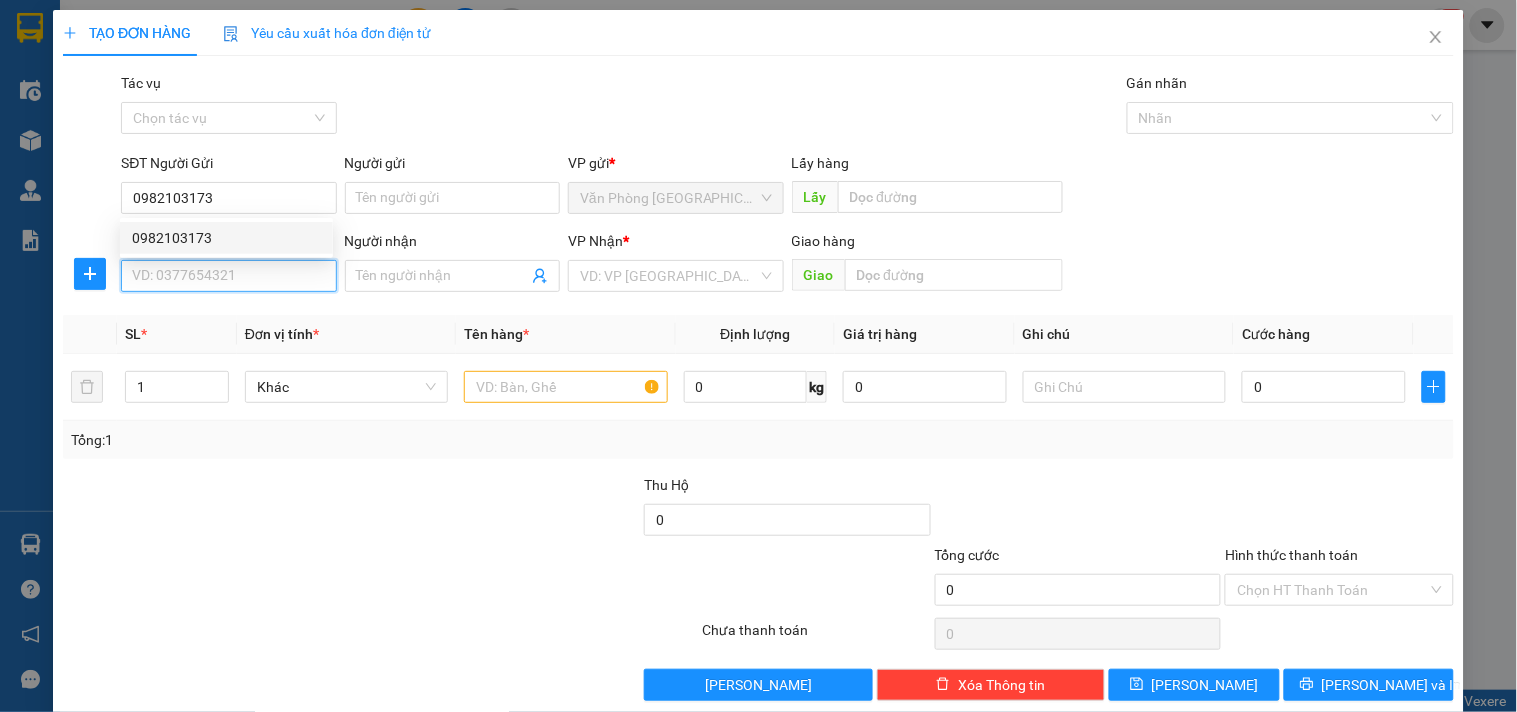 click on "SĐT Người Nhận  *" at bounding box center [228, 276] 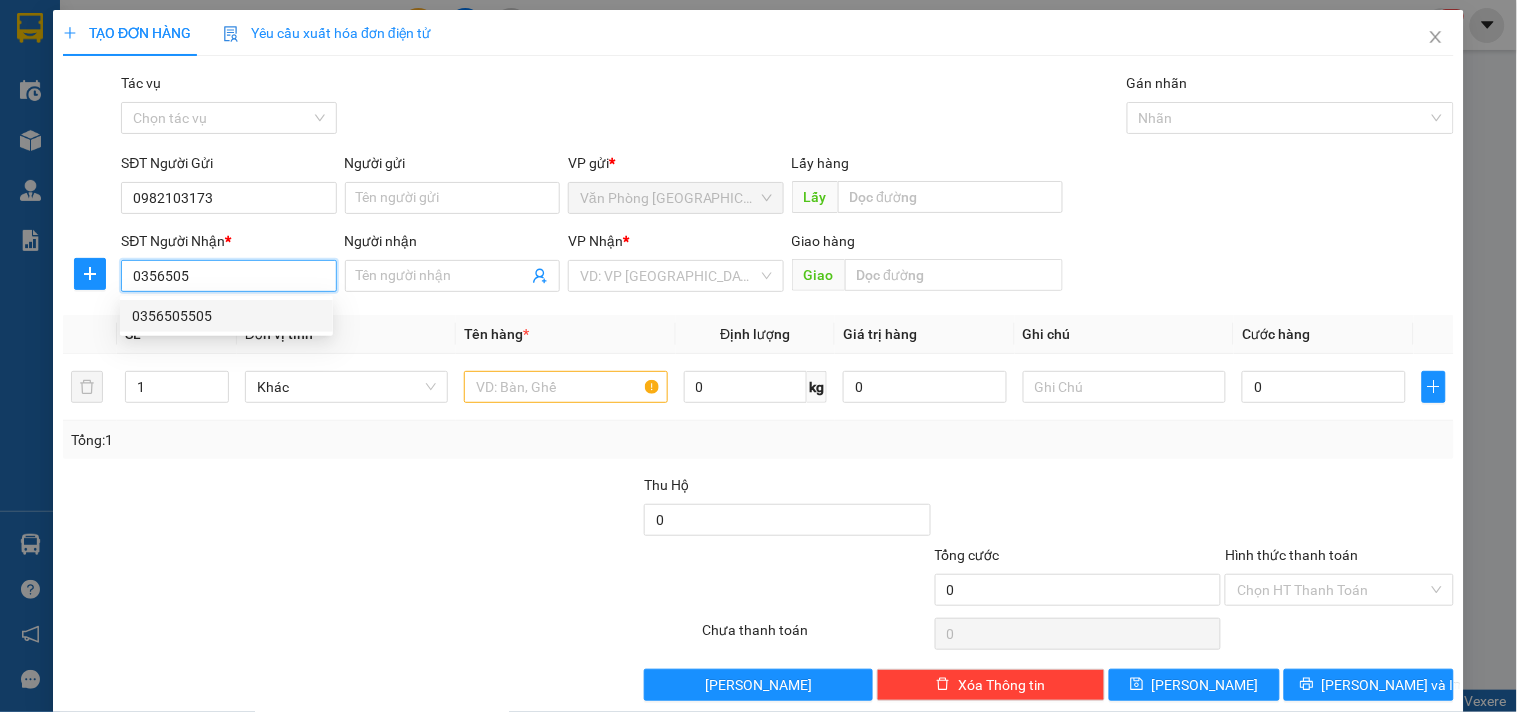 click on "0356505505" at bounding box center [226, 316] 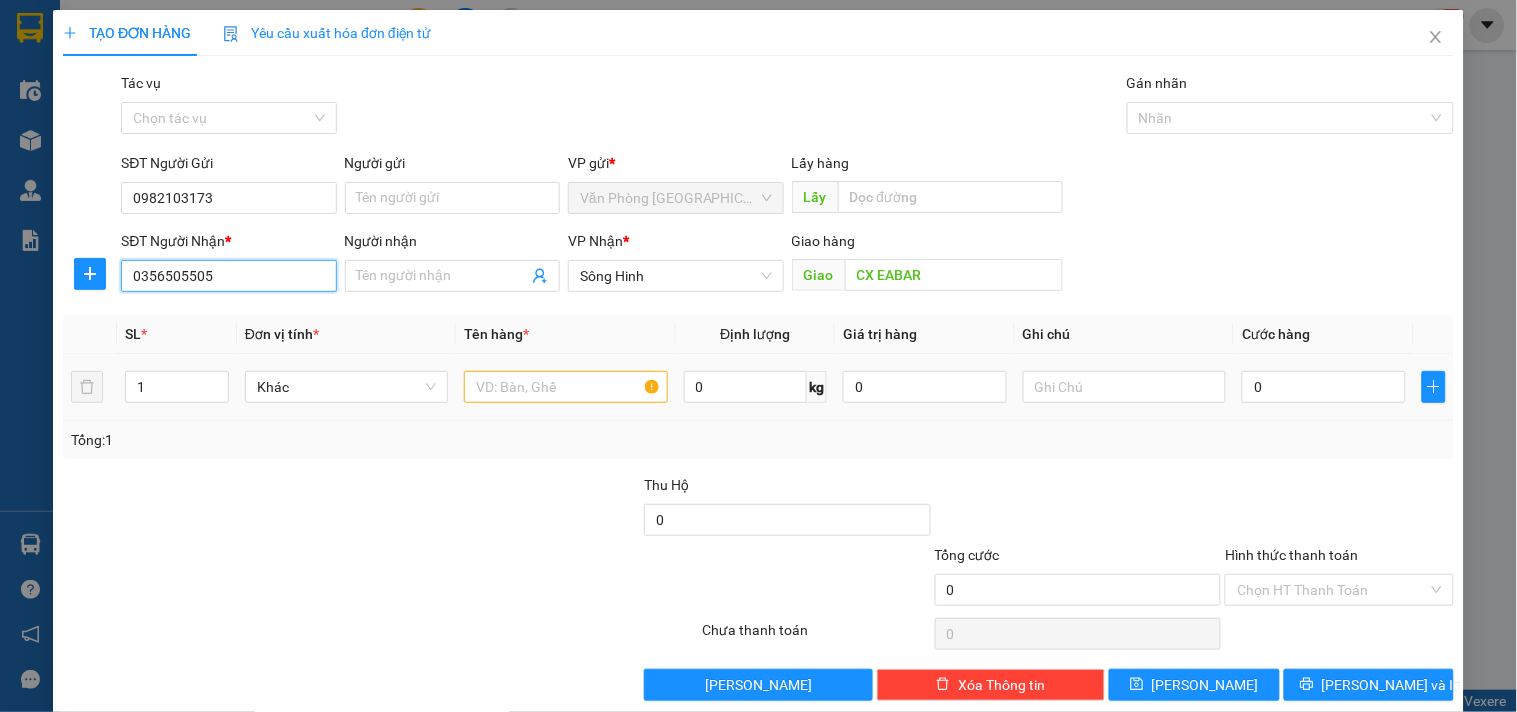 type on "0356505505" 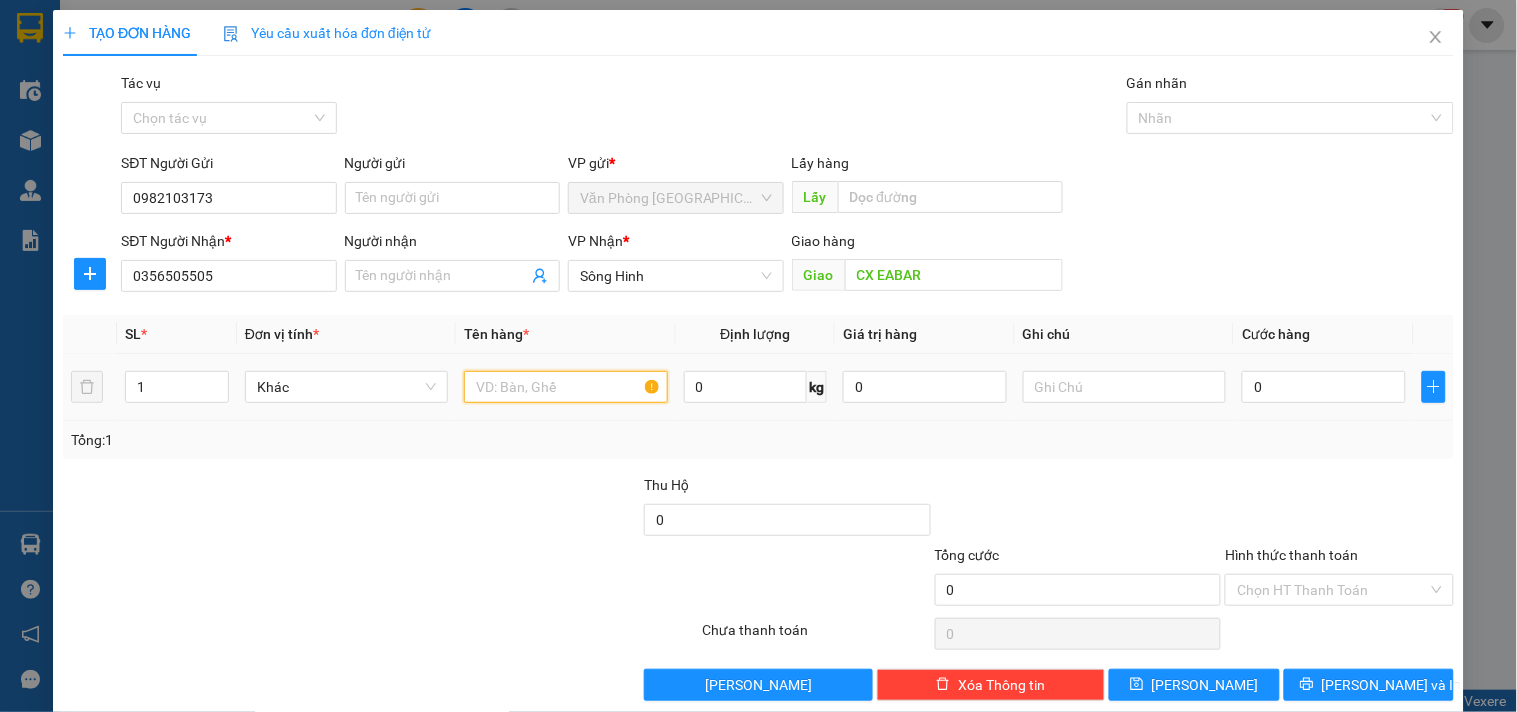 click at bounding box center [565, 387] 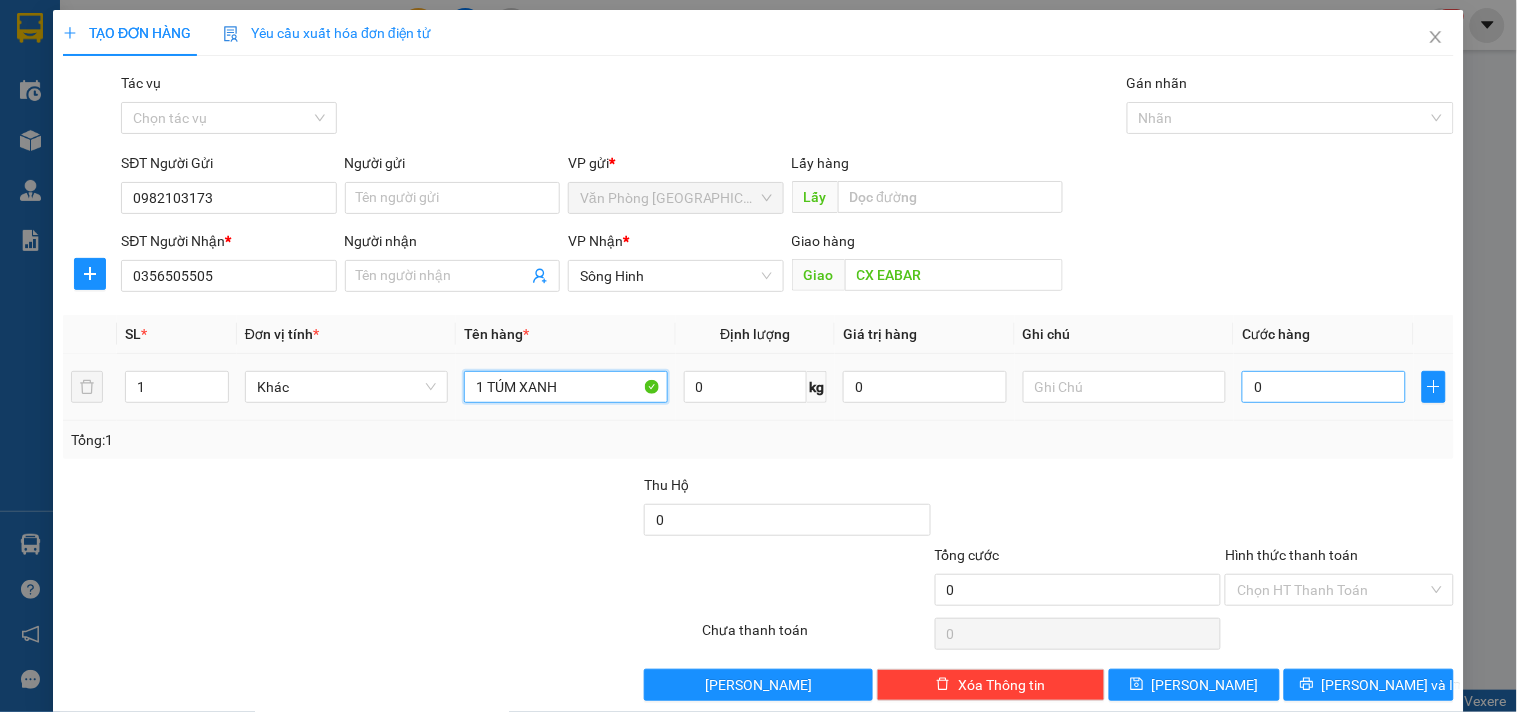 type on "1 TÚM XANH" 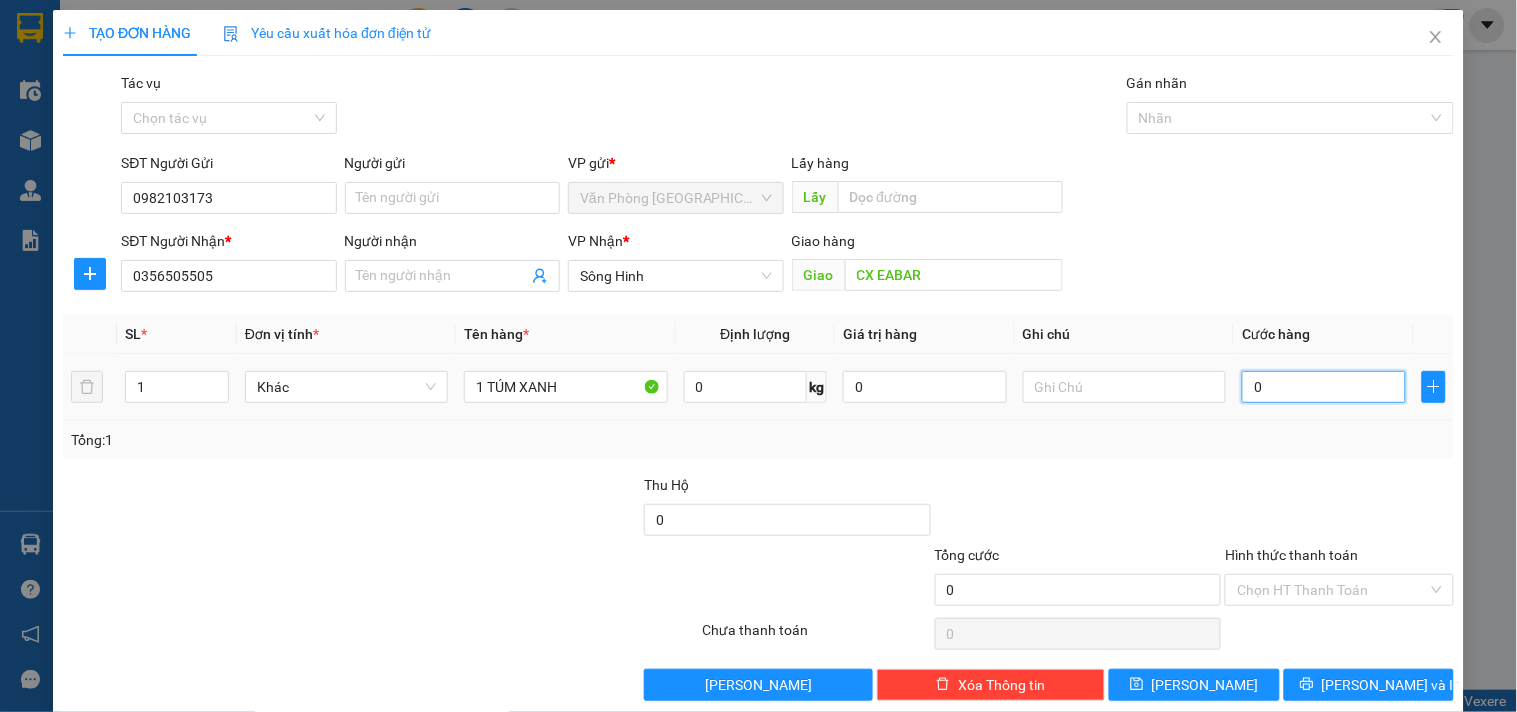 click on "0" at bounding box center (1324, 387) 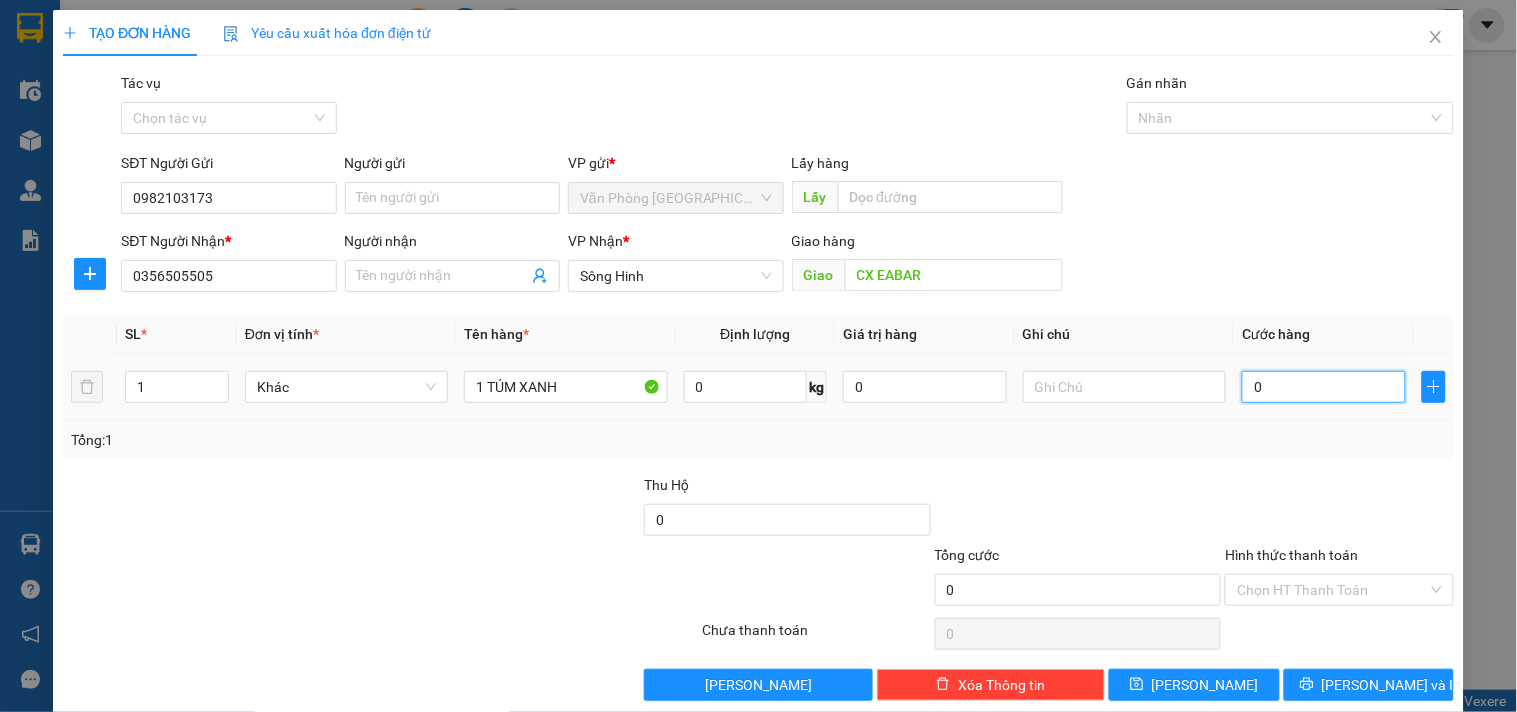 type on "5" 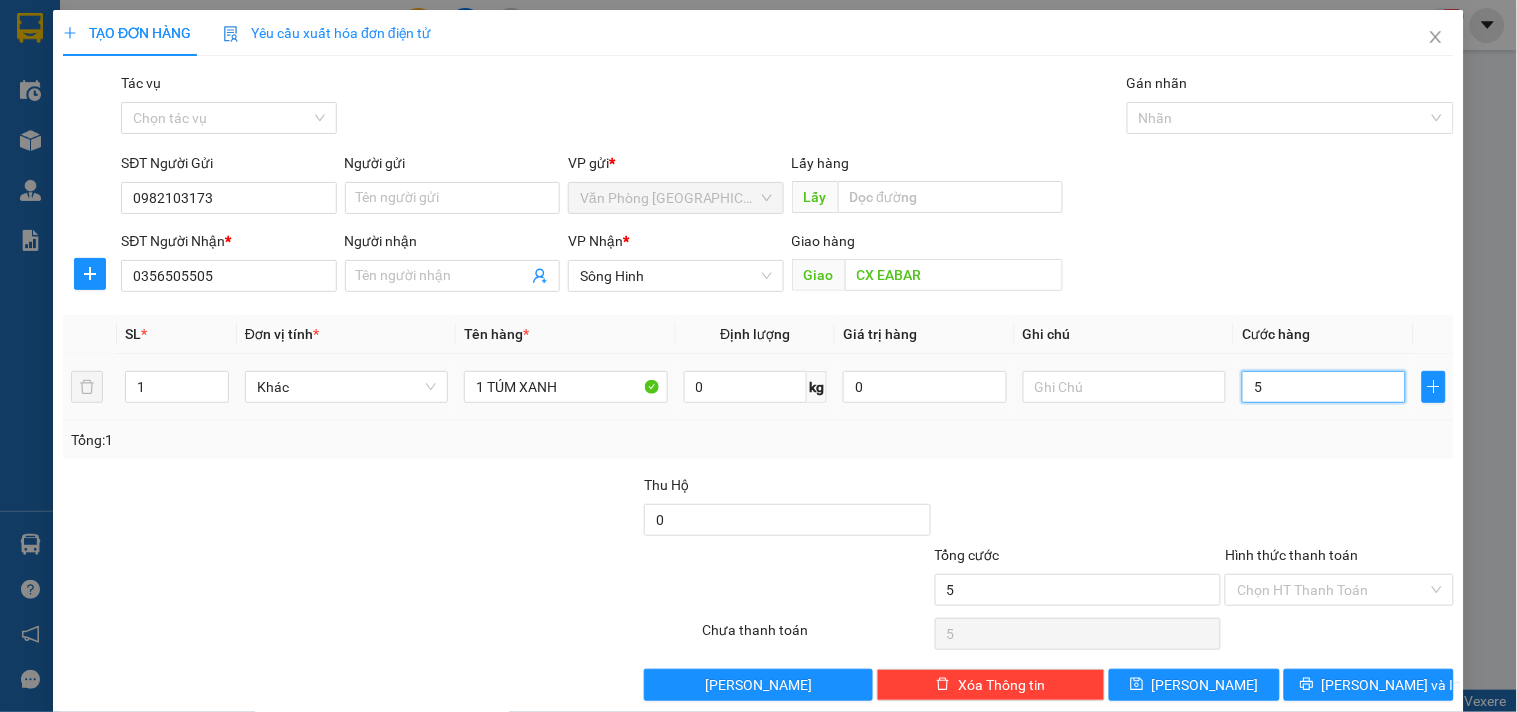 type on "50" 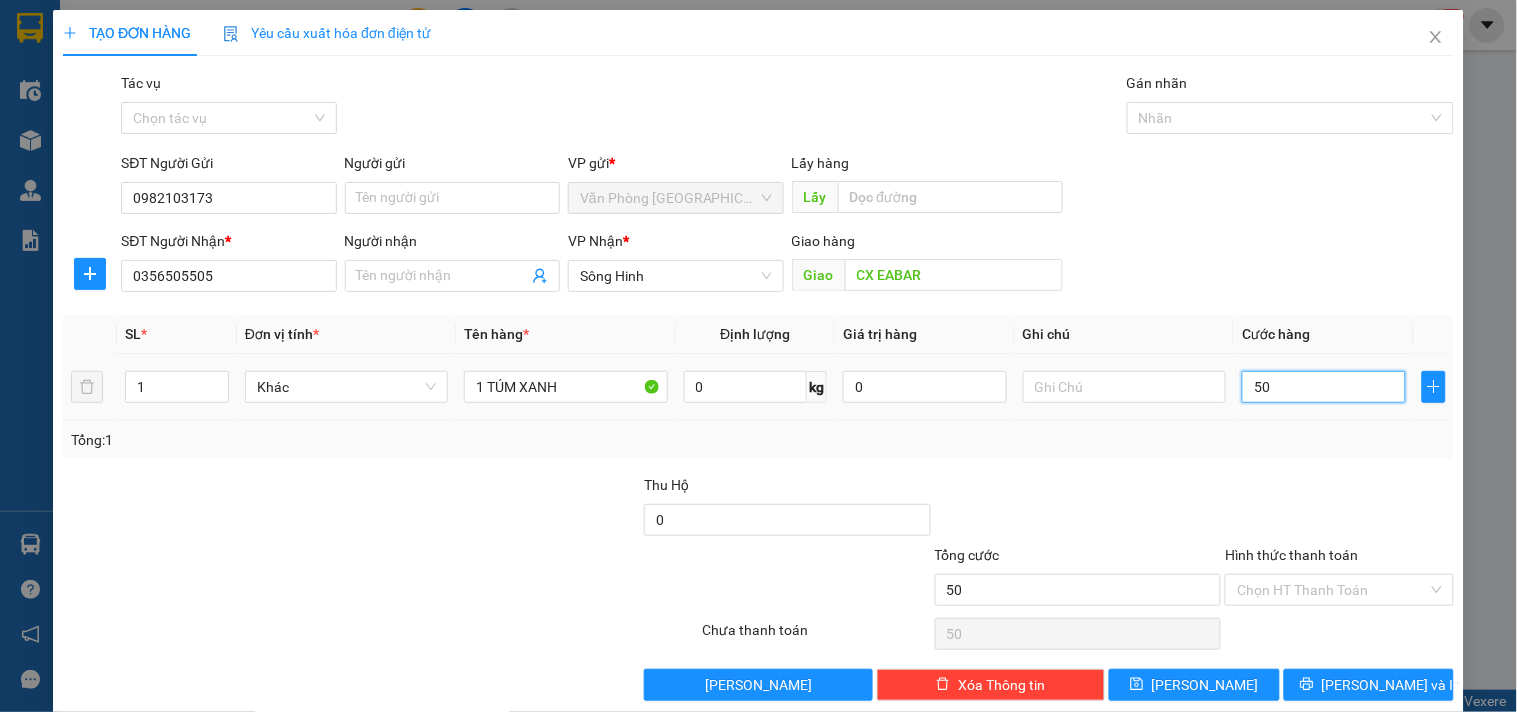 type on "500" 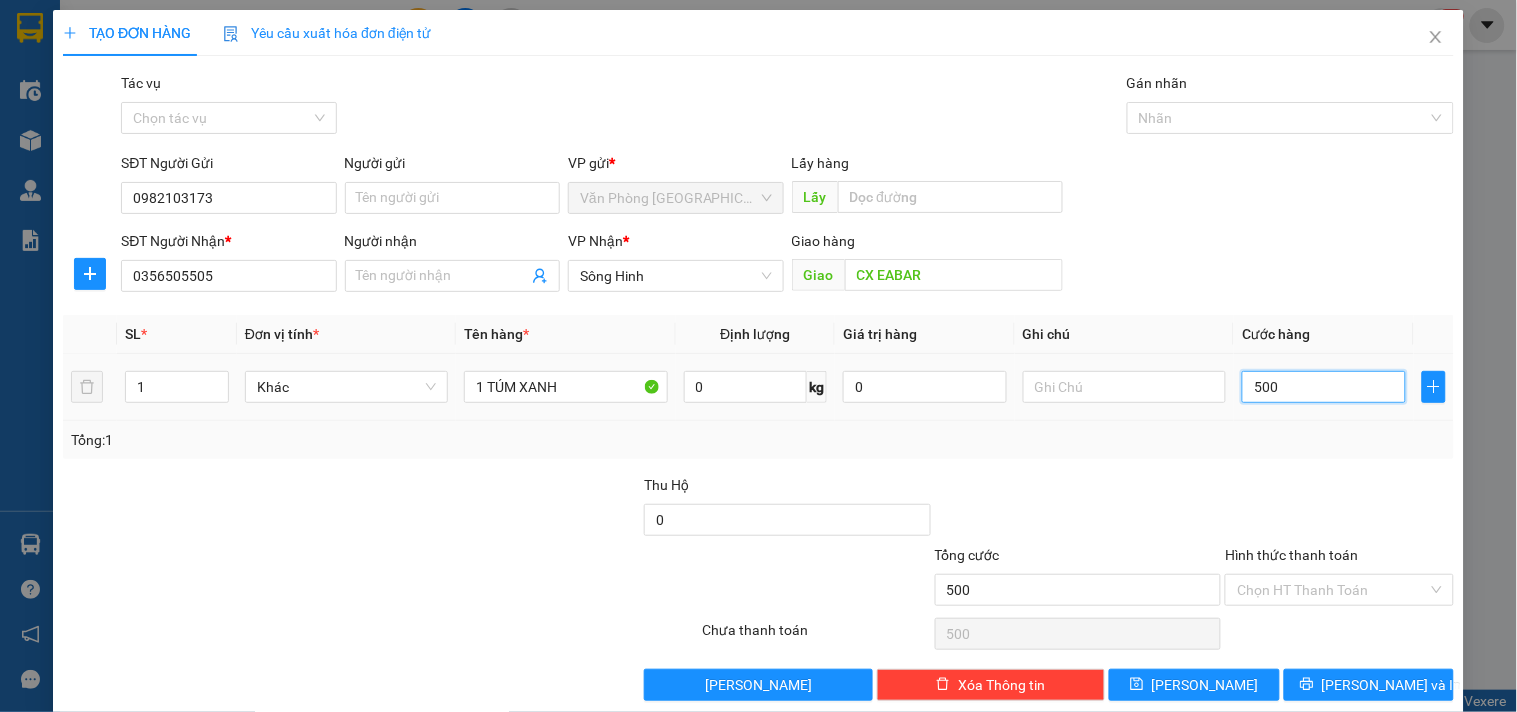 type on "5.000" 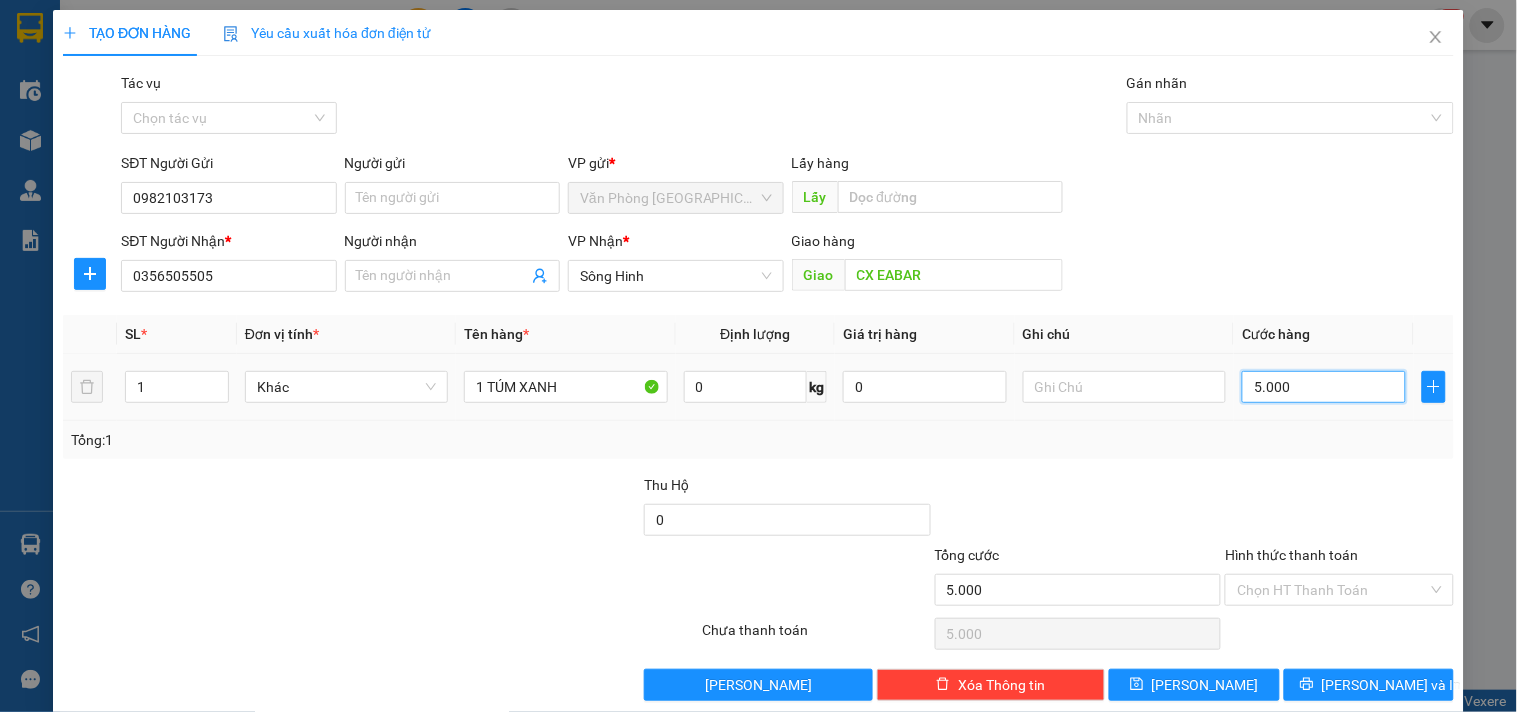 type on "50.000" 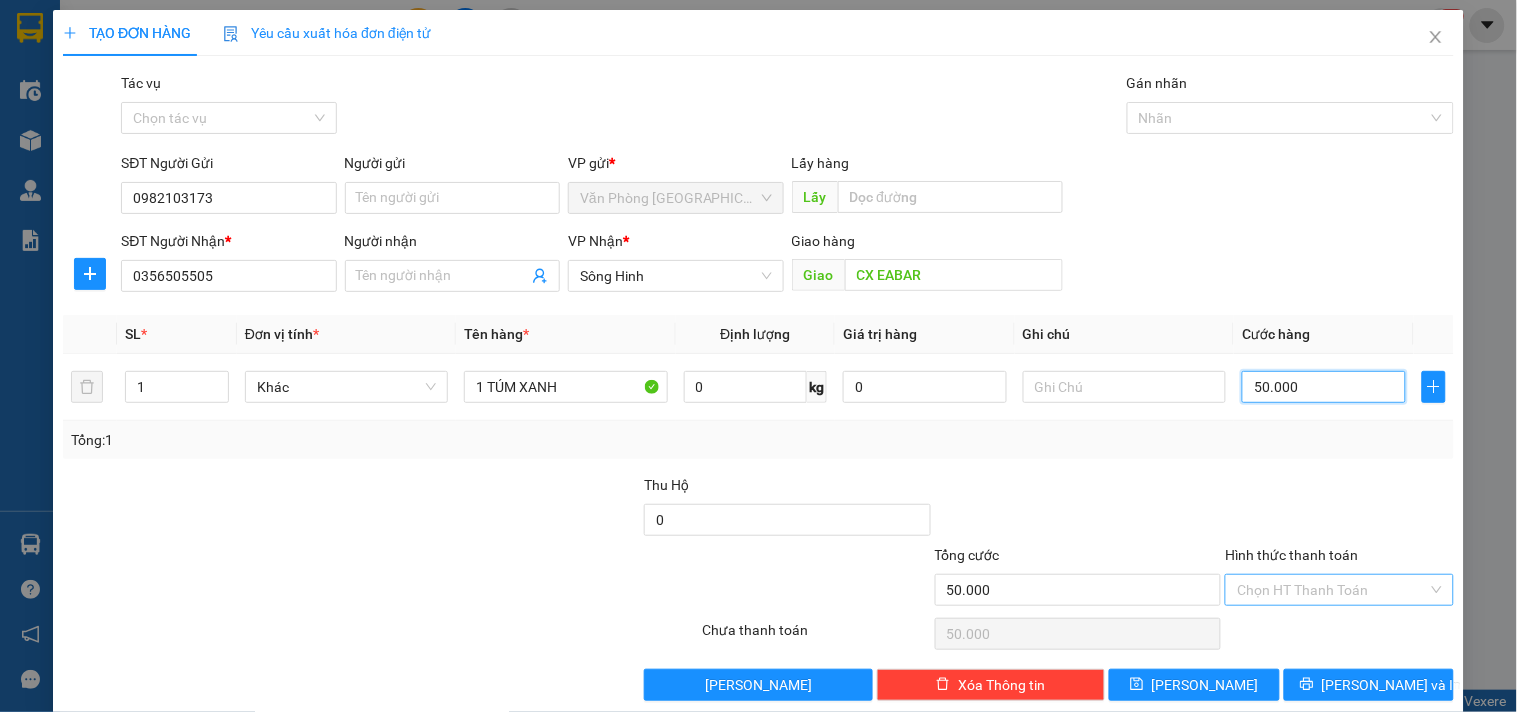 type on "50.000" 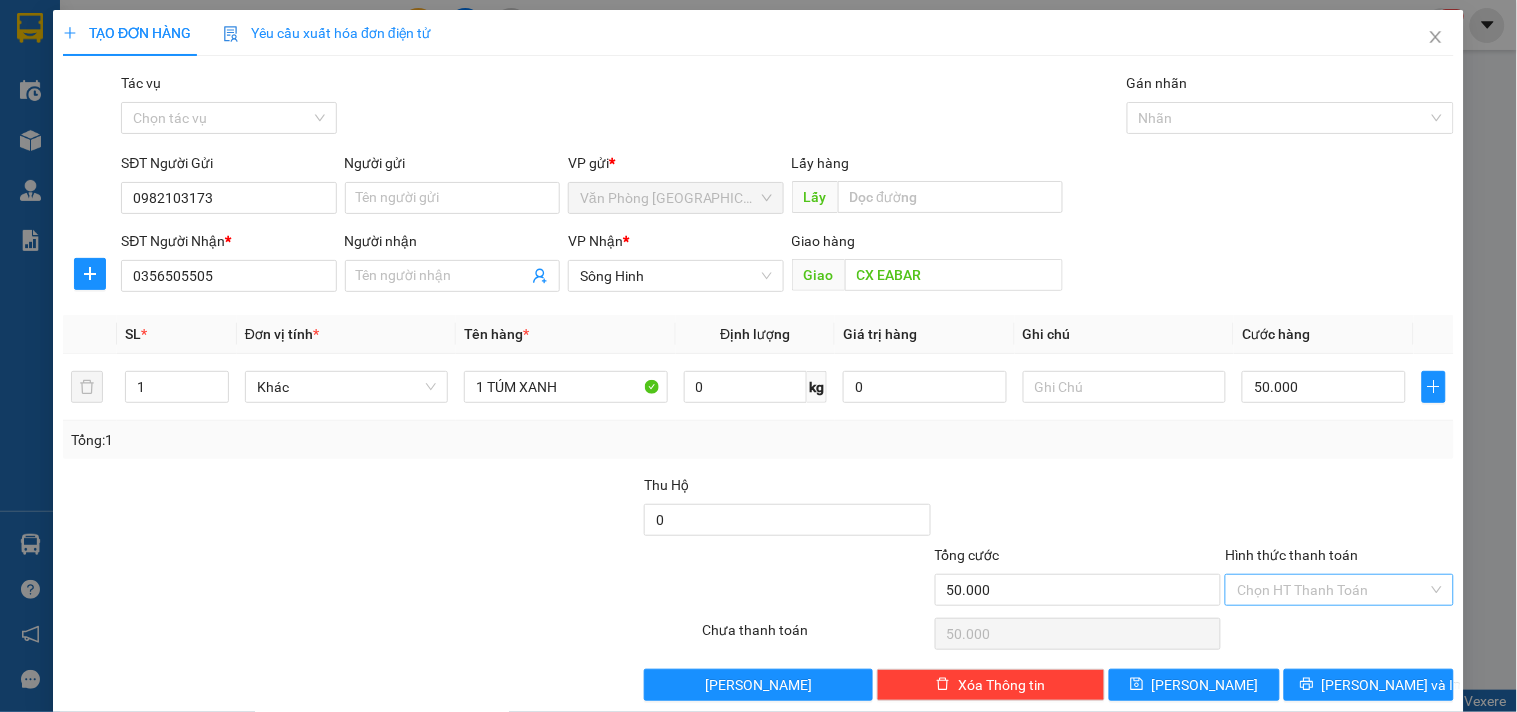 click on "Hình thức thanh toán" at bounding box center [1332, 590] 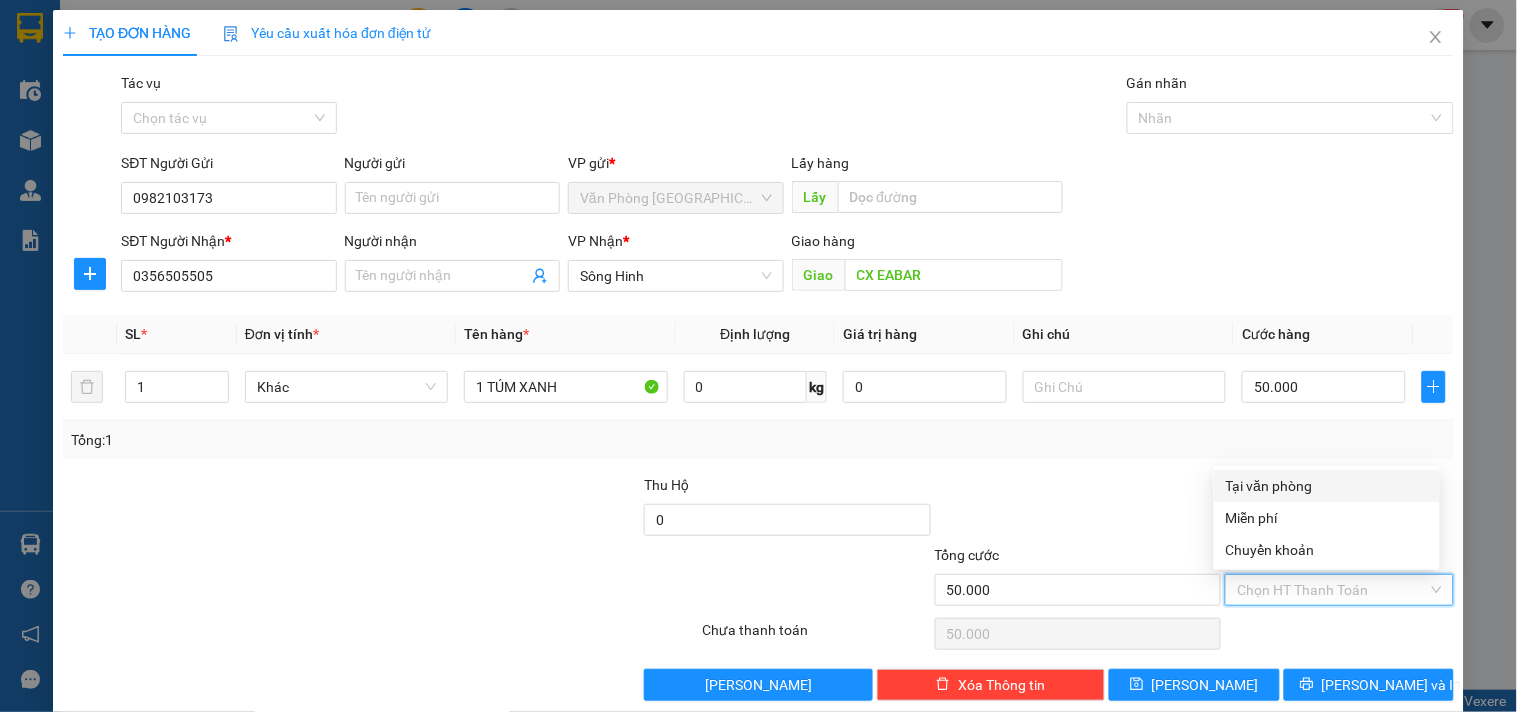 click on "Tại văn phòng" at bounding box center (1327, 486) 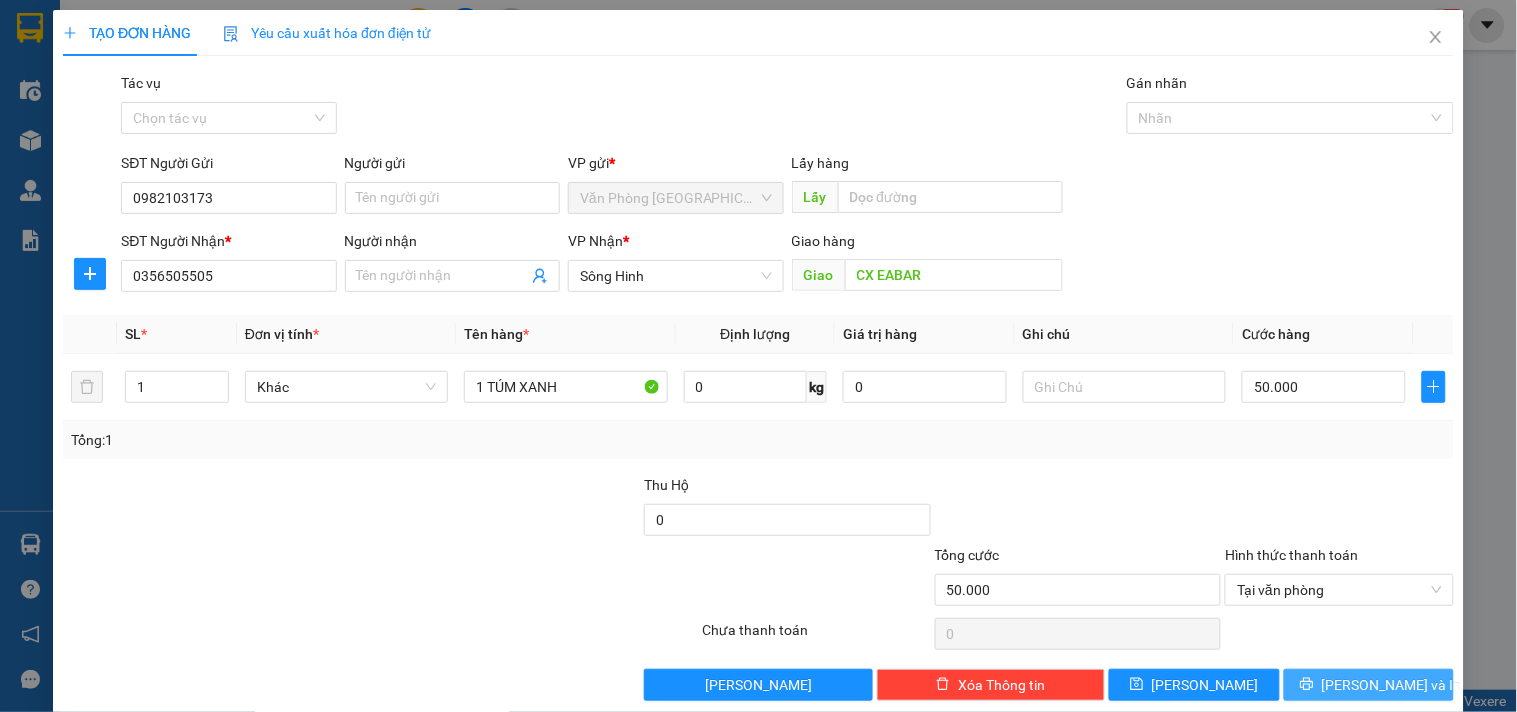 click on "[PERSON_NAME] và In" at bounding box center [1392, 685] 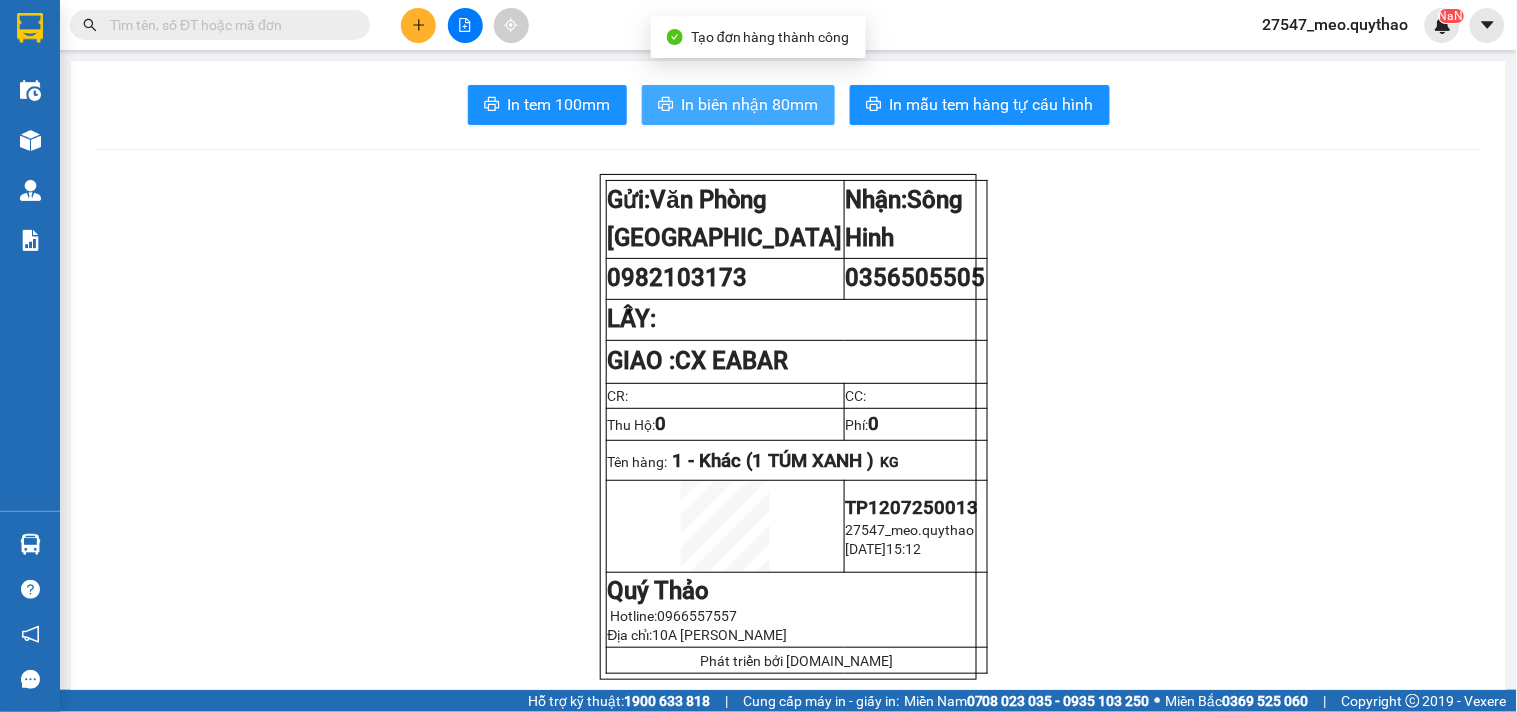 click on "In biên nhận 80mm" at bounding box center [750, 104] 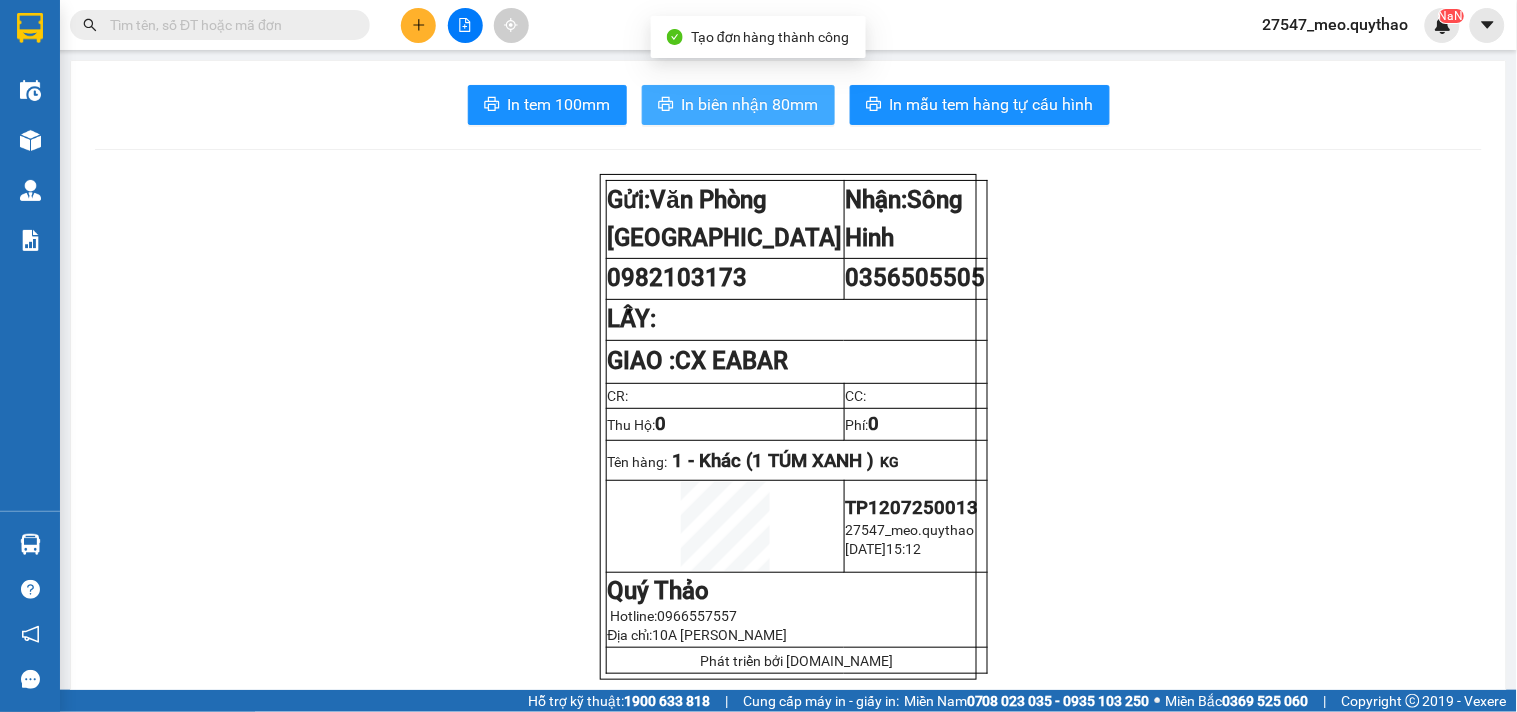 scroll, scrollTop: 0, scrollLeft: 0, axis: both 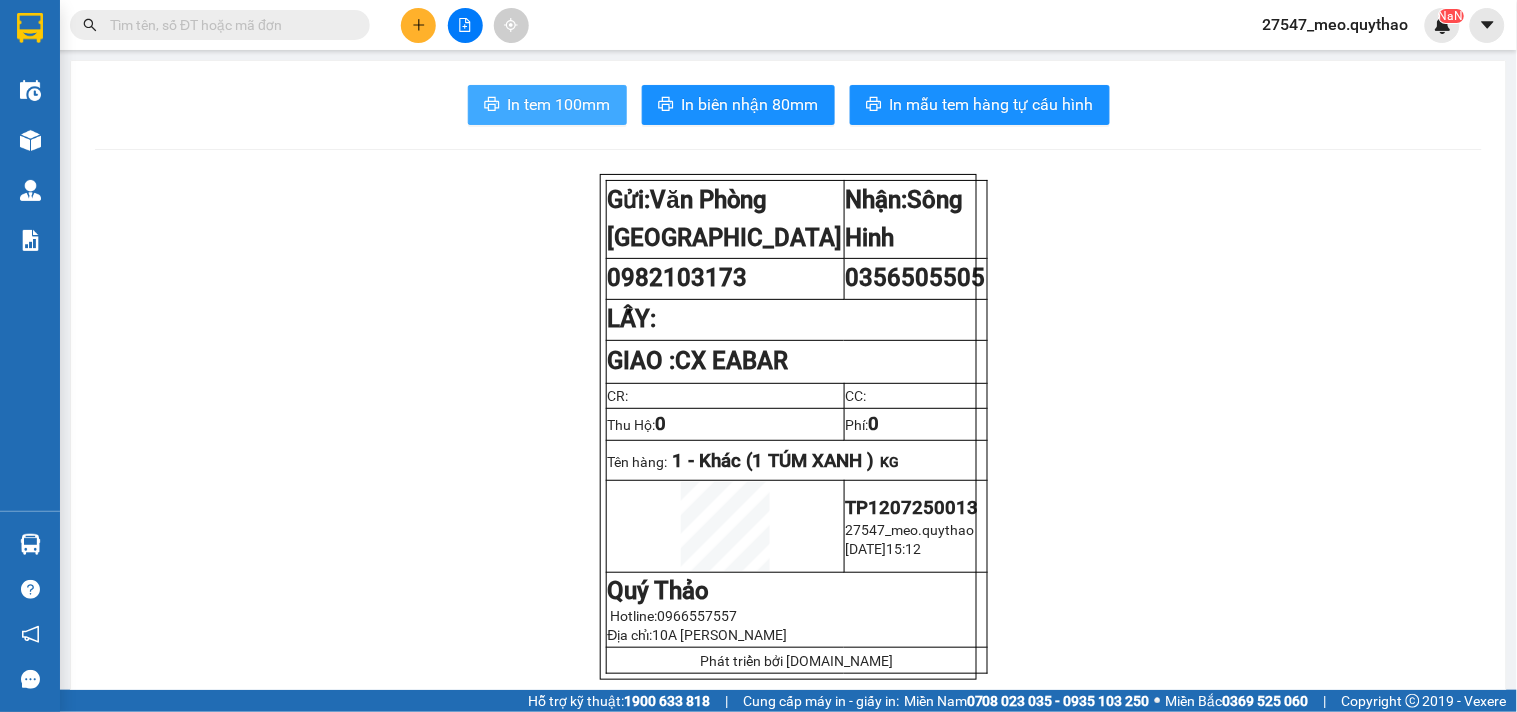 click on "In tem 100mm" at bounding box center (559, 104) 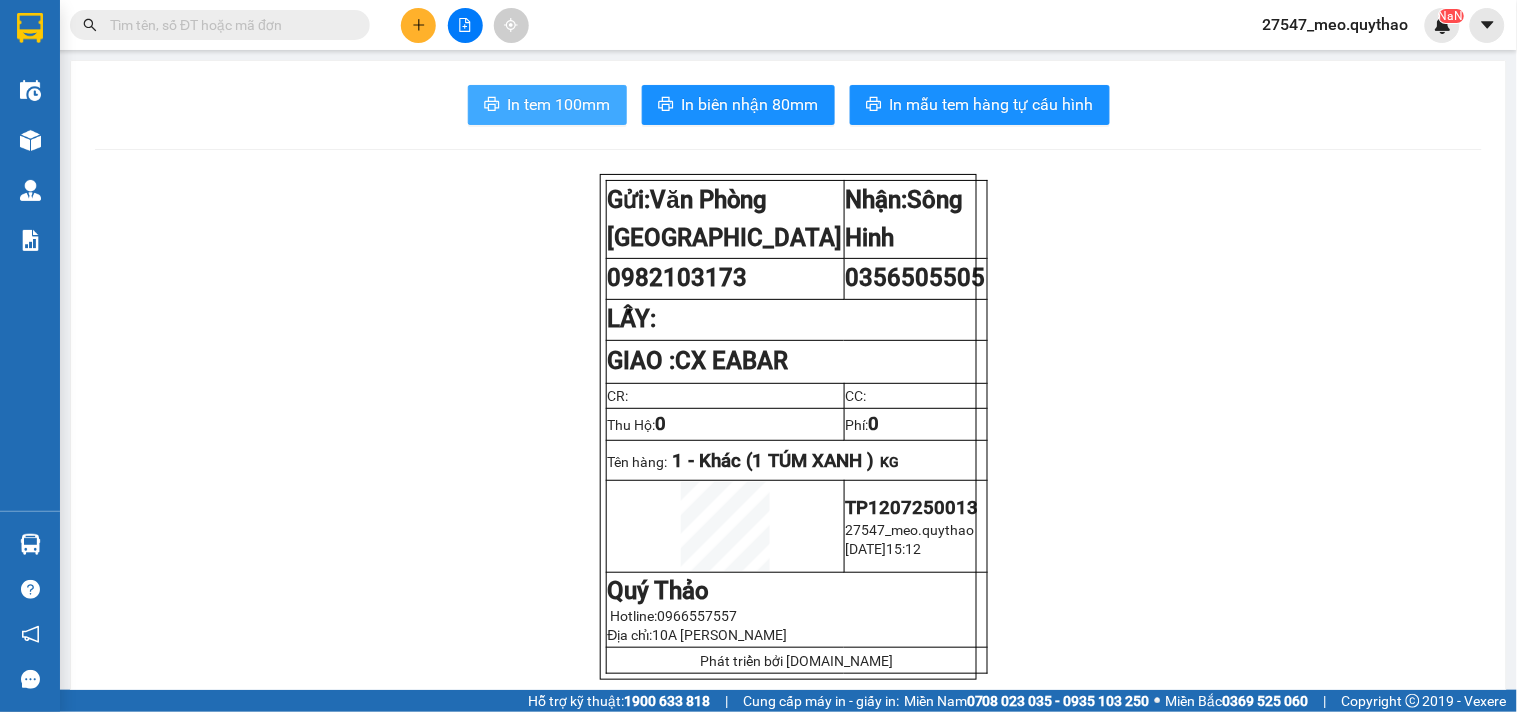 scroll, scrollTop: 0, scrollLeft: 0, axis: both 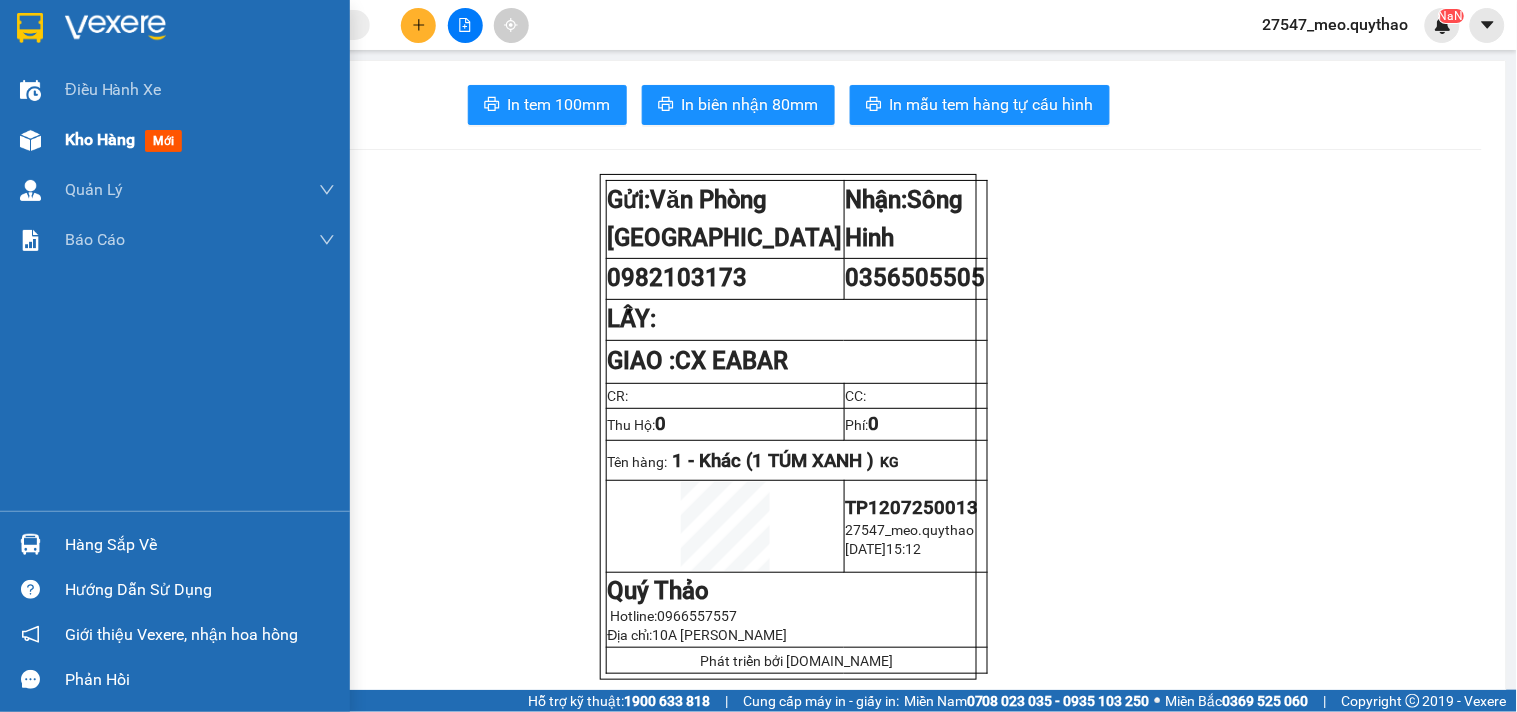 click on "Kho hàng" at bounding box center (100, 139) 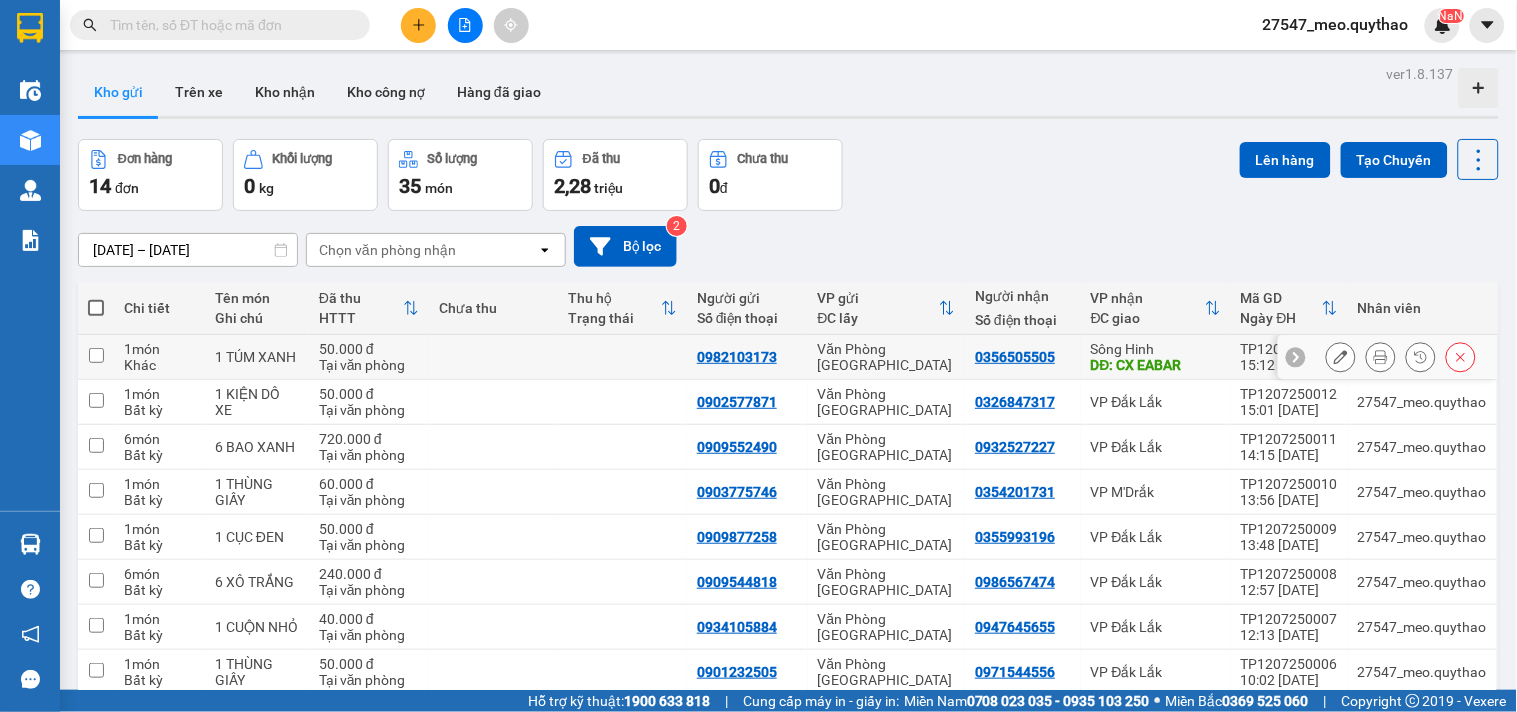 click on "0982103173" at bounding box center (737, 357) 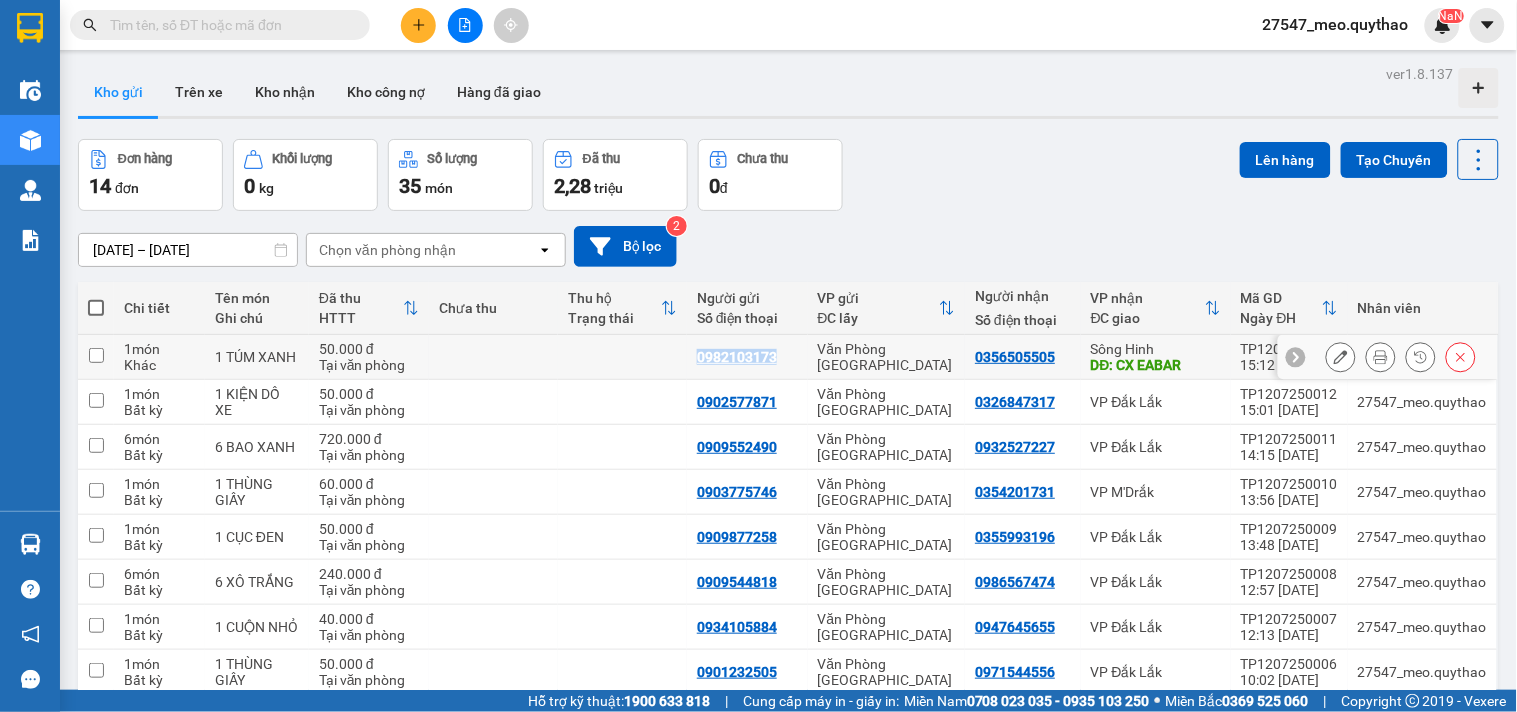 click on "0982103173" at bounding box center [737, 357] 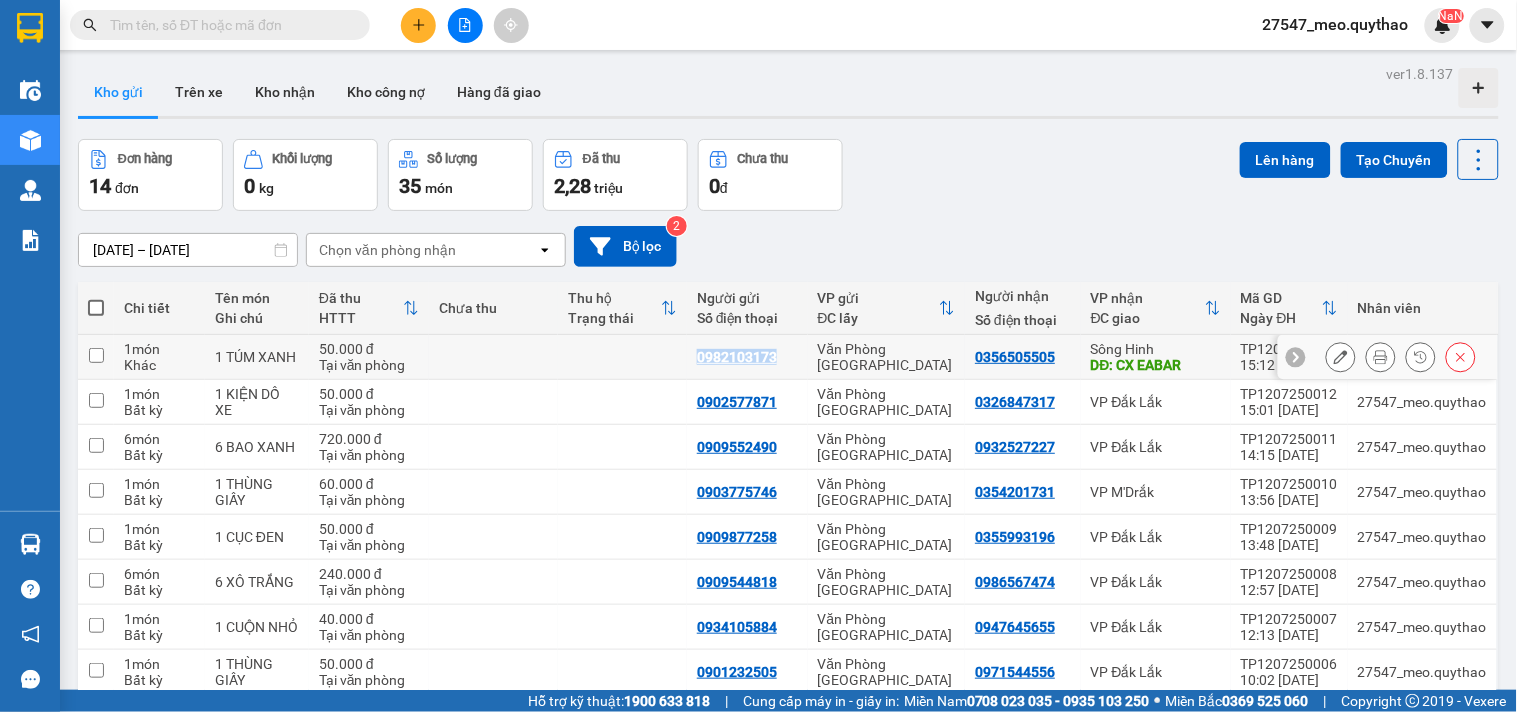 copy on "0982103173" 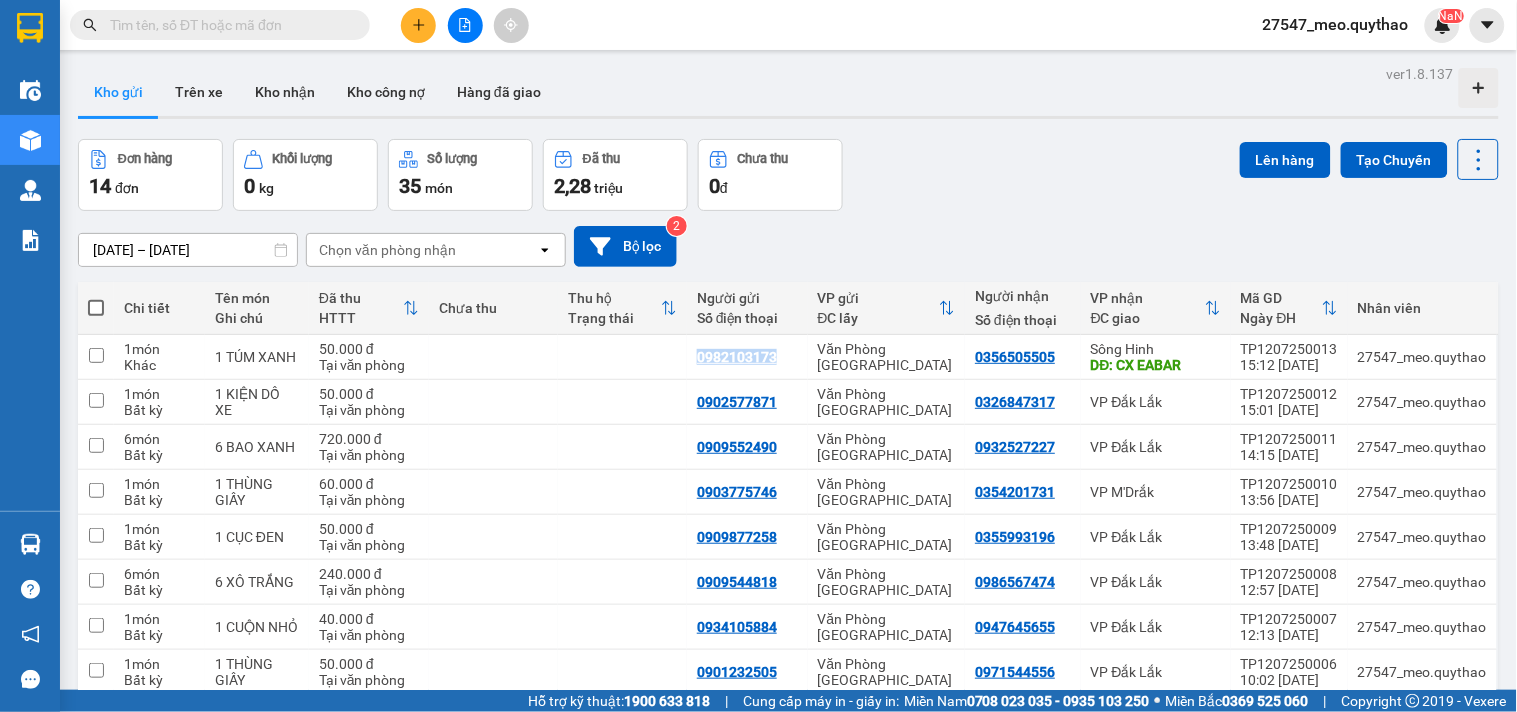 click 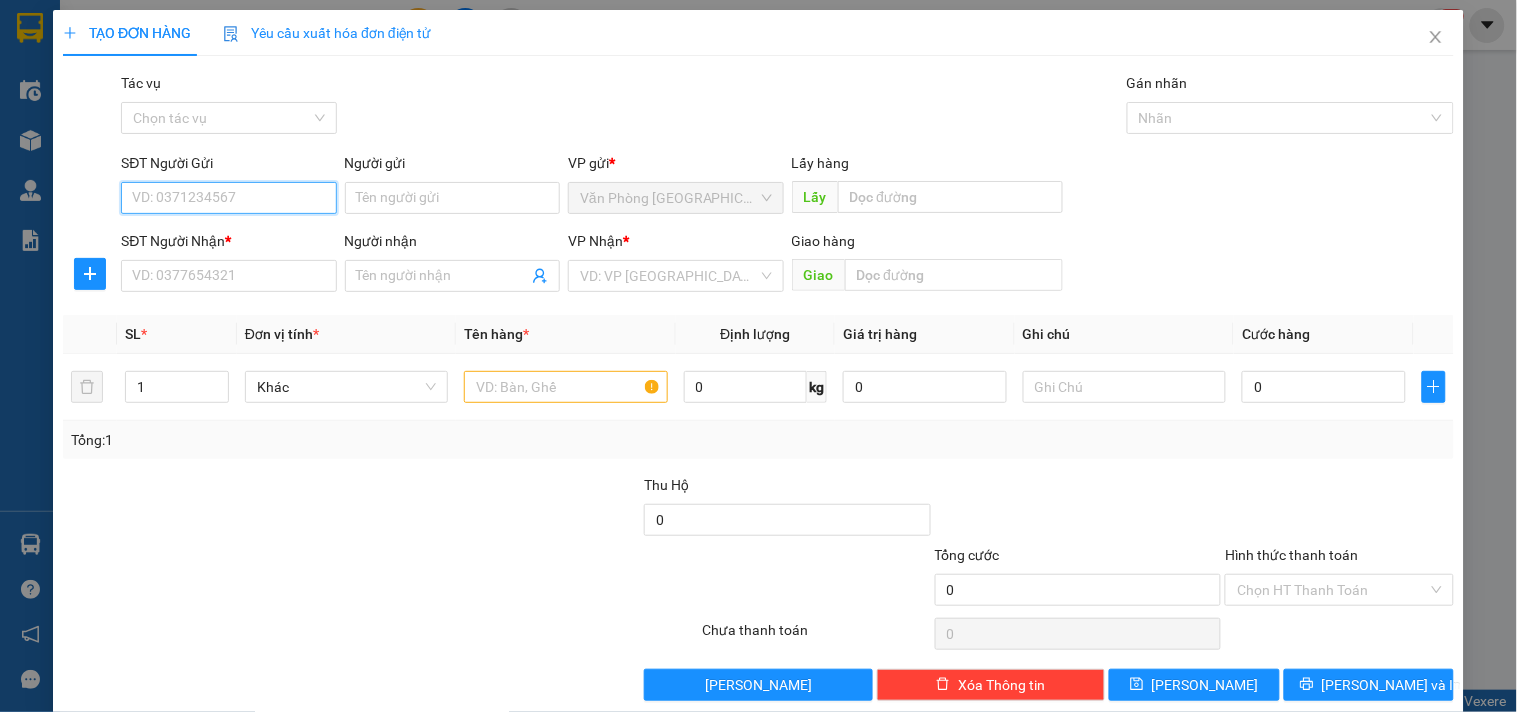 drag, startPoint x: 328, startPoint y: 208, endPoint x: 278, endPoint y: 205, distance: 50.08992 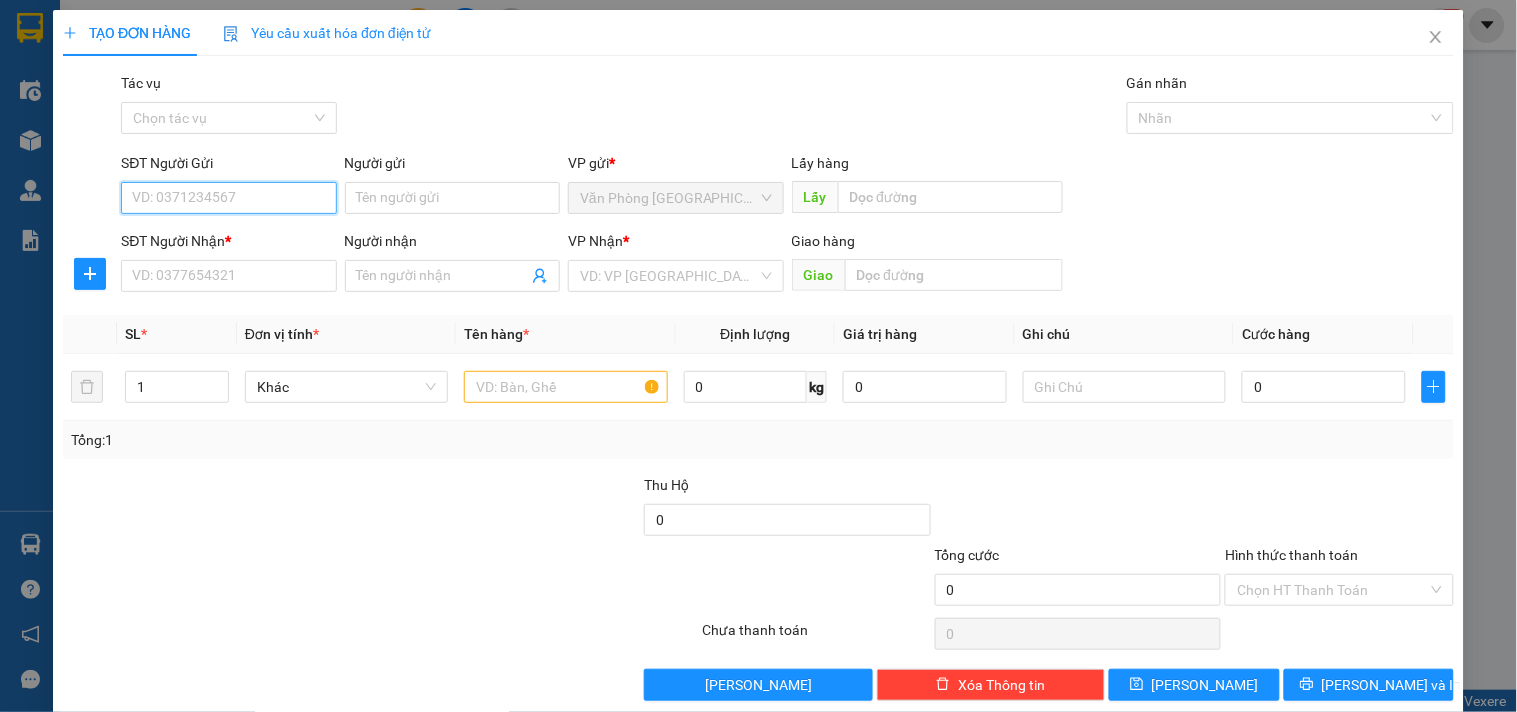 paste on "0982103173" 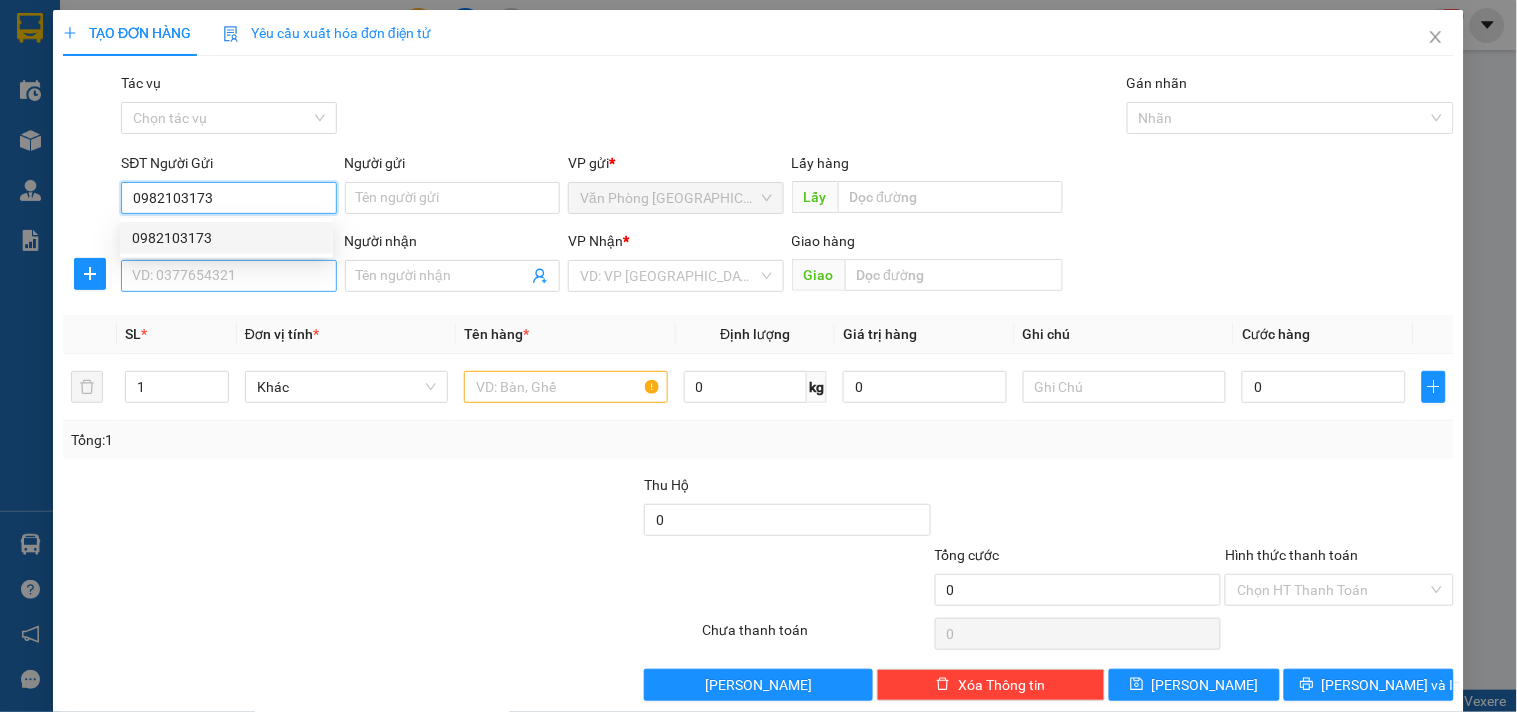 type on "0982103173" 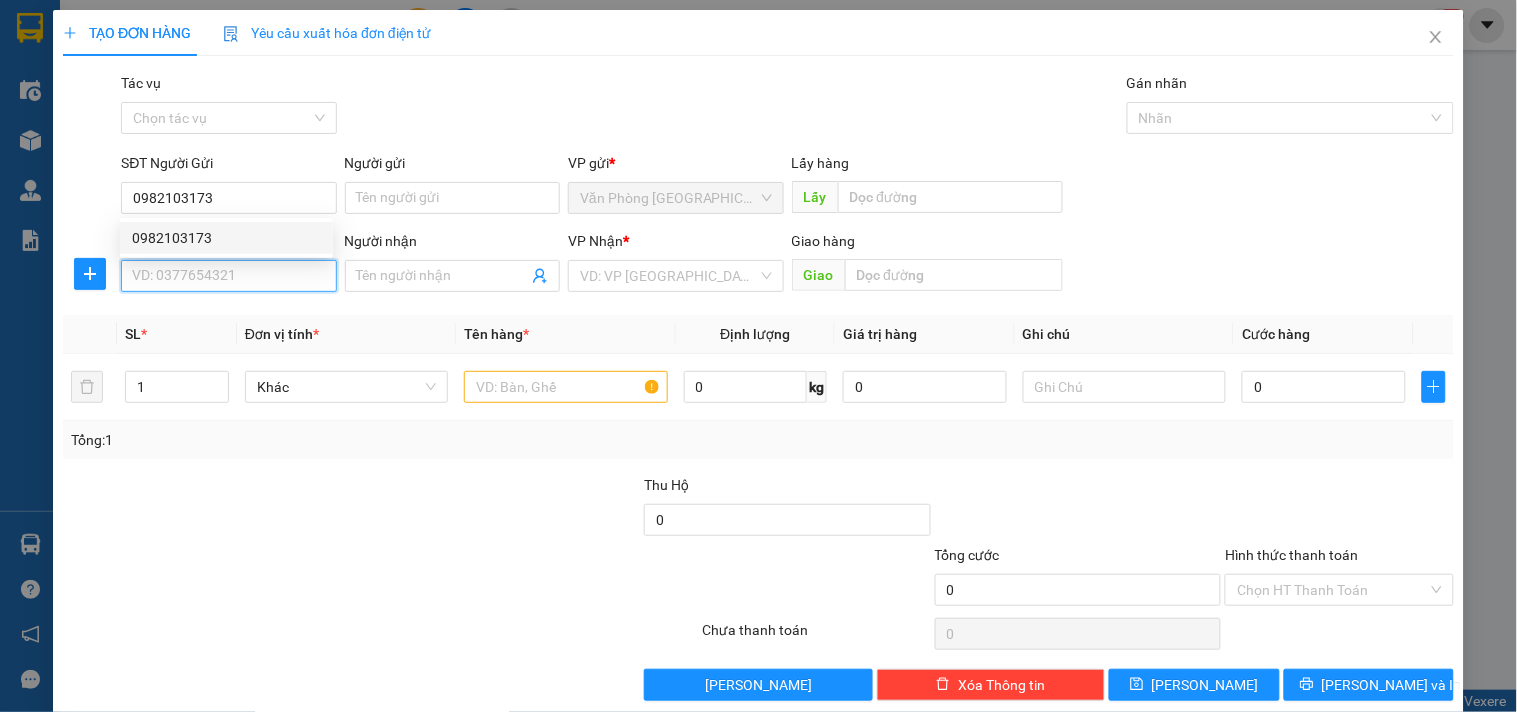 click on "SĐT Người Nhận  *" at bounding box center (228, 276) 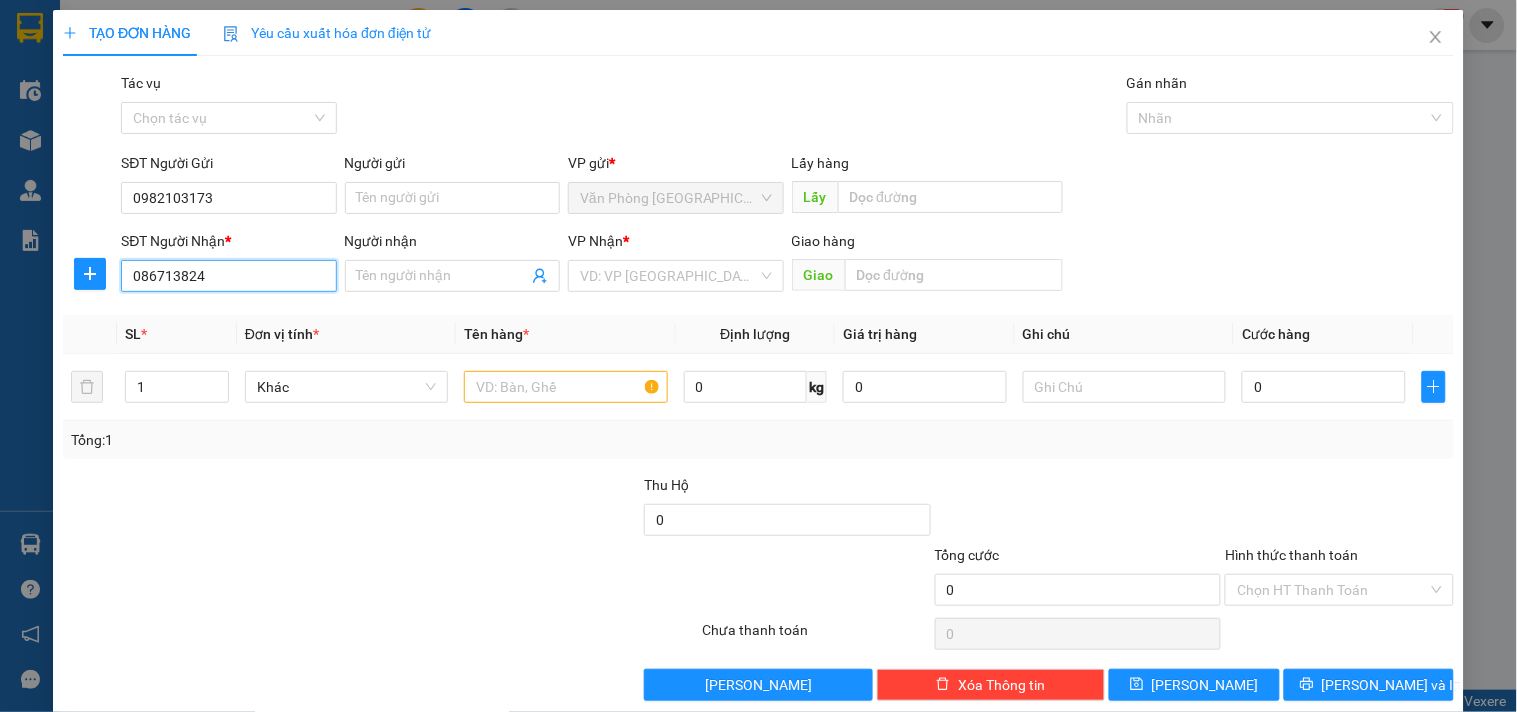 type on "0867138248" 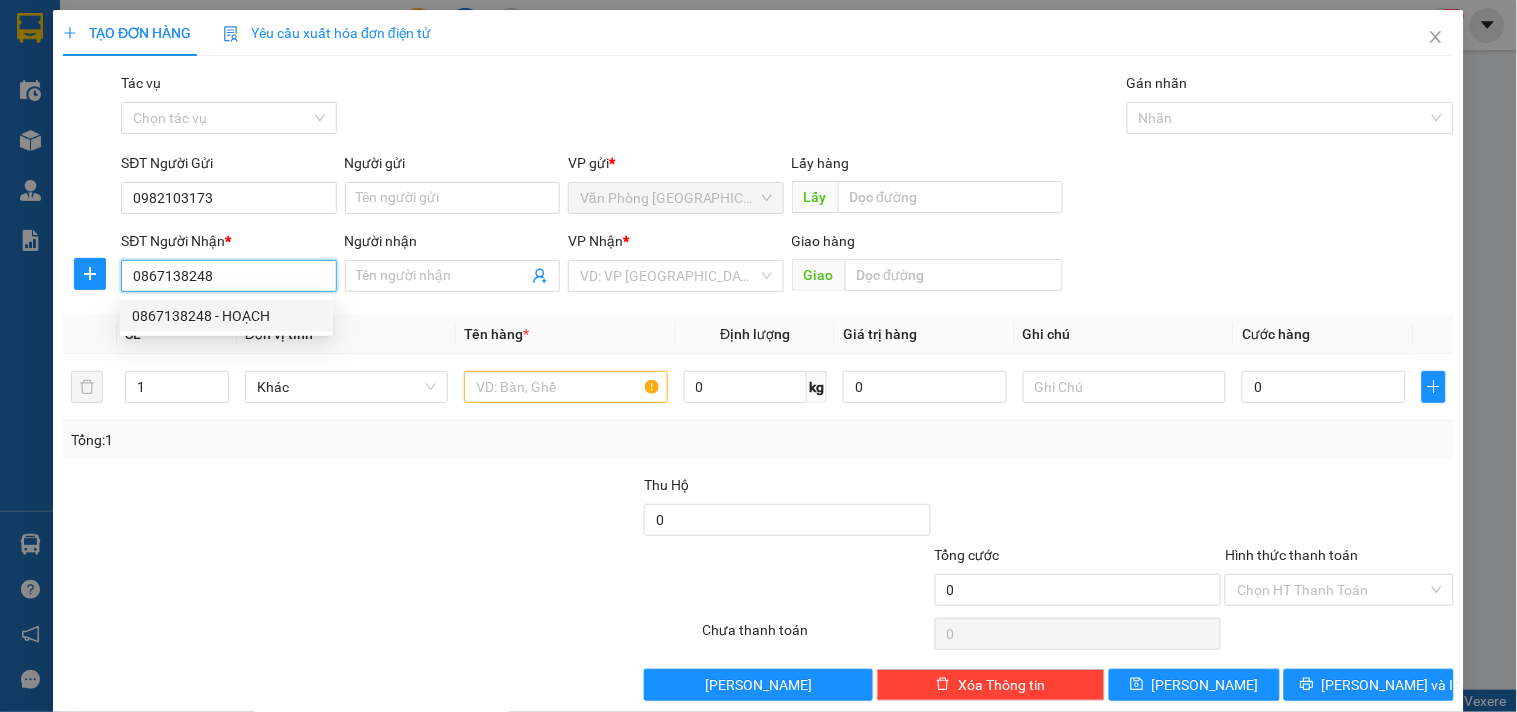 click on "0867138248 - HOẠCH" at bounding box center [226, 316] 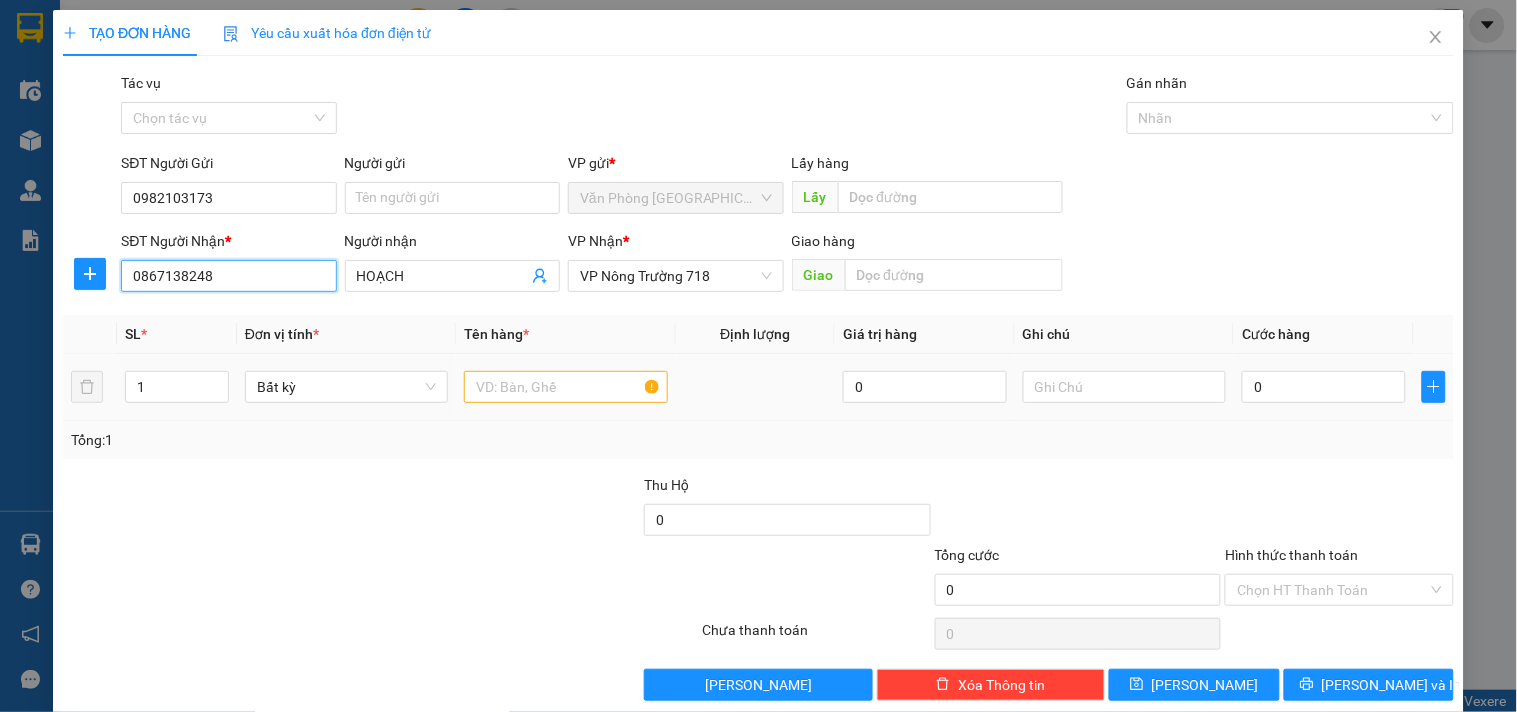 type on "0867138248" 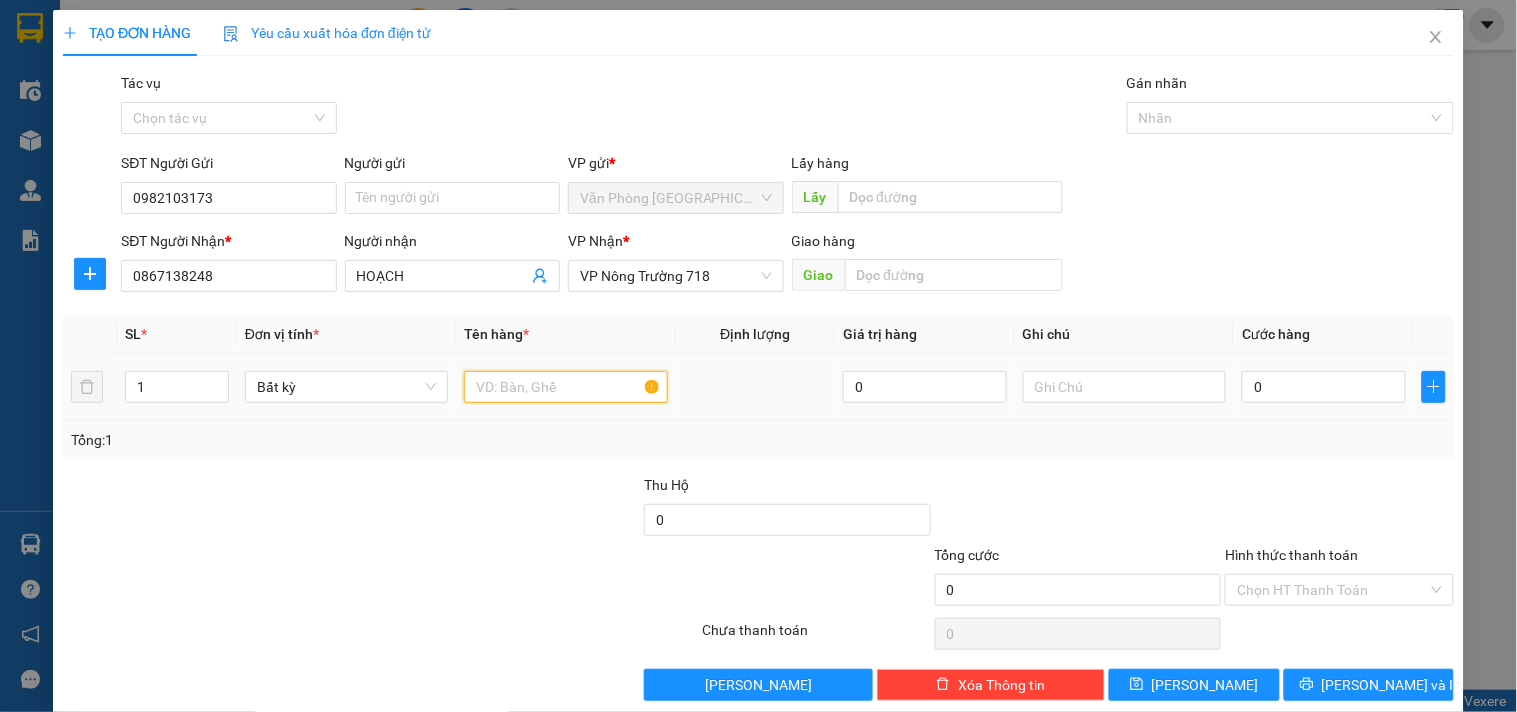click at bounding box center (565, 387) 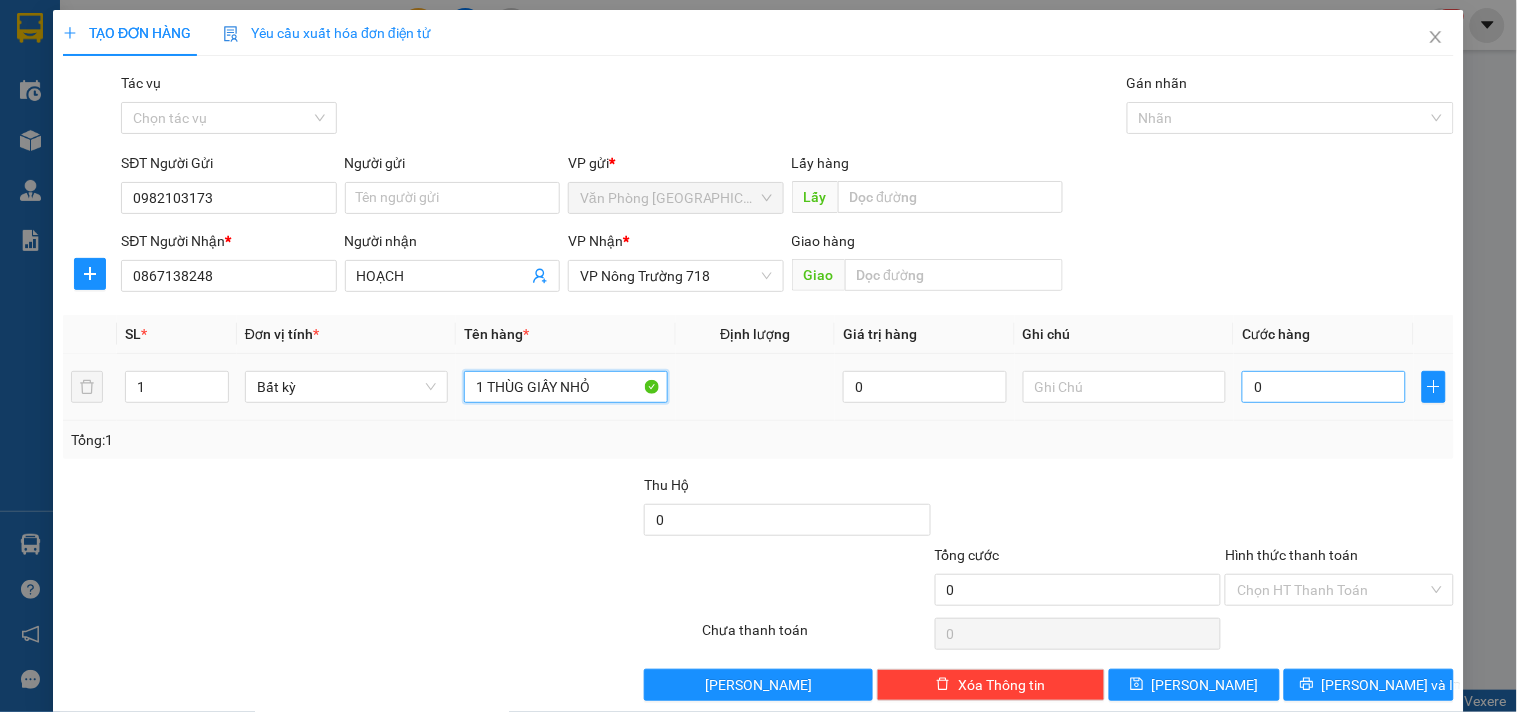 type on "1 THÙG GIẤY NHỎ" 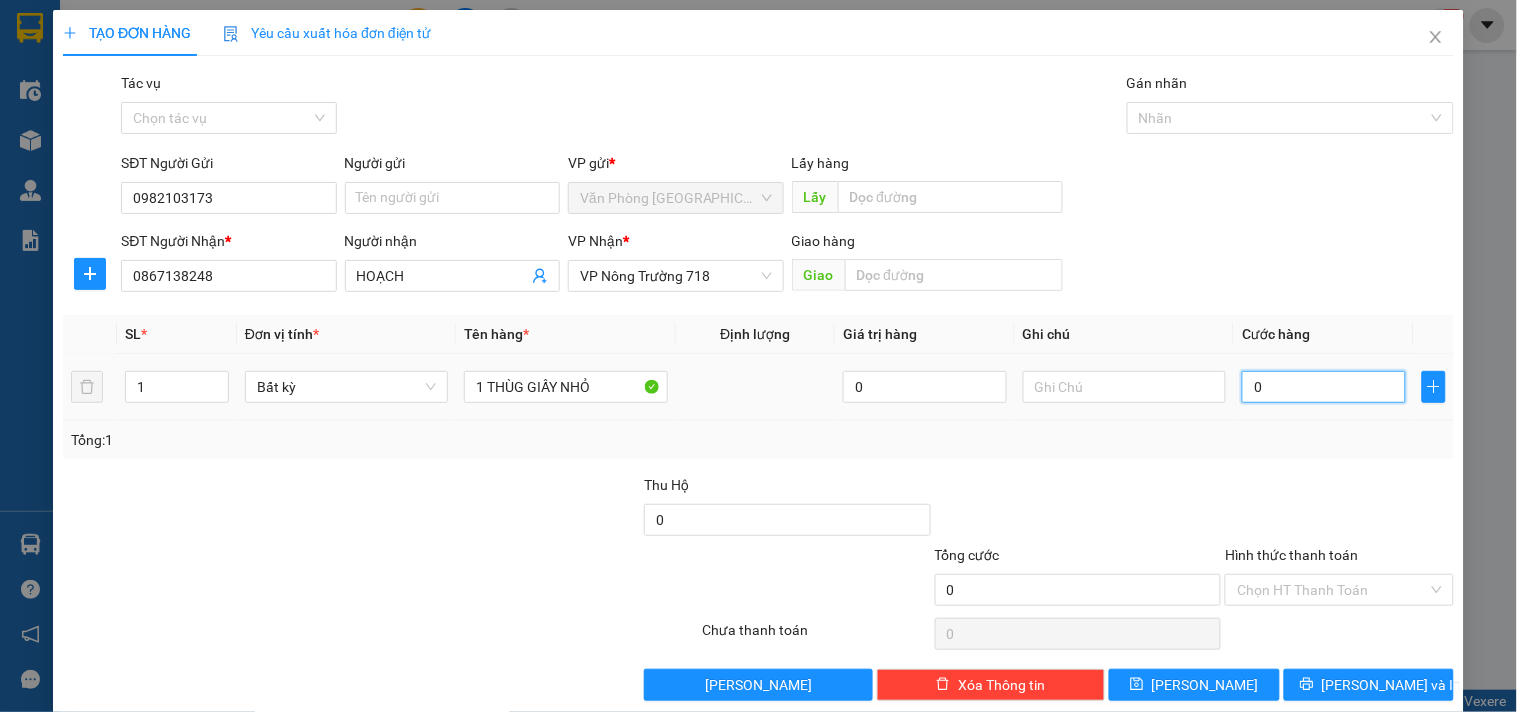 click on "0" at bounding box center (1324, 387) 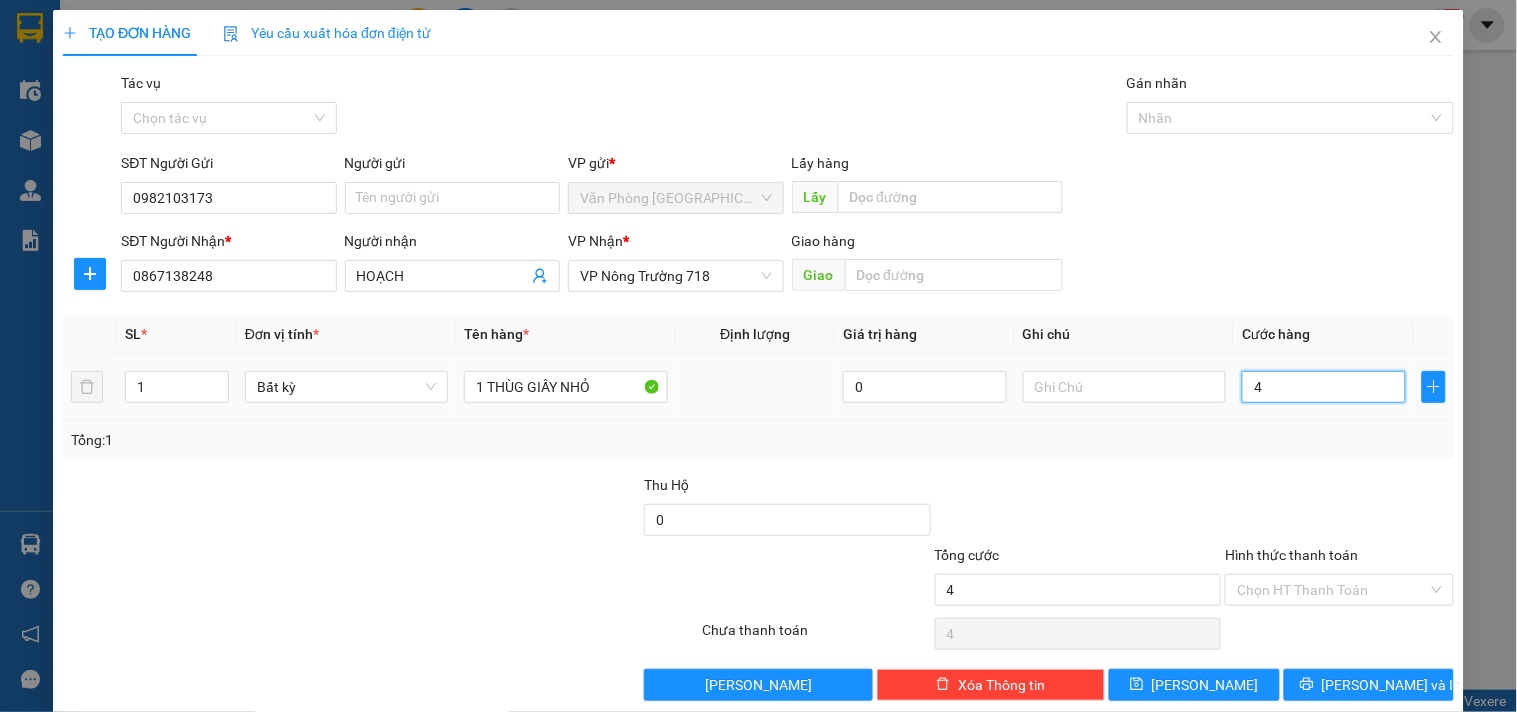 type on "0" 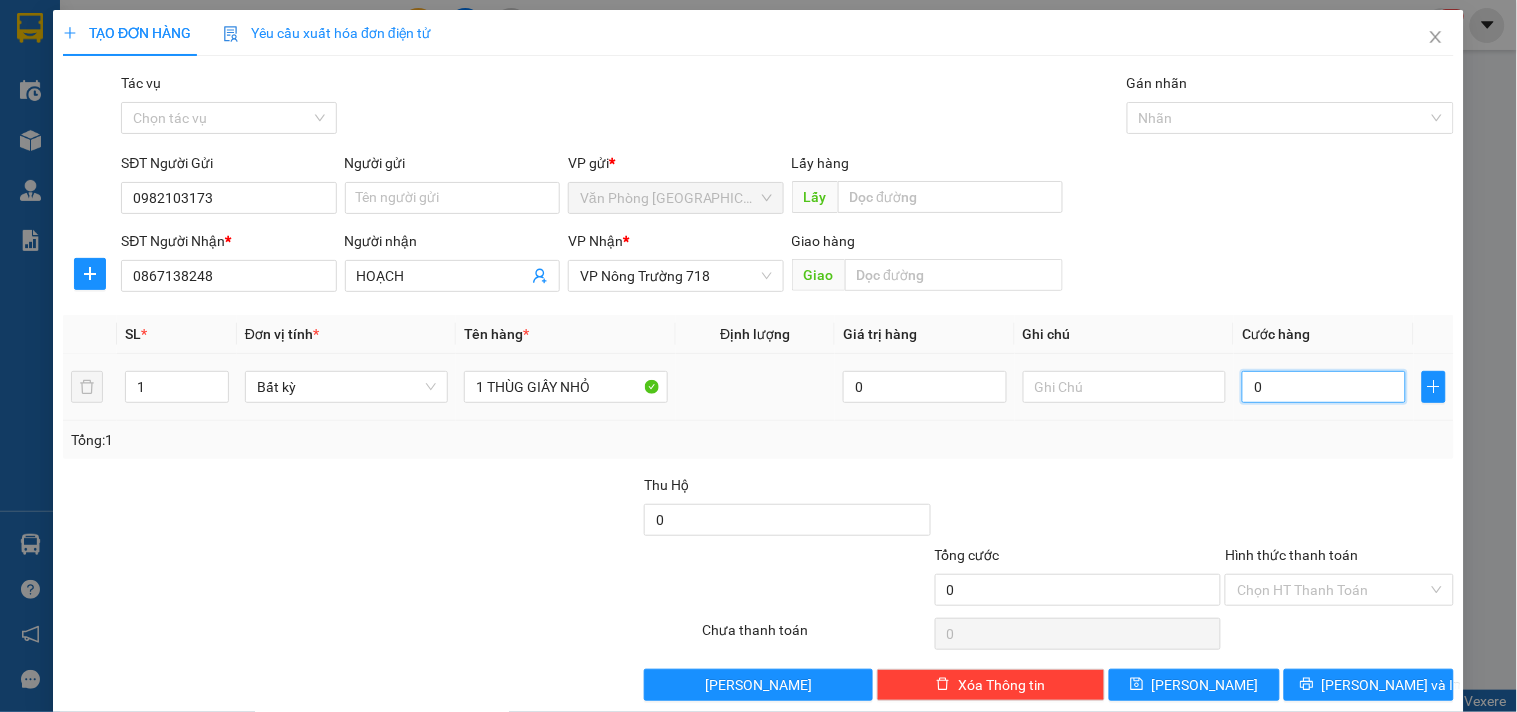 type on "05" 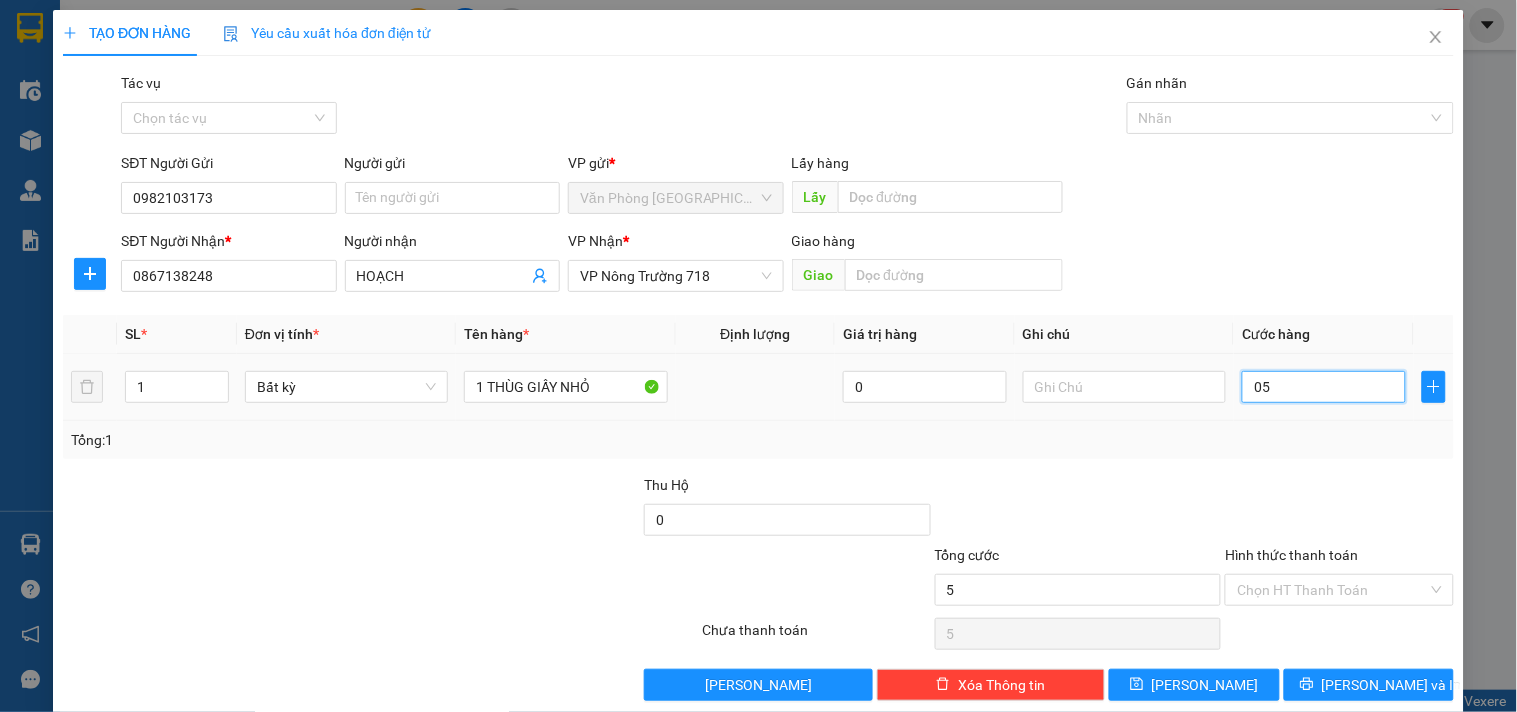 type on "050" 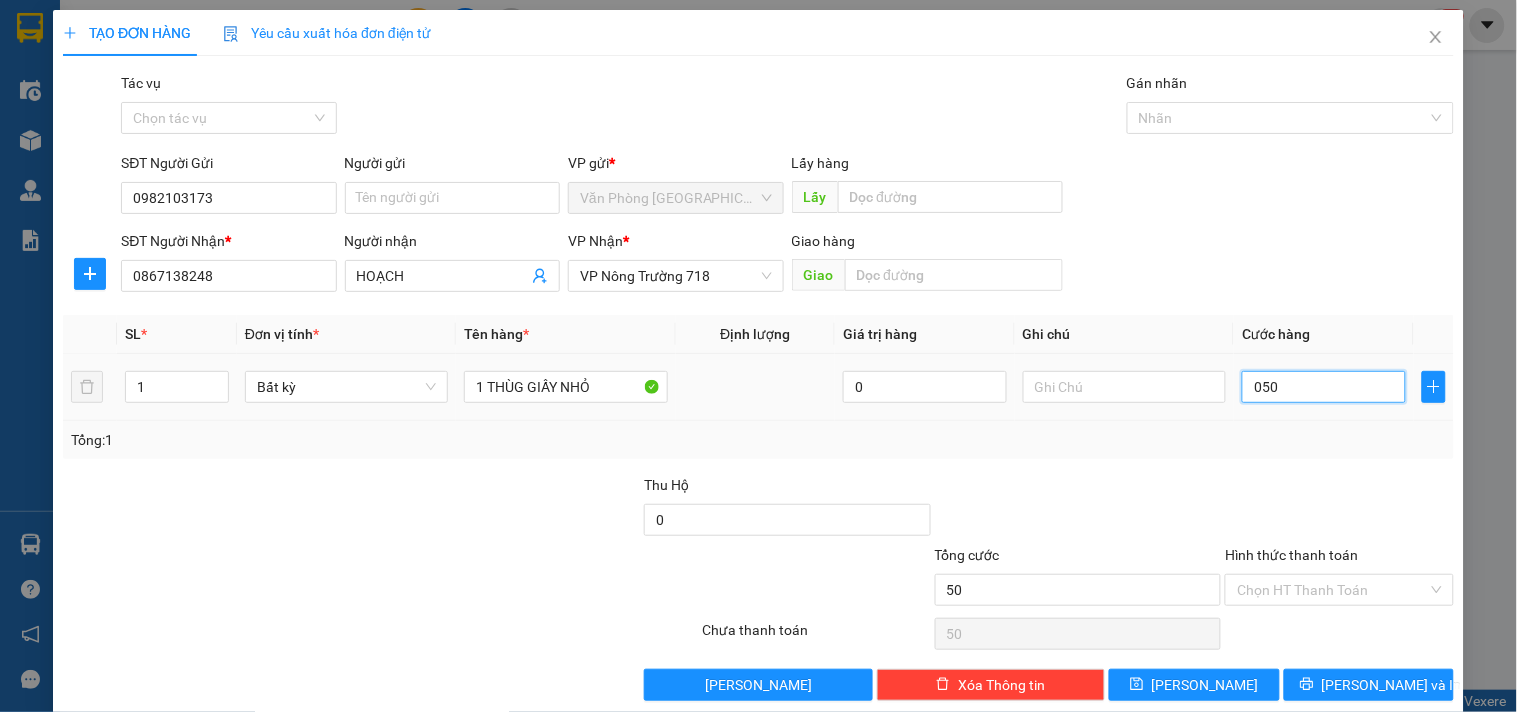 type on "0.500" 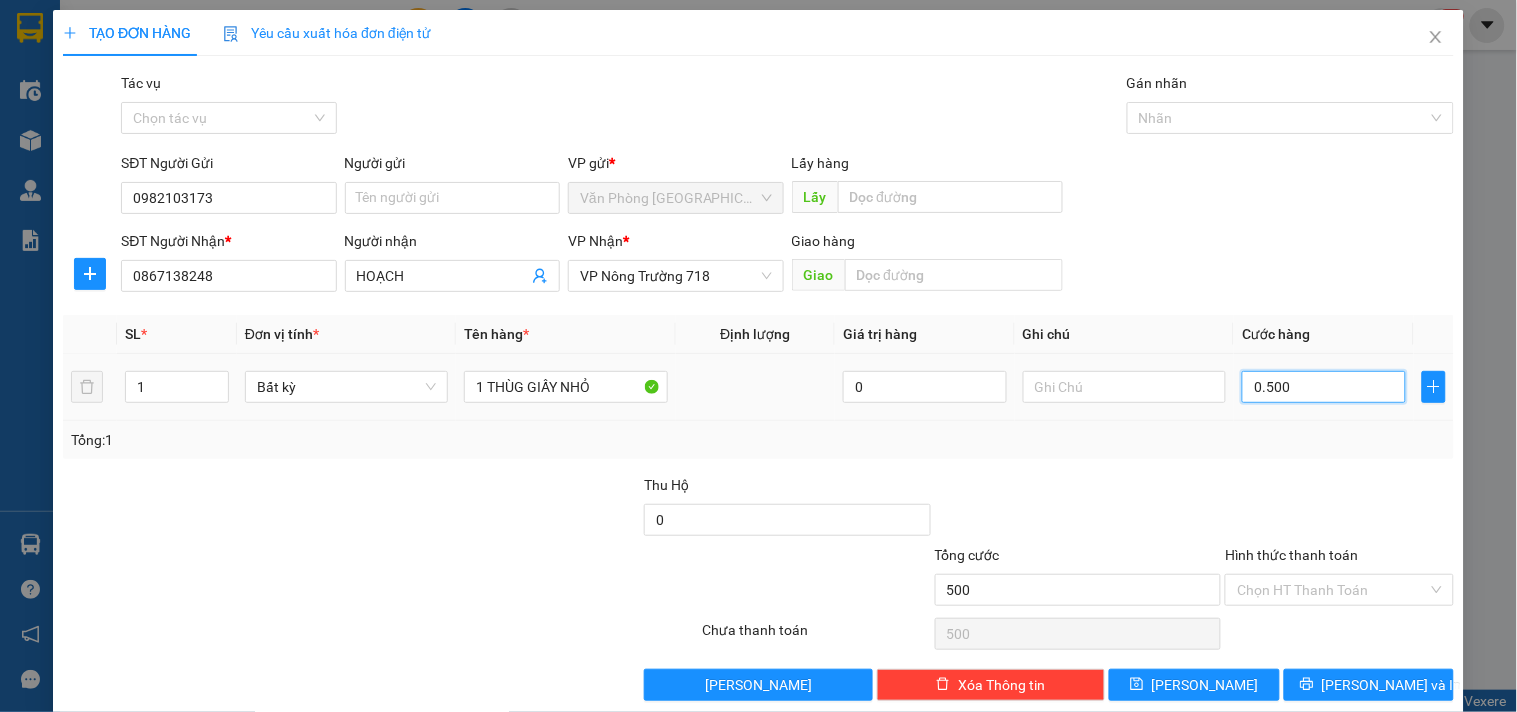 type on "05.000" 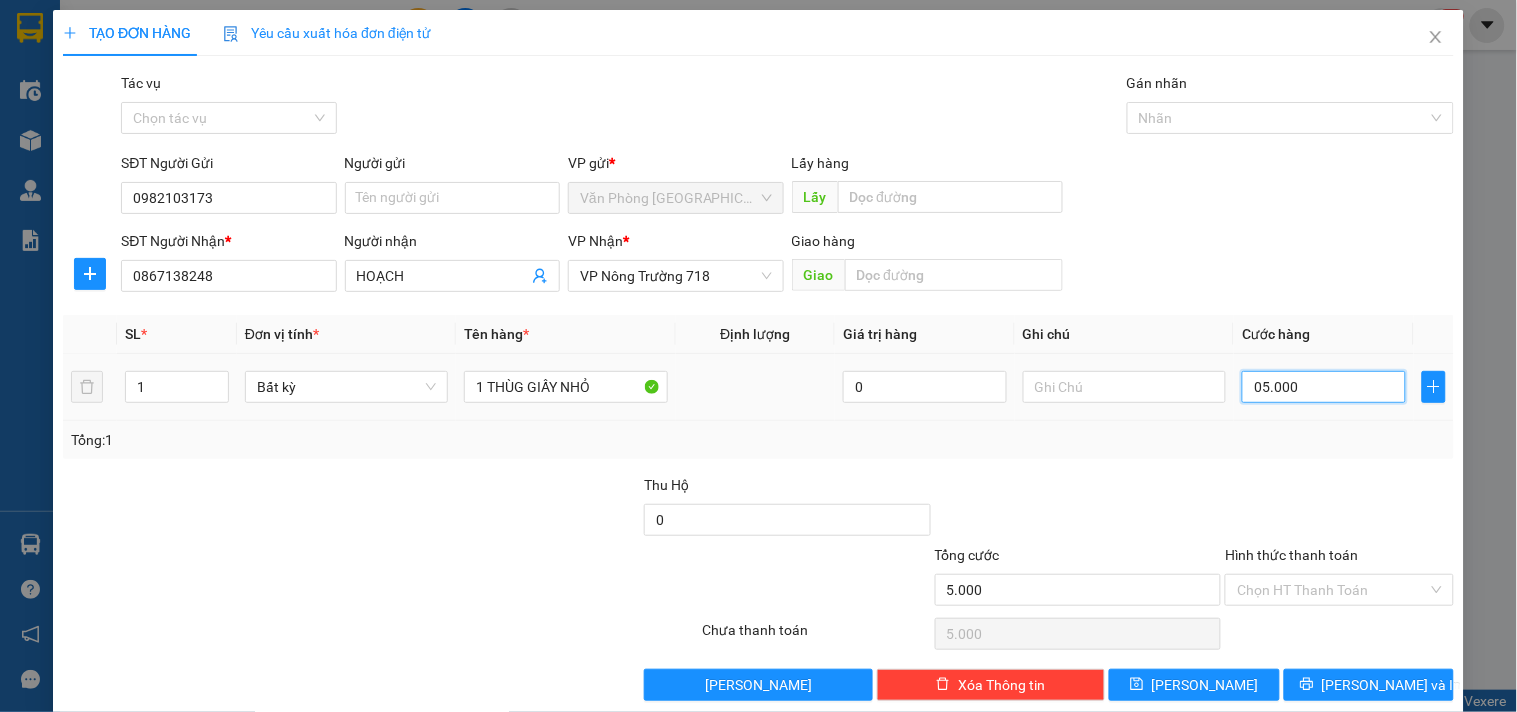 type on "050.000" 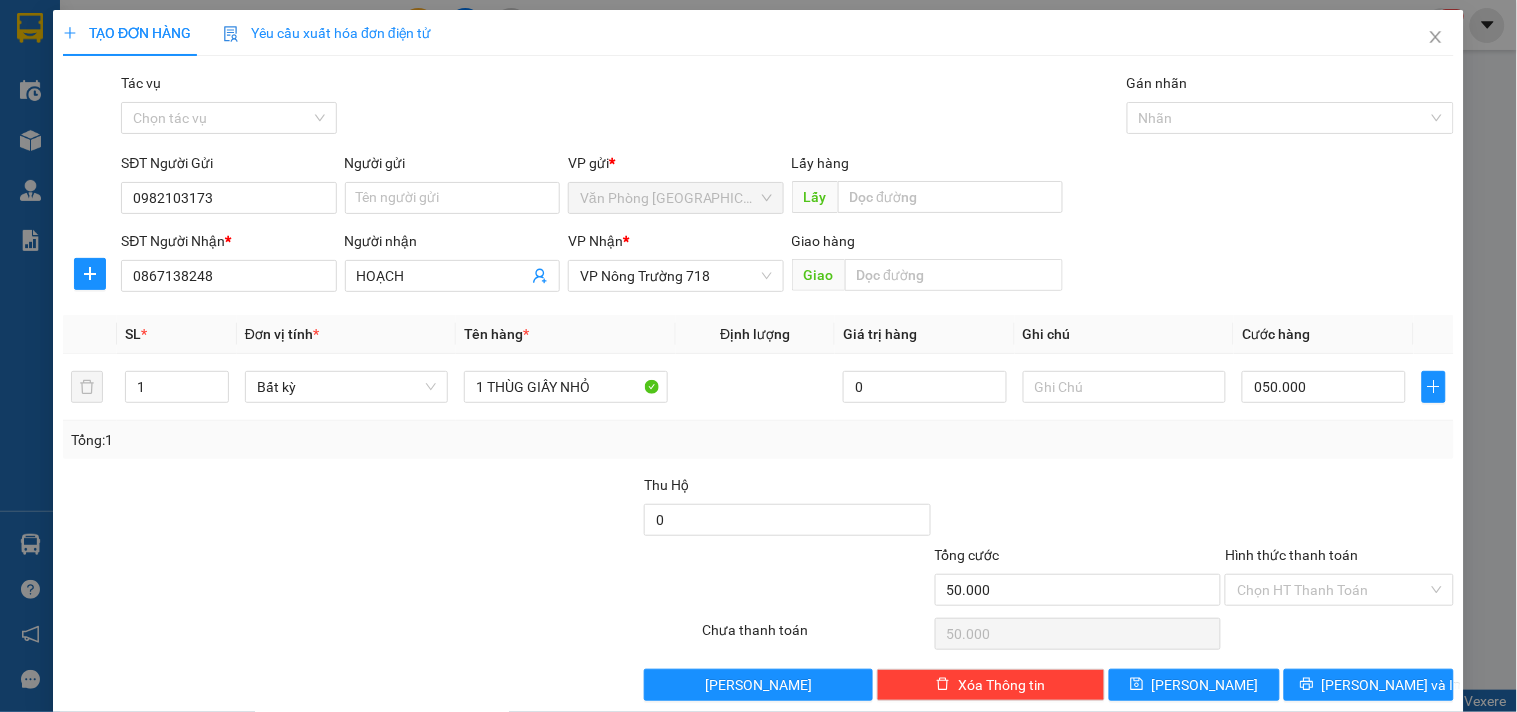type on "50.000" 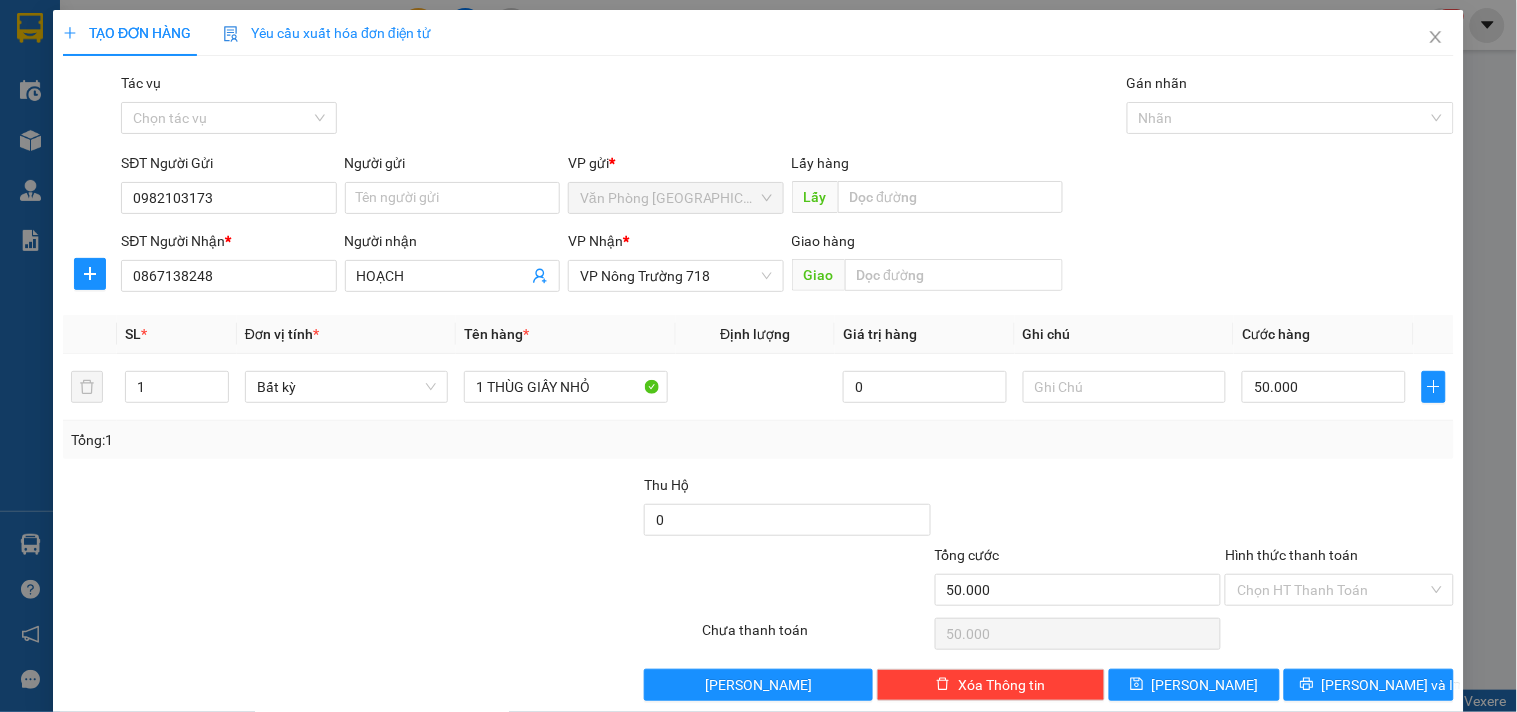 click at bounding box center (1339, 509) 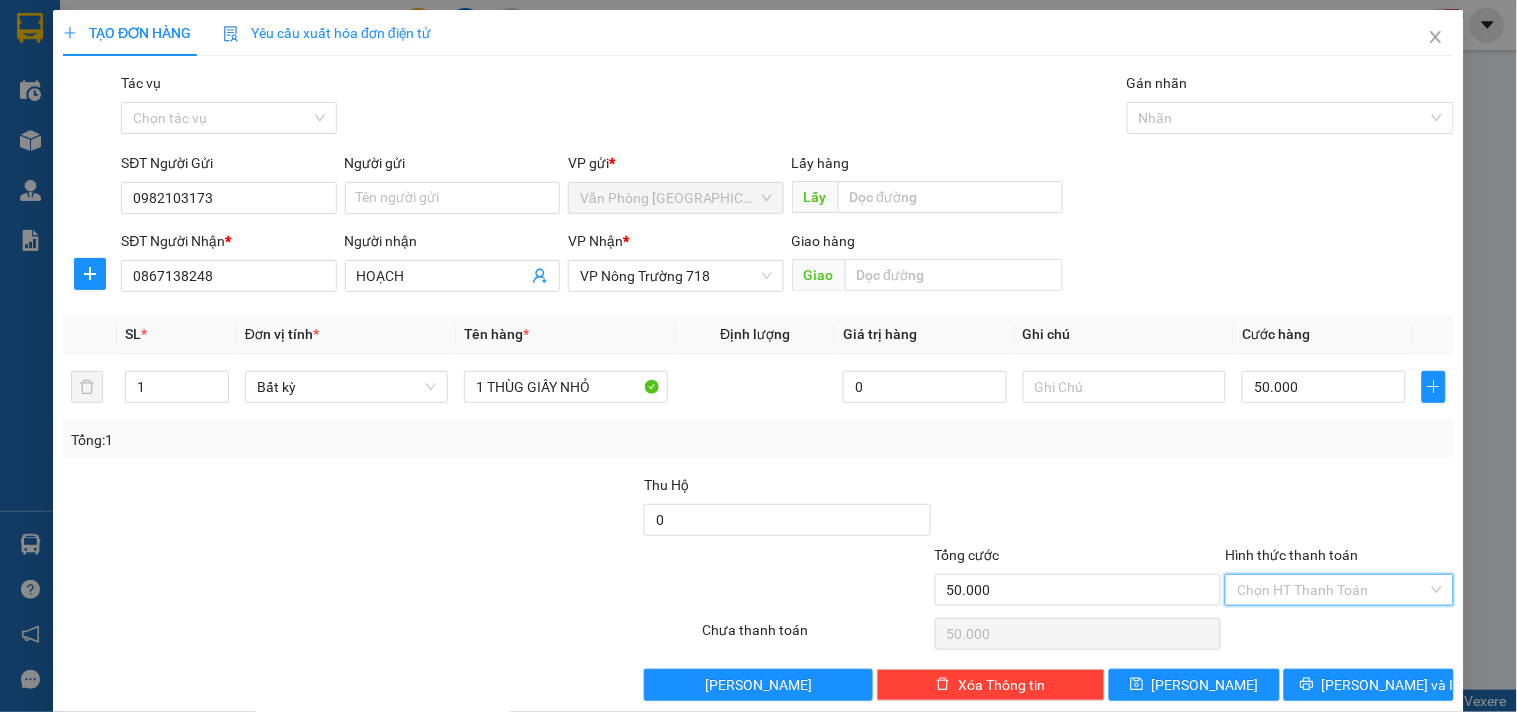 click on "Hình thức thanh toán" at bounding box center [1332, 590] 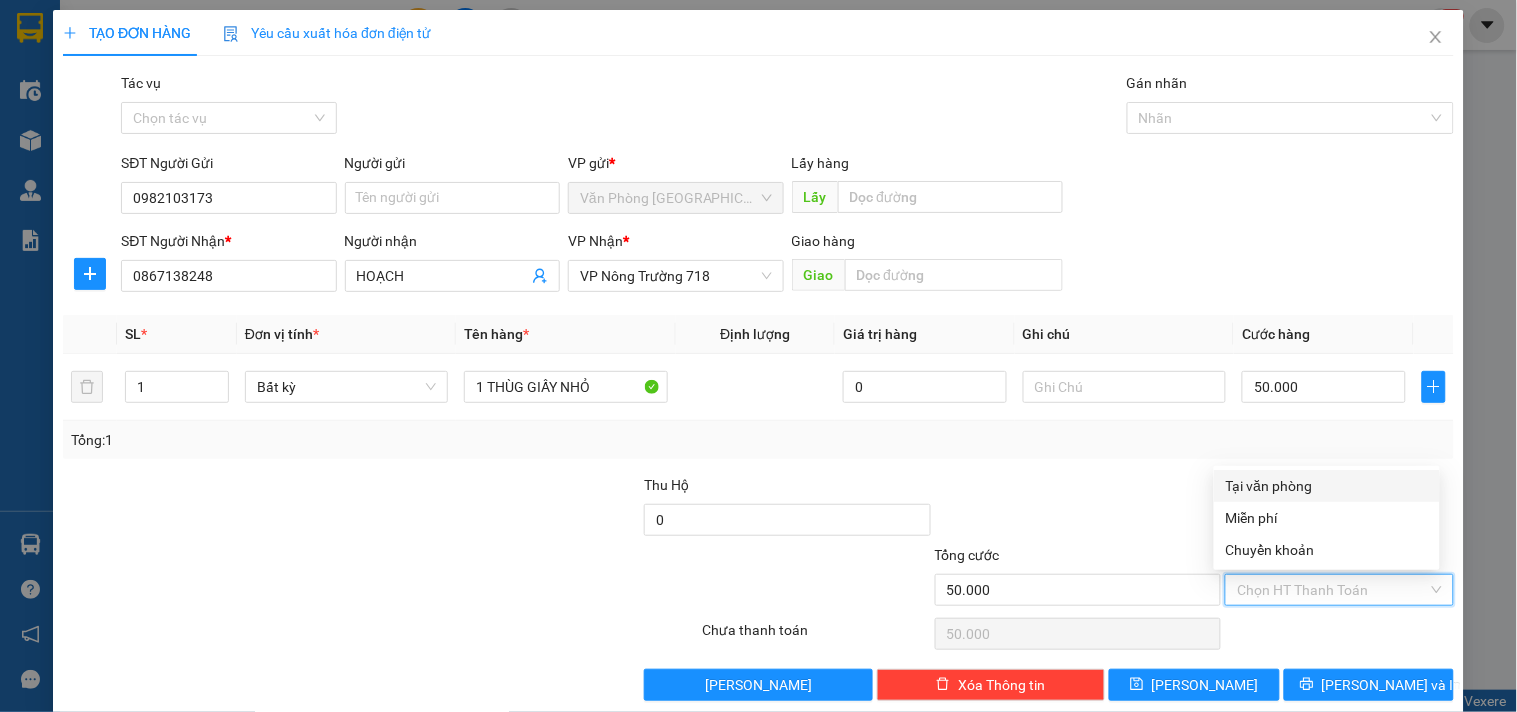click on "Tại văn phòng" at bounding box center (1327, 486) 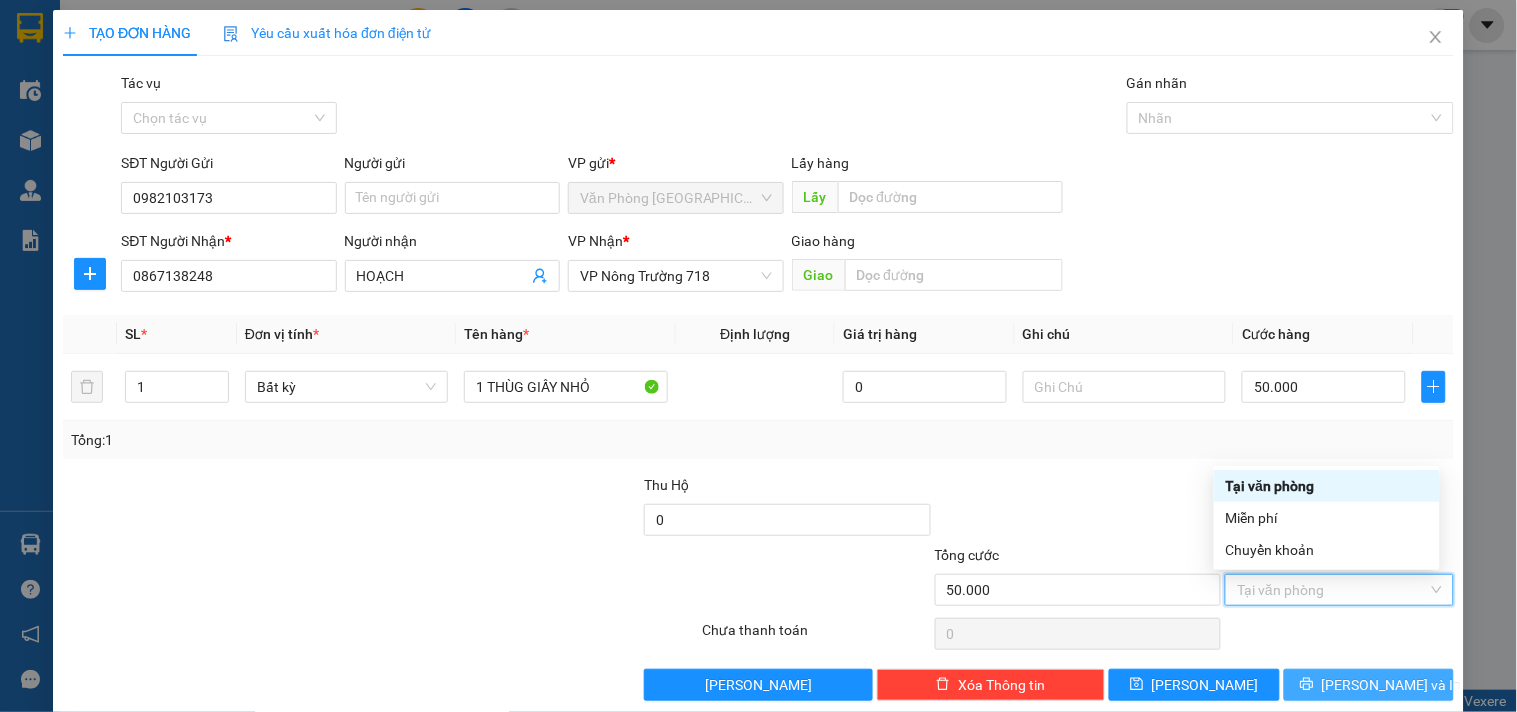 click 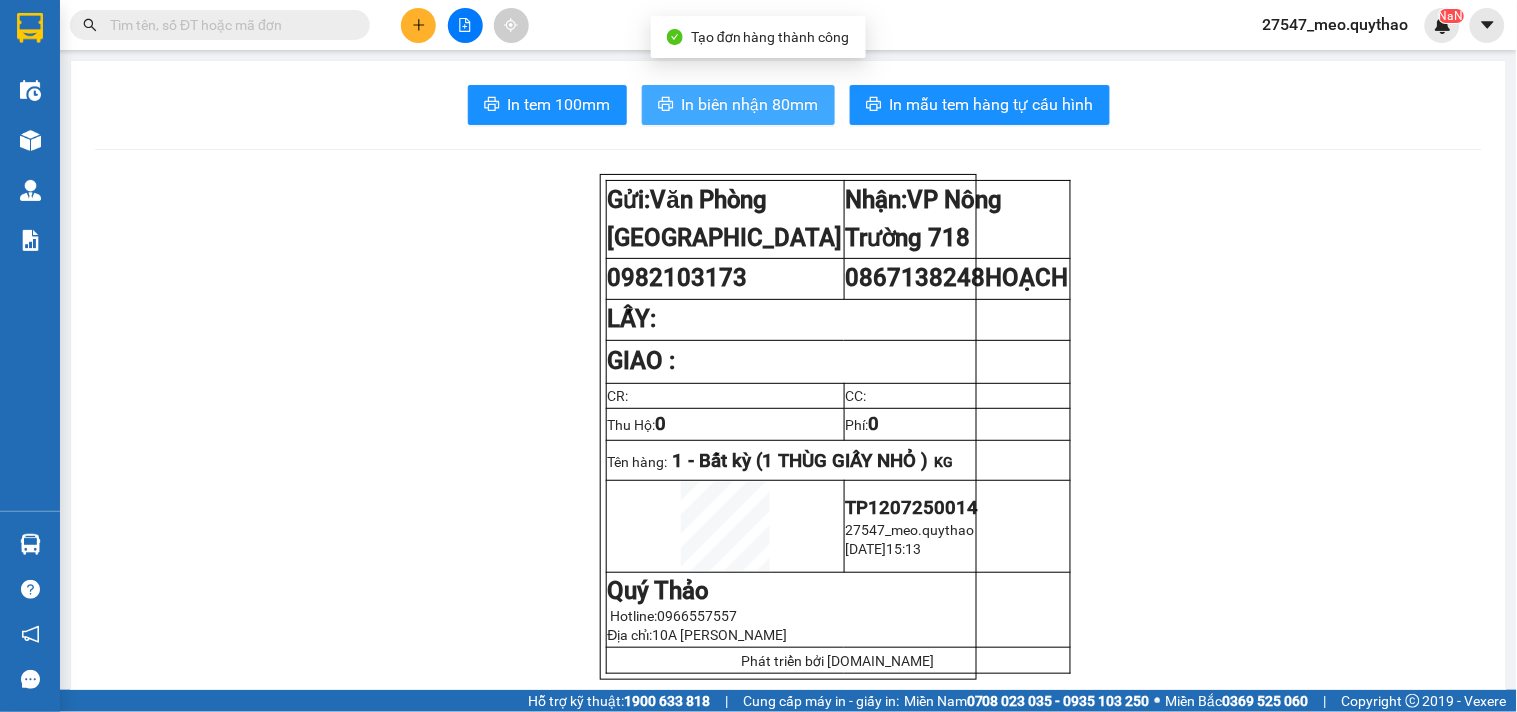 click on "In biên nhận 80mm" at bounding box center (738, 105) 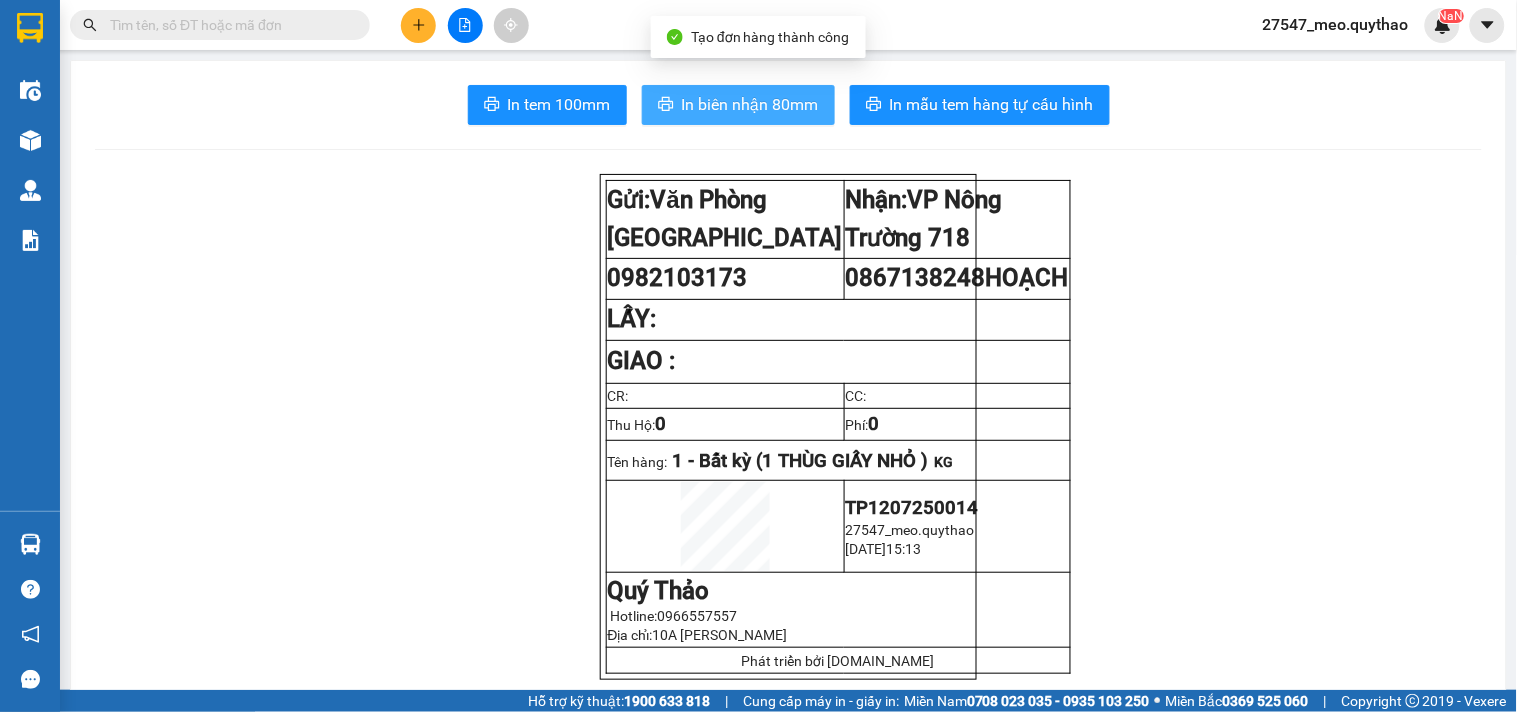 scroll, scrollTop: 0, scrollLeft: 0, axis: both 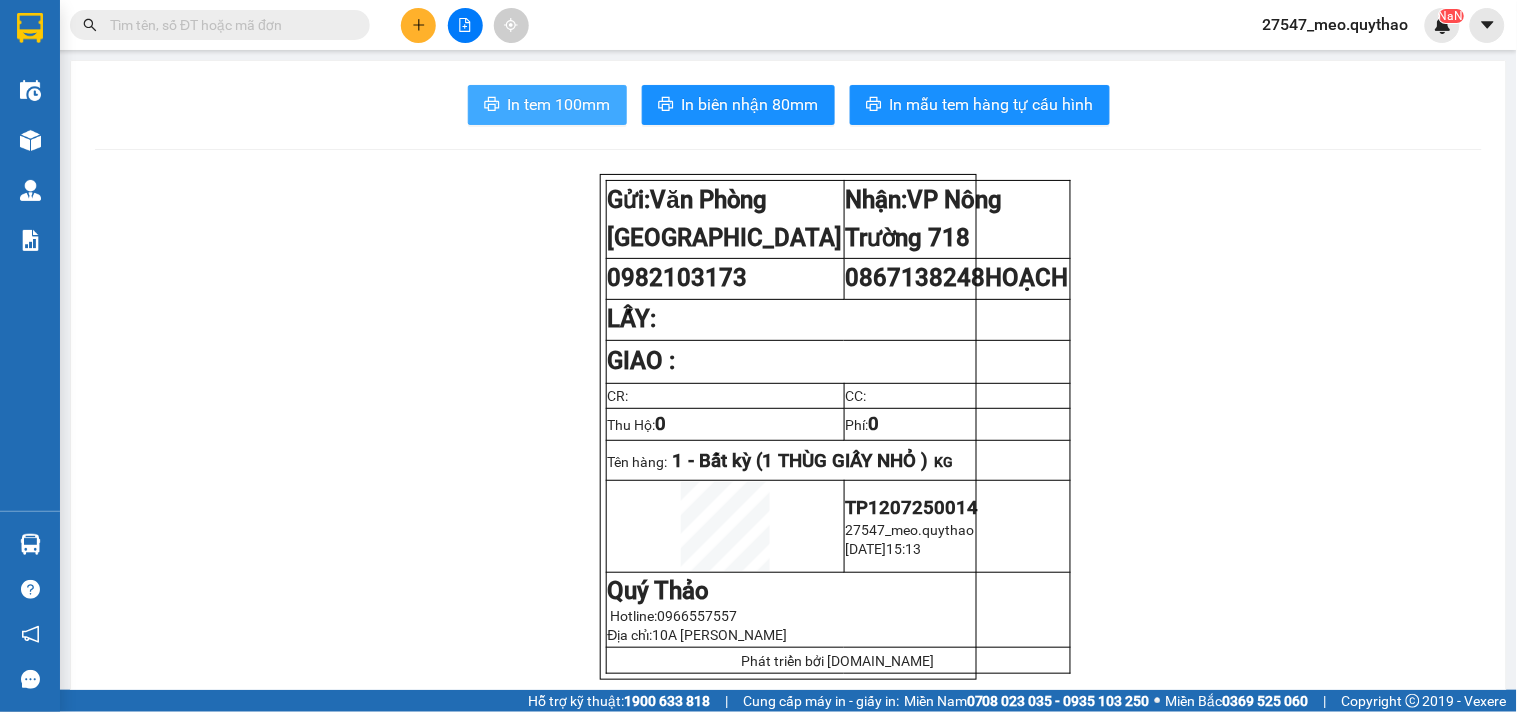 click on "In tem 100mm" at bounding box center [559, 104] 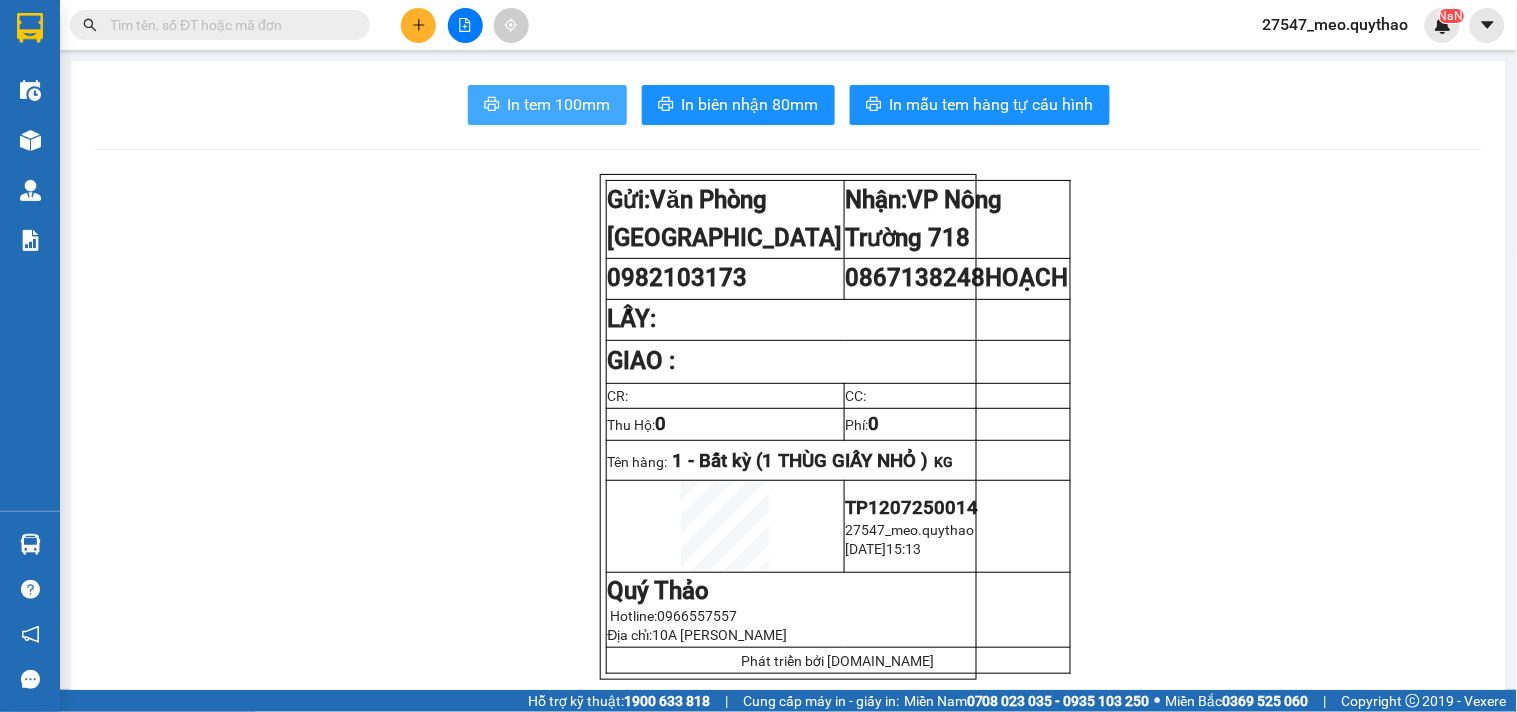 scroll, scrollTop: 0, scrollLeft: 0, axis: both 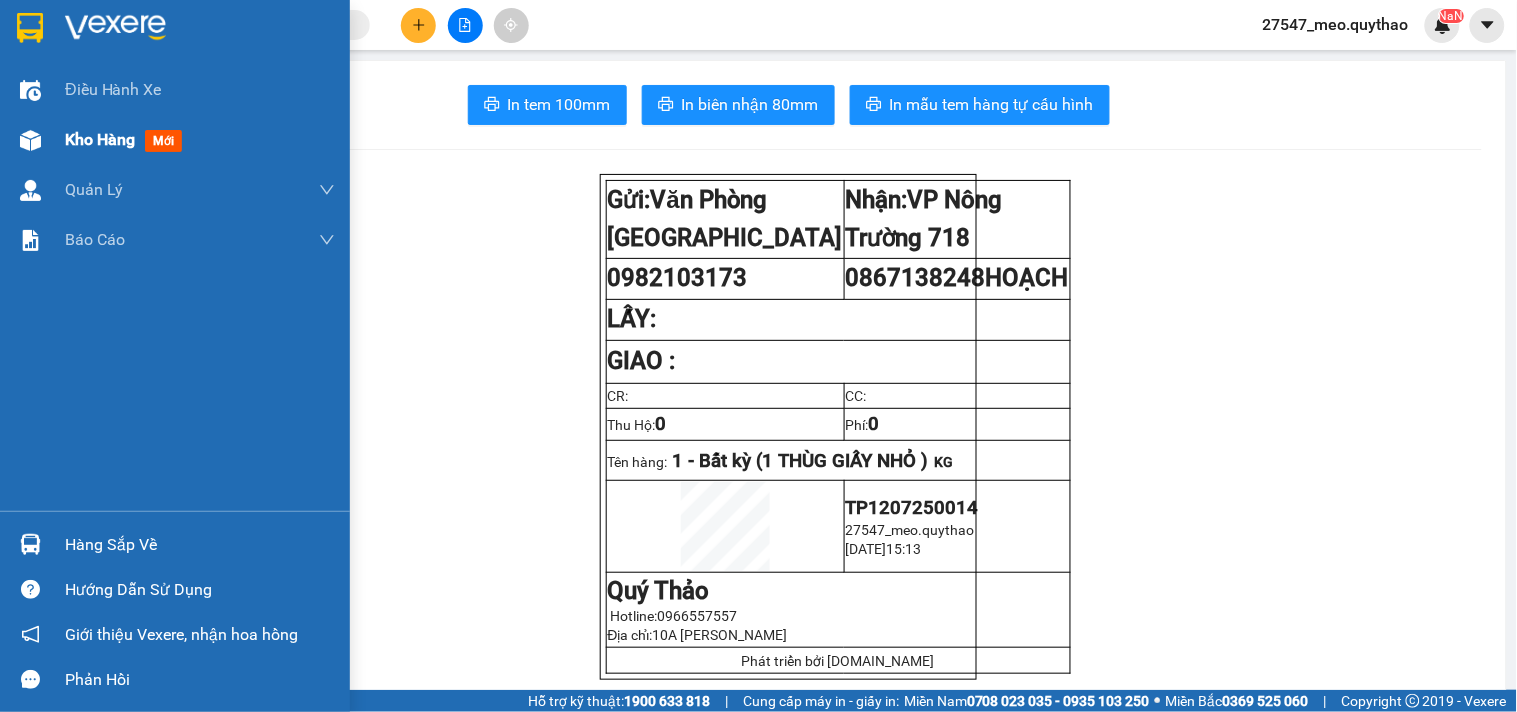 click on "Kho hàng" at bounding box center [100, 139] 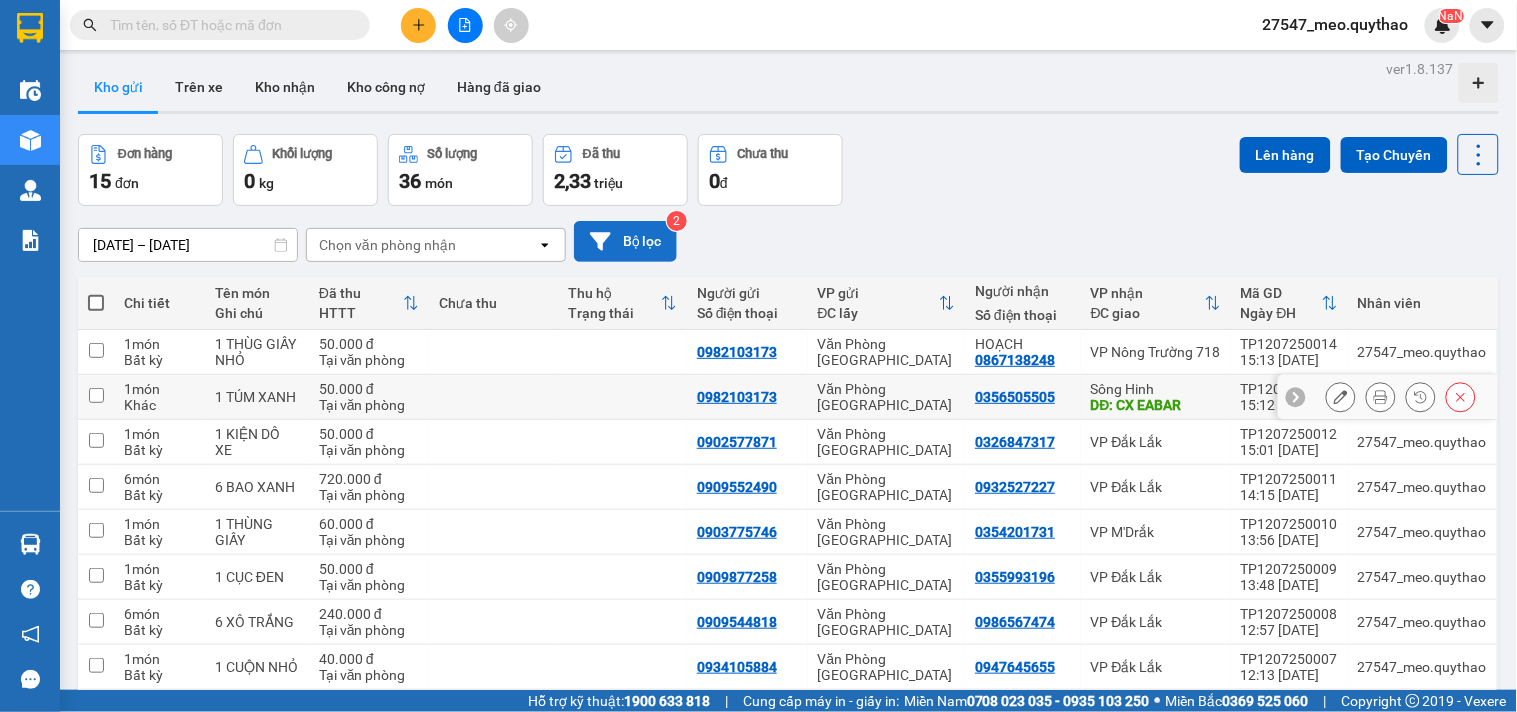 scroll, scrollTop: 0, scrollLeft: 0, axis: both 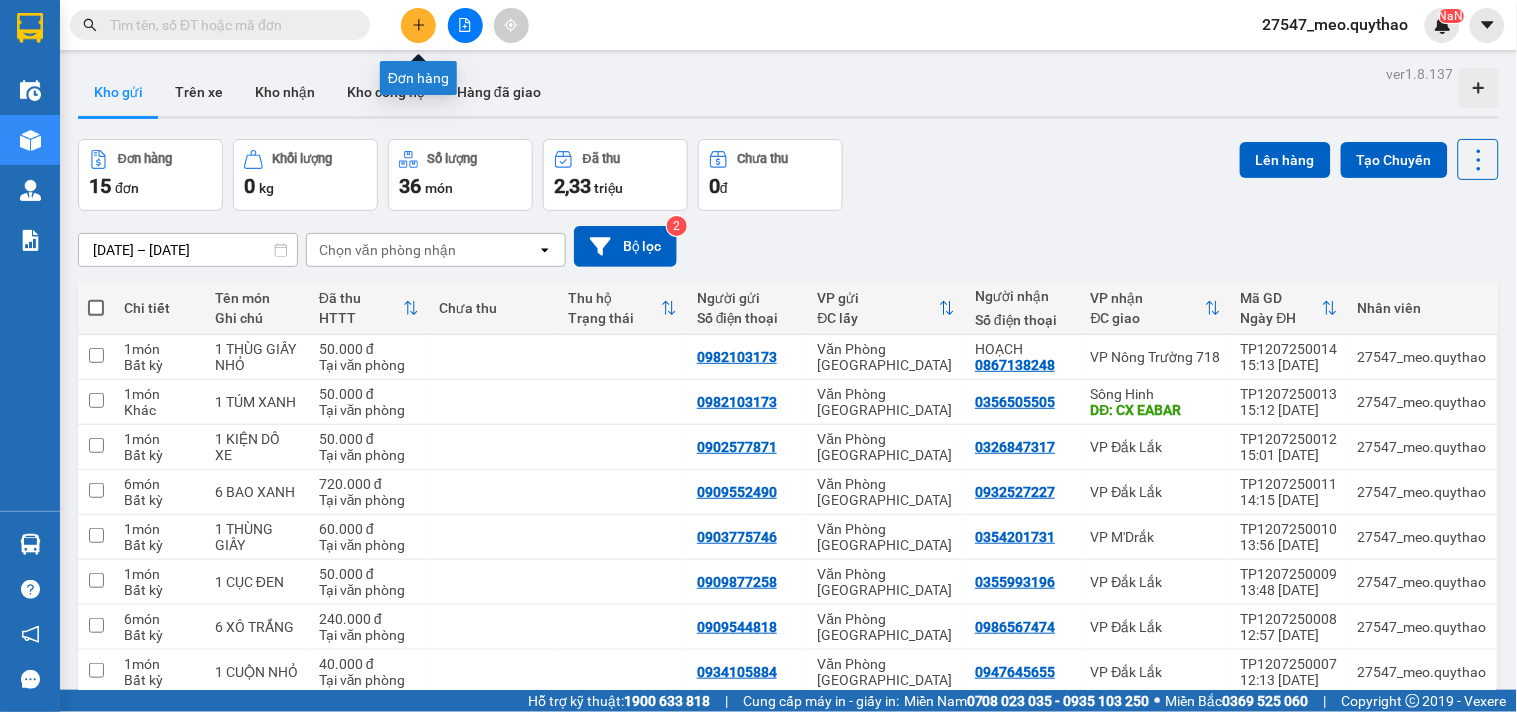 click at bounding box center [418, 25] 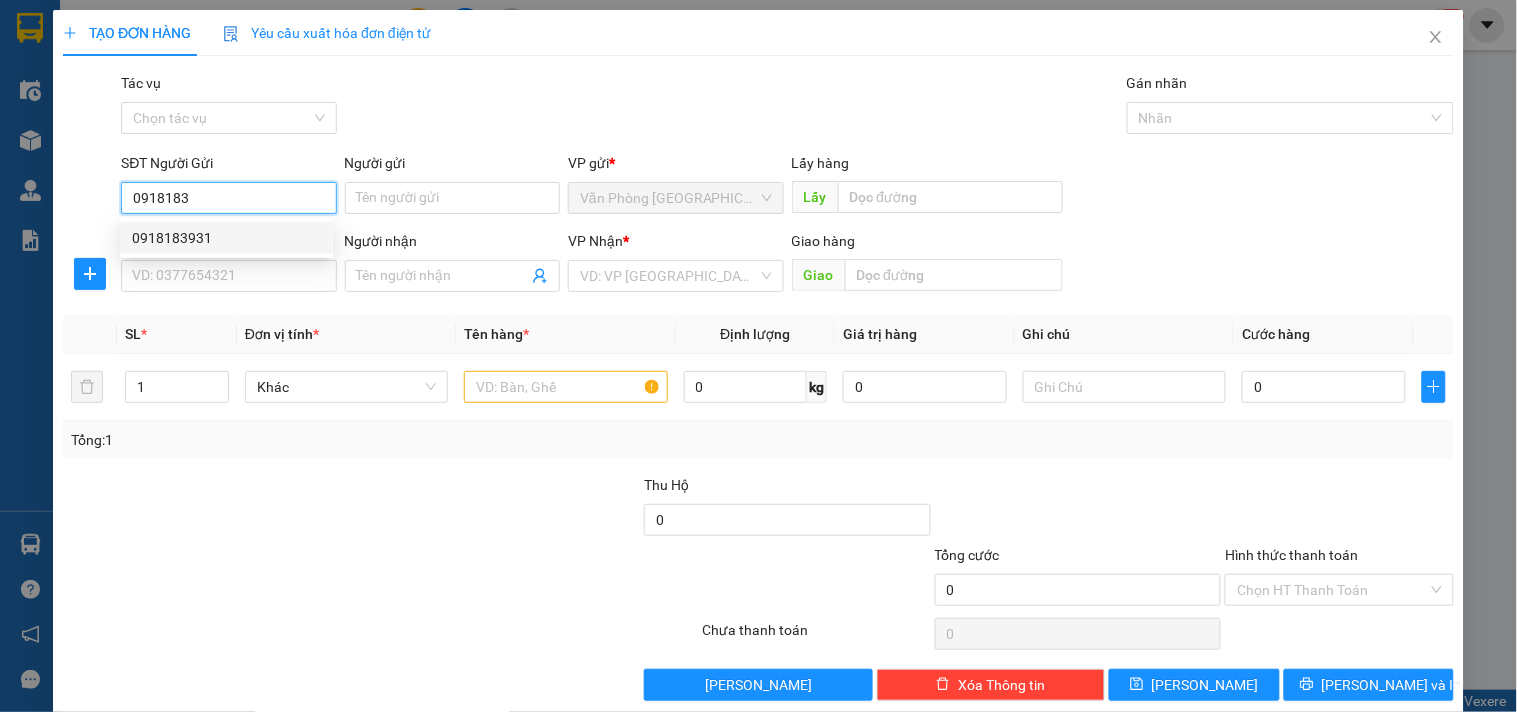 click on "0918183931" at bounding box center (226, 238) 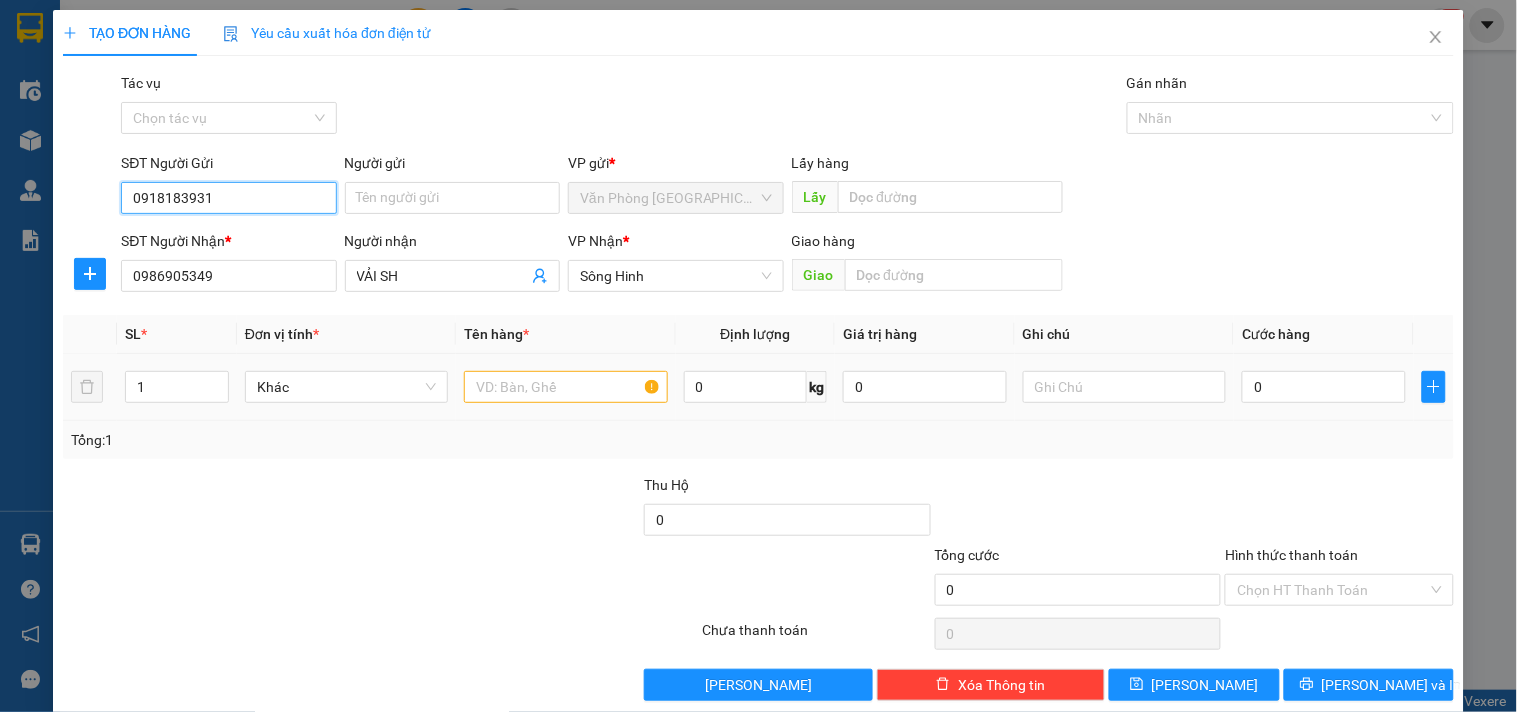 type on "0918183931" 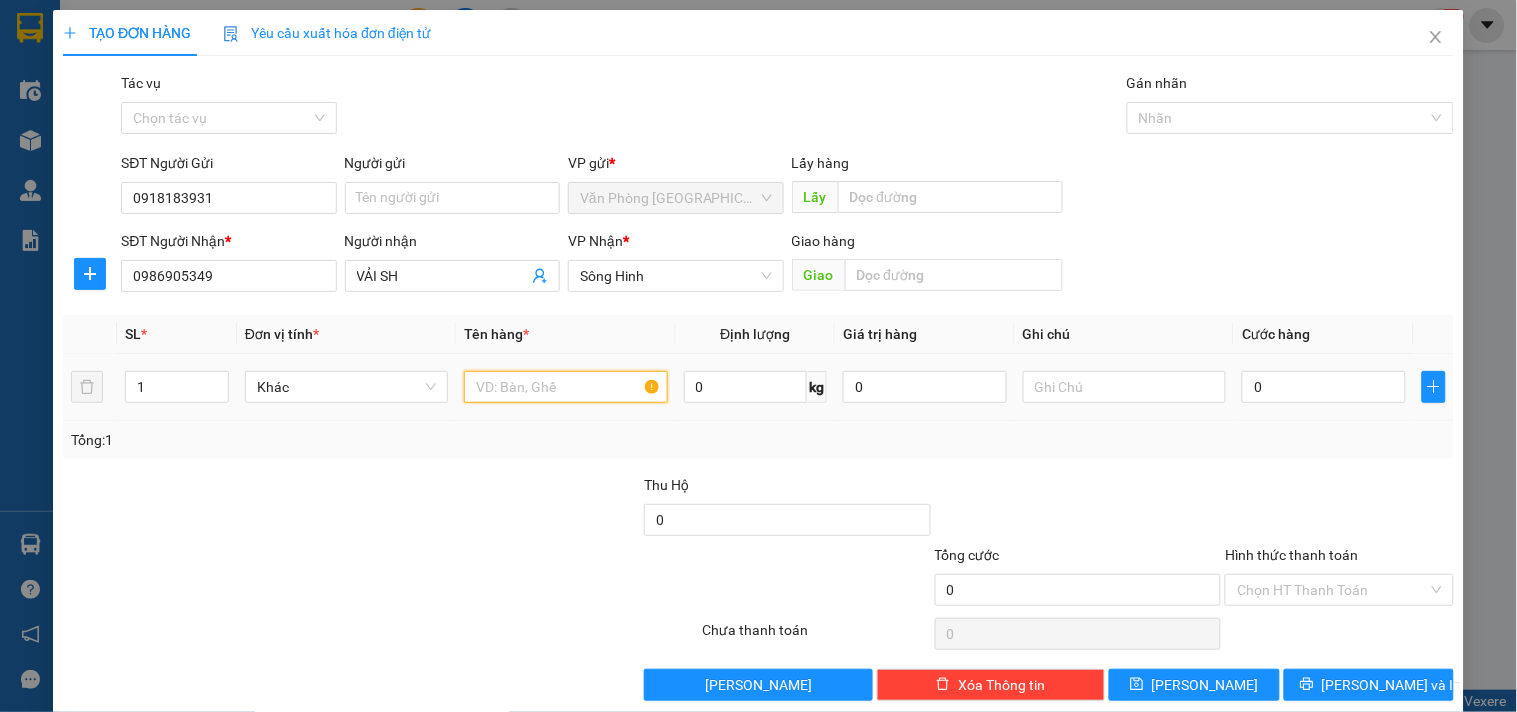 click at bounding box center (565, 387) 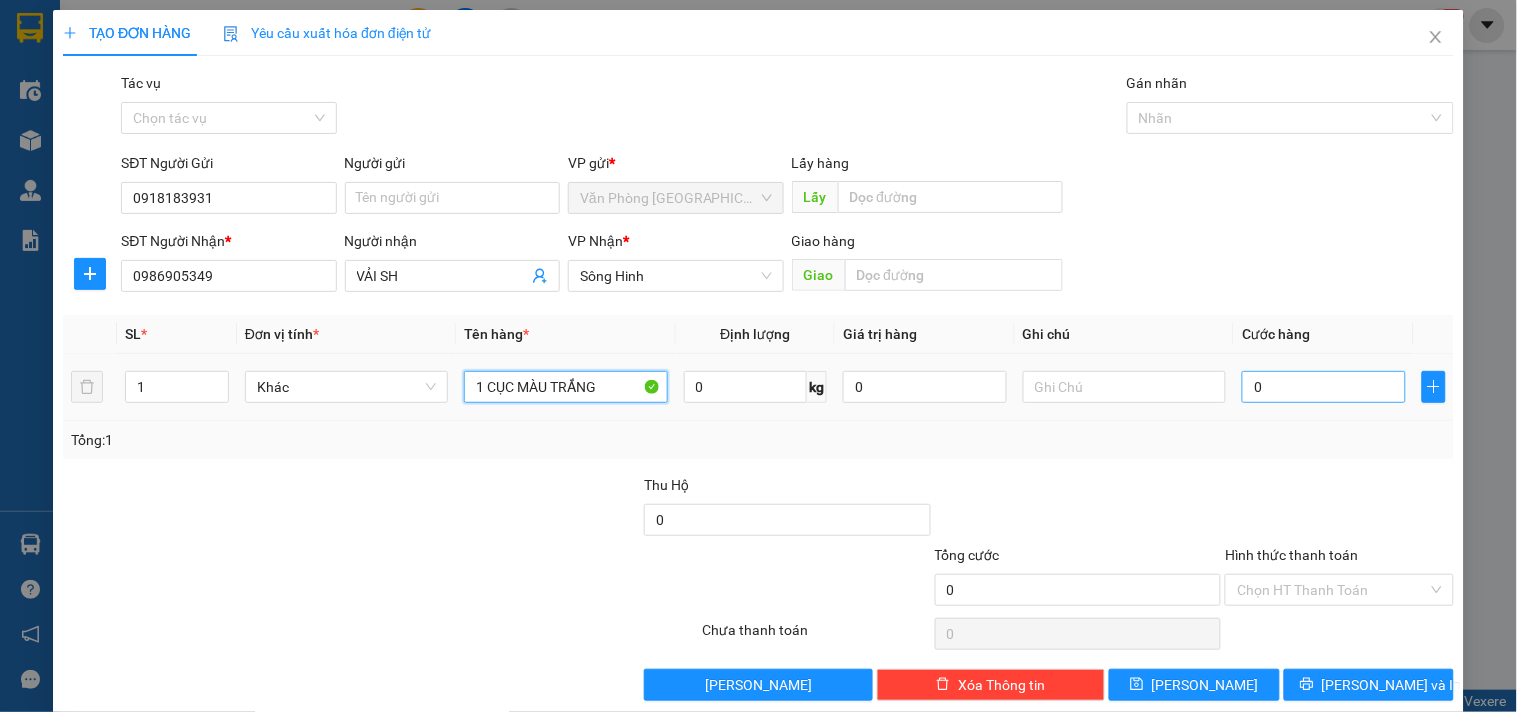 type on "1 CỤC MÀU TRẮNG" 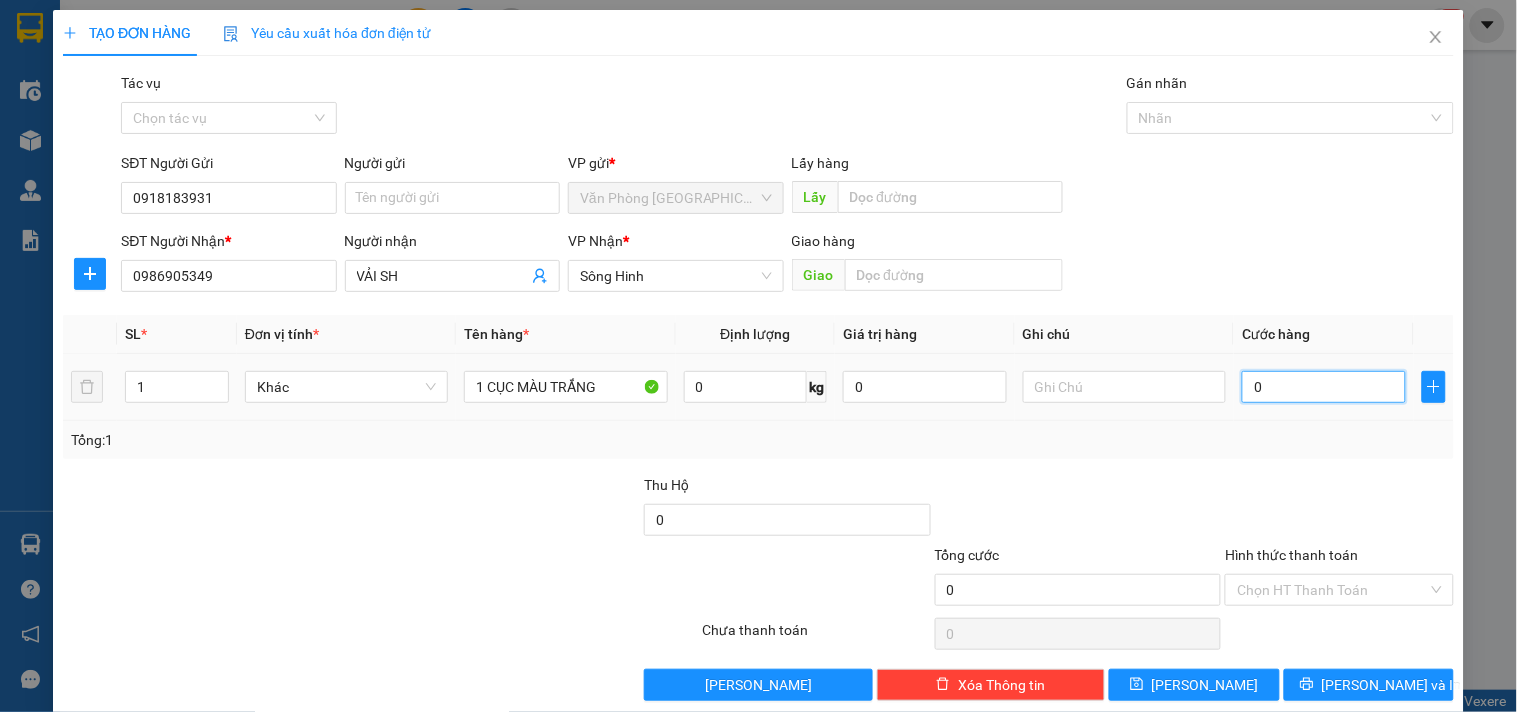 click on "0" at bounding box center (1324, 387) 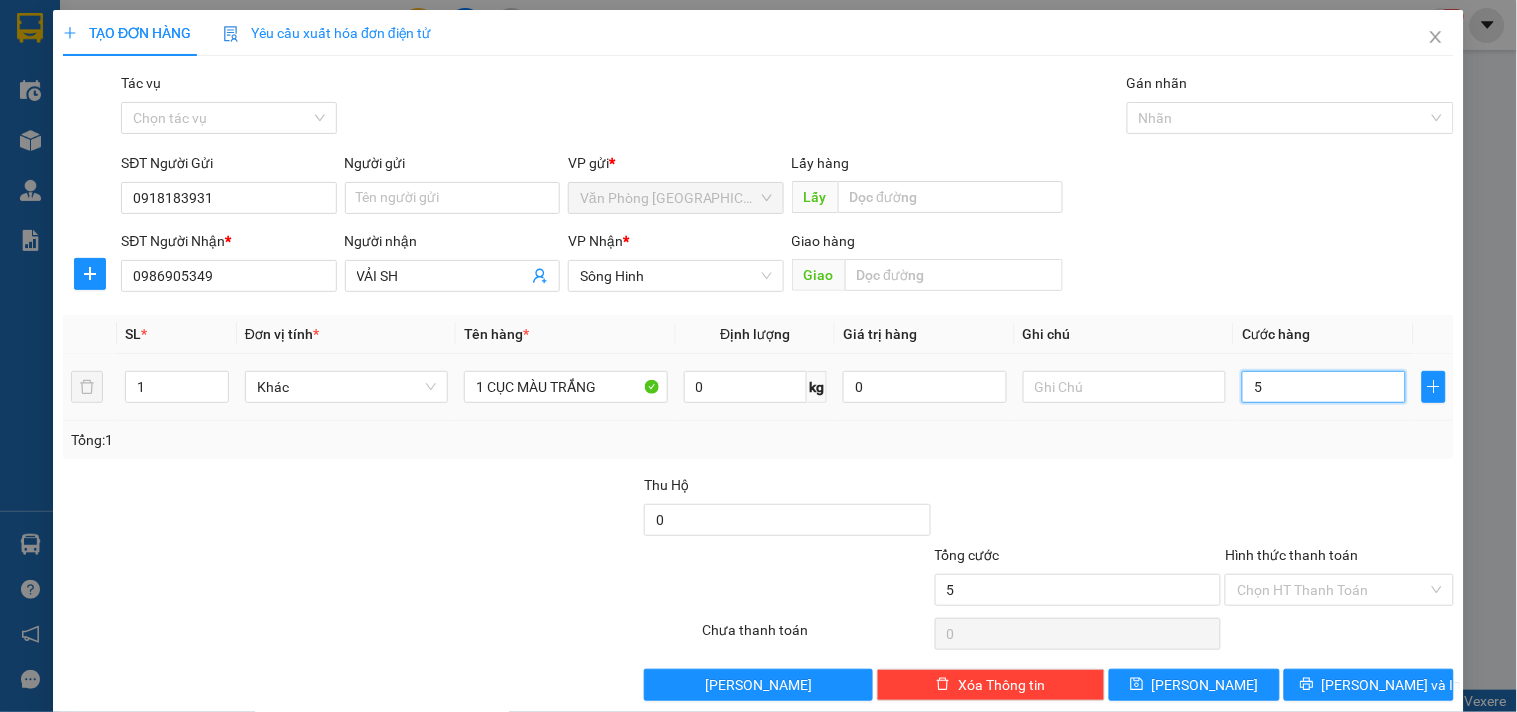 type on "5" 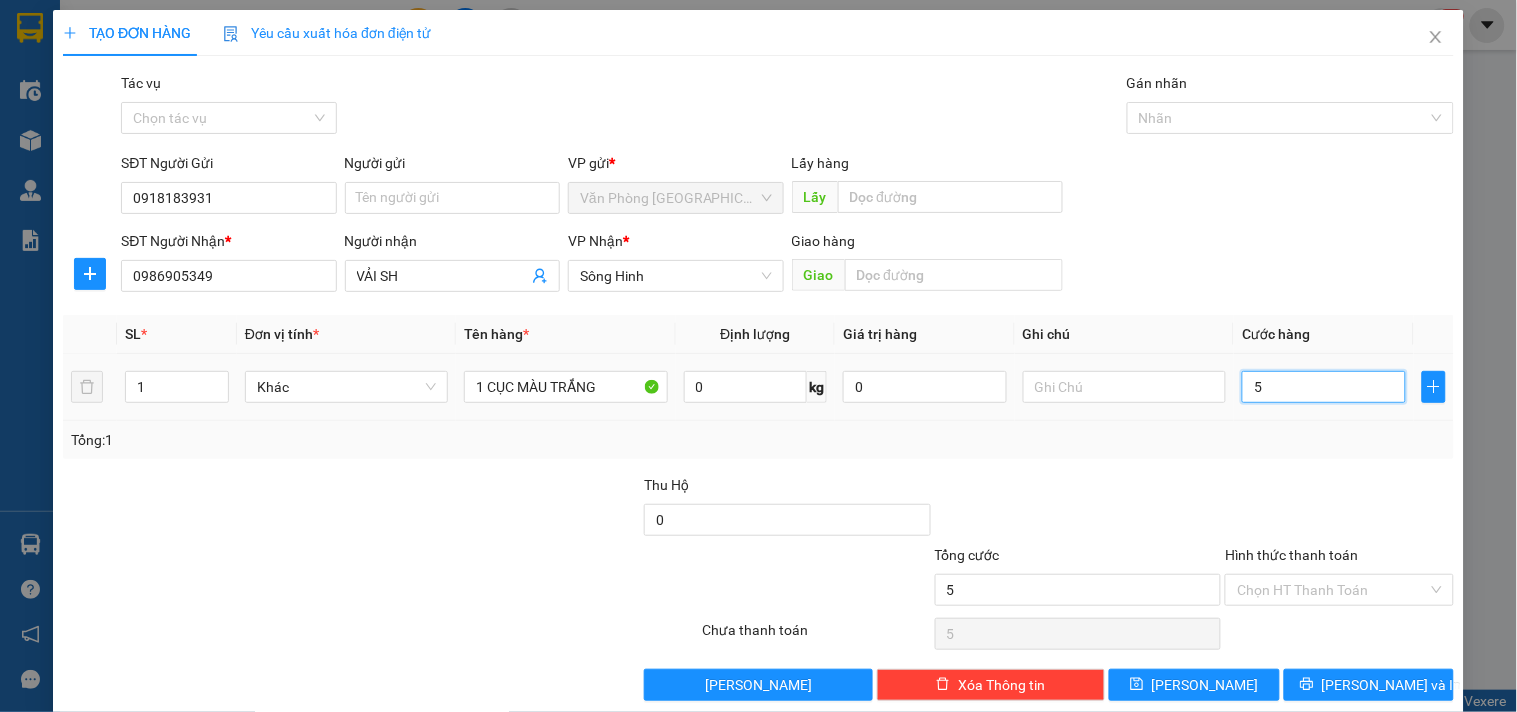 type on "50" 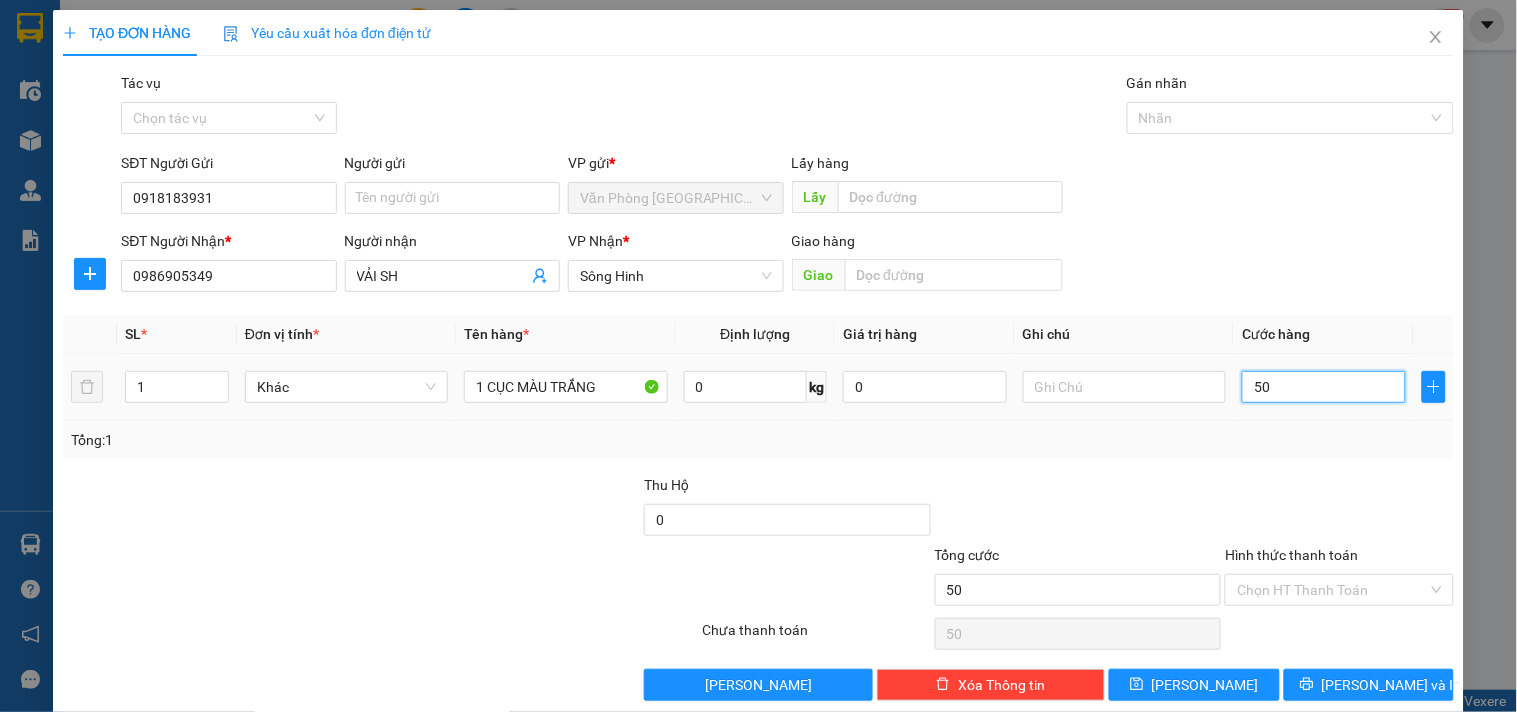 type on "5" 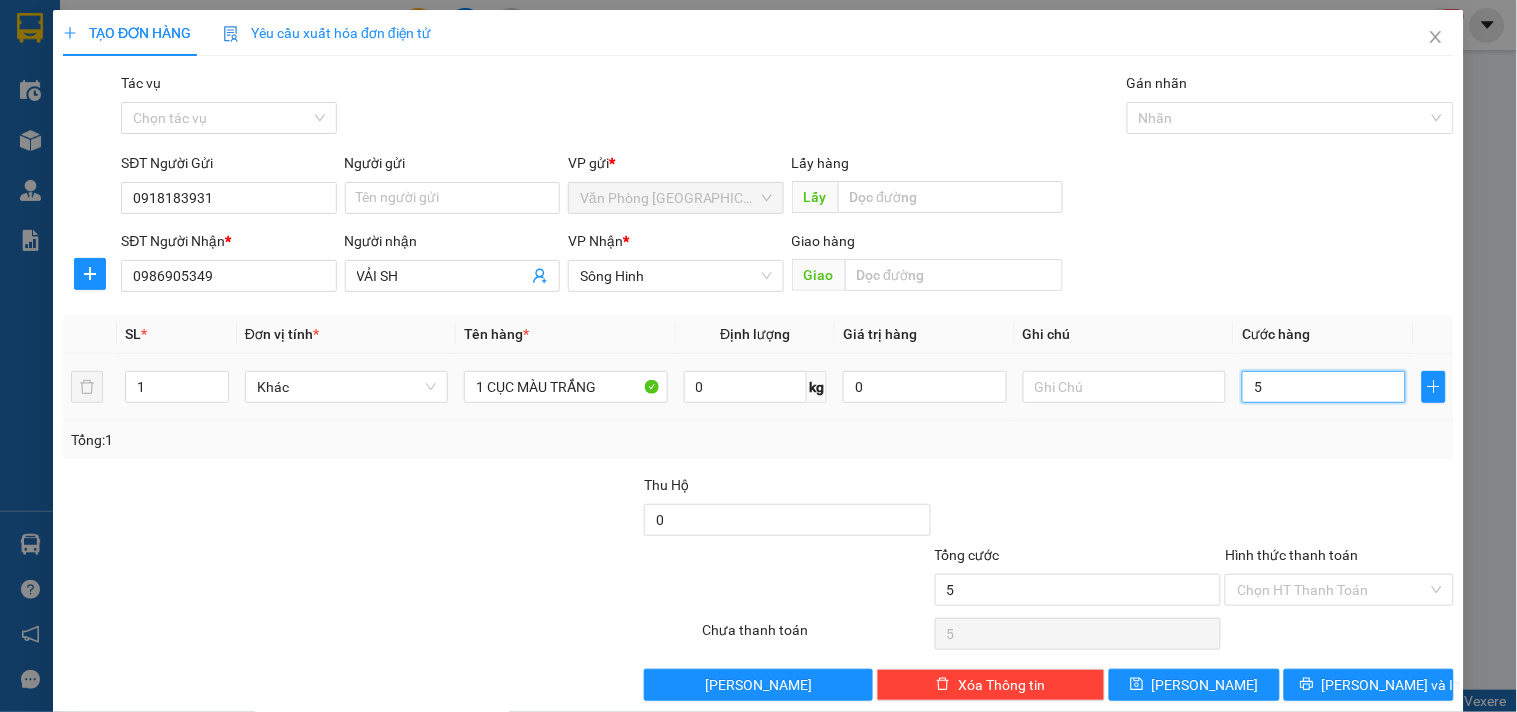 type on "0" 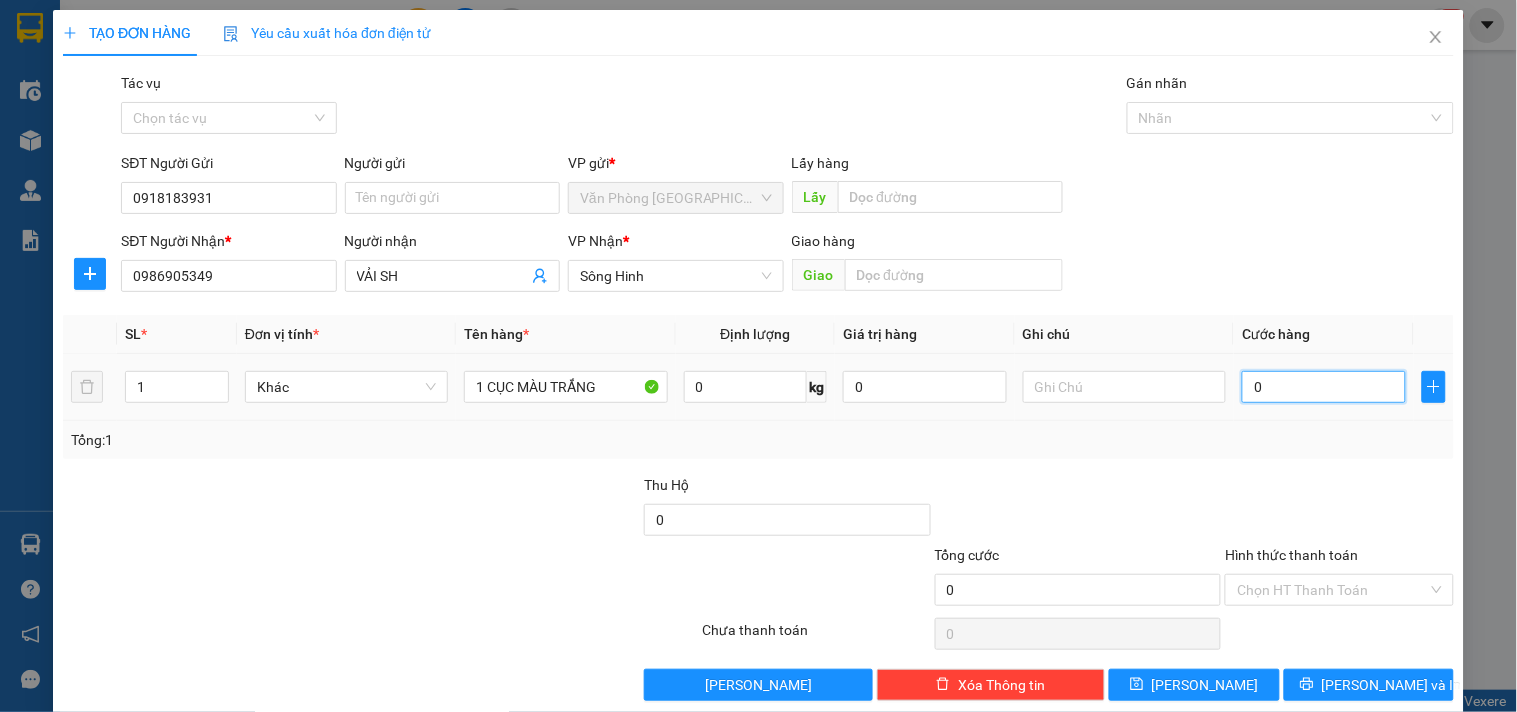 type on "5" 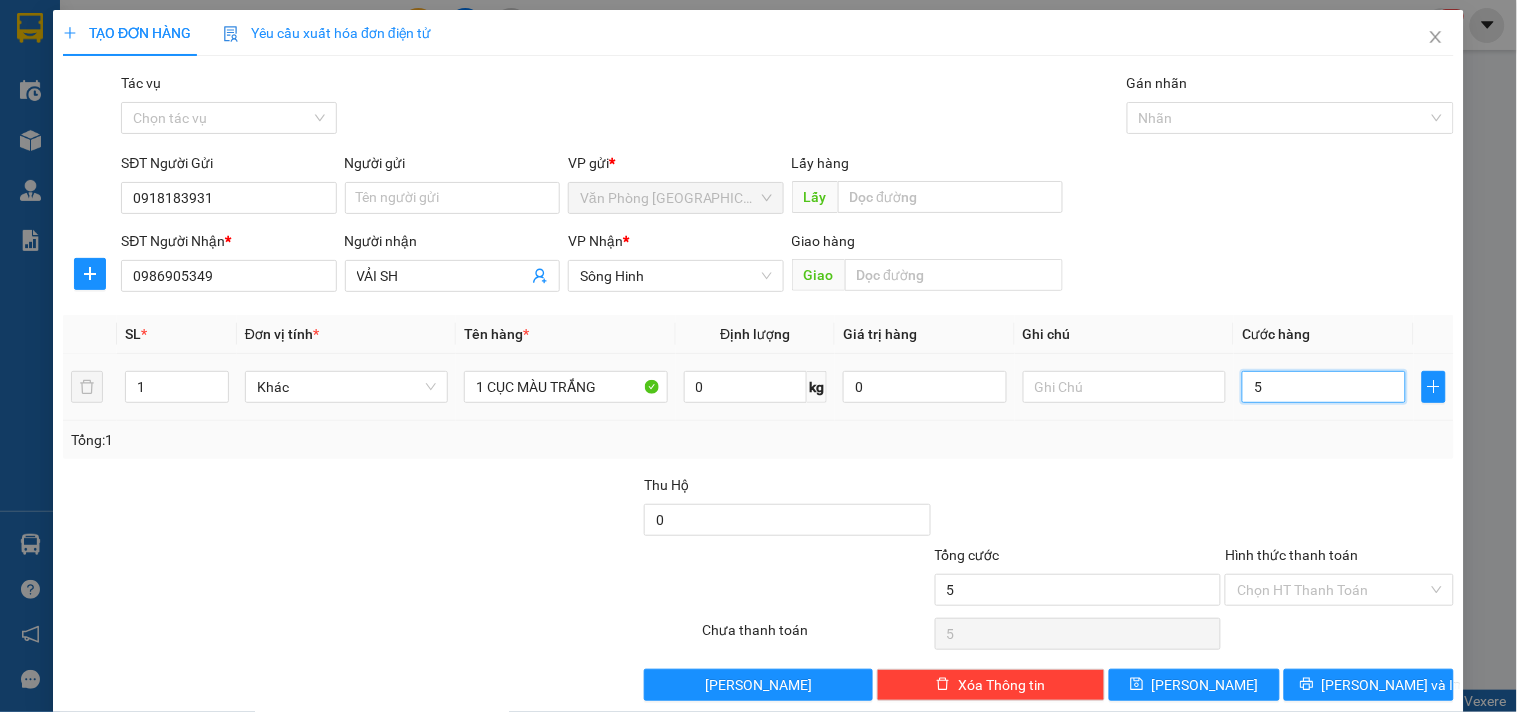 type on "0" 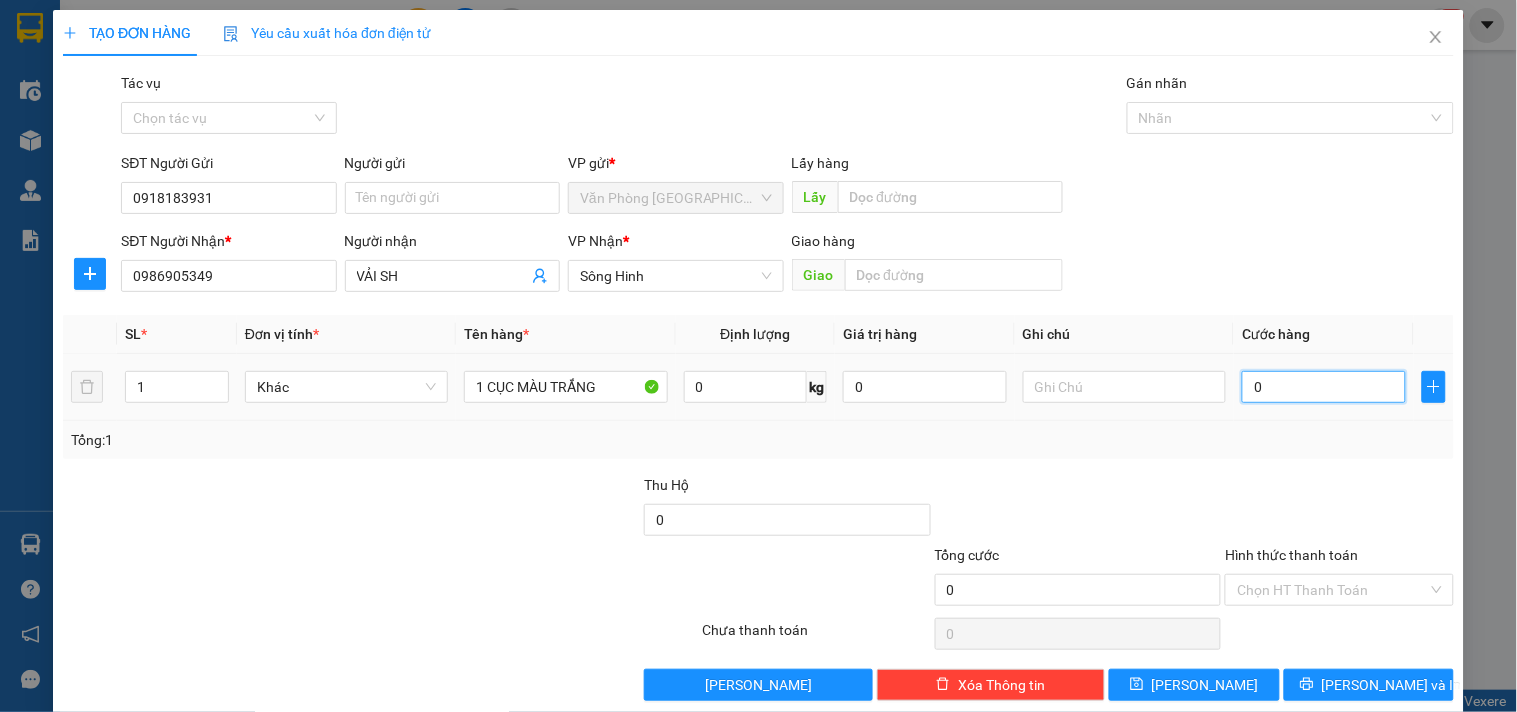 type on "04" 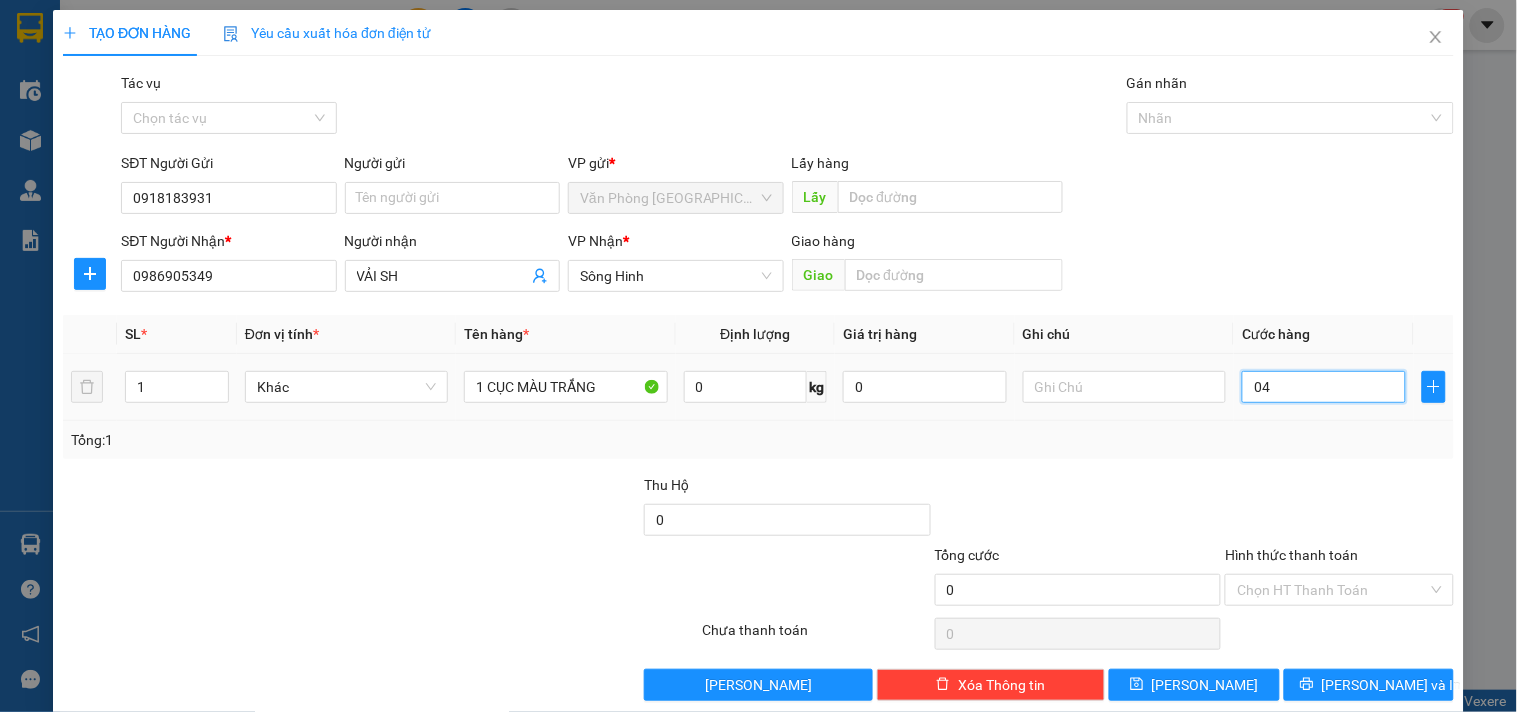 type on "4" 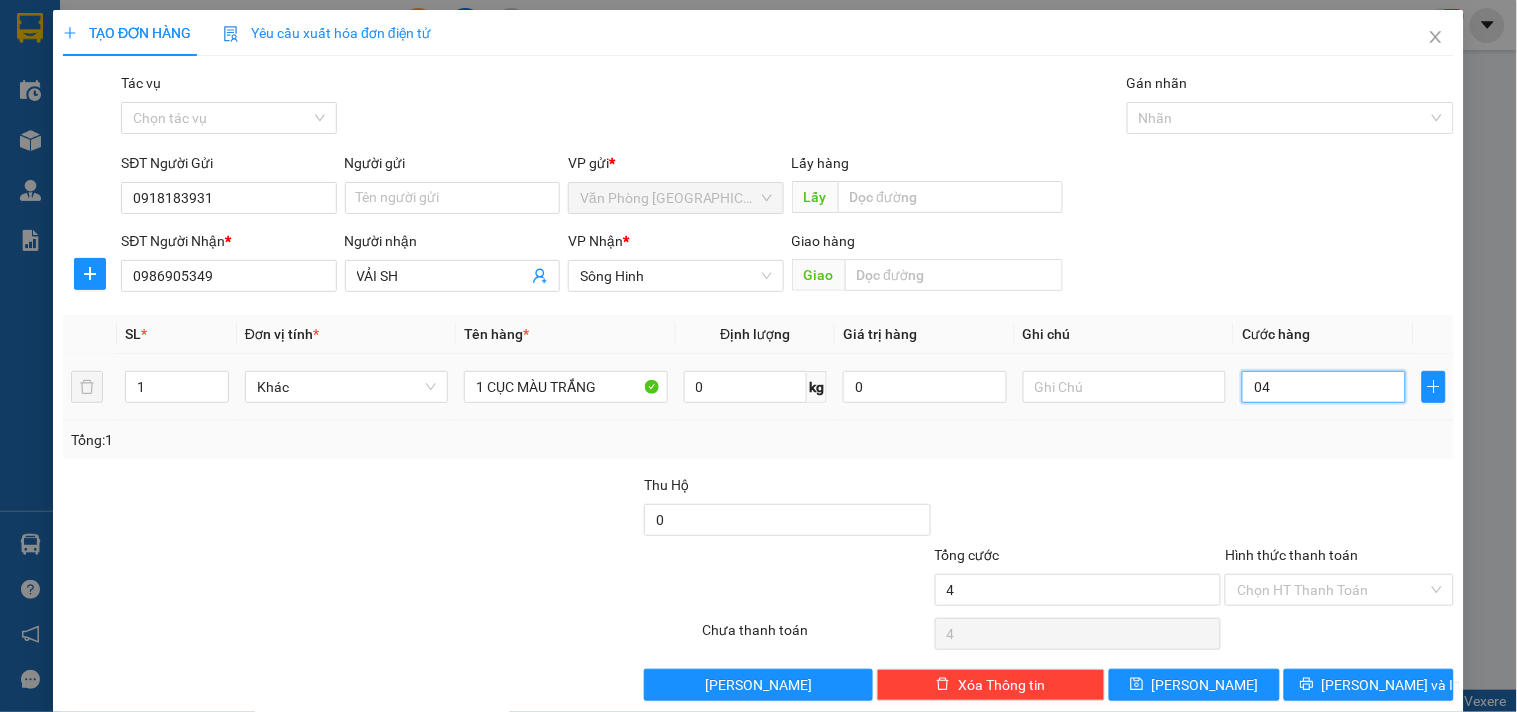type on "040" 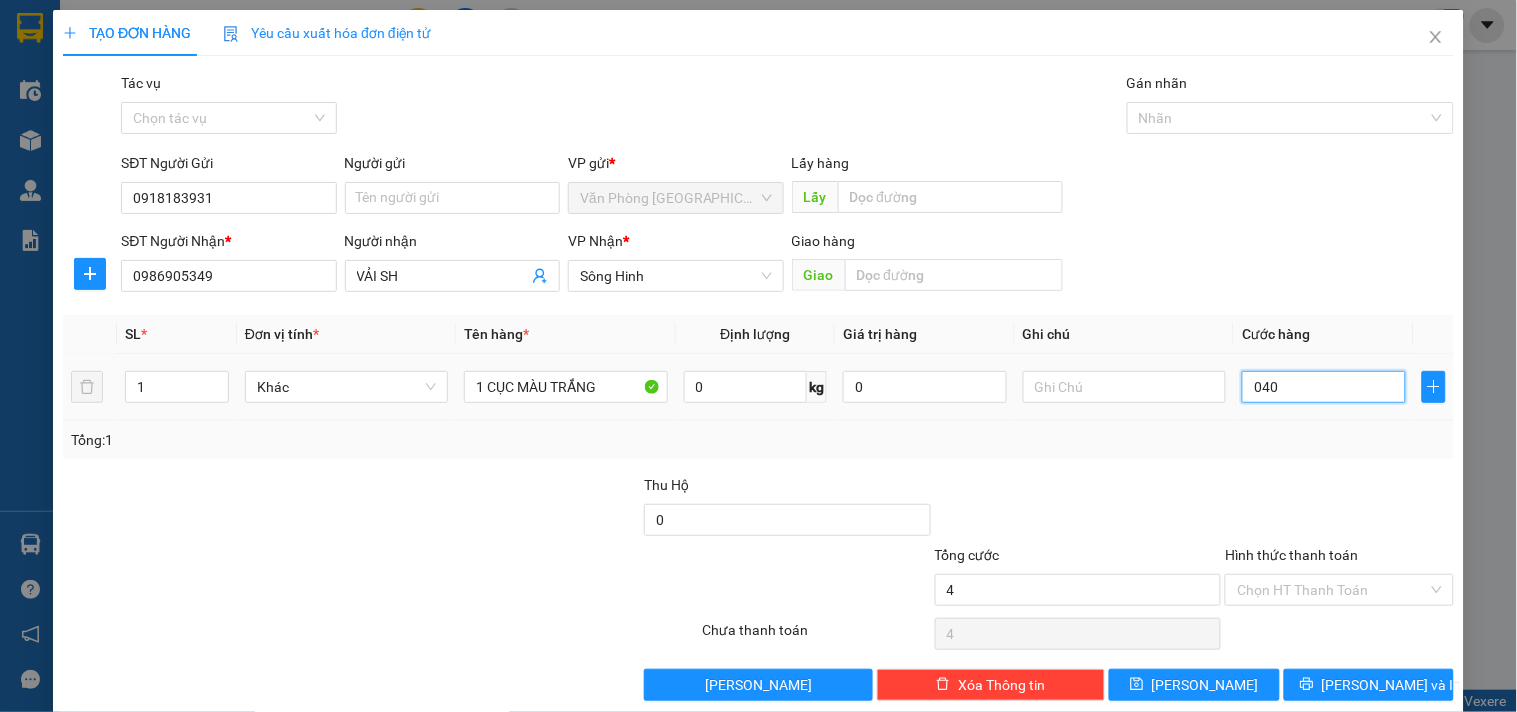 type on "40" 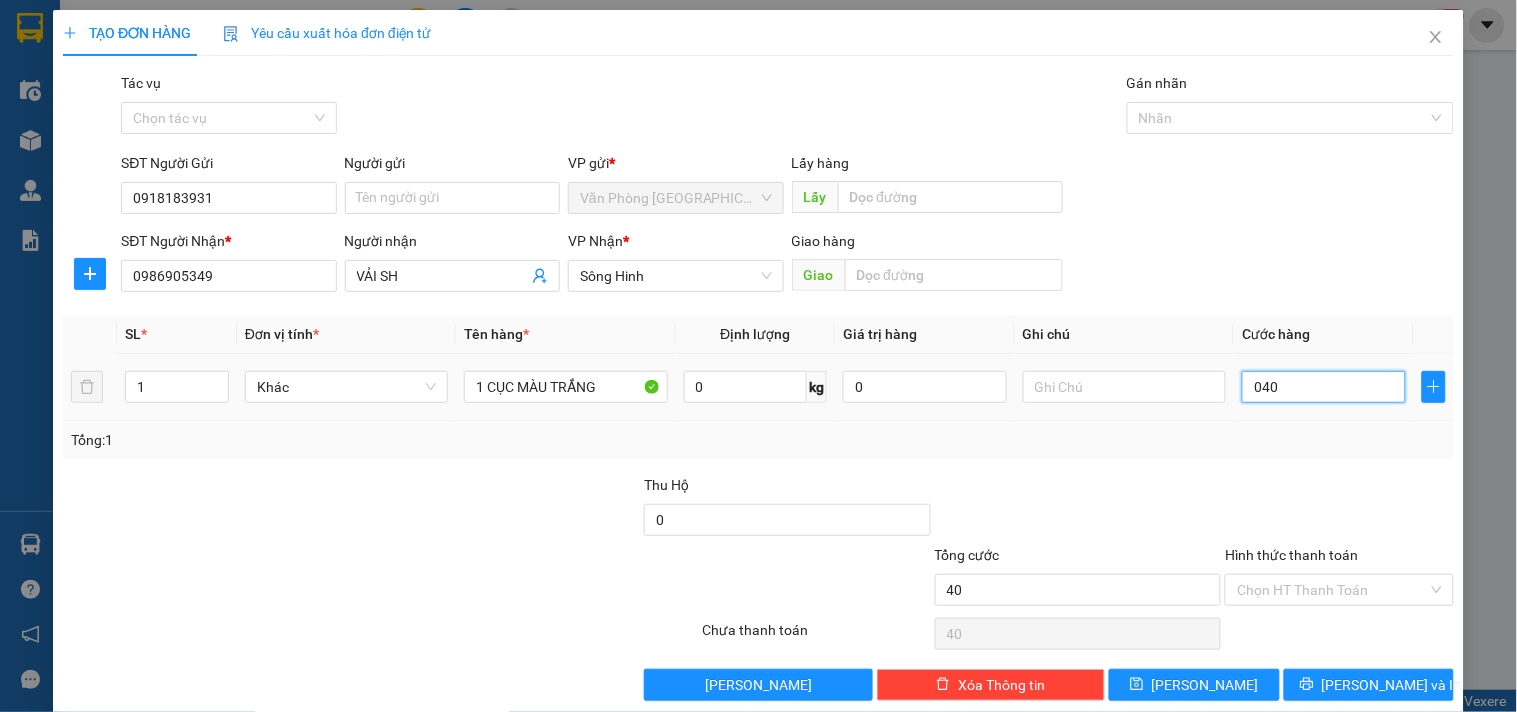 type on "0.400" 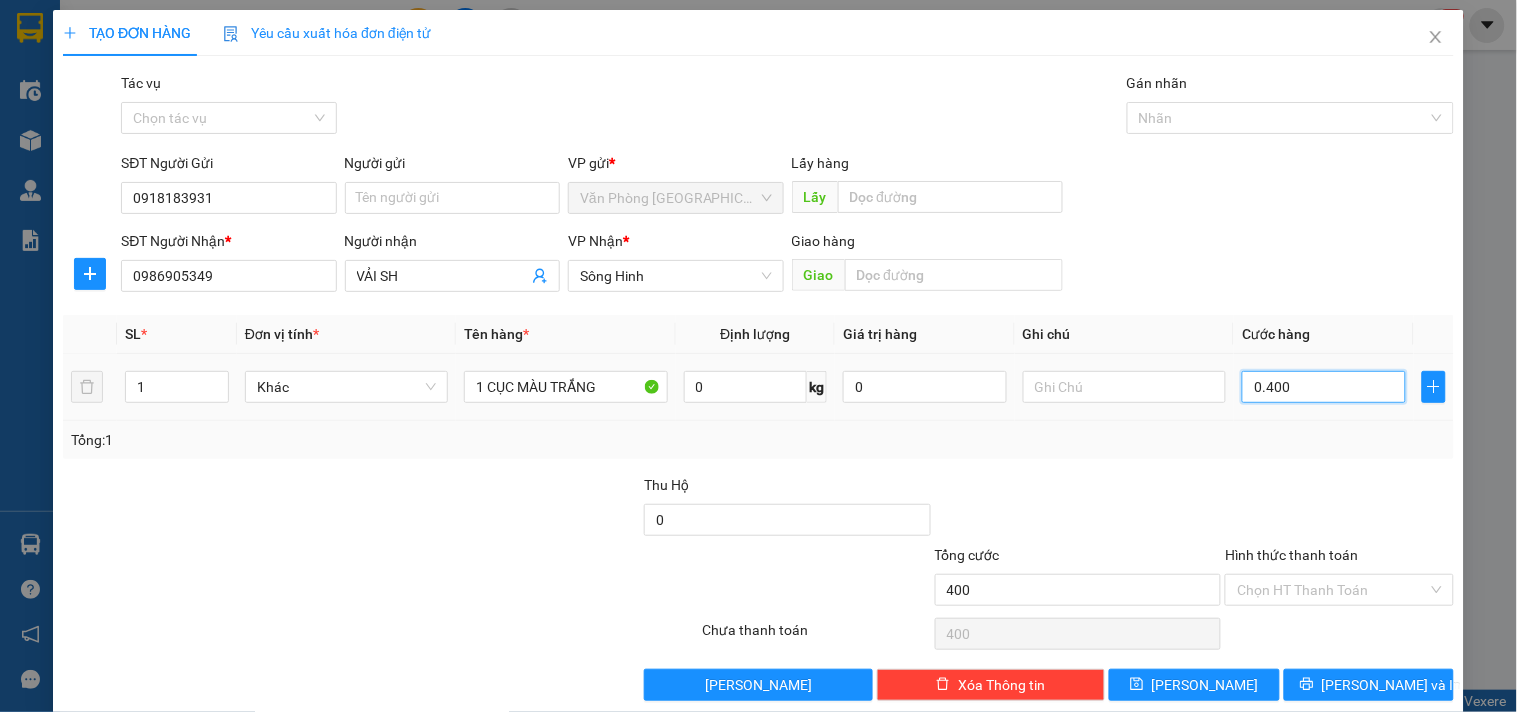 type on "04.000" 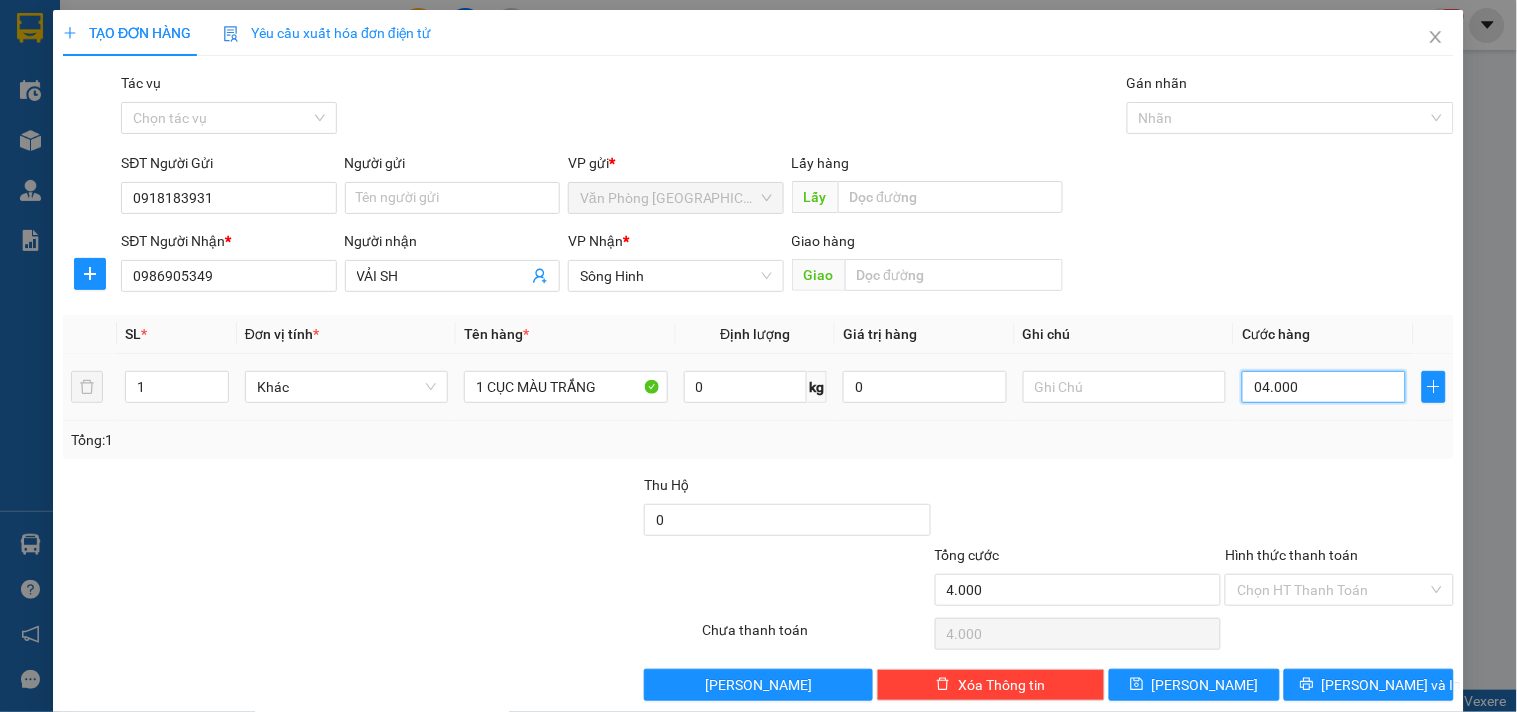 type on "040.000" 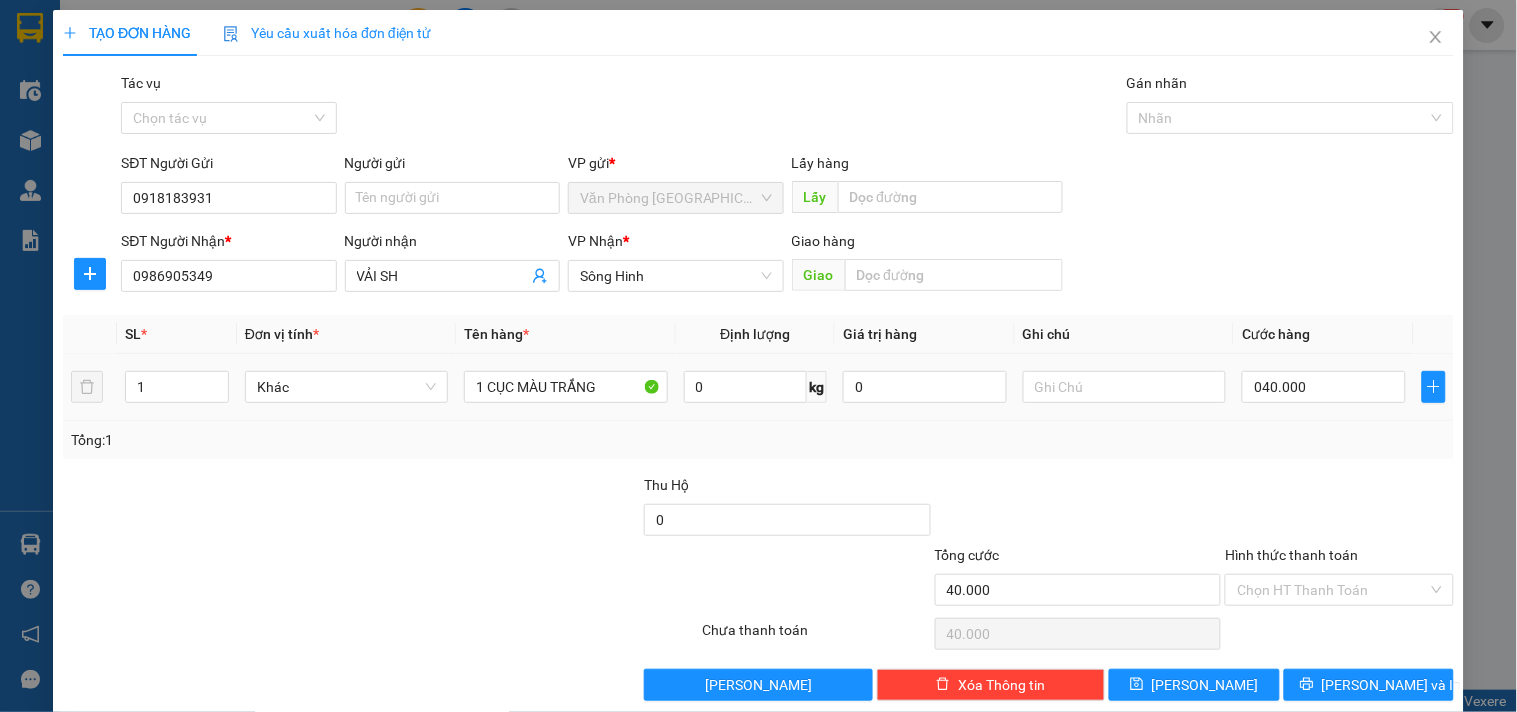 type on "40.000" 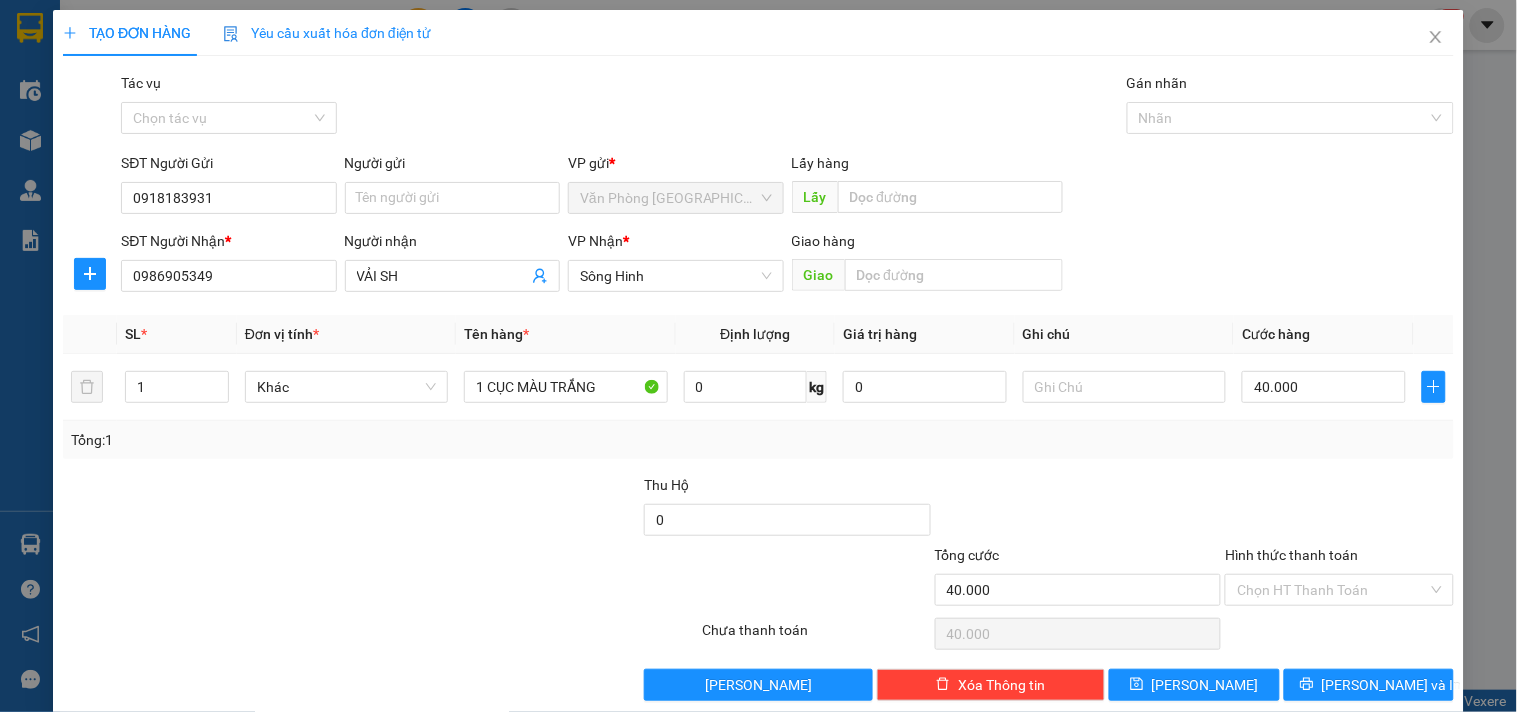 click on "Tổng:  1" at bounding box center [758, 440] 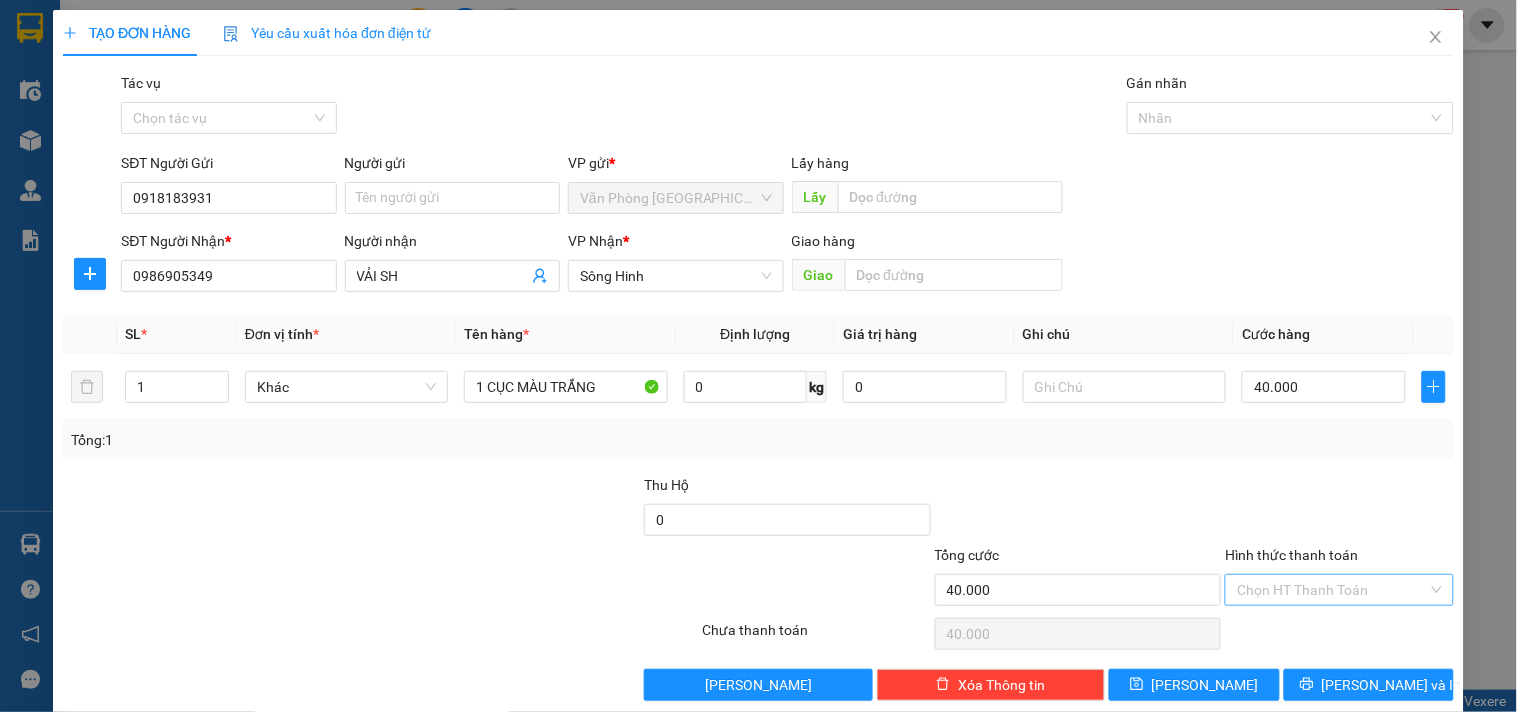 click on "Hình thức thanh toán" at bounding box center (1332, 590) 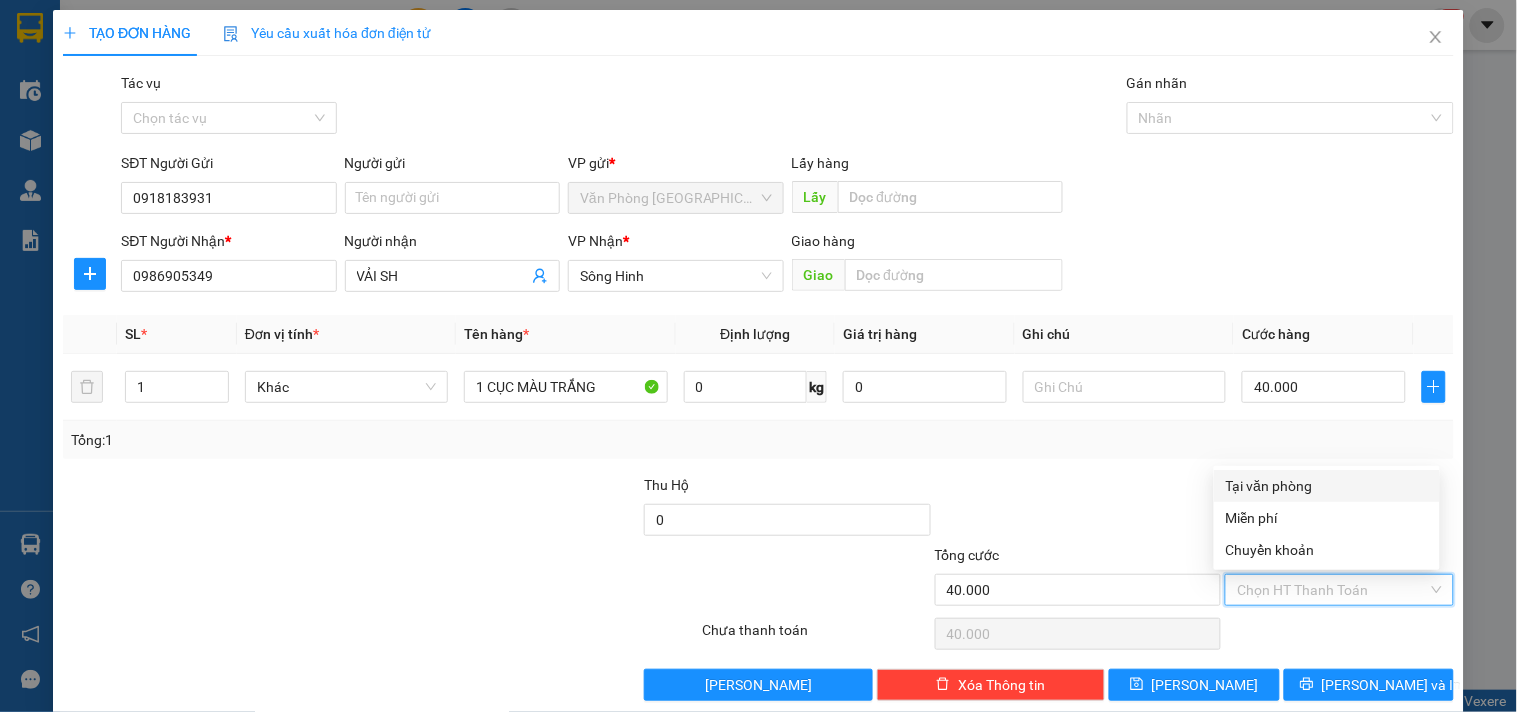 click on "Tại văn phòng" at bounding box center (1327, 486) 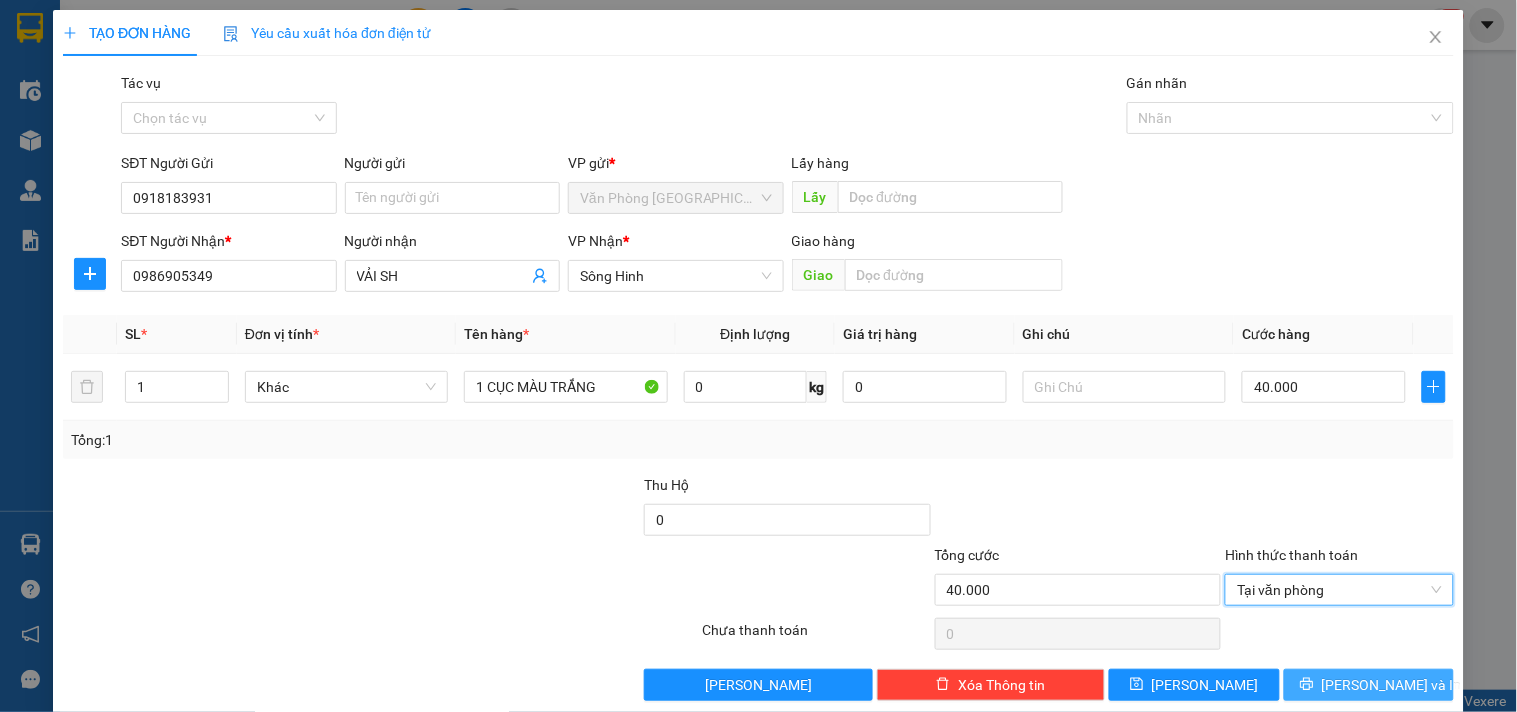 click on "[PERSON_NAME] và In" at bounding box center (1369, 685) 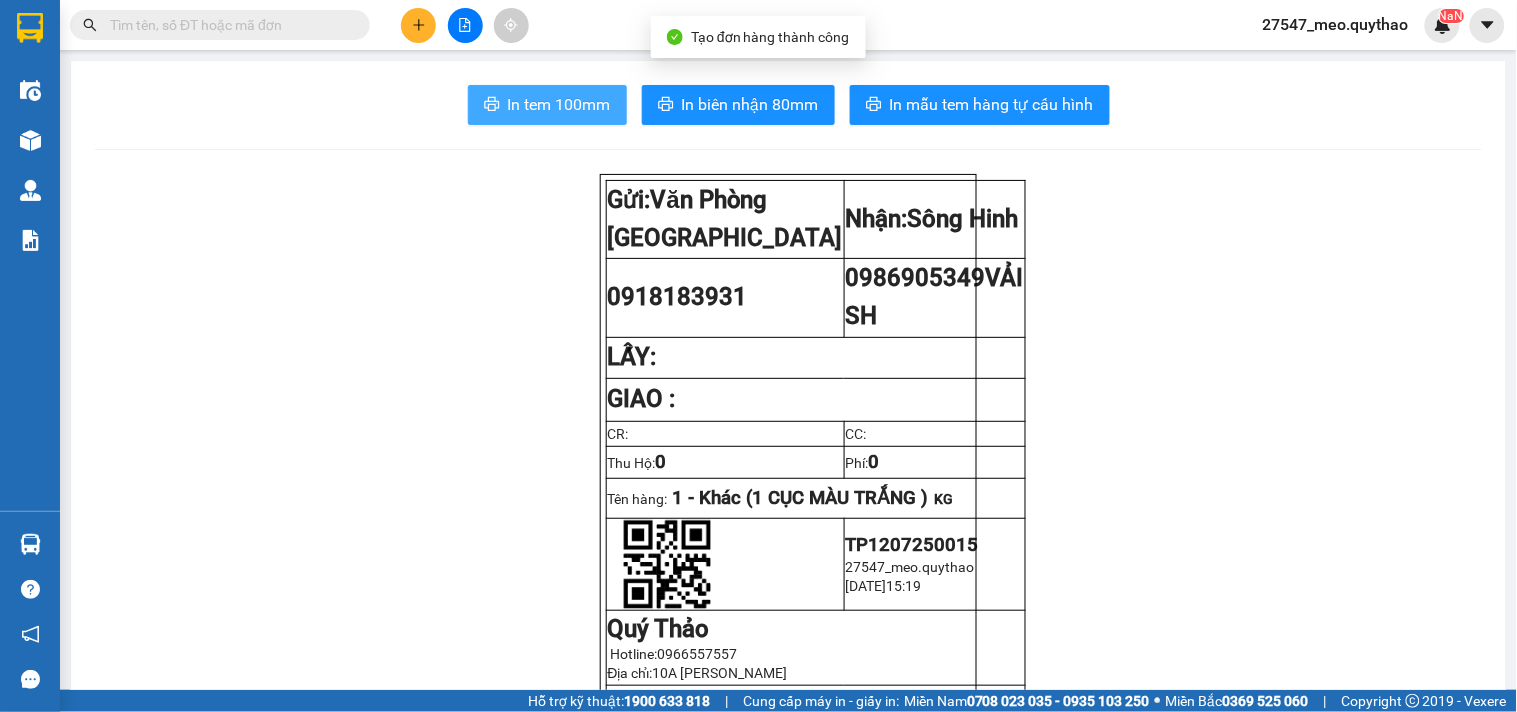 click on "In tem 100mm" at bounding box center (559, 104) 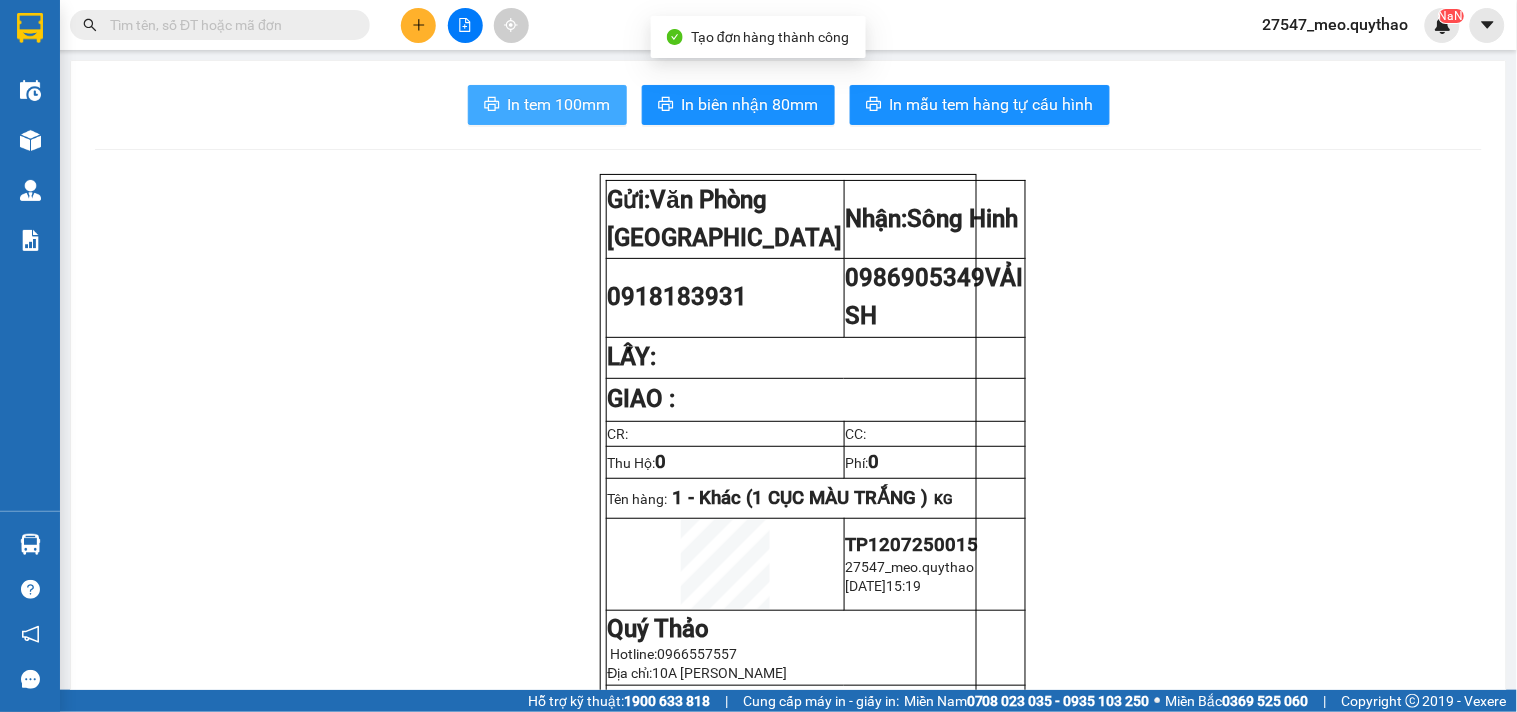 scroll, scrollTop: 0, scrollLeft: 0, axis: both 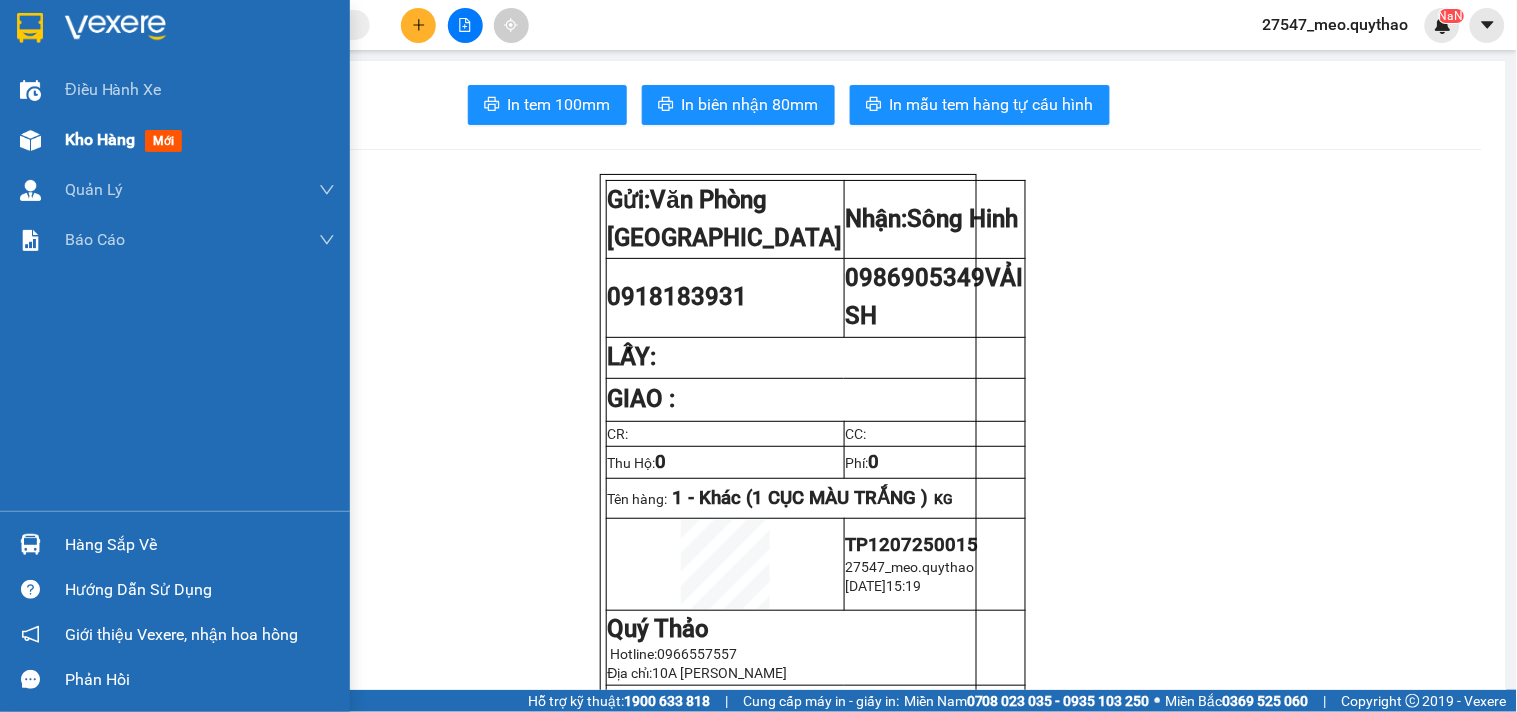 click on "Kho hàng mới" at bounding box center [200, 140] 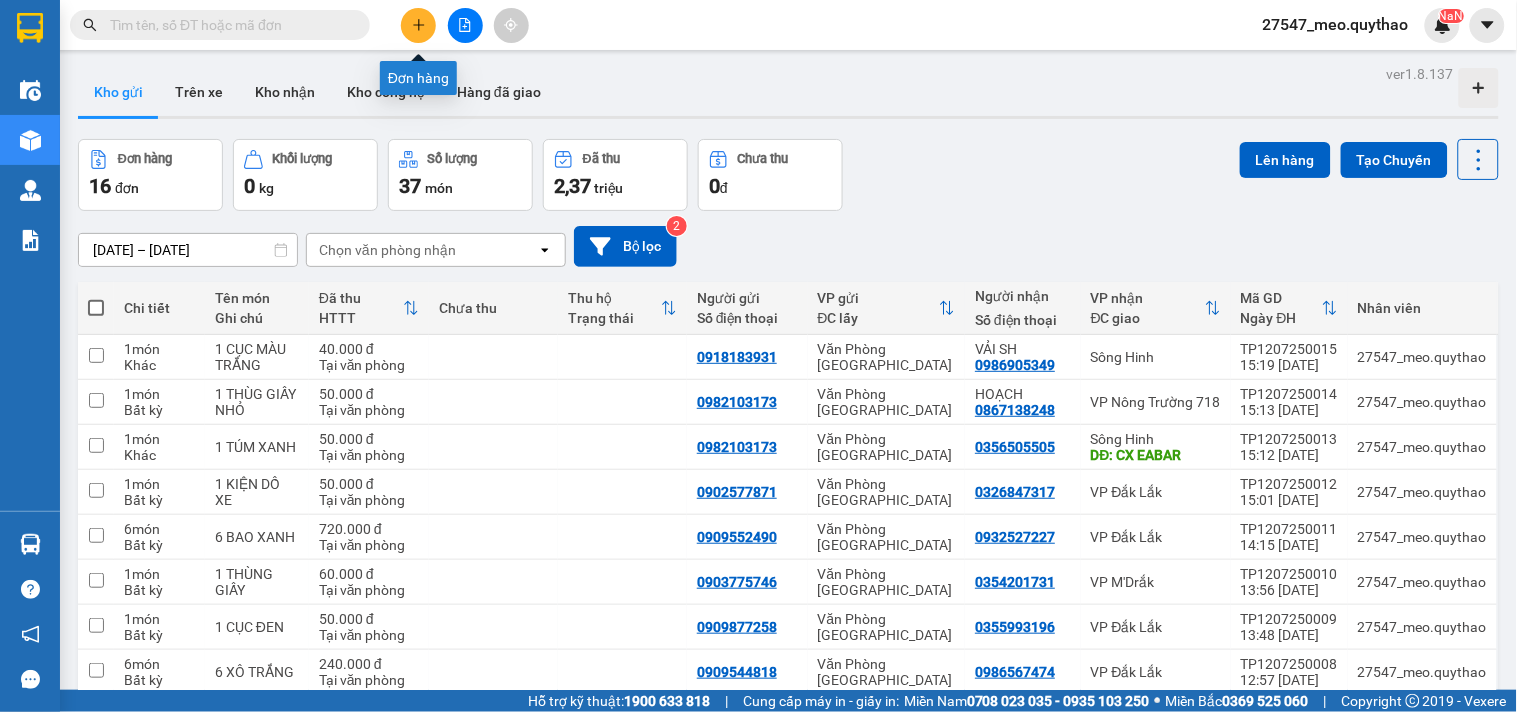 click 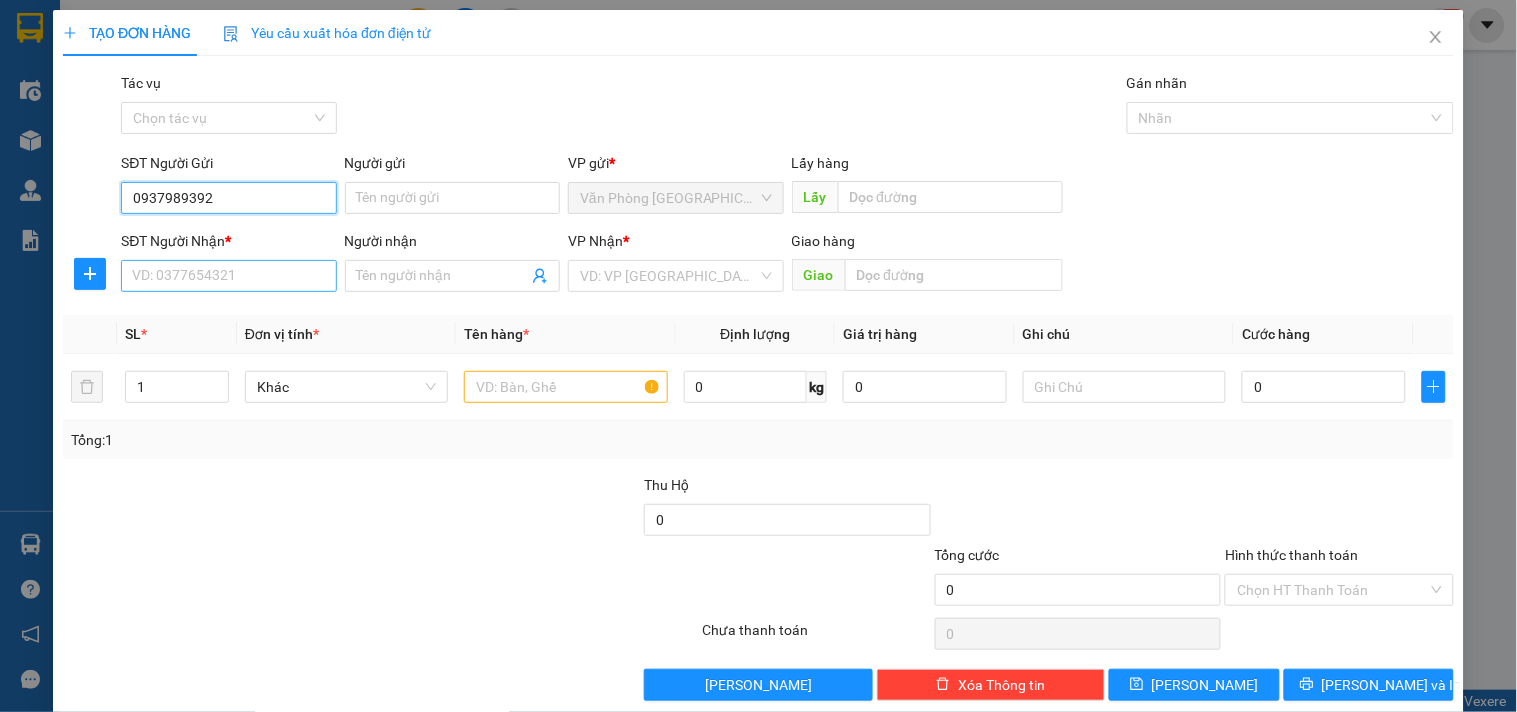 type on "0937989392" 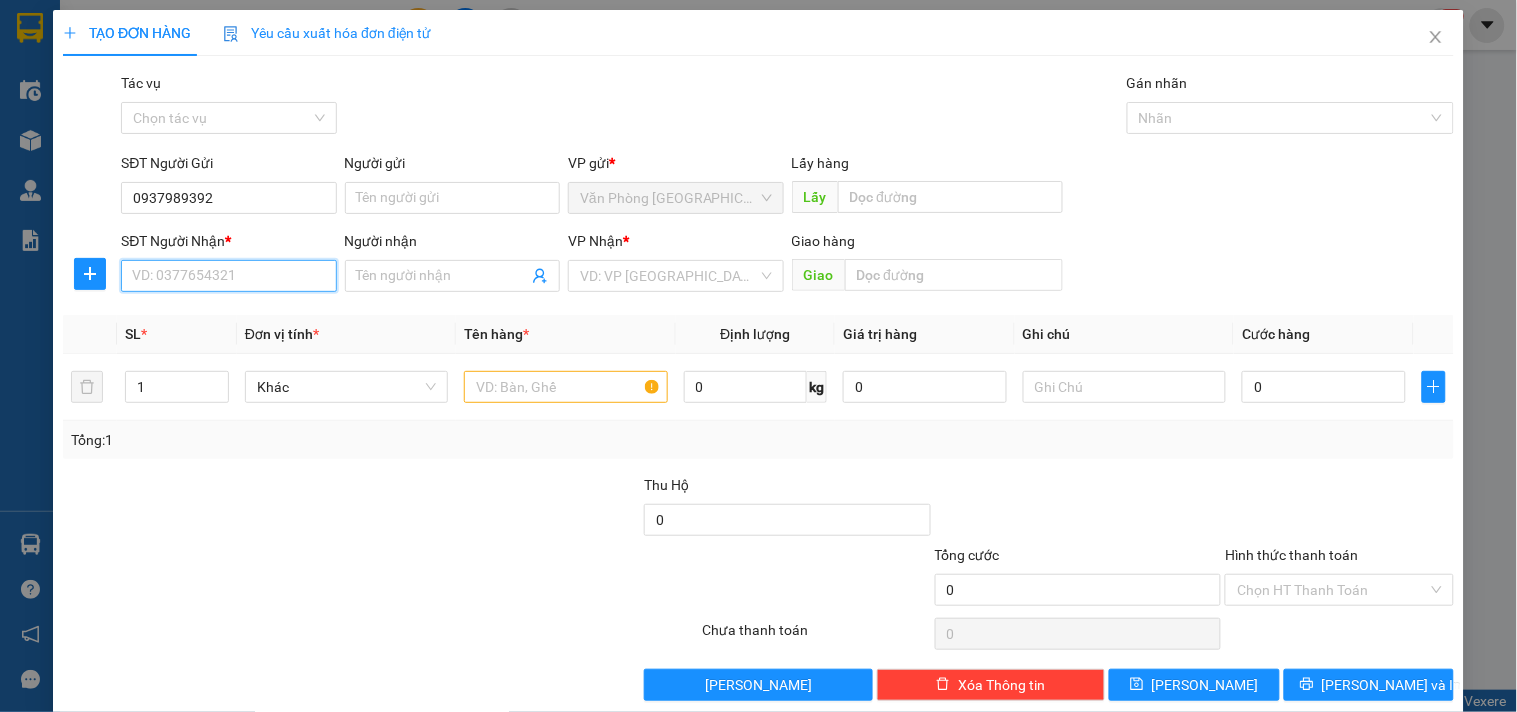 click on "SĐT Người Nhận  *" at bounding box center [228, 276] 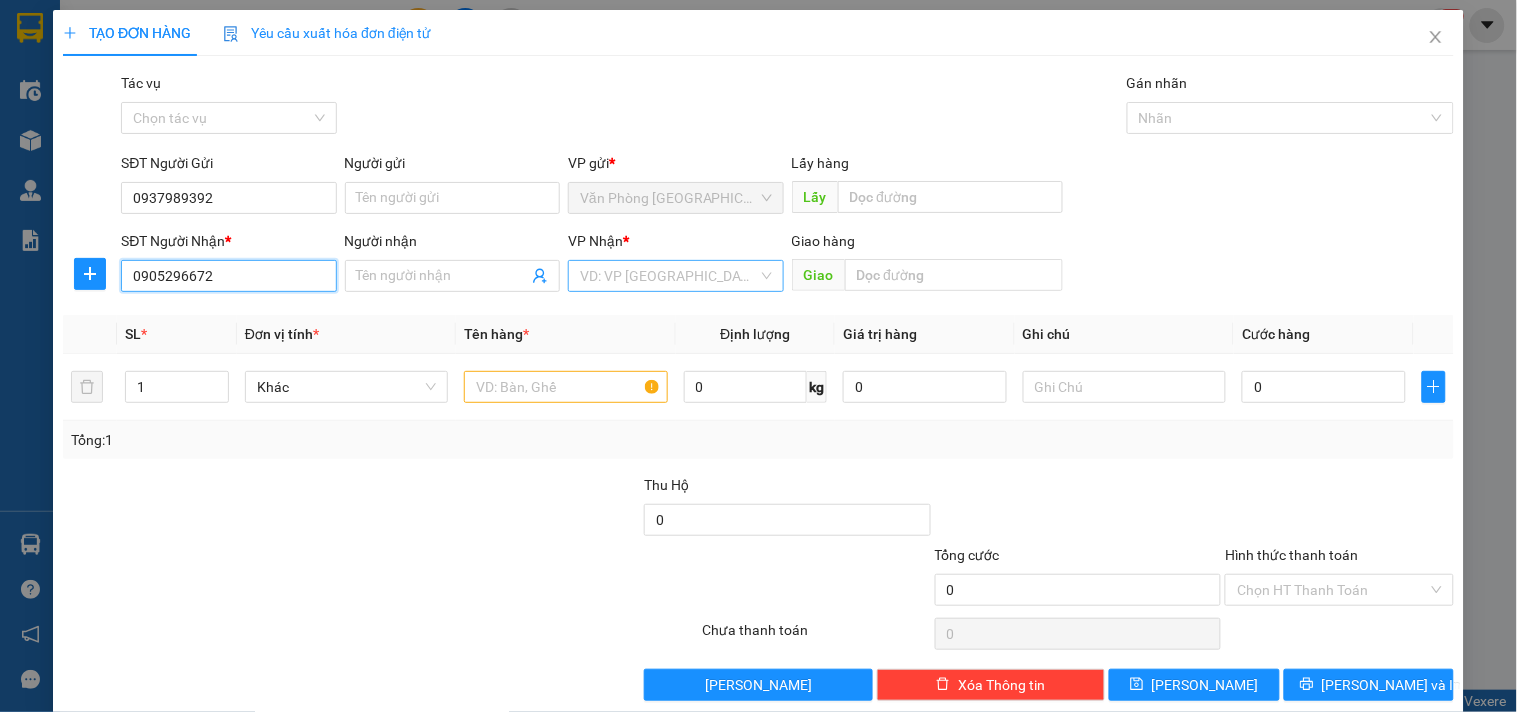 type on "0905296672" 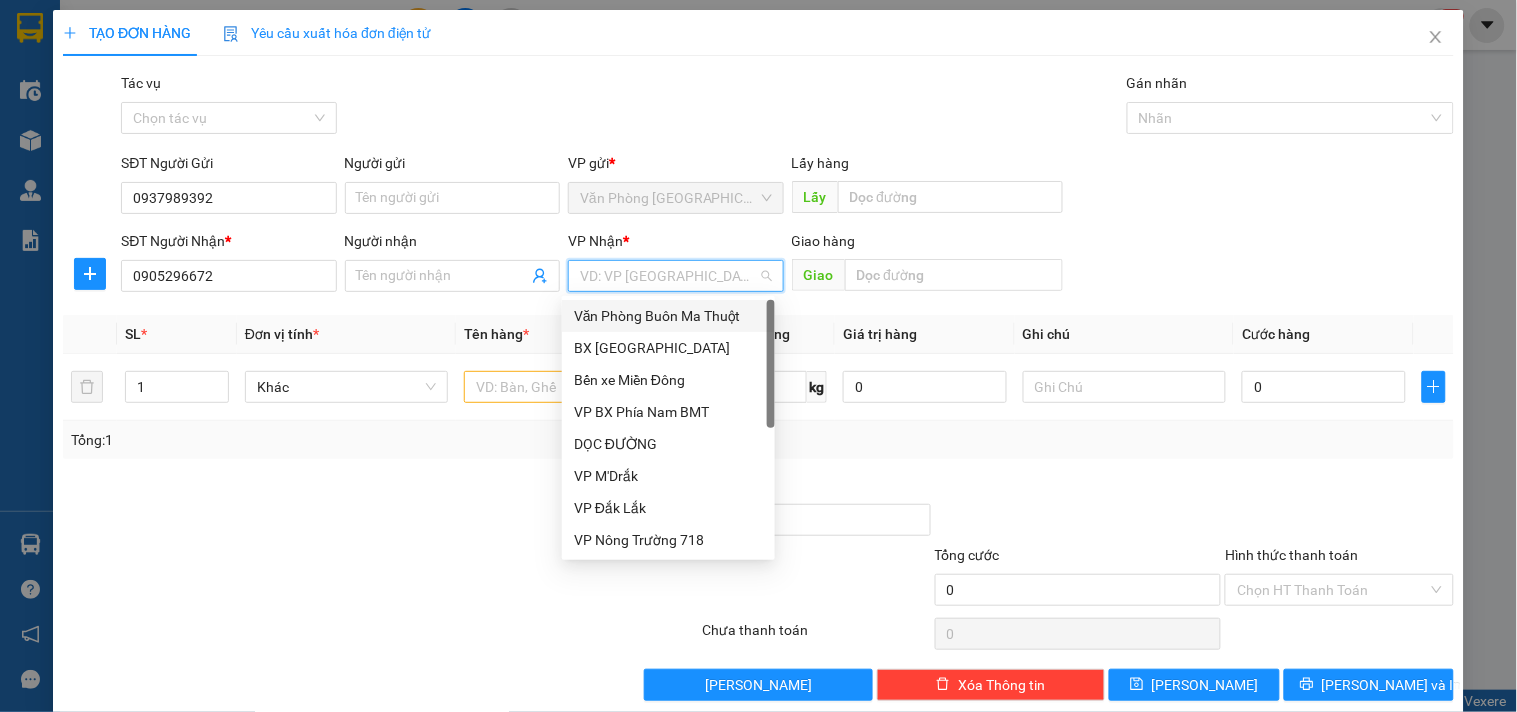 click at bounding box center (668, 276) 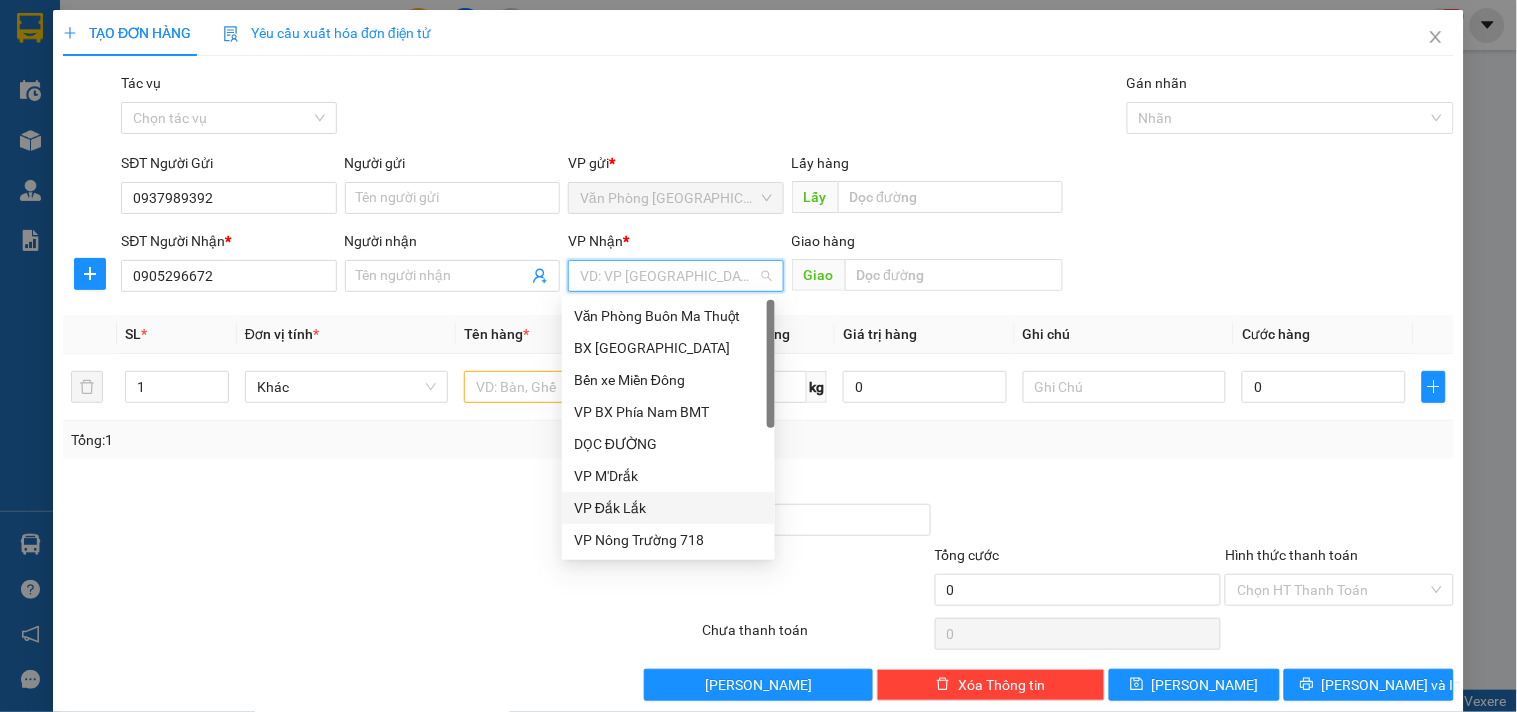 click on "VP Đắk Lắk" at bounding box center (668, 508) 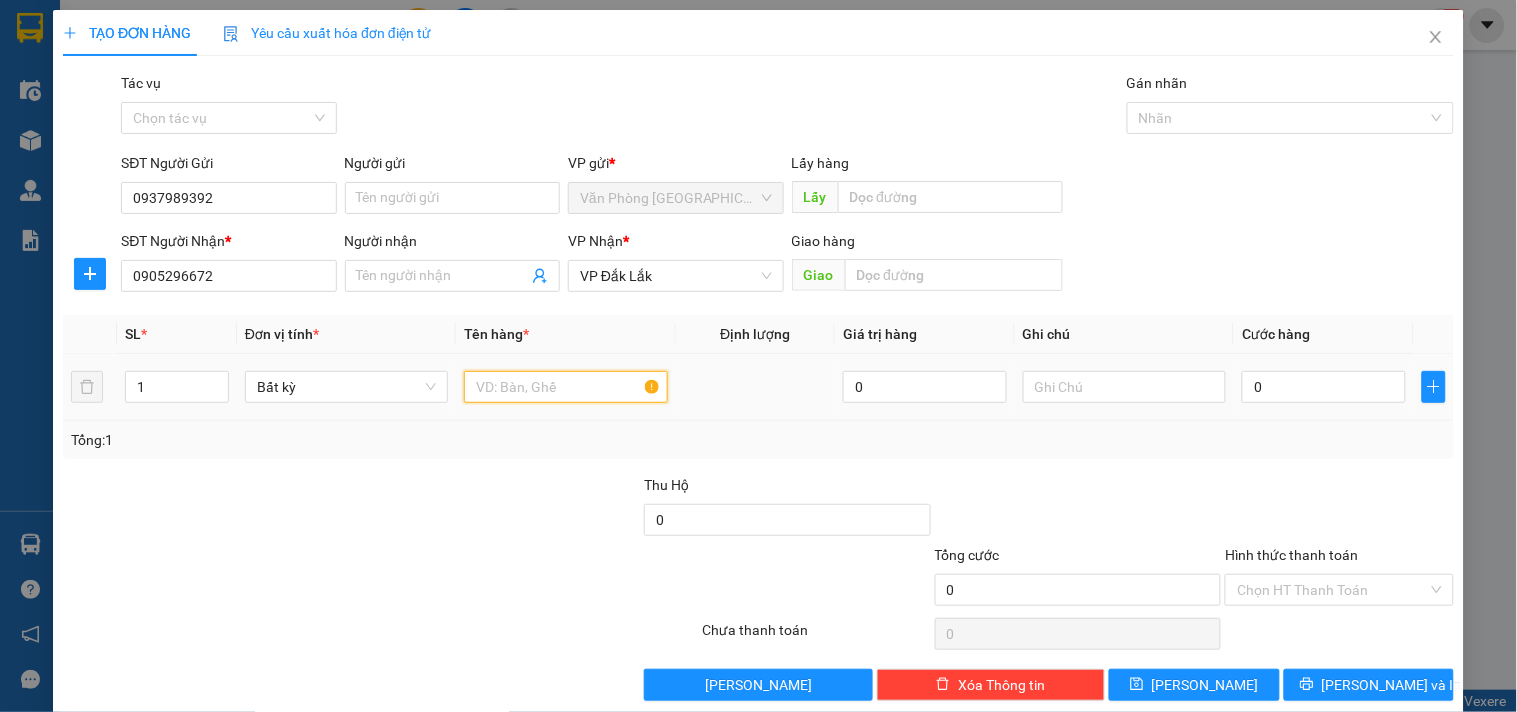 click at bounding box center (565, 387) 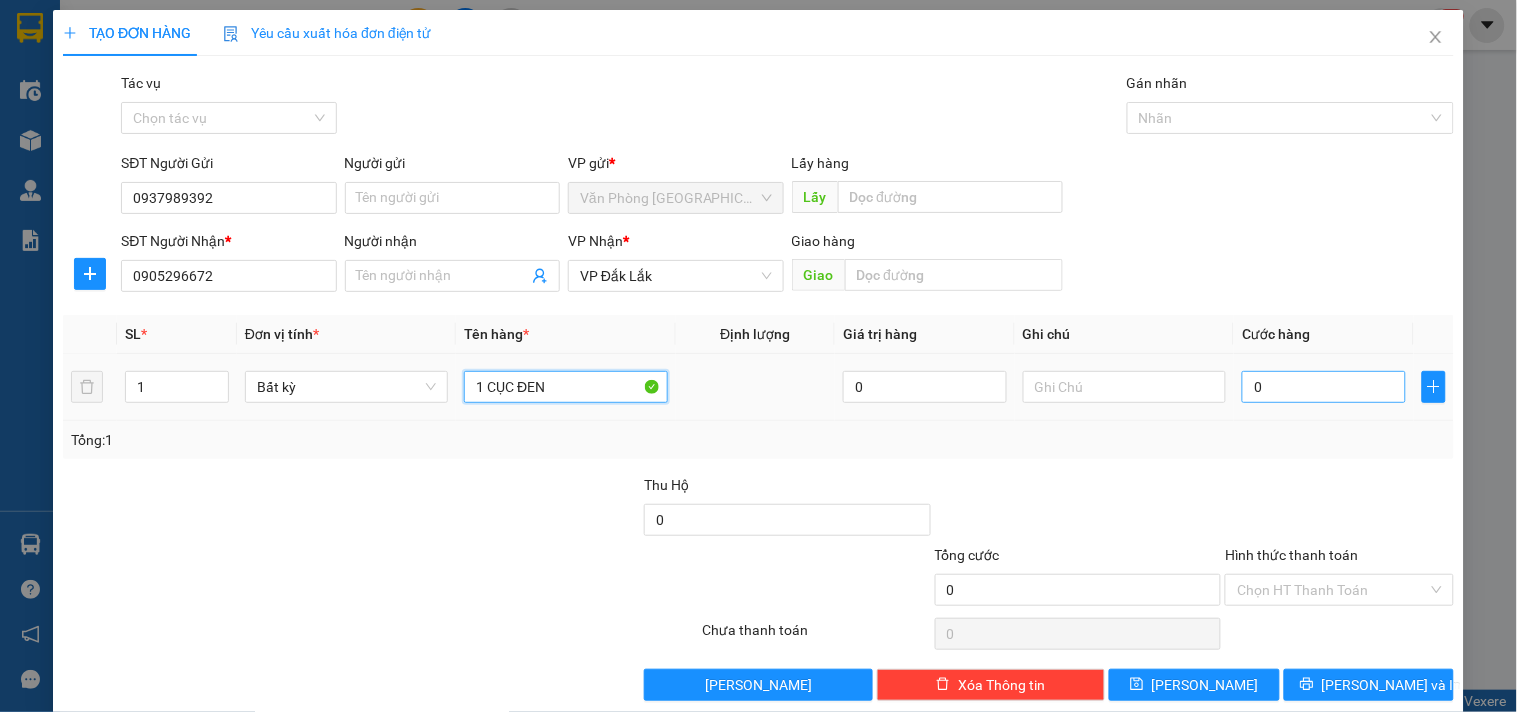 type on "1 CỤC ĐEN" 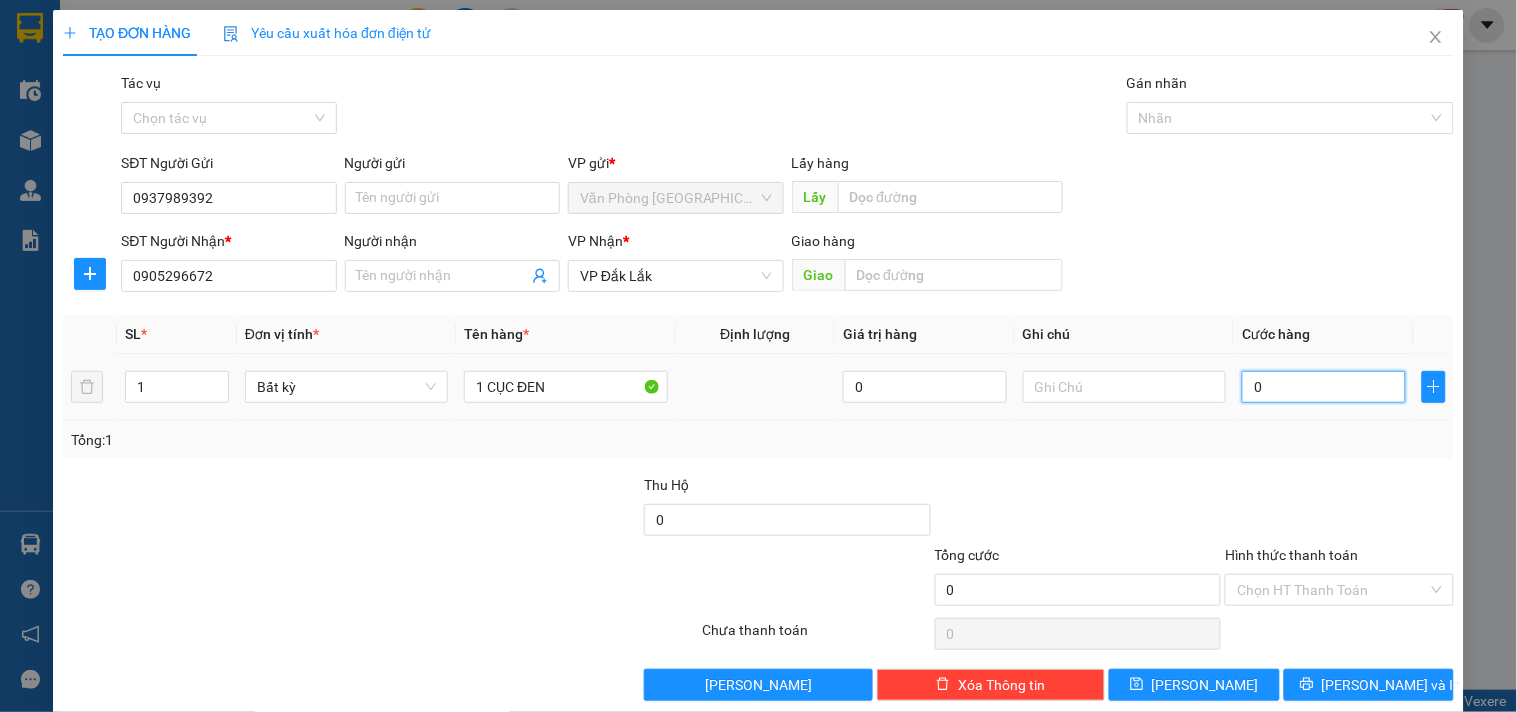 click on "0" at bounding box center (1324, 387) 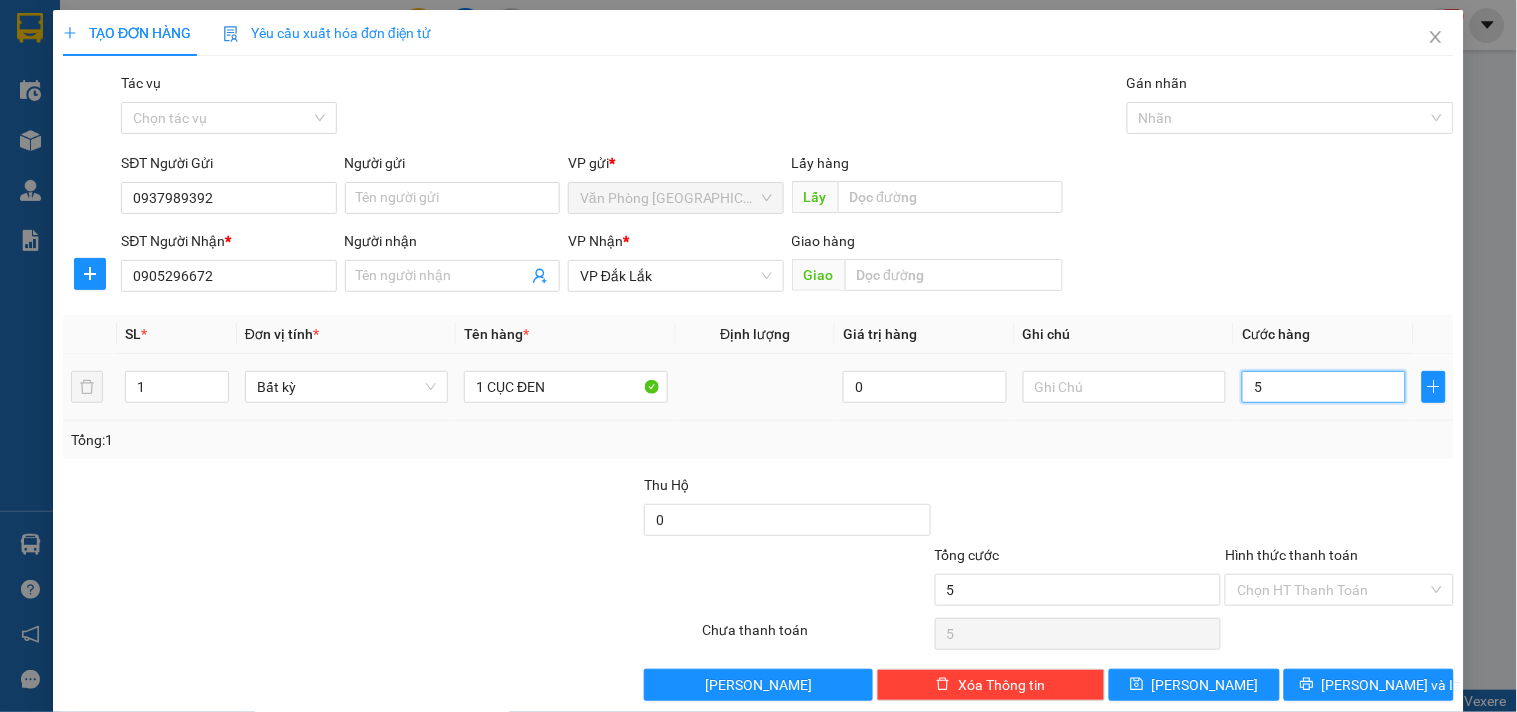 type on "50" 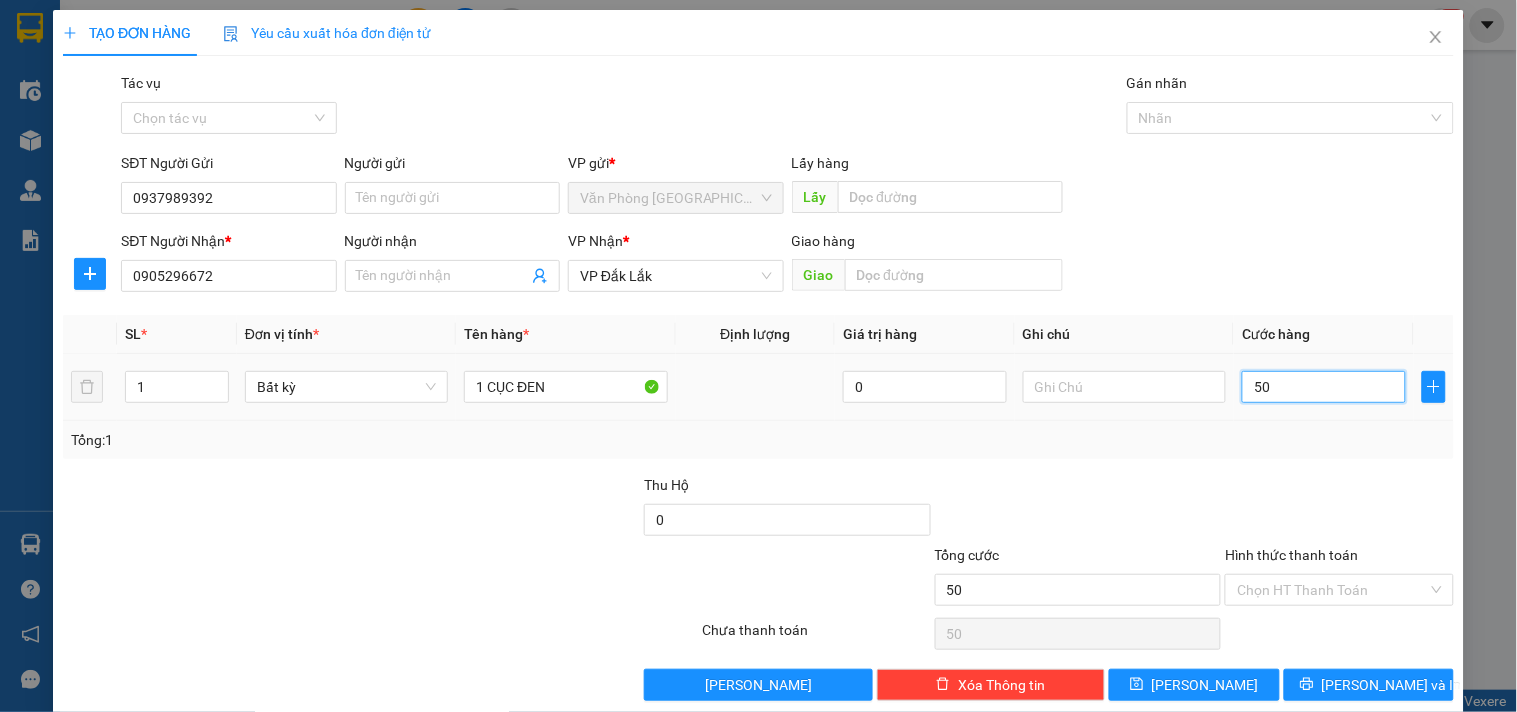 type on "500" 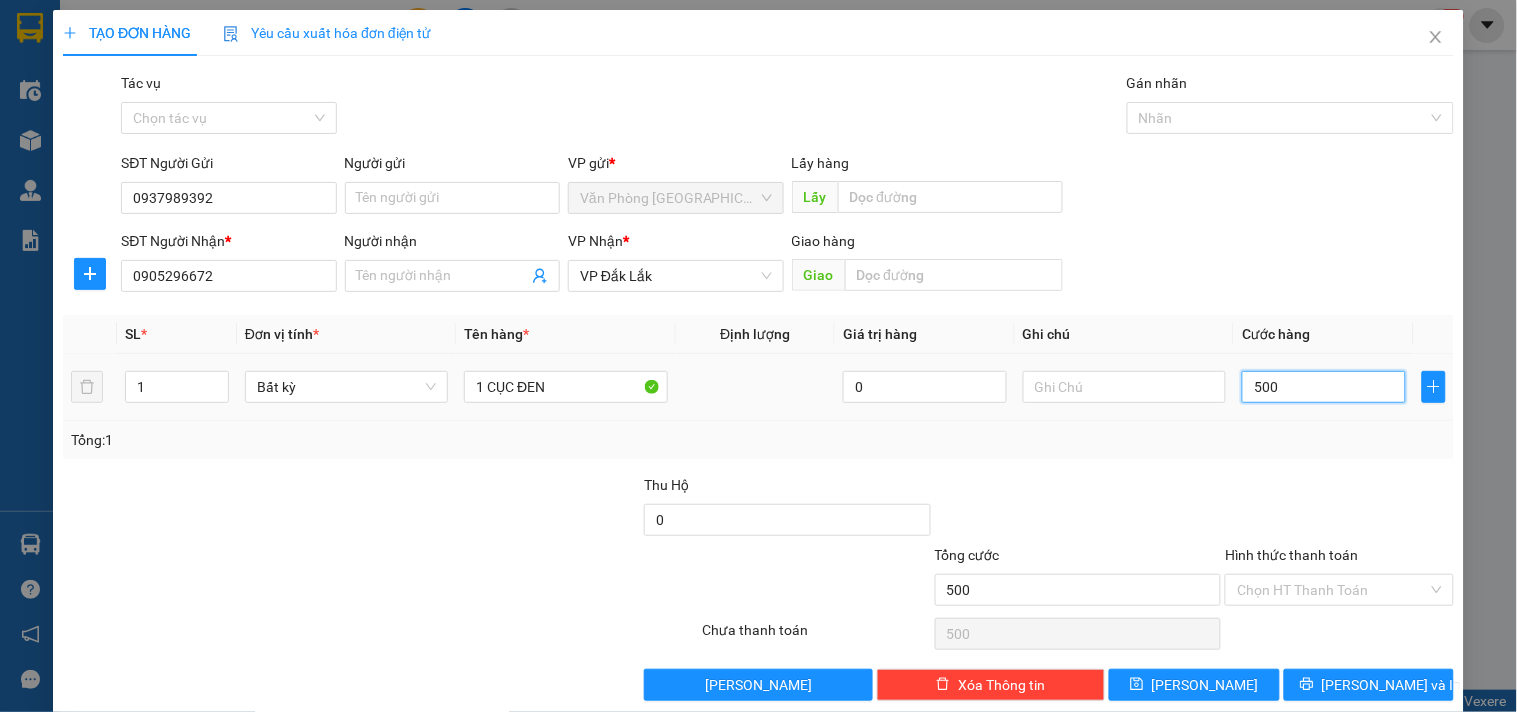 type on "5.000" 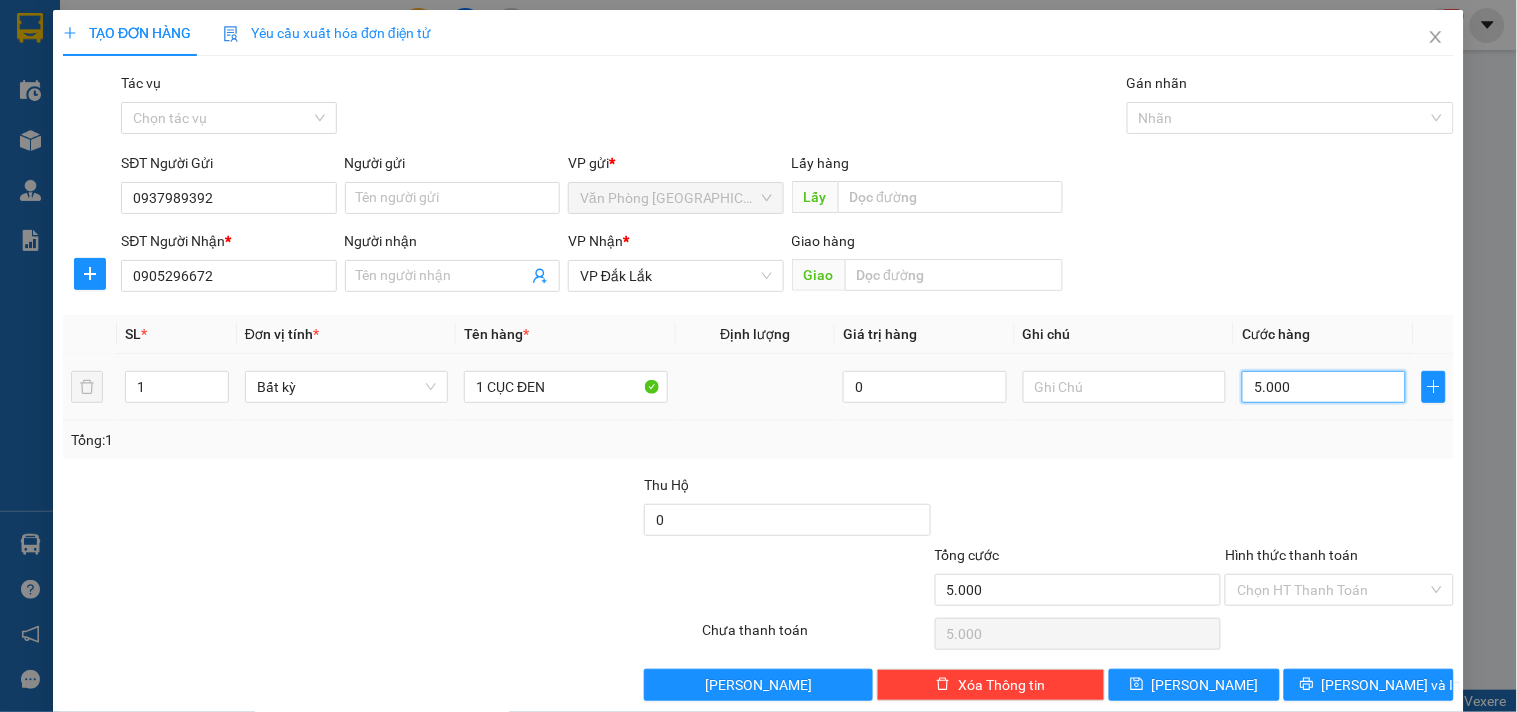 type on "50.000" 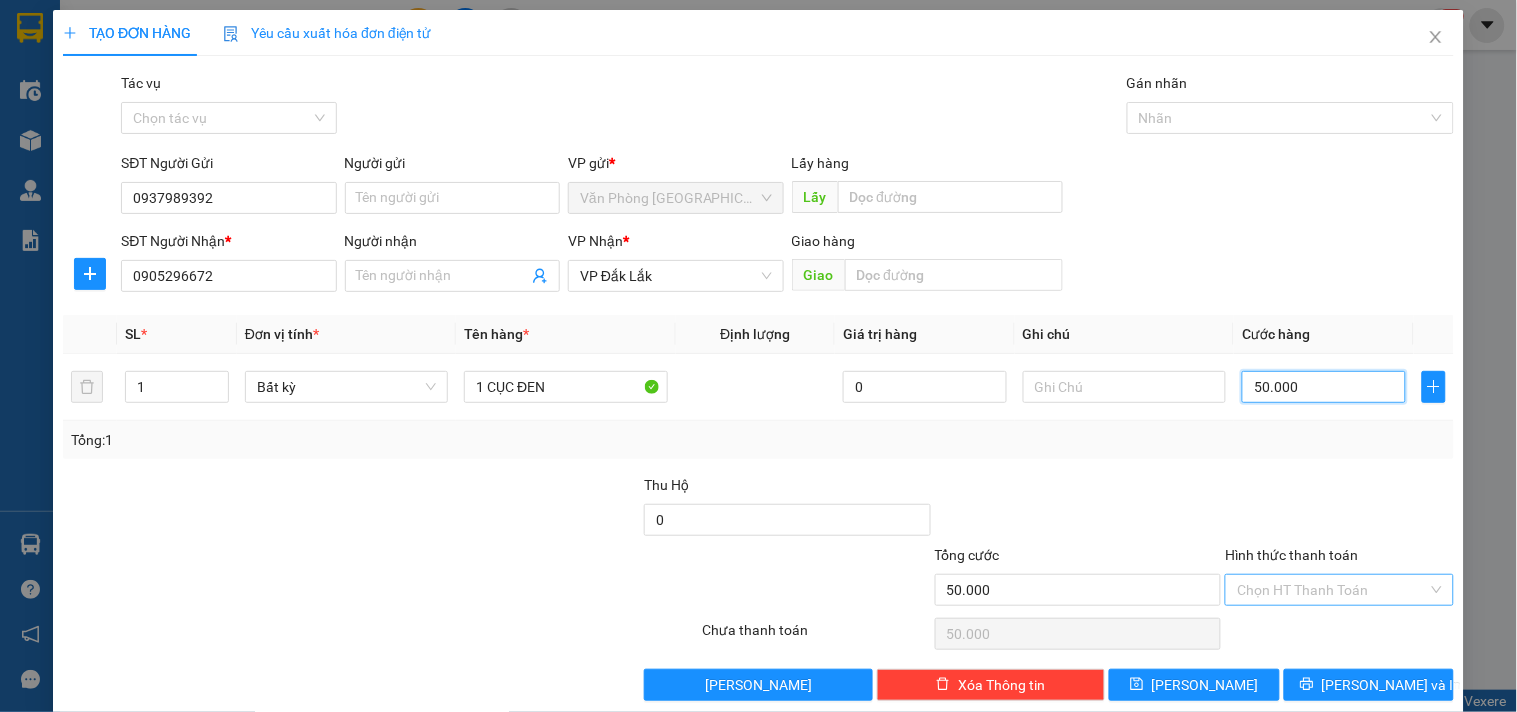 type on "50.000" 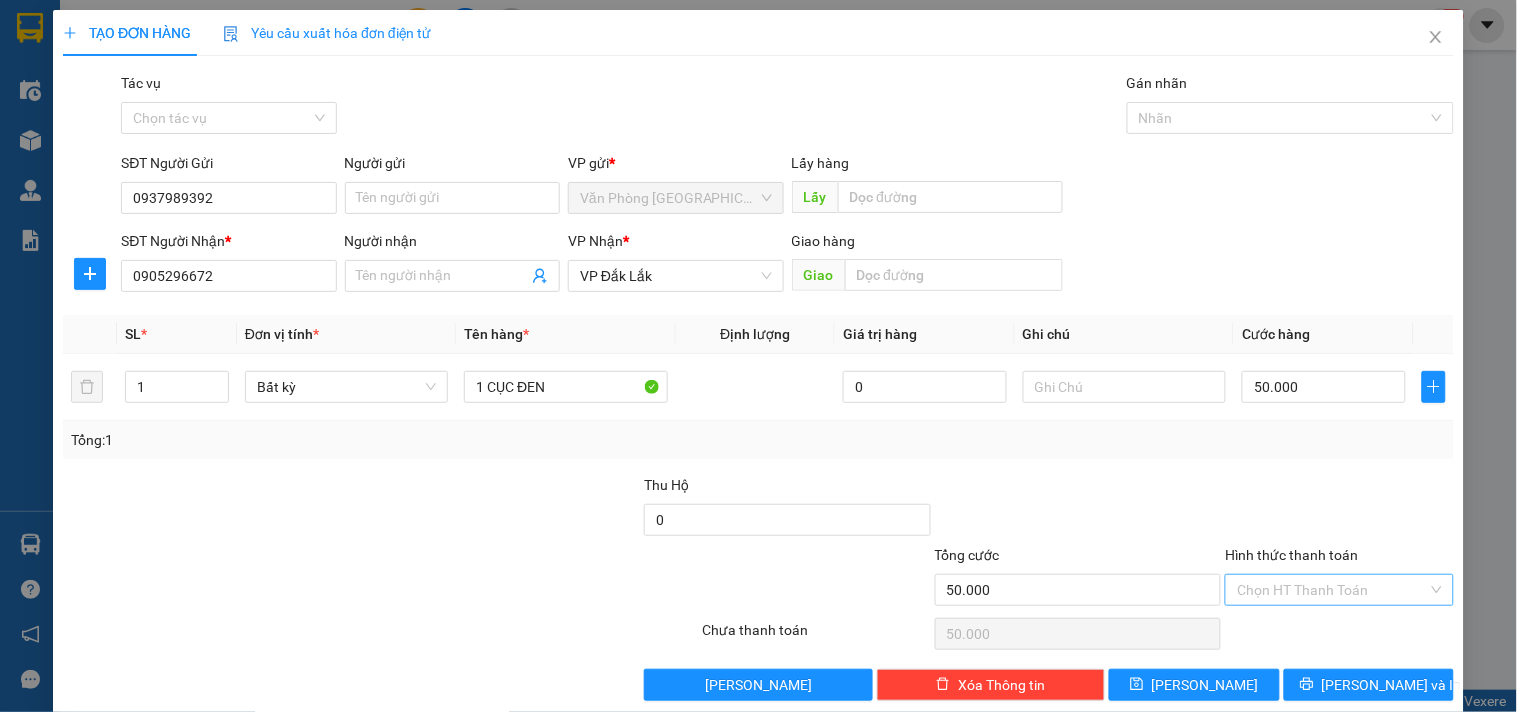 click on "Hình thức thanh toán" at bounding box center (1332, 590) 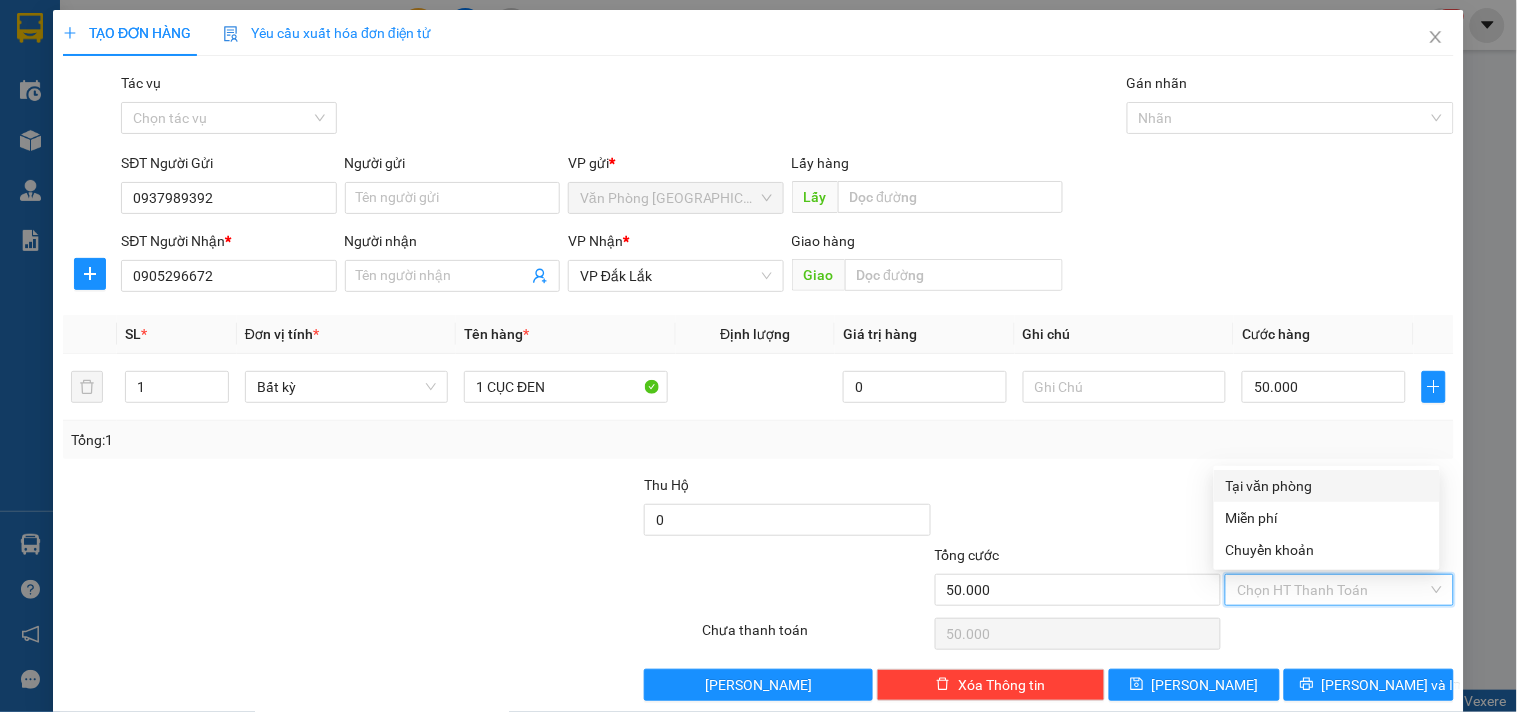 click on "Tại văn phòng" at bounding box center (1327, 486) 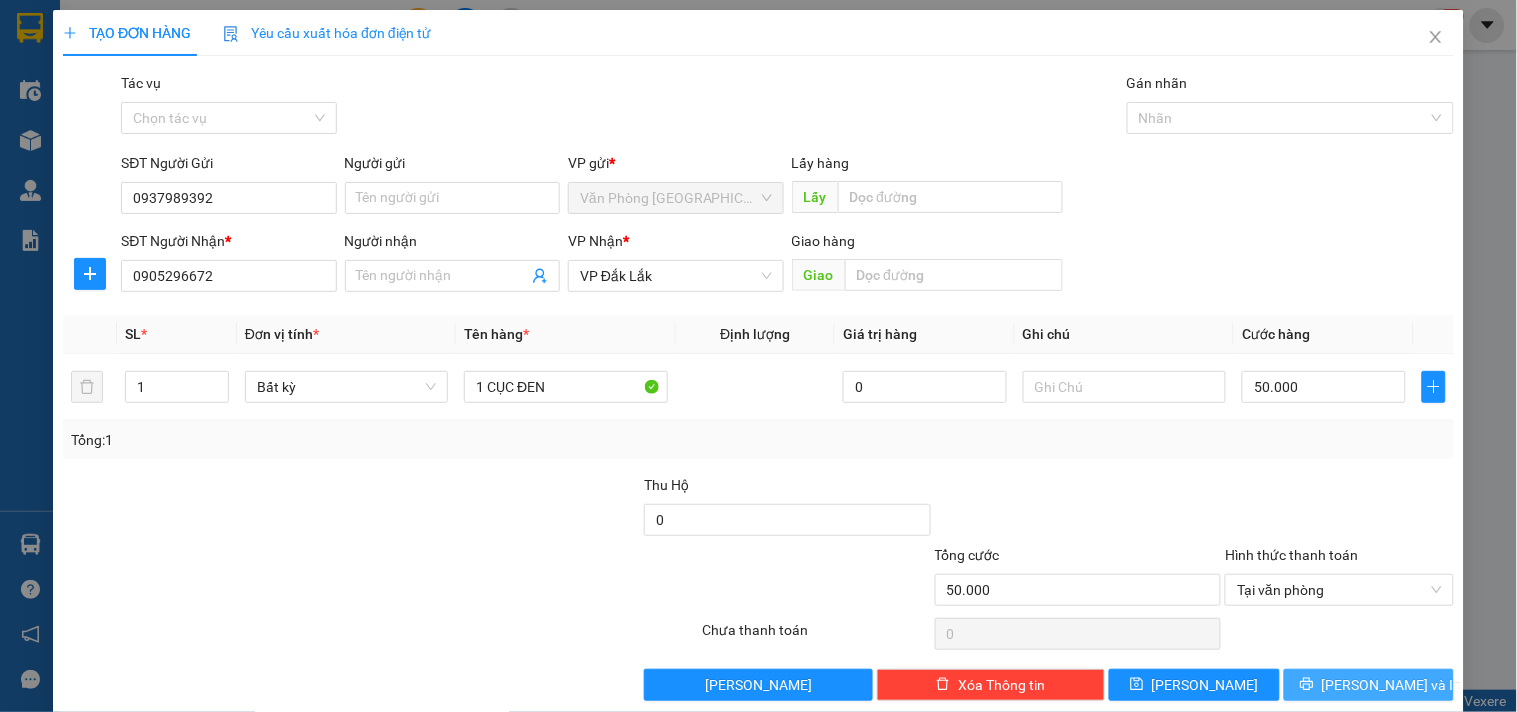 click on "[PERSON_NAME] và In" at bounding box center (1369, 685) 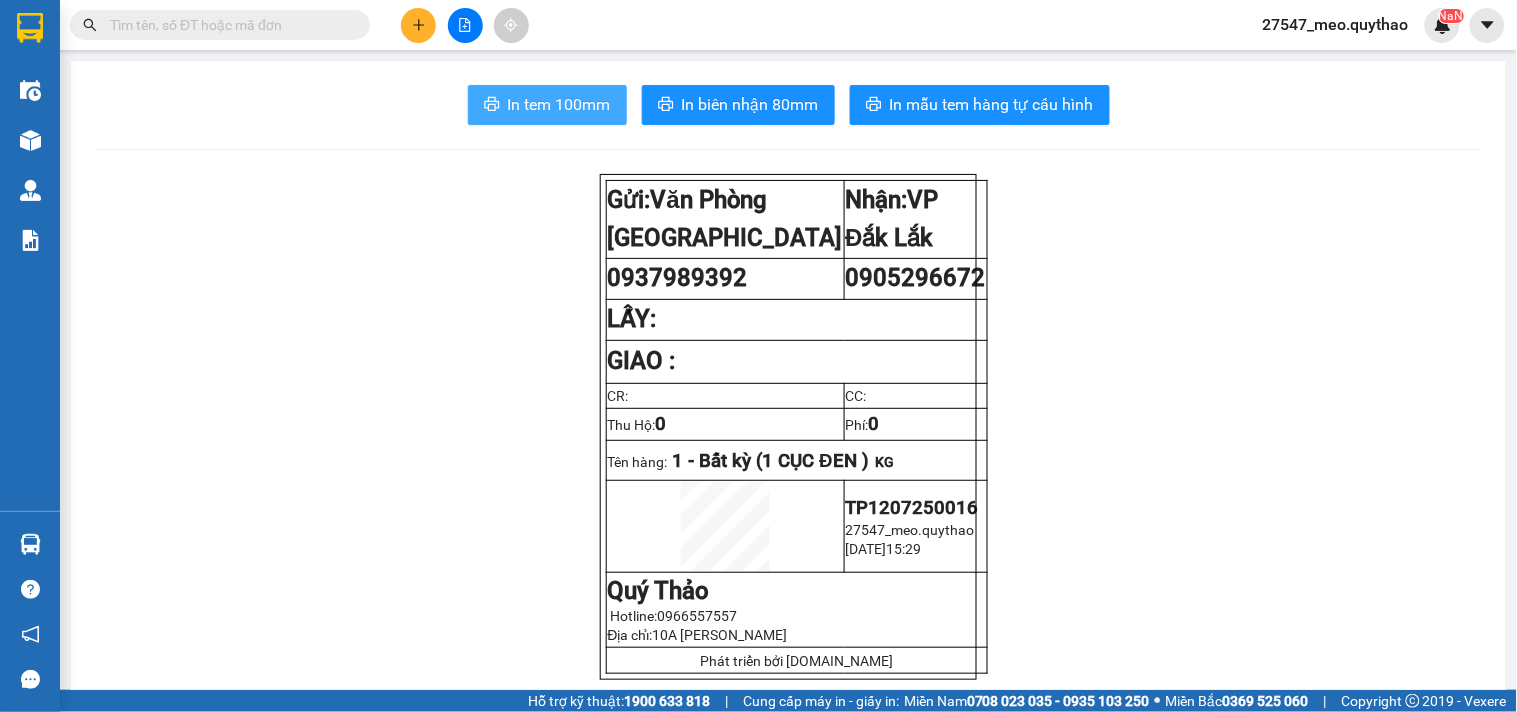click on "In tem 100mm" at bounding box center (559, 104) 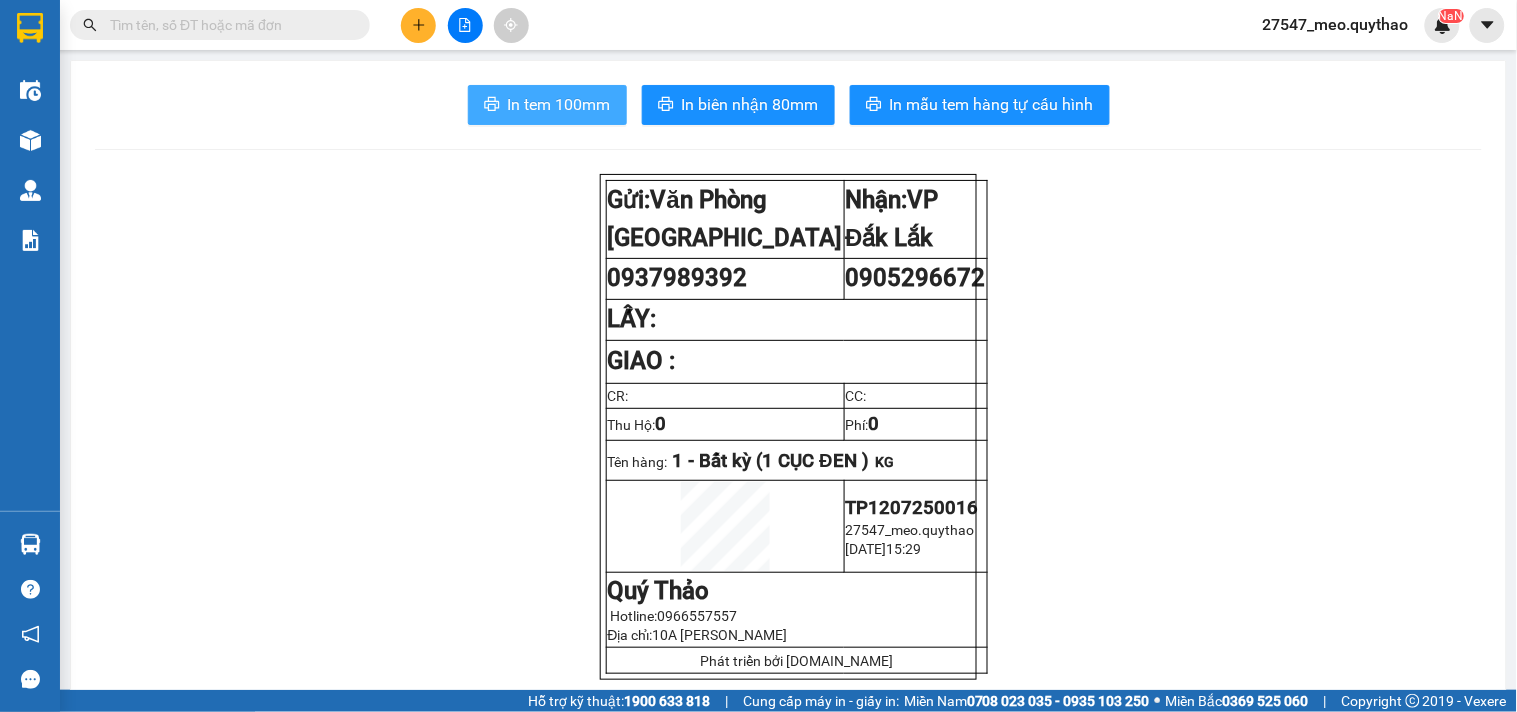 scroll, scrollTop: 0, scrollLeft: 0, axis: both 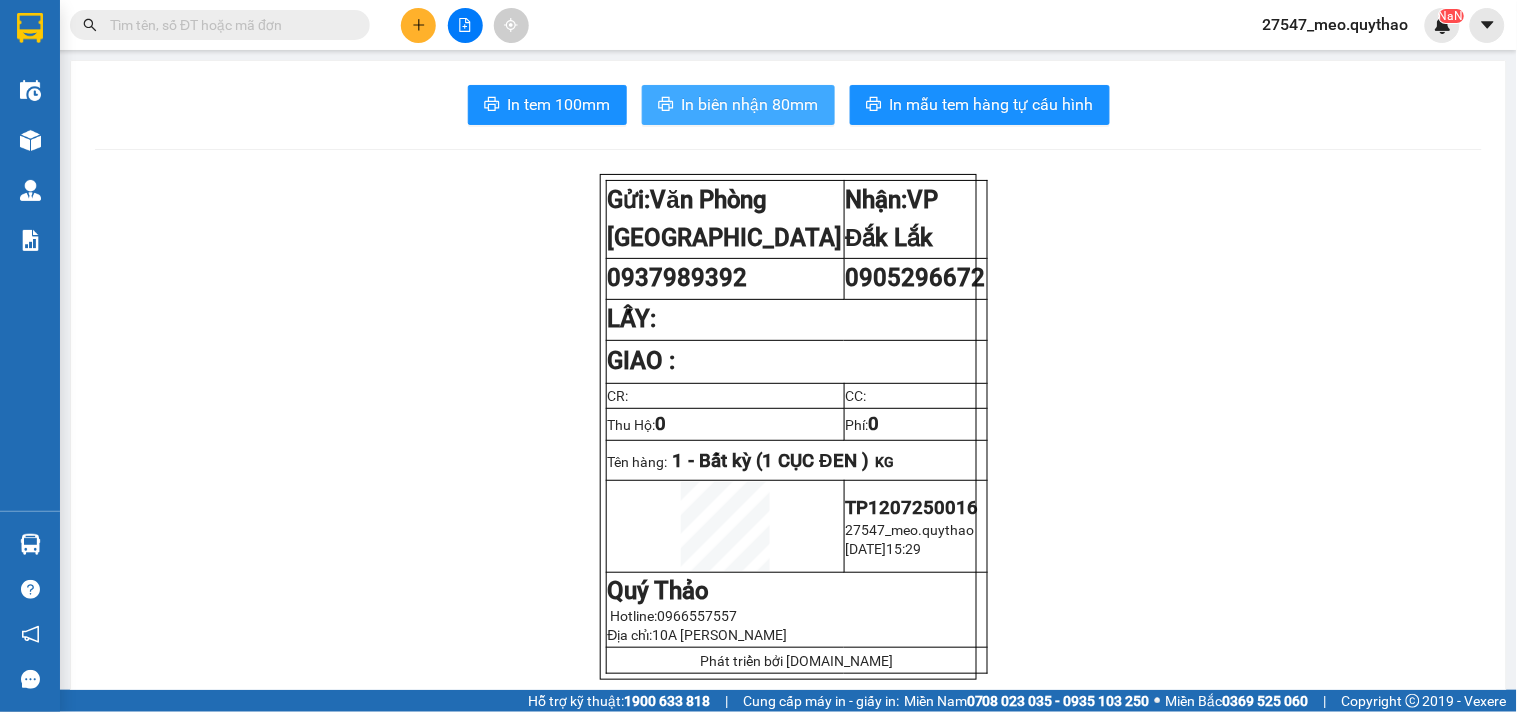 click on "In biên nhận 80mm" at bounding box center [738, 105] 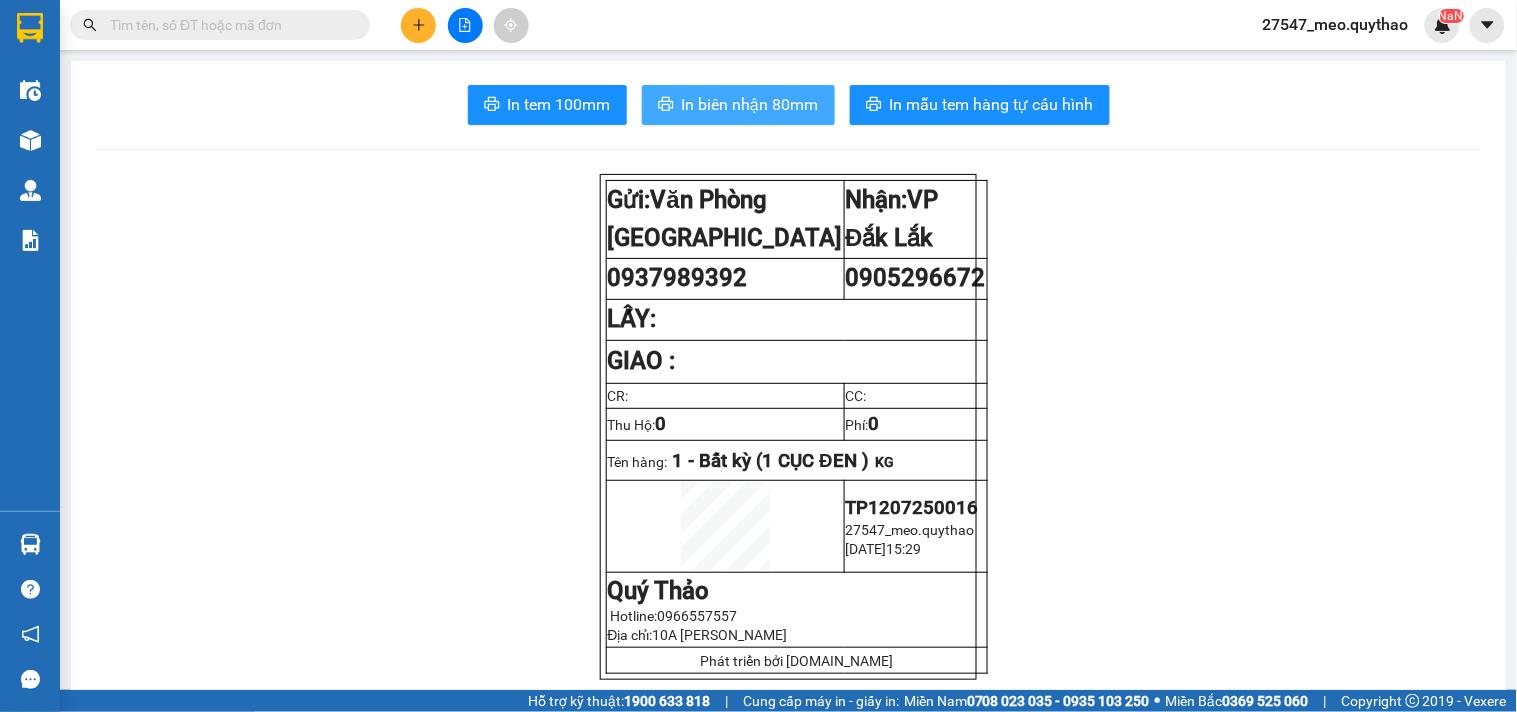 scroll, scrollTop: 0, scrollLeft: 0, axis: both 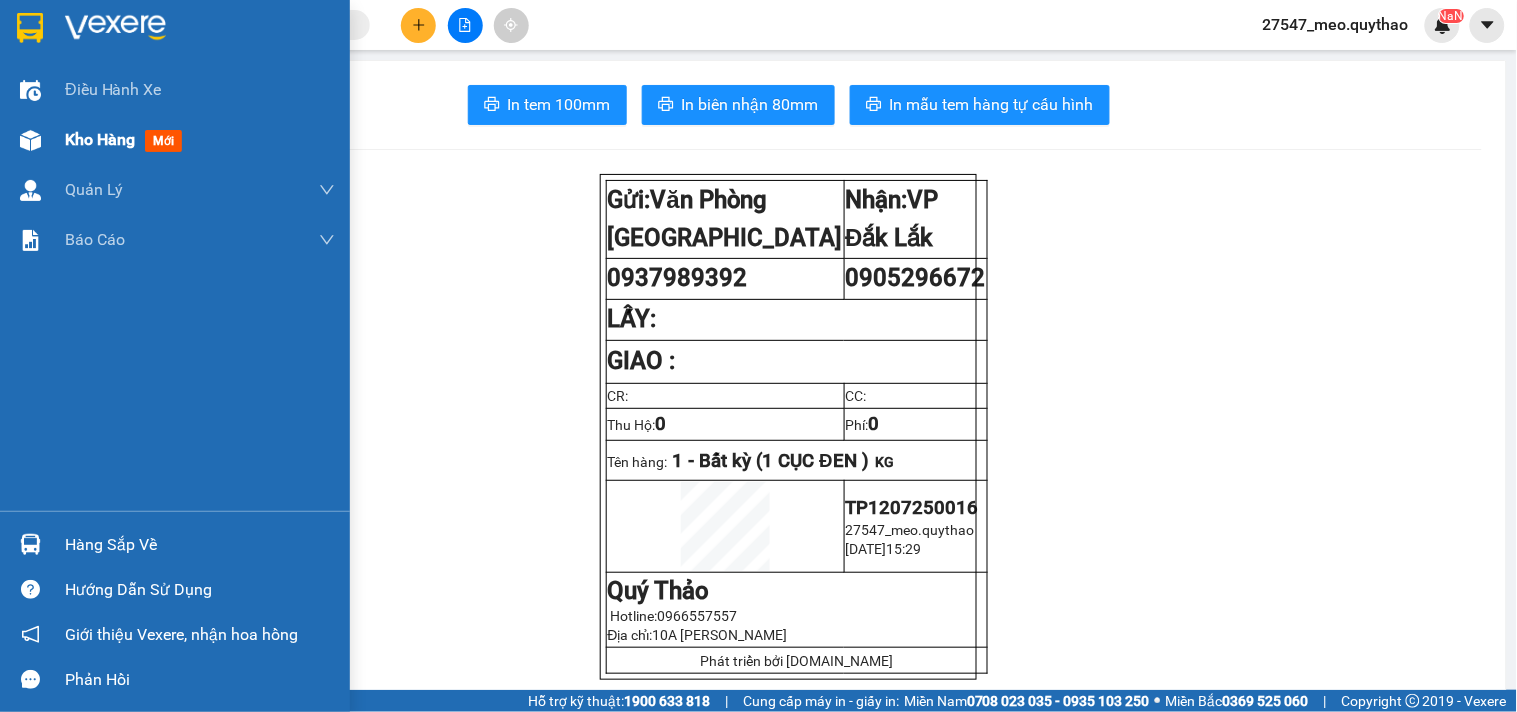 click on "Kho hàng mới" at bounding box center (175, 140) 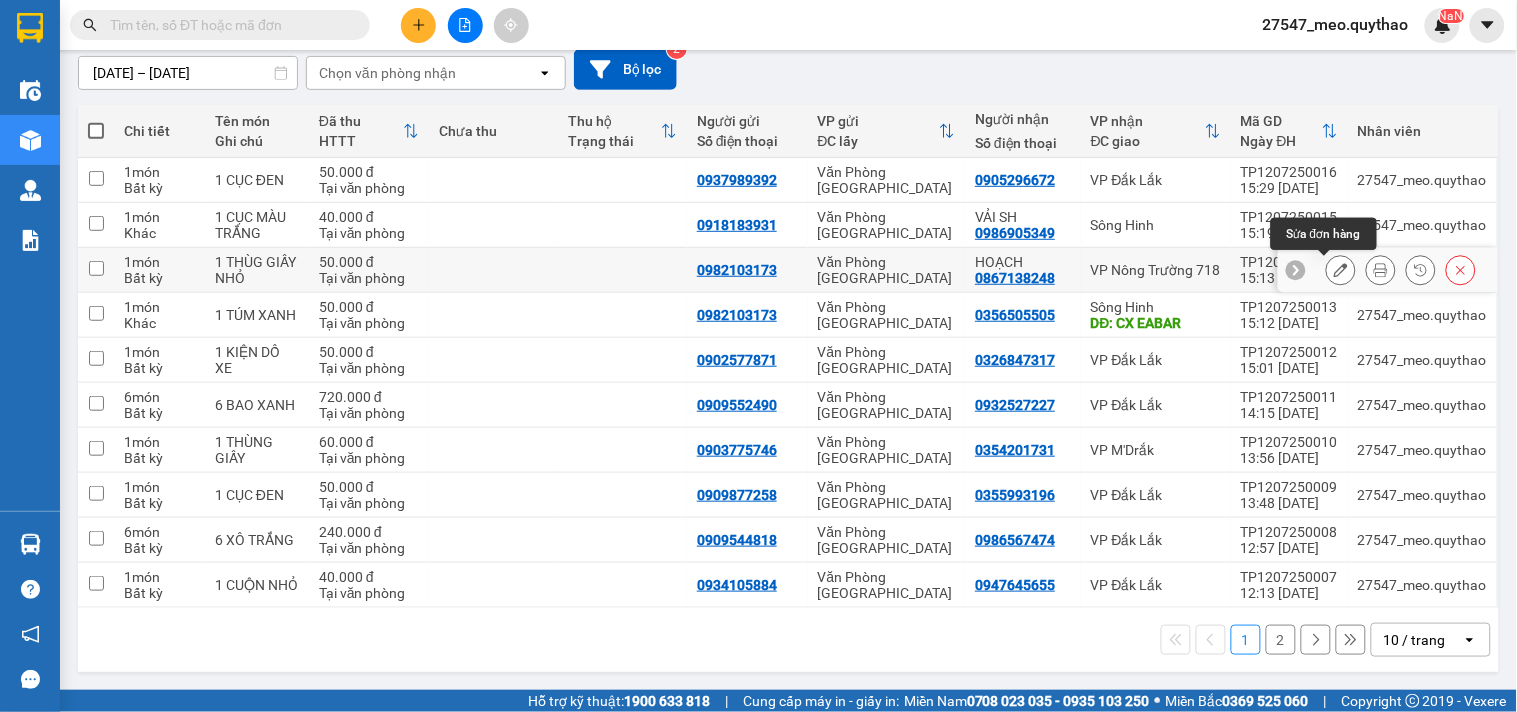 scroll, scrollTop: 0, scrollLeft: 0, axis: both 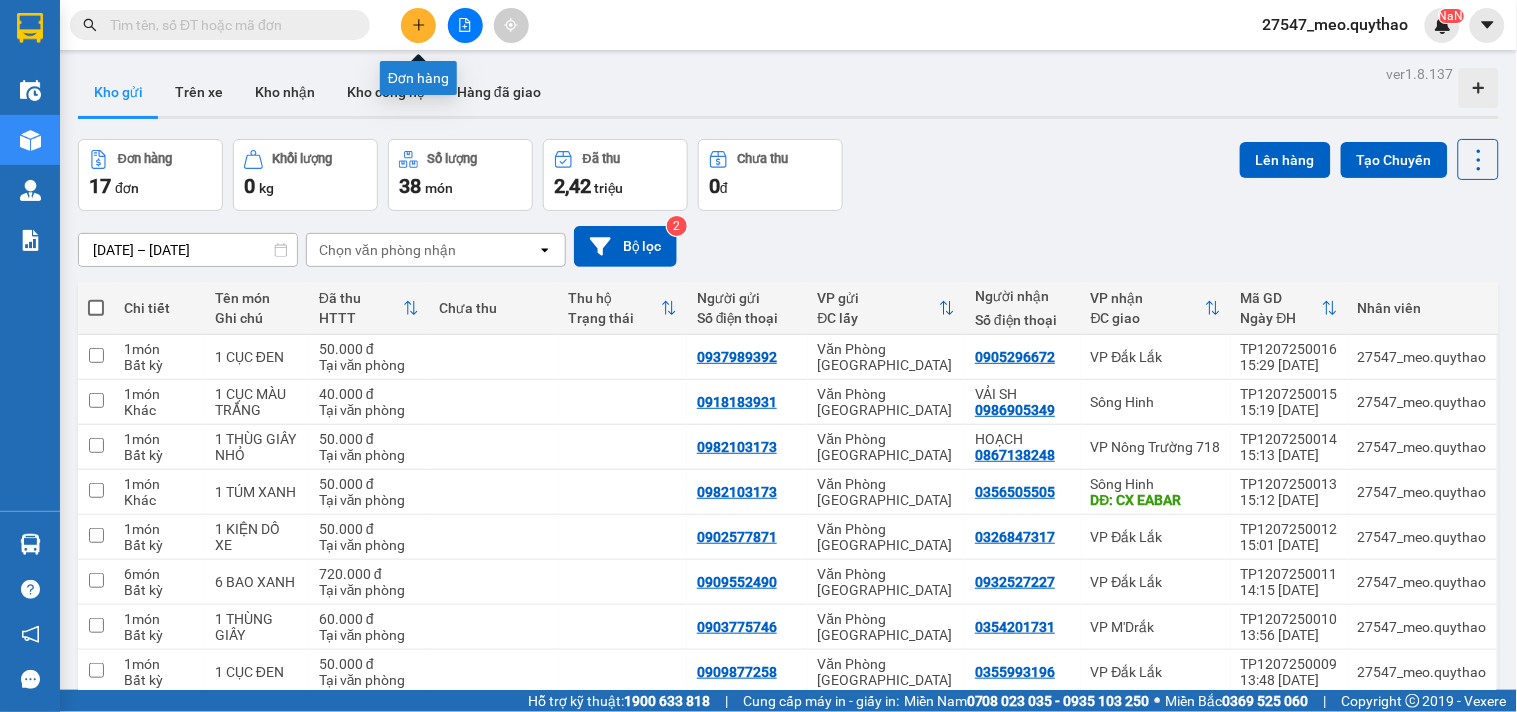 click at bounding box center [418, 25] 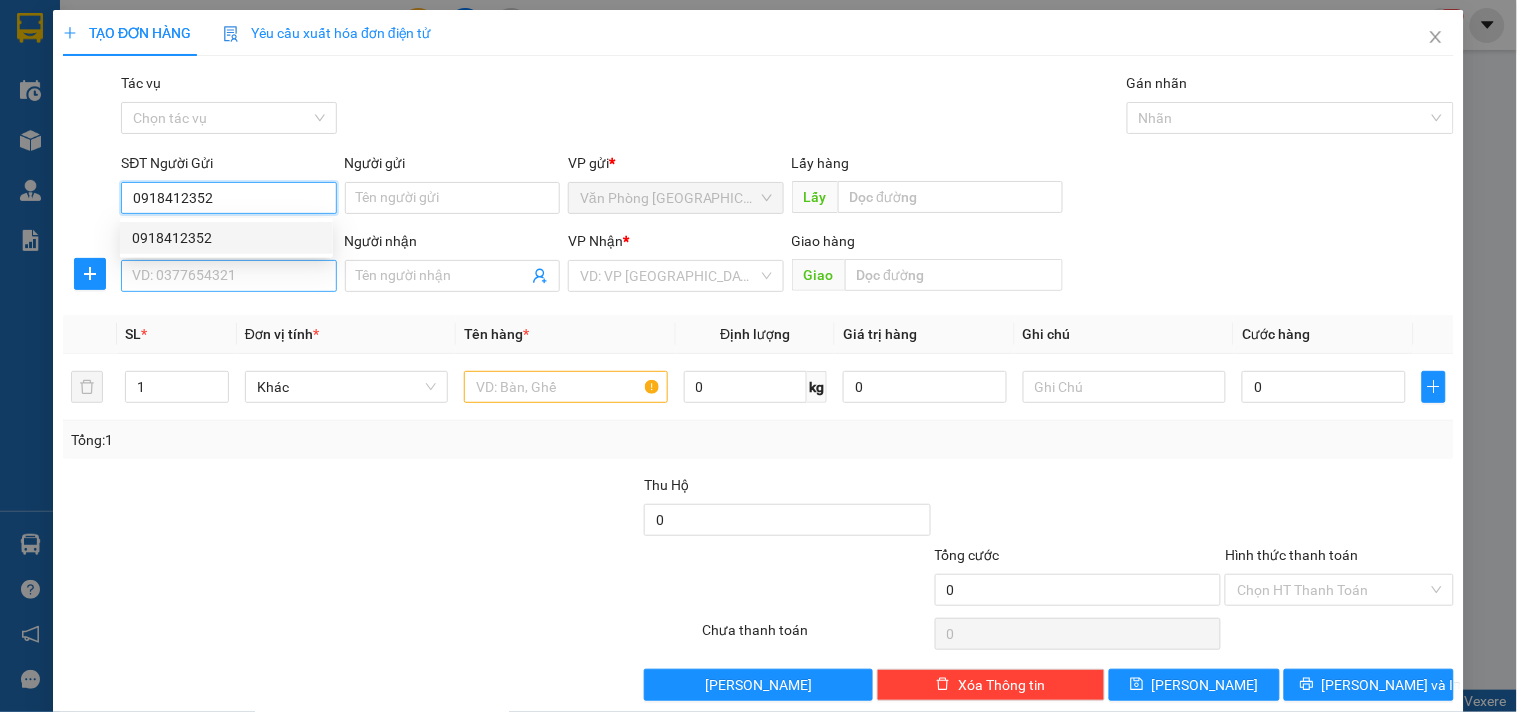 type on "0918412352" 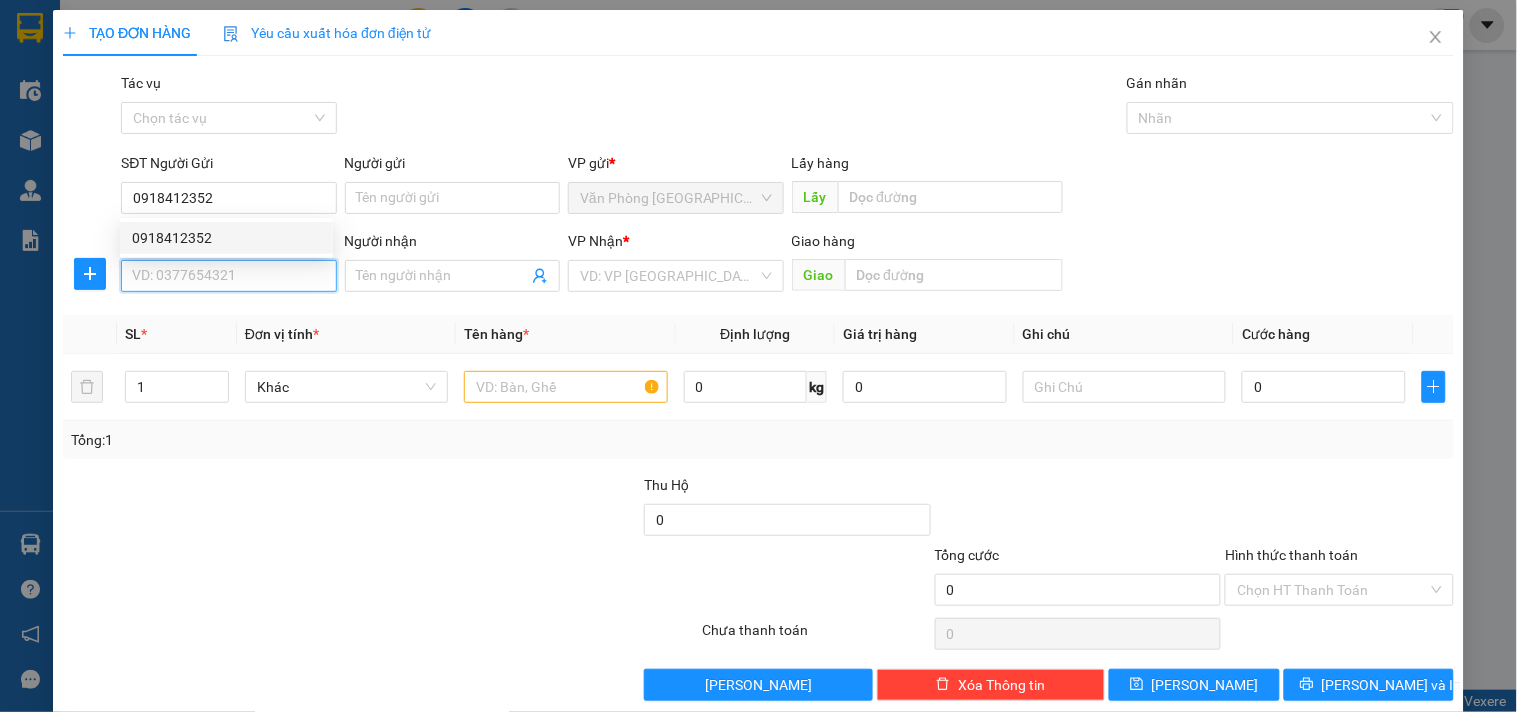 click on "SĐT Người Nhận  *" at bounding box center [228, 276] 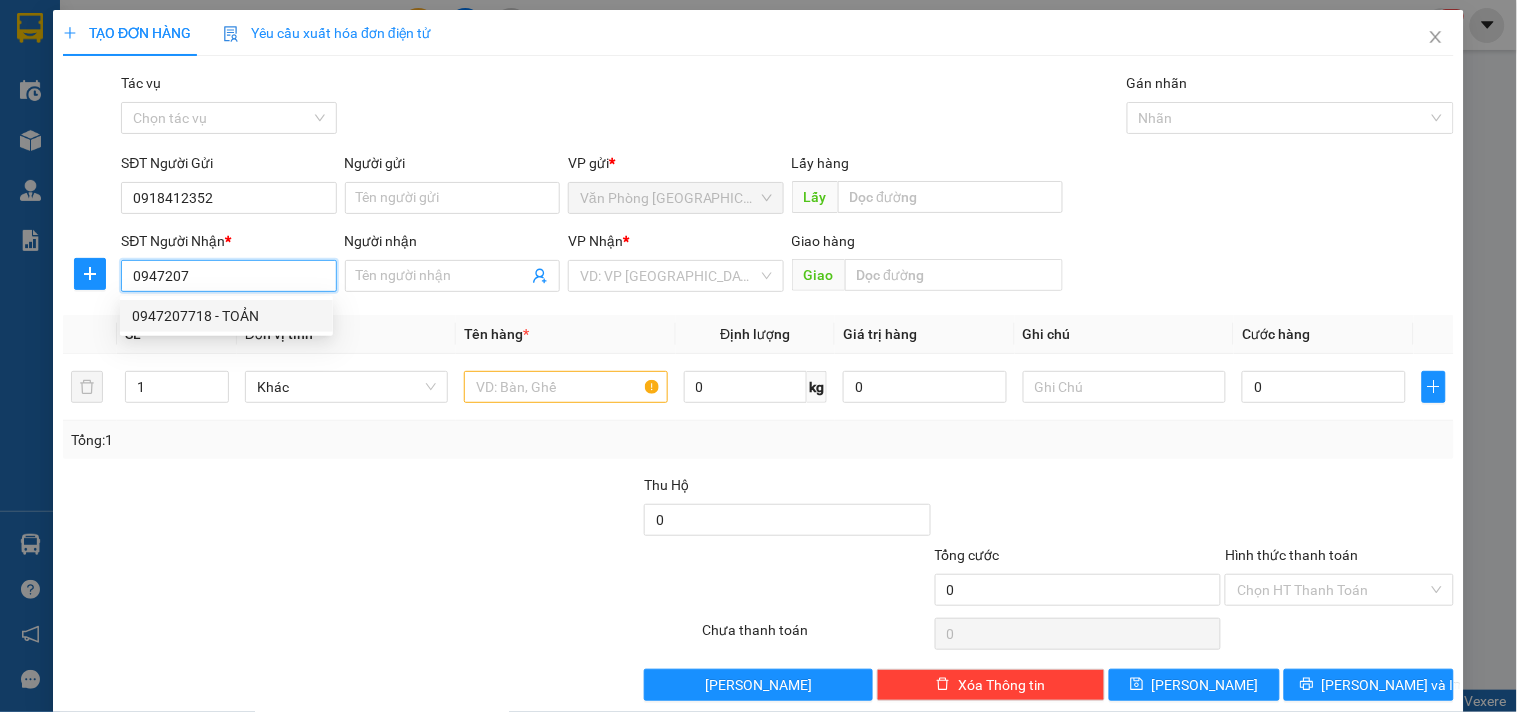 click on "0947207718 - TOẢN" at bounding box center [226, 316] 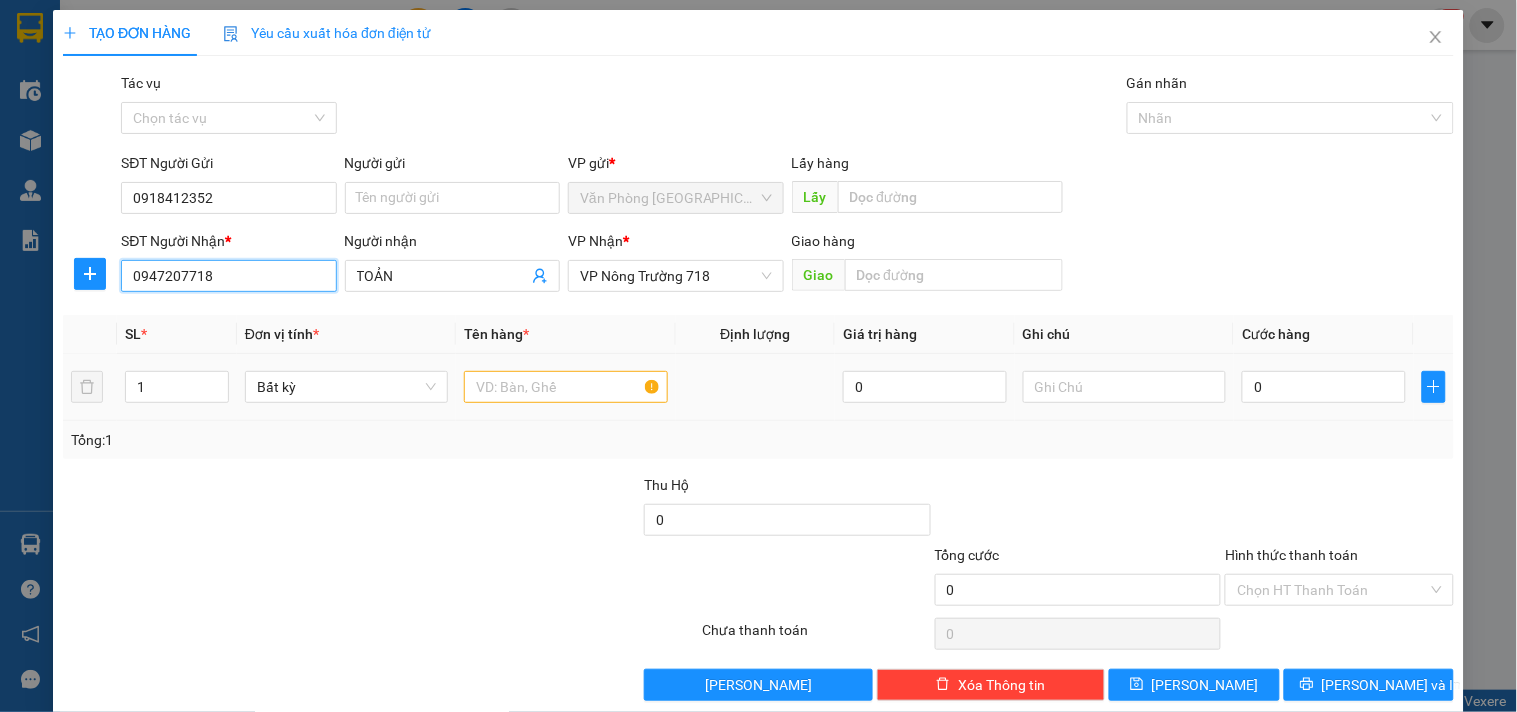 type on "0947207718" 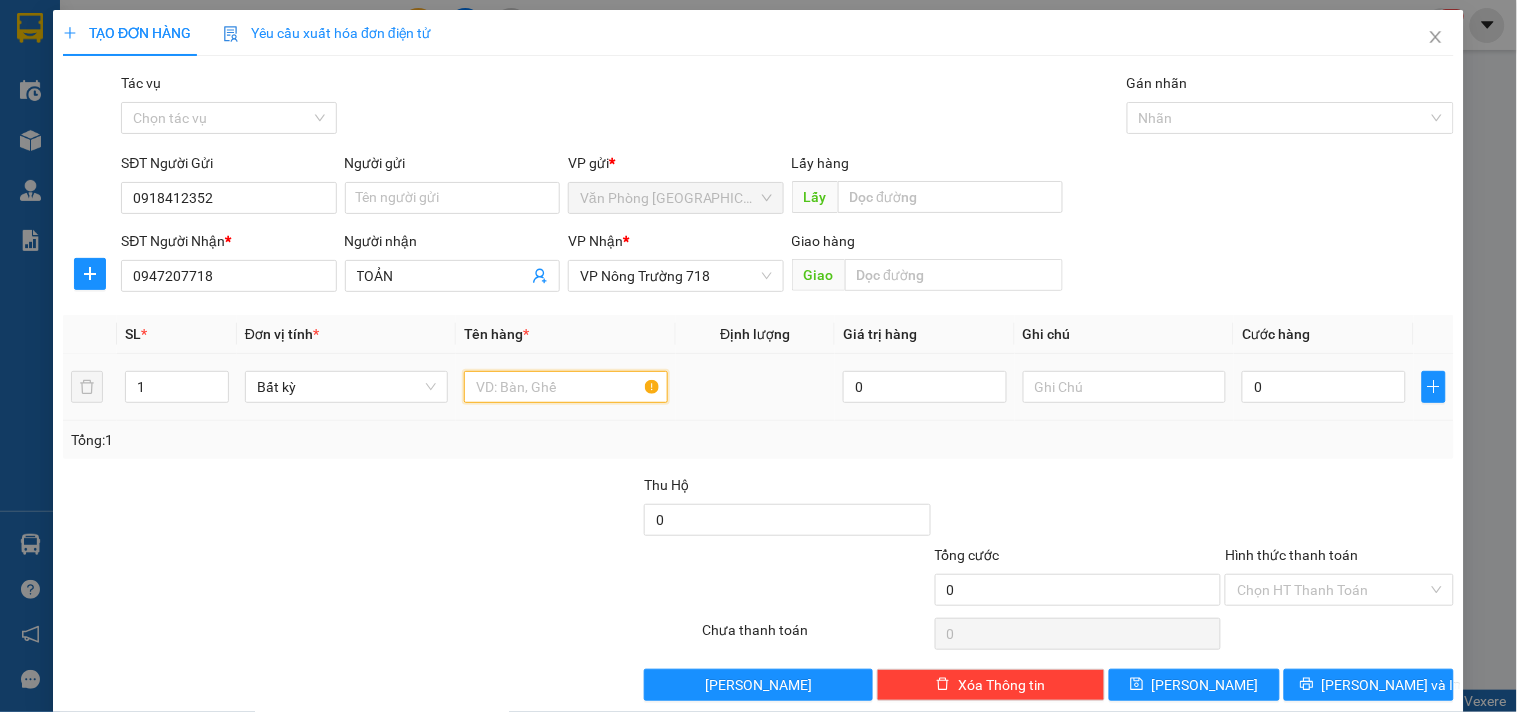 click at bounding box center (565, 387) 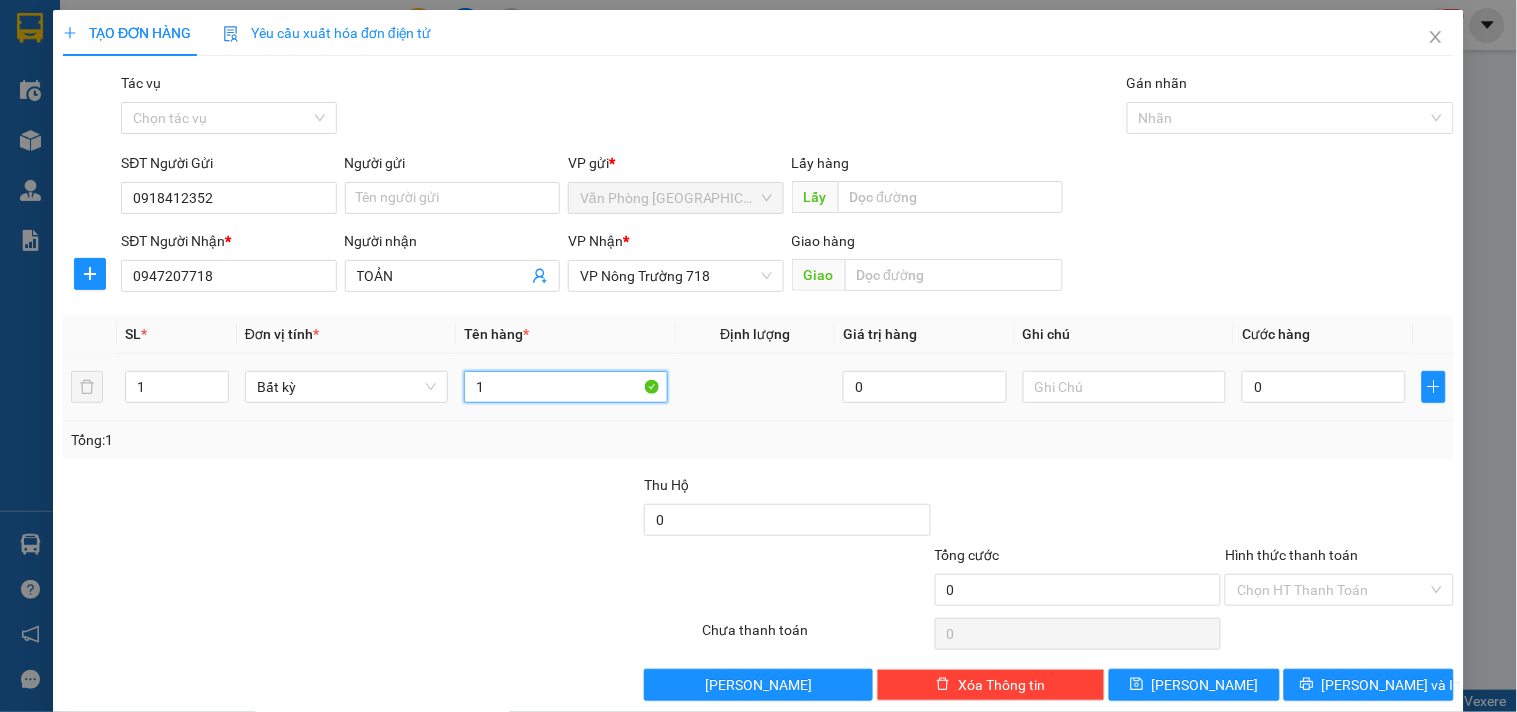 type 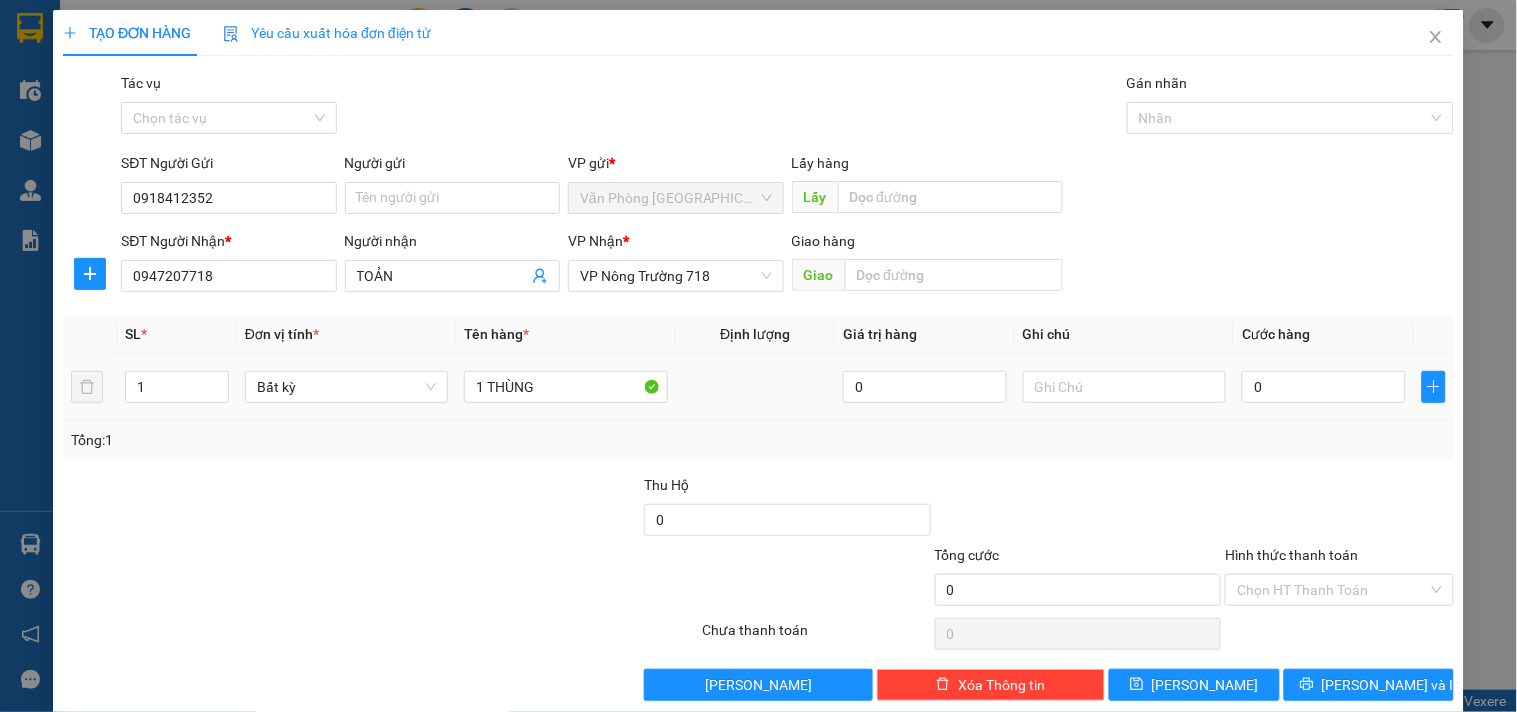 click on "0" at bounding box center (1324, 387) 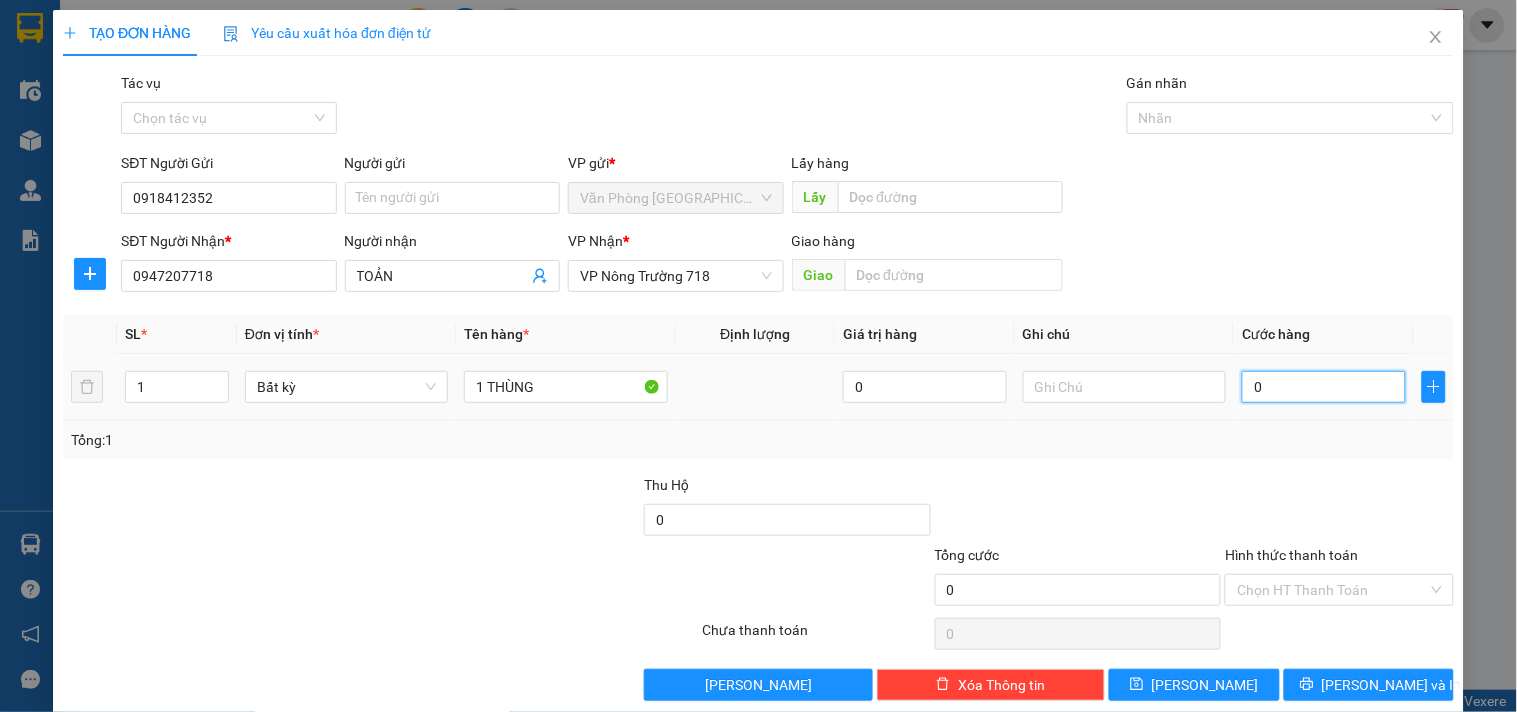 click on "0" at bounding box center [1324, 387] 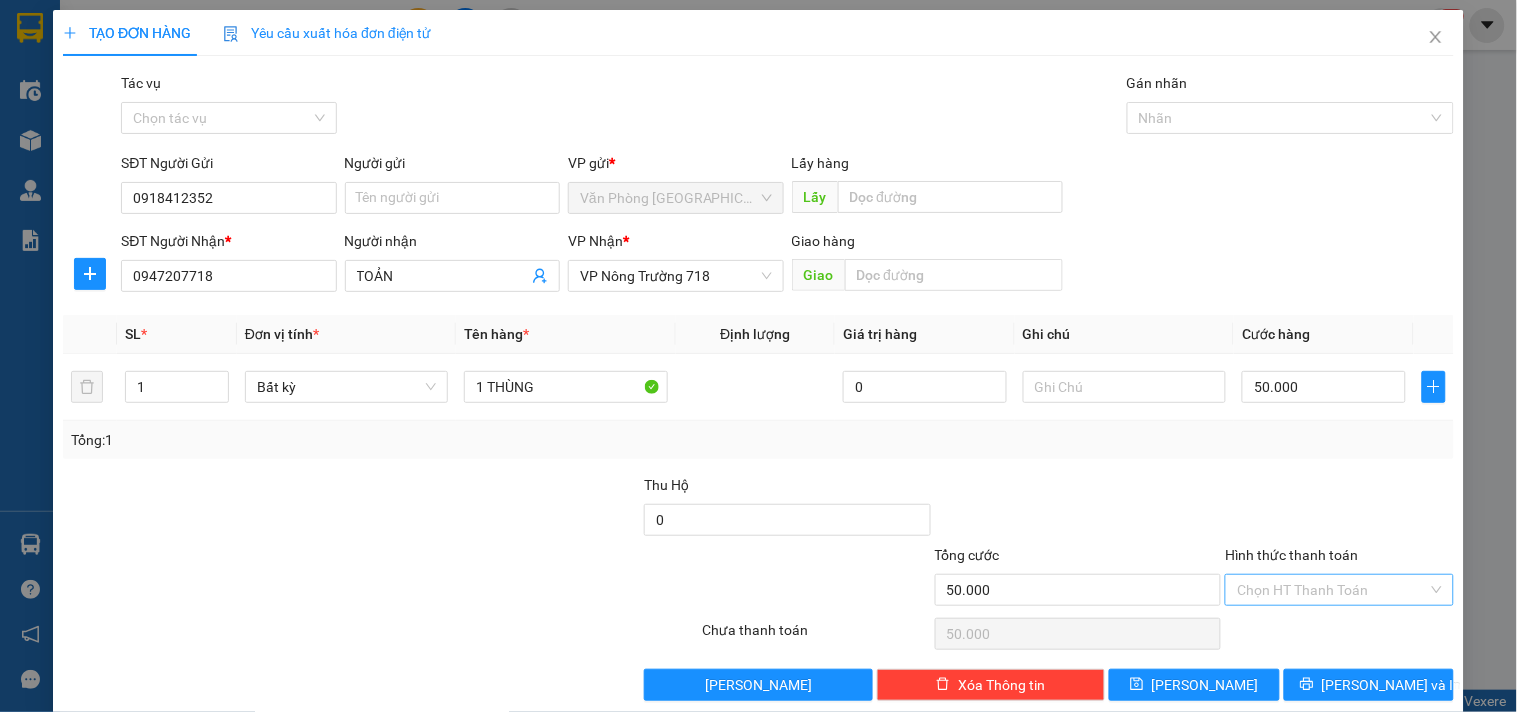 click on "Hình thức thanh toán" at bounding box center (1332, 590) 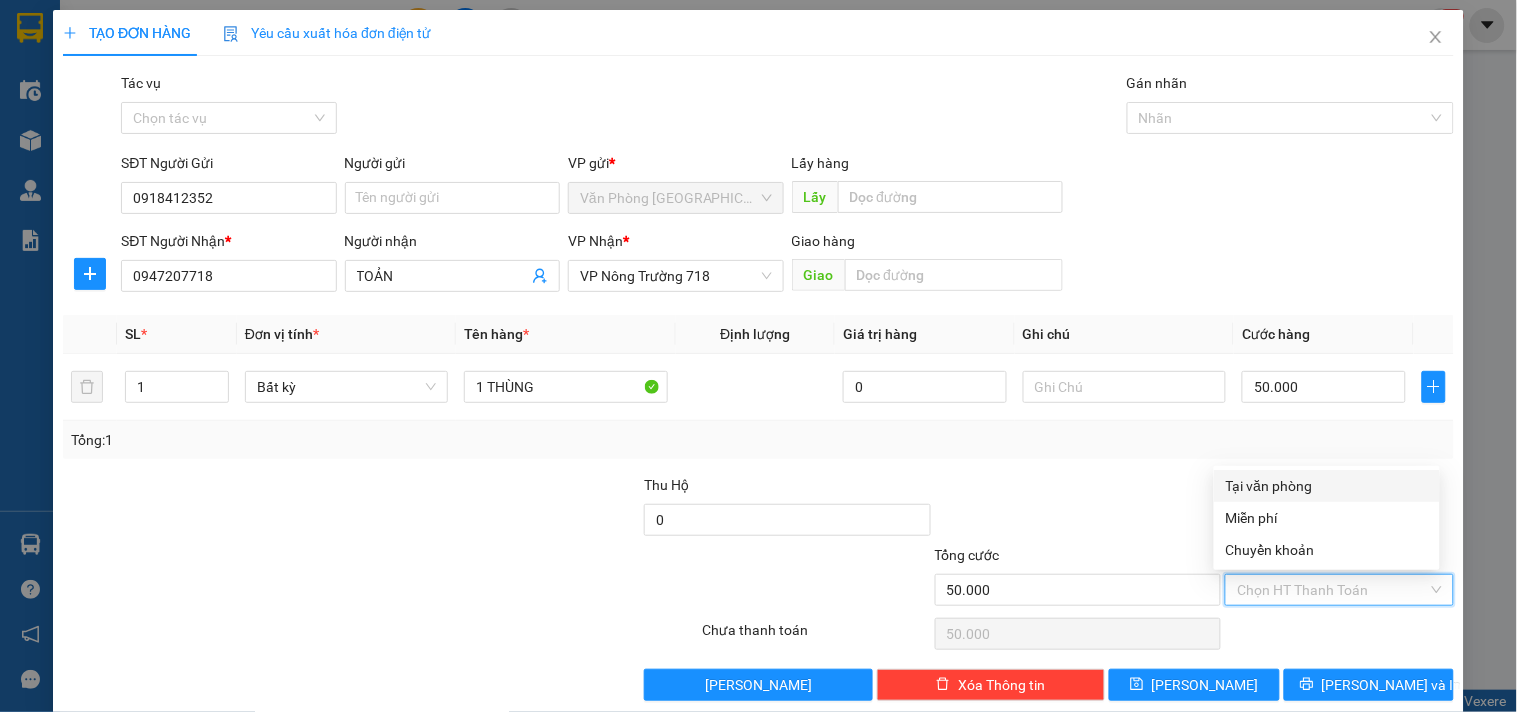 click on "Tại văn phòng" at bounding box center (1327, 486) 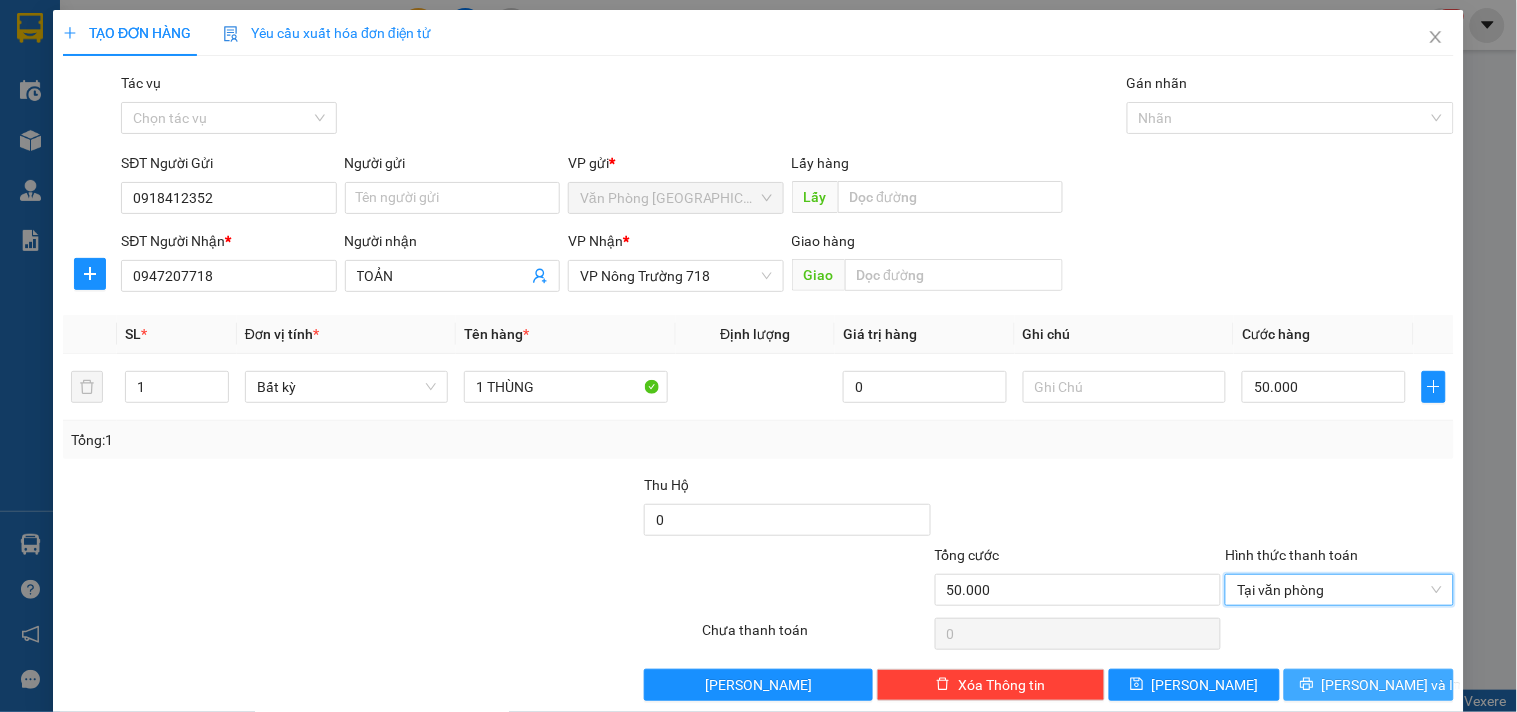 click 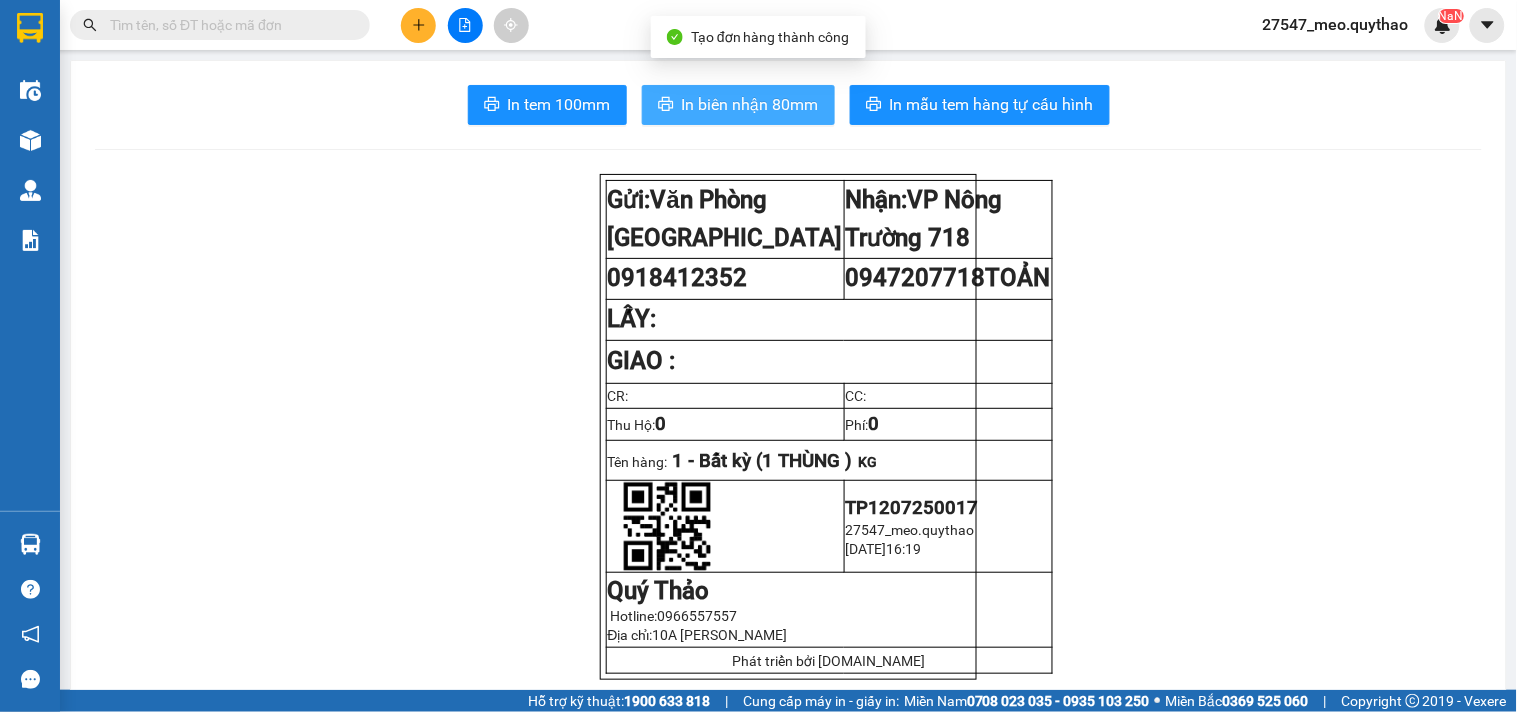 click on "In biên nhận 80mm" at bounding box center [750, 104] 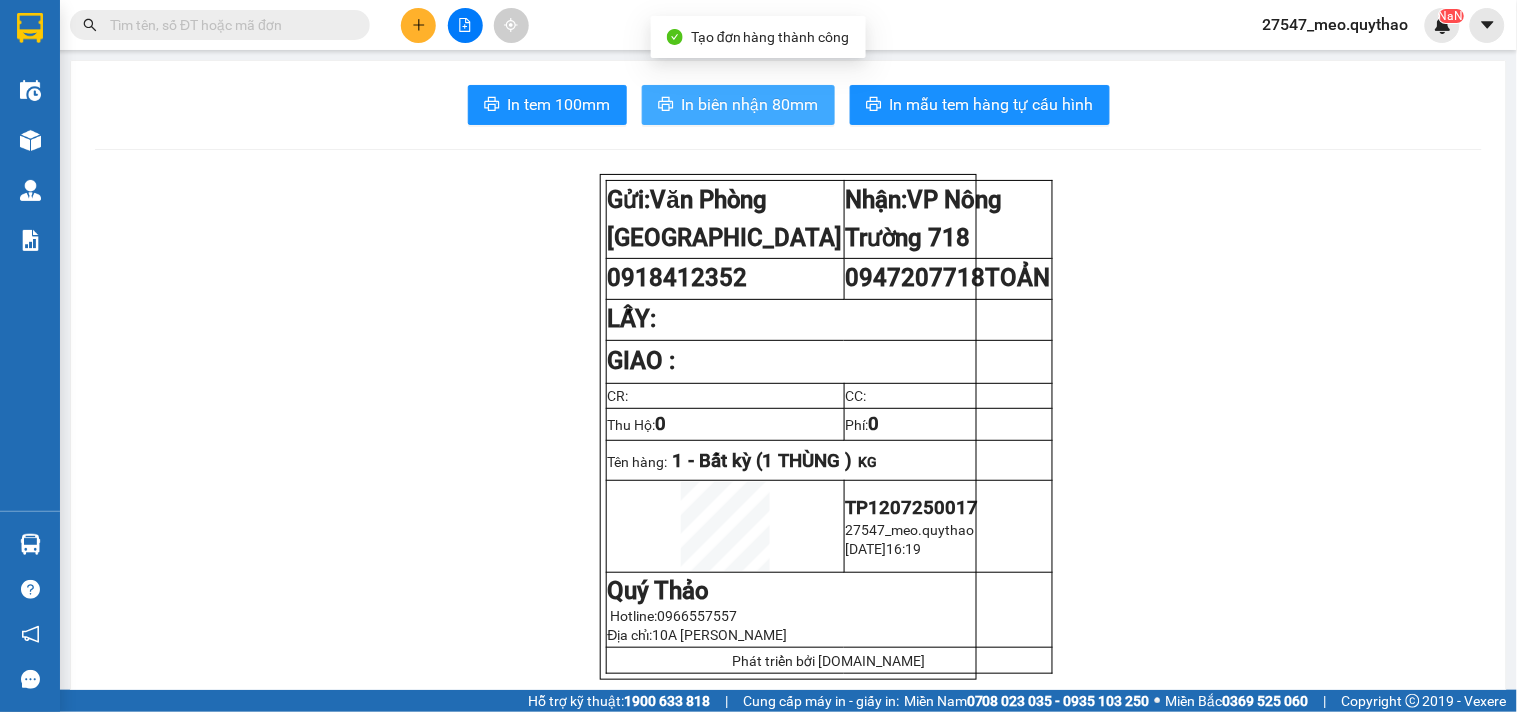 scroll, scrollTop: 0, scrollLeft: 0, axis: both 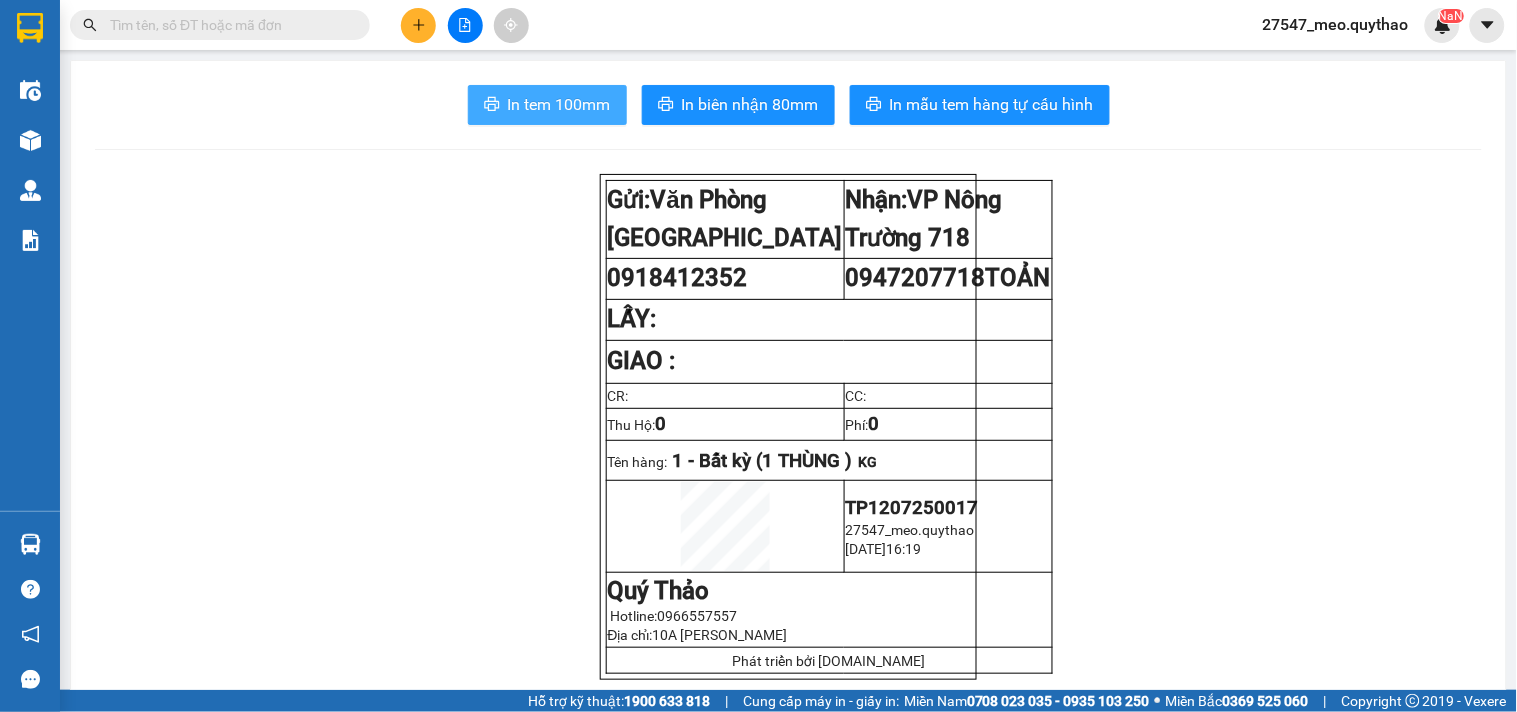 click on "In tem 100mm" at bounding box center (559, 104) 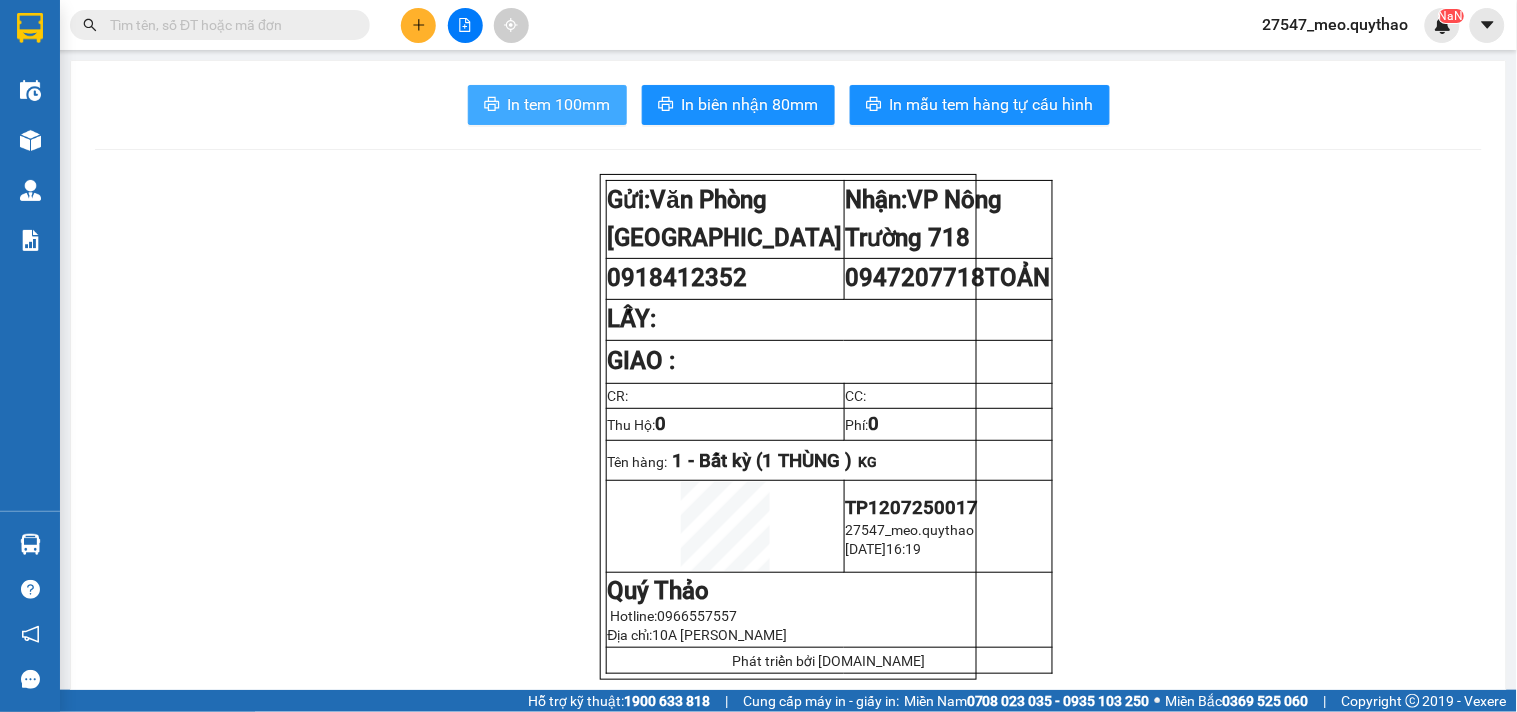scroll, scrollTop: 0, scrollLeft: 0, axis: both 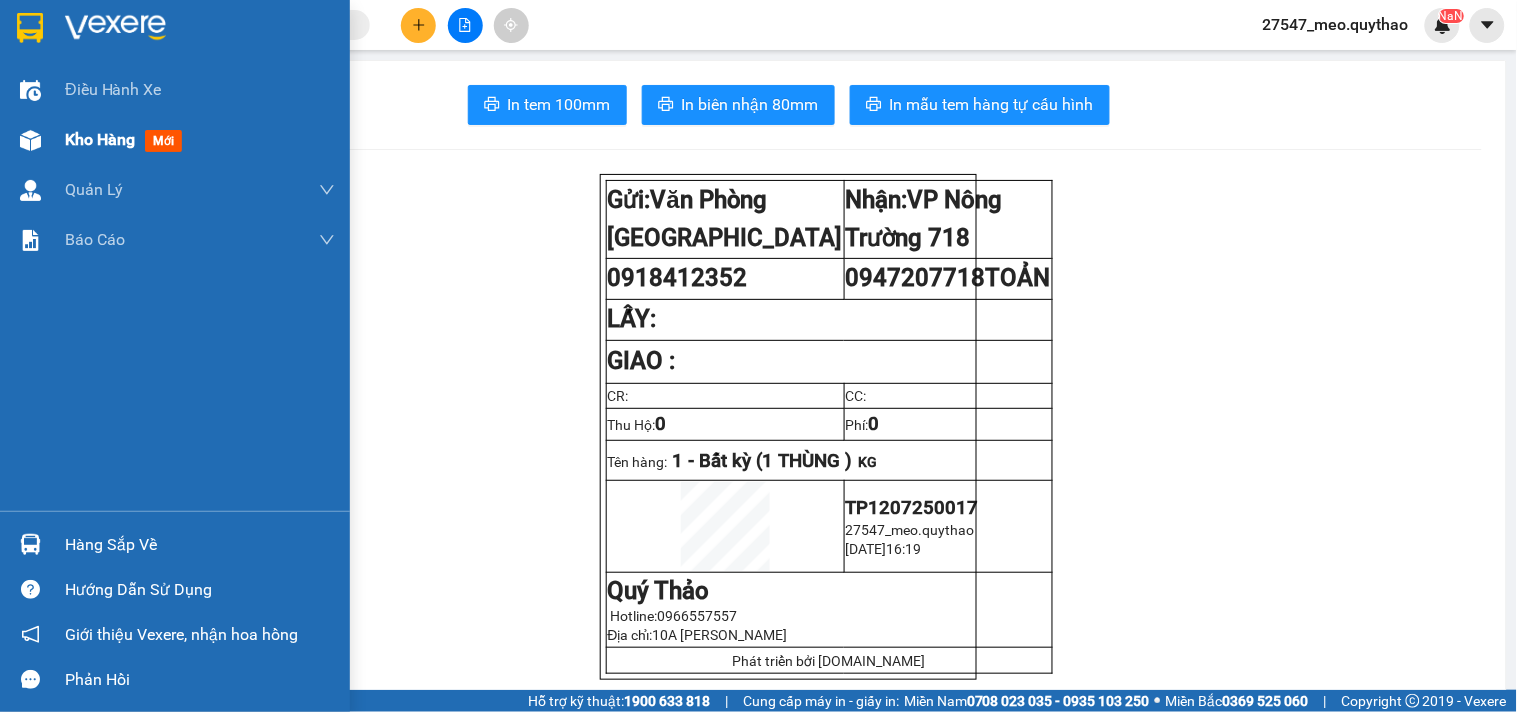 click on "Kho hàng" at bounding box center [100, 139] 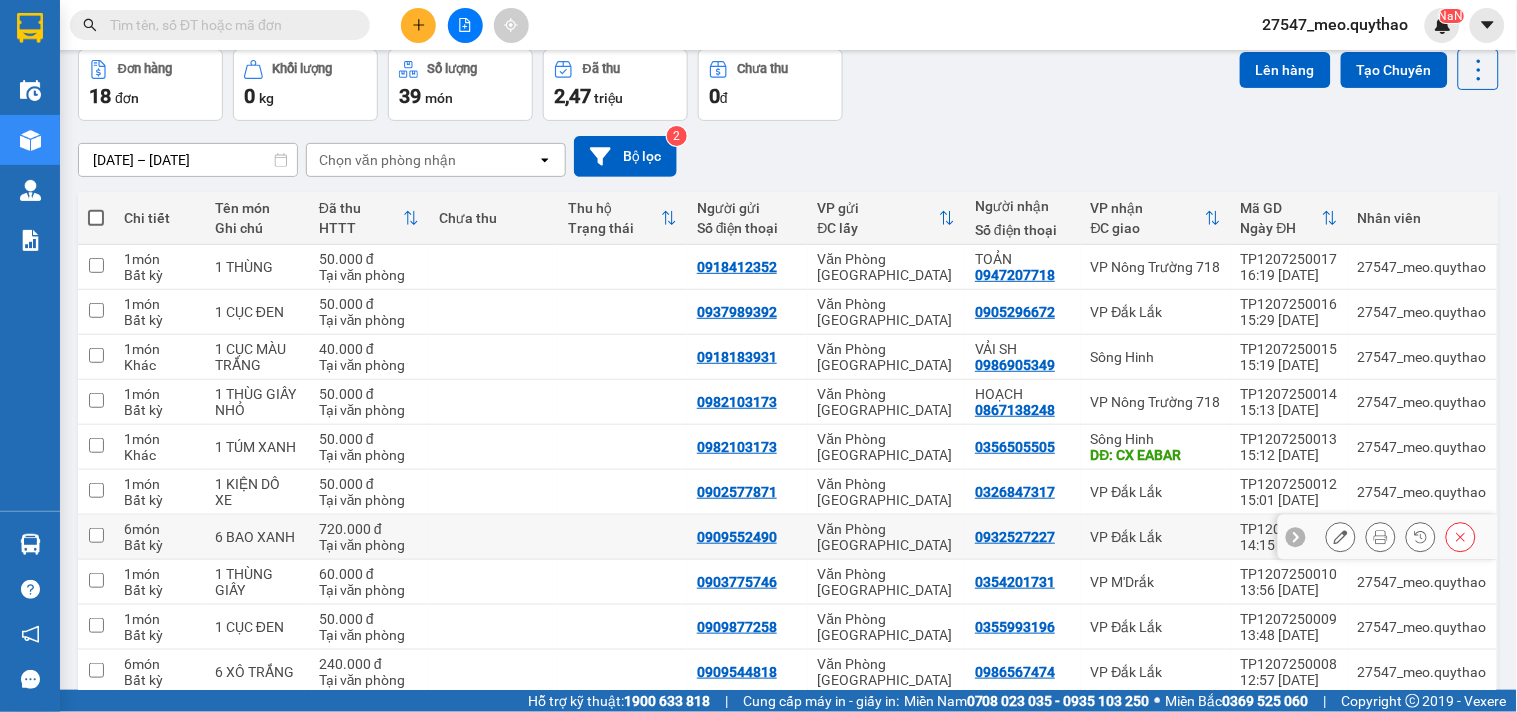 scroll, scrollTop: 178, scrollLeft: 0, axis: vertical 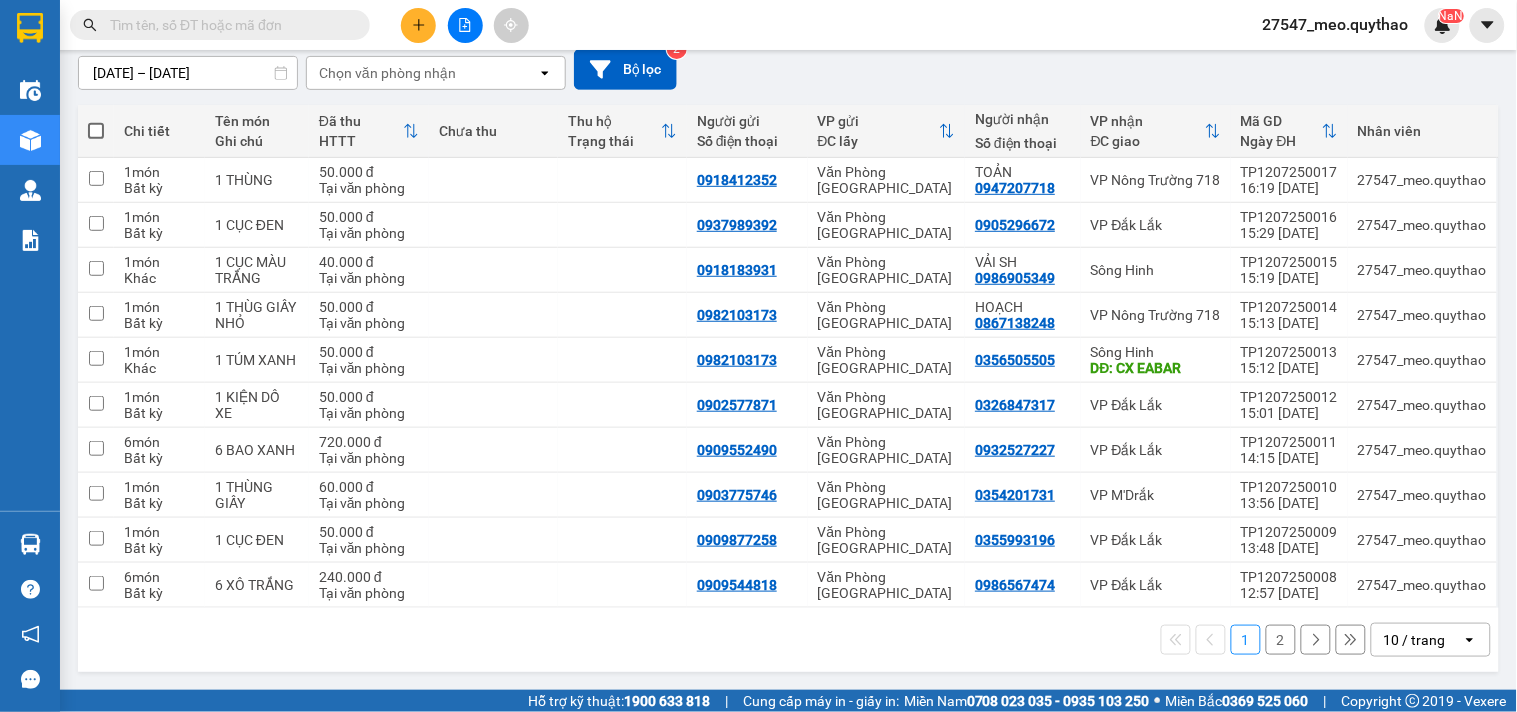 click on "1 2 10 / trang open" at bounding box center [788, 640] 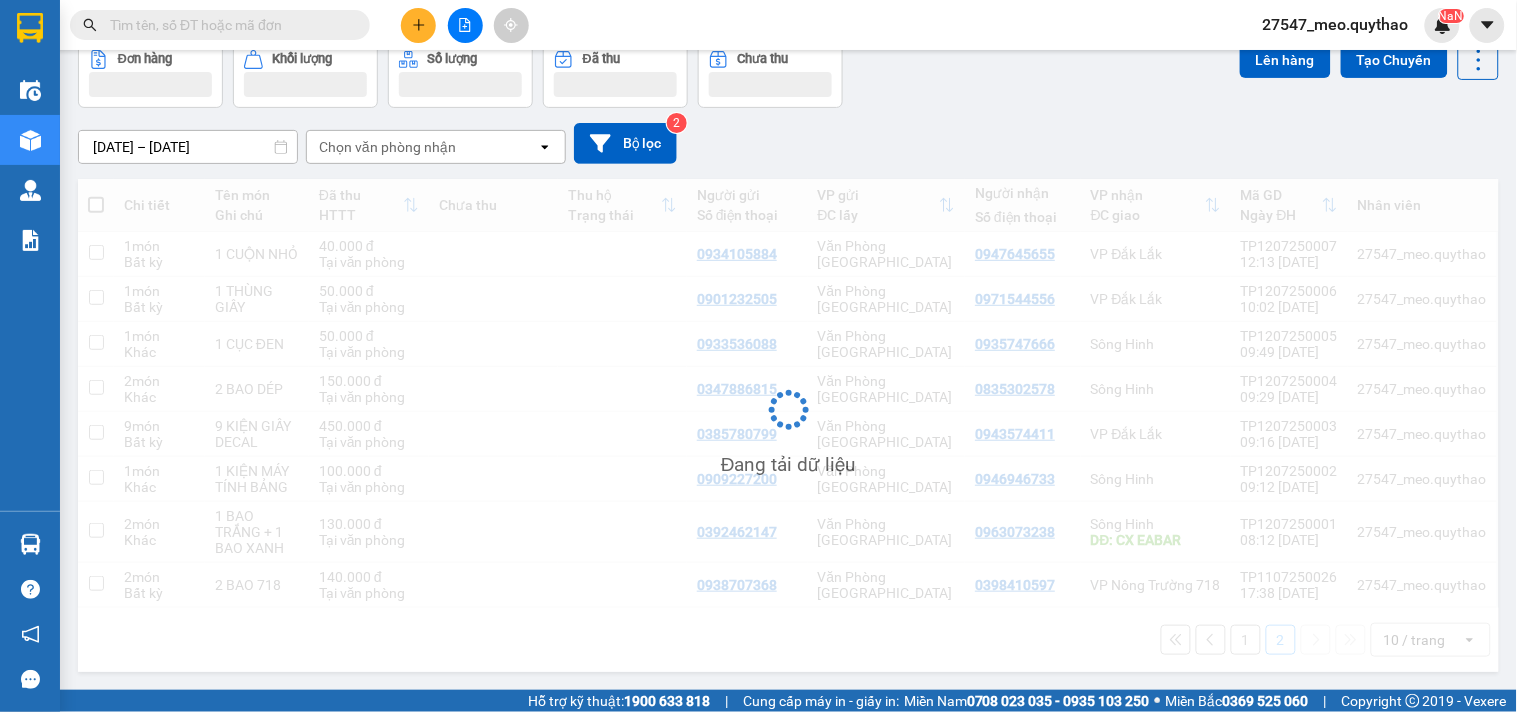 scroll, scrollTop: 104, scrollLeft: 0, axis: vertical 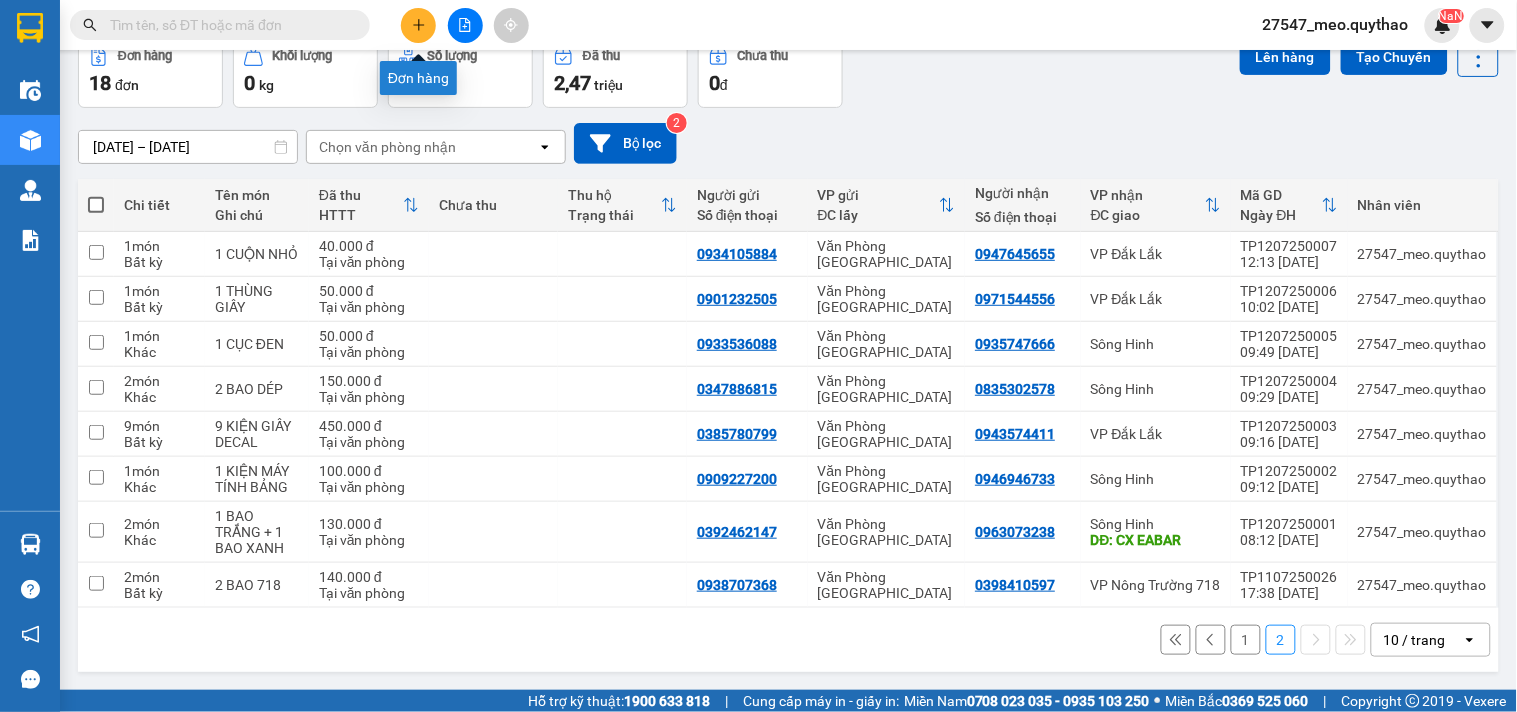 click 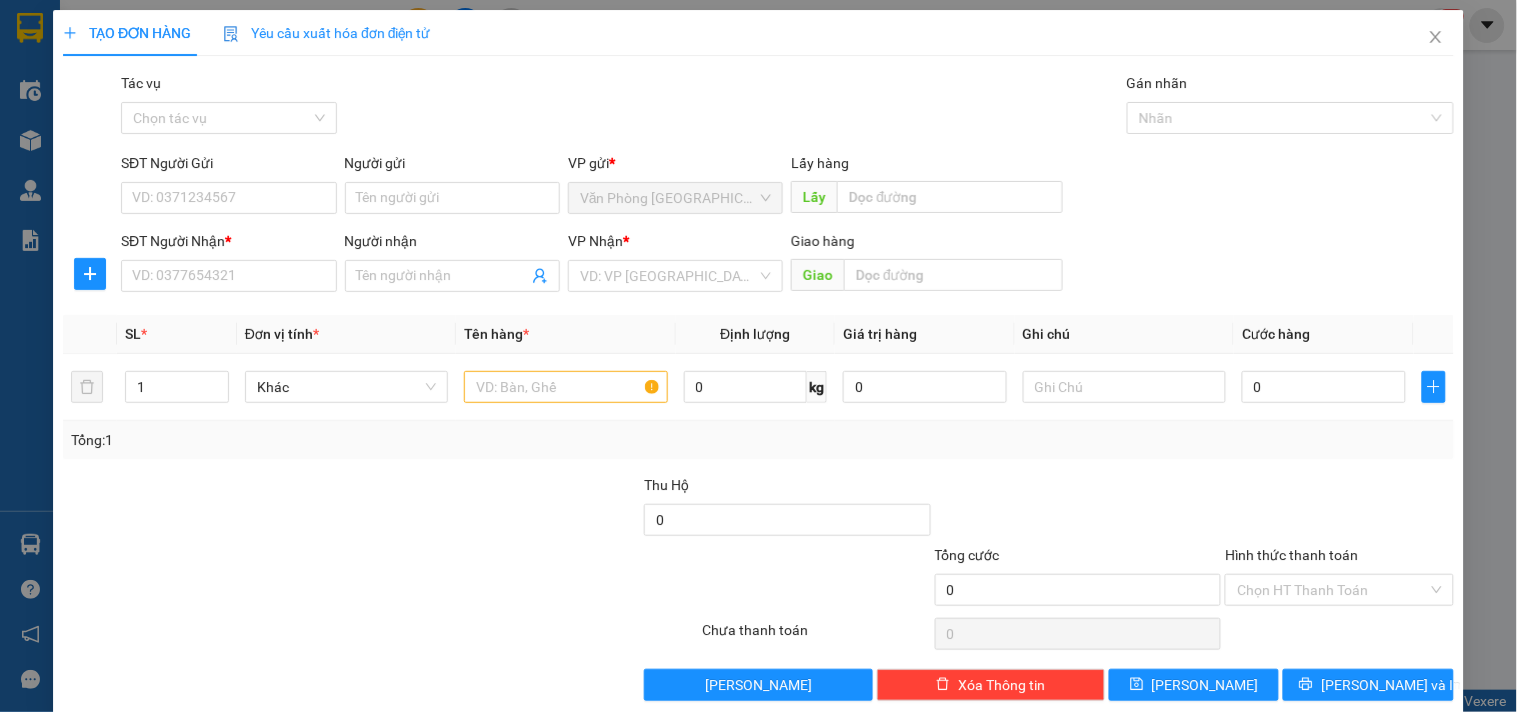 scroll, scrollTop: 0, scrollLeft: 0, axis: both 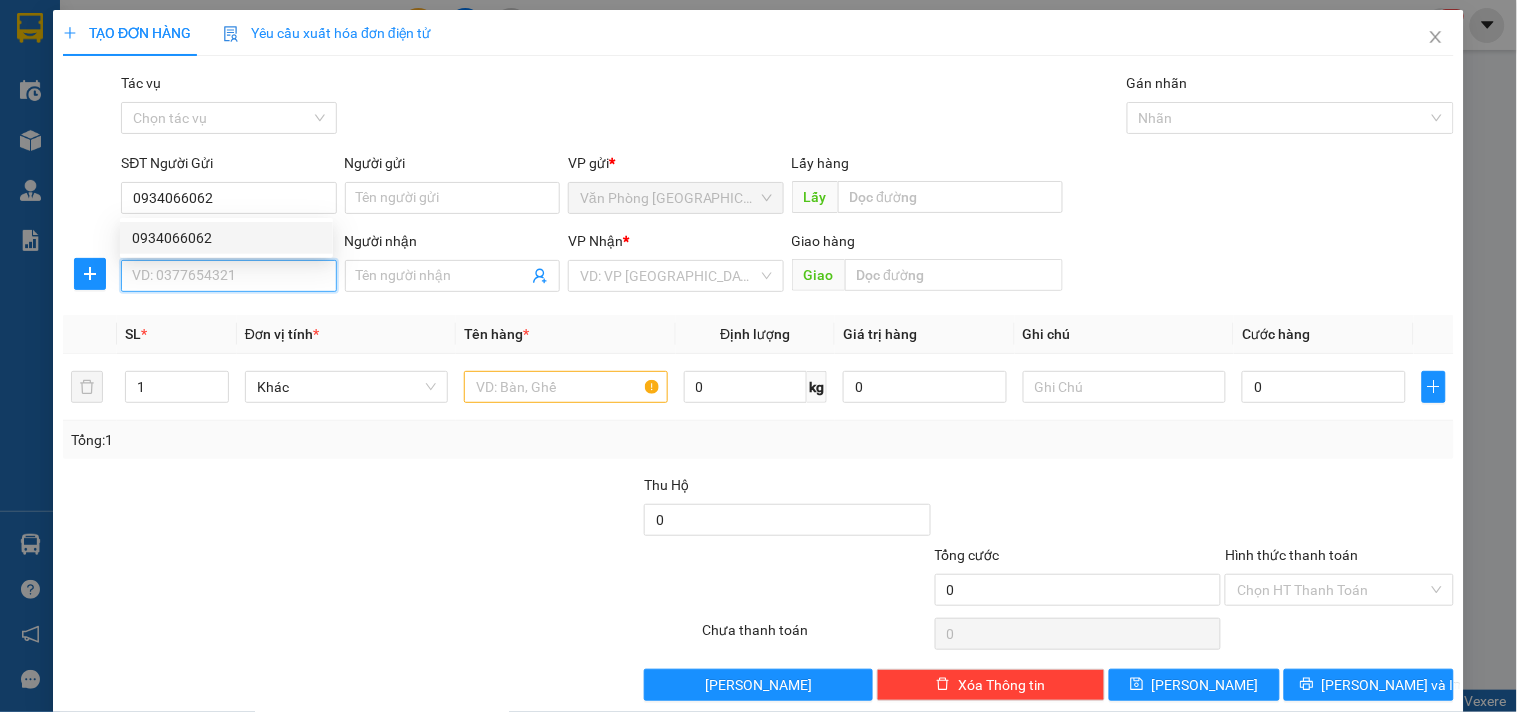 click on "SĐT Người Nhận  *" at bounding box center [228, 276] 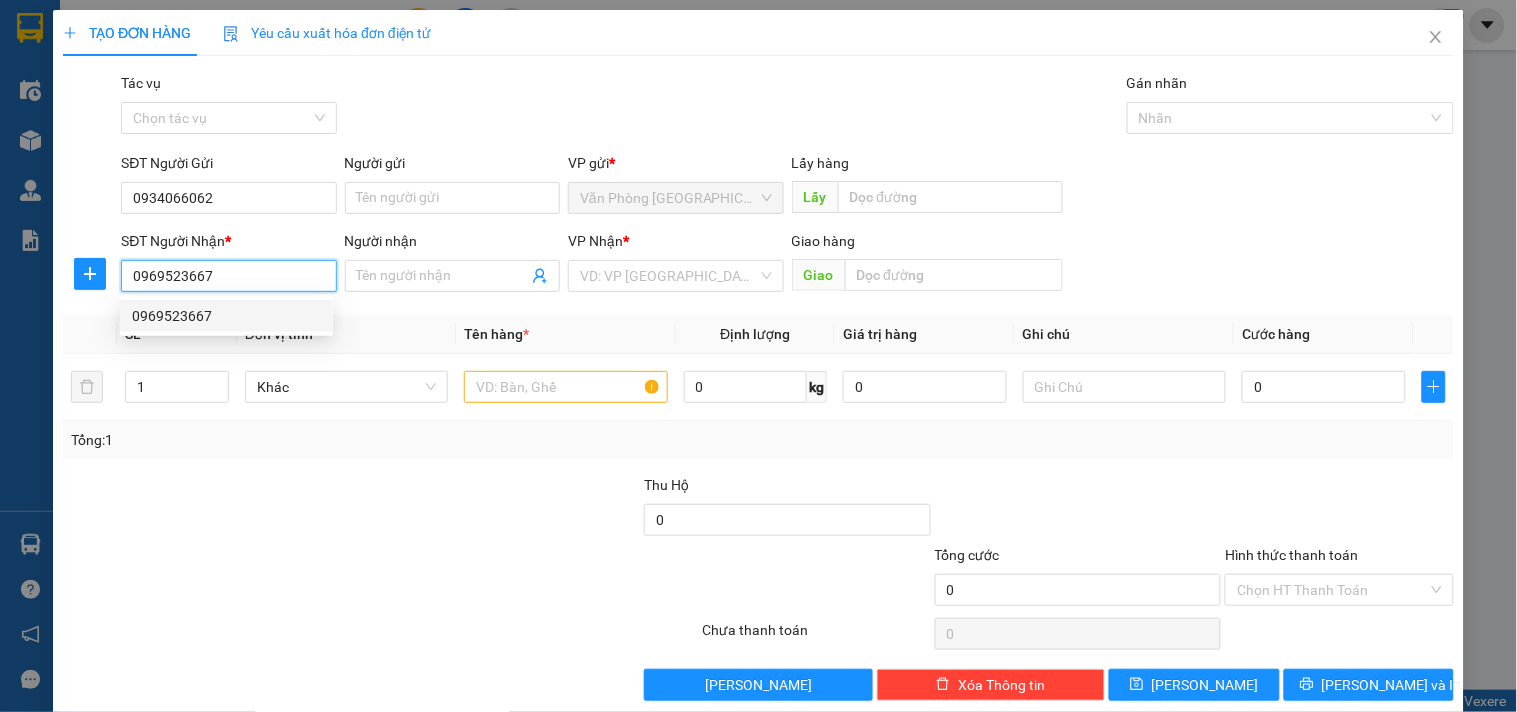 click on "0969523667" at bounding box center [226, 316] 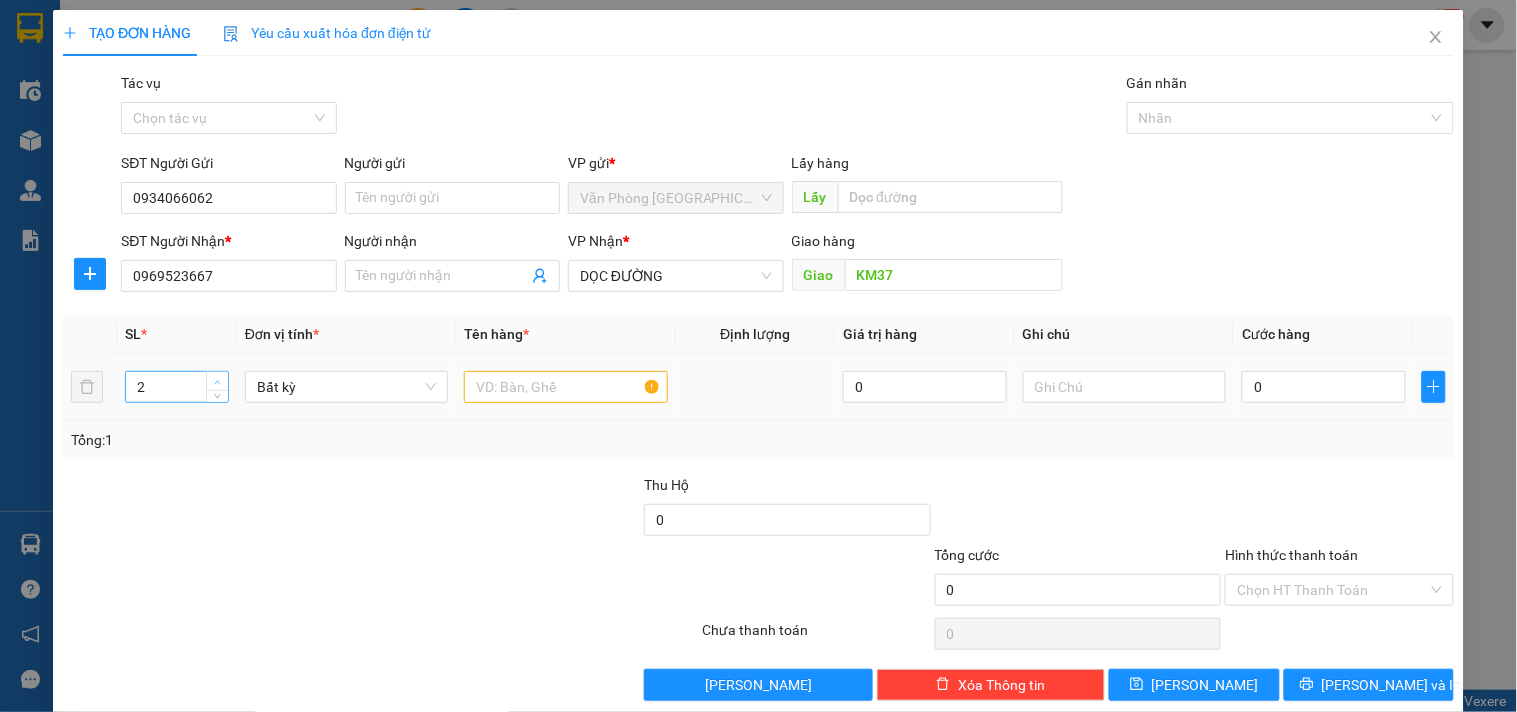 click at bounding box center [218, 382] 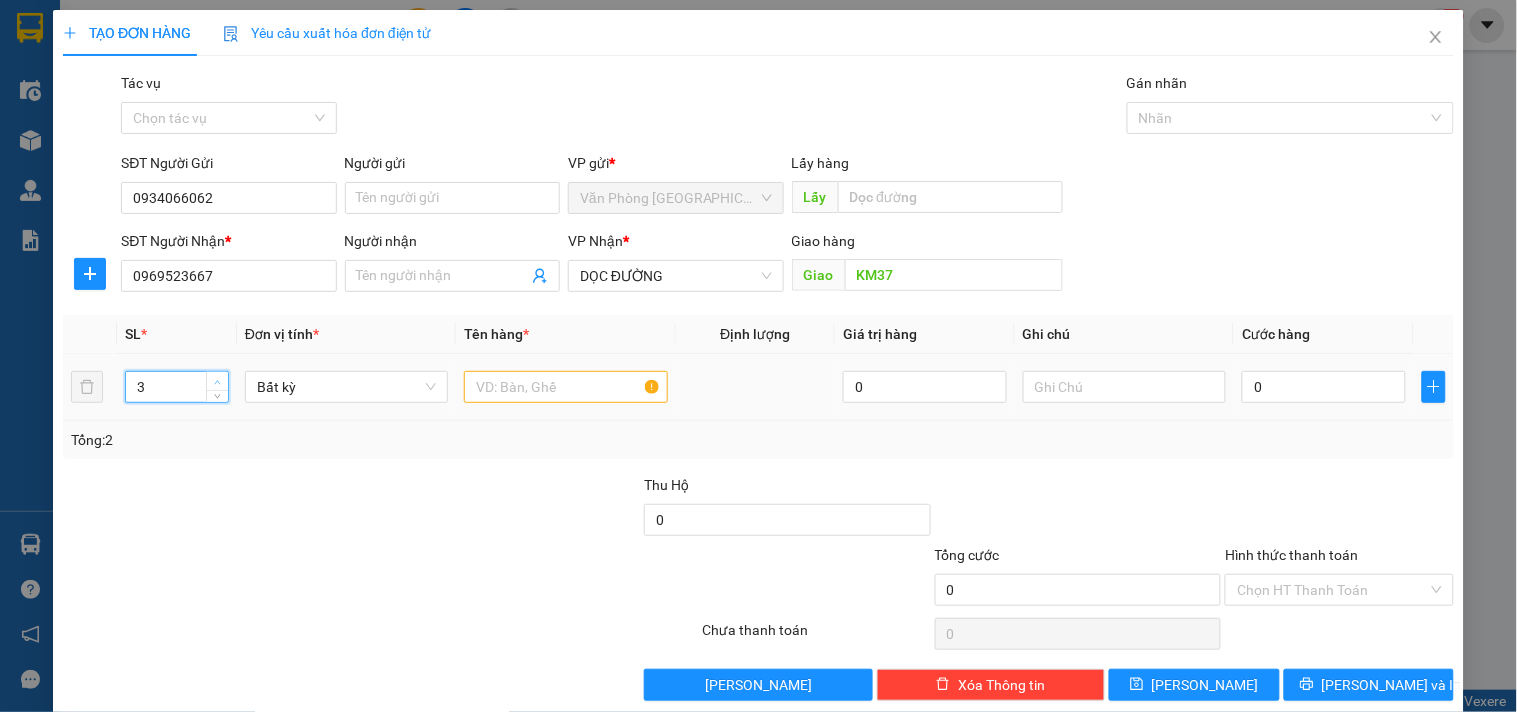 click at bounding box center [218, 382] 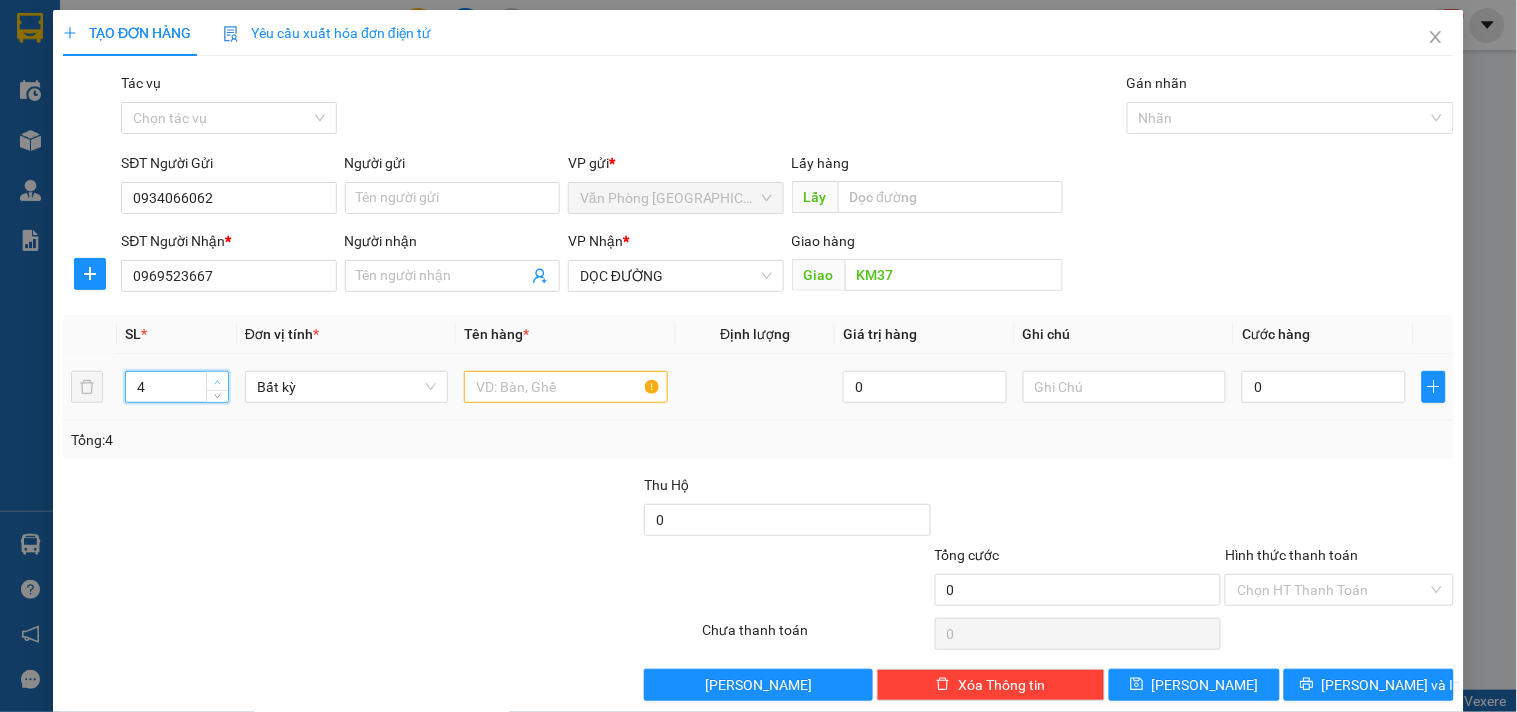 click at bounding box center (218, 382) 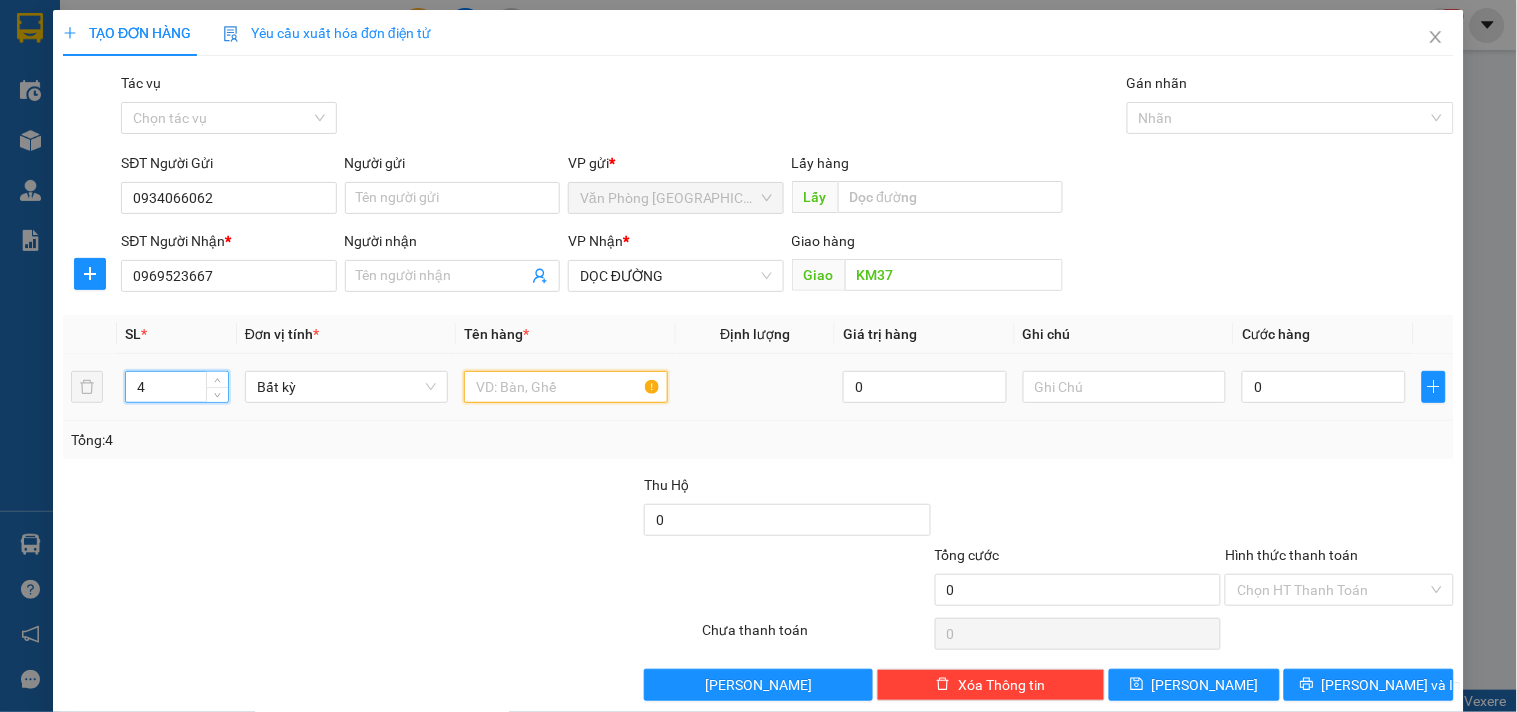 click at bounding box center (565, 387) 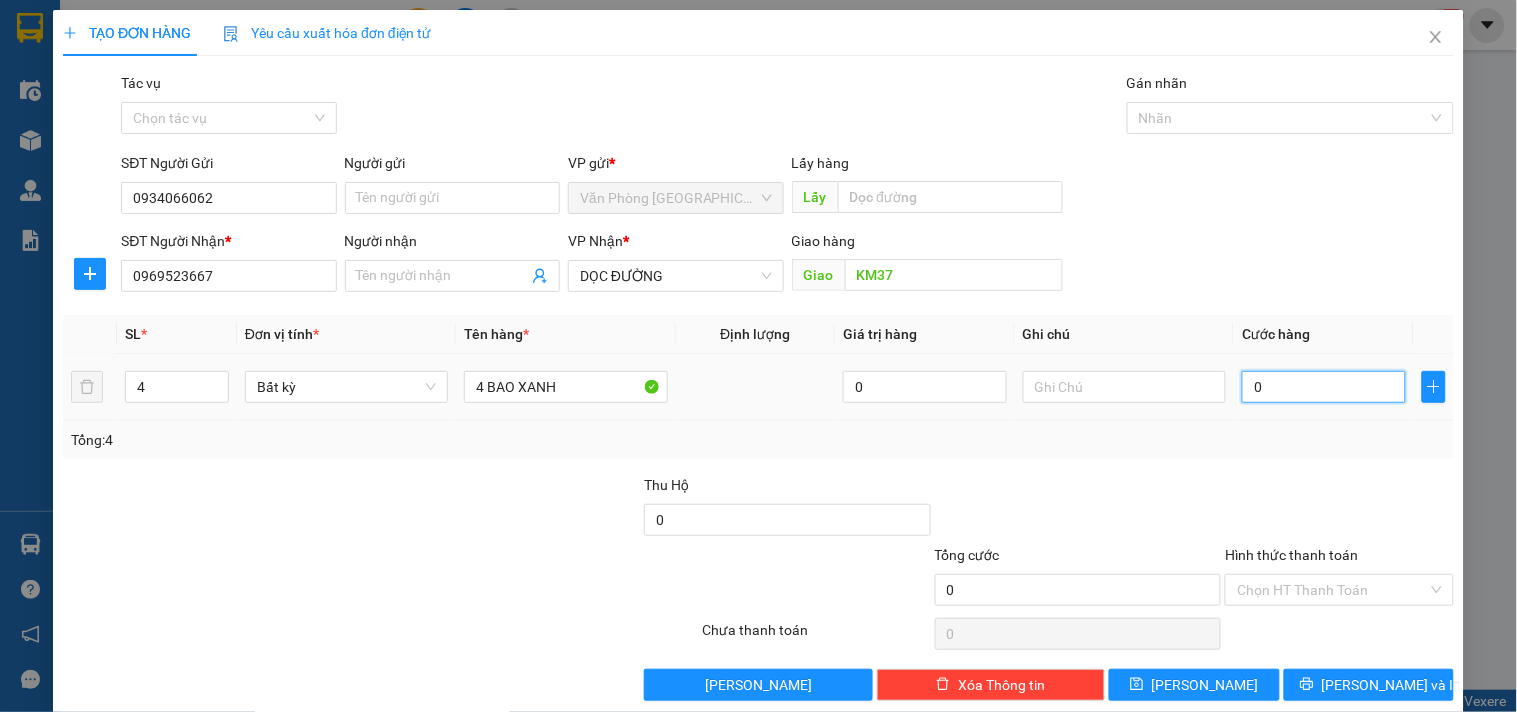 click on "0" at bounding box center (1324, 387) 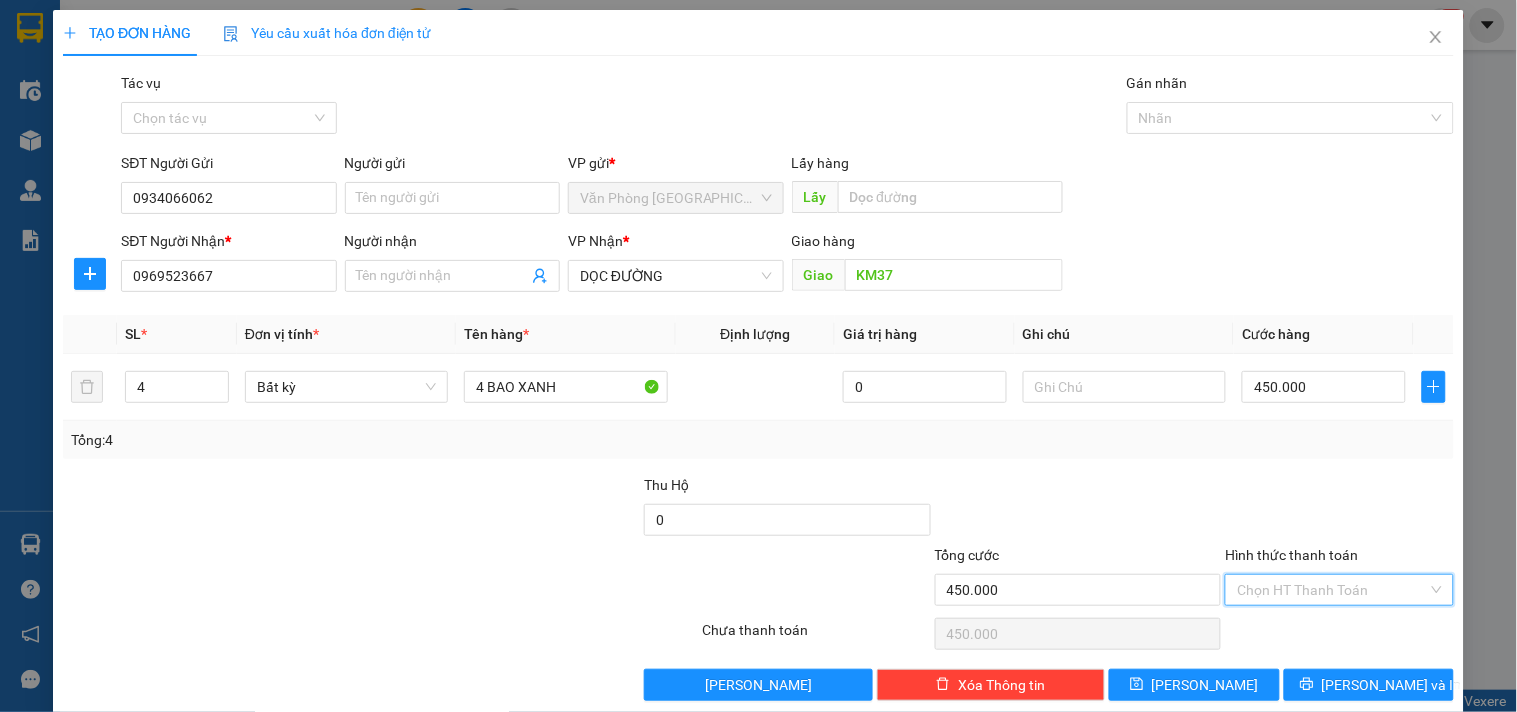 click on "Hình thức thanh toán" at bounding box center [1332, 590] 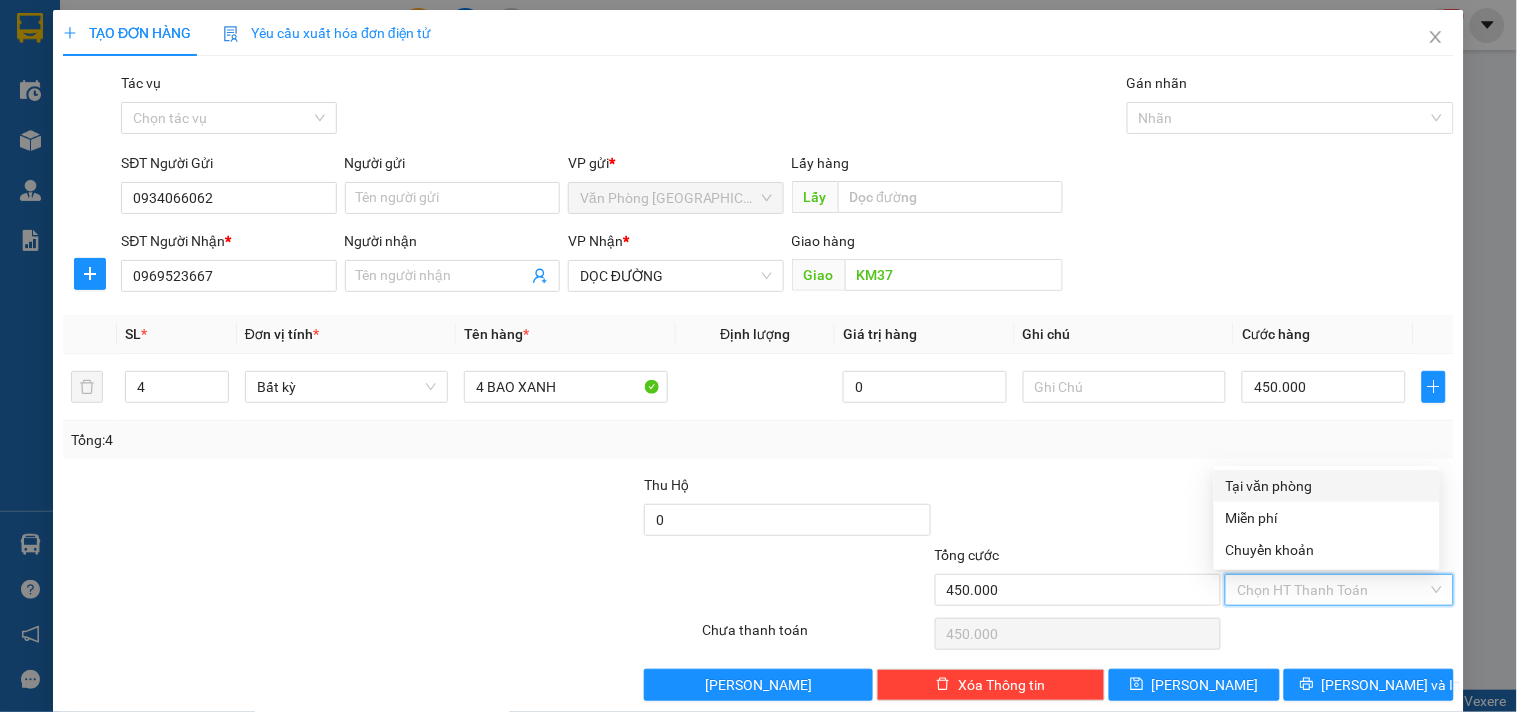 click on "Tại văn phòng" at bounding box center [1327, 486] 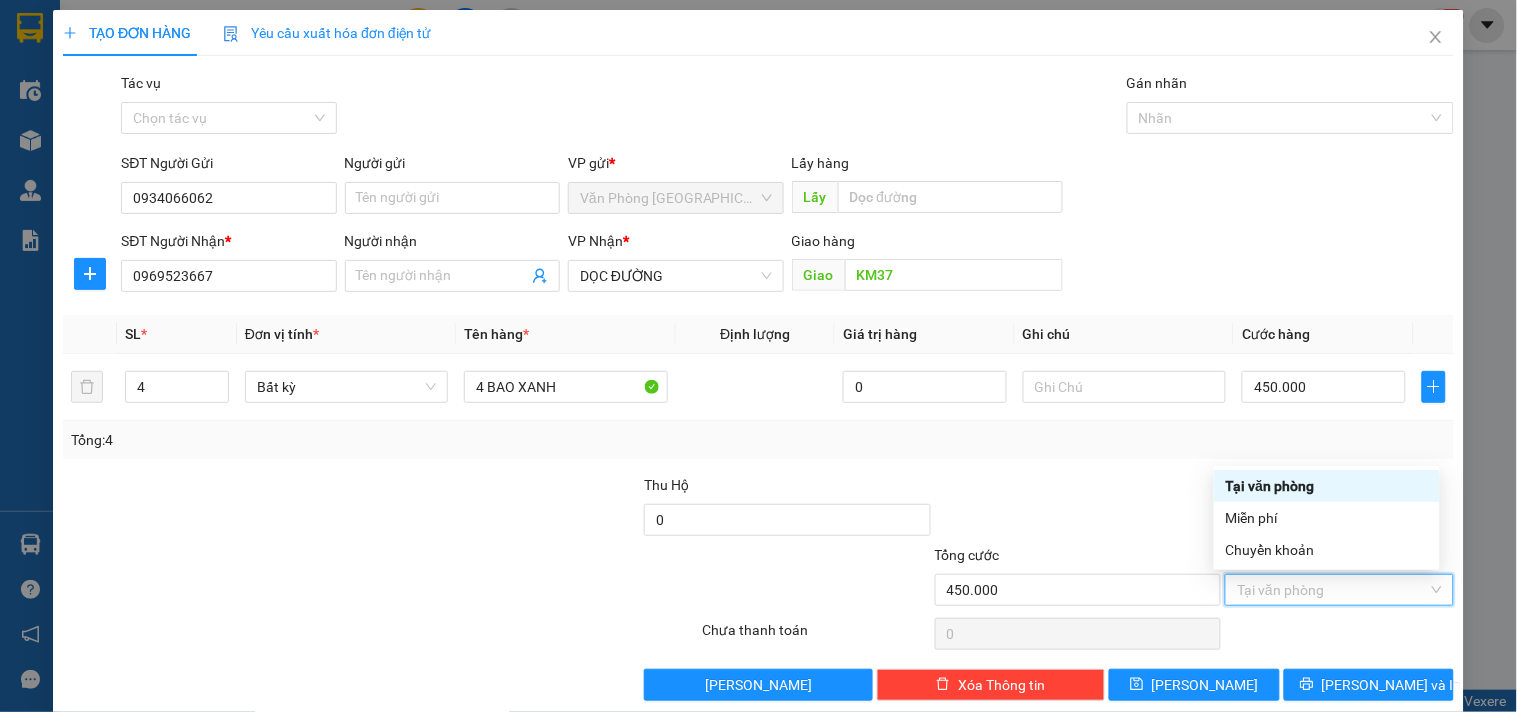 click on "Tại văn phòng" at bounding box center (1327, 486) 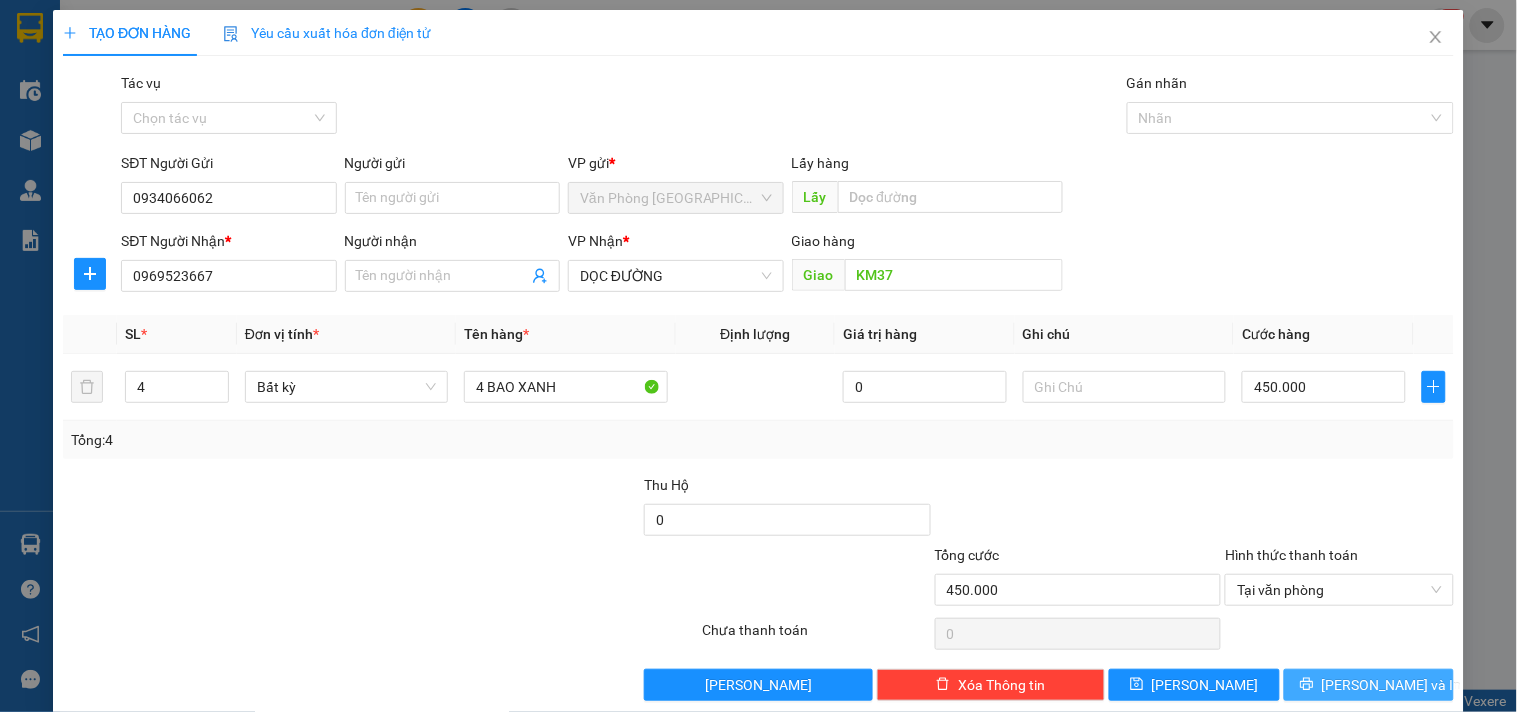 click on "[PERSON_NAME] và In" at bounding box center [1392, 685] 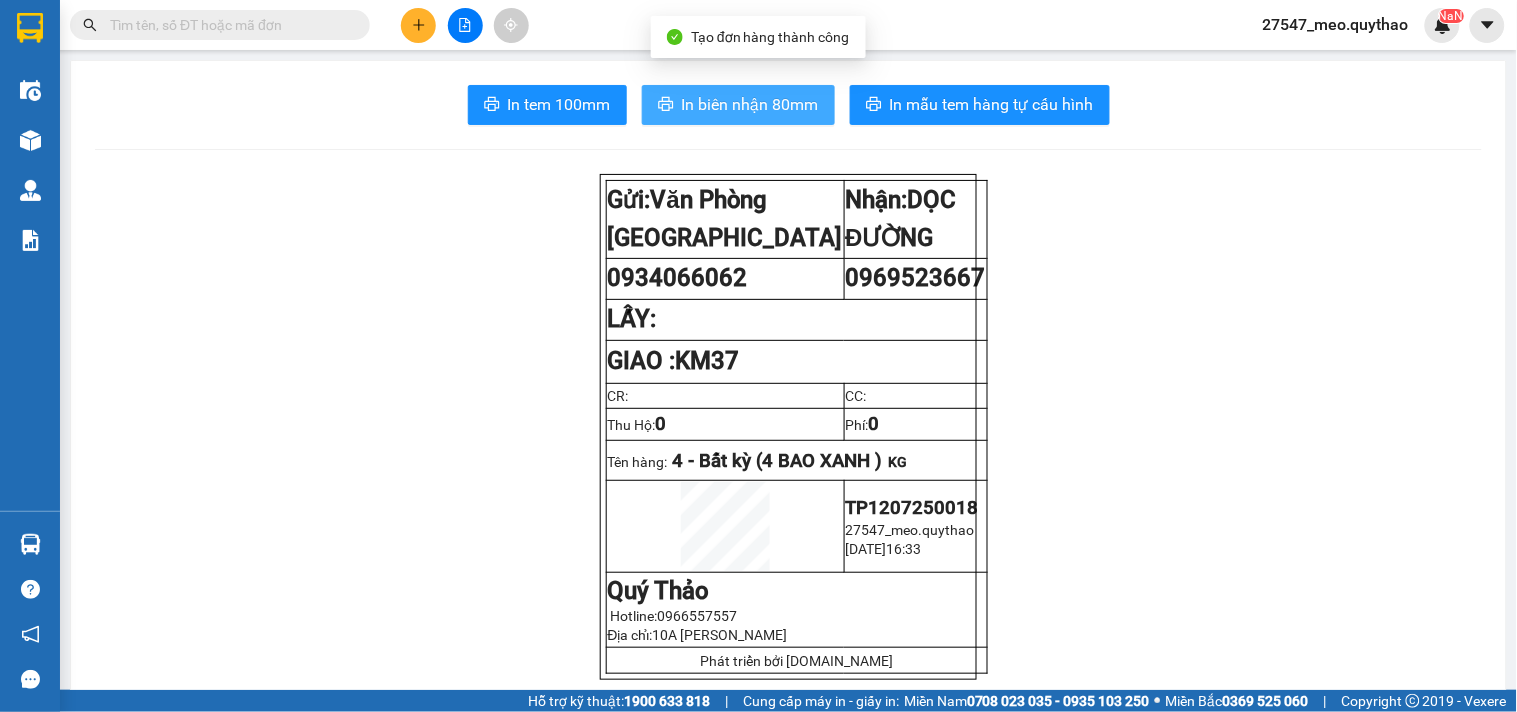 click on "In biên nhận 80mm" at bounding box center (750, 104) 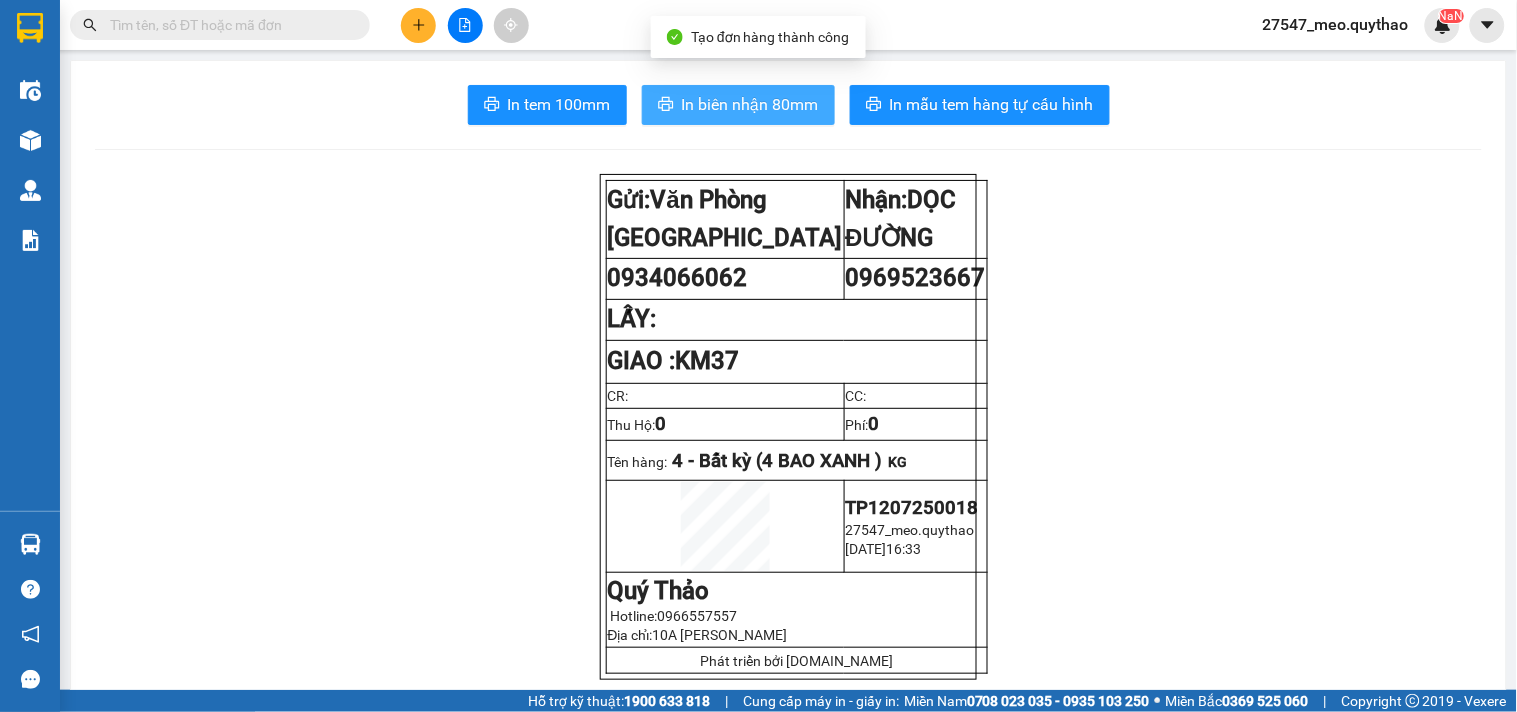 scroll, scrollTop: 0, scrollLeft: 0, axis: both 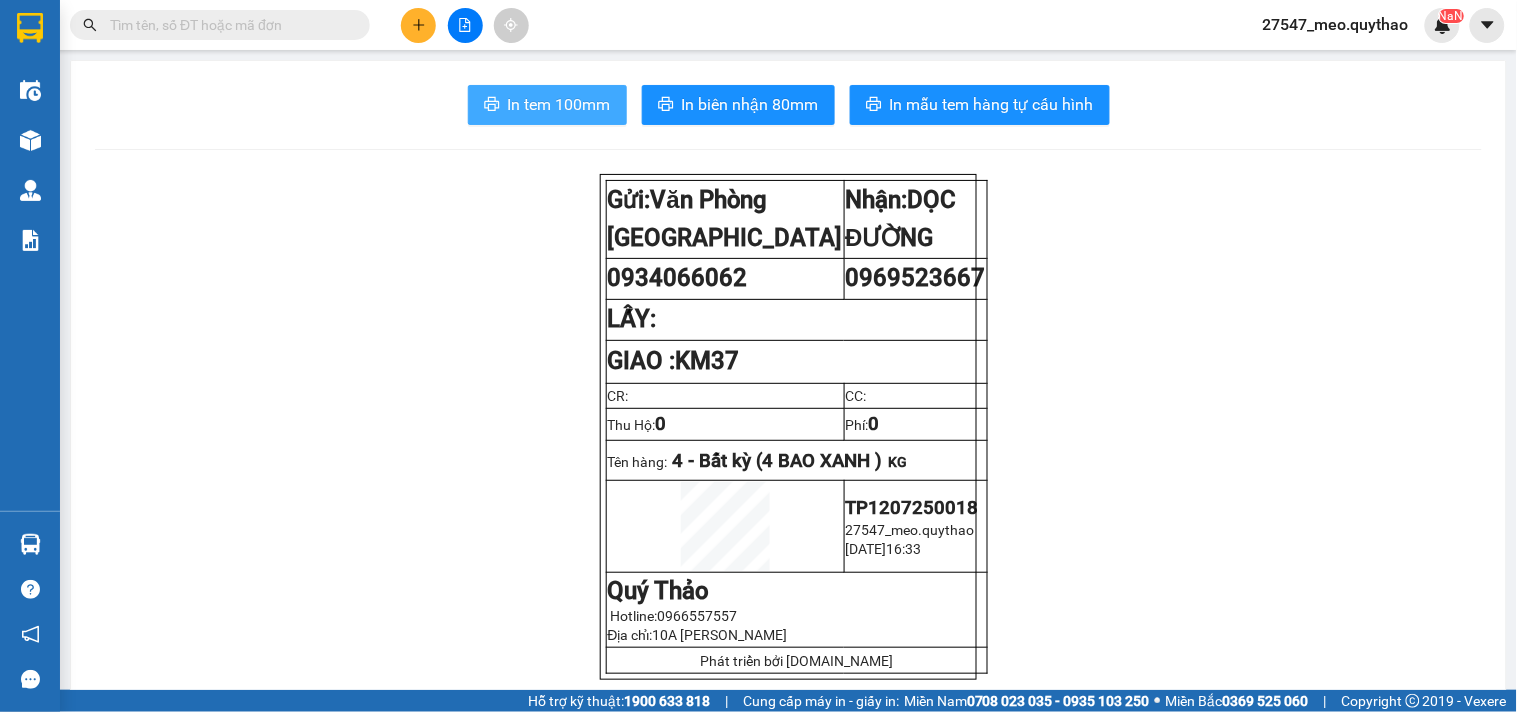 click on "In tem 100mm" at bounding box center [559, 104] 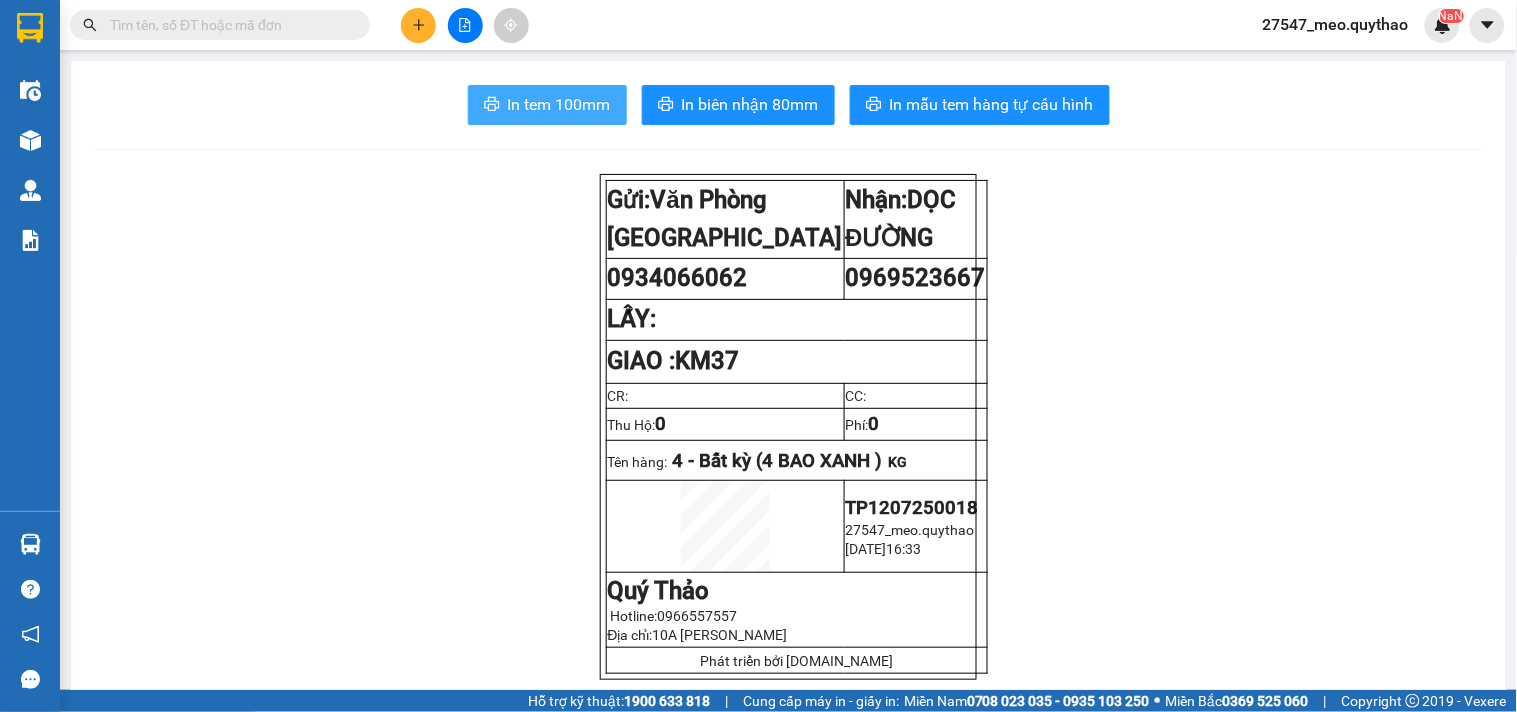 scroll, scrollTop: 0, scrollLeft: 0, axis: both 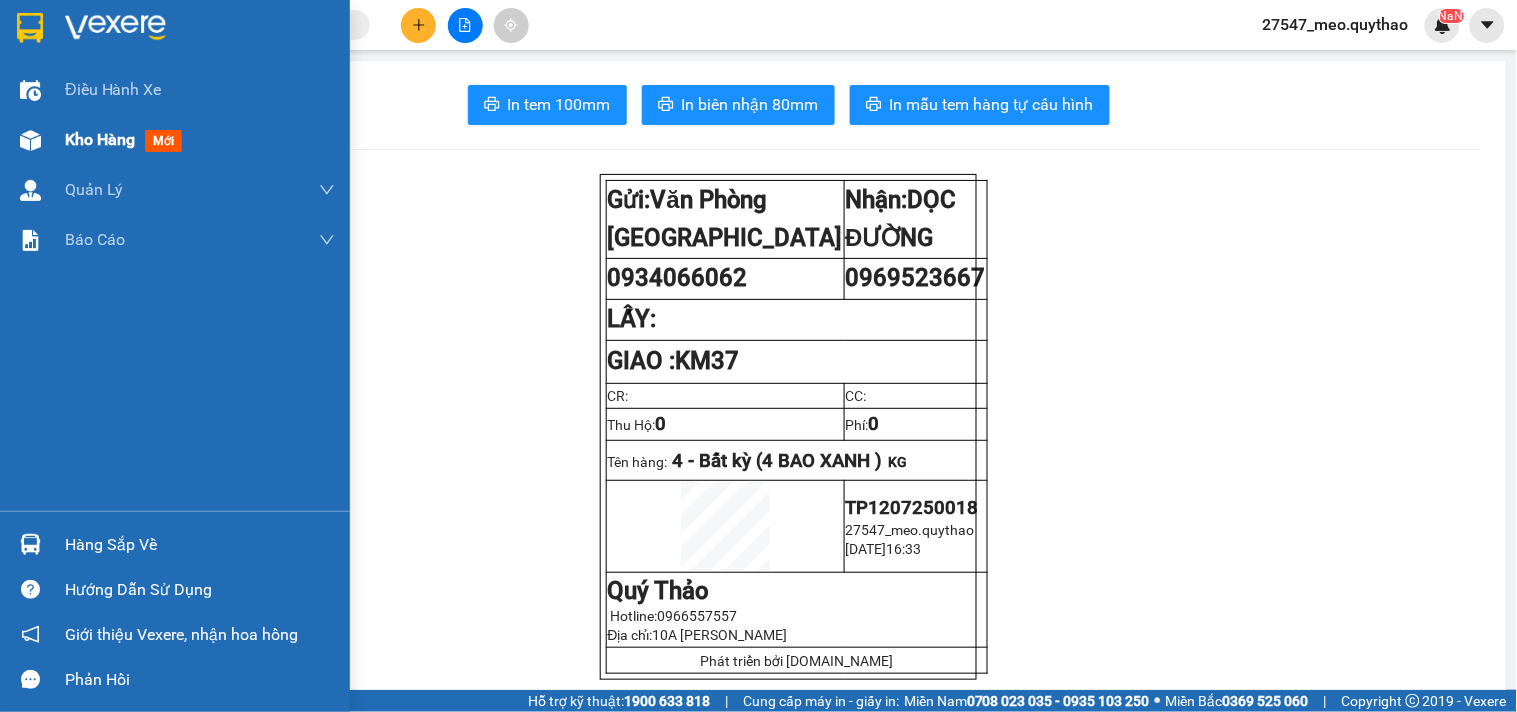 click on "Kho hàng" at bounding box center [100, 139] 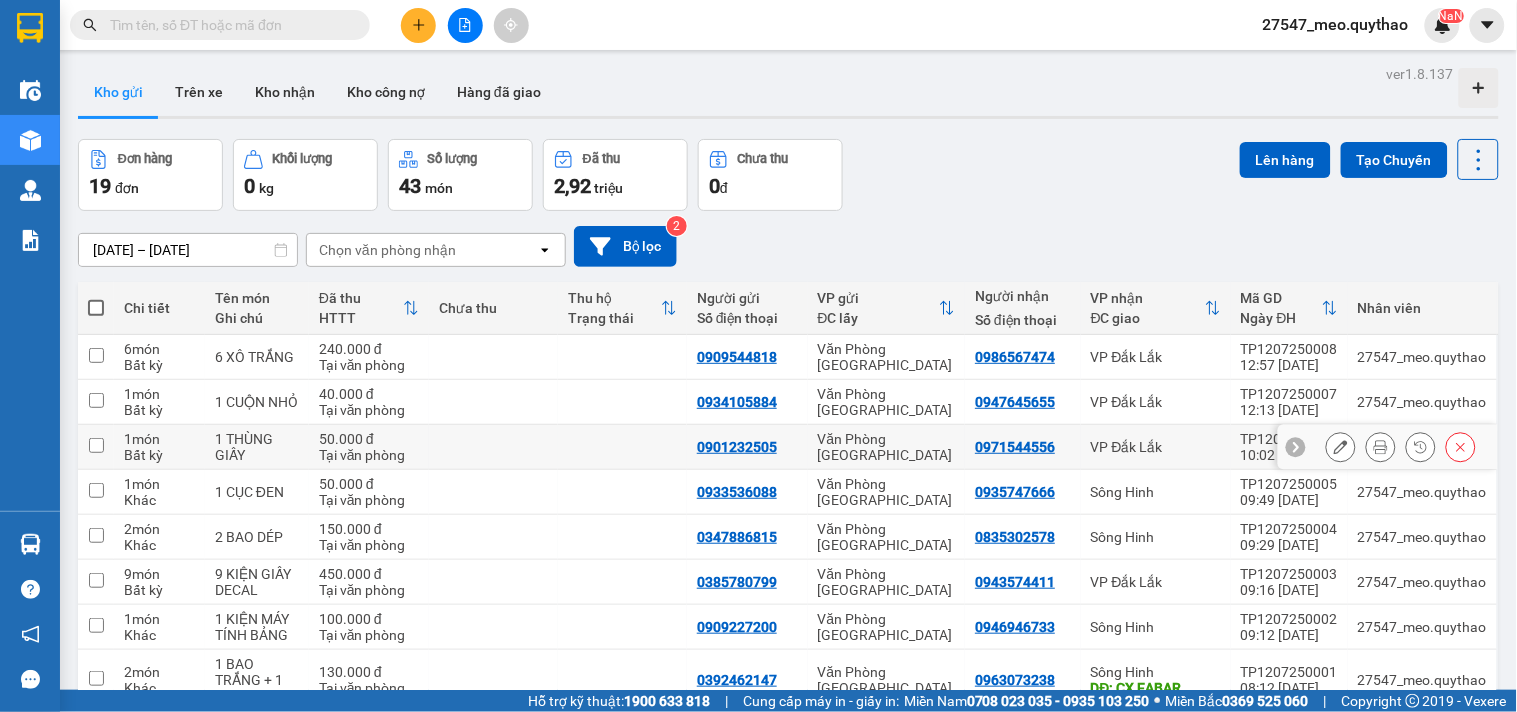 scroll, scrollTop: 150, scrollLeft: 0, axis: vertical 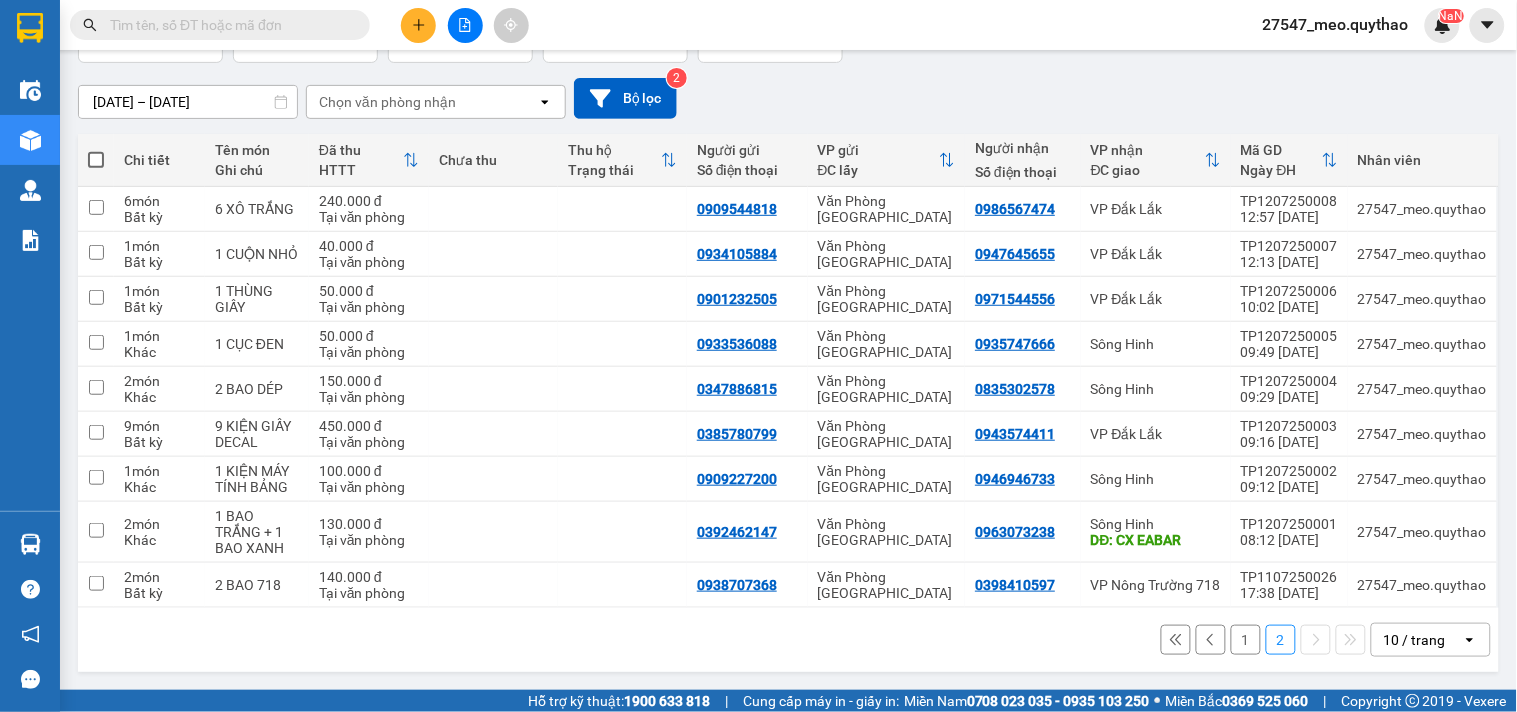 click on "1" at bounding box center (1246, 640) 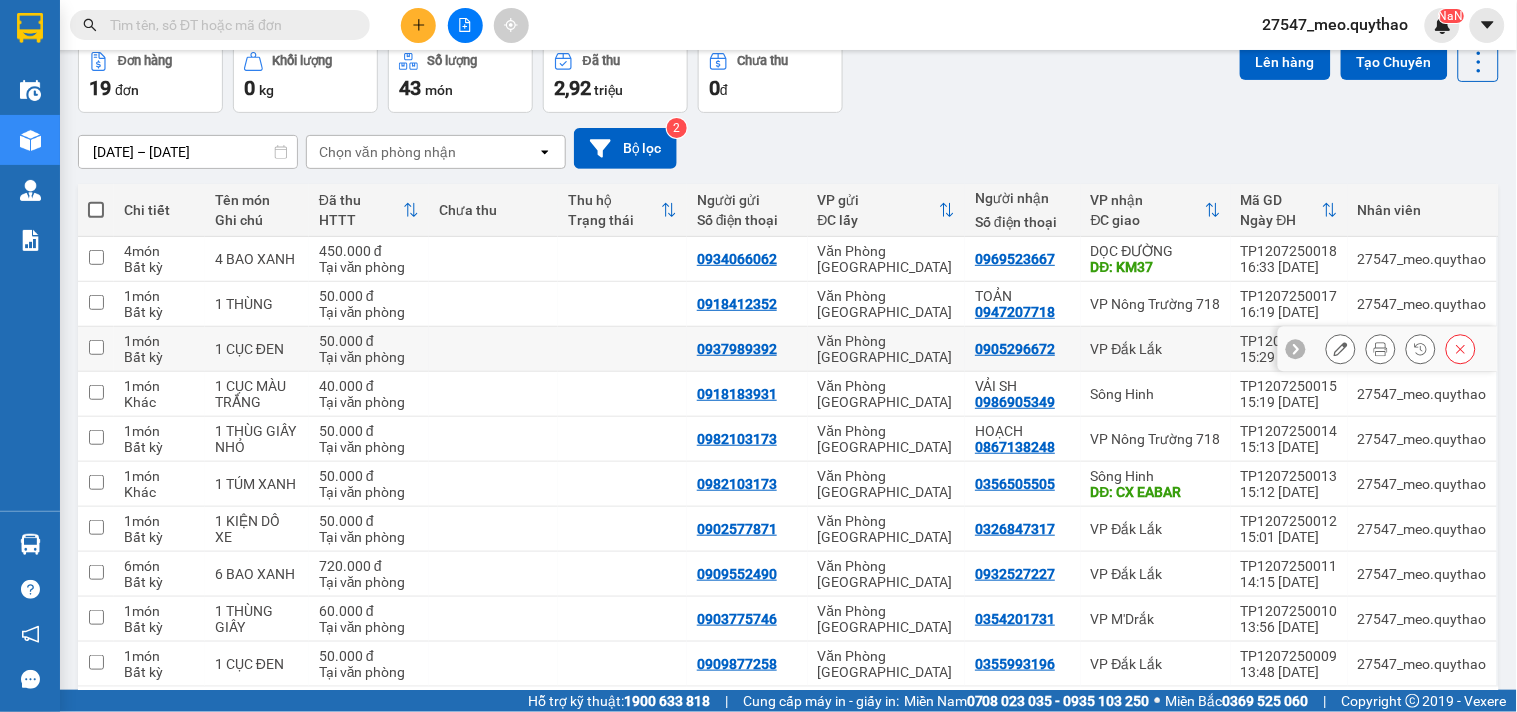 scroll, scrollTop: 178, scrollLeft: 0, axis: vertical 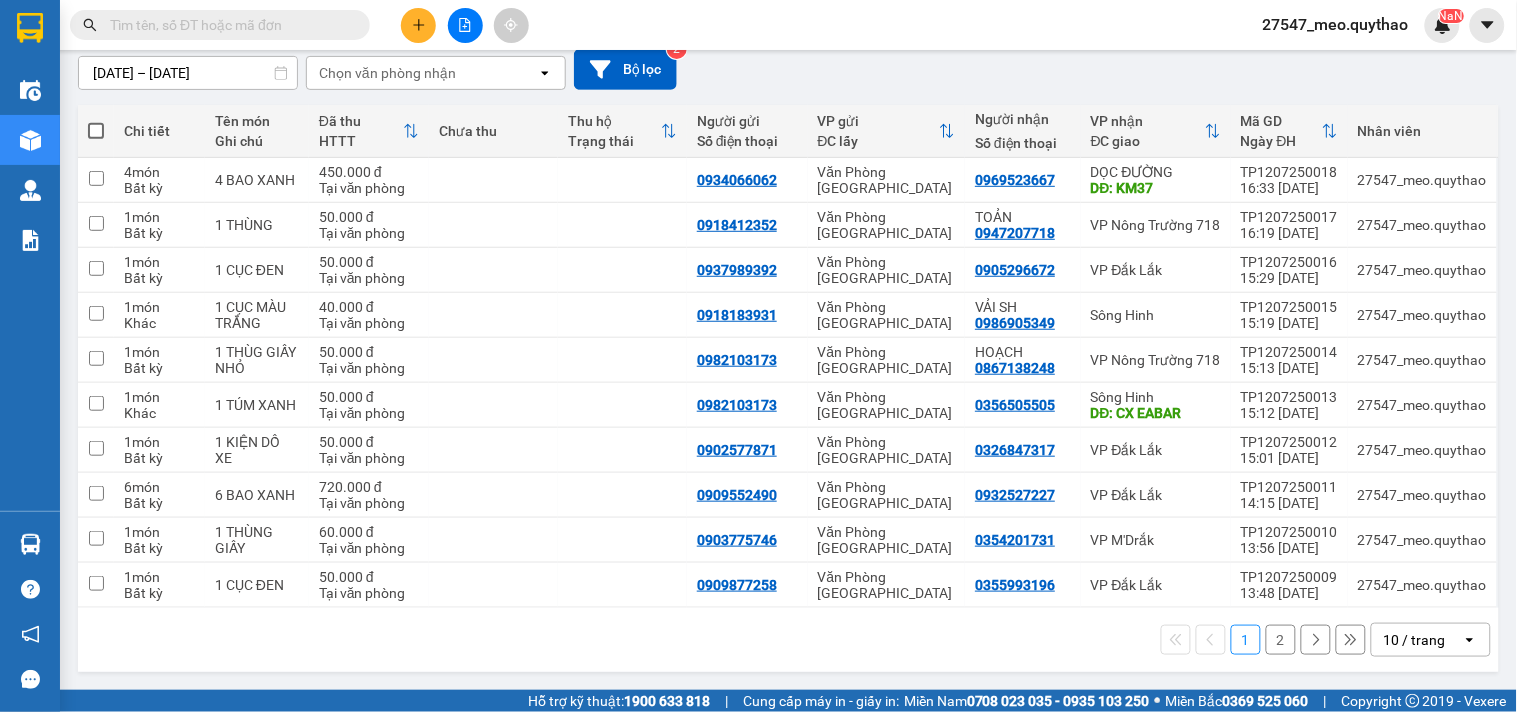 click on "2" at bounding box center (1281, 640) 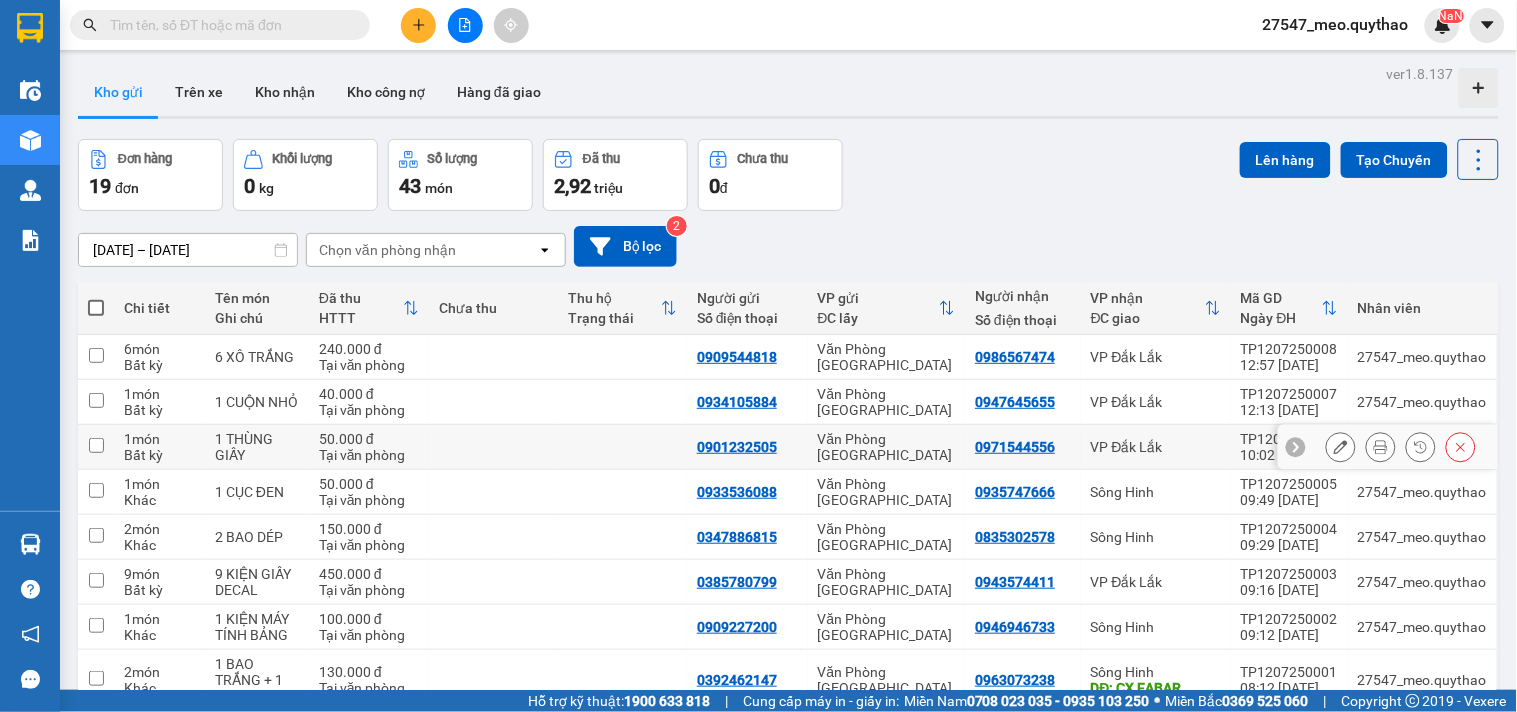 scroll, scrollTop: 150, scrollLeft: 0, axis: vertical 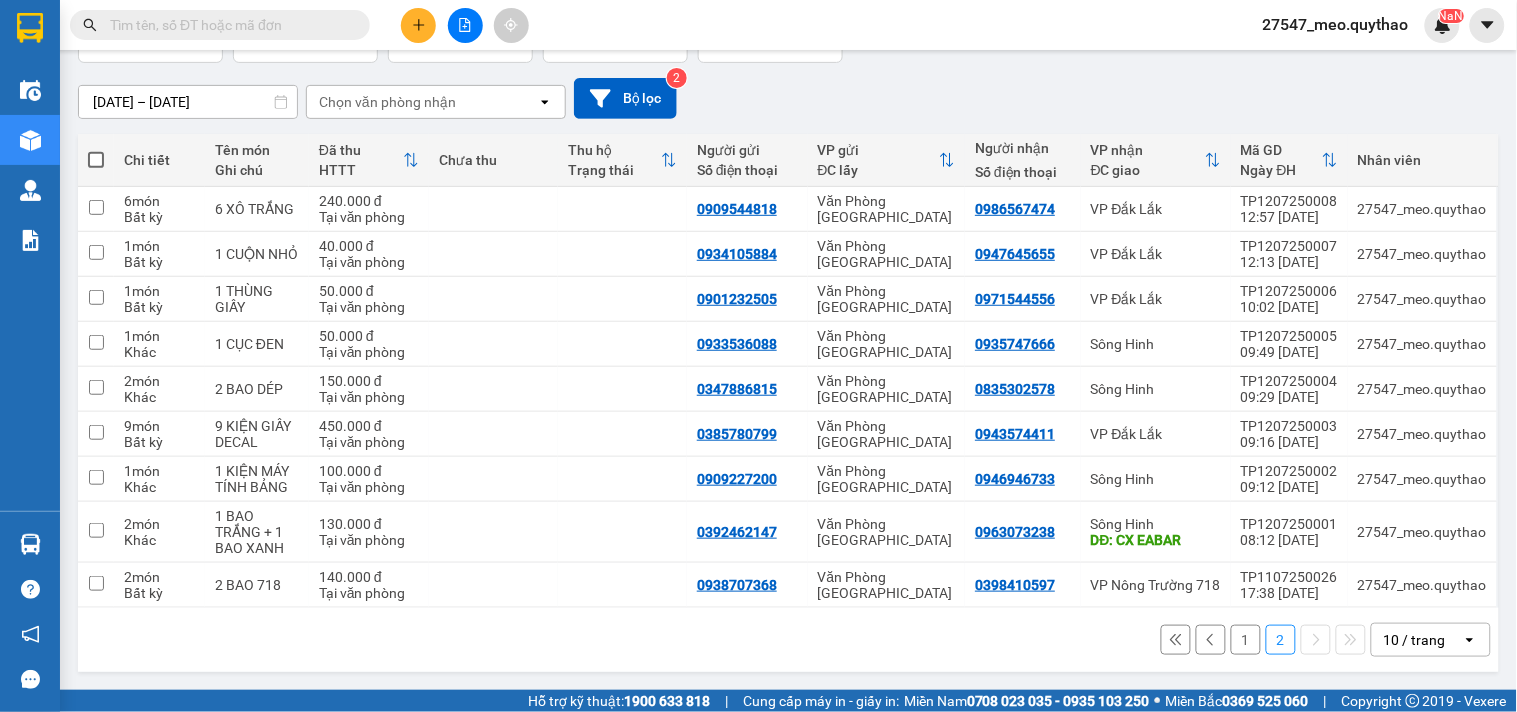 click on "1" at bounding box center [1246, 640] 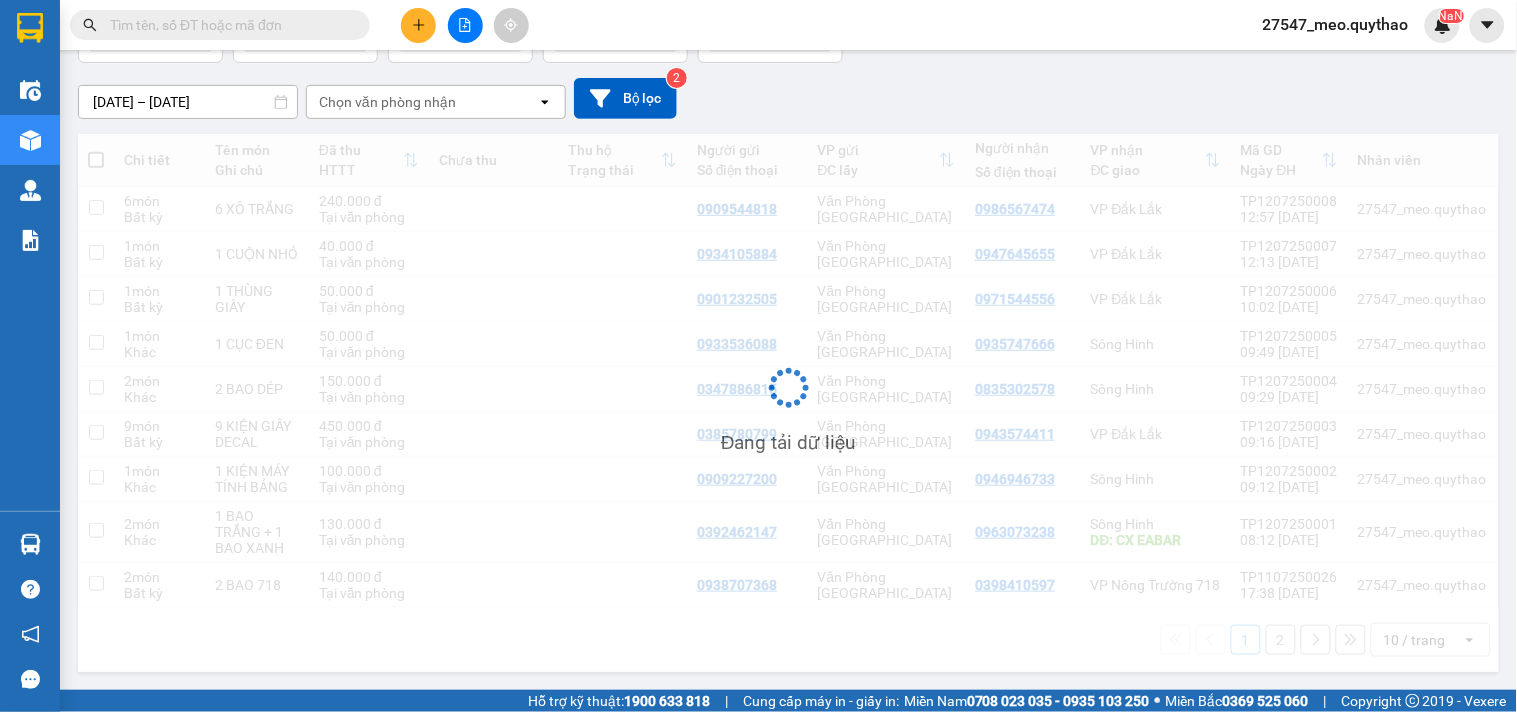 scroll, scrollTop: 150, scrollLeft: 0, axis: vertical 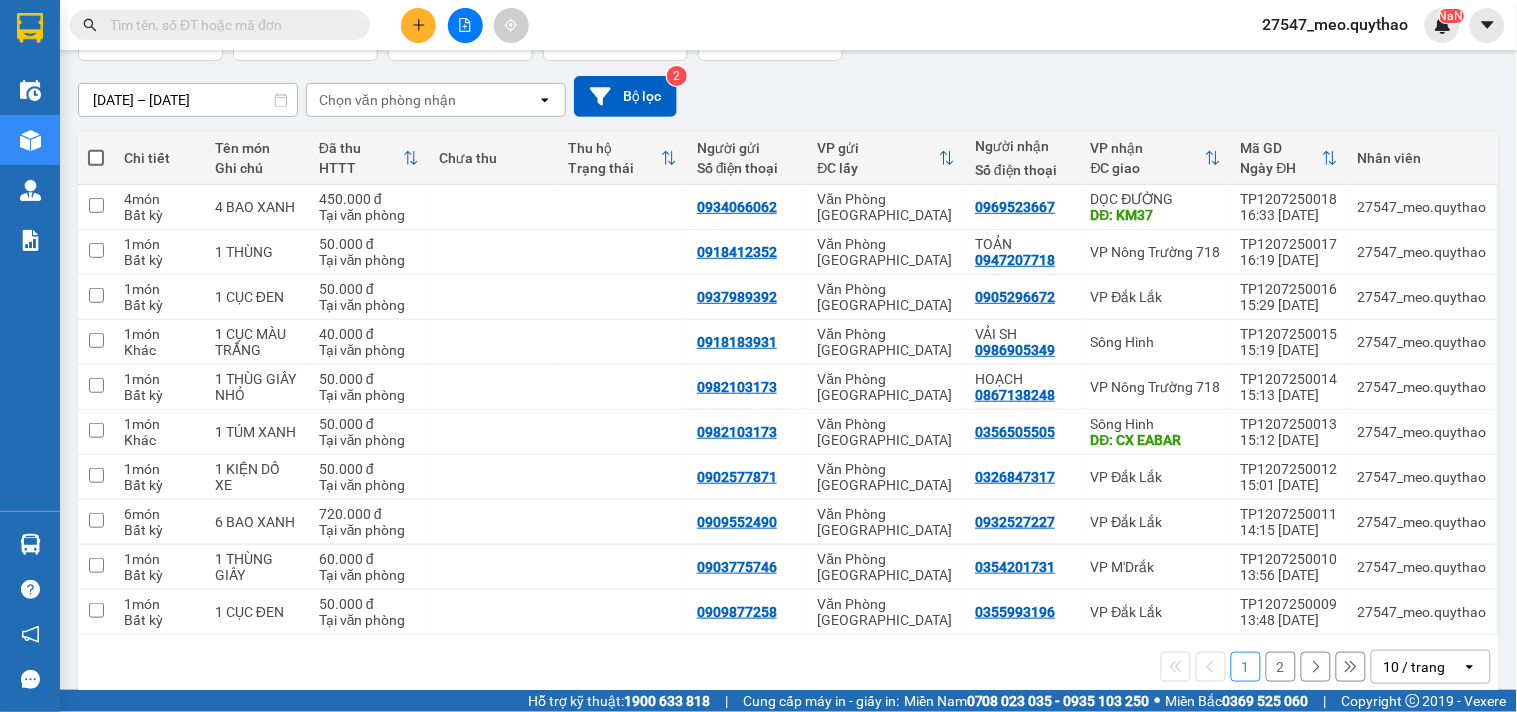 click on "2" at bounding box center [1281, 667] 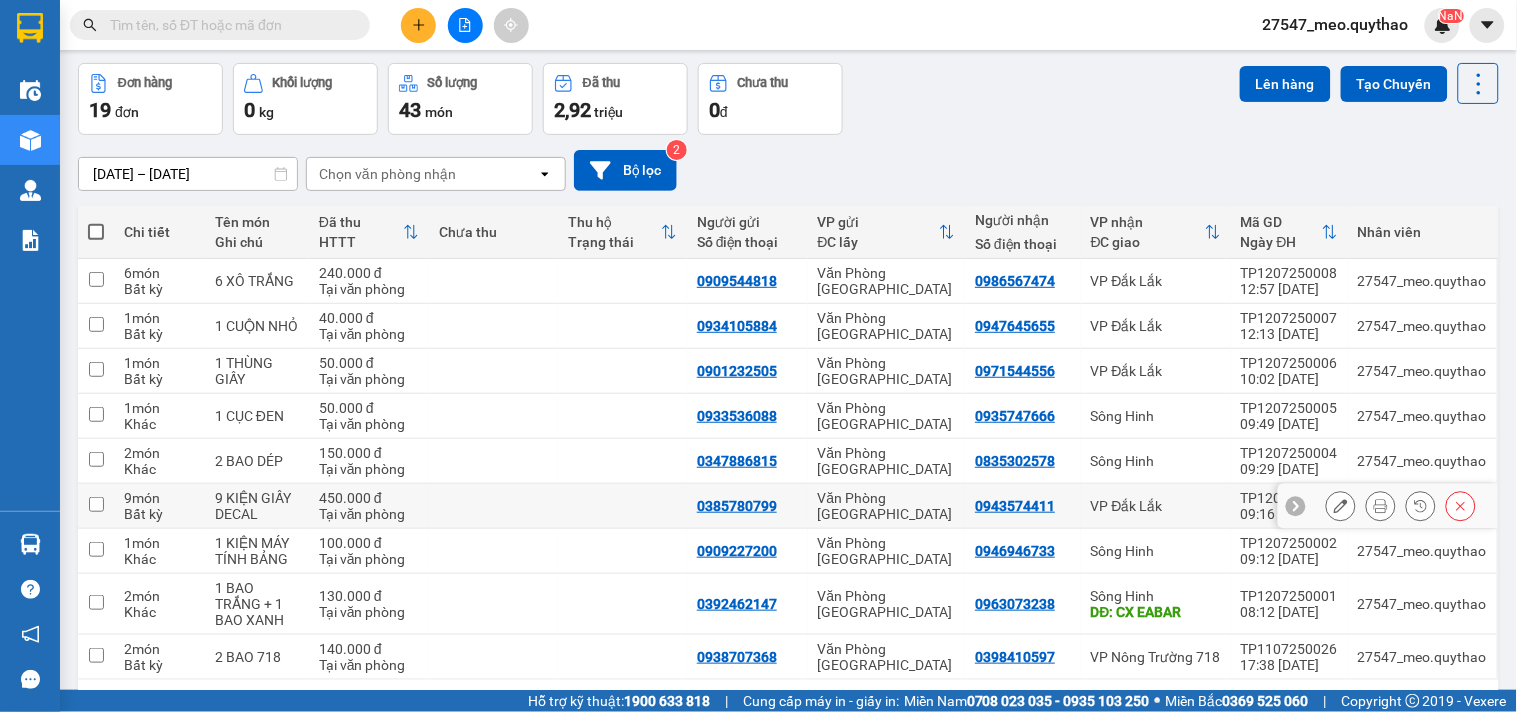 scroll, scrollTop: 150, scrollLeft: 0, axis: vertical 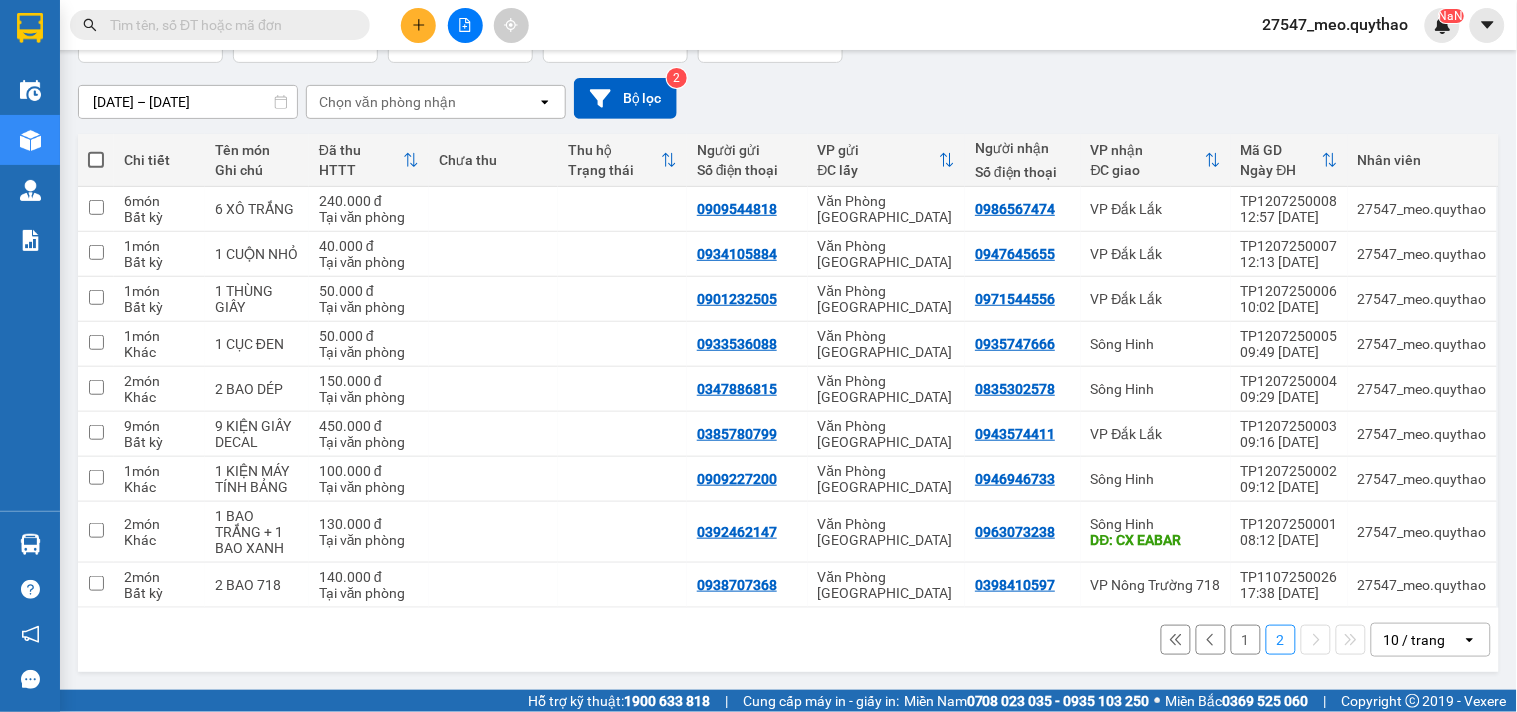 click on "1" at bounding box center (1246, 640) 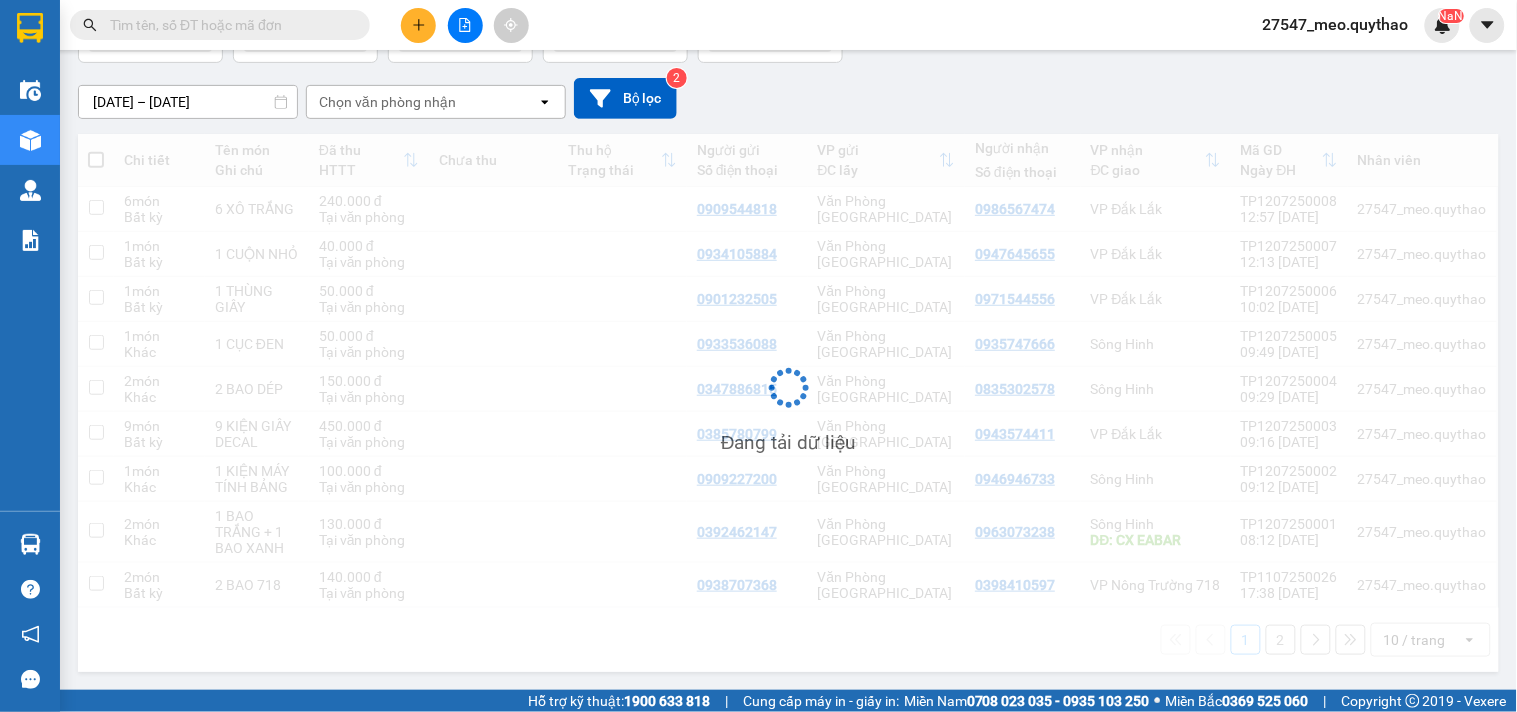 scroll, scrollTop: 150, scrollLeft: 0, axis: vertical 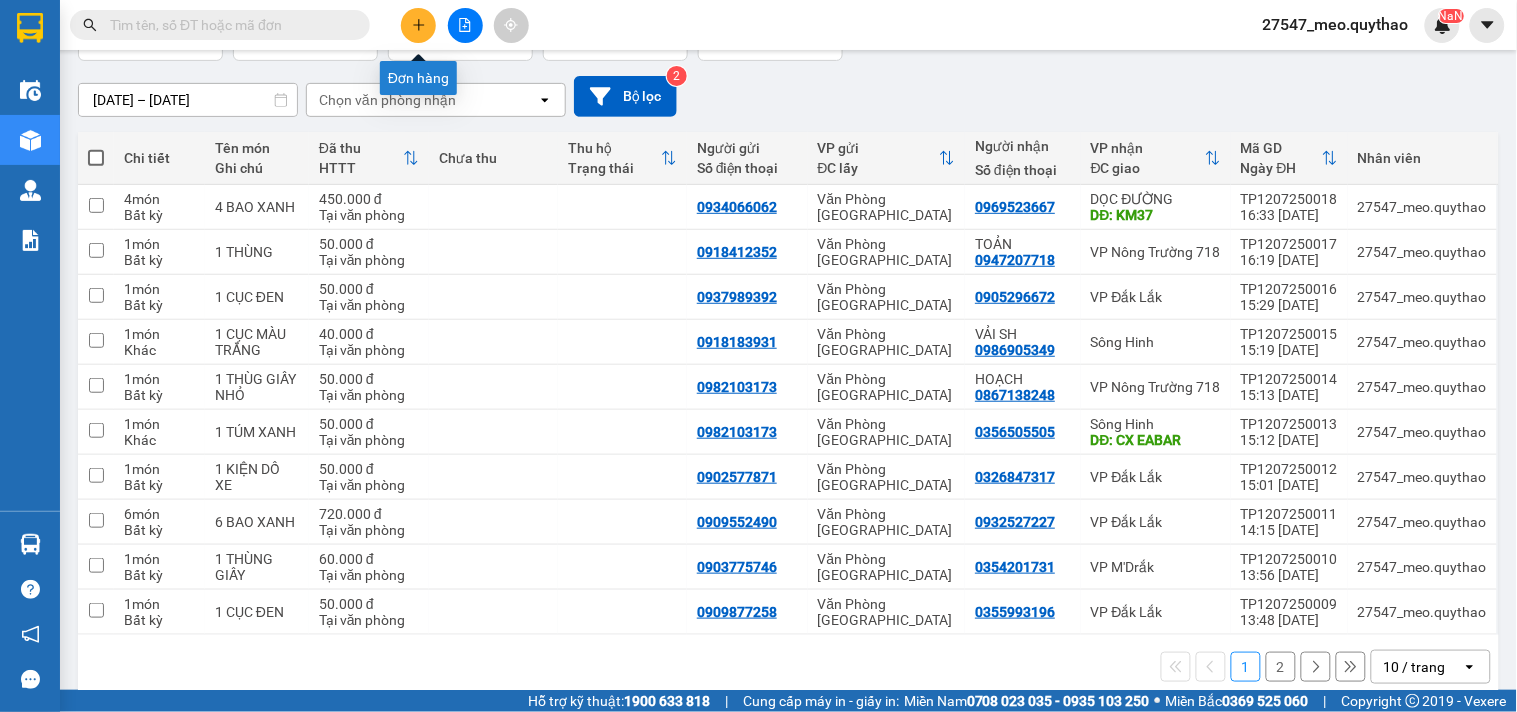 click at bounding box center (418, 25) 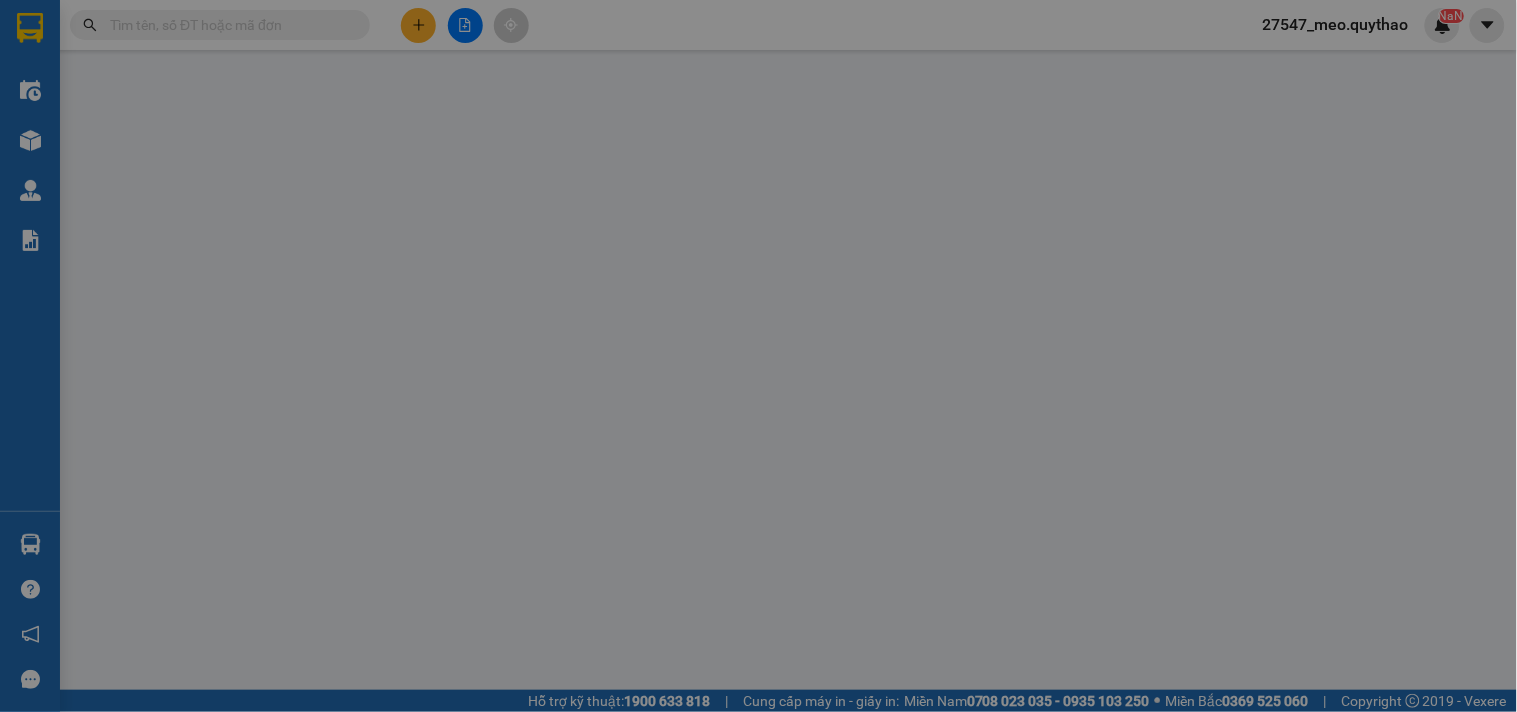 scroll, scrollTop: 0, scrollLeft: 0, axis: both 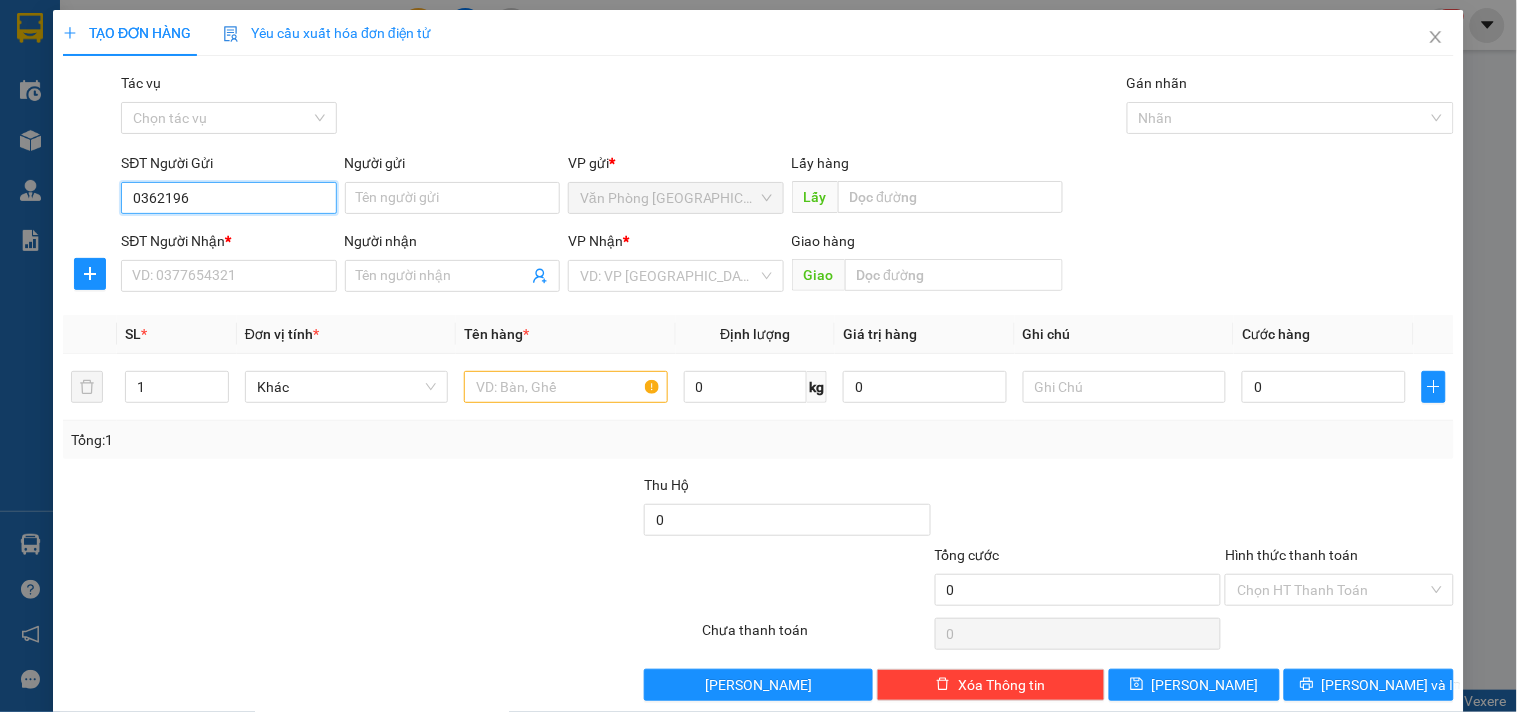 drag, startPoint x: 201, startPoint y: 201, endPoint x: 0, endPoint y: 208, distance: 201.12186 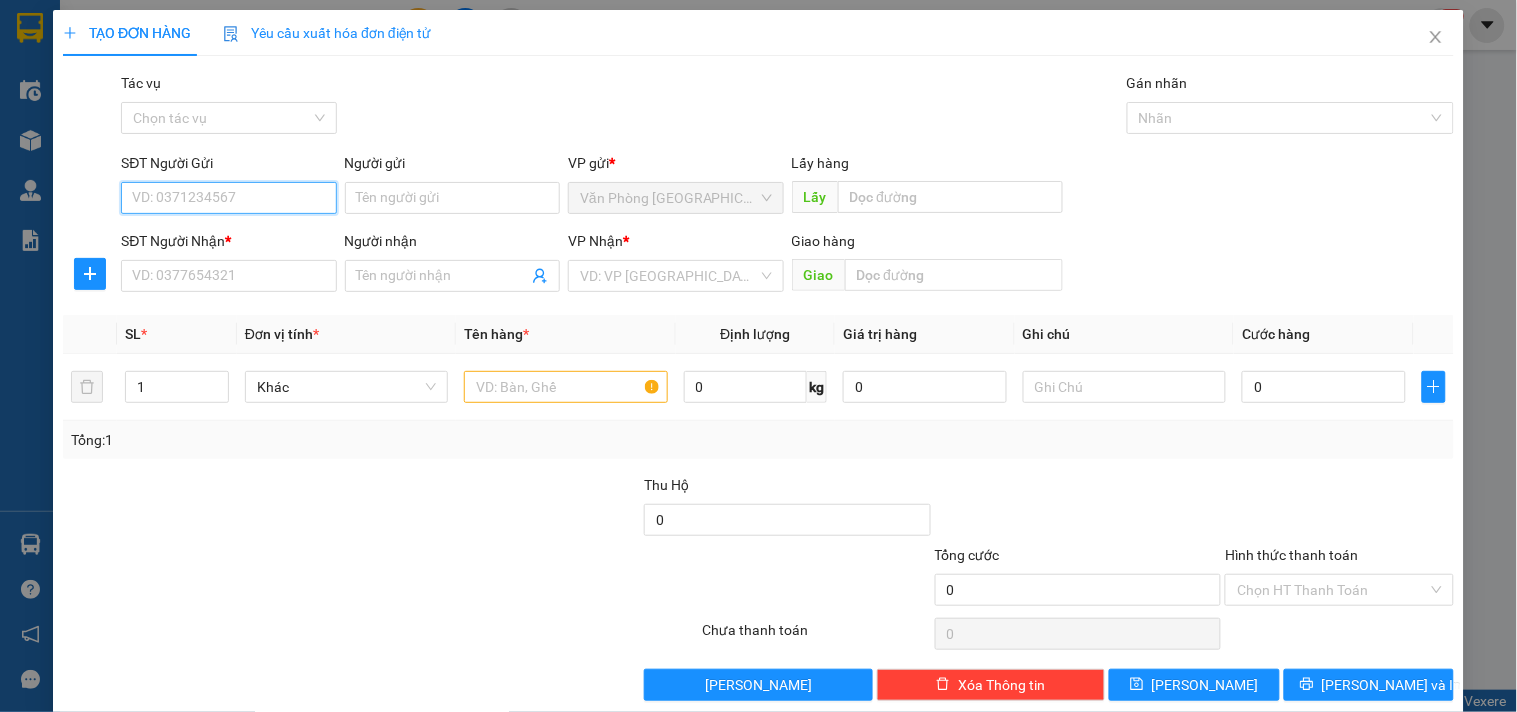click on "SĐT Người Gửi" at bounding box center [228, 198] 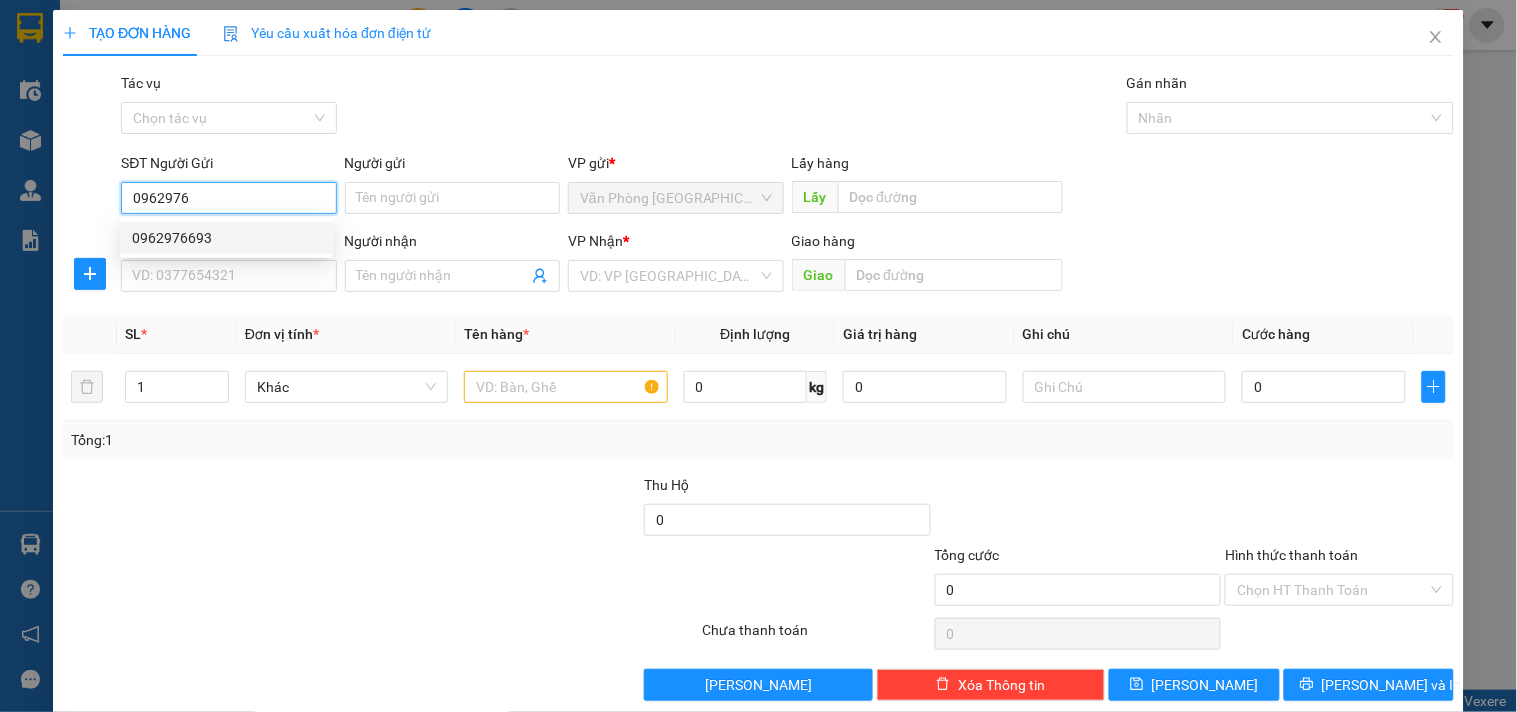 click on "0962976693" at bounding box center (226, 238) 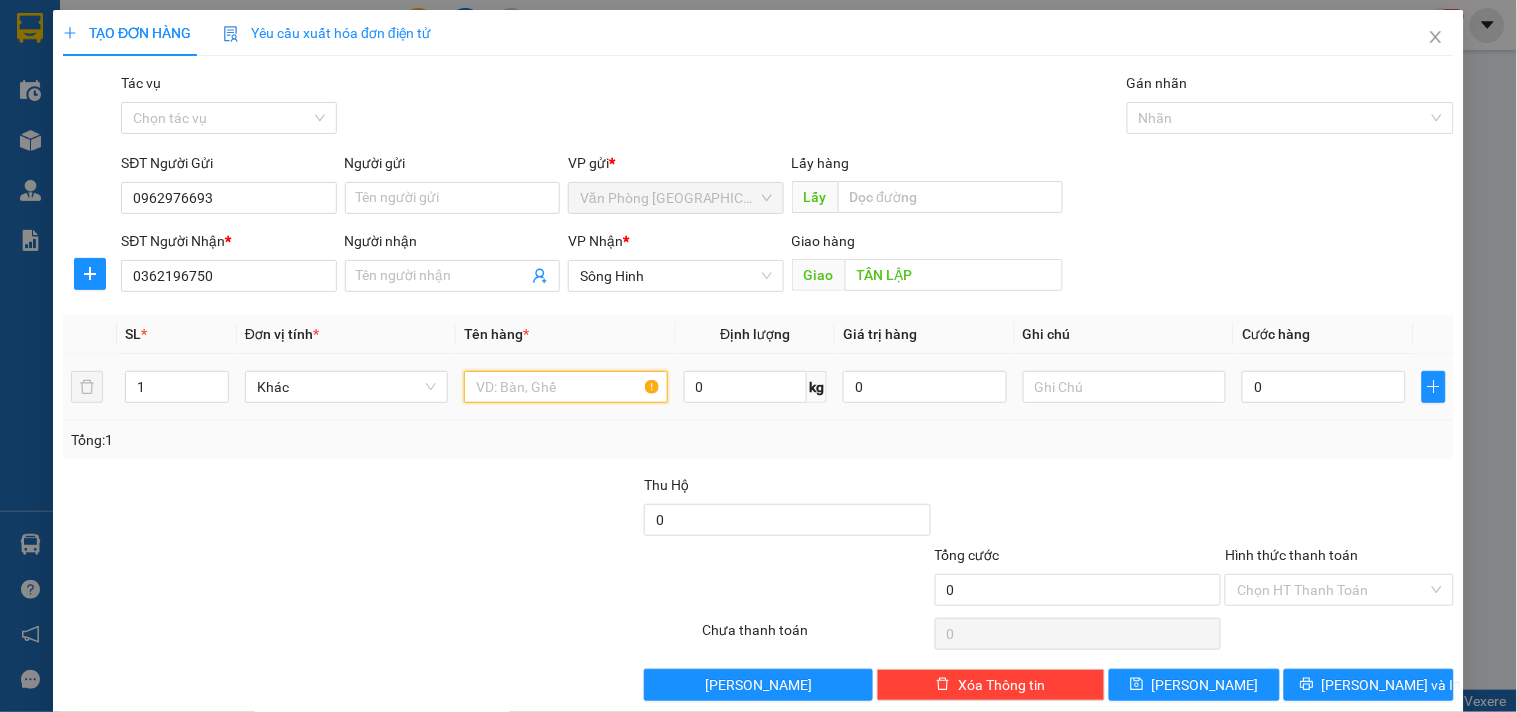 click at bounding box center [565, 387] 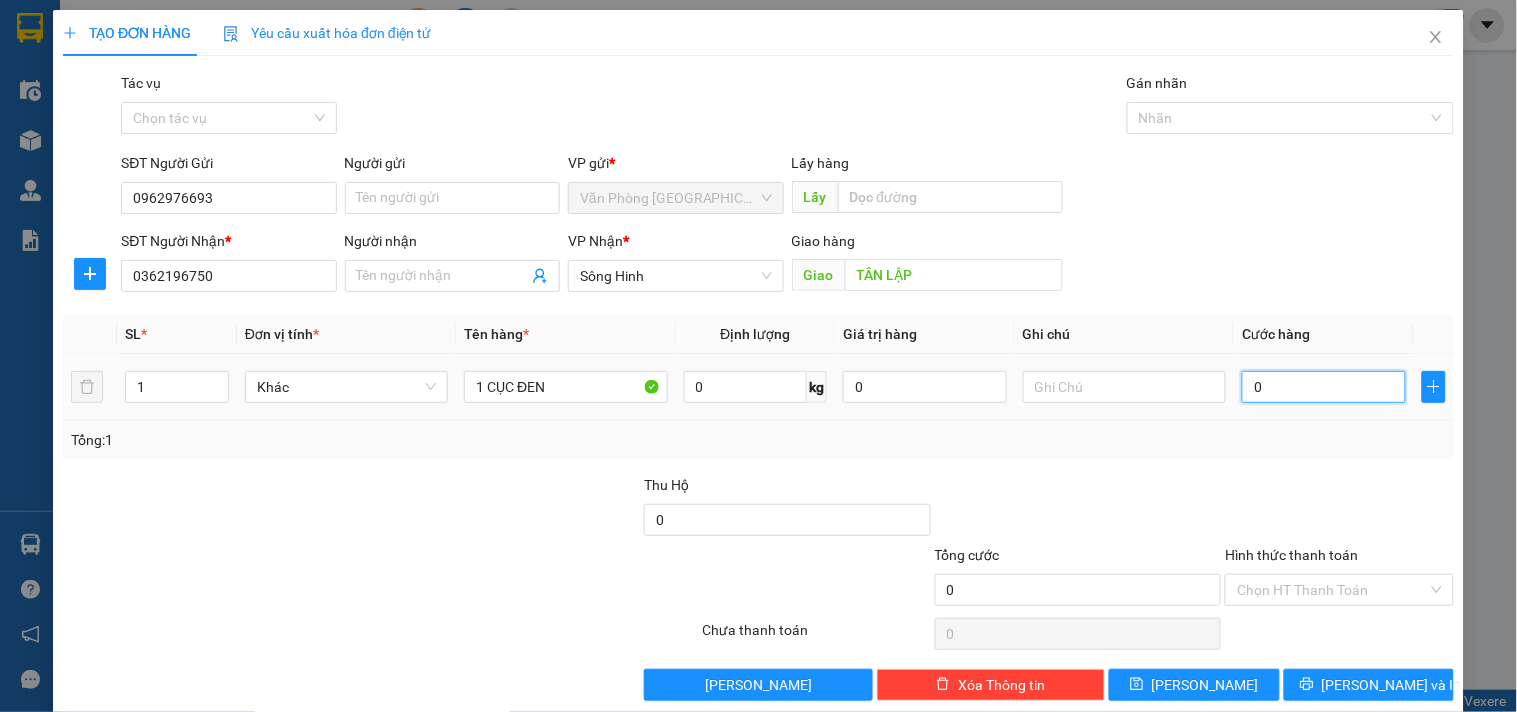 click on "0" at bounding box center (1324, 387) 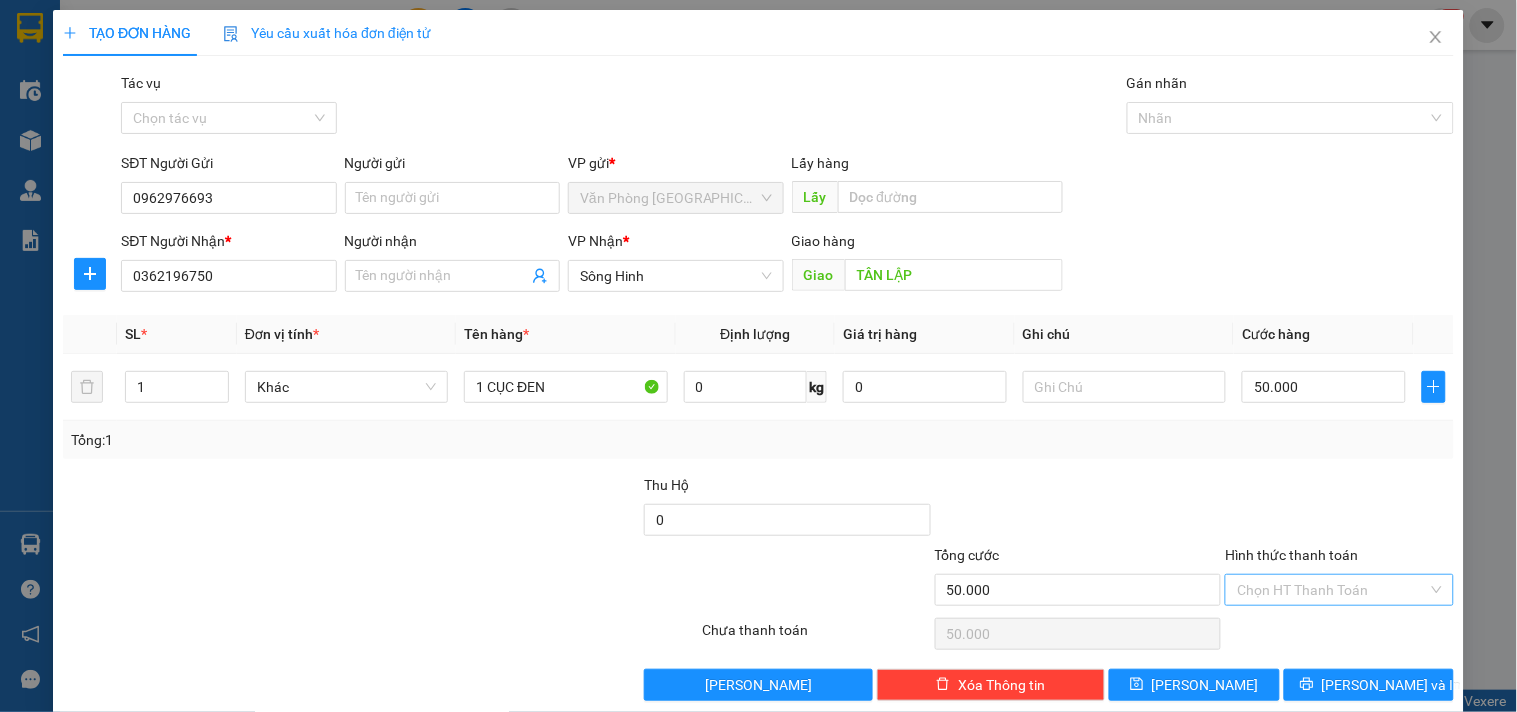 click on "Hình thức thanh toán" at bounding box center [1332, 590] 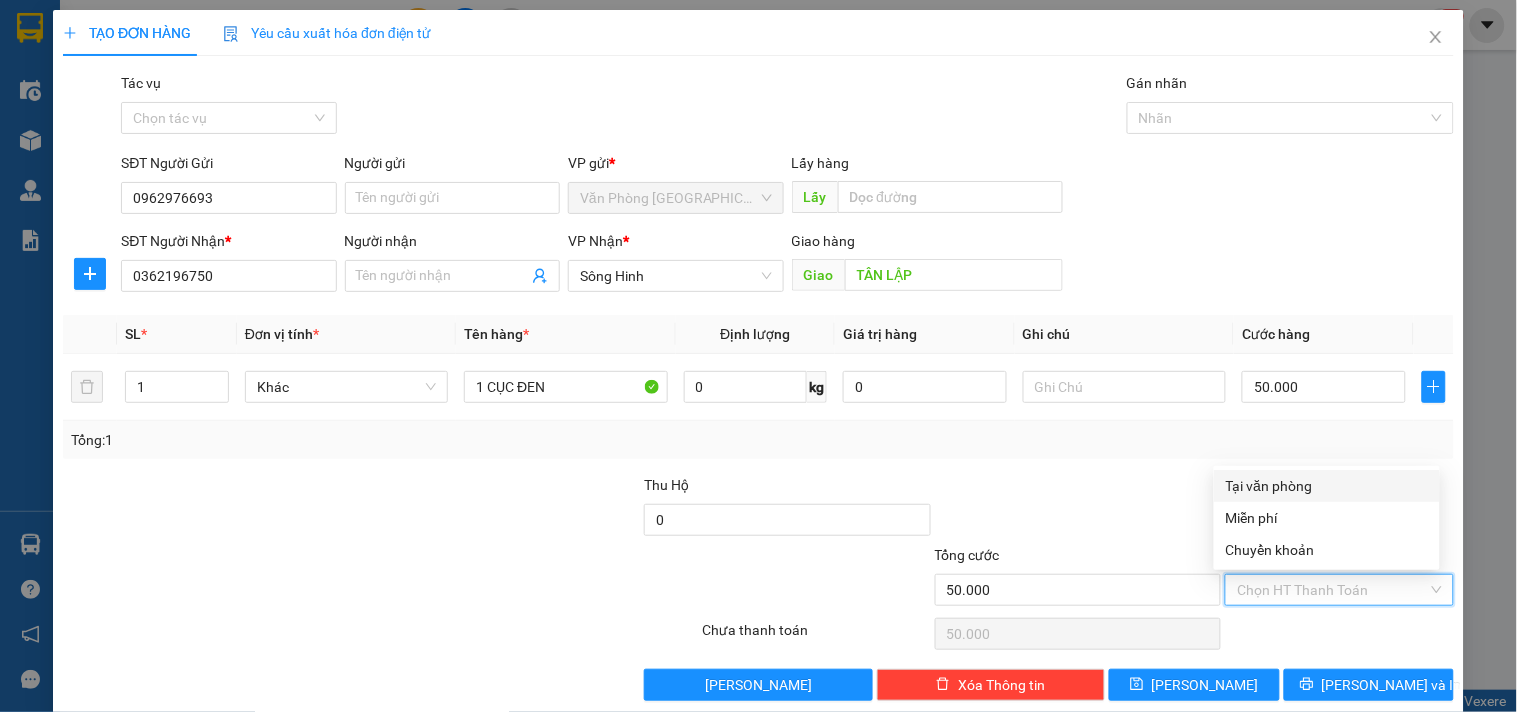 click on "Tại văn phòng" at bounding box center (1327, 486) 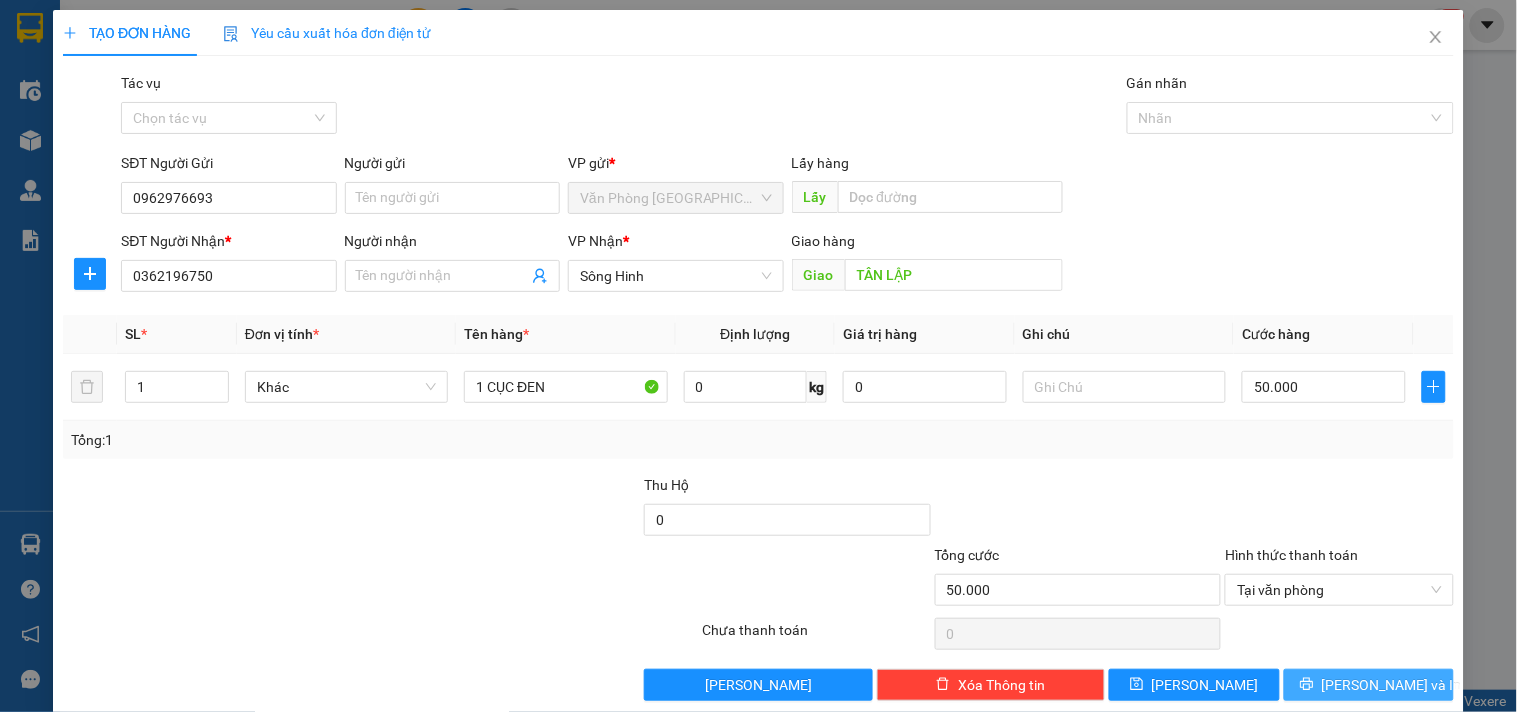 click on "[PERSON_NAME] và In" at bounding box center (1369, 685) 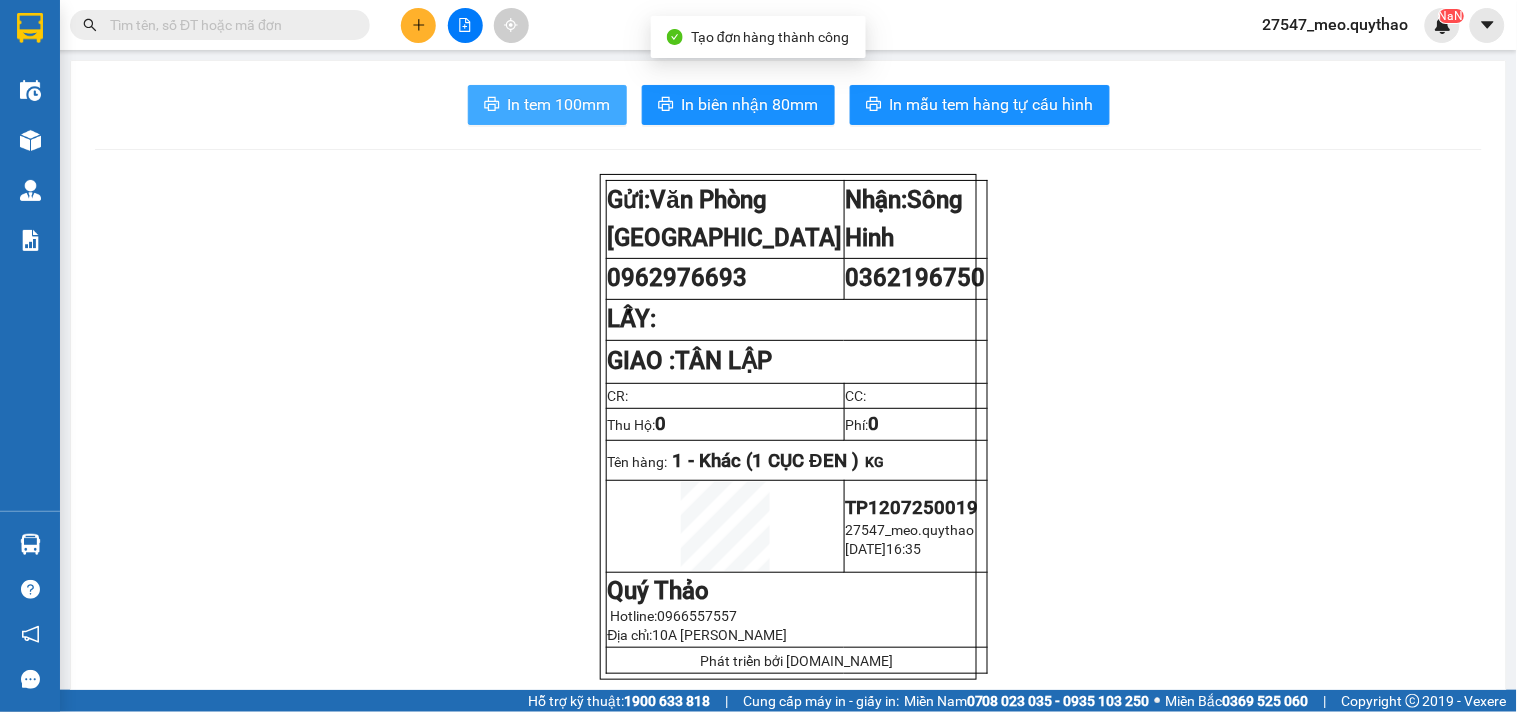 click on "In tem 100mm" at bounding box center (559, 104) 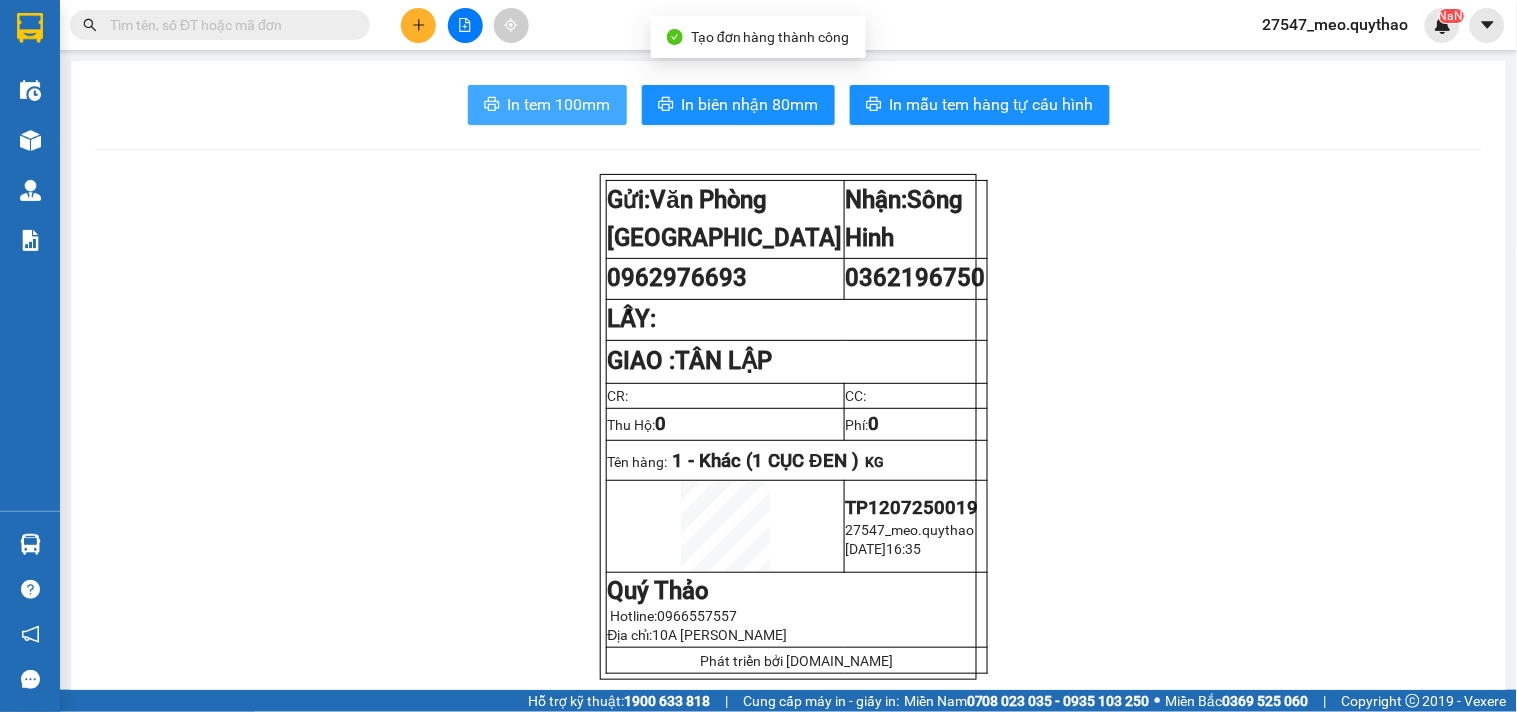 scroll, scrollTop: 0, scrollLeft: 0, axis: both 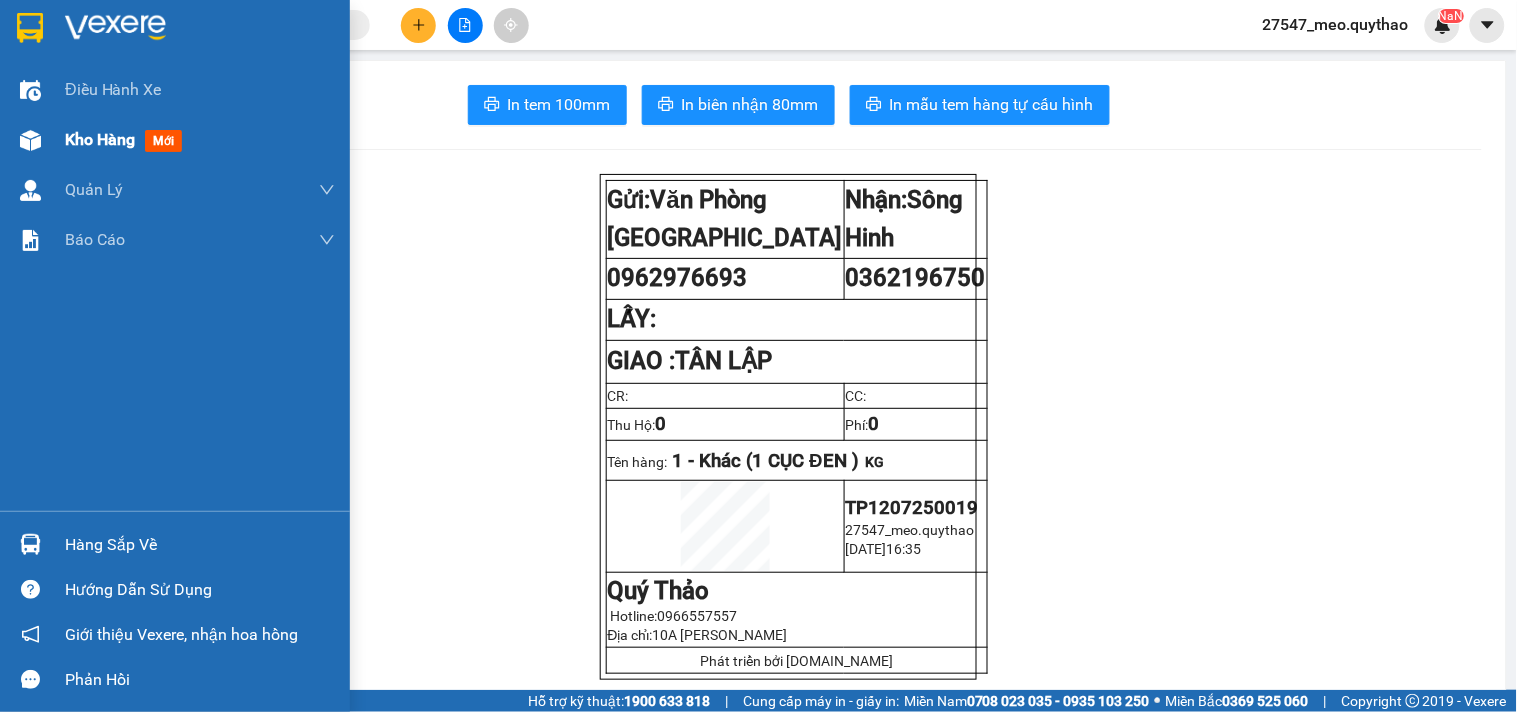 click at bounding box center (30, 140) 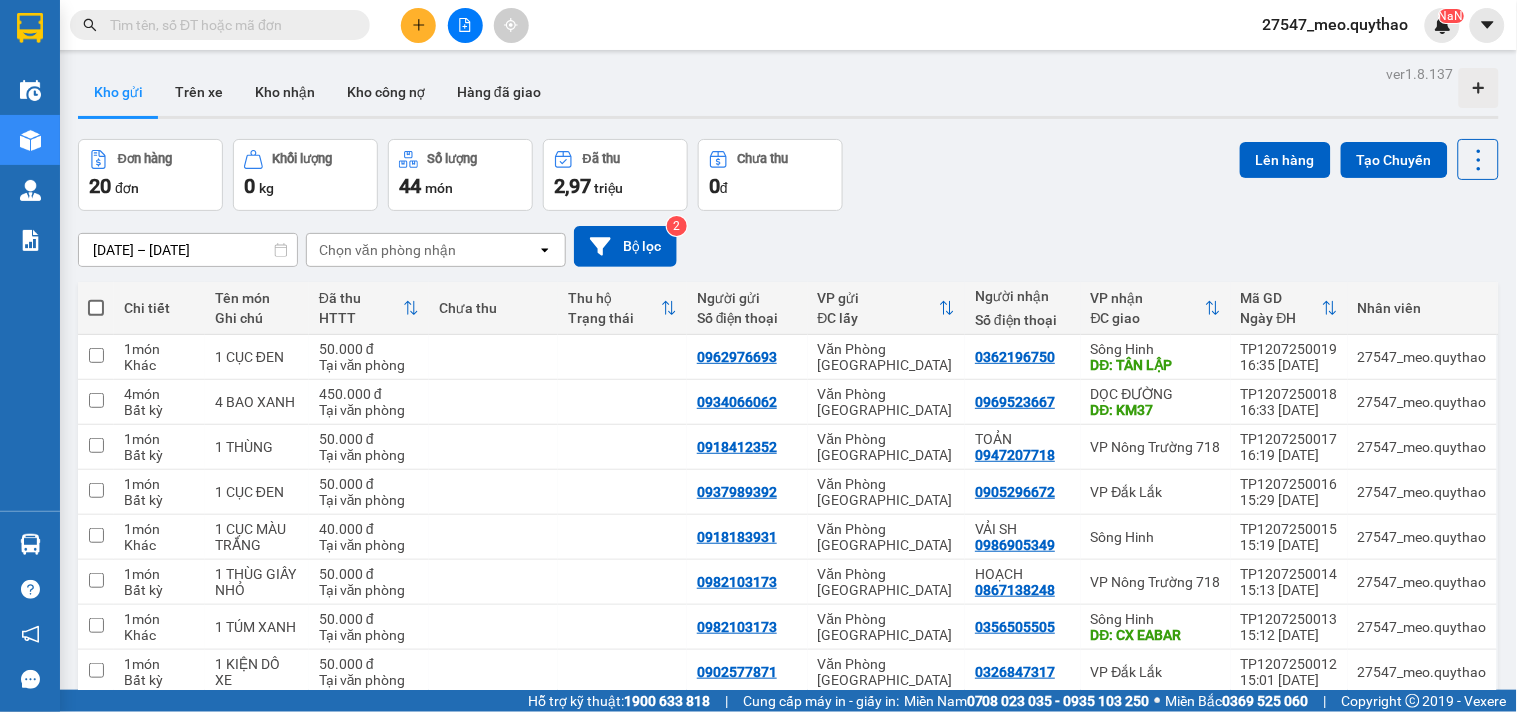 click 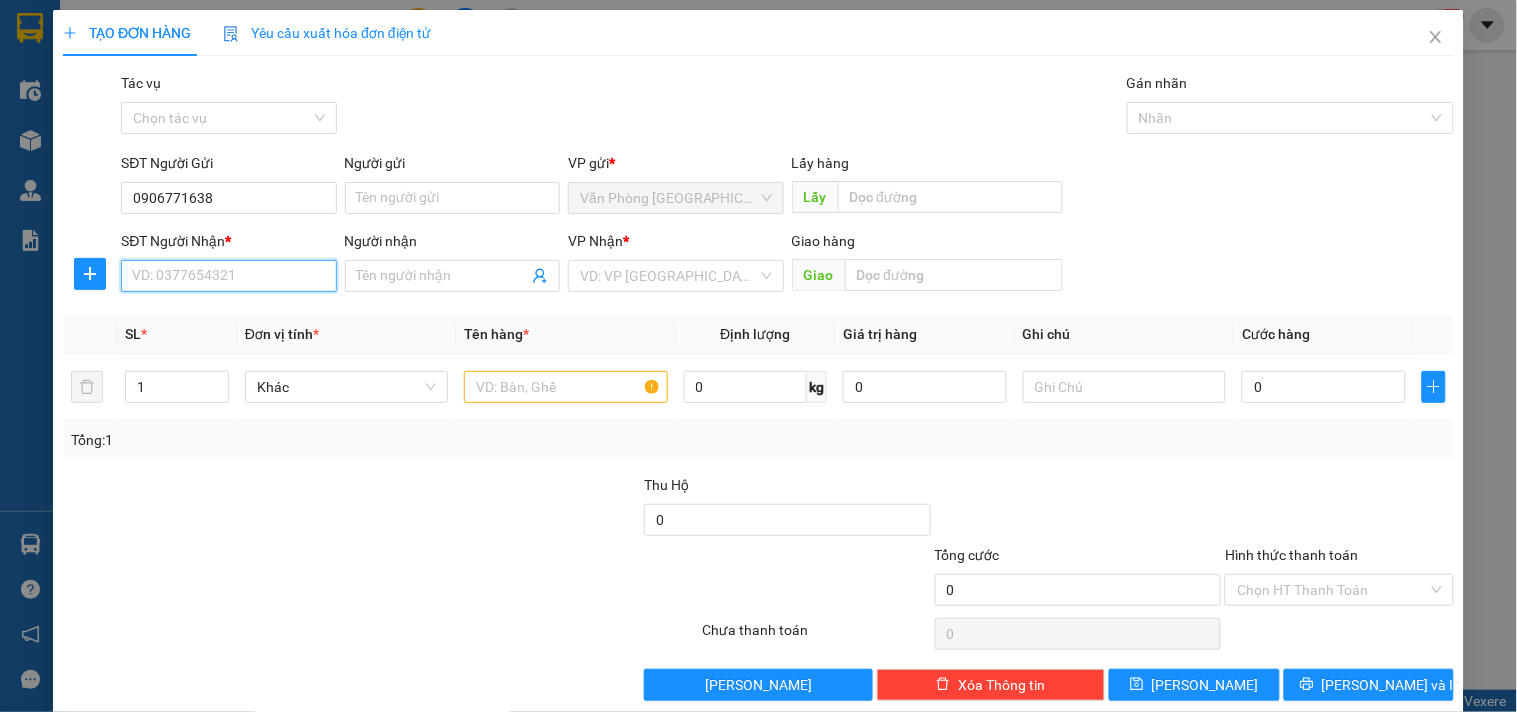 click on "SĐT Người Nhận  *" at bounding box center (228, 276) 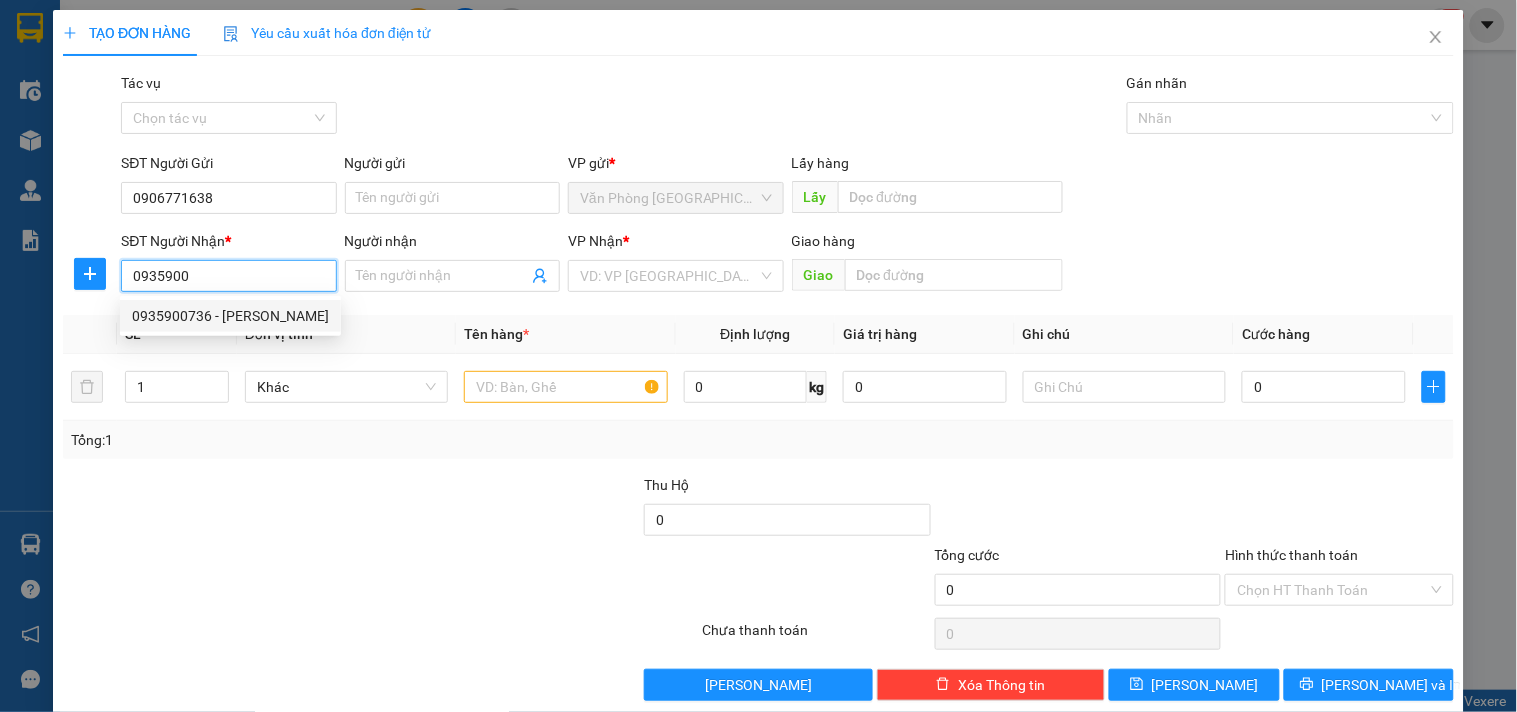 click on "0935900736 - [PERSON_NAME]" at bounding box center (230, 316) 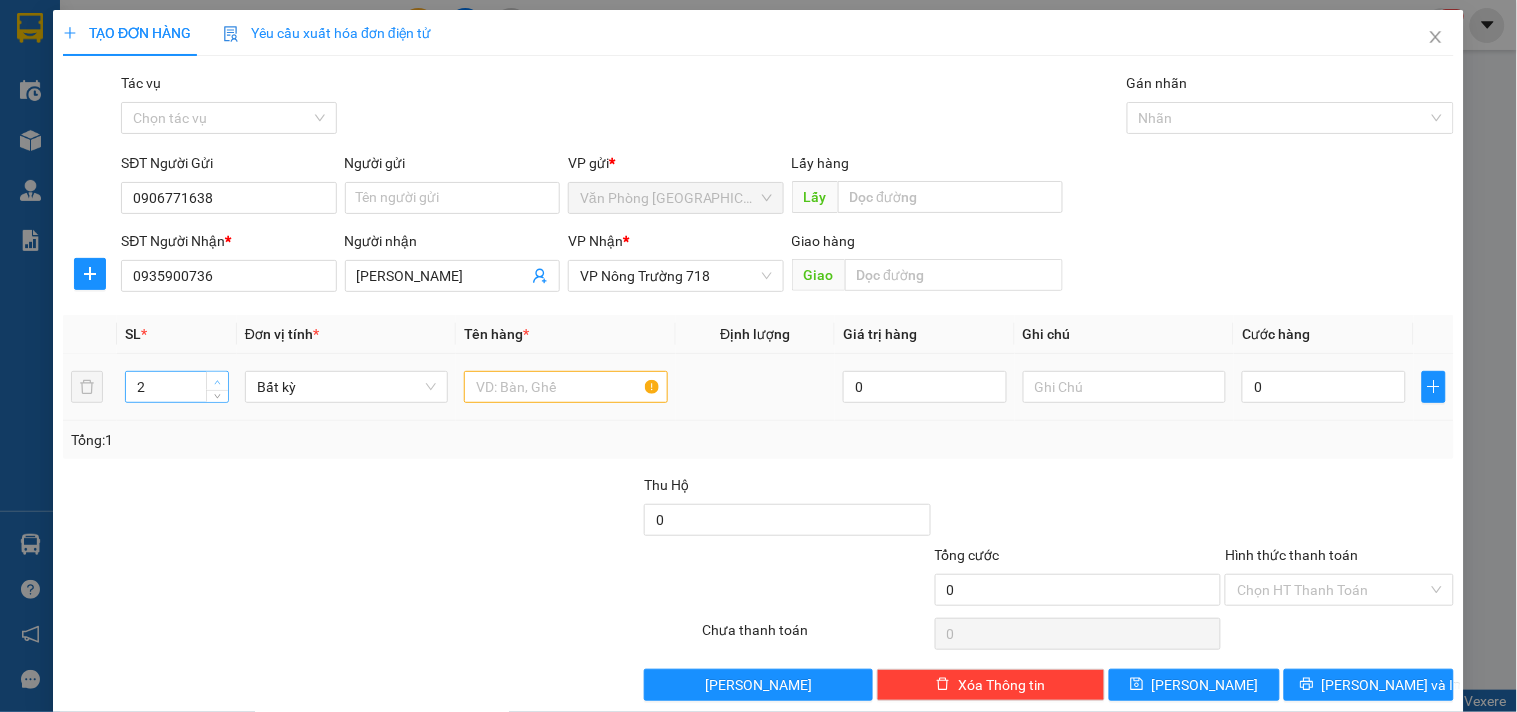 click 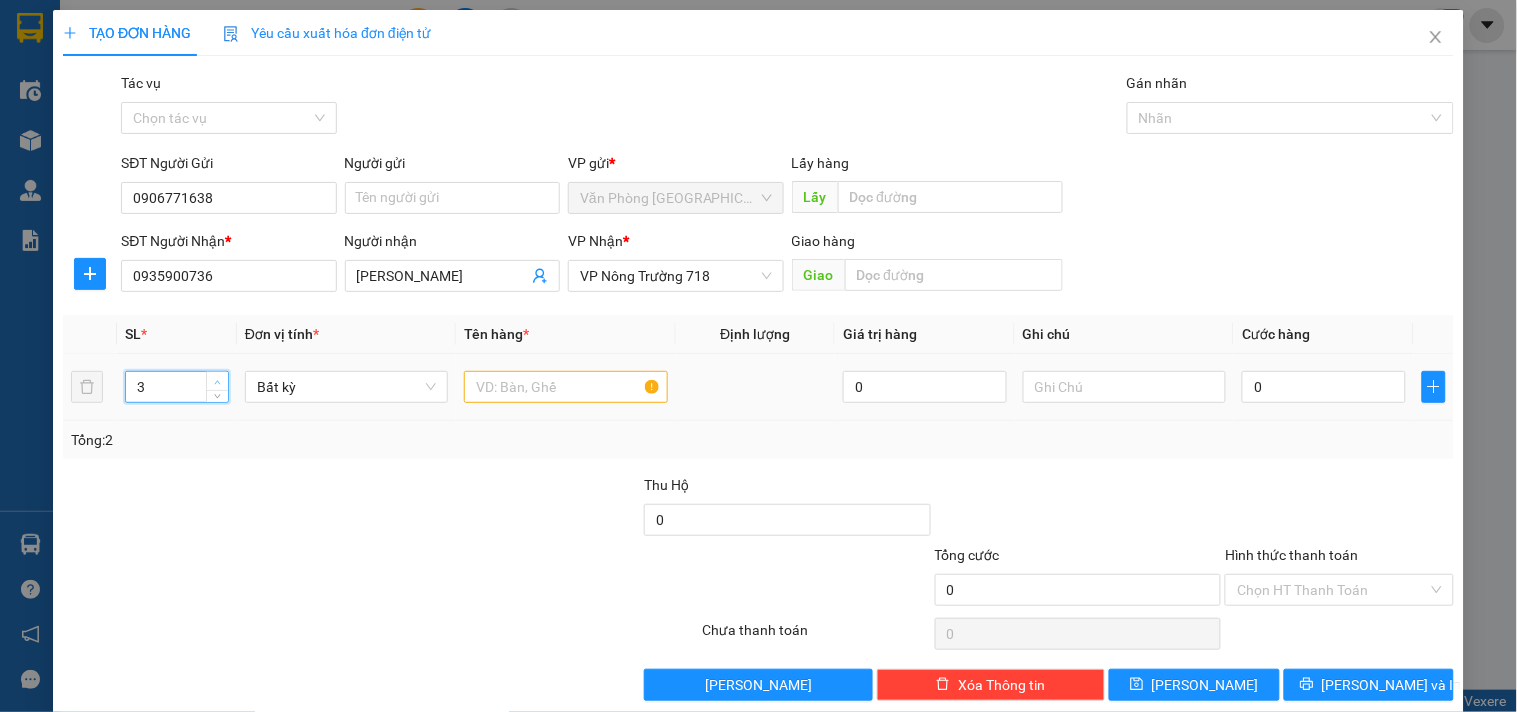 click 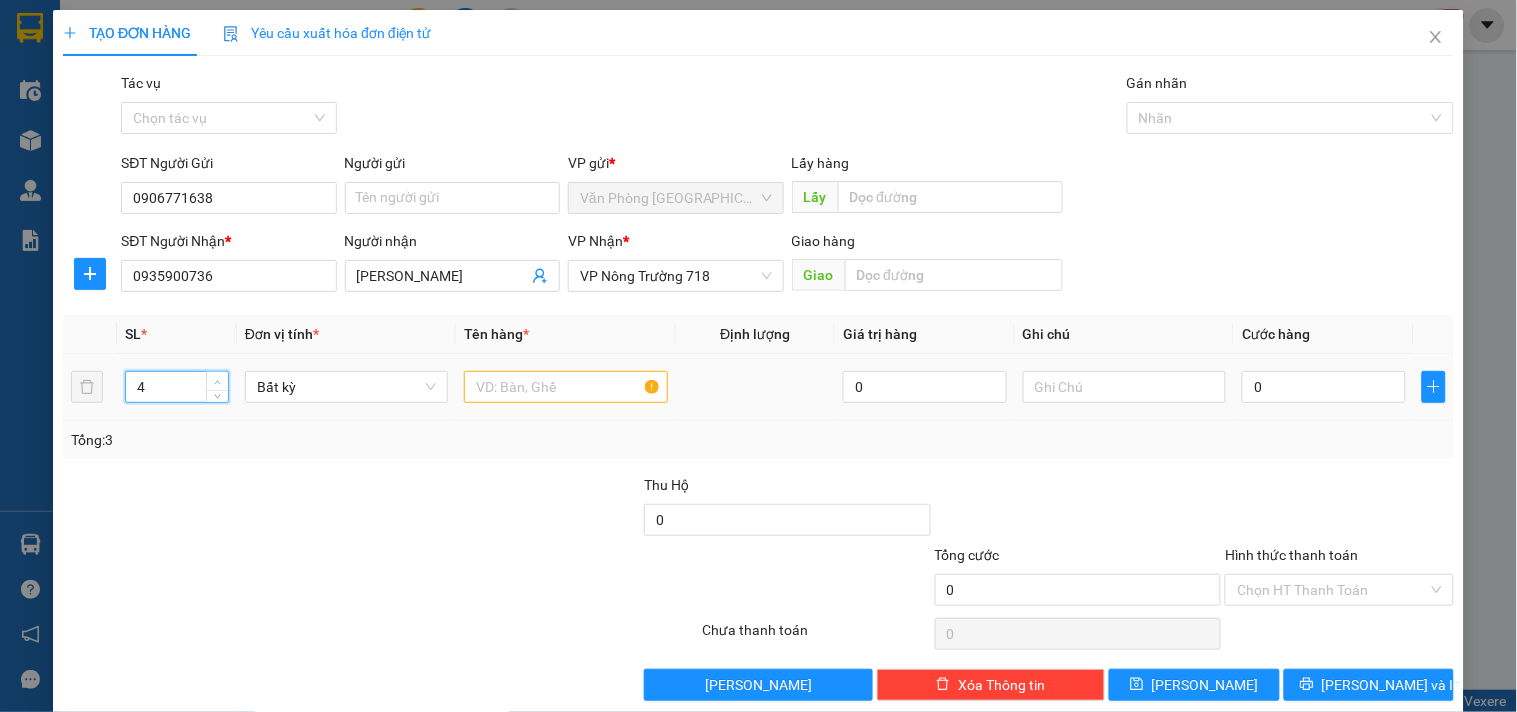 click 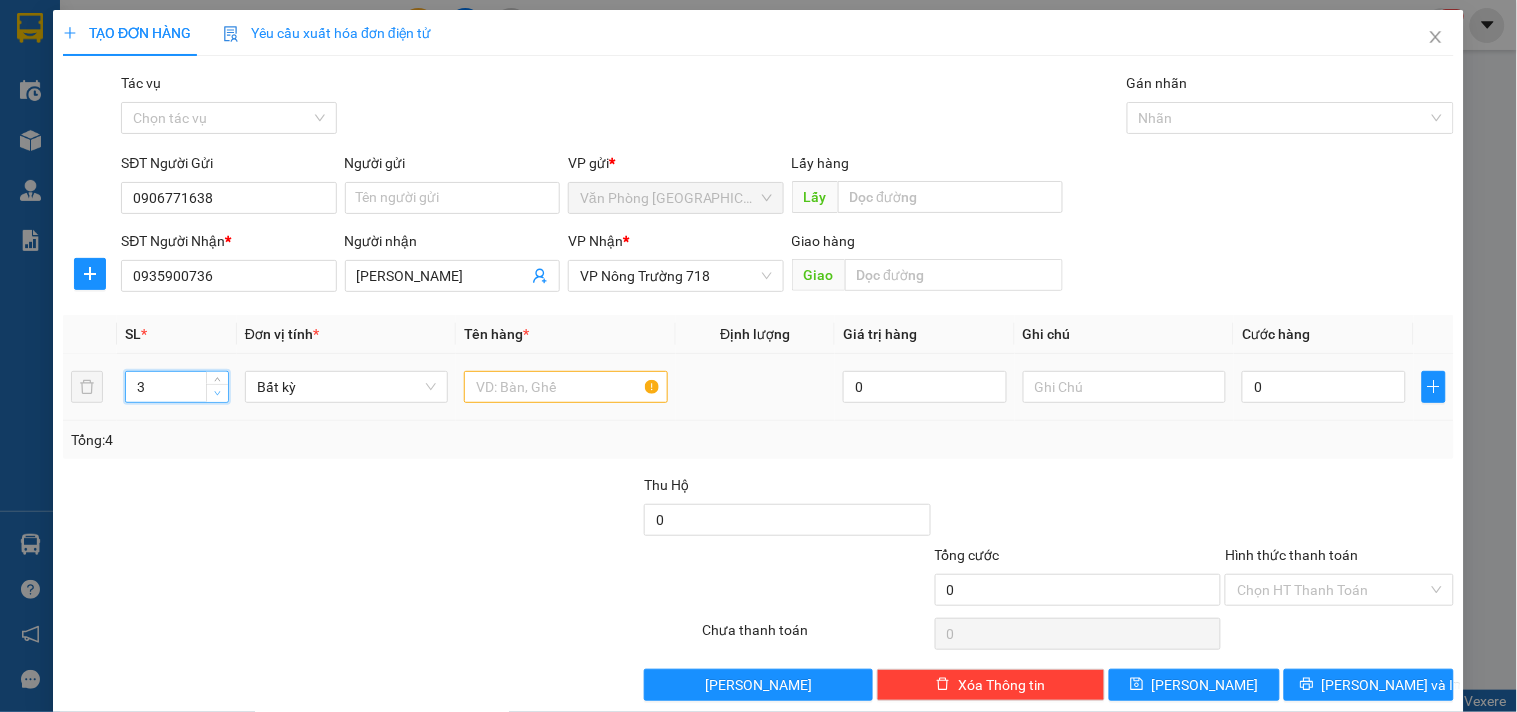 click at bounding box center (217, 393) 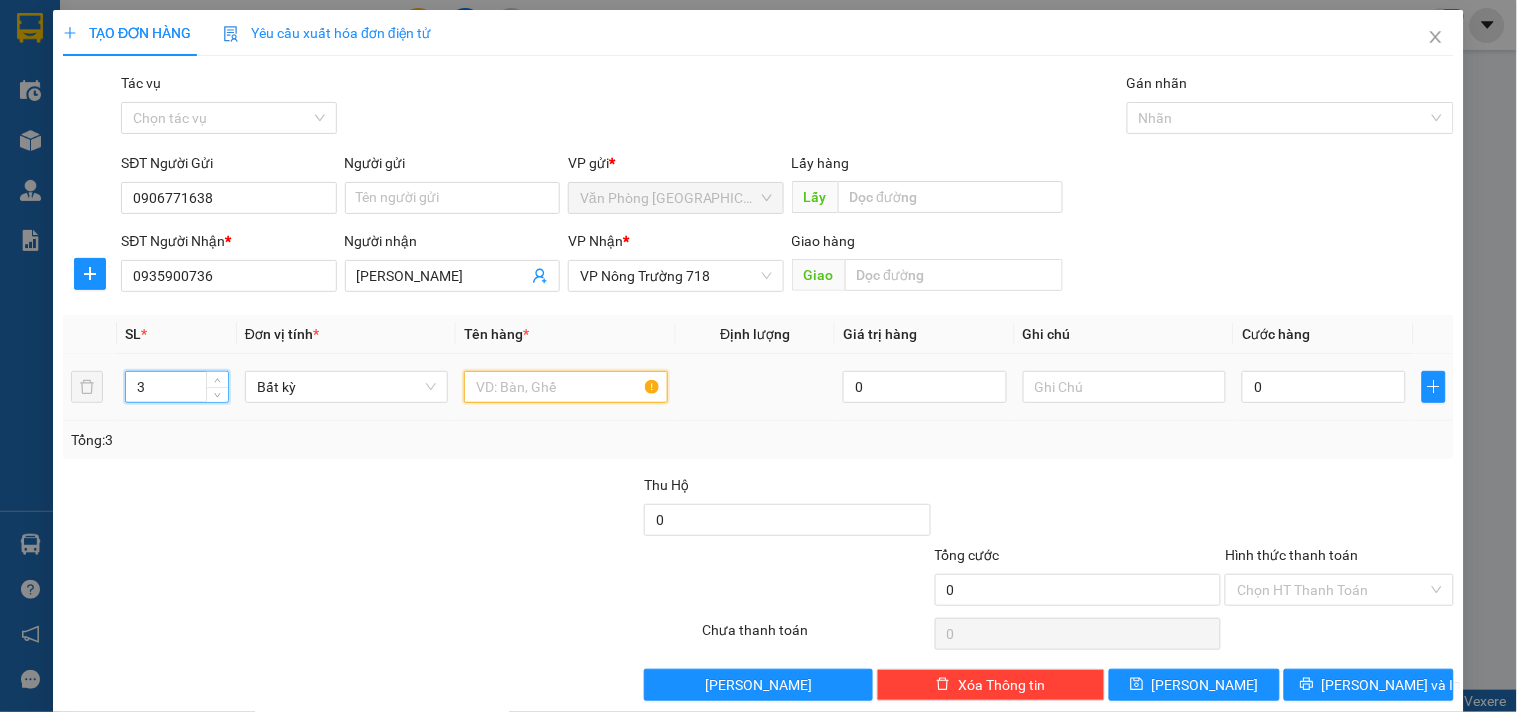 click at bounding box center [565, 387] 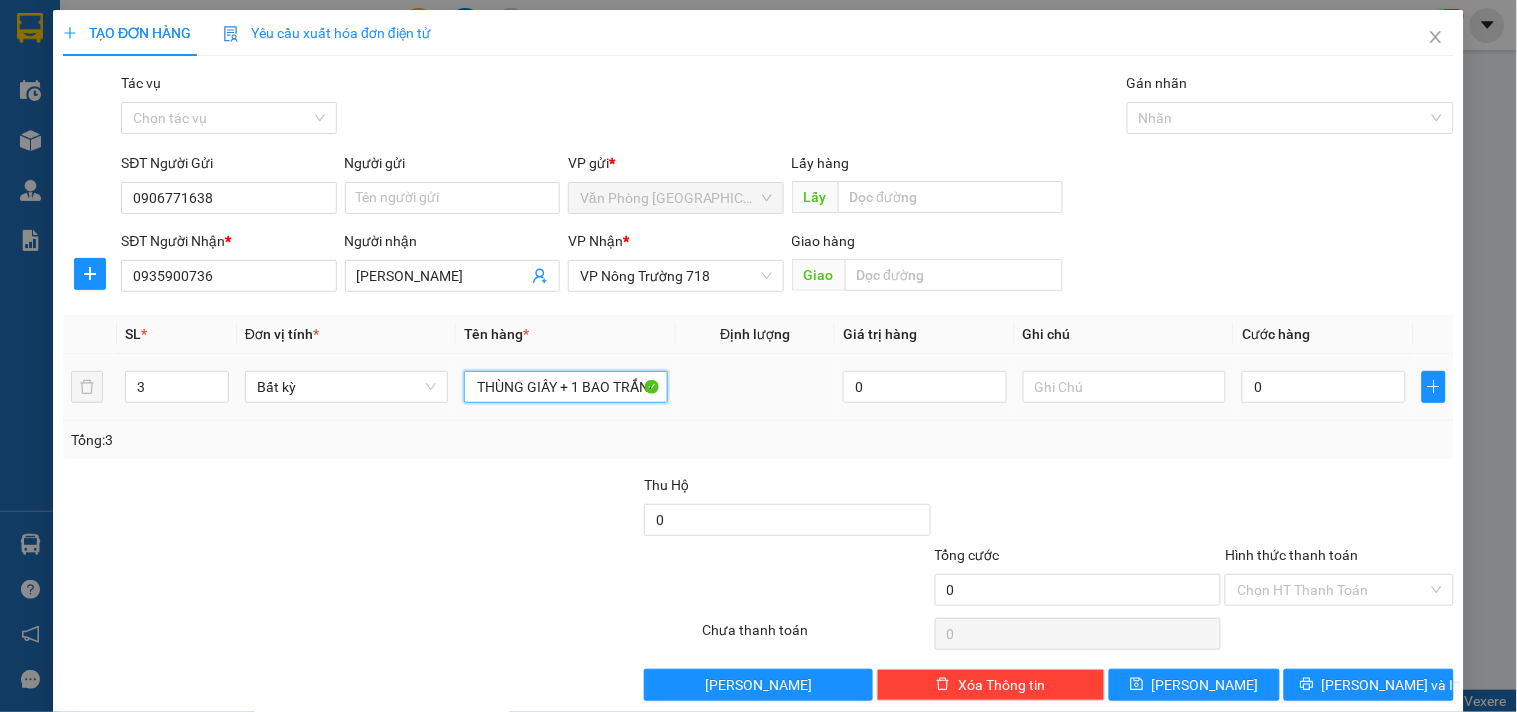 scroll, scrollTop: 0, scrollLeft: 23, axis: horizontal 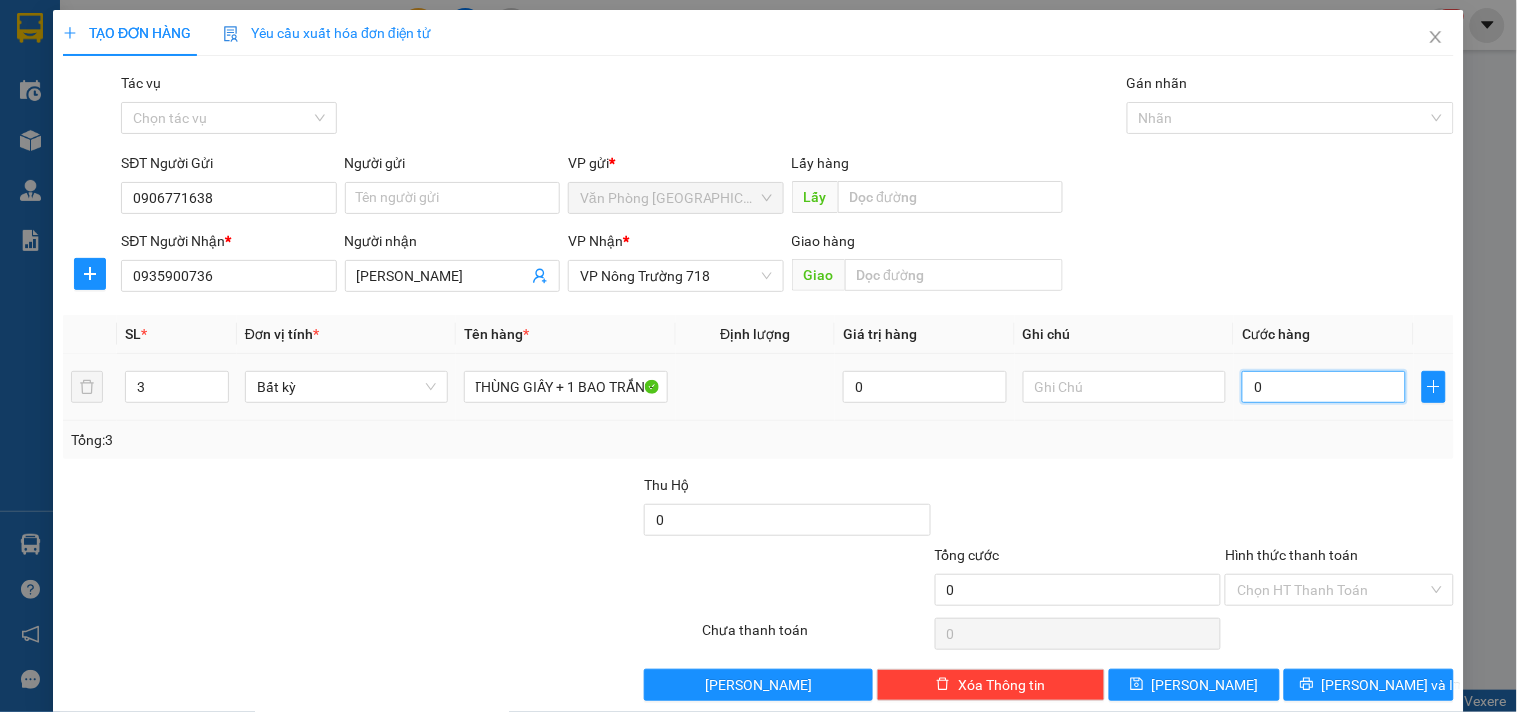 click on "0" at bounding box center [1324, 387] 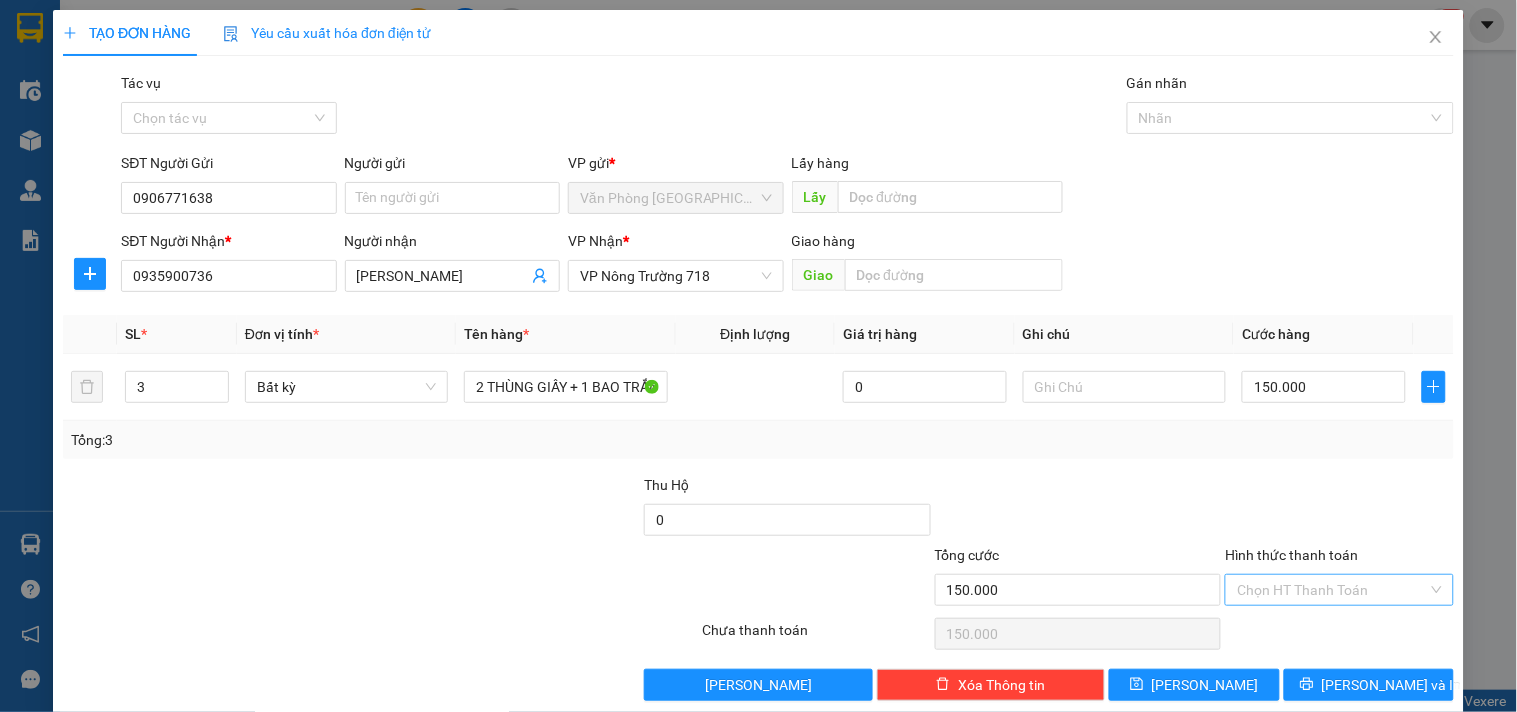 click on "Hình thức thanh toán" at bounding box center (1332, 590) 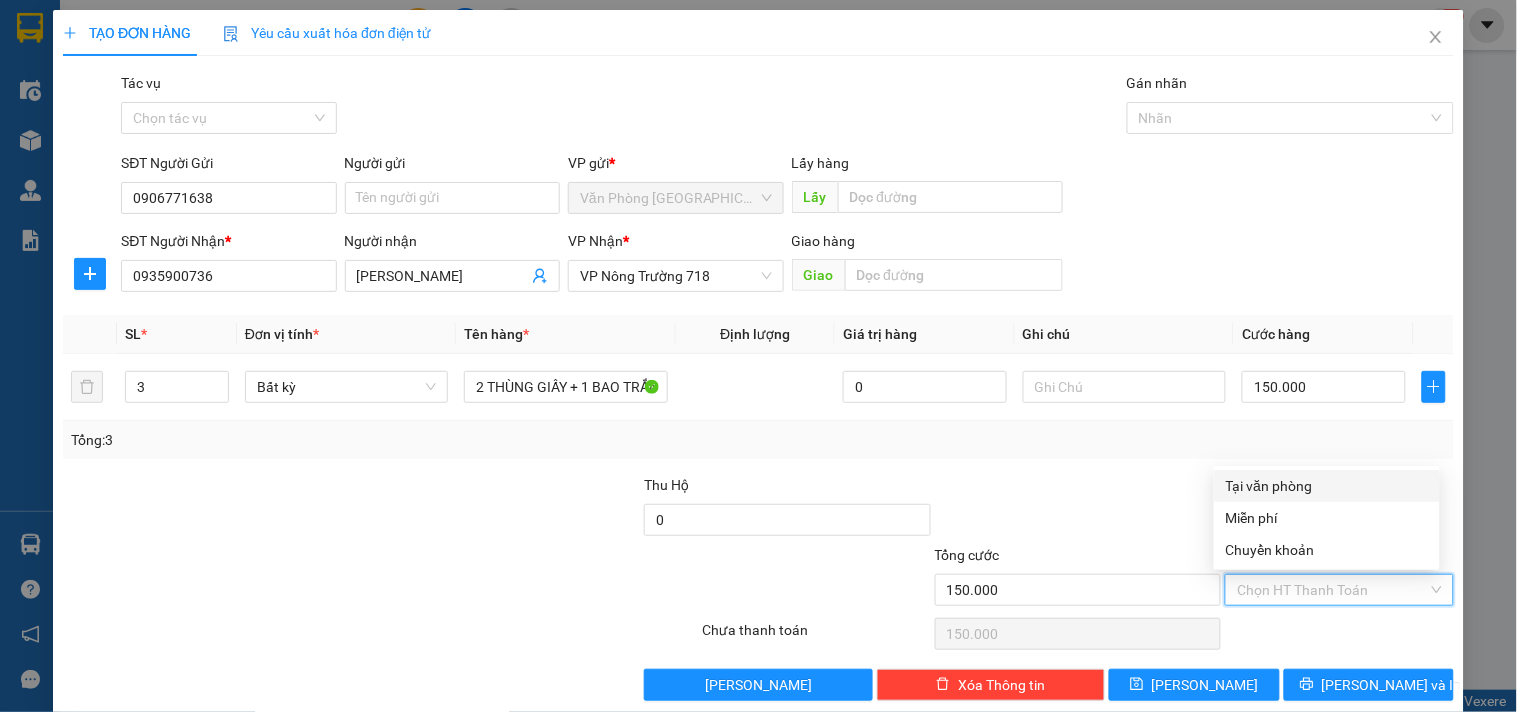 click on "Tại văn phòng" at bounding box center [1327, 486] 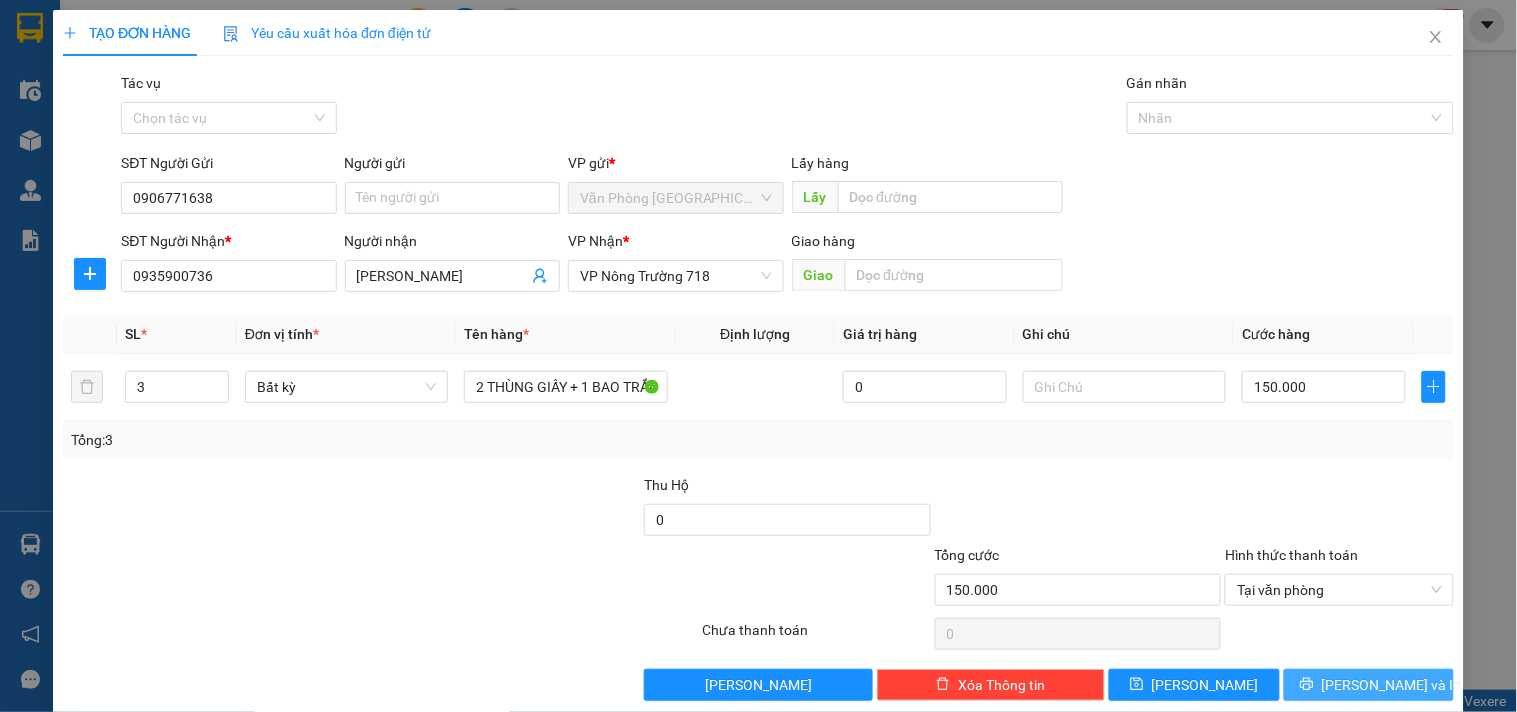 click 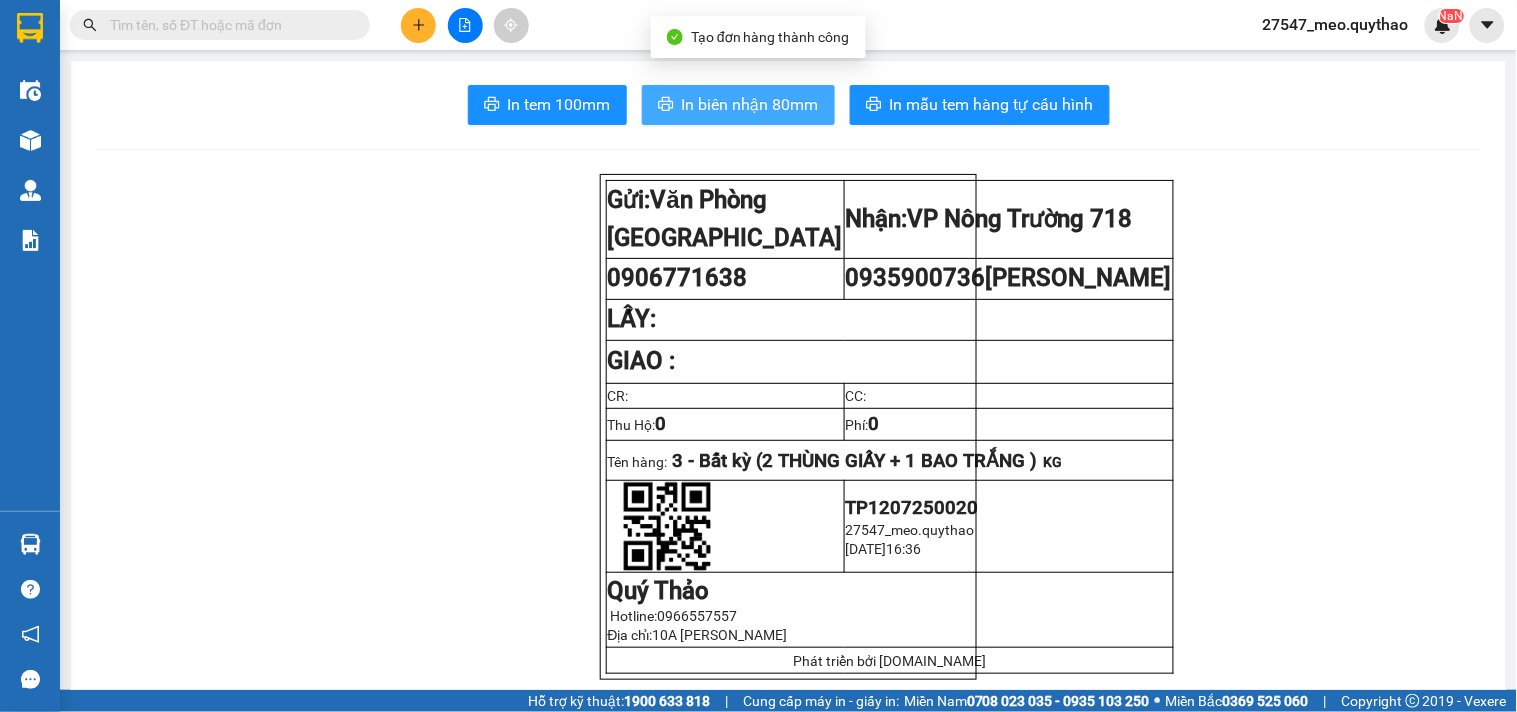 click on "In biên nhận 80mm" at bounding box center (750, 104) 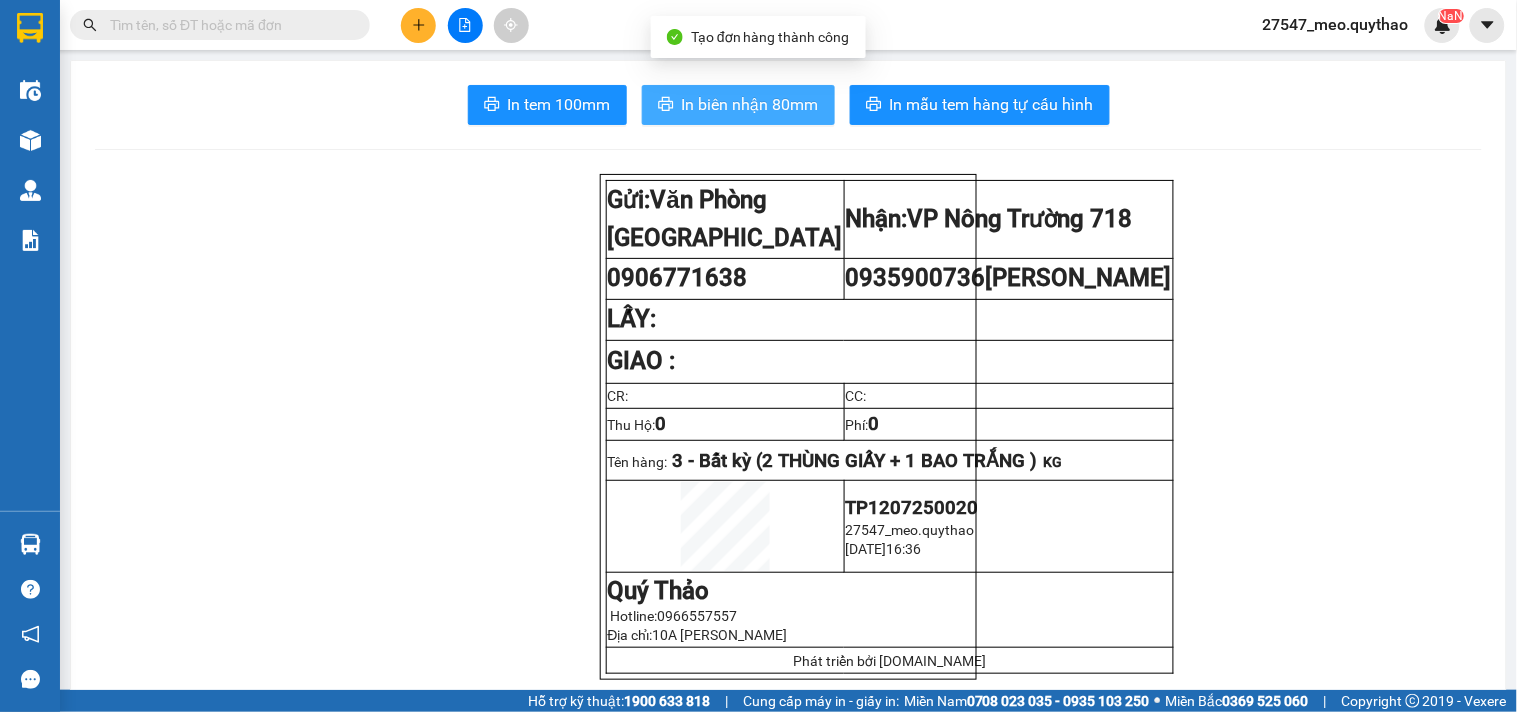 scroll, scrollTop: 0, scrollLeft: 0, axis: both 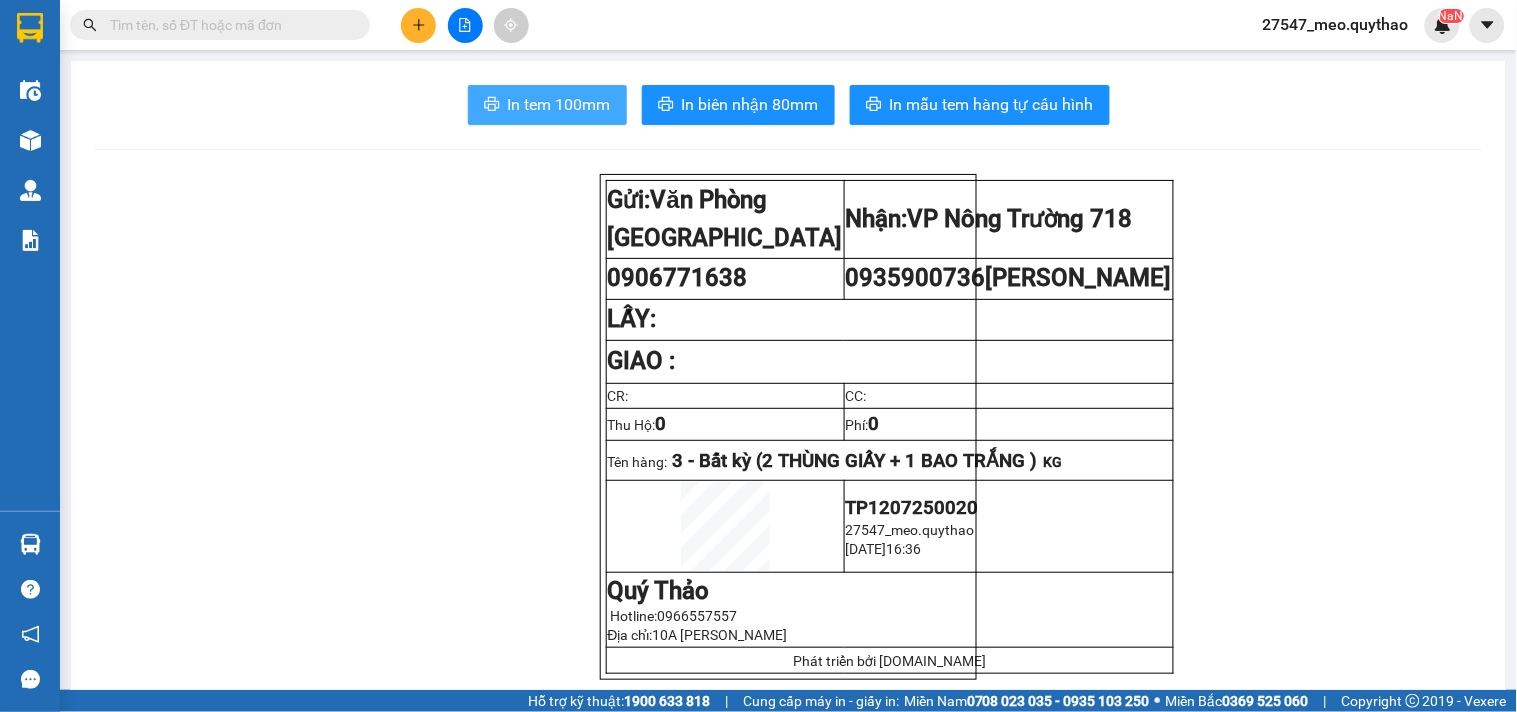 click on "In tem 100mm" at bounding box center (559, 104) 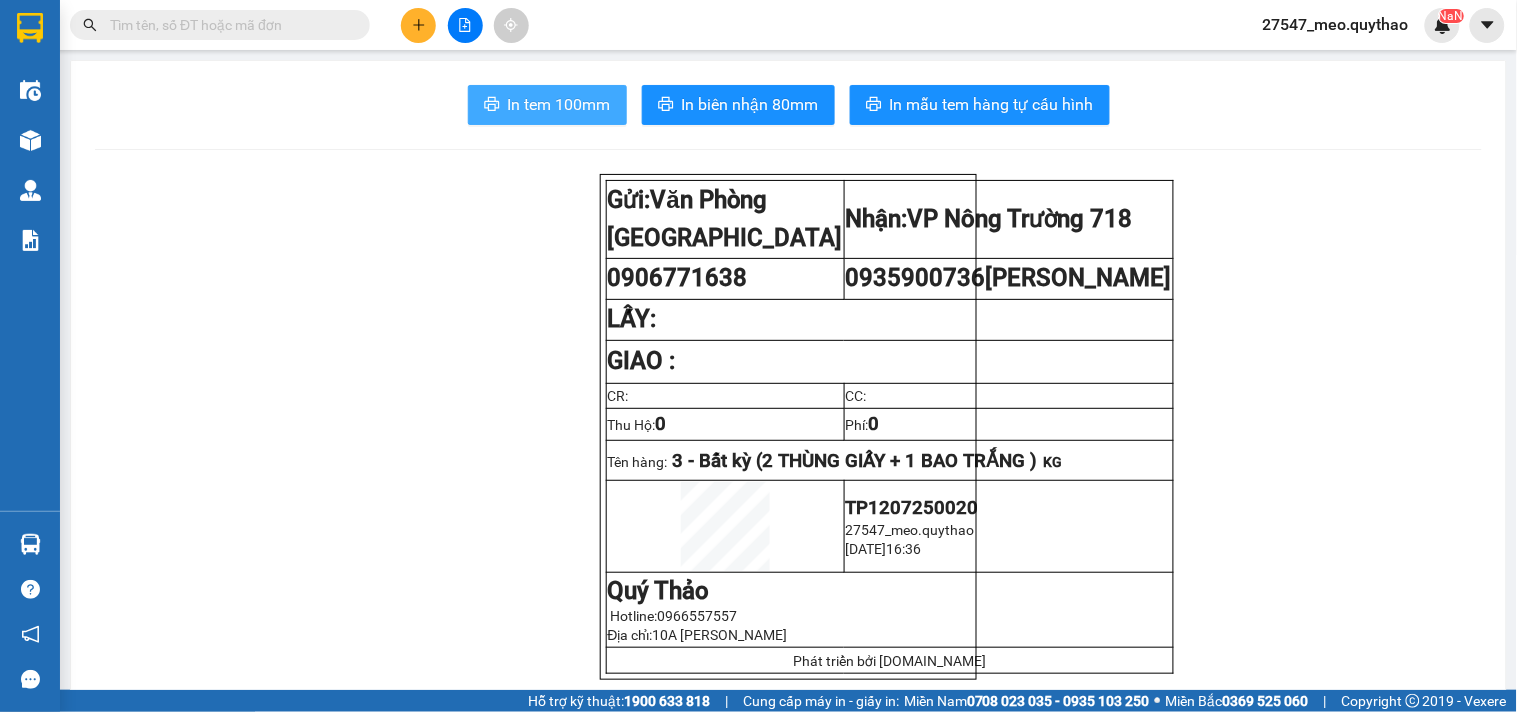 scroll, scrollTop: 0, scrollLeft: 0, axis: both 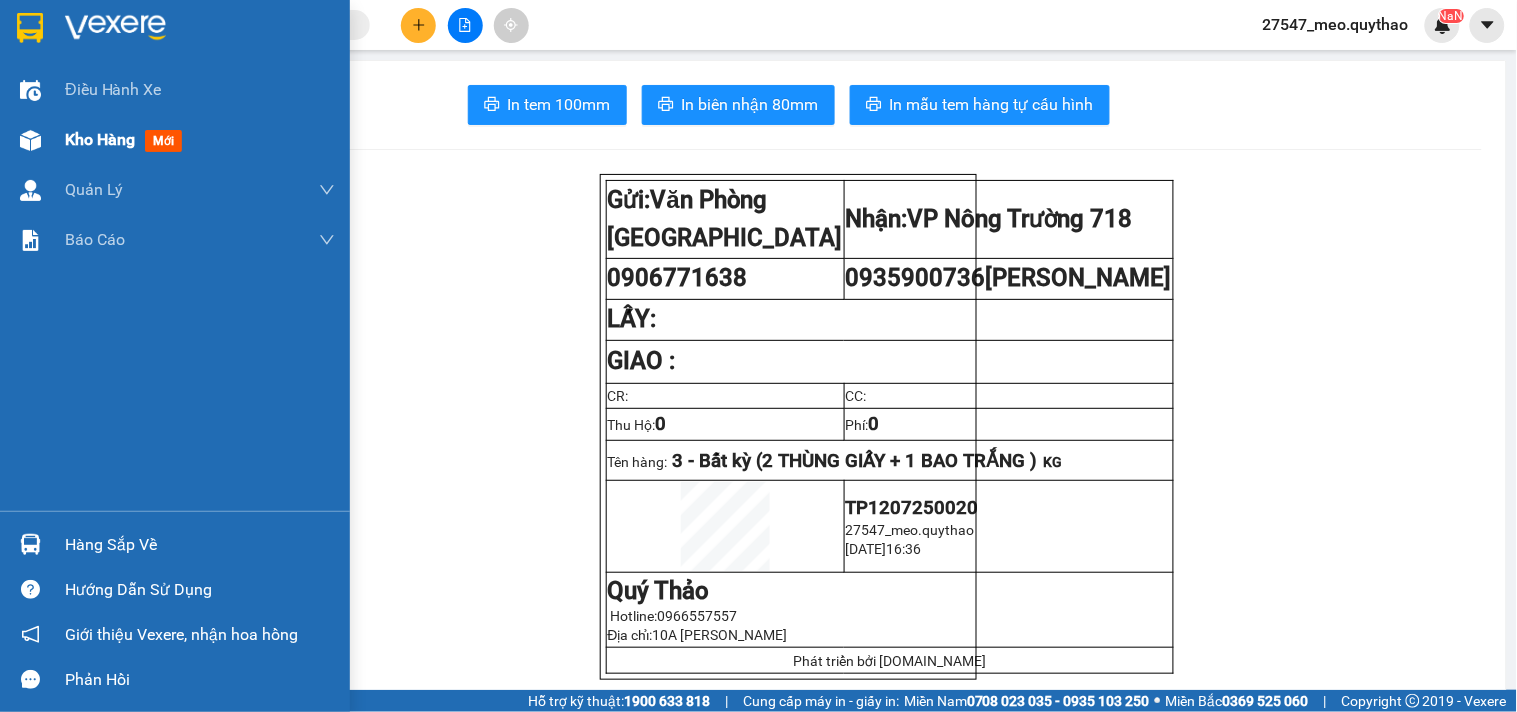 click on "Kho hàng" at bounding box center (100, 139) 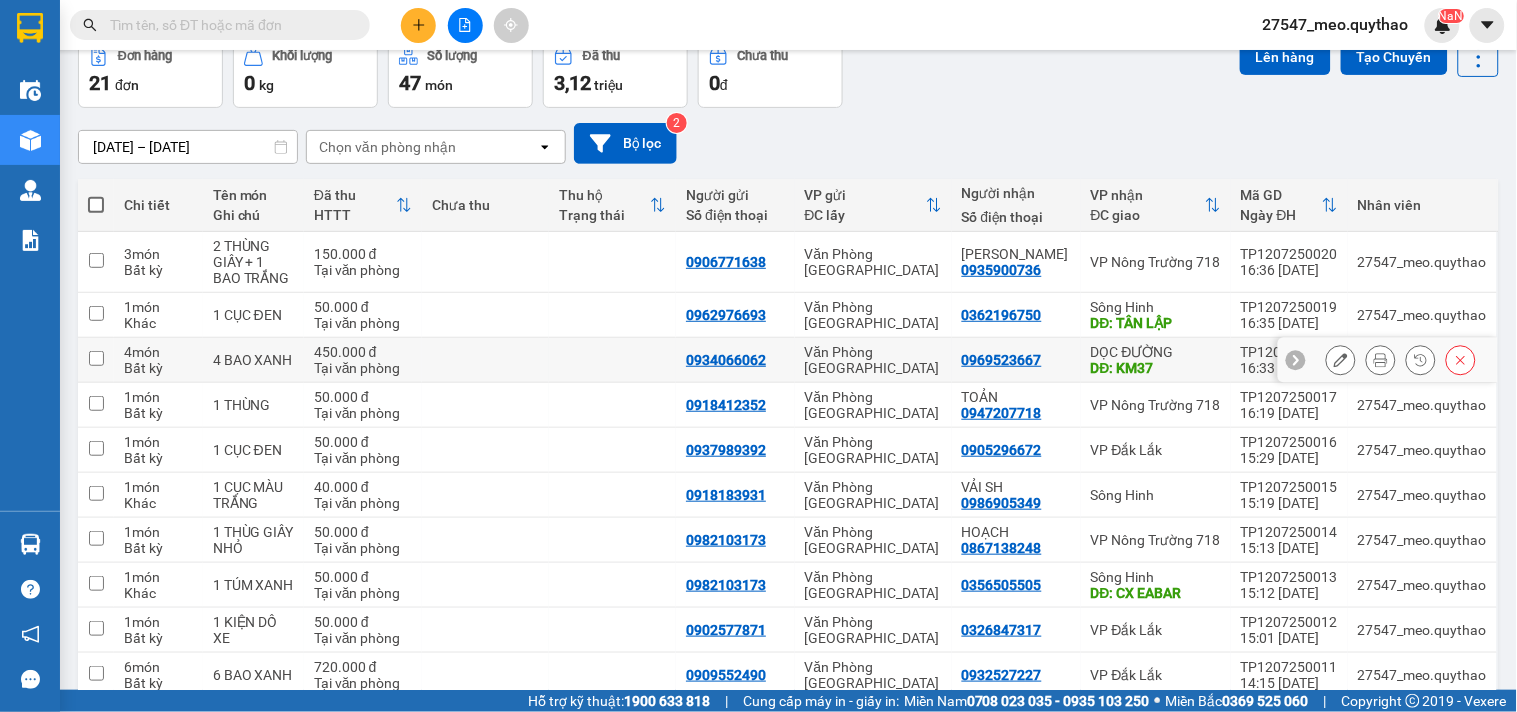 scroll, scrollTop: 194, scrollLeft: 0, axis: vertical 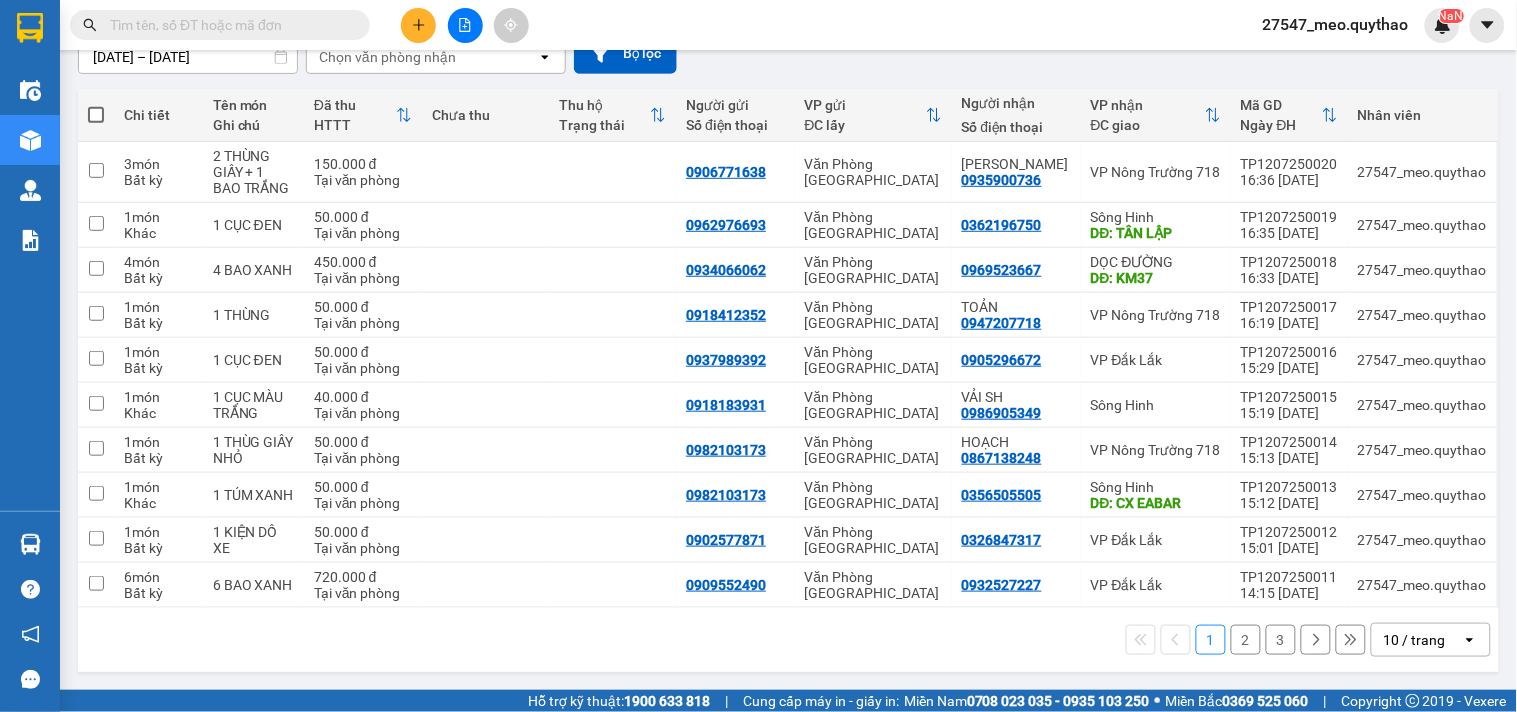 click on "2" at bounding box center (1246, 640) 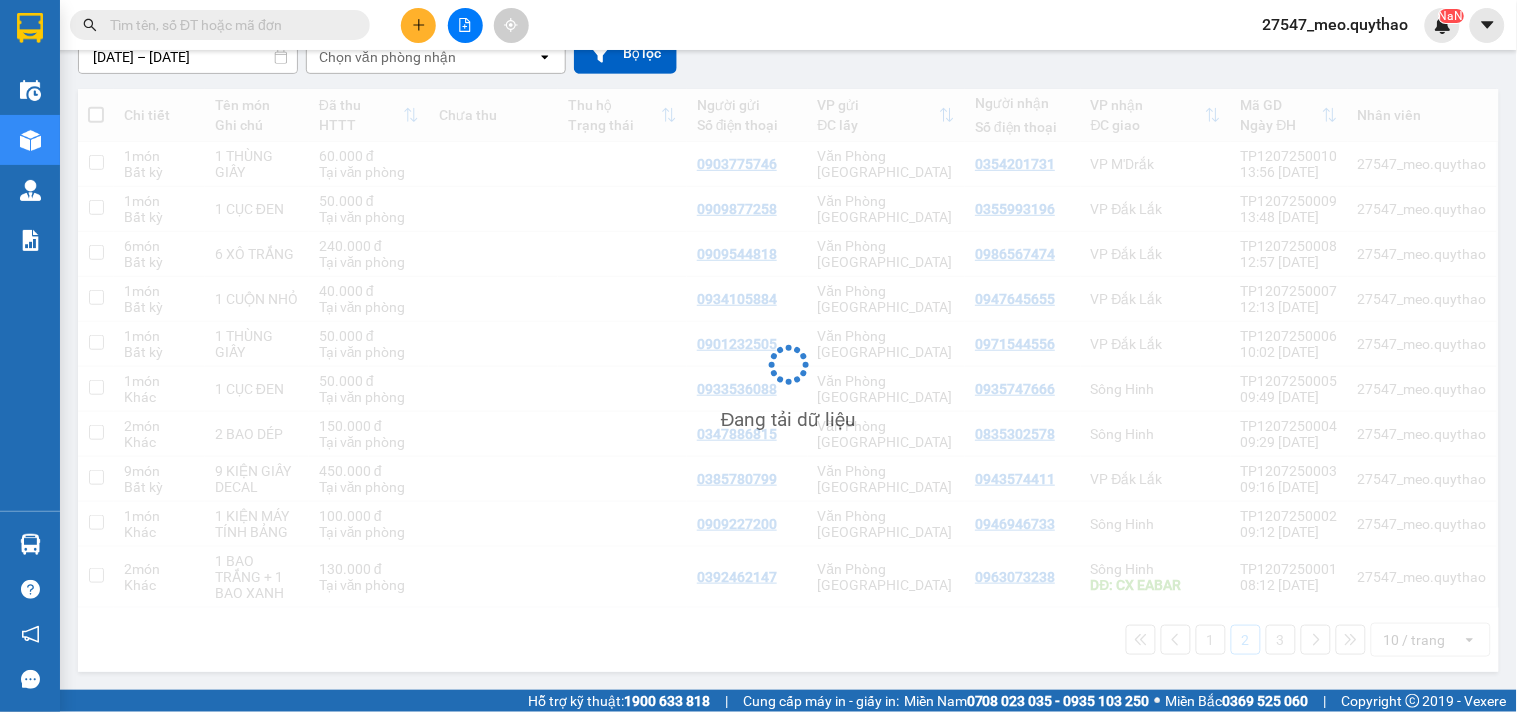 scroll, scrollTop: 194, scrollLeft: 0, axis: vertical 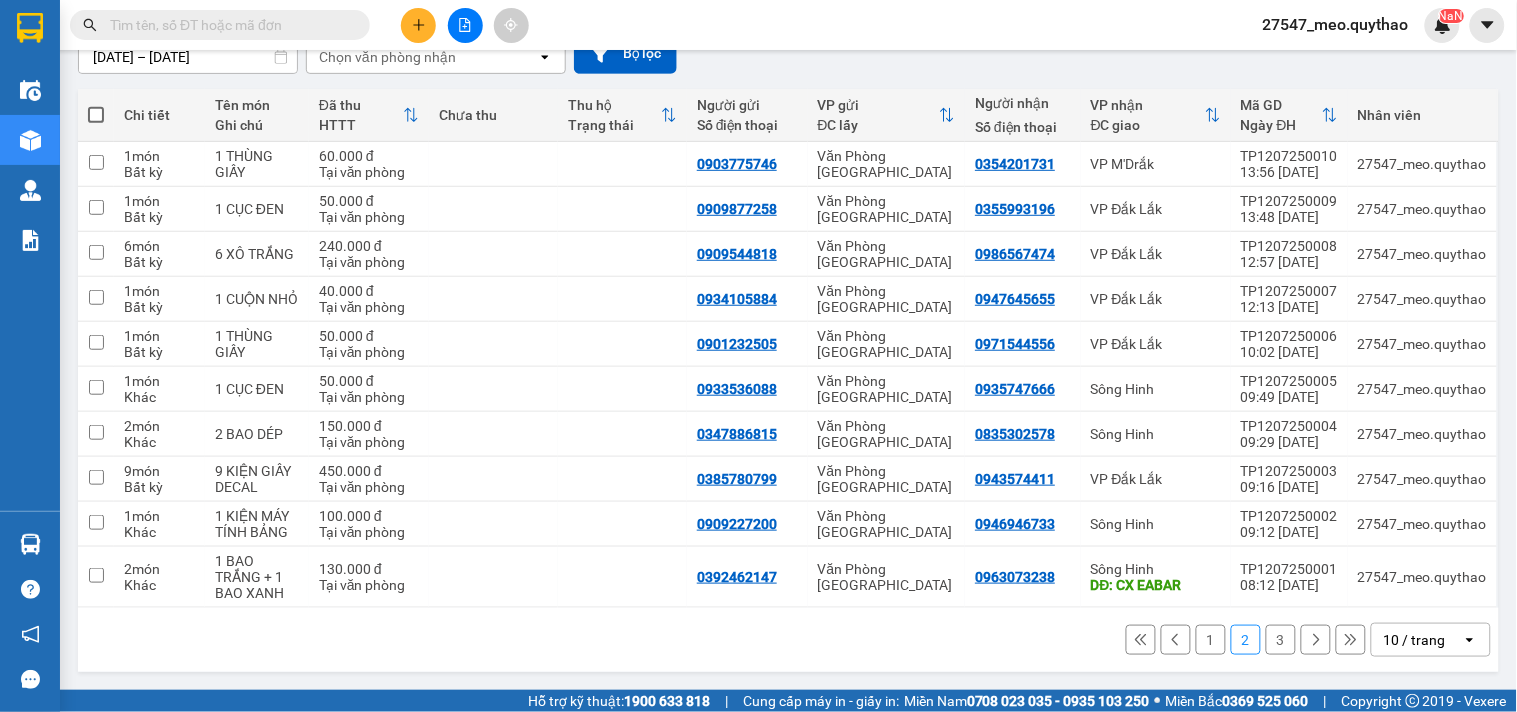 click on "3" at bounding box center (1281, 640) 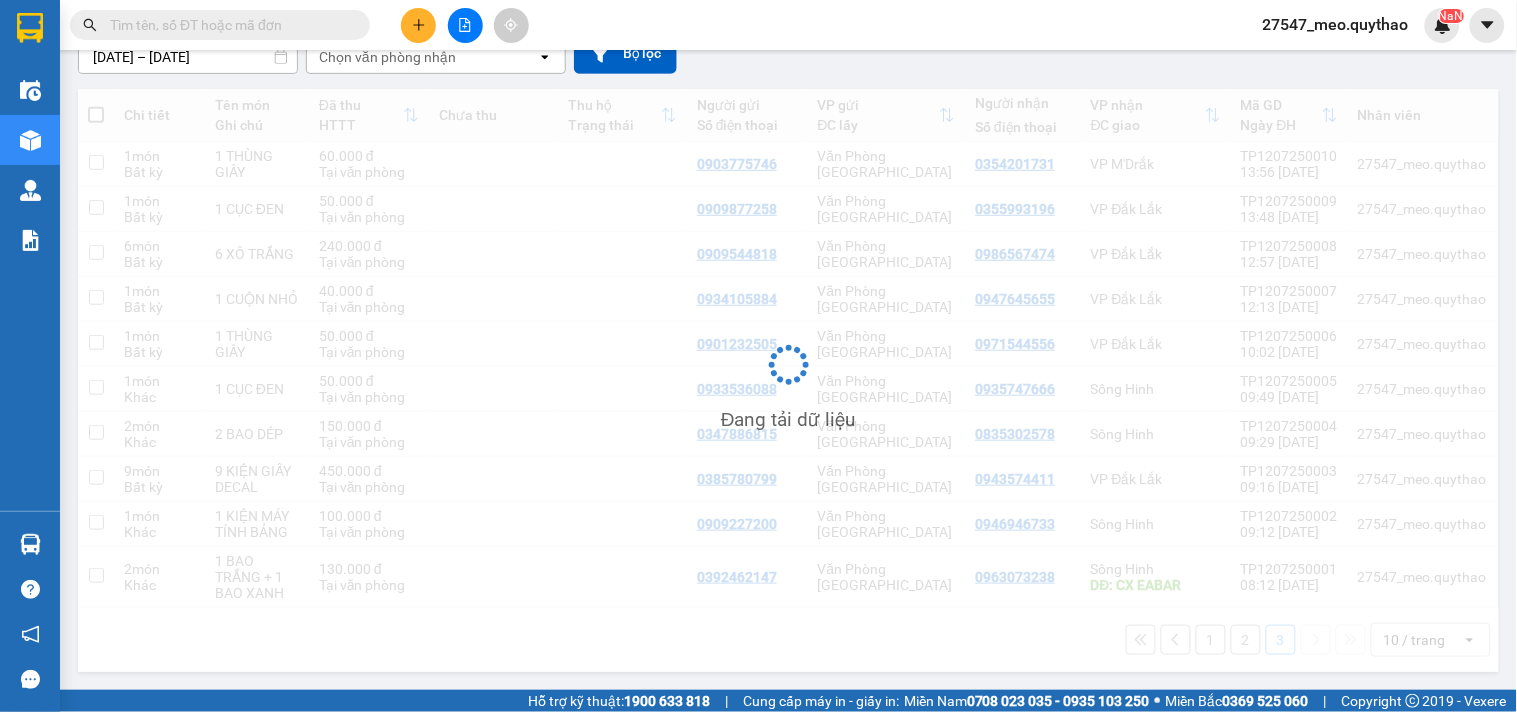 scroll, scrollTop: 92, scrollLeft: 0, axis: vertical 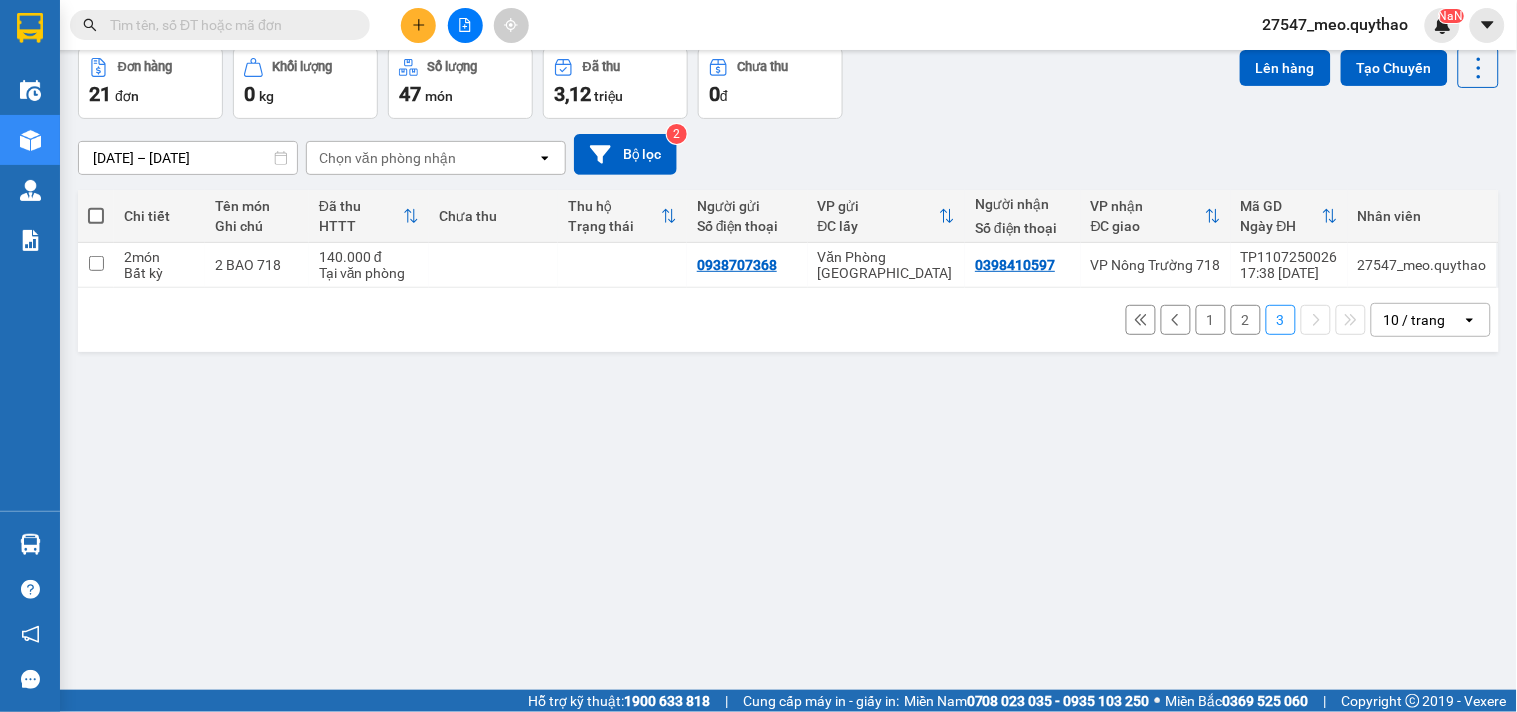 click on "1" at bounding box center [1211, 320] 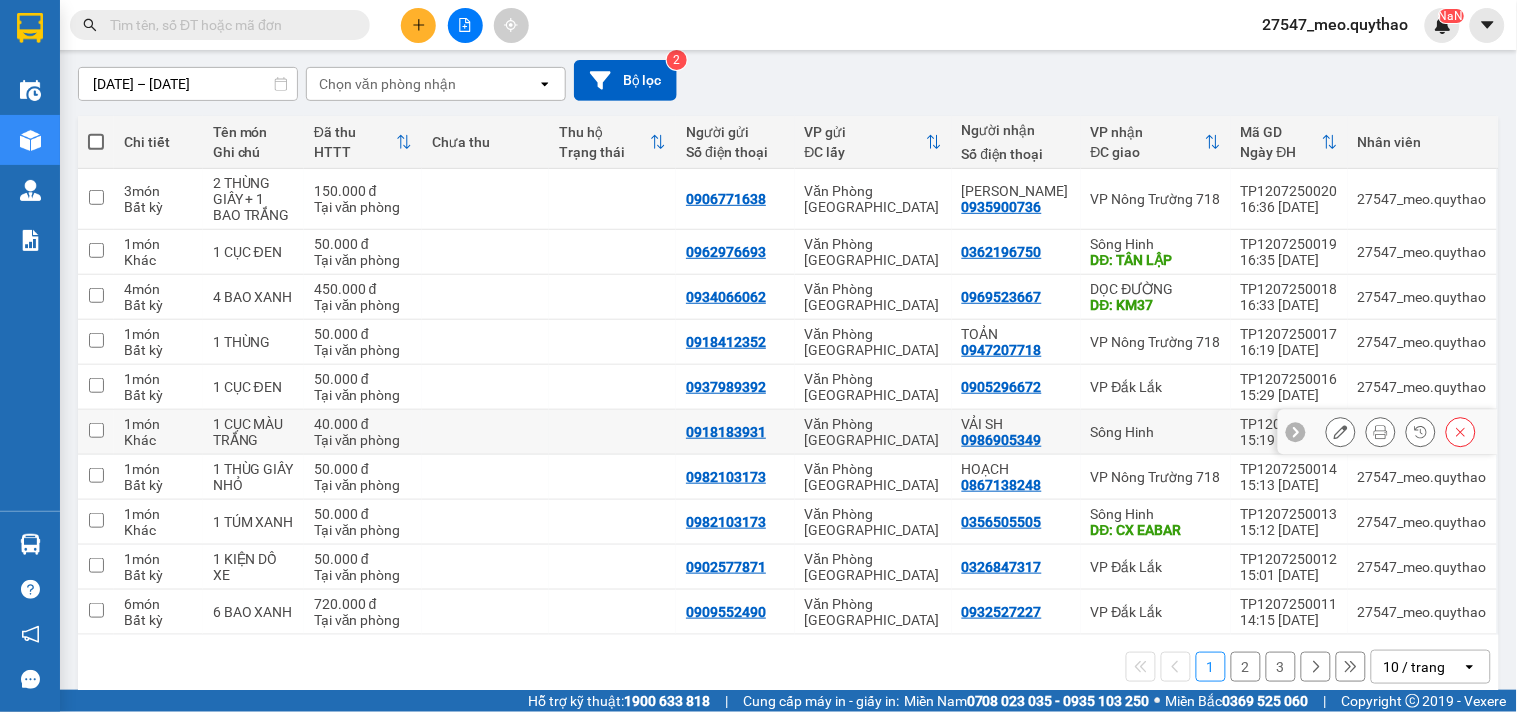 scroll, scrollTop: 194, scrollLeft: 0, axis: vertical 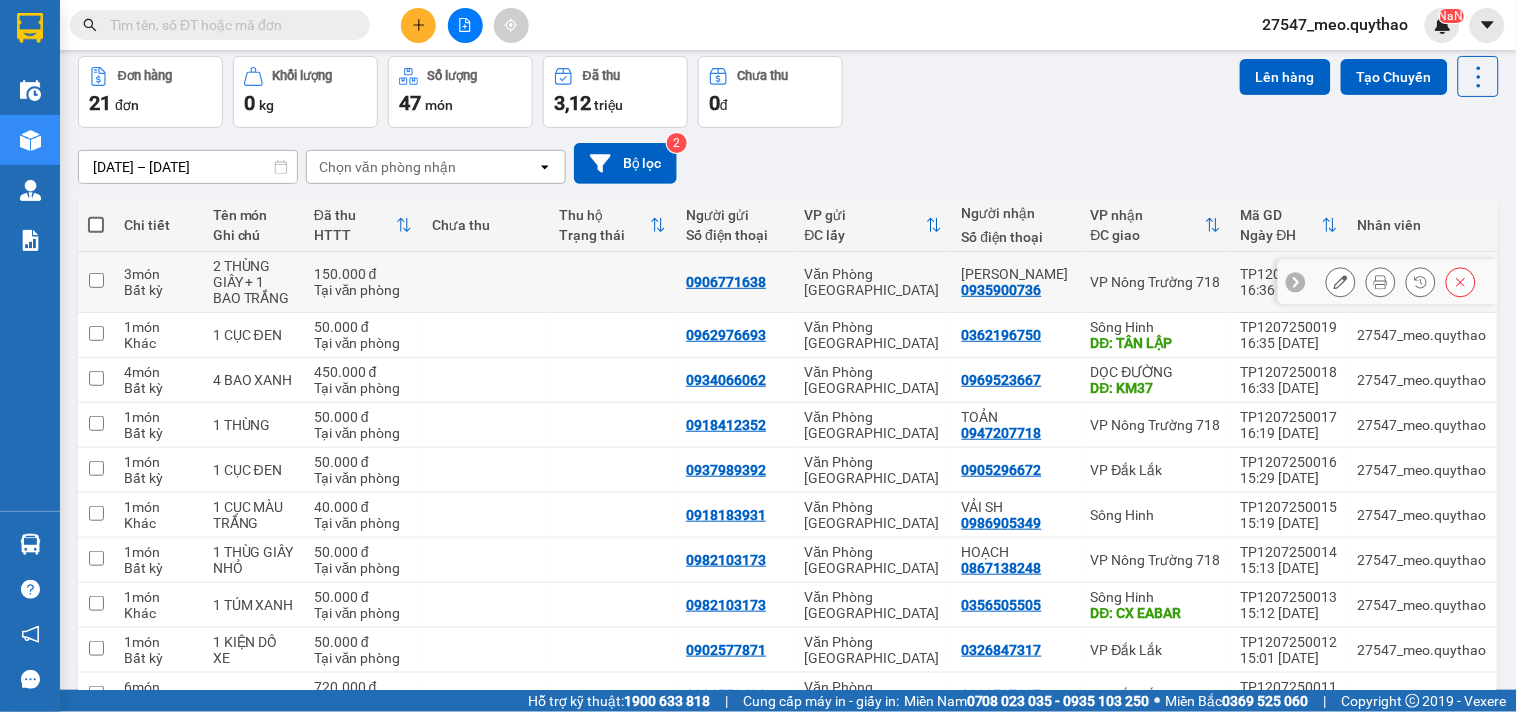 click at bounding box center [1341, 282] 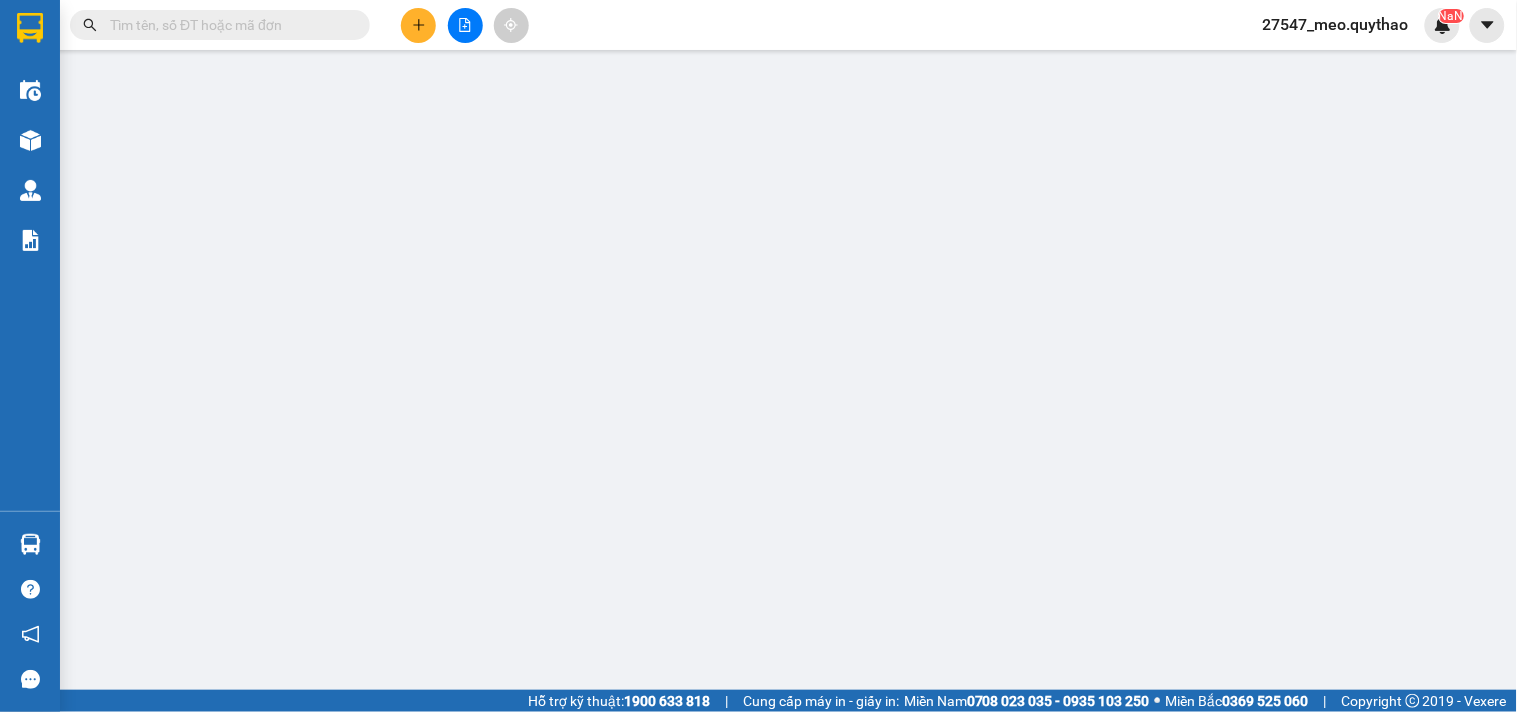 scroll, scrollTop: 0, scrollLeft: 0, axis: both 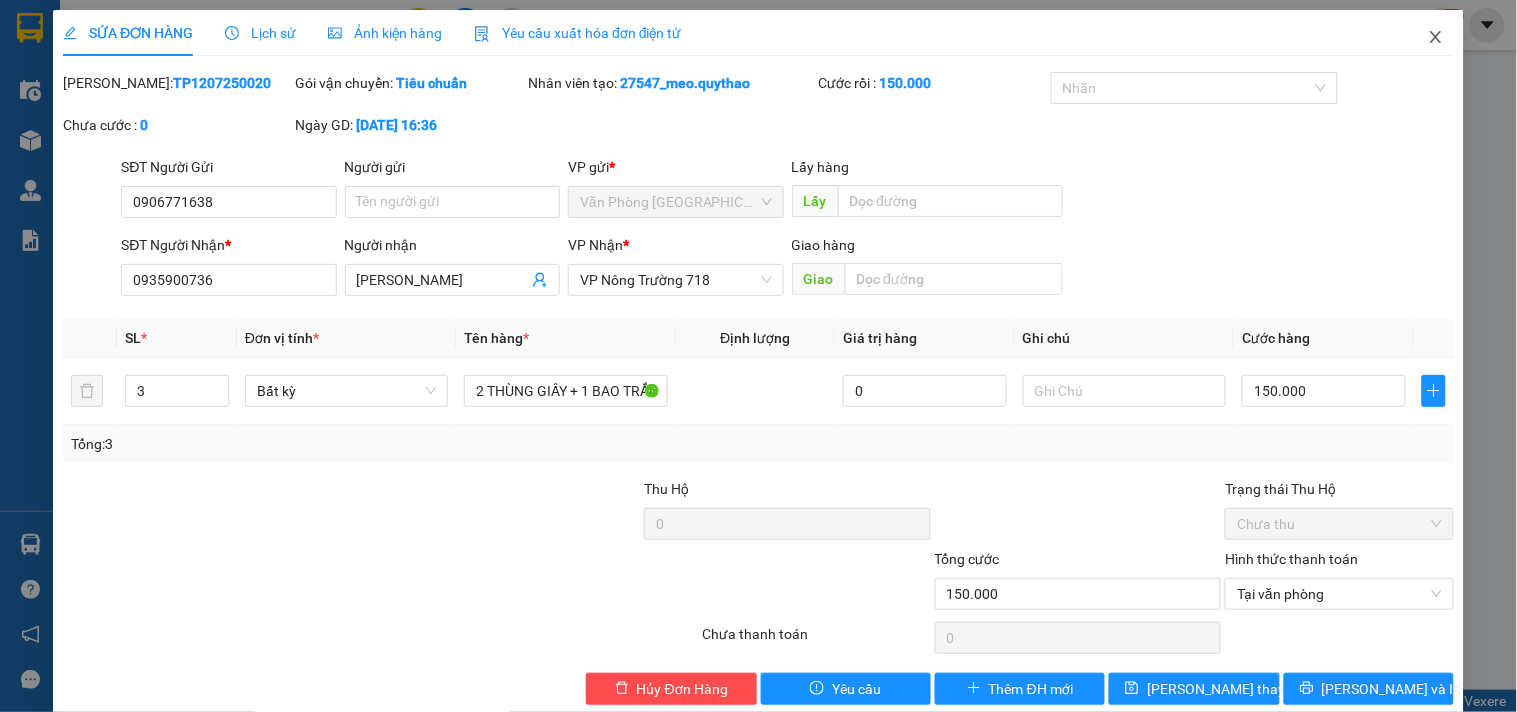 click 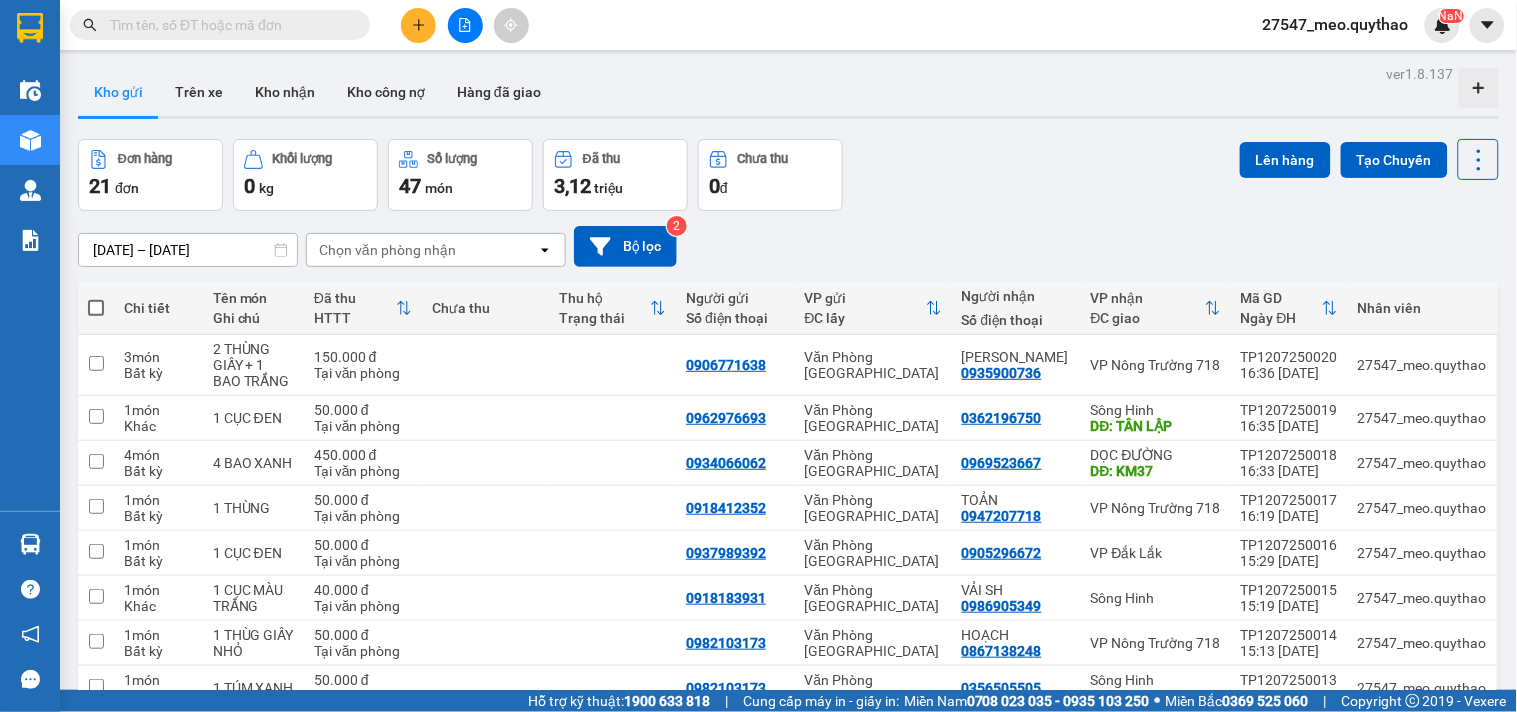click at bounding box center [418, 25] 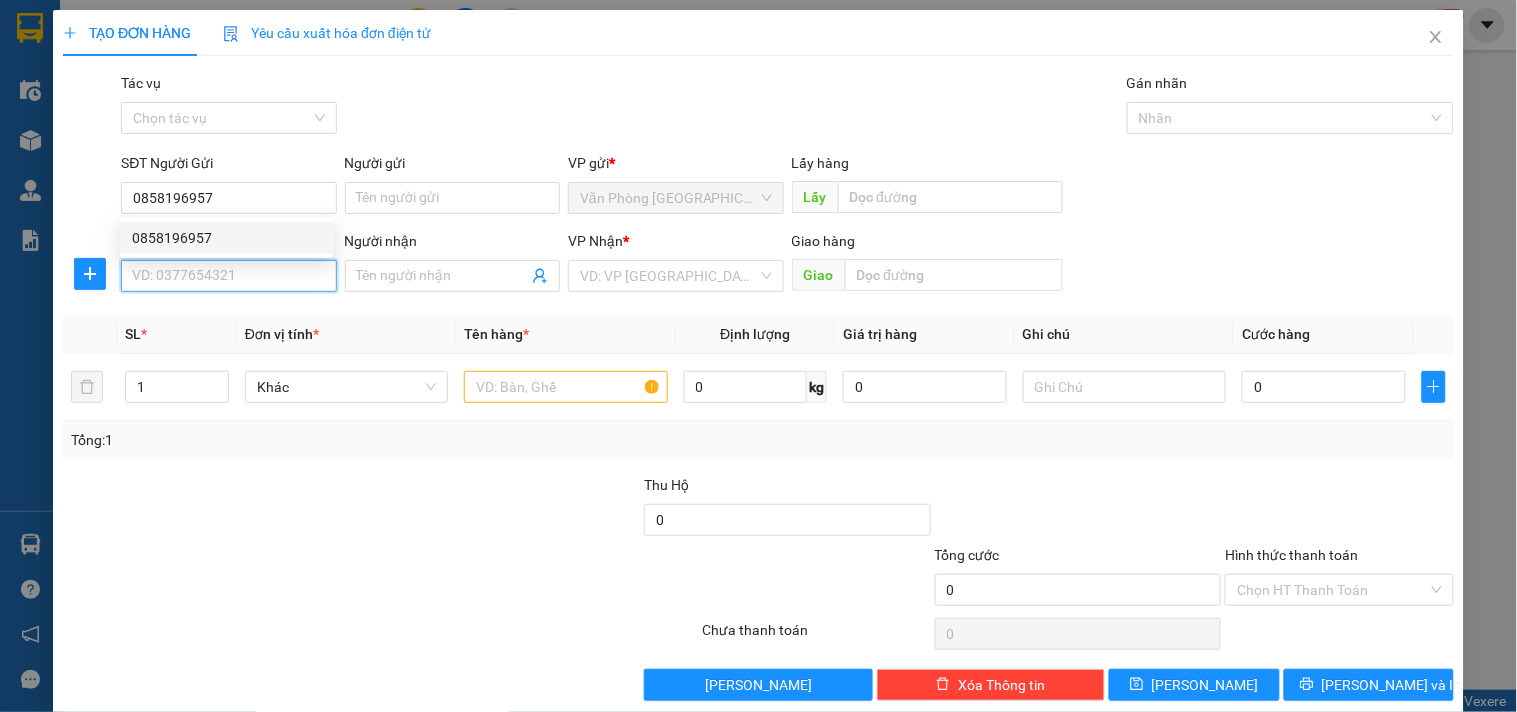 click on "SĐT Người Nhận  *" at bounding box center [228, 276] 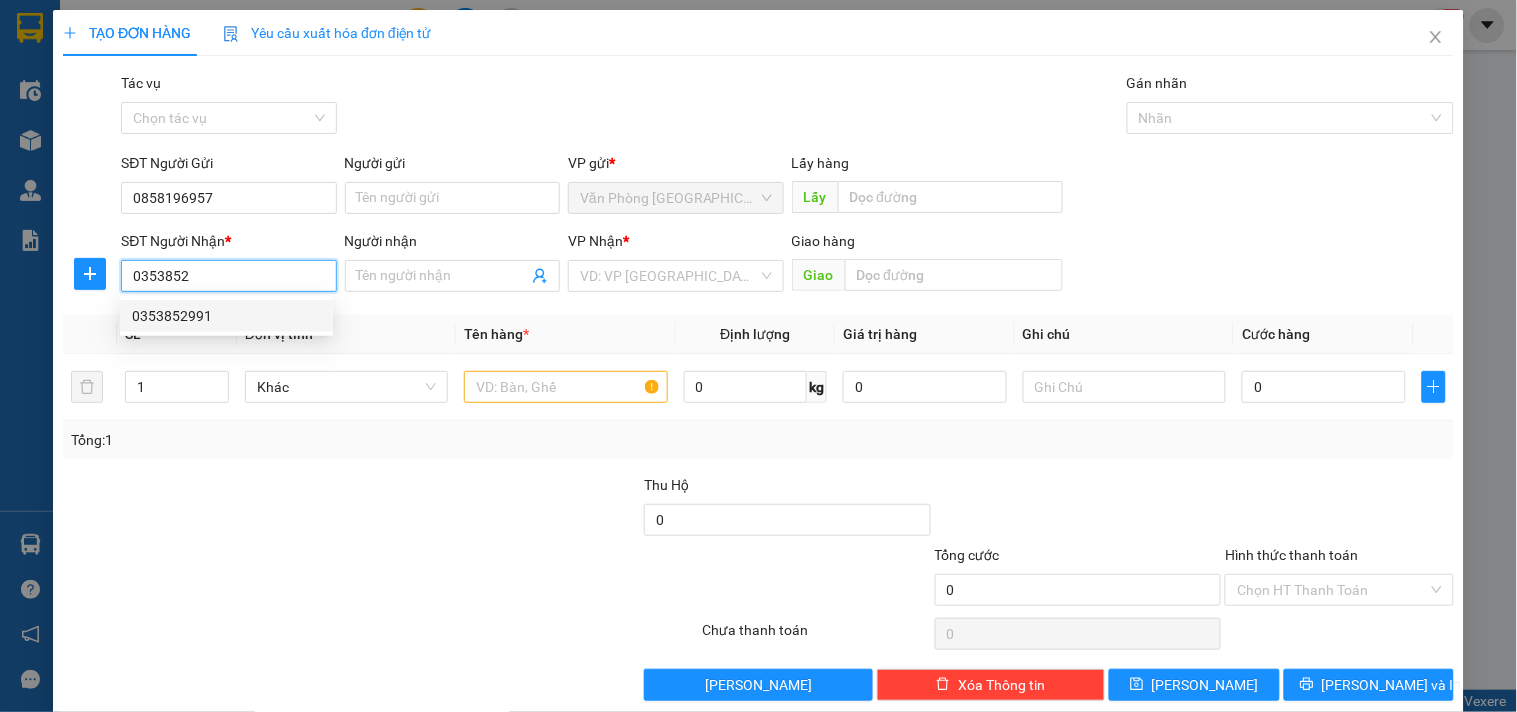click on "0353852991" at bounding box center [226, 316] 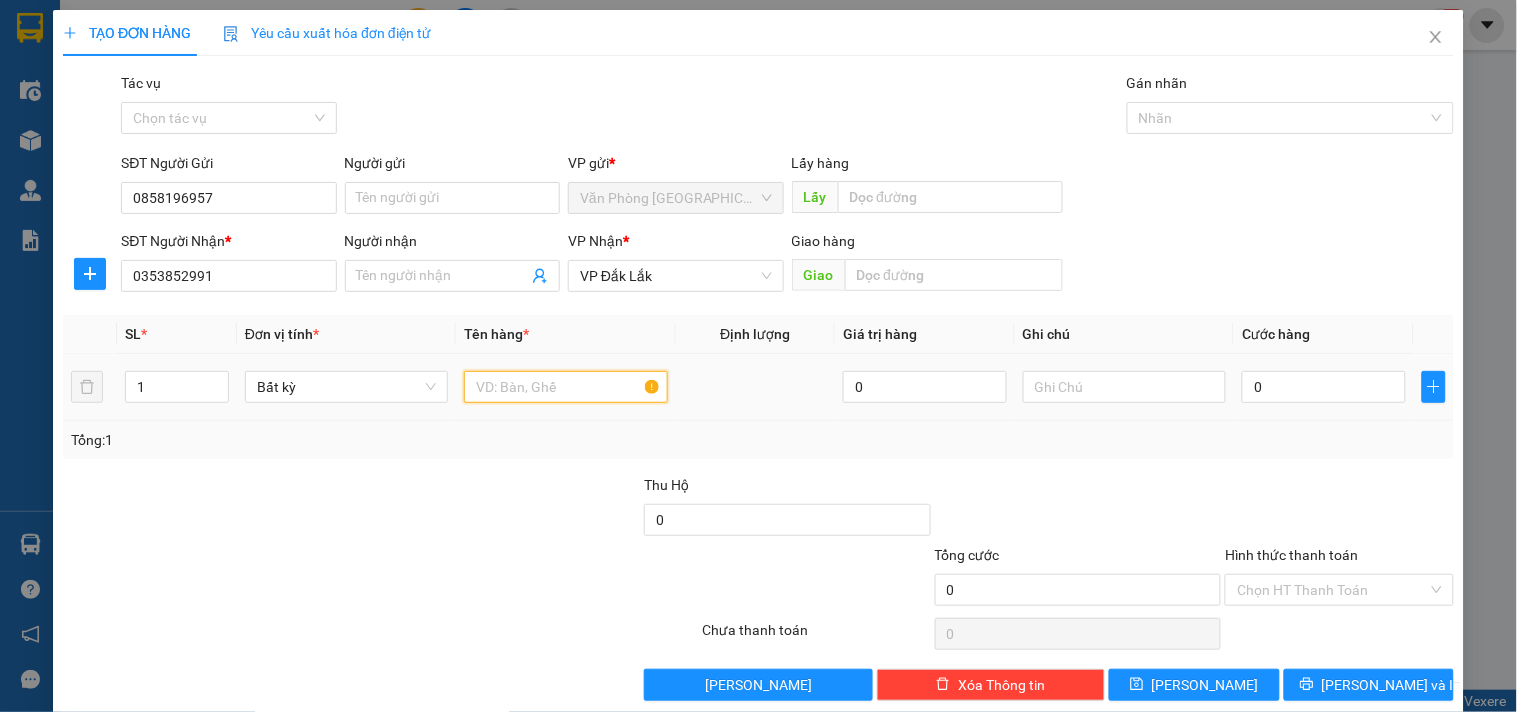 click at bounding box center [565, 387] 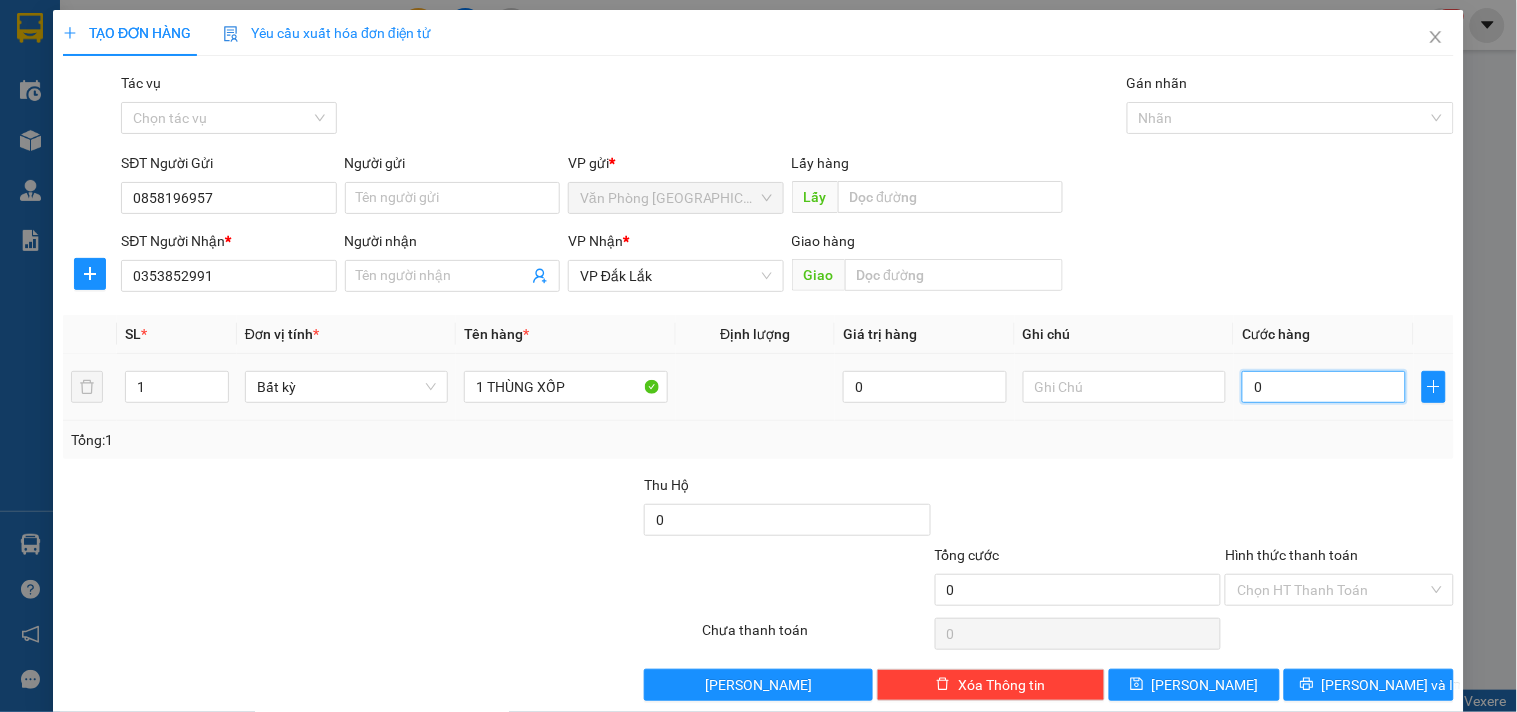 click on "0" at bounding box center (1324, 387) 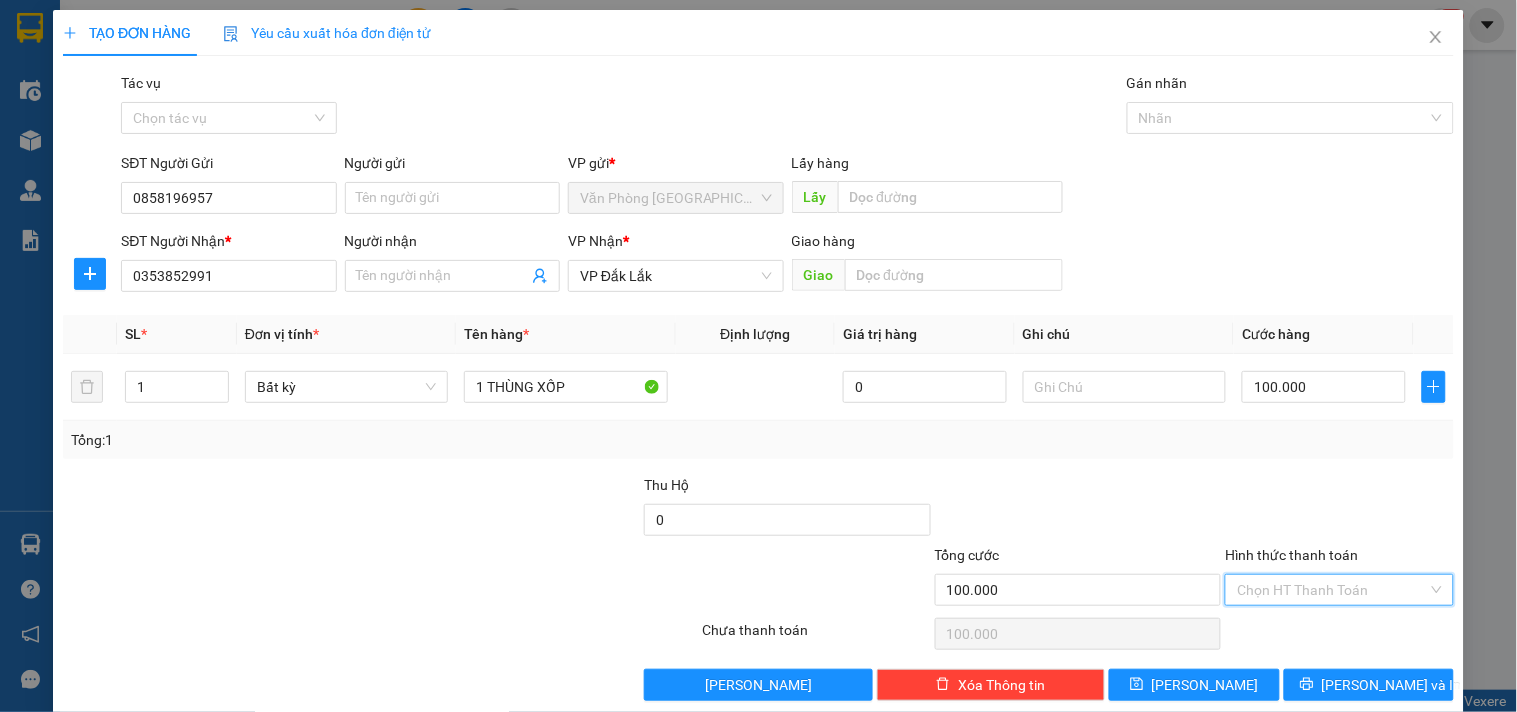 click on "Hình thức thanh toán" at bounding box center (1332, 590) 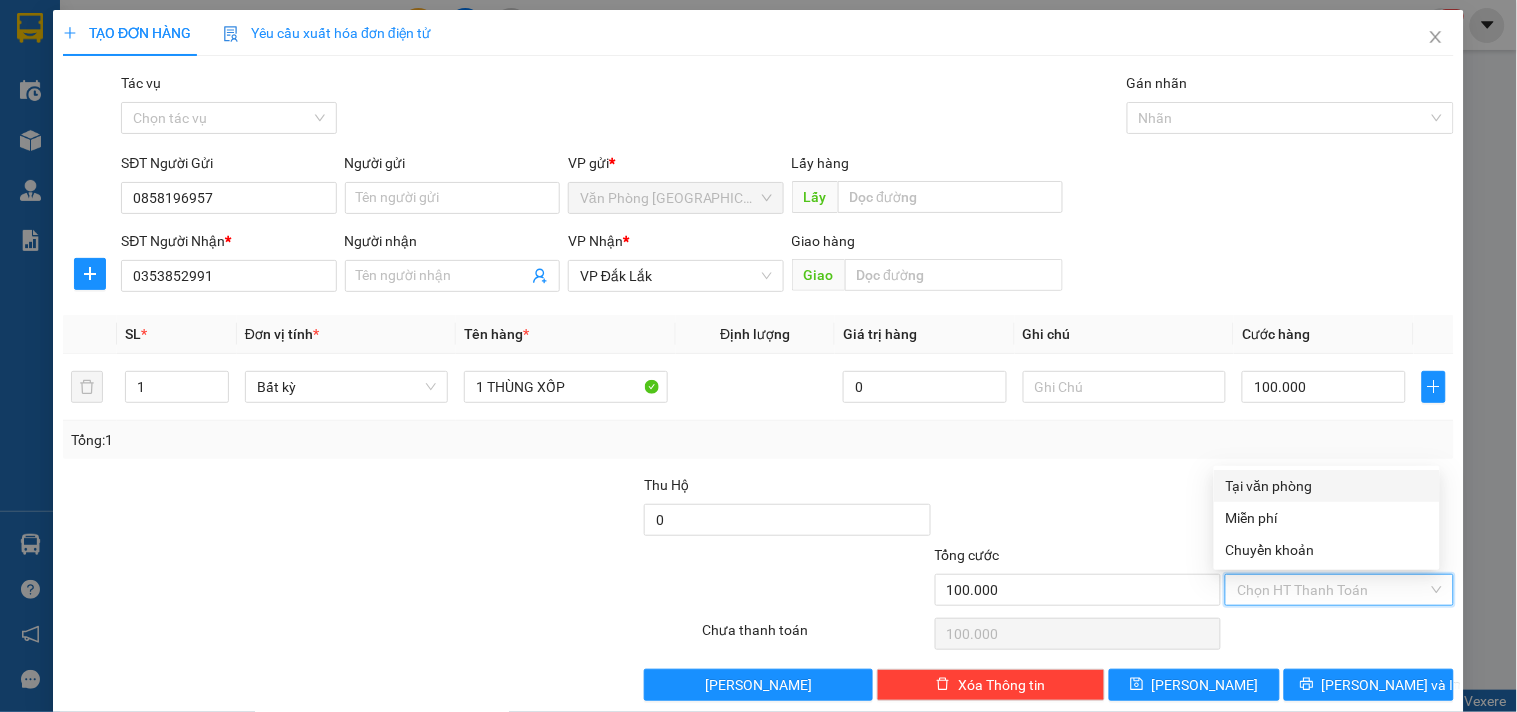 click on "Tại văn phòng" at bounding box center [1327, 486] 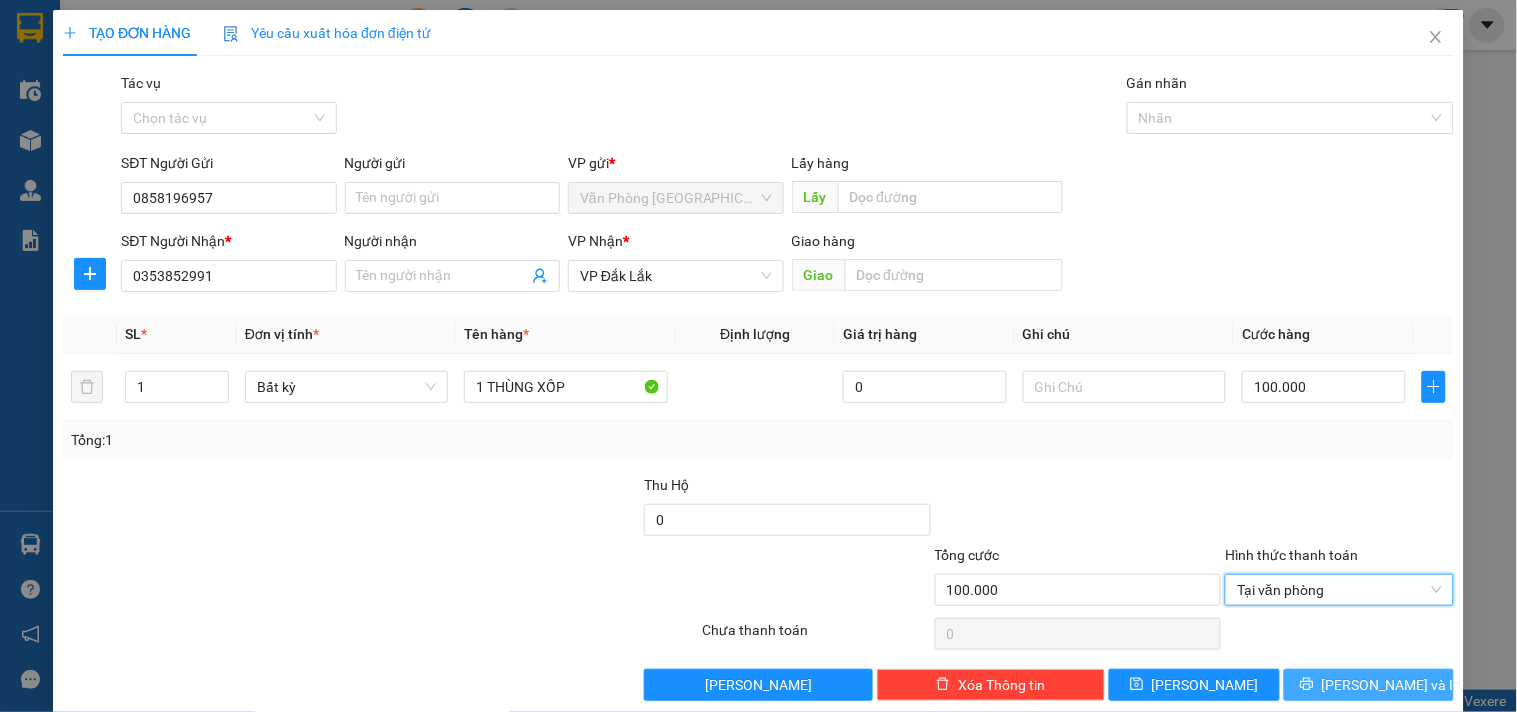 click 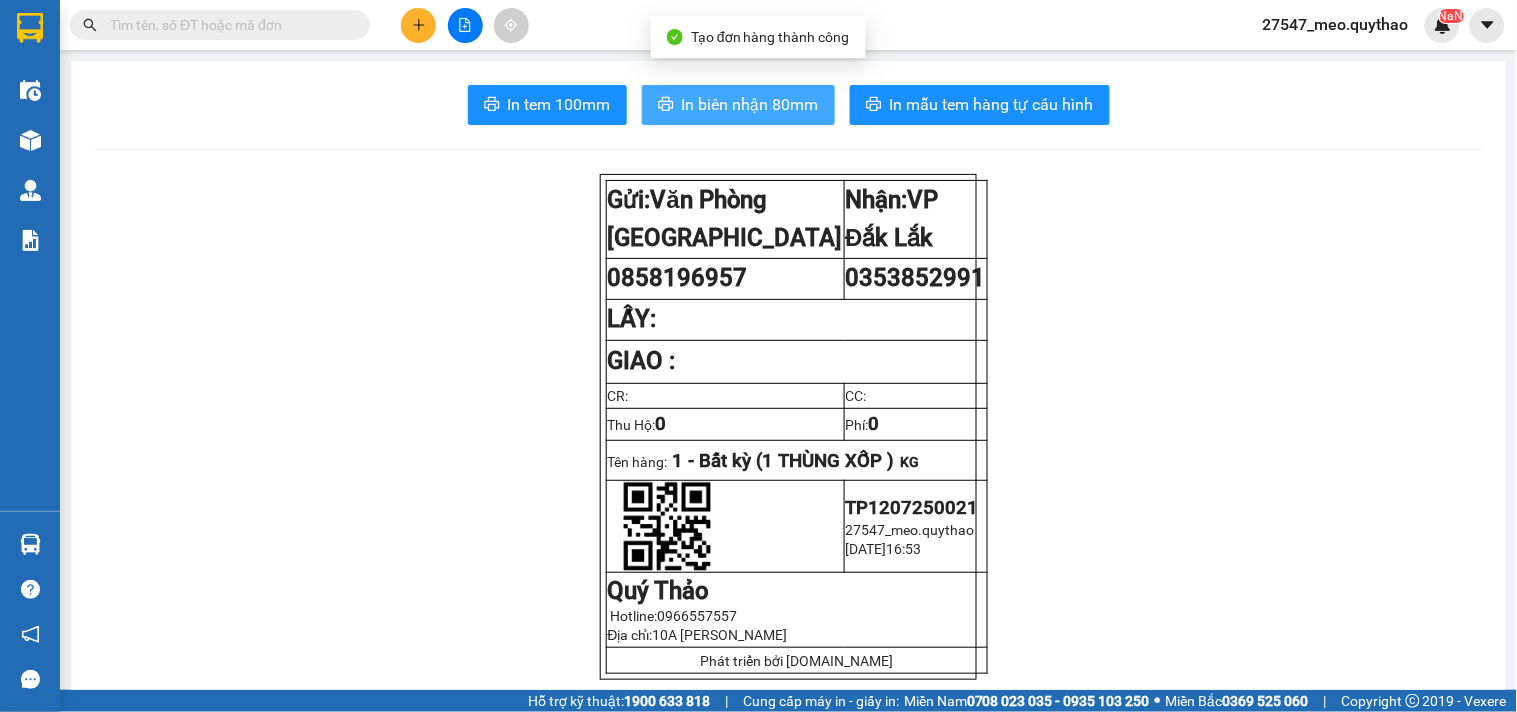 click on "In biên nhận 80mm" at bounding box center [750, 104] 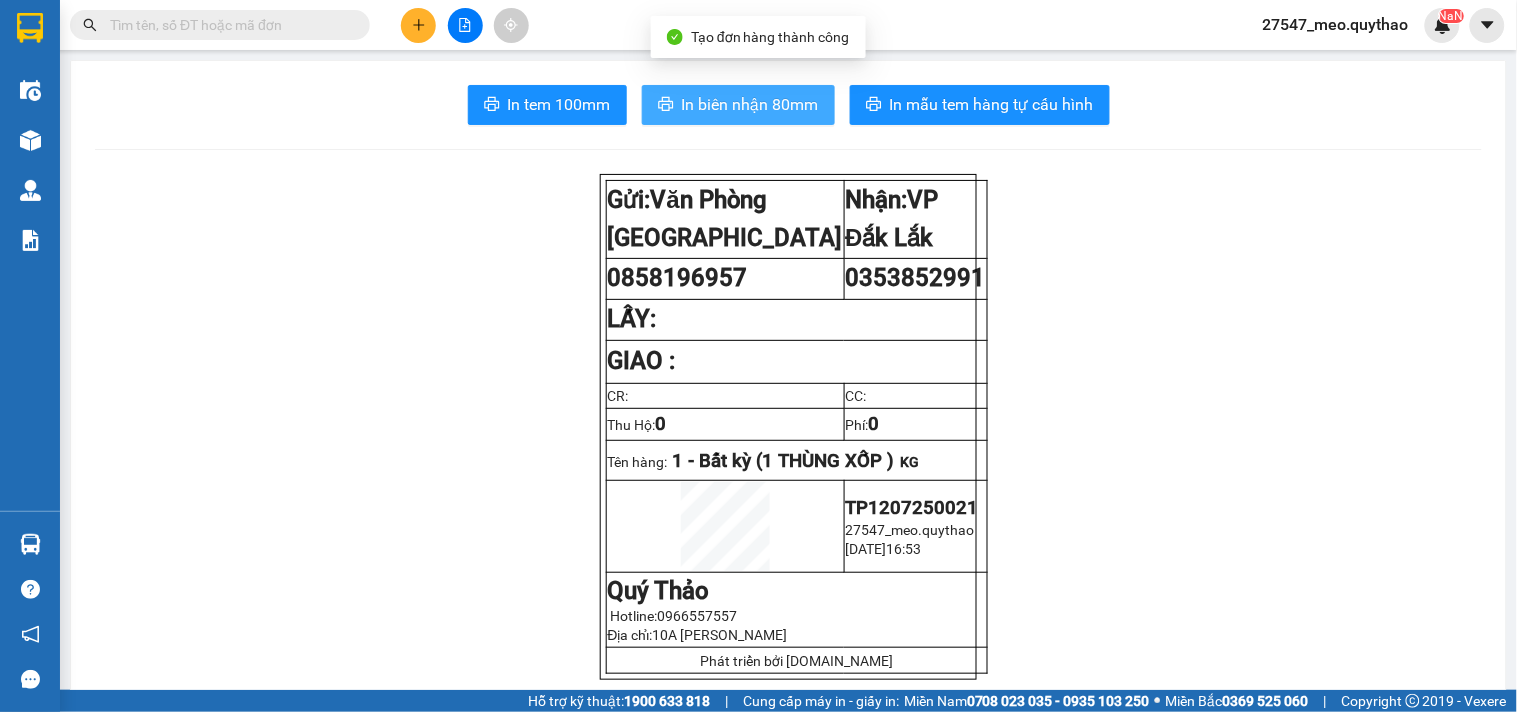 scroll, scrollTop: 0, scrollLeft: 0, axis: both 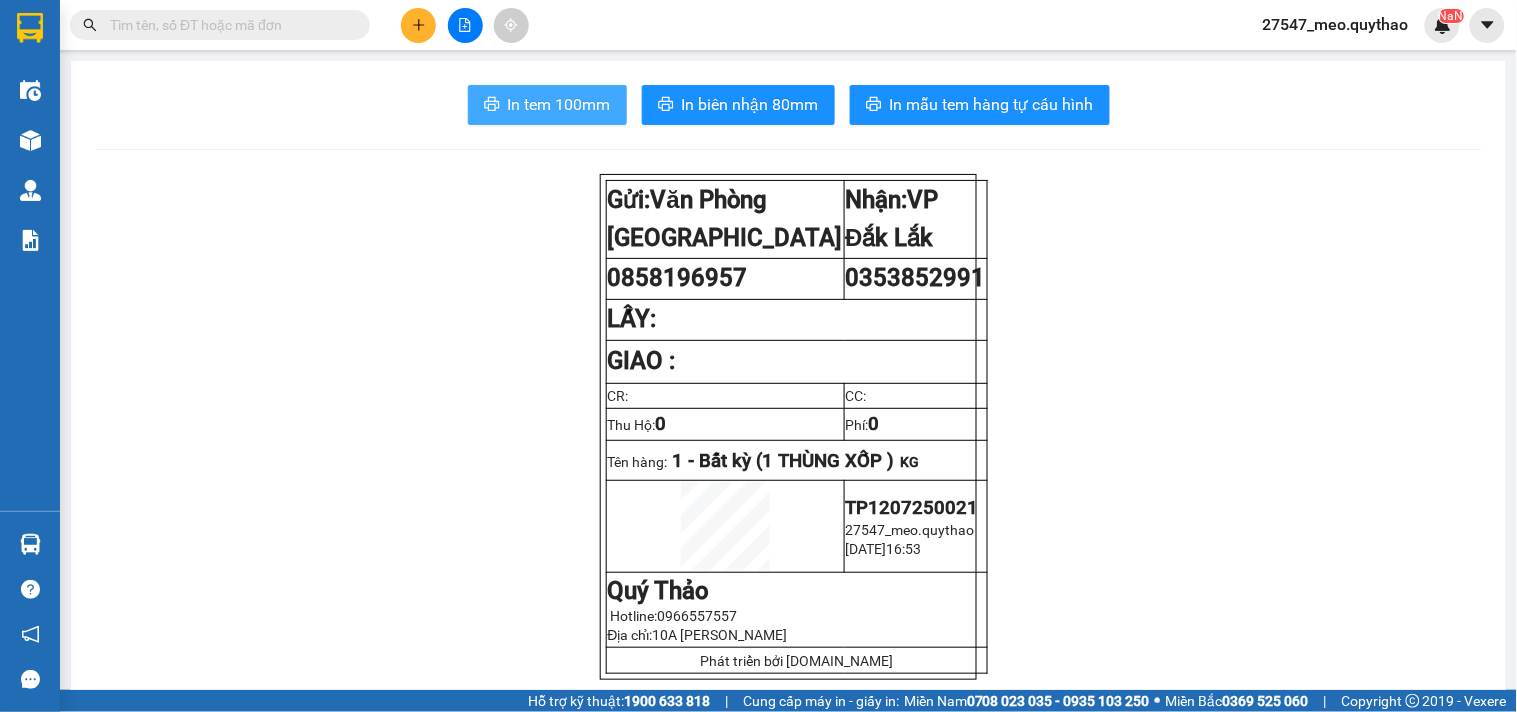 click on "In tem 100mm" at bounding box center [547, 105] 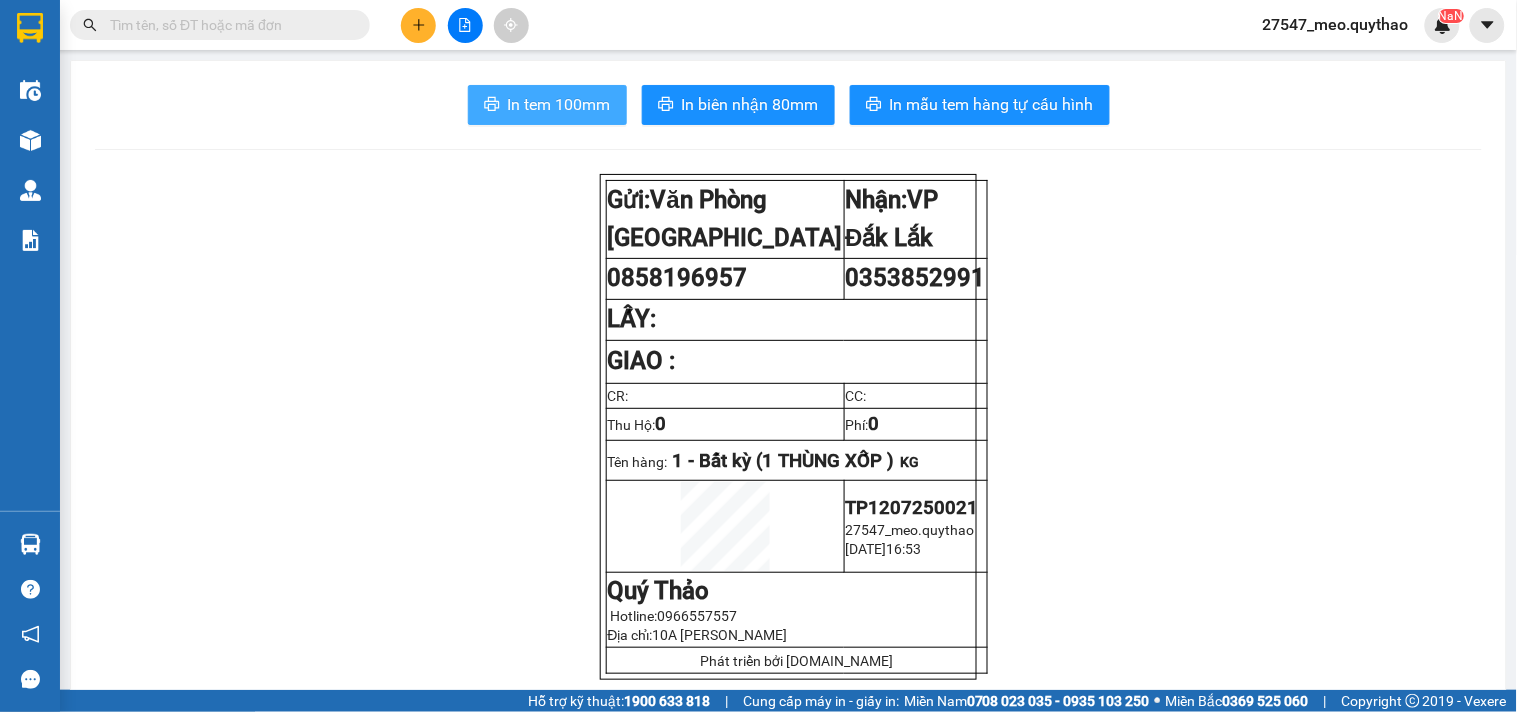 scroll, scrollTop: 0, scrollLeft: 0, axis: both 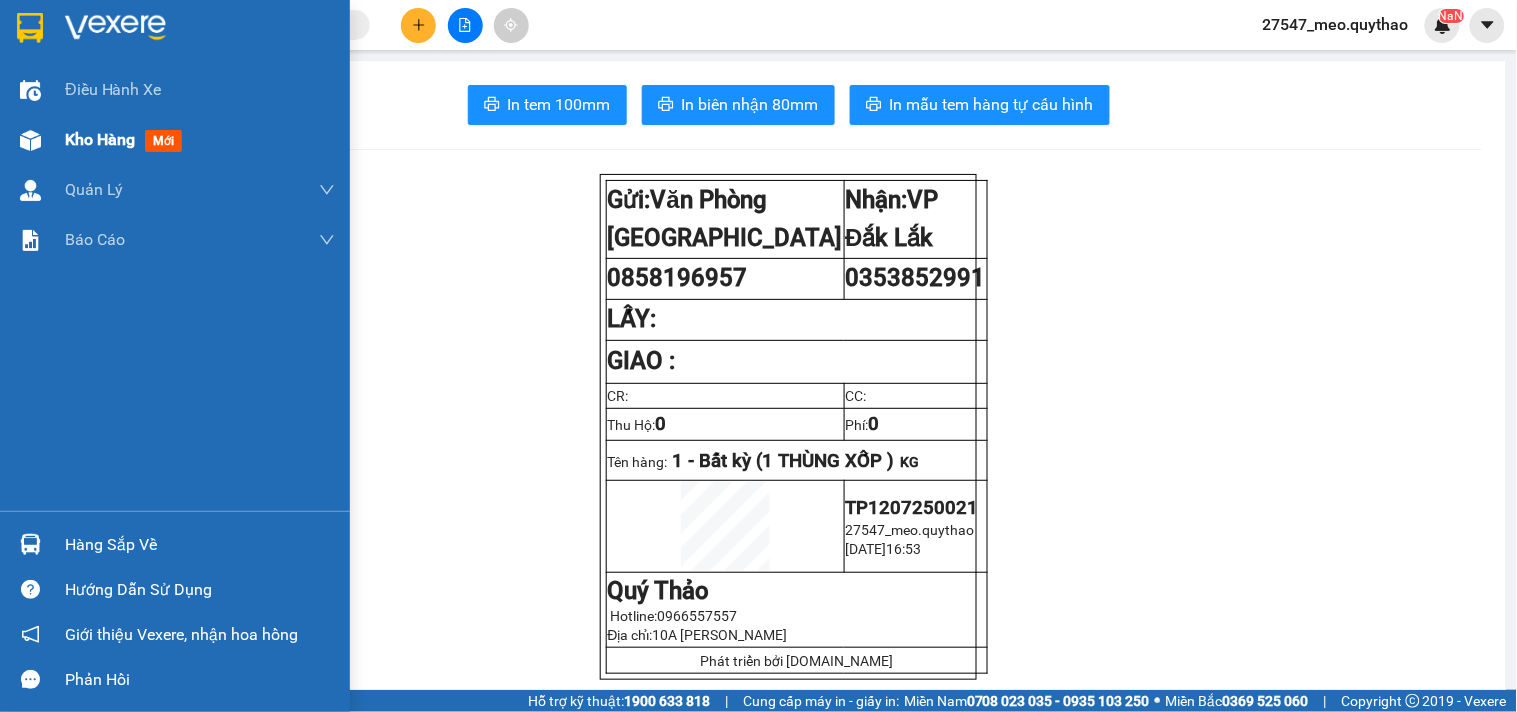 click on "Kho hàng" at bounding box center (100, 139) 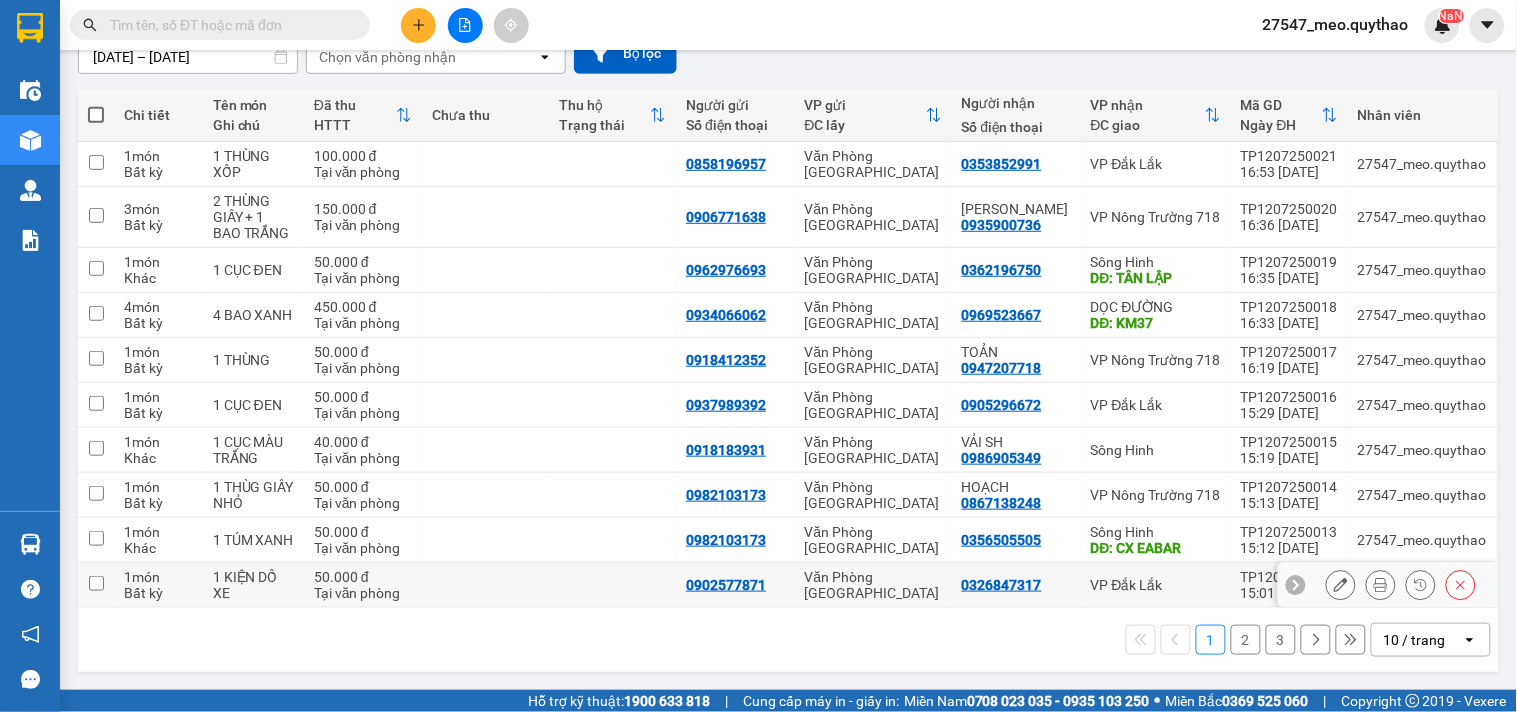 scroll, scrollTop: 0, scrollLeft: 0, axis: both 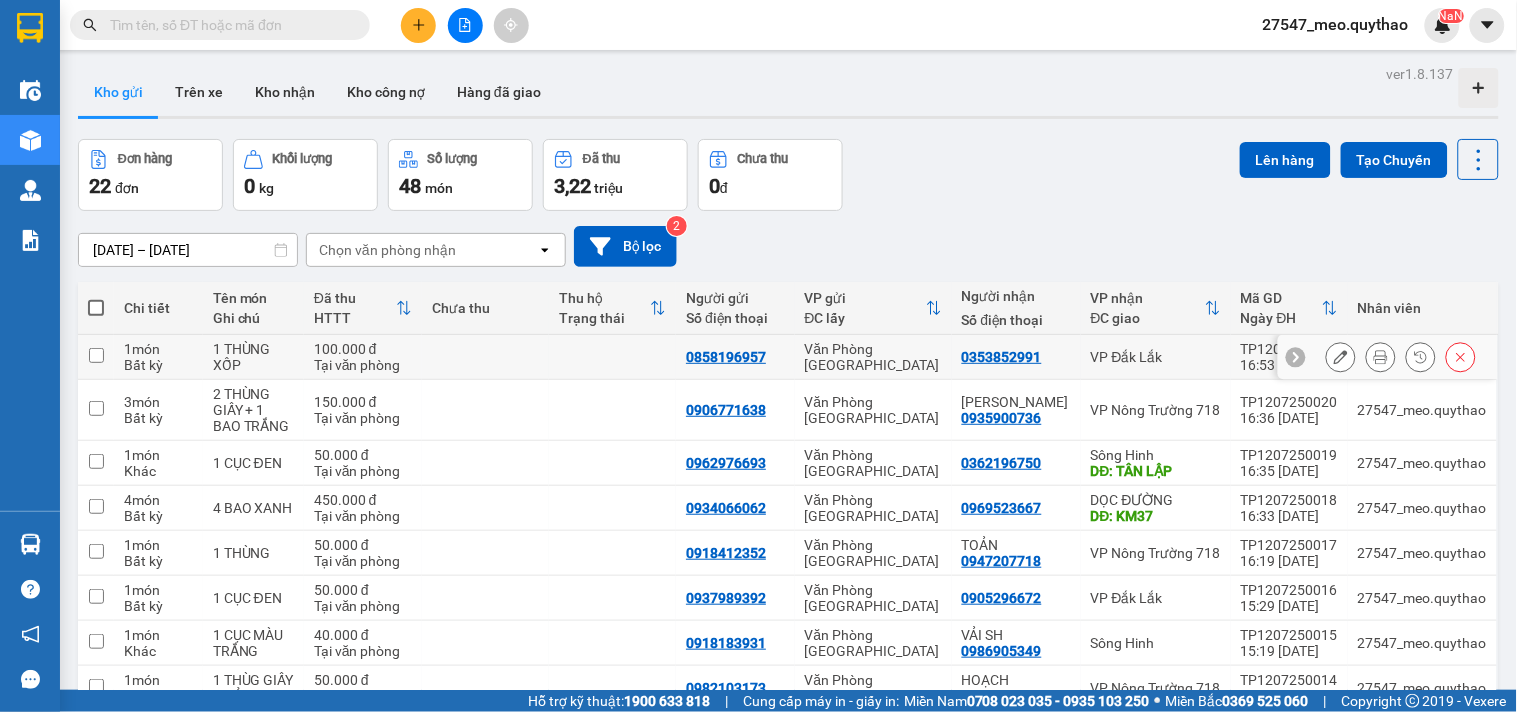 click at bounding box center (612, 357) 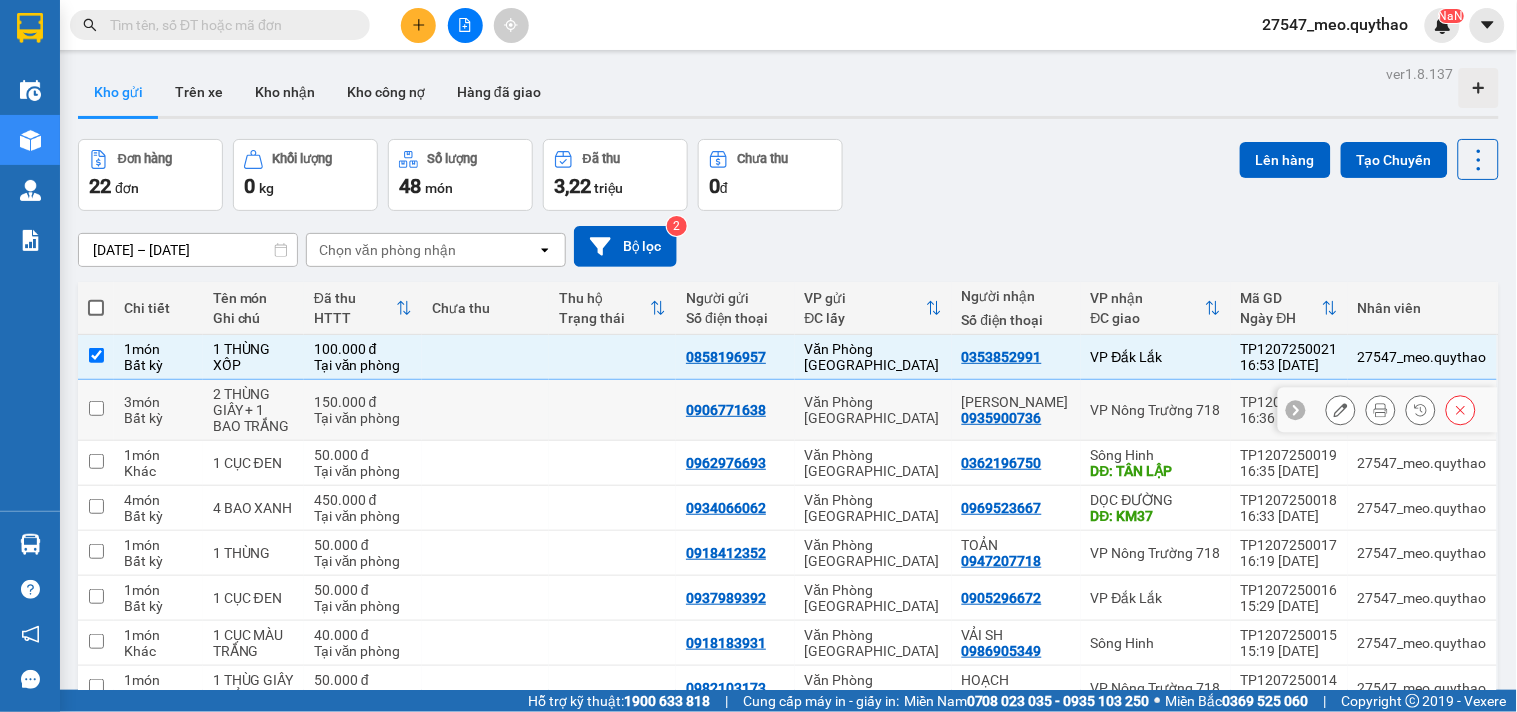 click at bounding box center [612, 410] 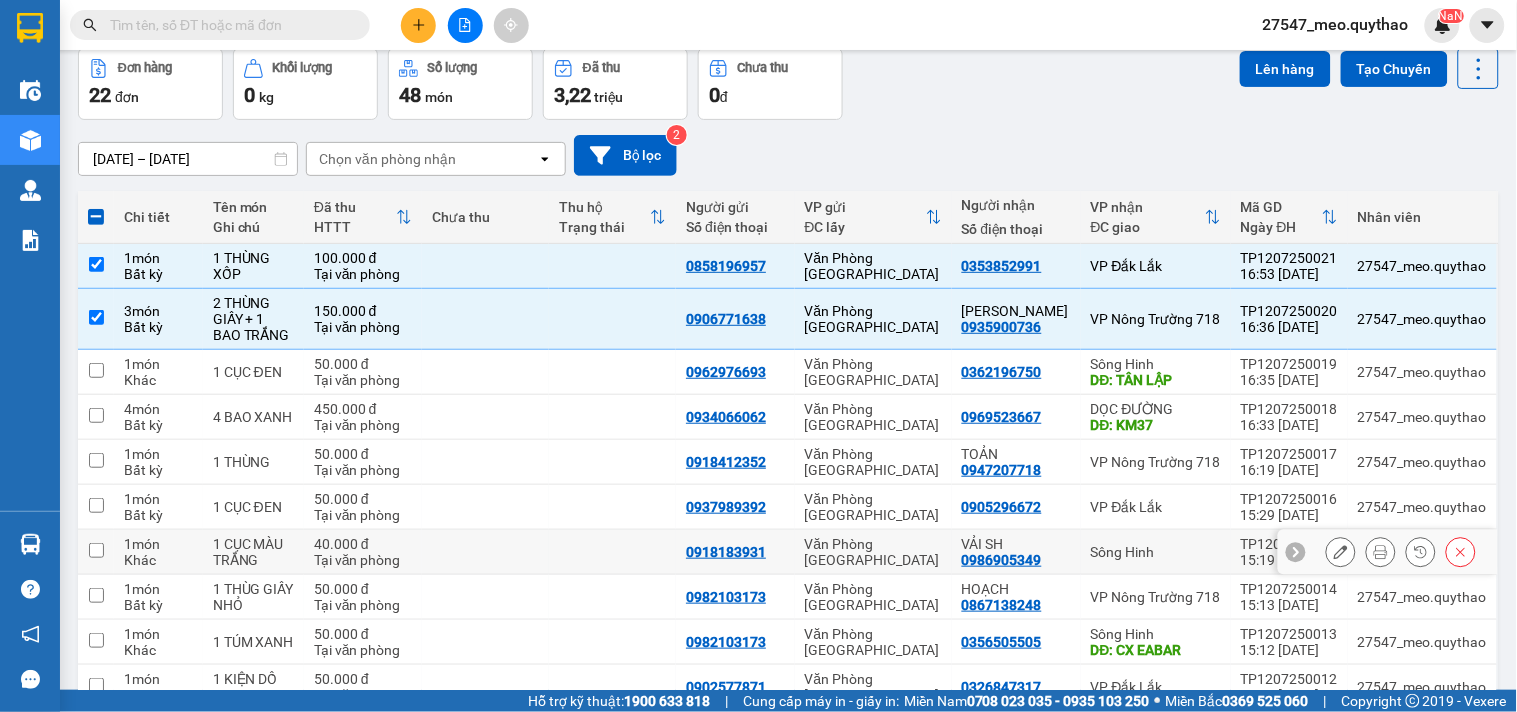 scroll, scrollTop: 194, scrollLeft: 0, axis: vertical 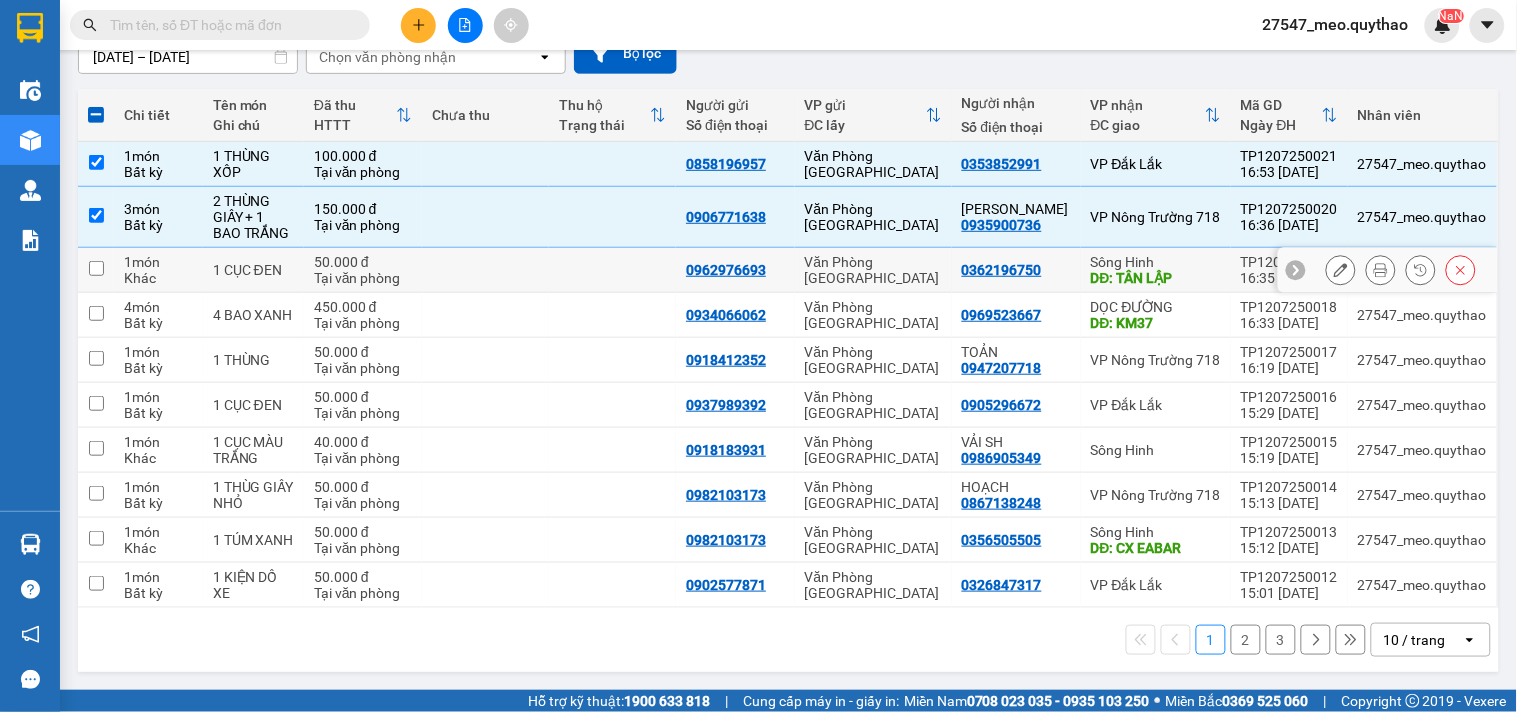 click at bounding box center [485, 270] 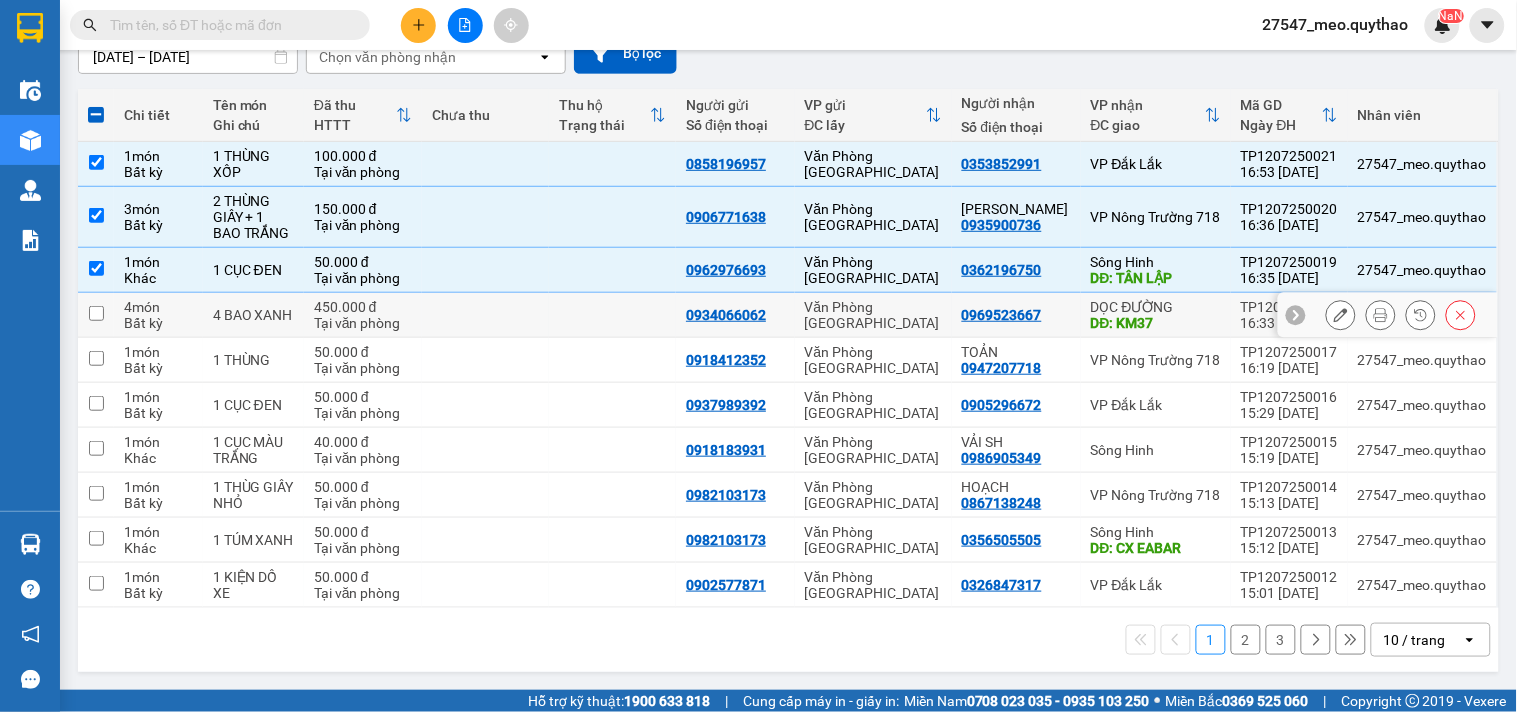 click at bounding box center [485, 315] 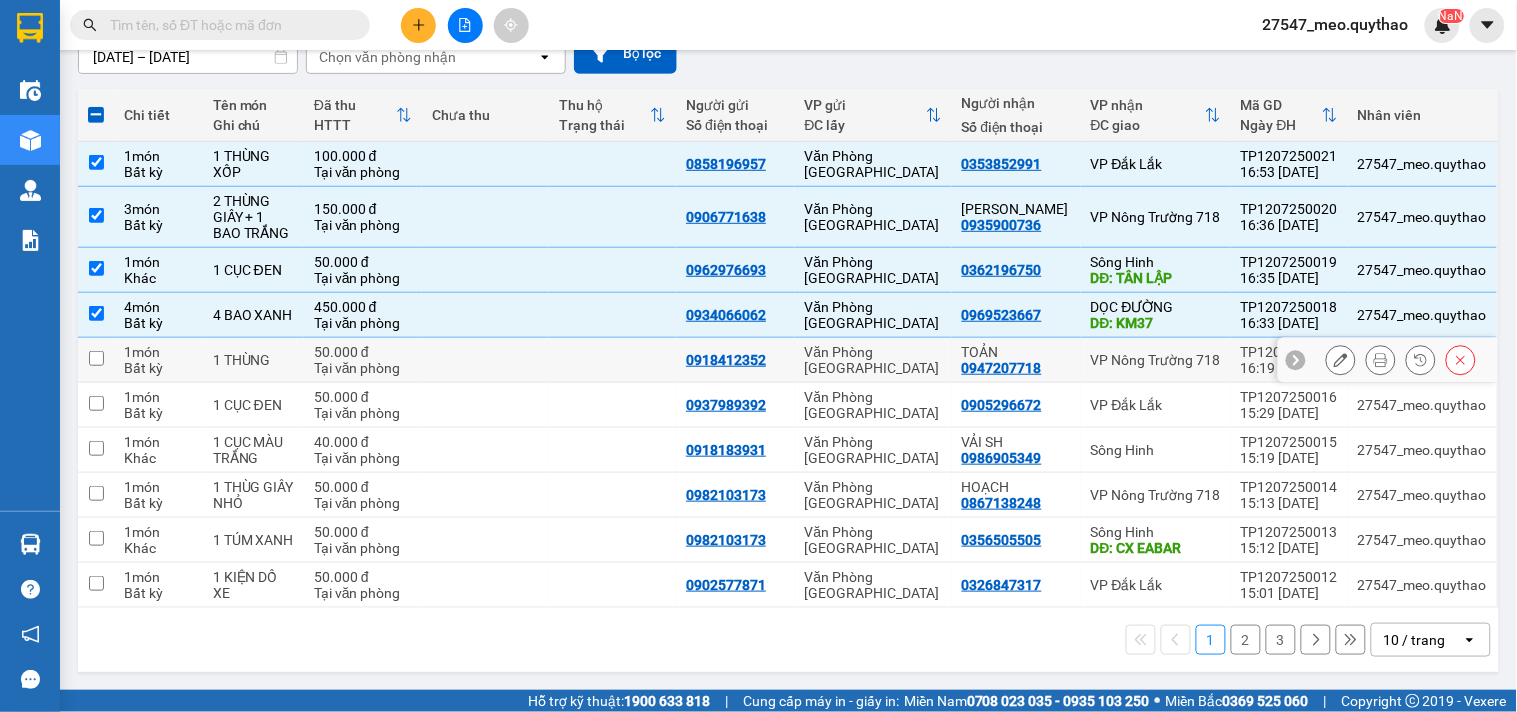 click at bounding box center [485, 360] 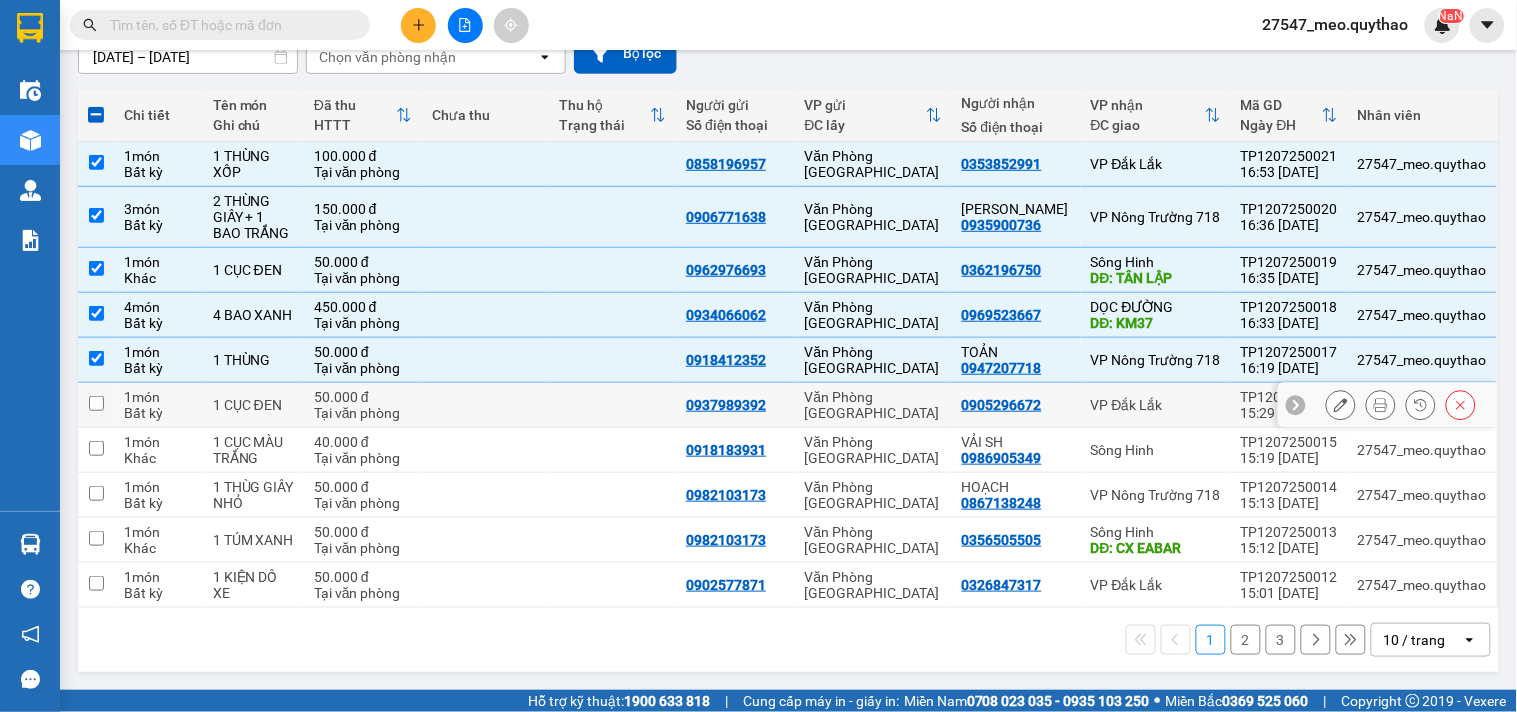 click at bounding box center (485, 405) 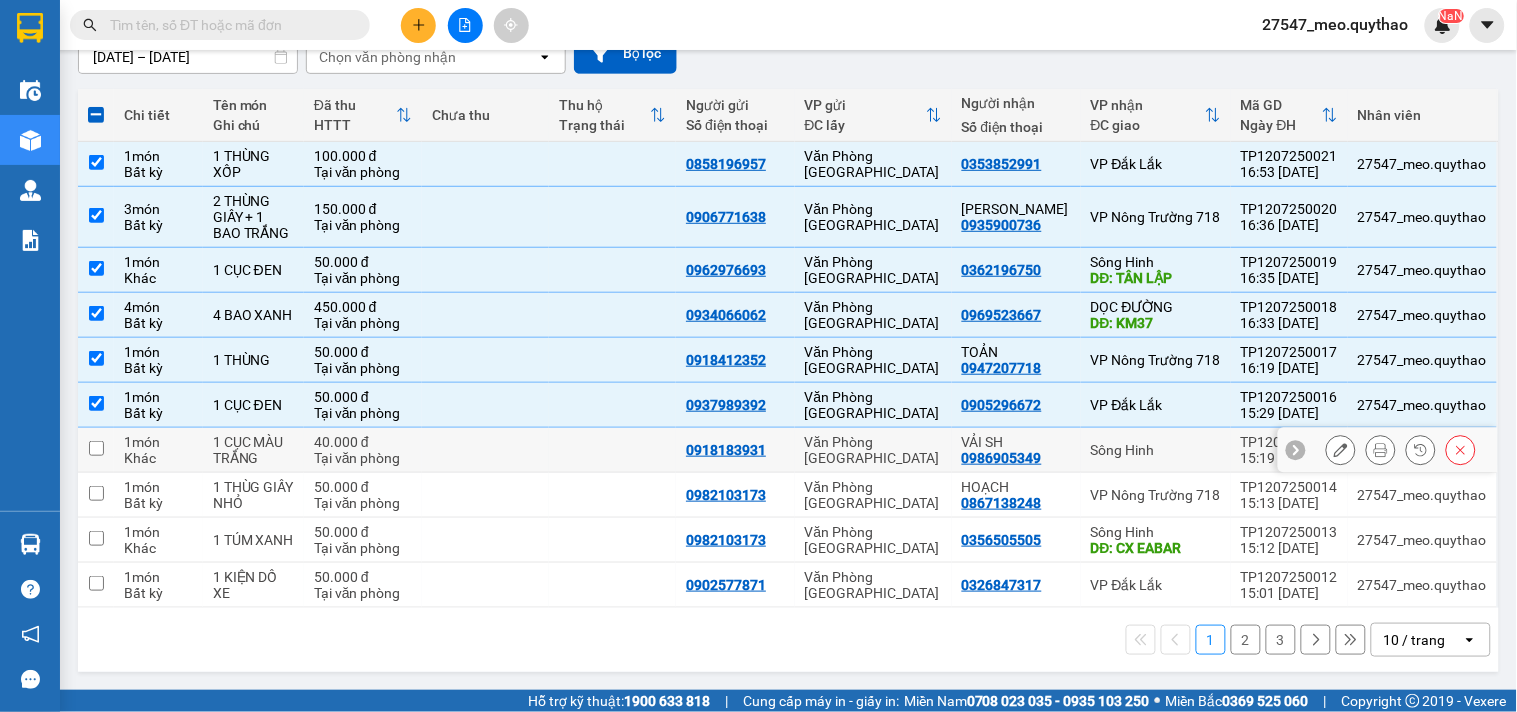 click at bounding box center [485, 450] 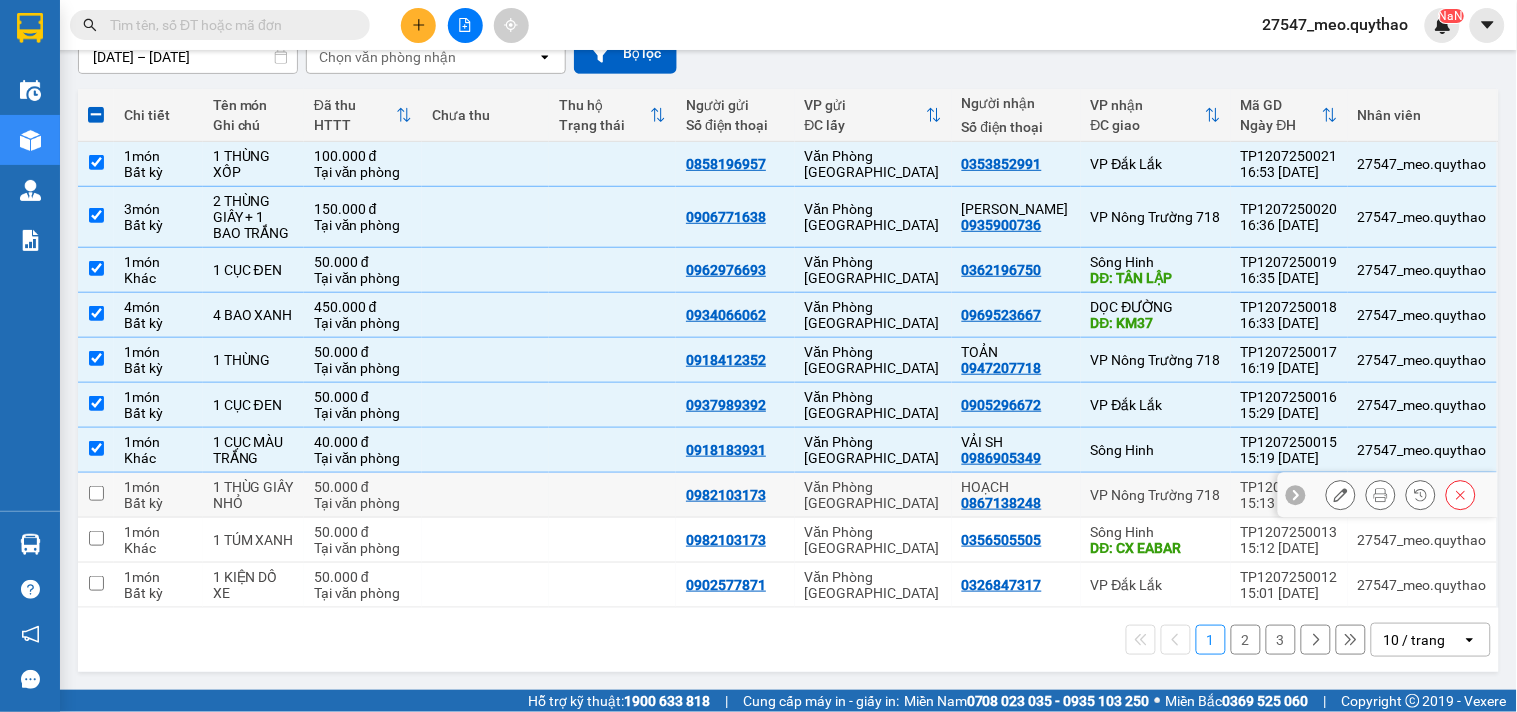 click at bounding box center [485, 495] 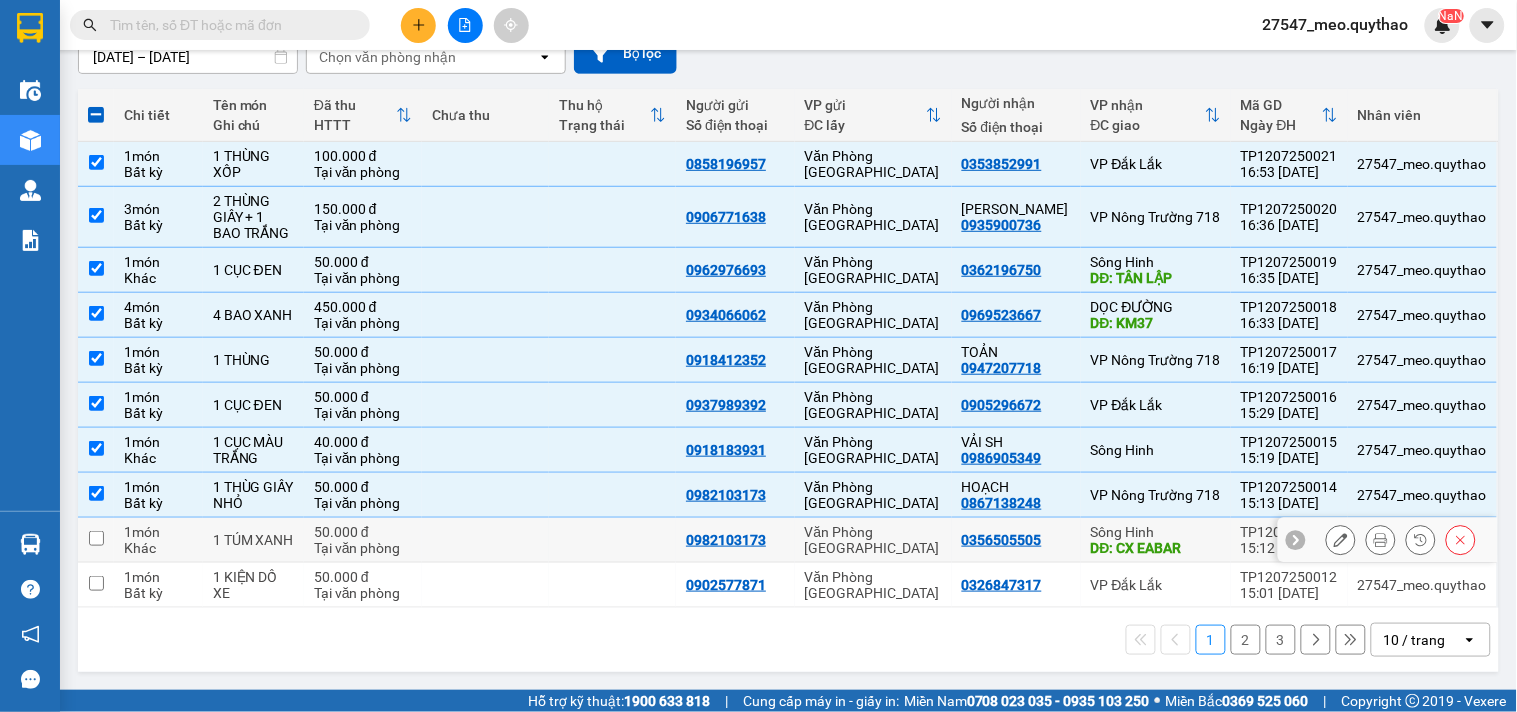 click at bounding box center [485, 540] 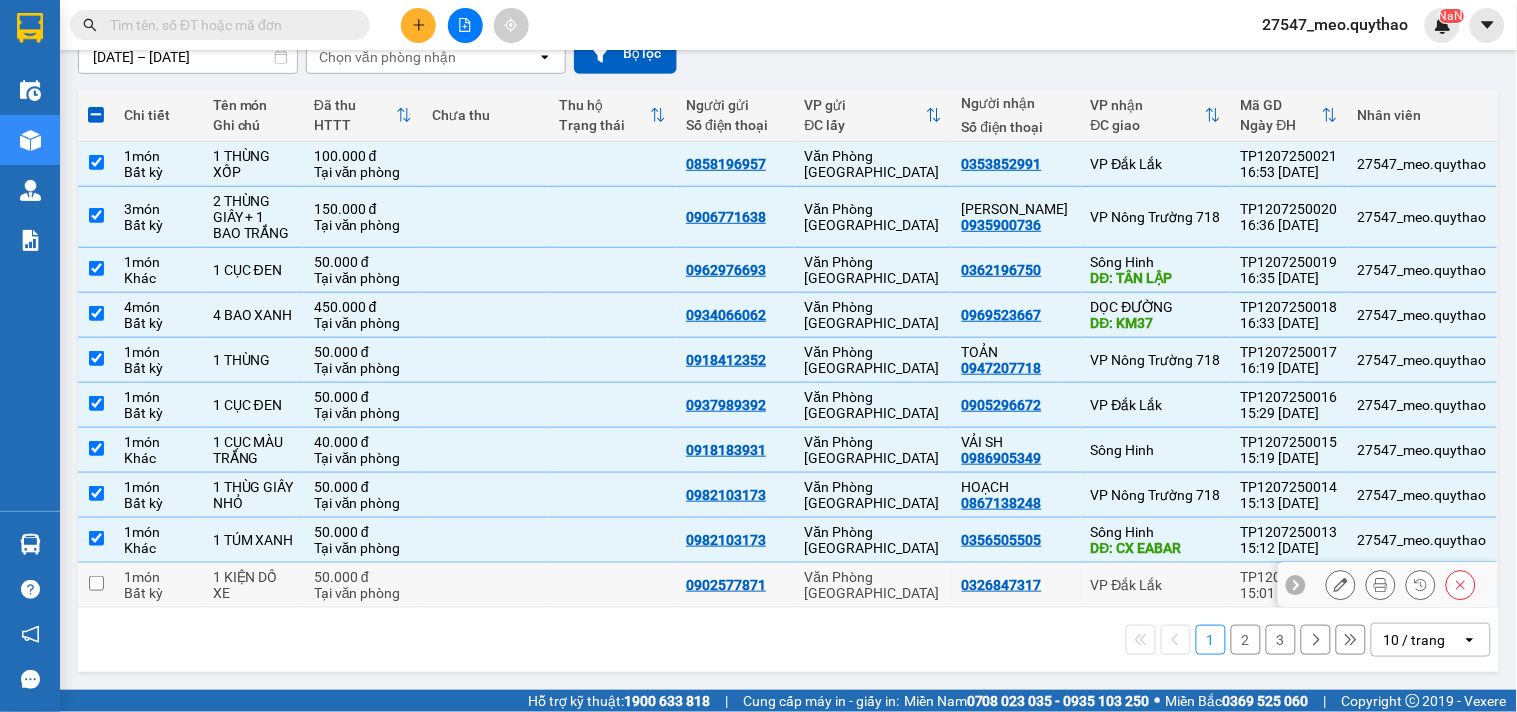 click at bounding box center (485, 585) 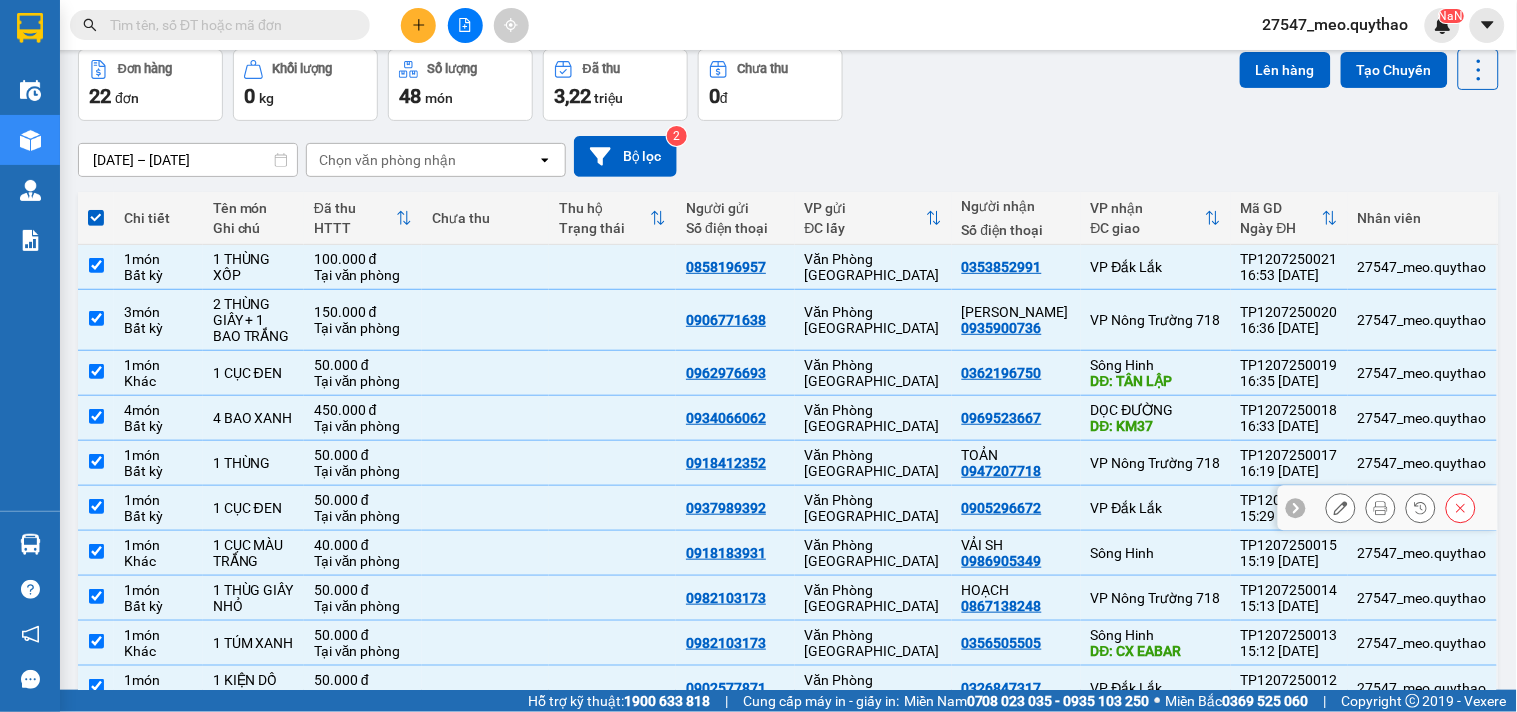 scroll, scrollTop: 0, scrollLeft: 0, axis: both 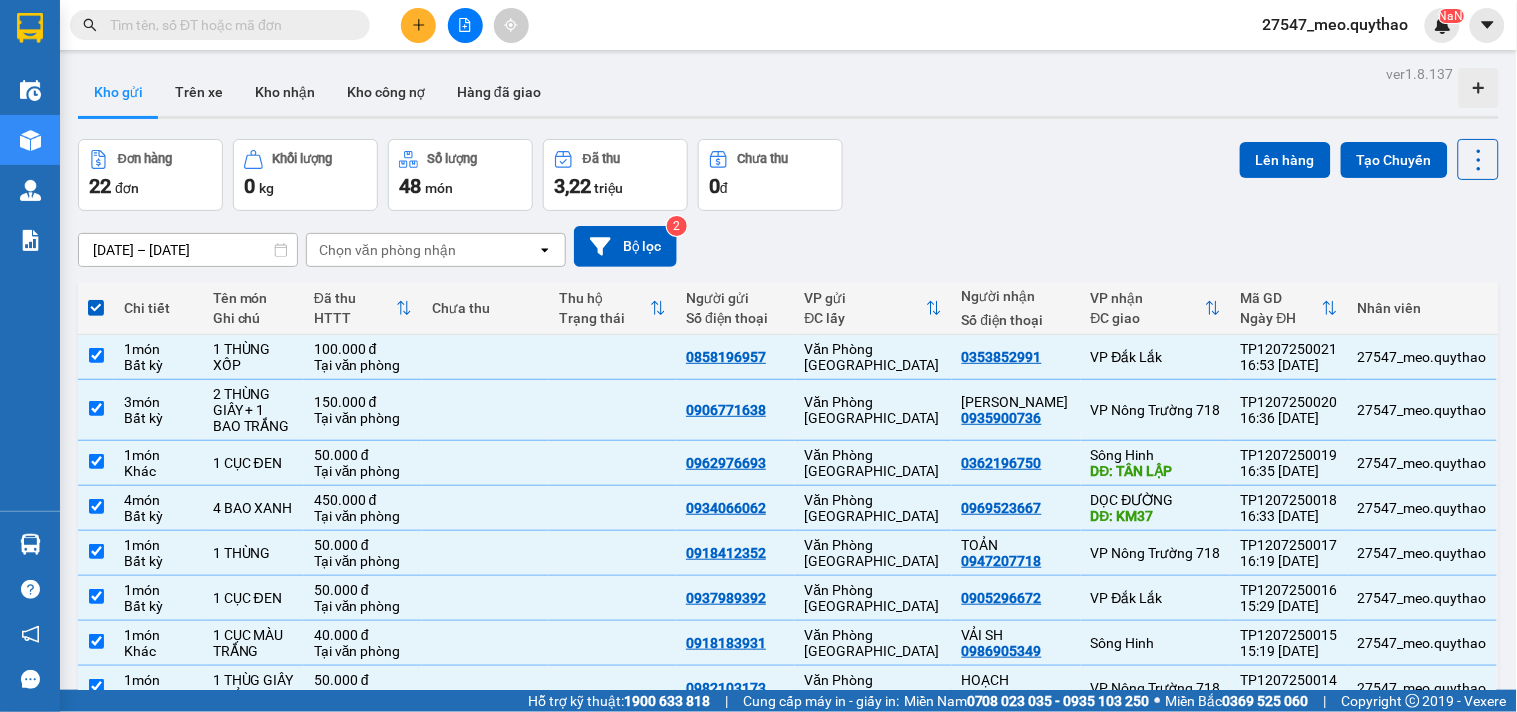 click on "Lên hàng Tạo Chuyến" at bounding box center [1369, 159] 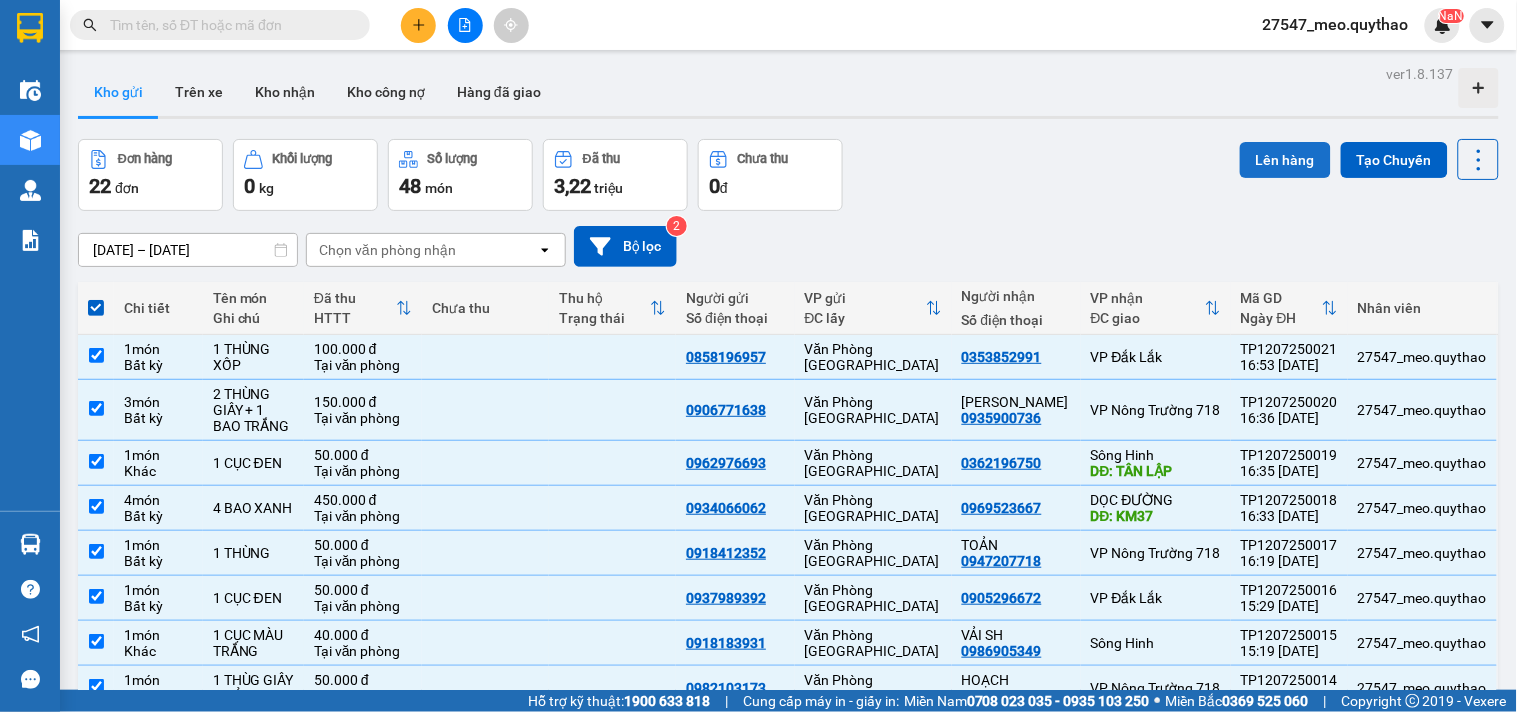 click on "Lên hàng" at bounding box center (1285, 160) 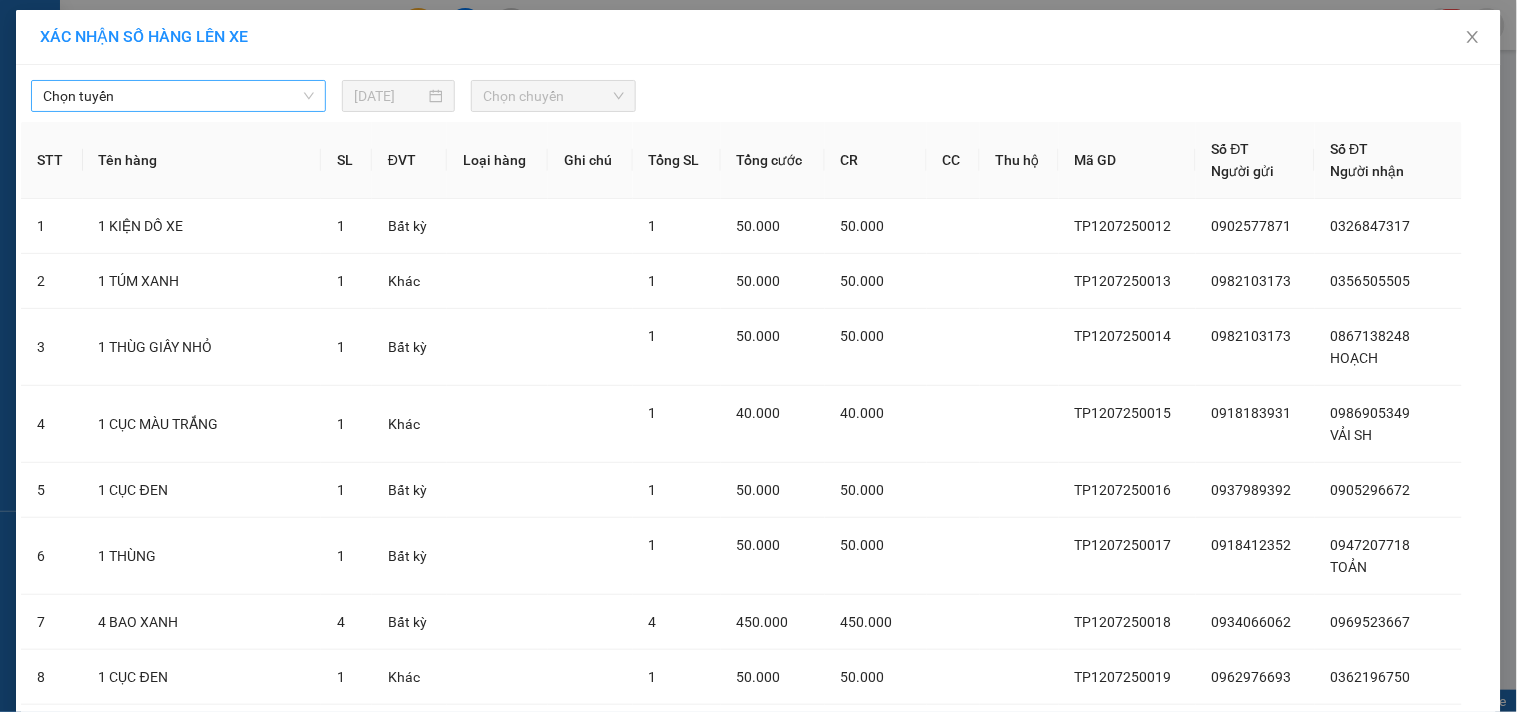 click on "Chọn tuyến" at bounding box center (178, 96) 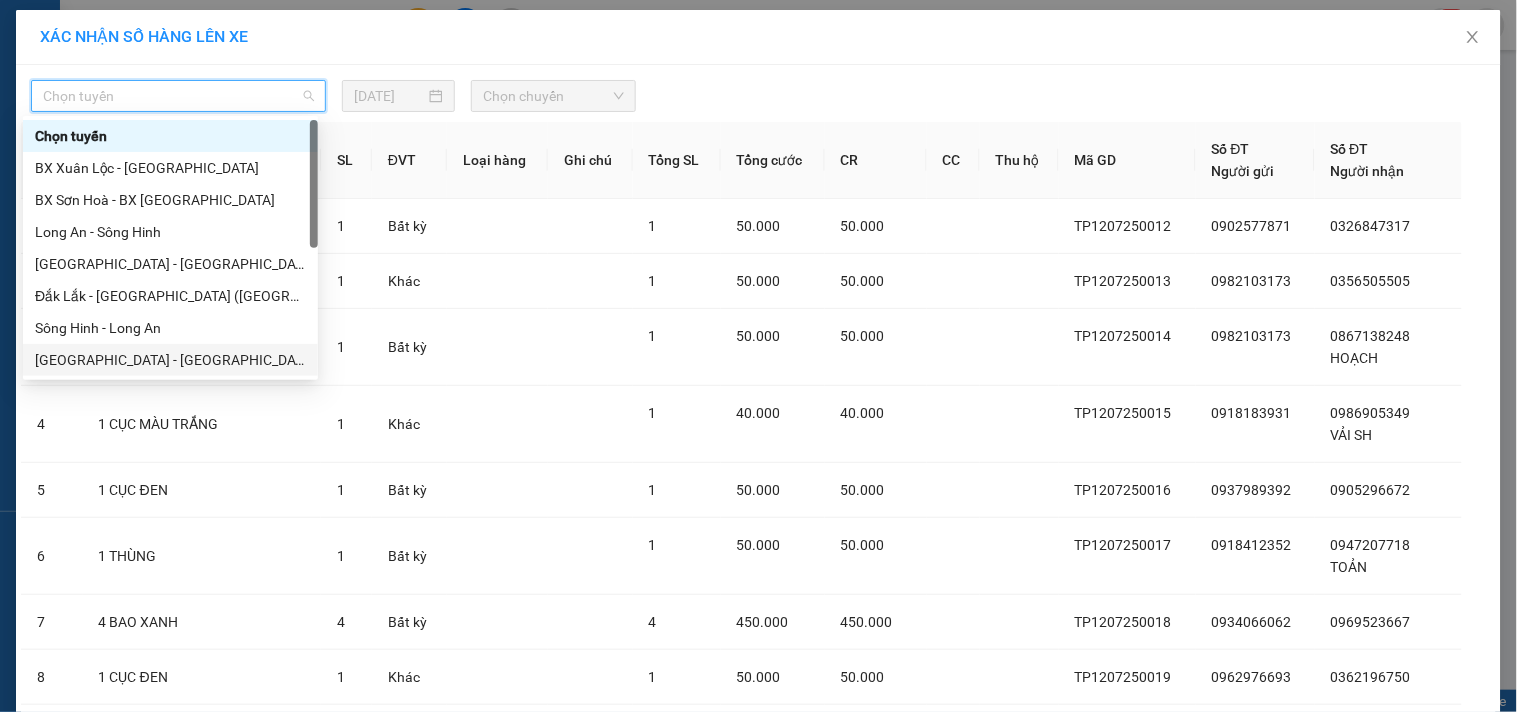 click on "[GEOGRAPHIC_DATA] - [GEOGRAPHIC_DATA] ([GEOGRAPHIC_DATA])" at bounding box center (170, 360) 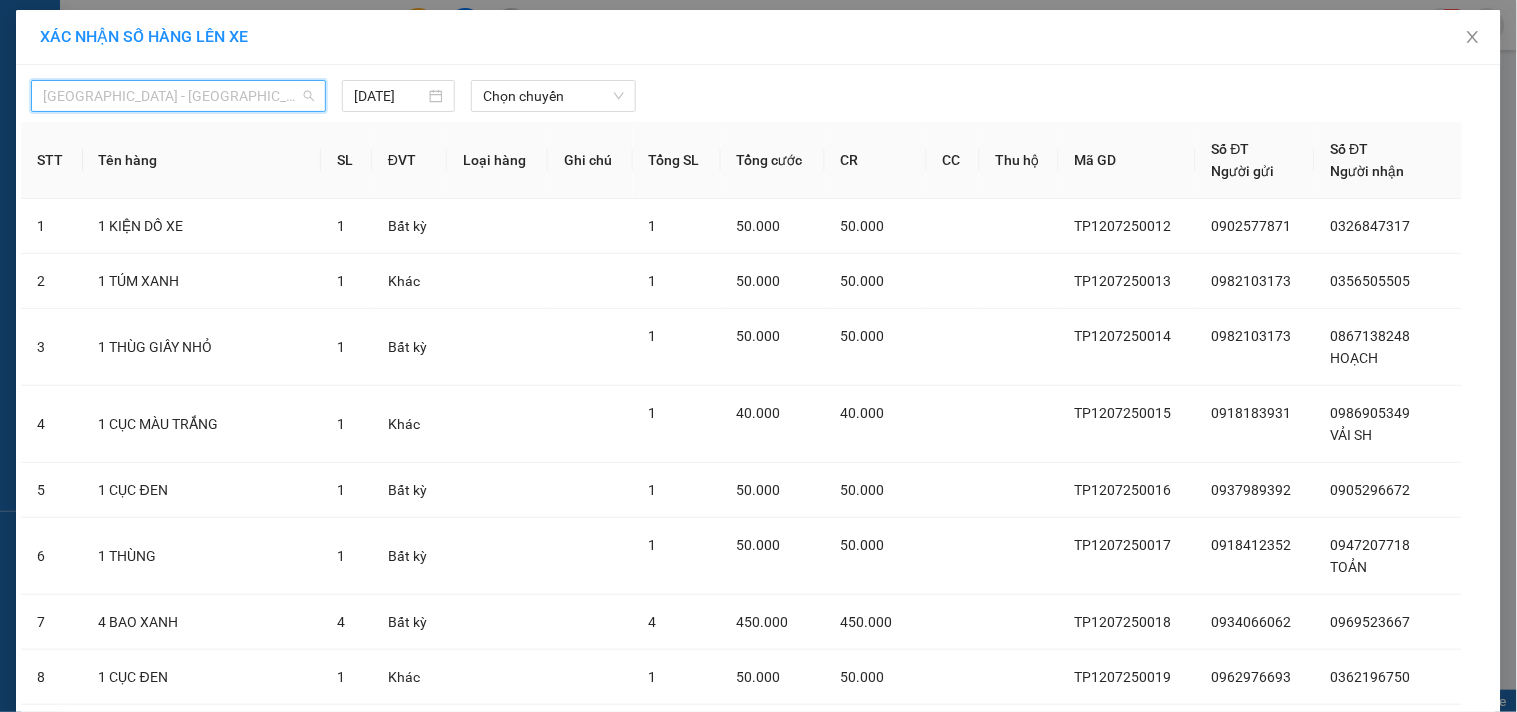 click on "[GEOGRAPHIC_DATA] - [GEOGRAPHIC_DATA] ([GEOGRAPHIC_DATA])" at bounding box center (178, 96) 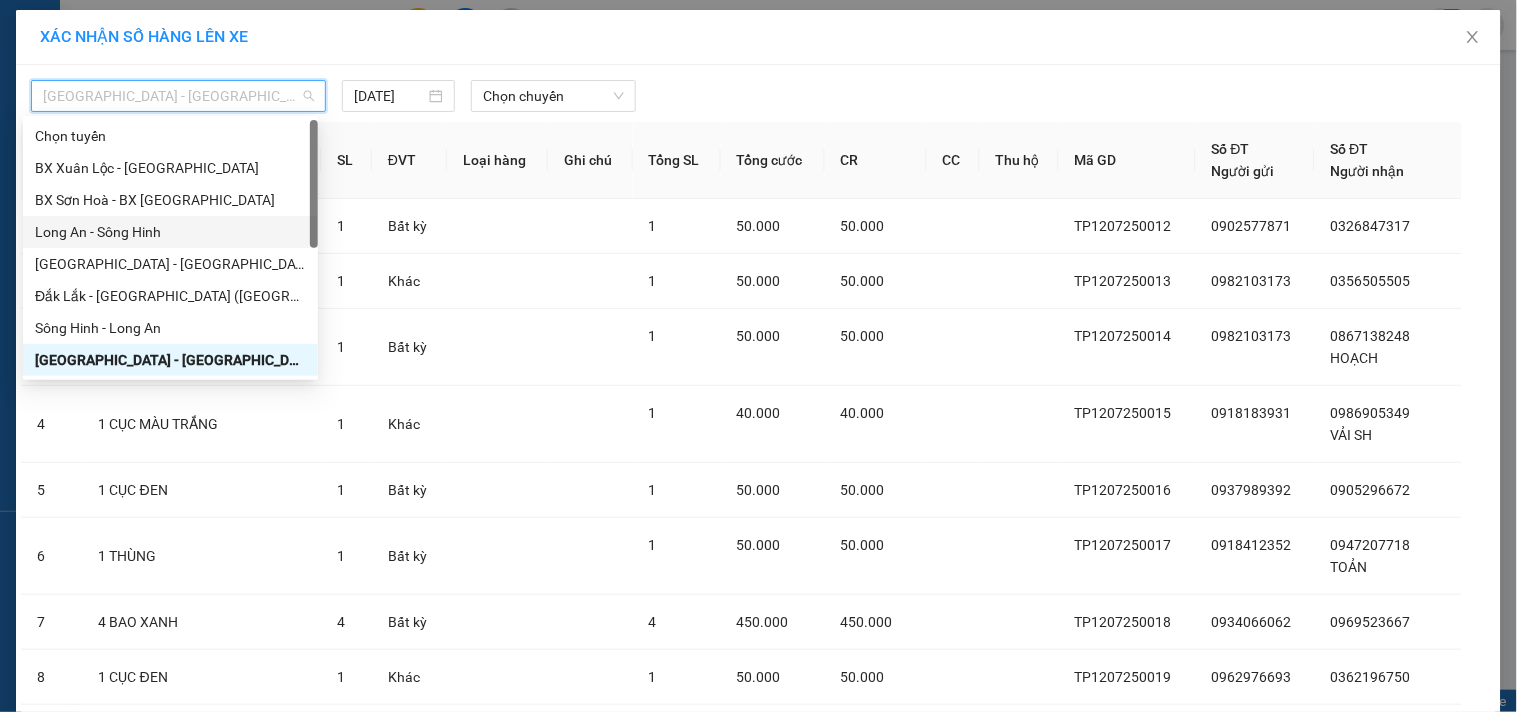 click on "Long An - Sông Hinh" at bounding box center (170, 232) 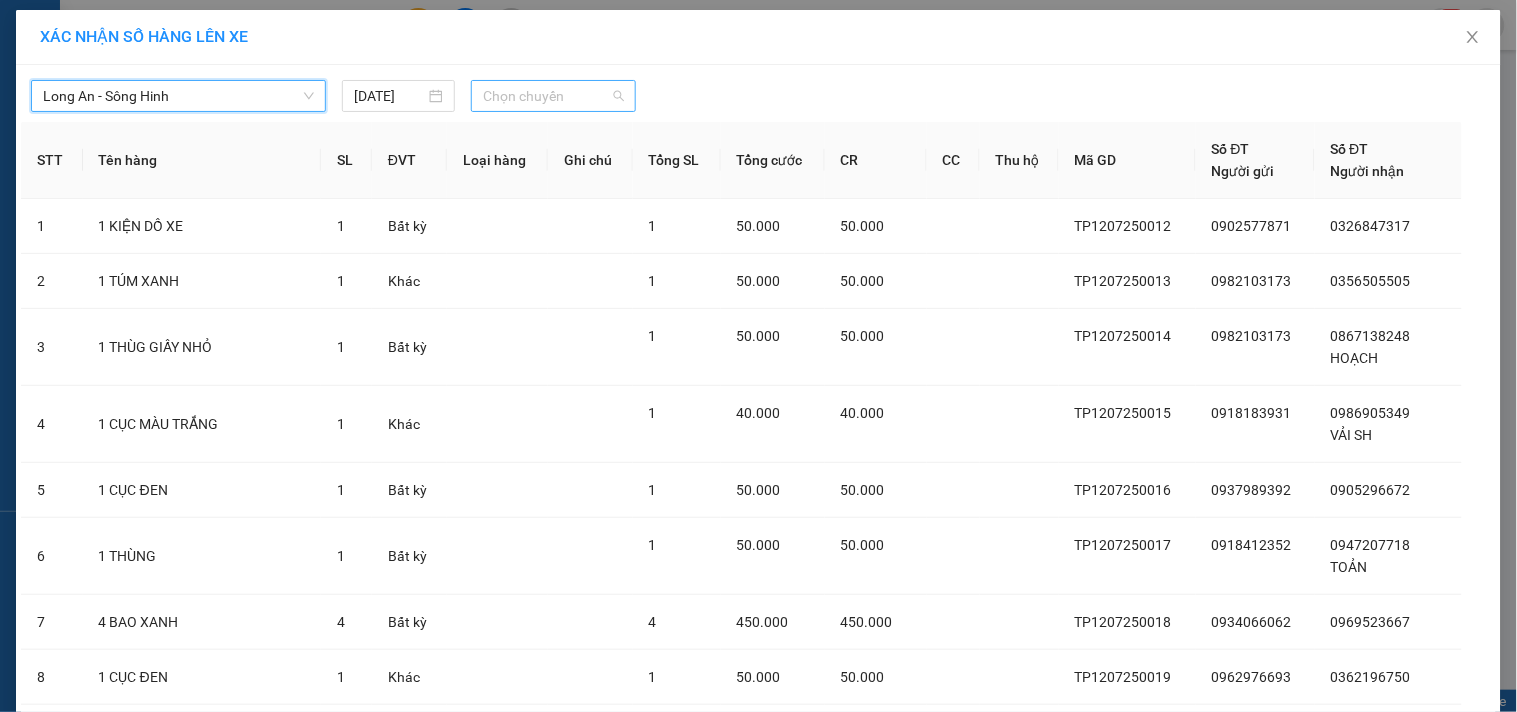 click on "Chọn chuyến" at bounding box center (553, 96) 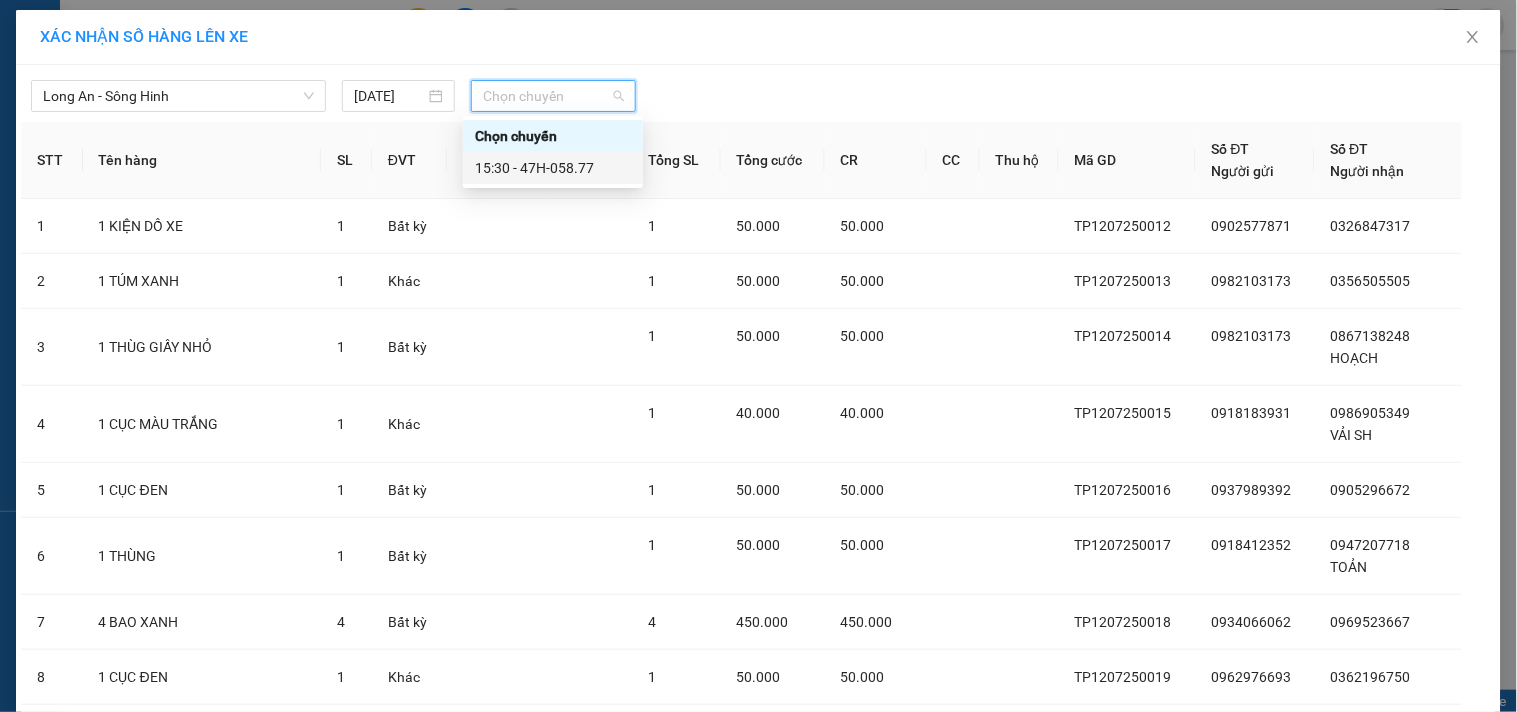 click on "15:30     - 47H-058.77" at bounding box center (553, 168) 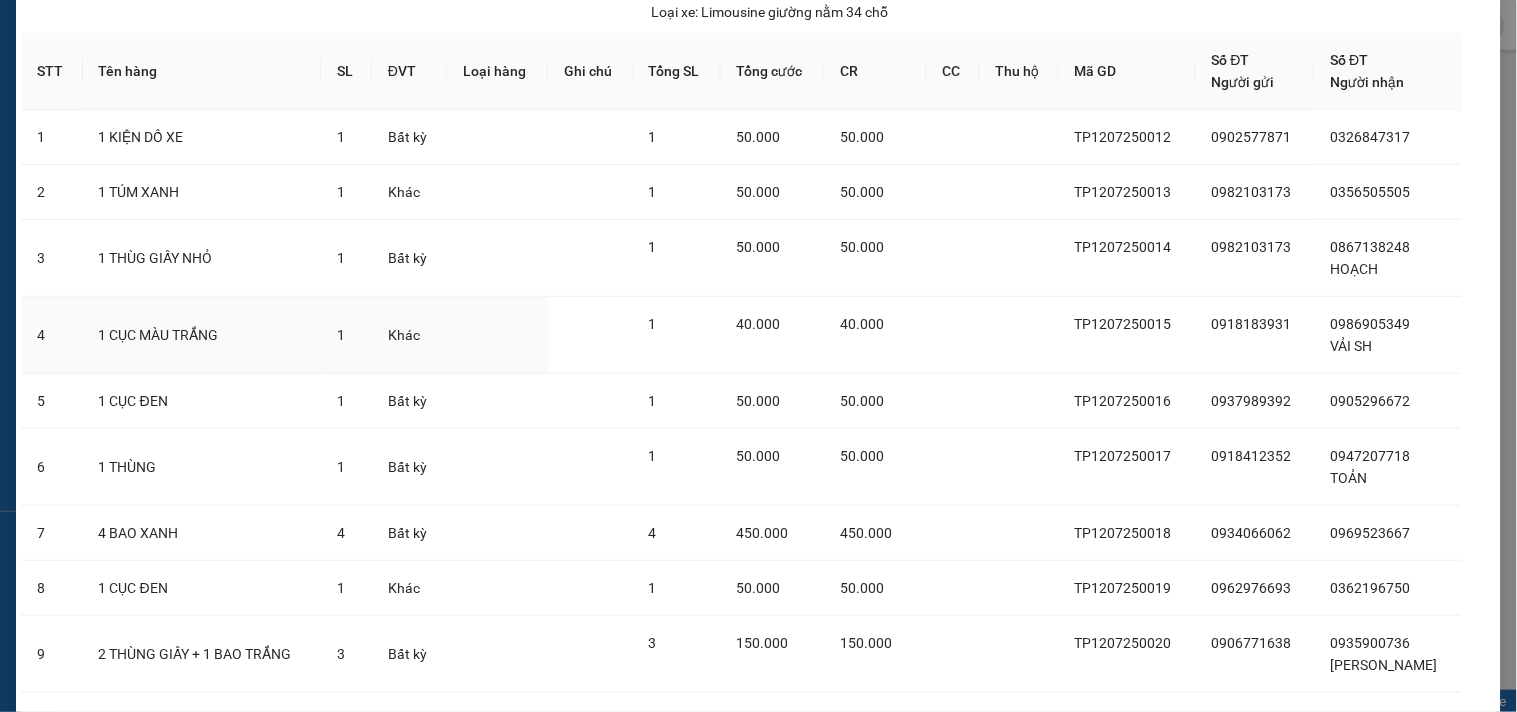 scroll, scrollTop: 345, scrollLeft: 0, axis: vertical 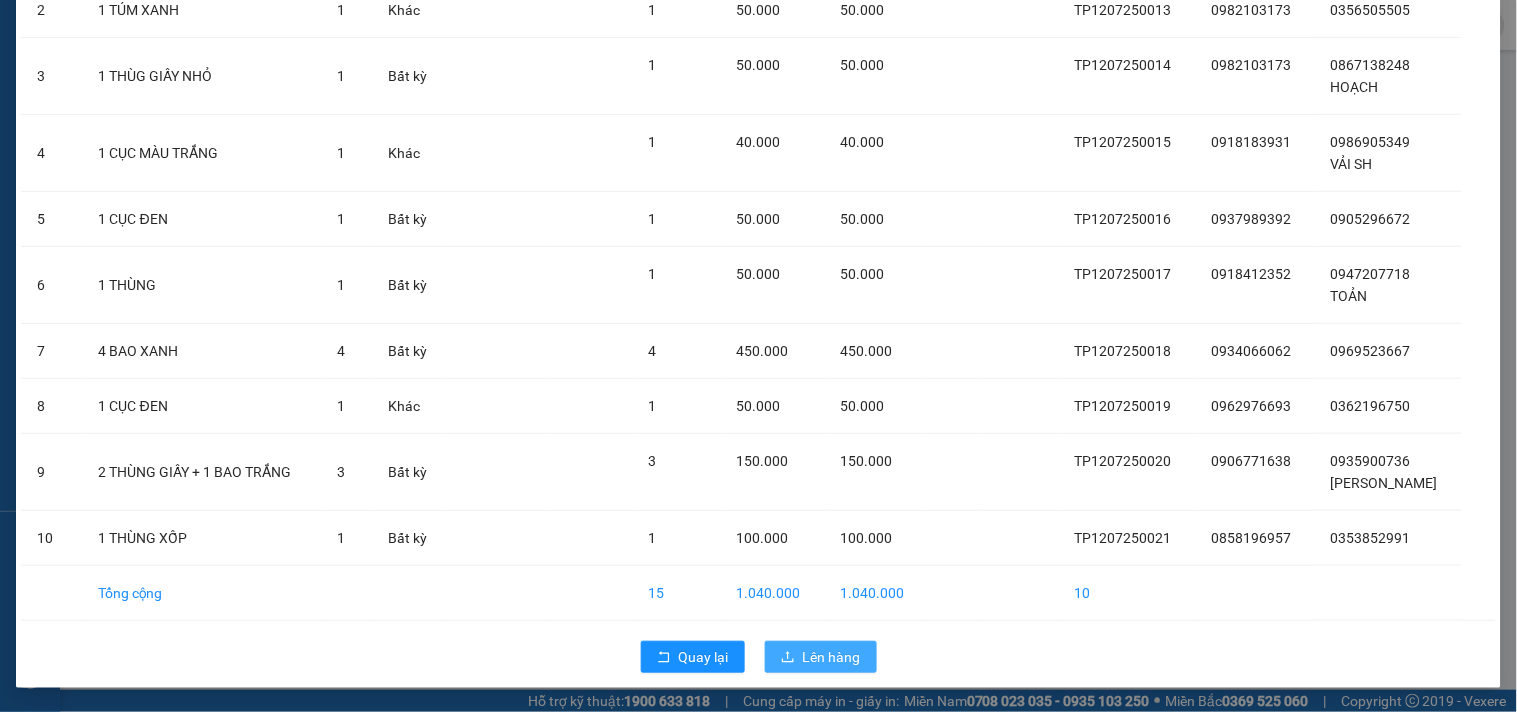click on "Lên hàng" at bounding box center (832, 657) 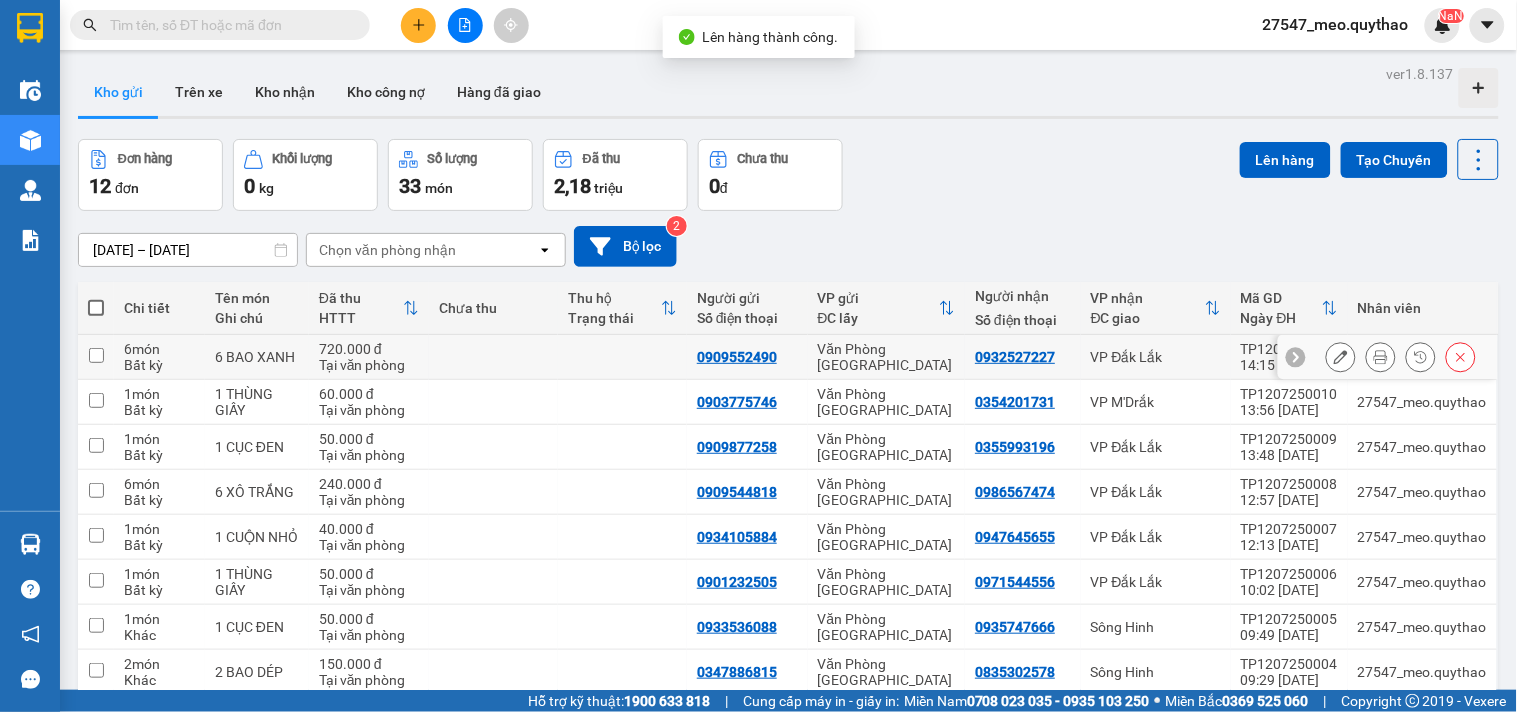 click on "VP Đắk Lắk" at bounding box center [1156, 357] 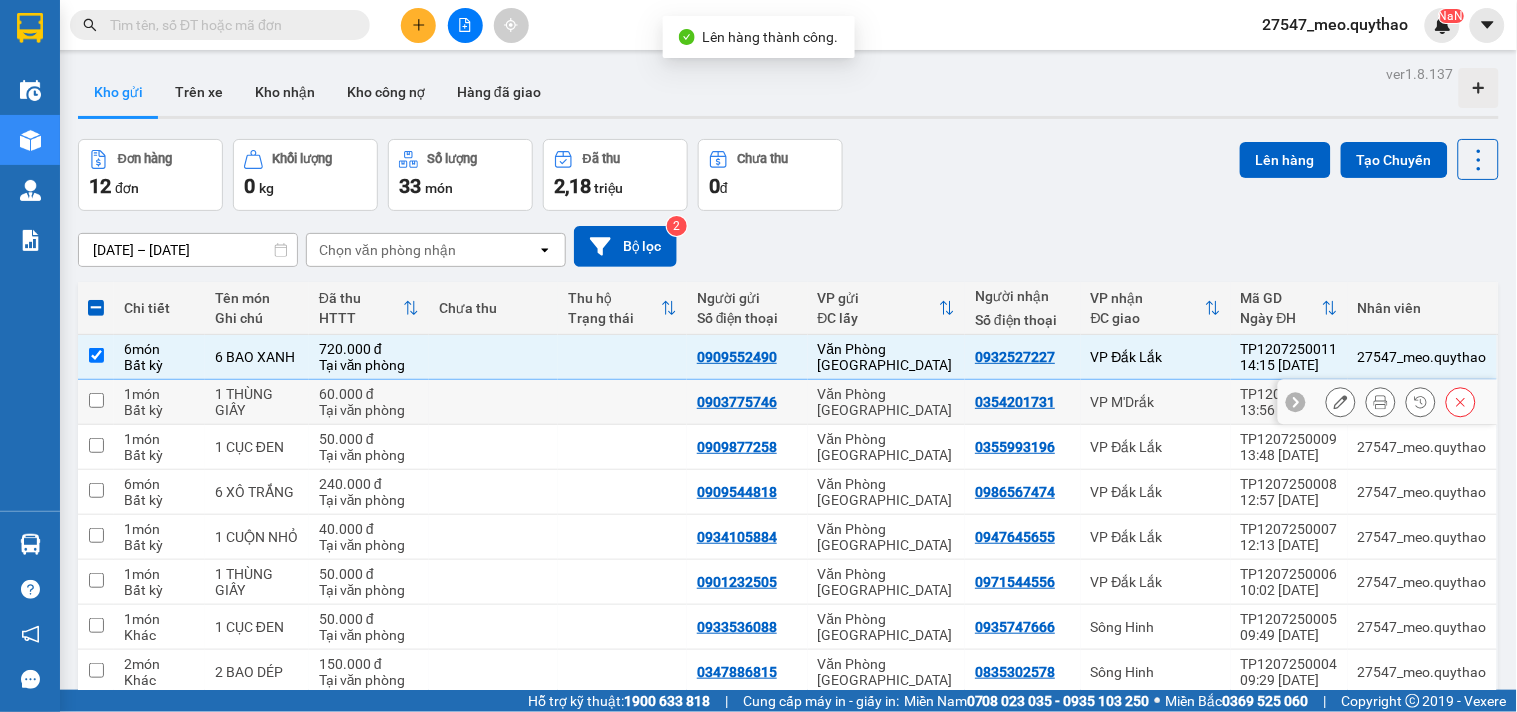 click on "VP M'Drắk" at bounding box center [1156, 402] 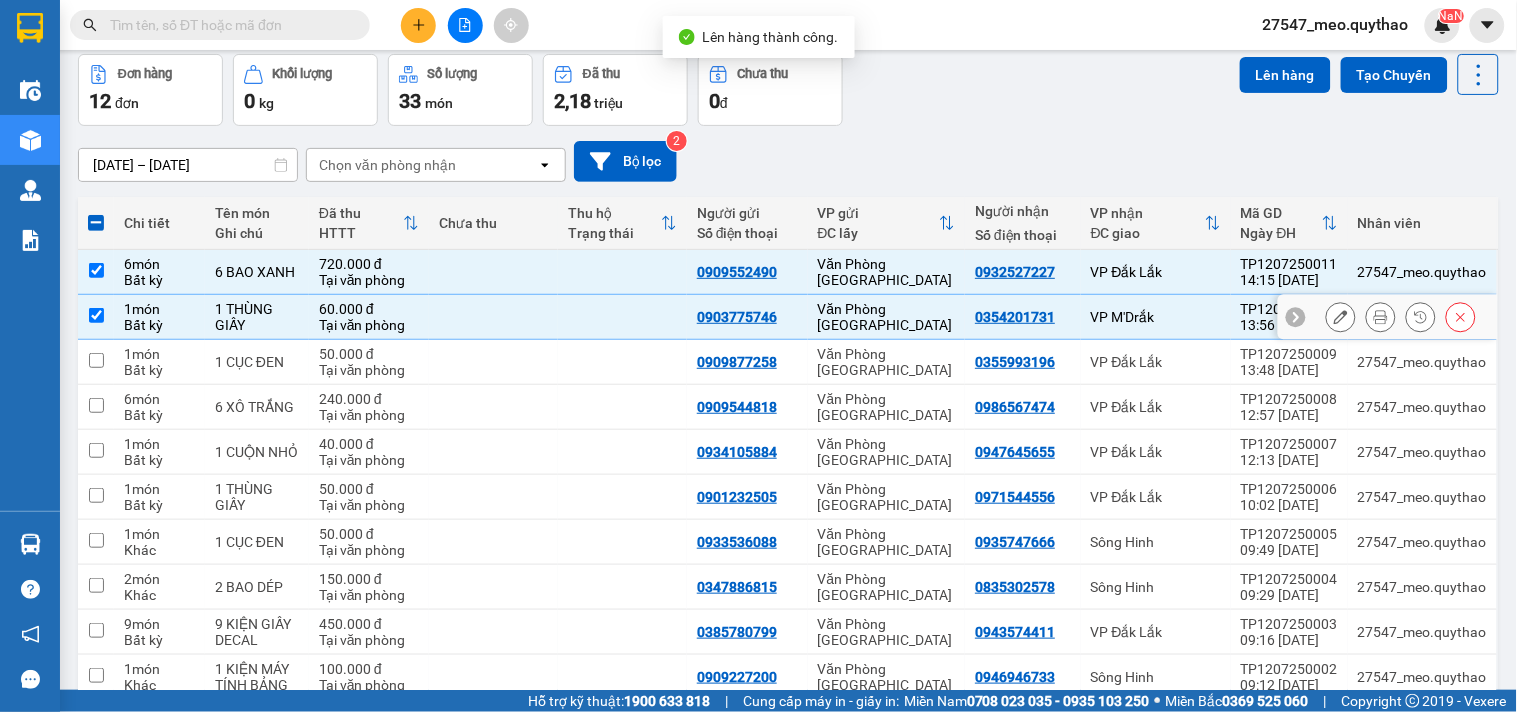 scroll, scrollTop: 178, scrollLeft: 0, axis: vertical 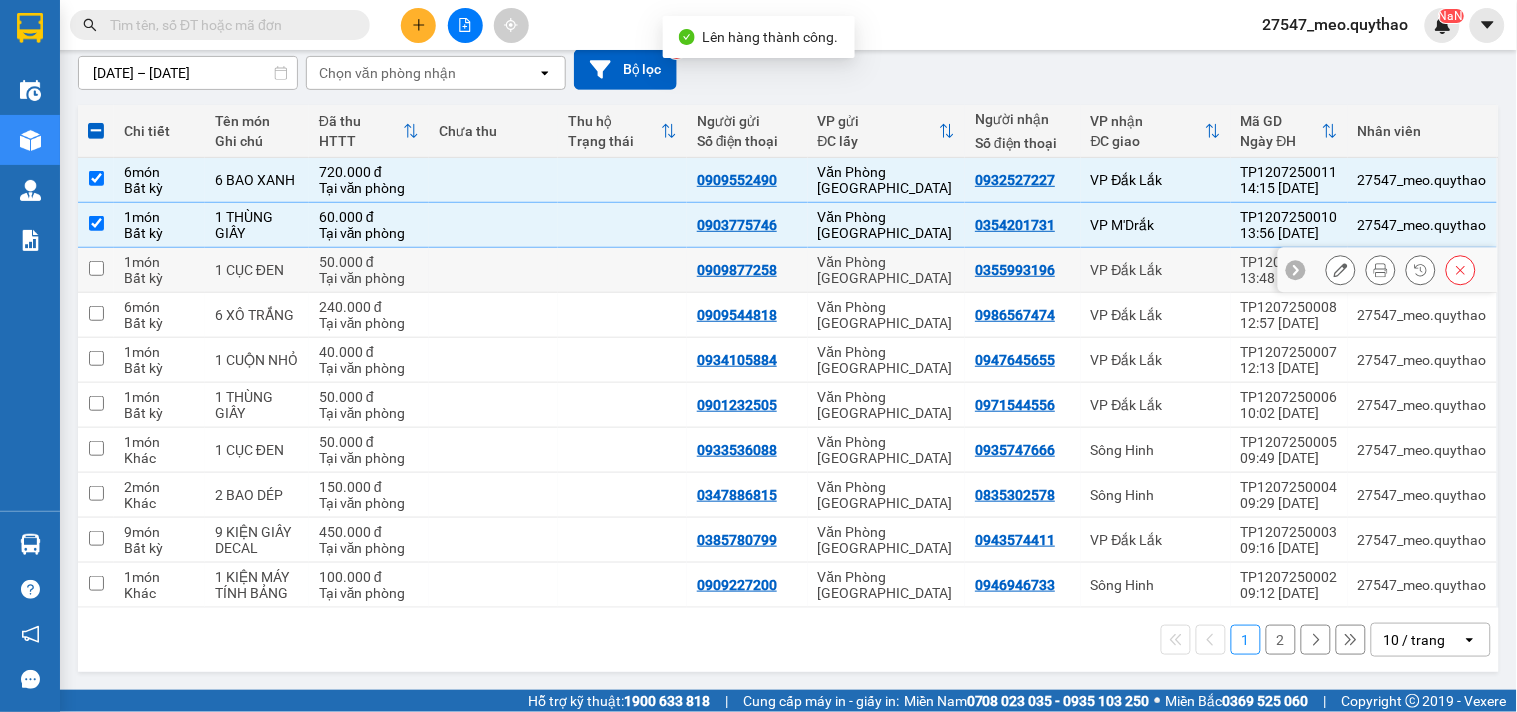 click on "VP Đắk Lắk" at bounding box center (1156, 270) 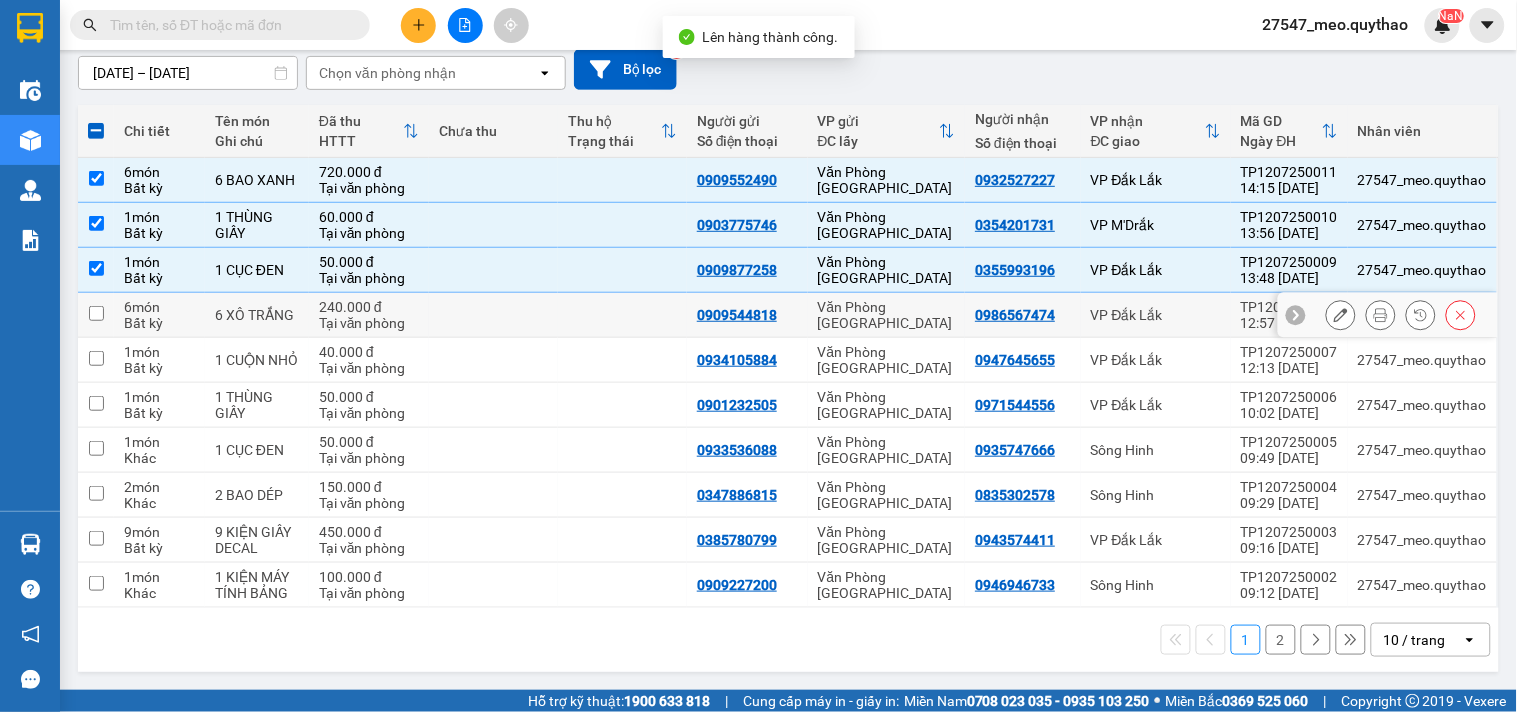 click on "VP Đắk Lắk" at bounding box center [1156, 315] 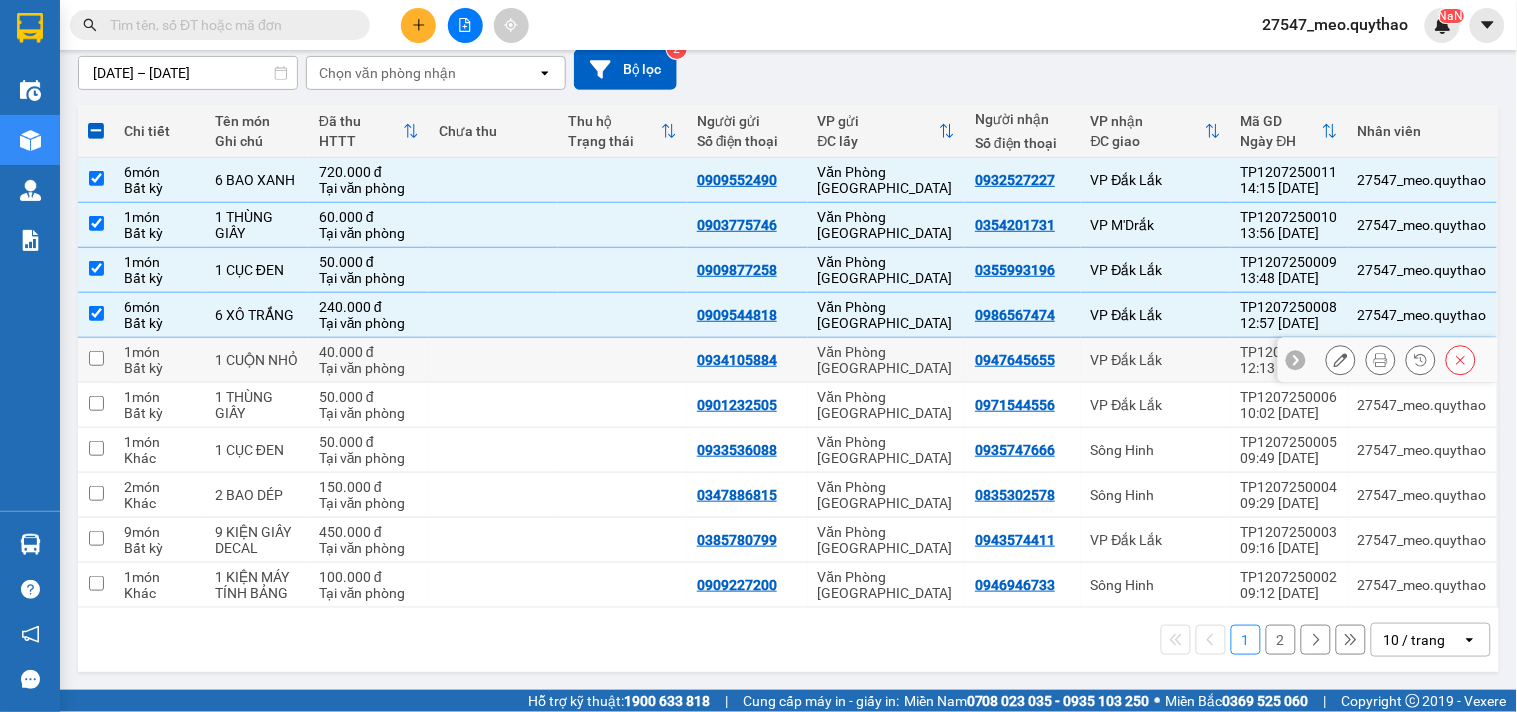 click on "VP Đắk Lắk" at bounding box center [1156, 360] 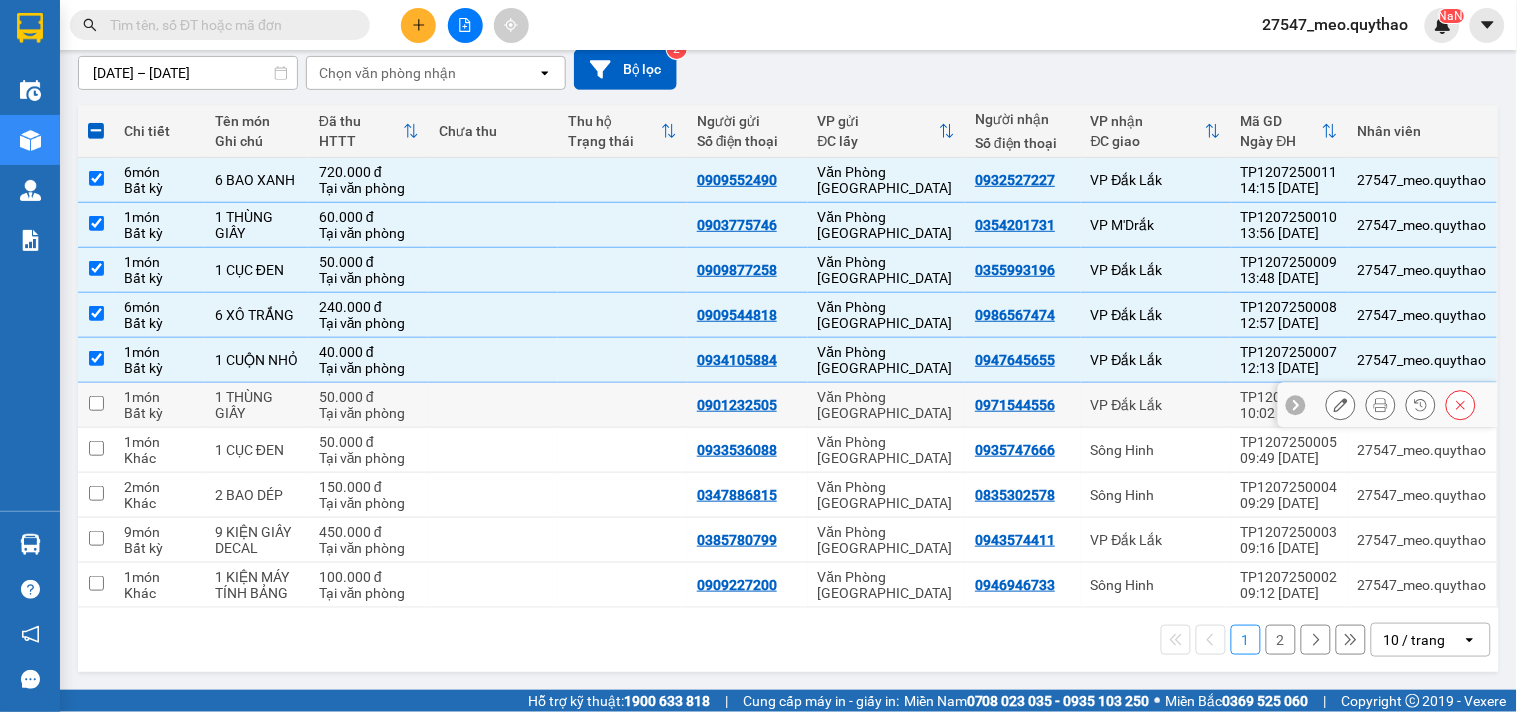 click on "VP Đắk Lắk" at bounding box center (1156, 405) 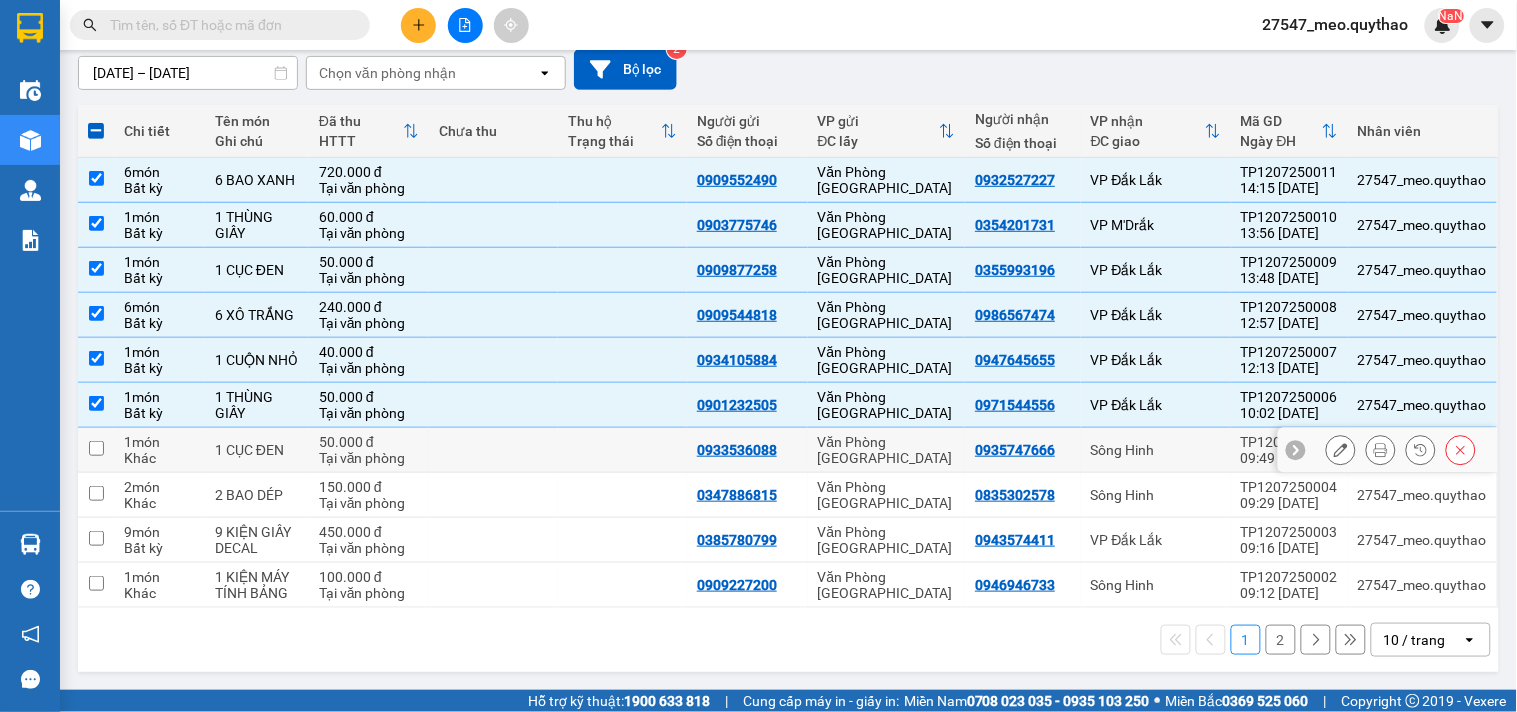 click on "Sông Hinh" at bounding box center (1156, 450) 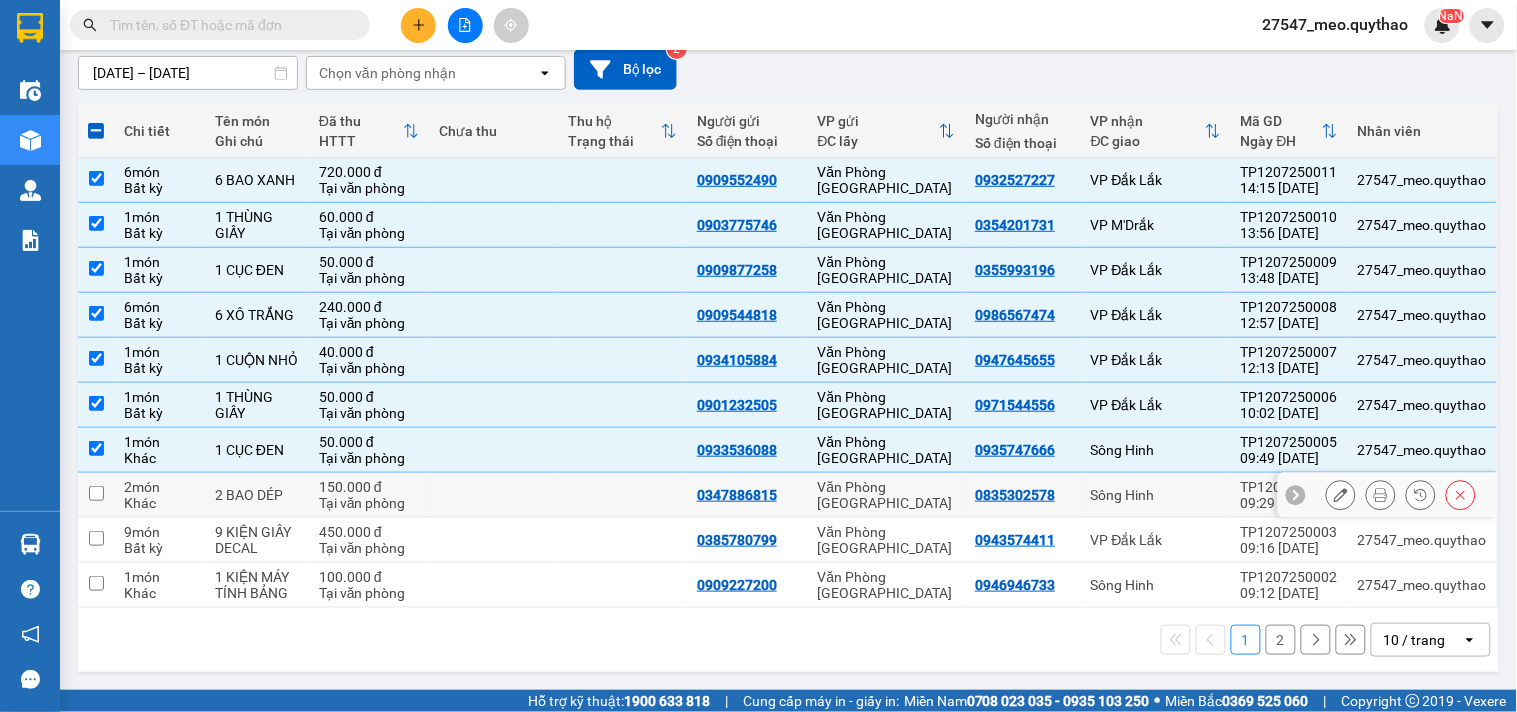 click on "Sông Hinh" at bounding box center [1156, 495] 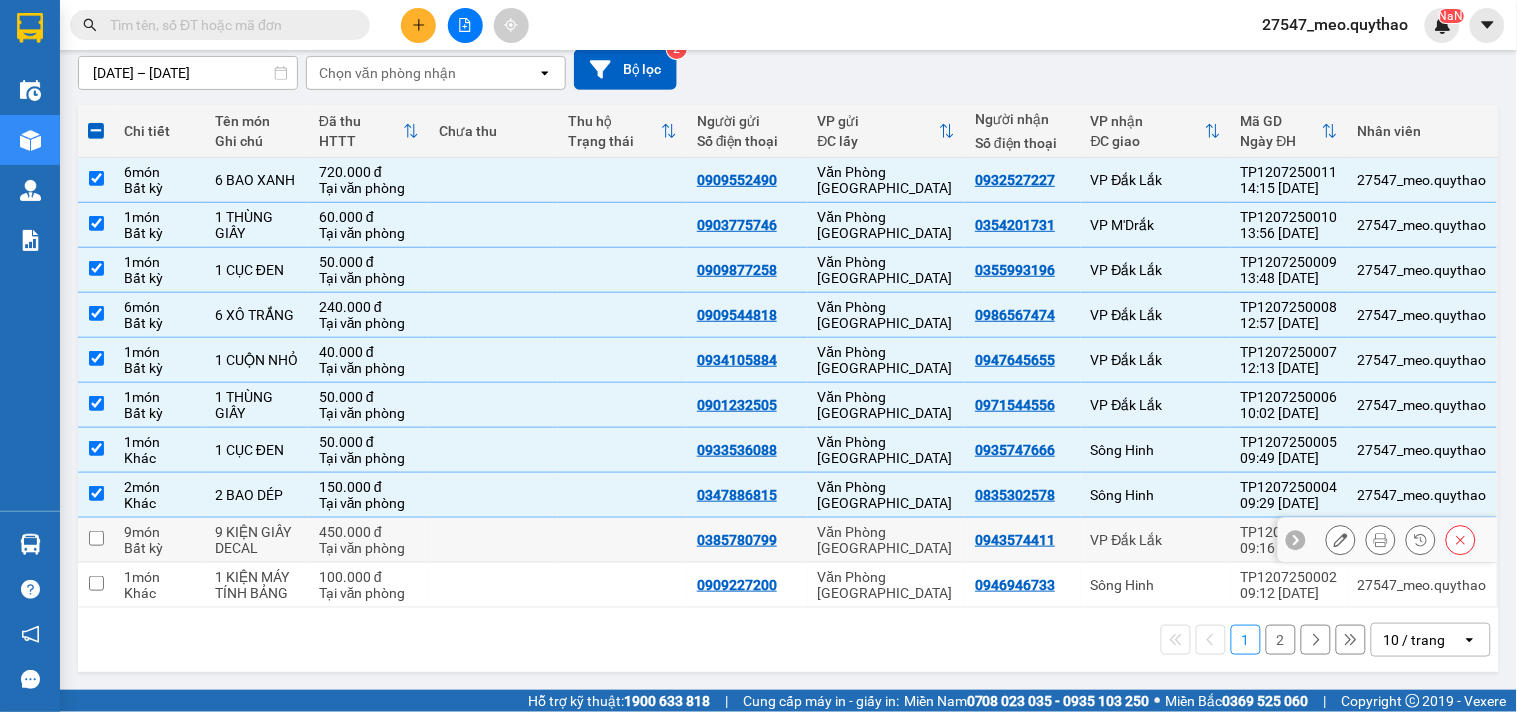 click on "VP Đắk Lắk" at bounding box center [1156, 540] 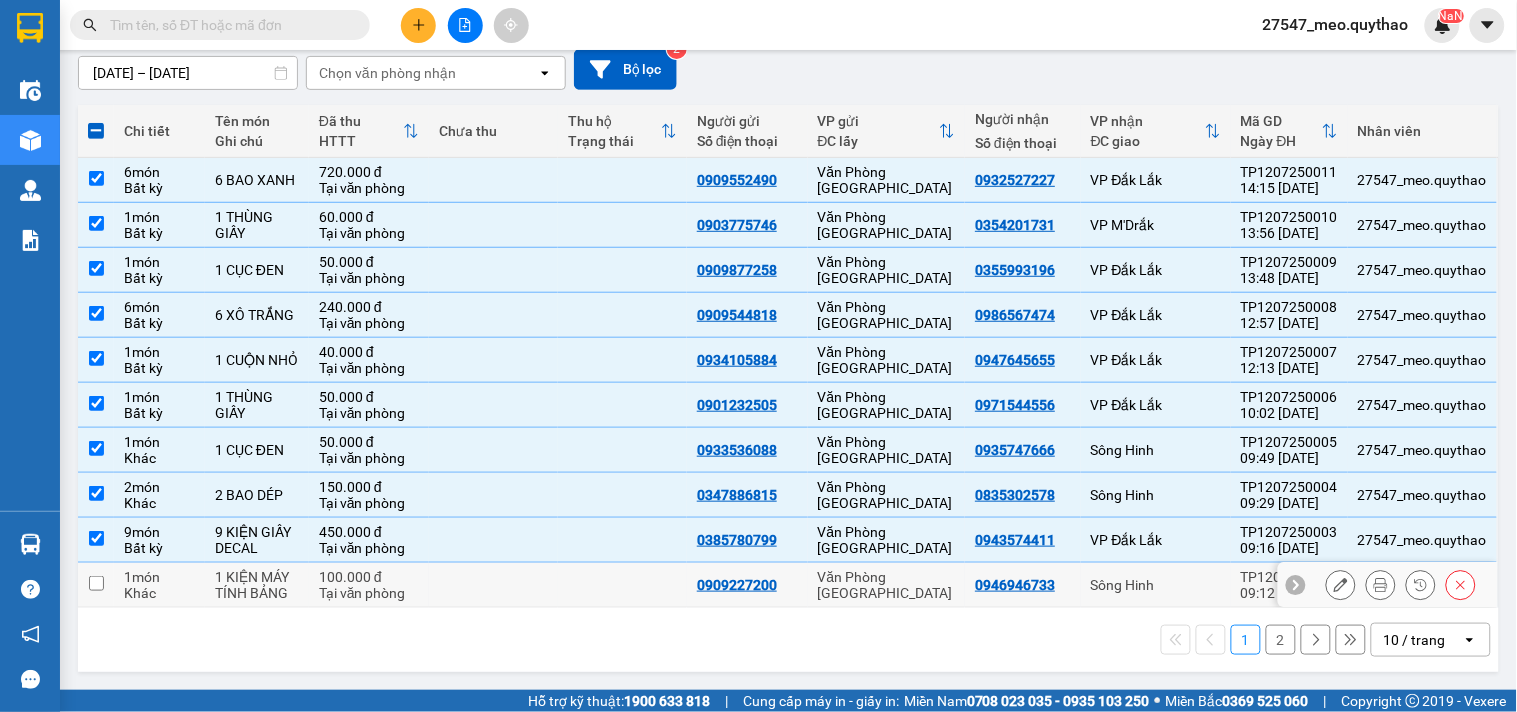 click on "Sông Hinh" at bounding box center (1156, 585) 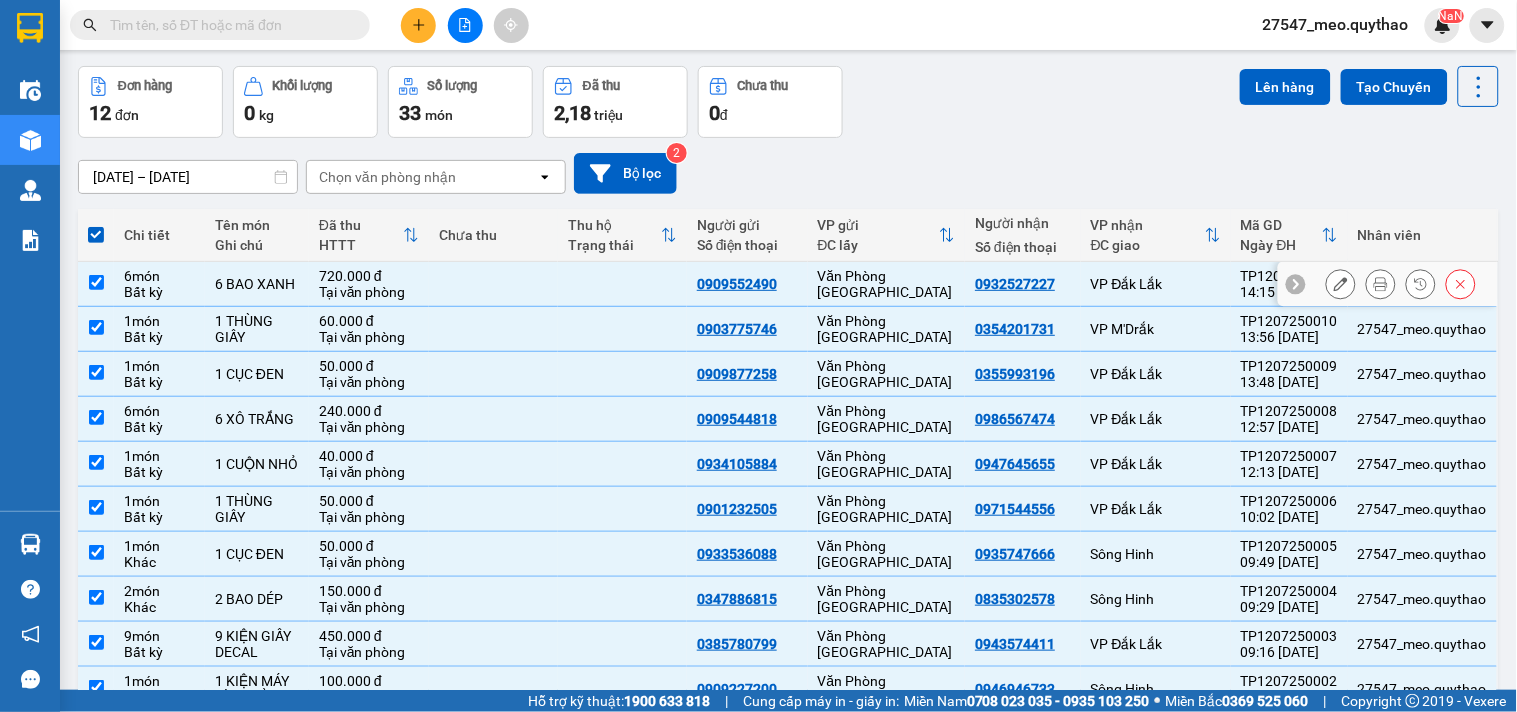 scroll, scrollTop: 0, scrollLeft: 0, axis: both 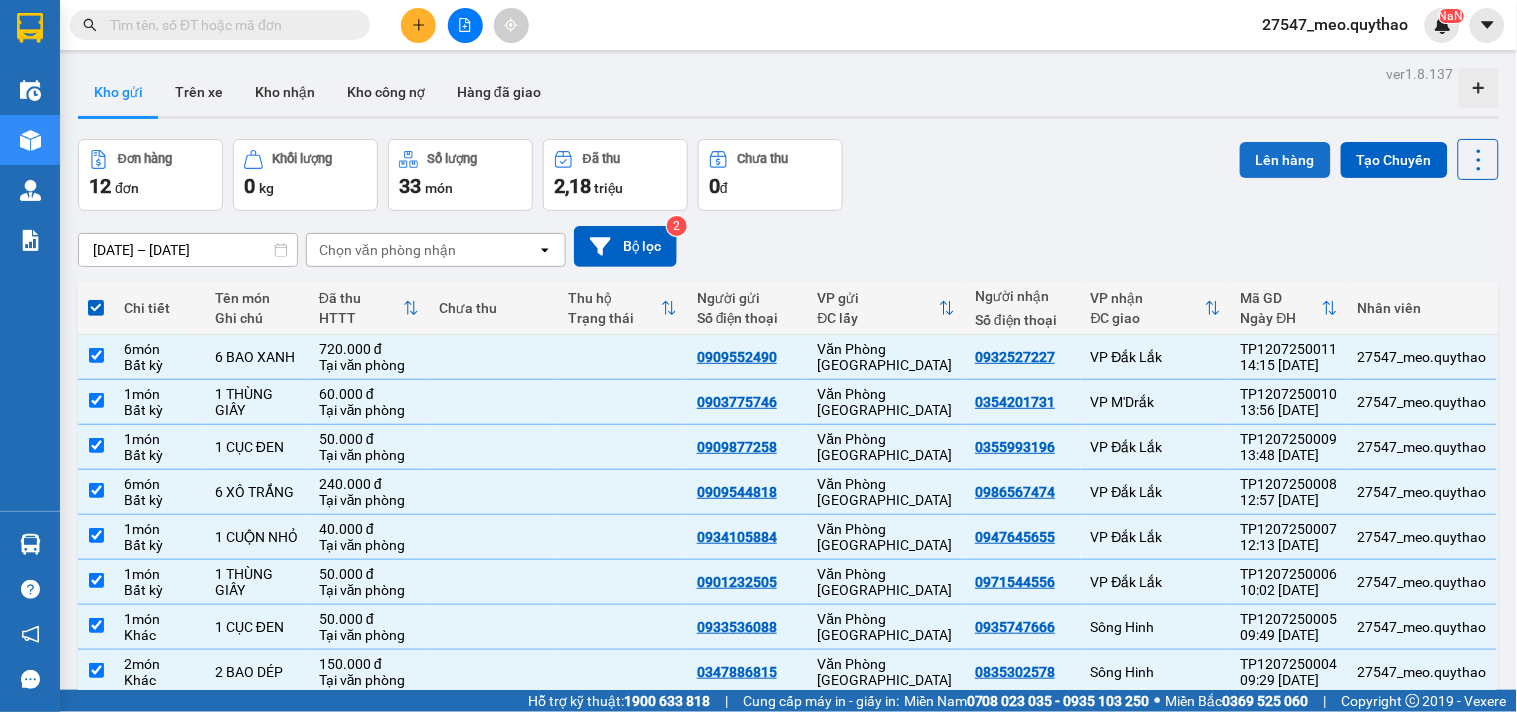 click on "Lên hàng" at bounding box center [1285, 160] 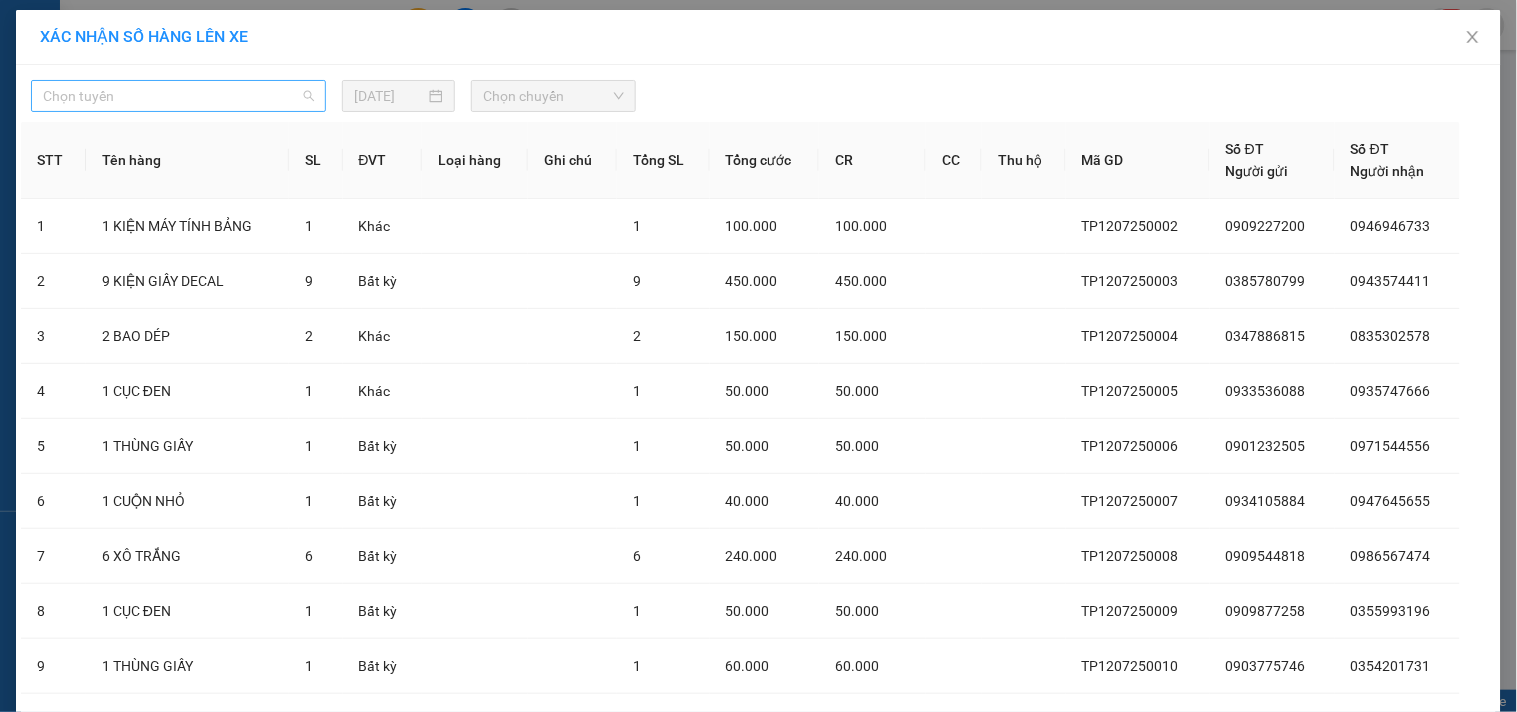 click on "Chọn tuyến" at bounding box center (178, 96) 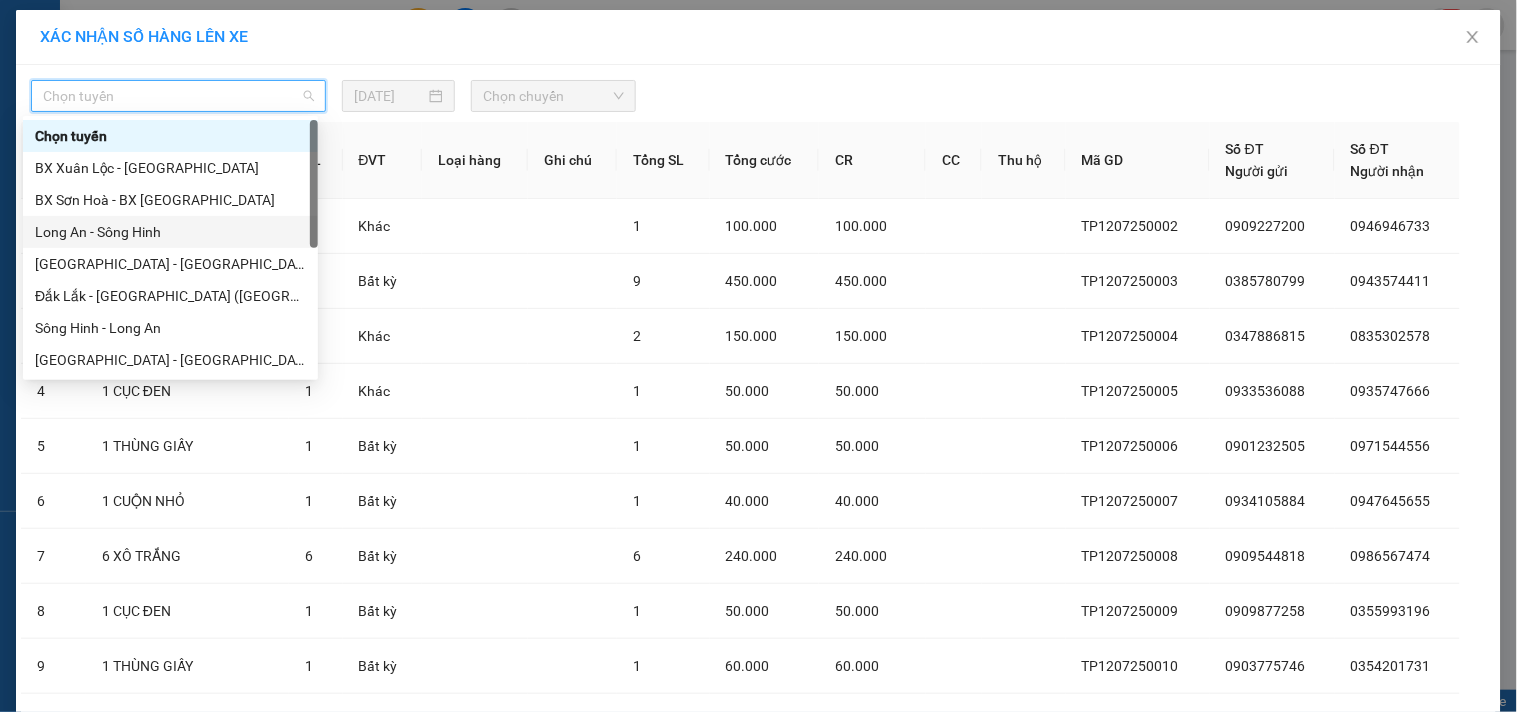 click on "Long An - Sông Hinh" at bounding box center [170, 232] 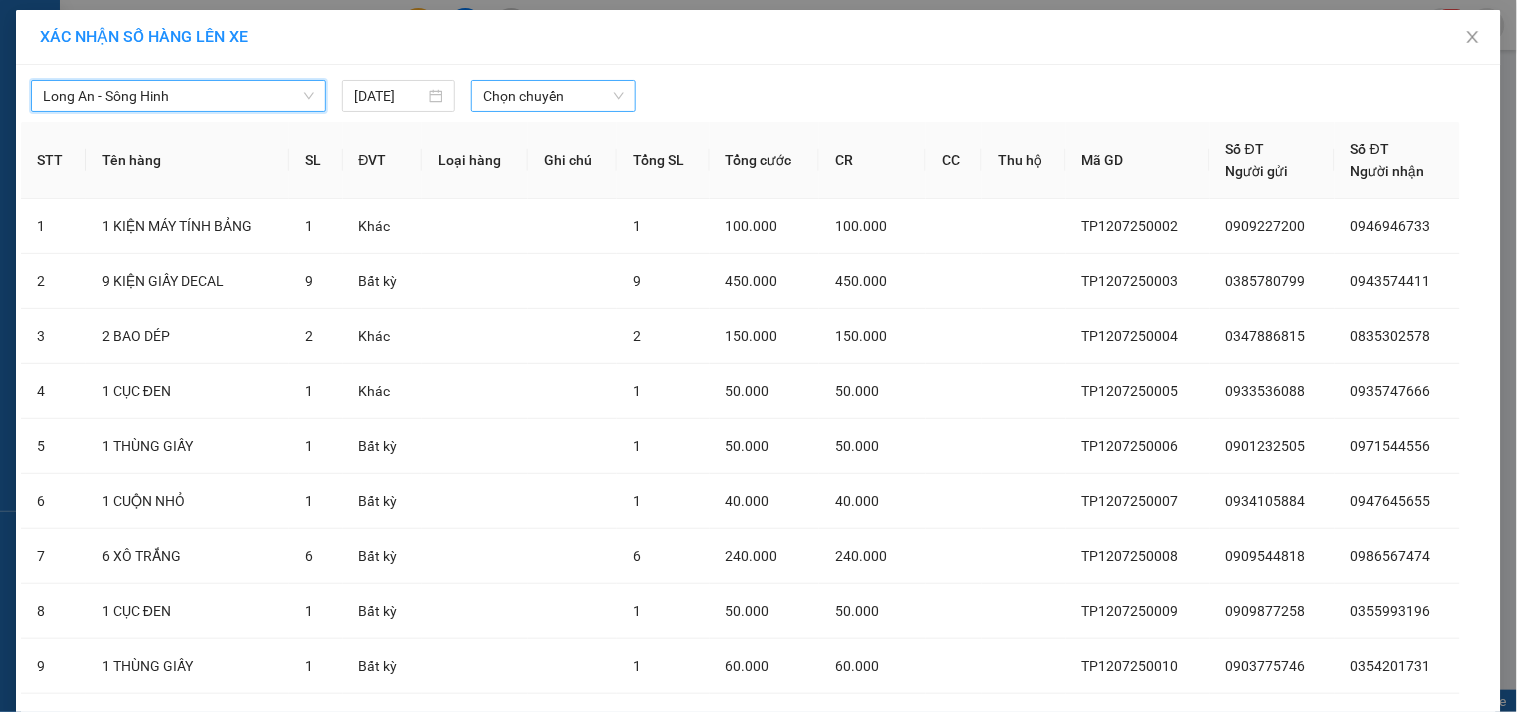 click on "Chọn chuyến" at bounding box center [553, 96] 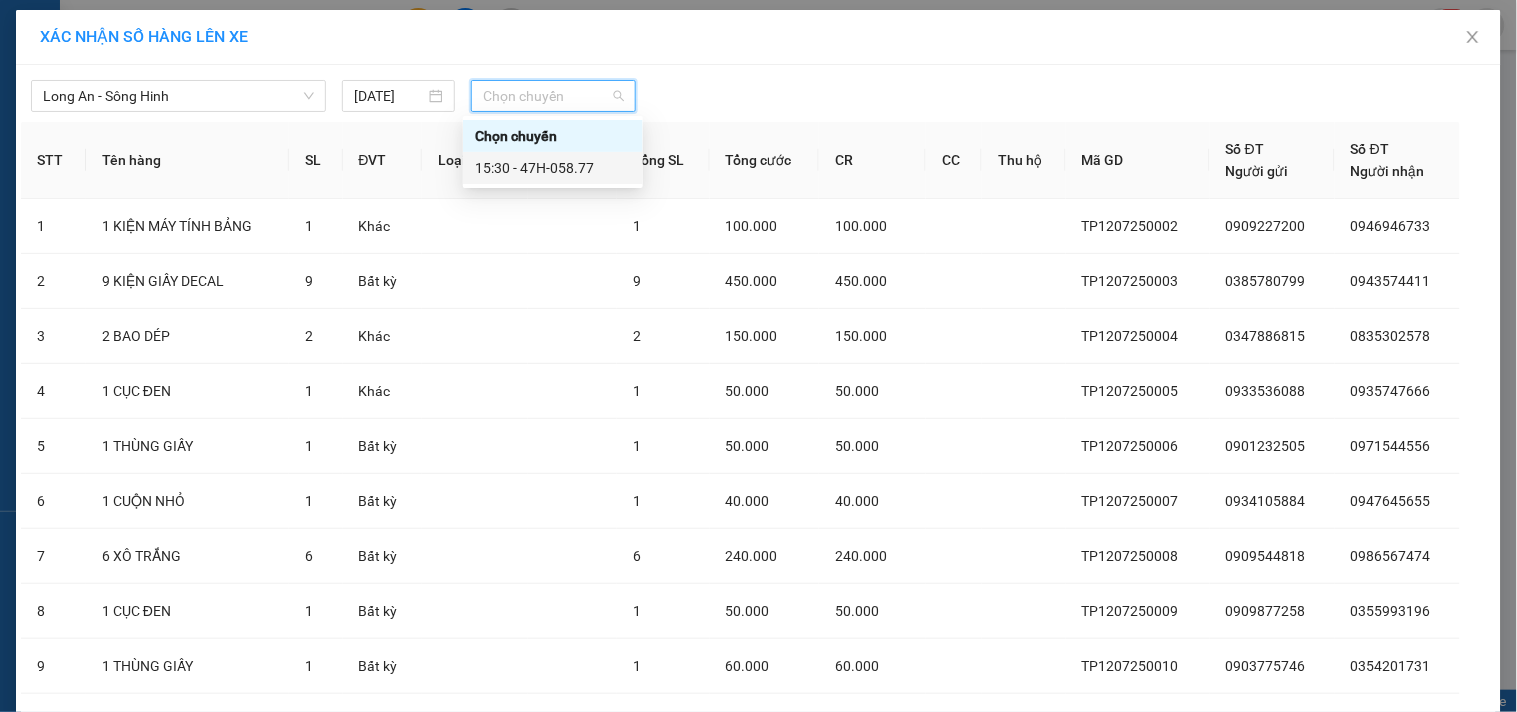 click on "15:30     - 47H-058.77" at bounding box center (553, 168) 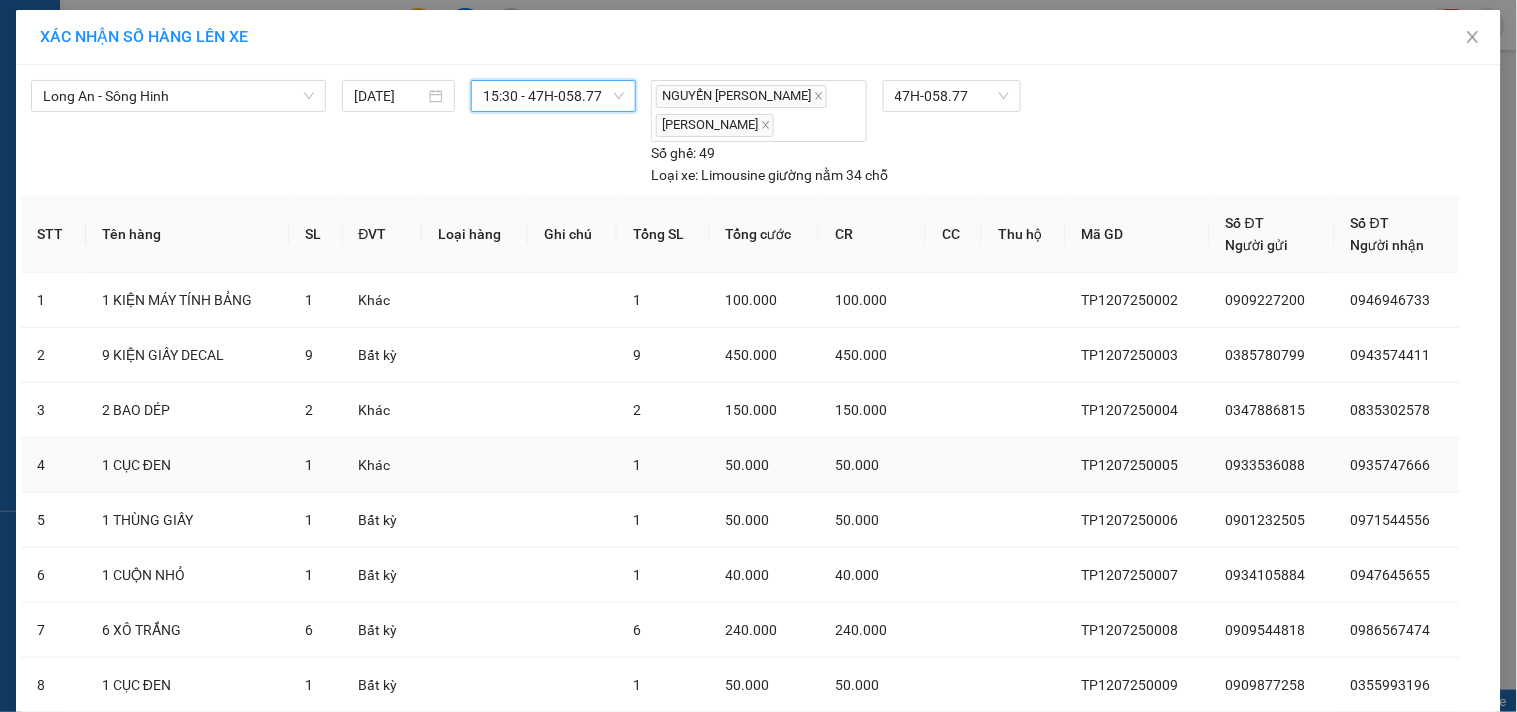 scroll, scrollTop: 257, scrollLeft: 0, axis: vertical 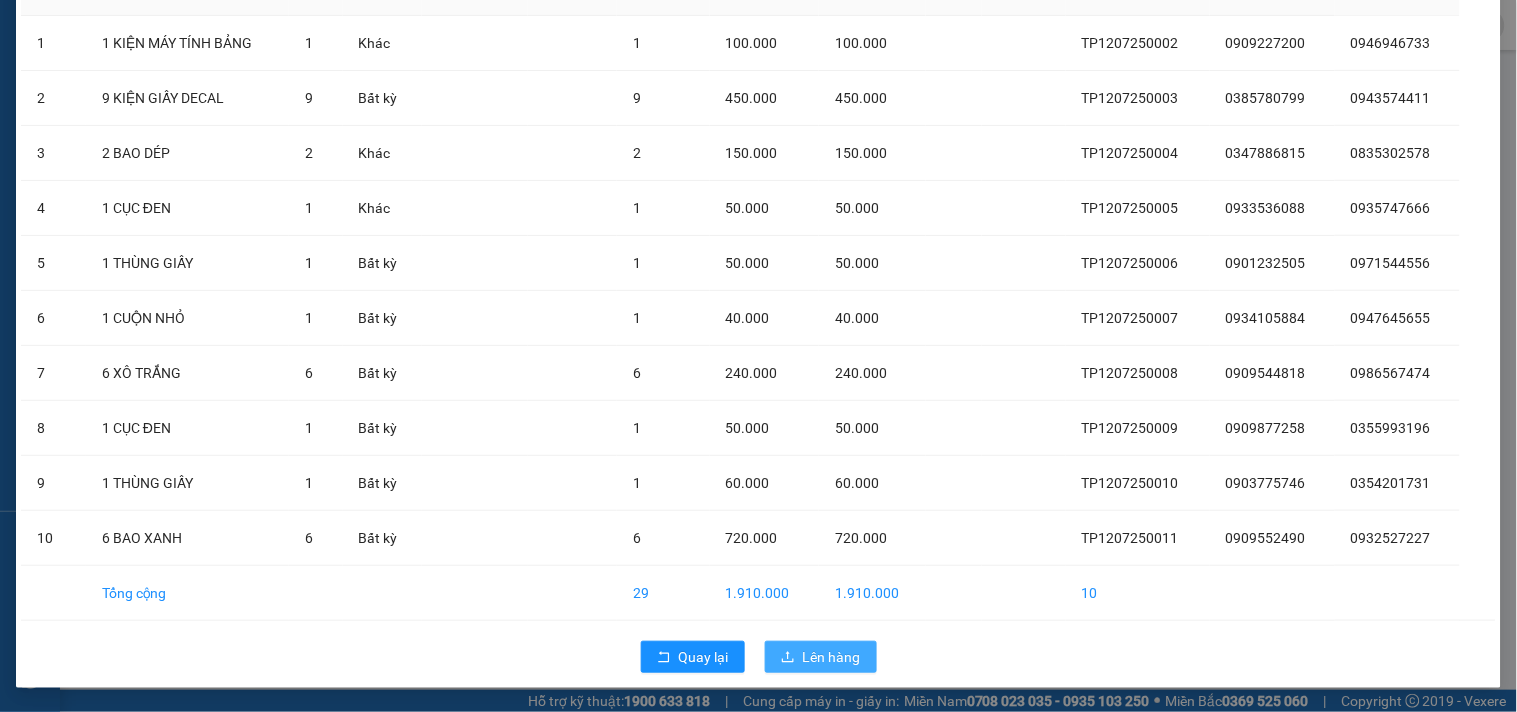 click on "Lên hàng" at bounding box center [821, 657] 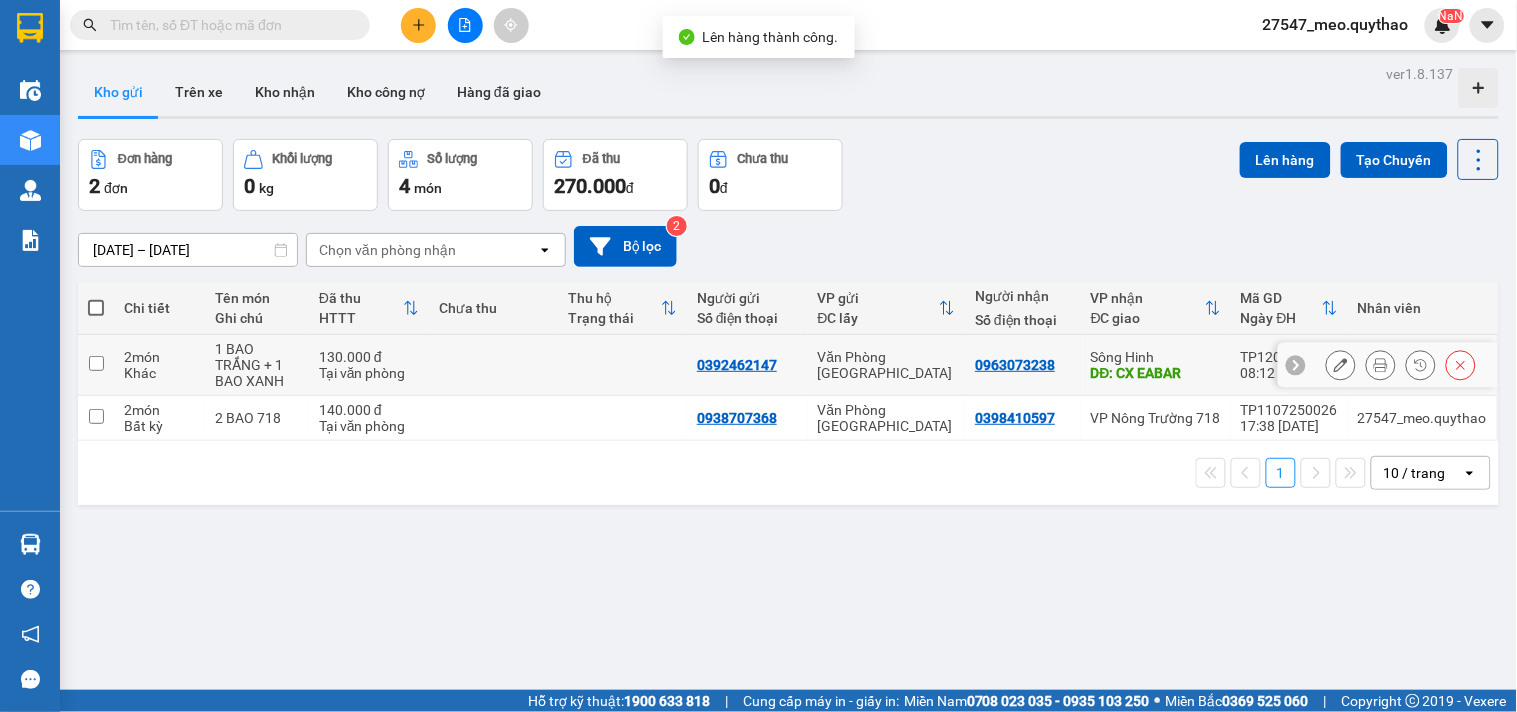 click on "Sông Hinh DĐ: CX EABAR" at bounding box center [1156, 365] 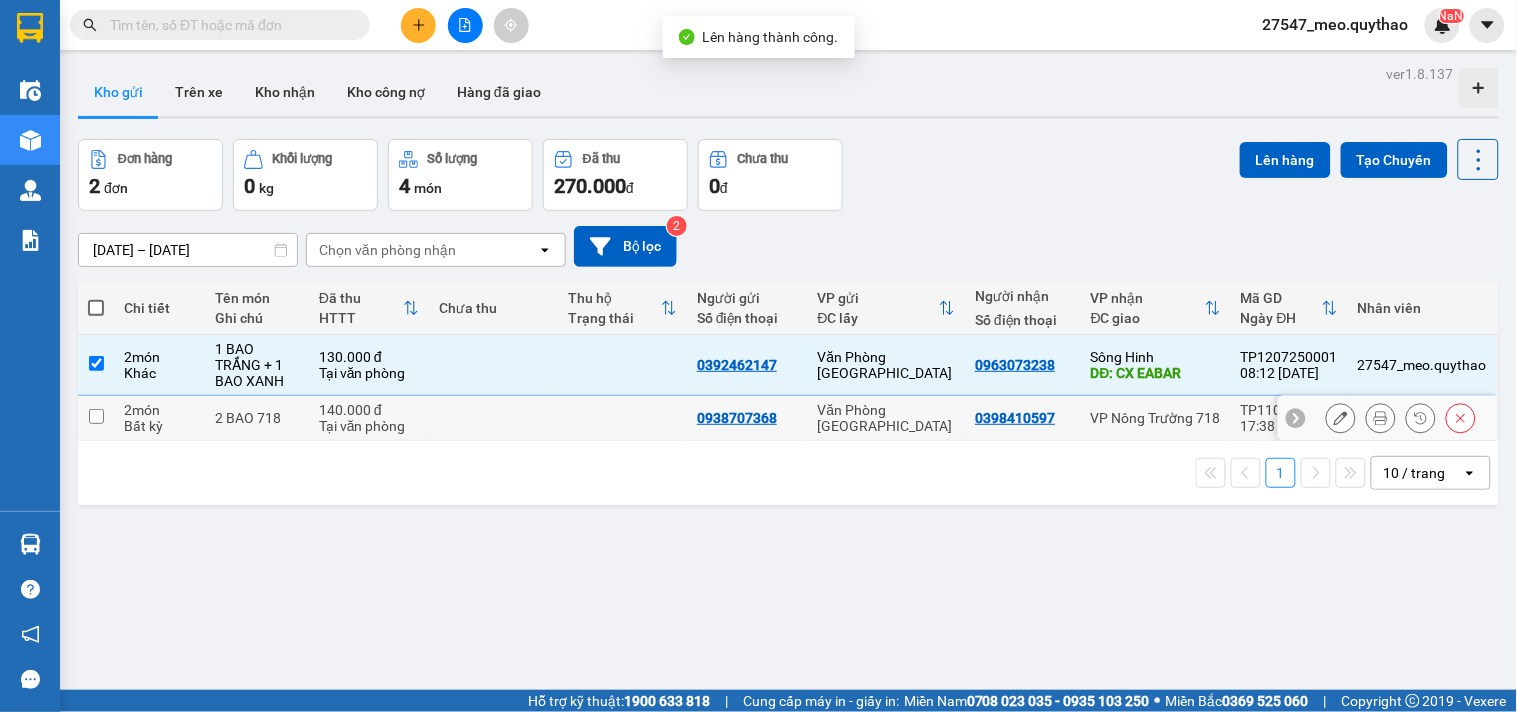 click on "VP Nông Trường 718" at bounding box center [1156, 418] 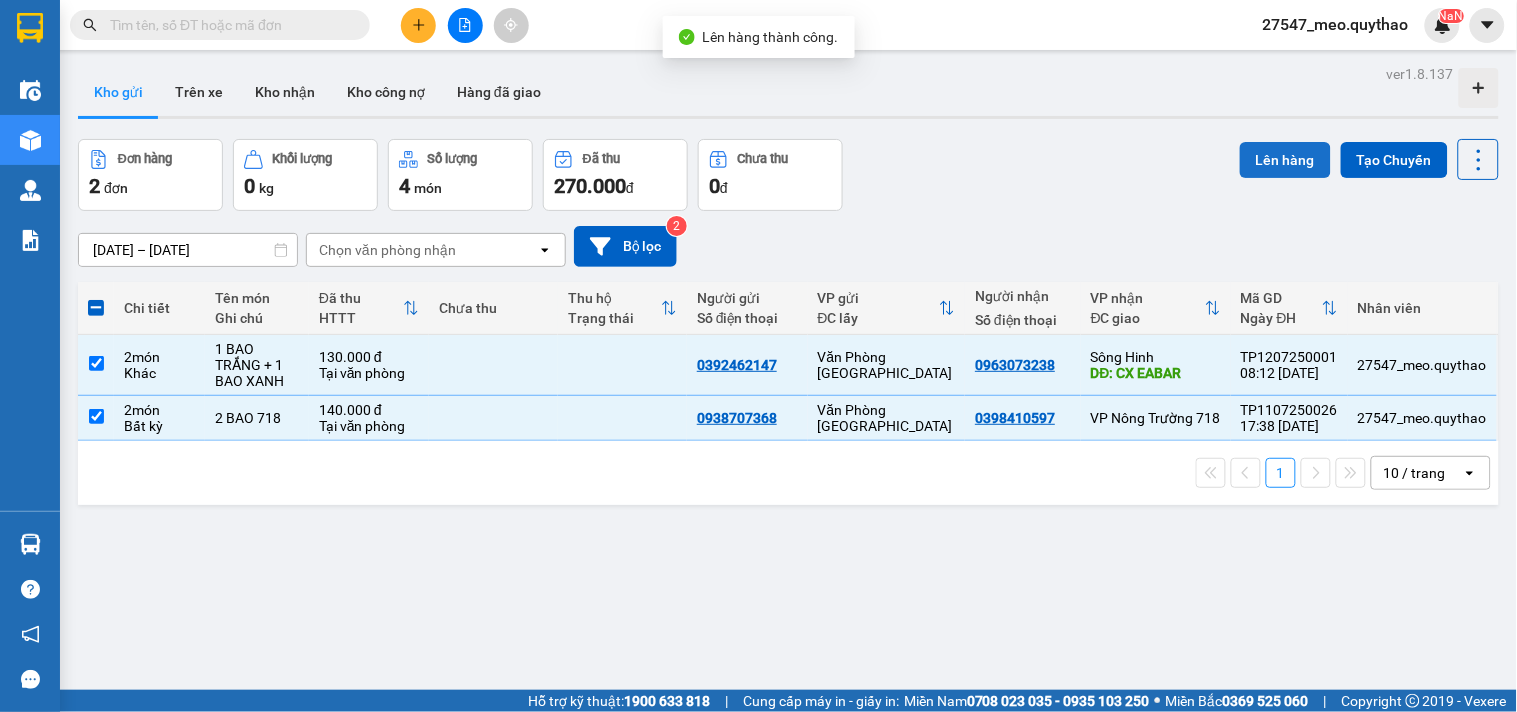 click on "Lên hàng" at bounding box center [1285, 160] 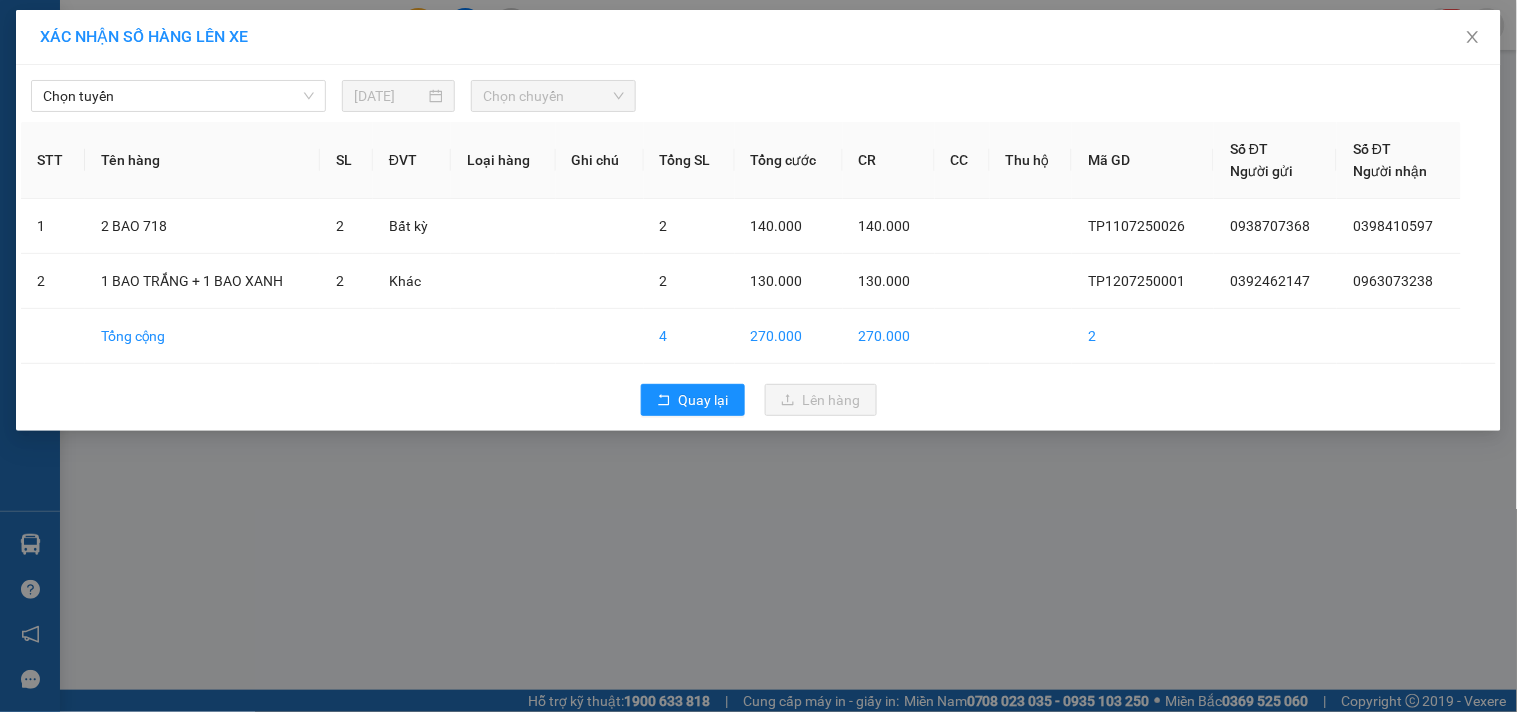 click on "Chọn tuyến [DATE] Chọn chuyến" at bounding box center [758, 91] 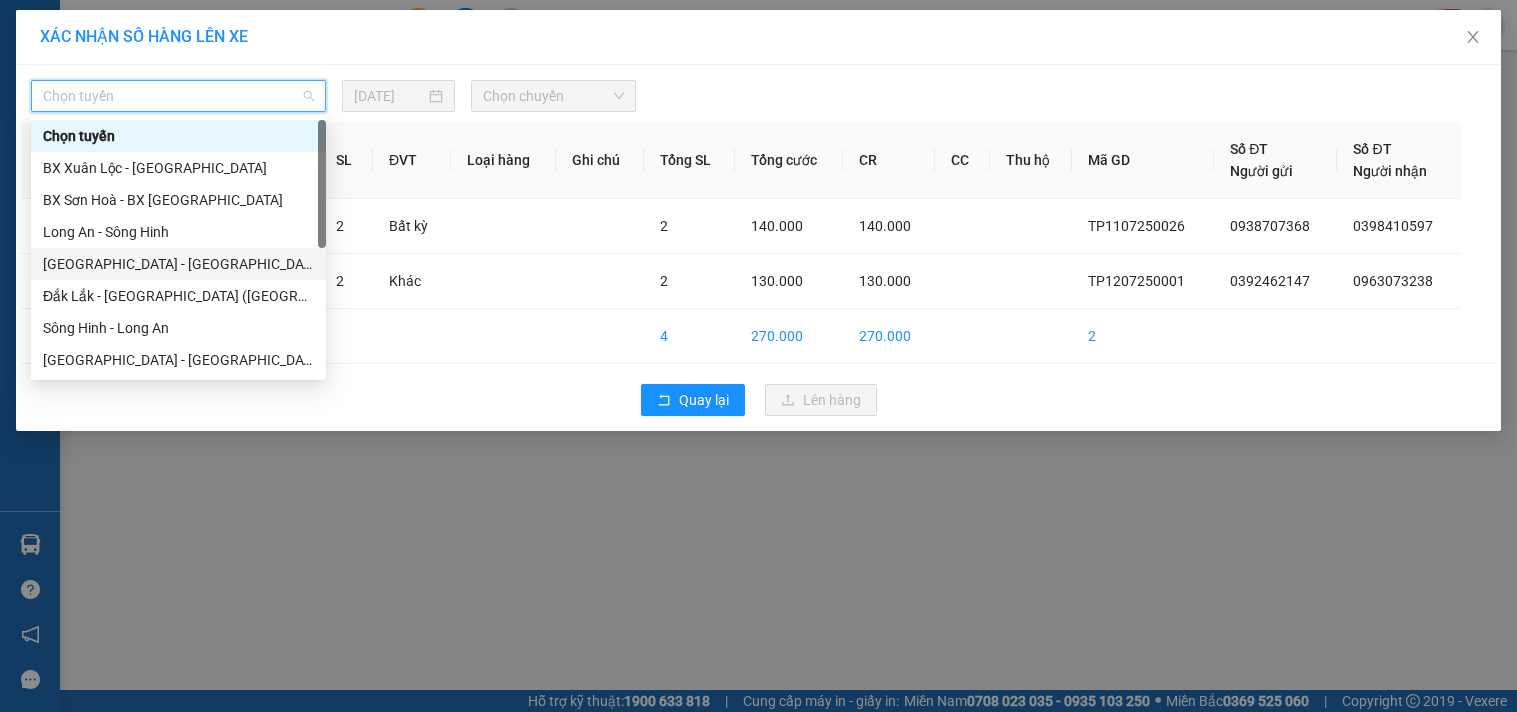 scroll, scrollTop: 0, scrollLeft: 0, axis: both 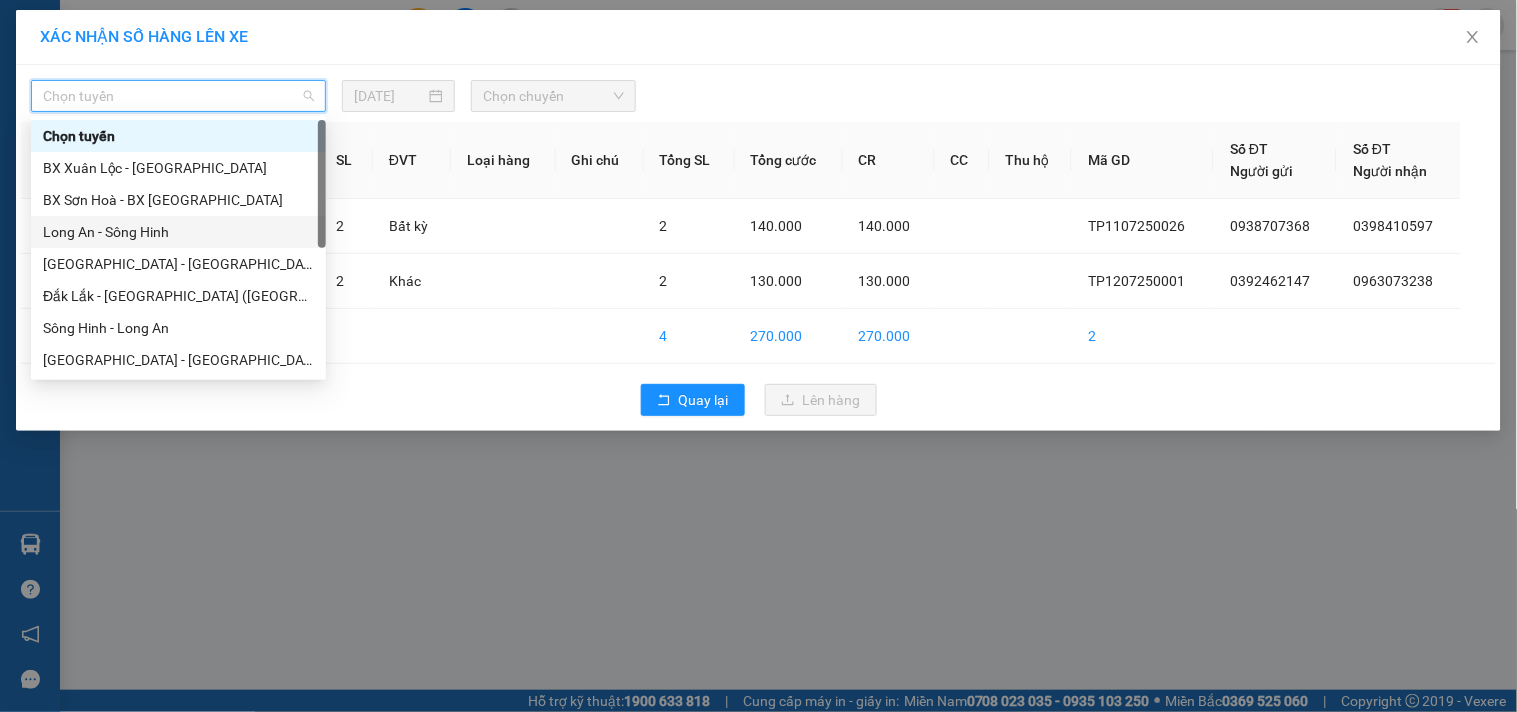 click on "Long An - Sông Hinh" at bounding box center (178, 232) 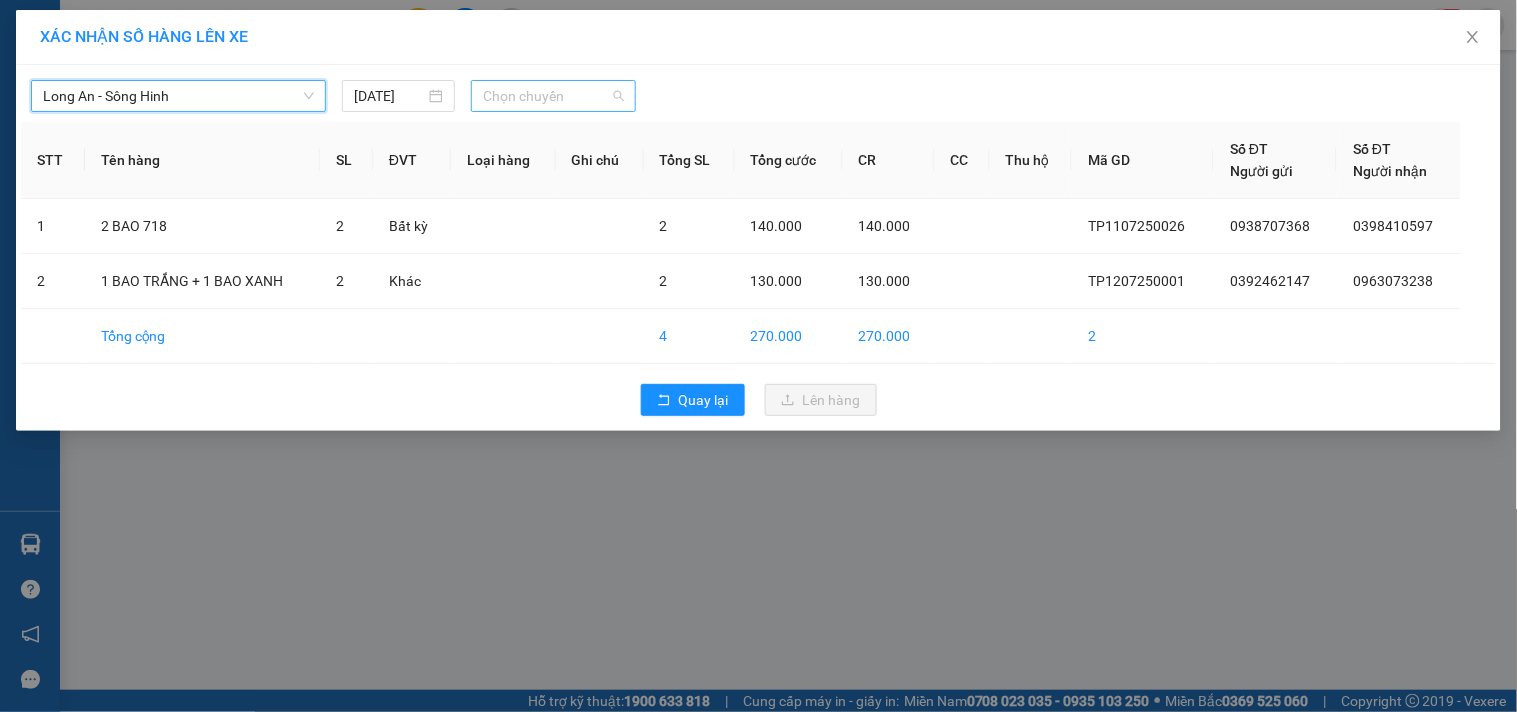 click on "Chọn chuyến" at bounding box center (553, 96) 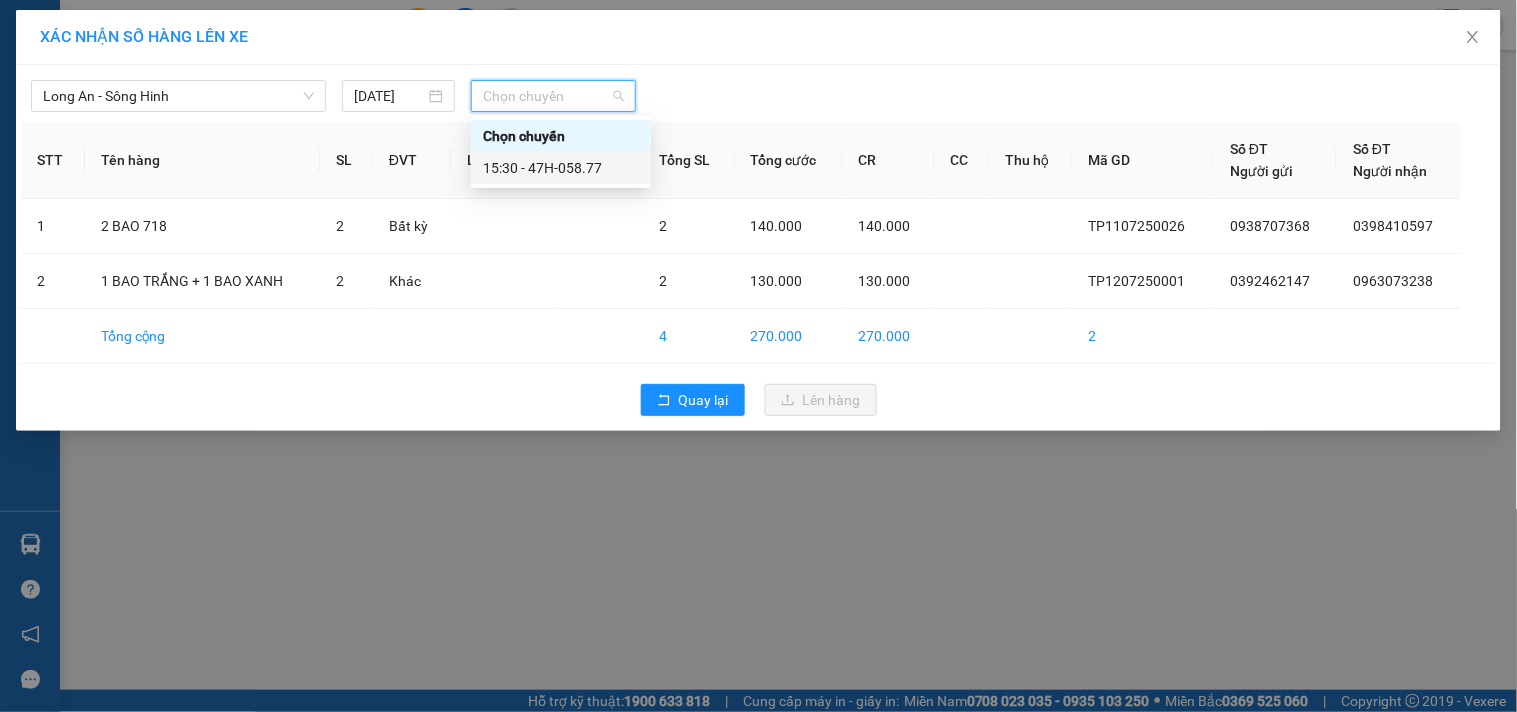 click on "15:30     - 47H-058.77" at bounding box center (561, 168) 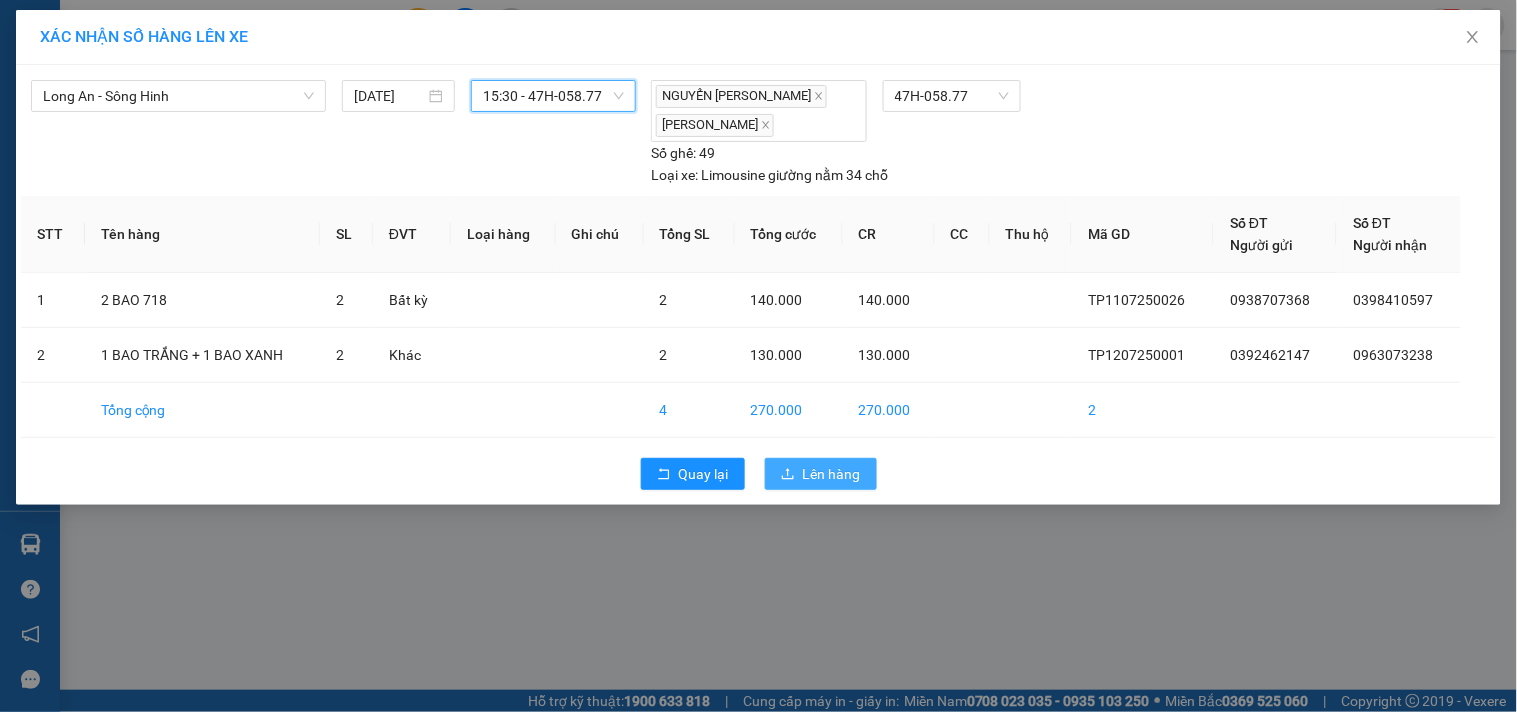 click on "Lên hàng" at bounding box center (832, 474) 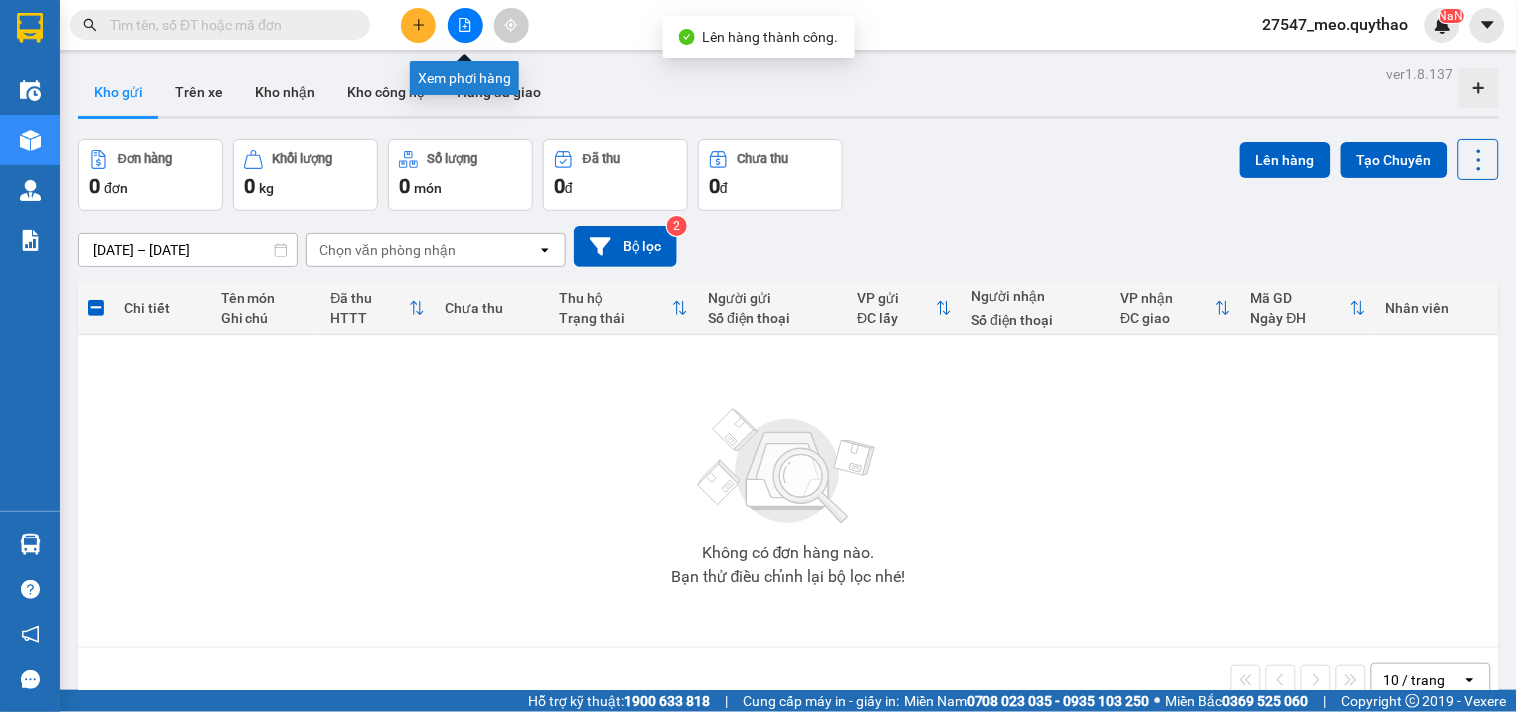 click at bounding box center (465, 25) 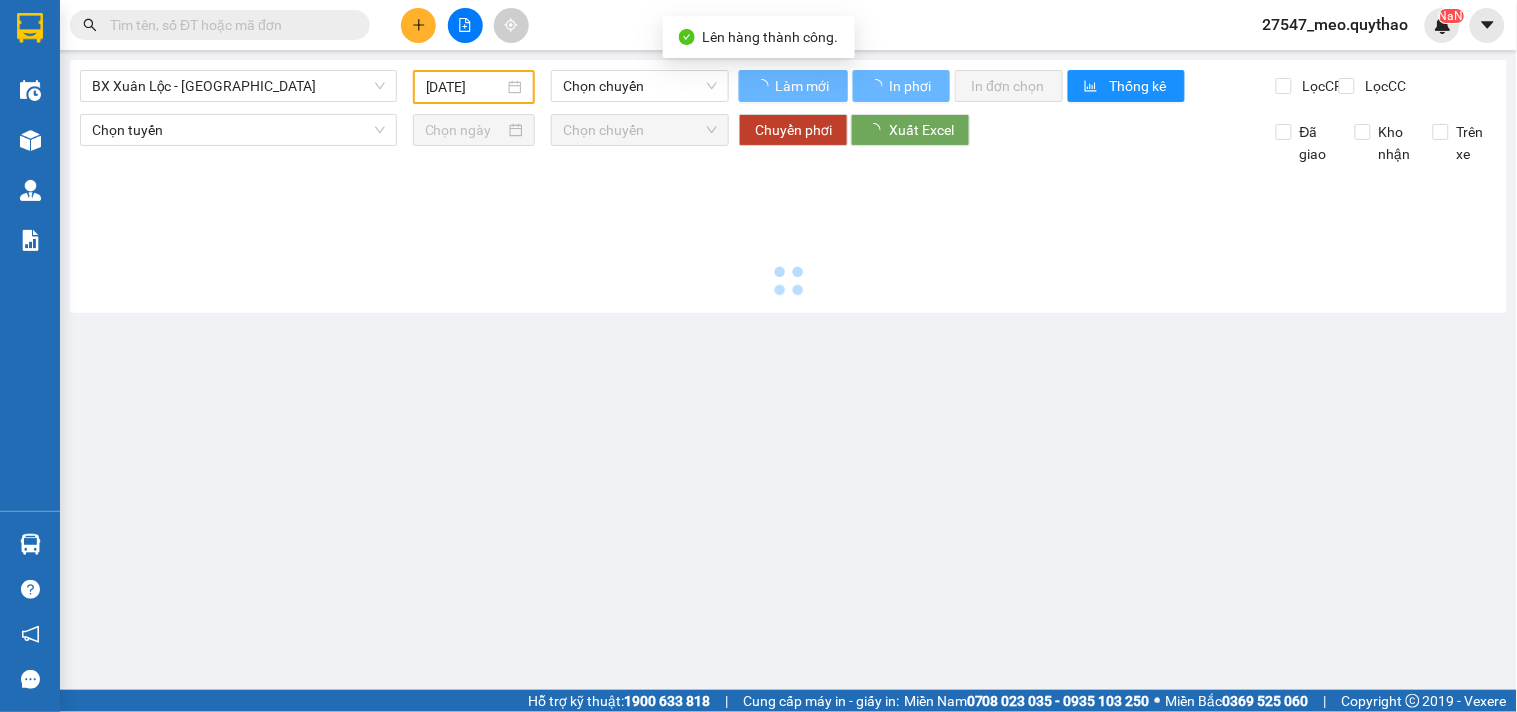 type on "[DATE]" 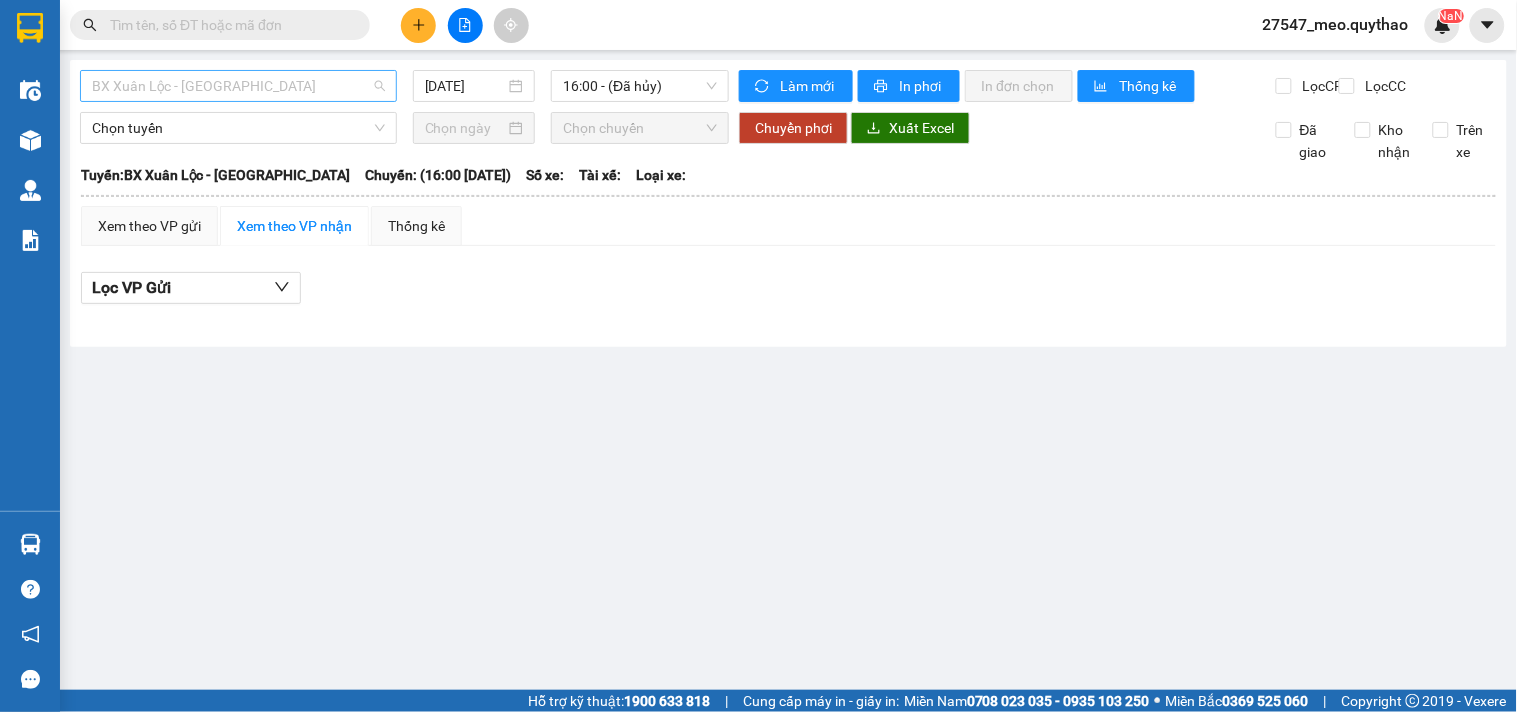 click on "BX Xuân Lộc - [GEOGRAPHIC_DATA]" at bounding box center [238, 86] 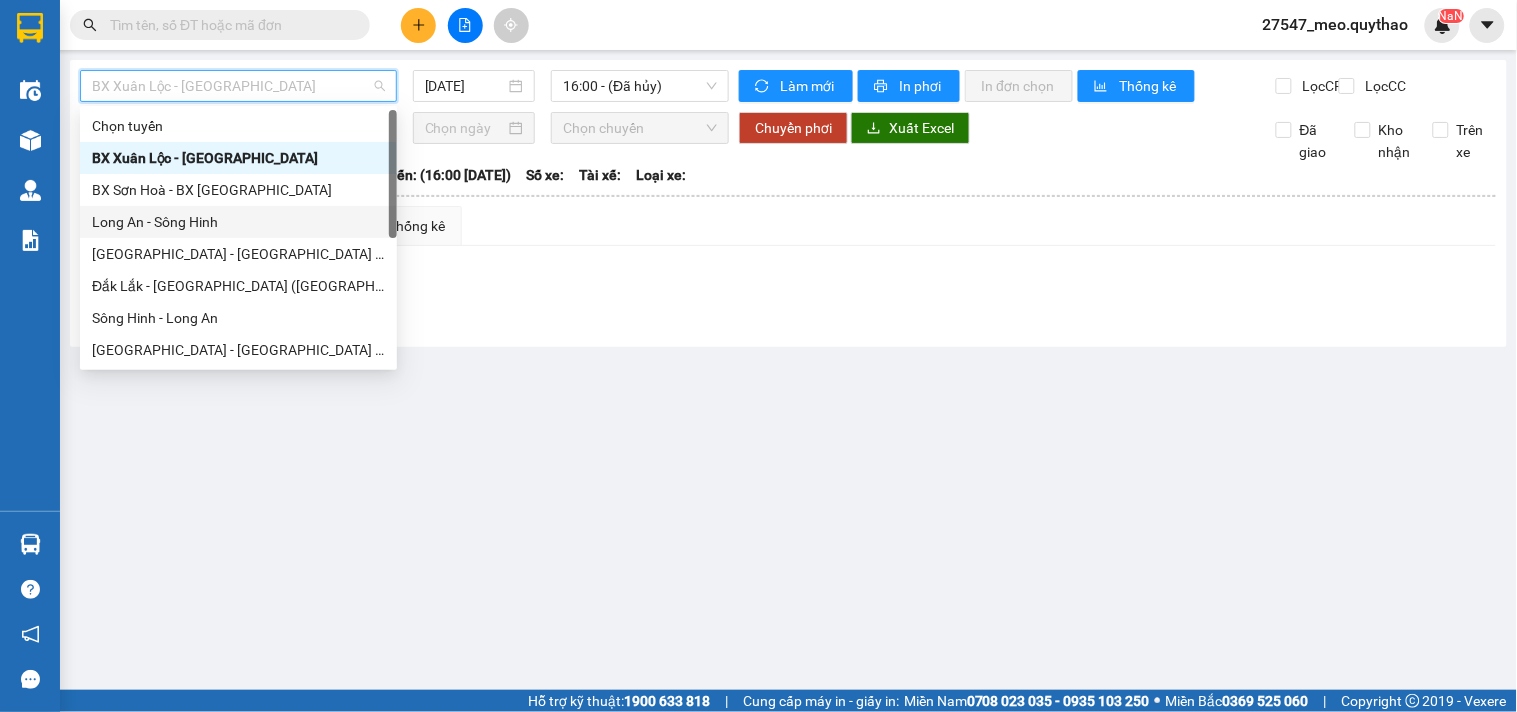 click on "Long An - Sông Hinh" at bounding box center [238, 222] 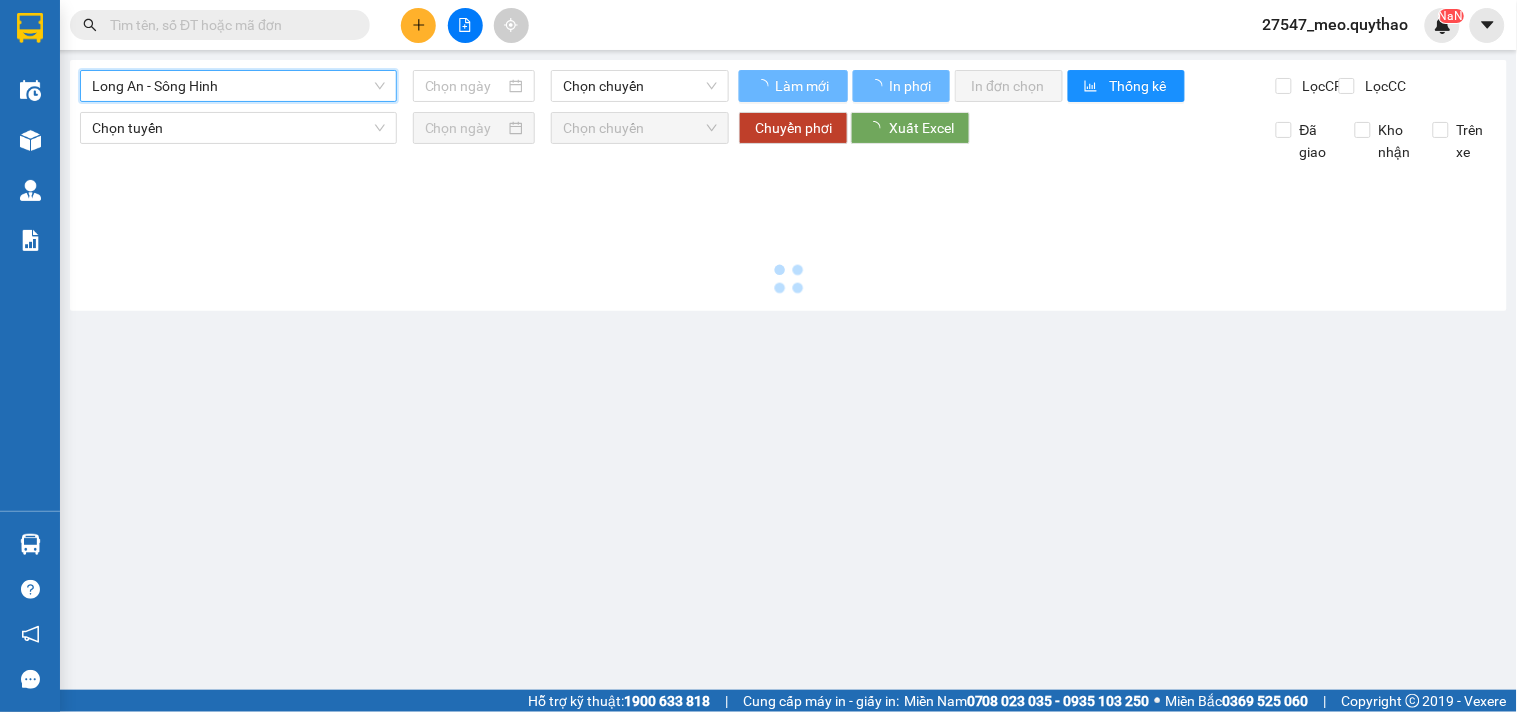 type on "[DATE]" 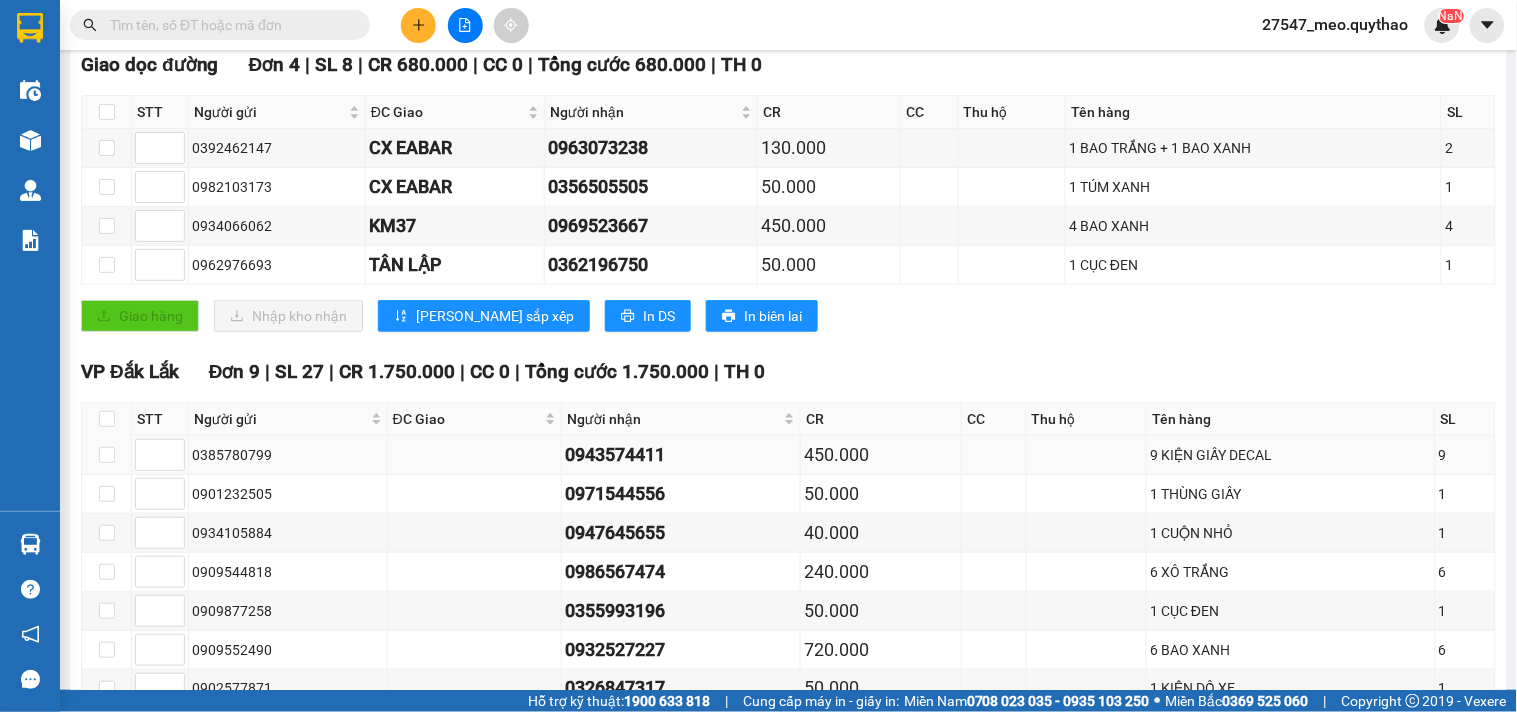 scroll, scrollTop: 112, scrollLeft: 0, axis: vertical 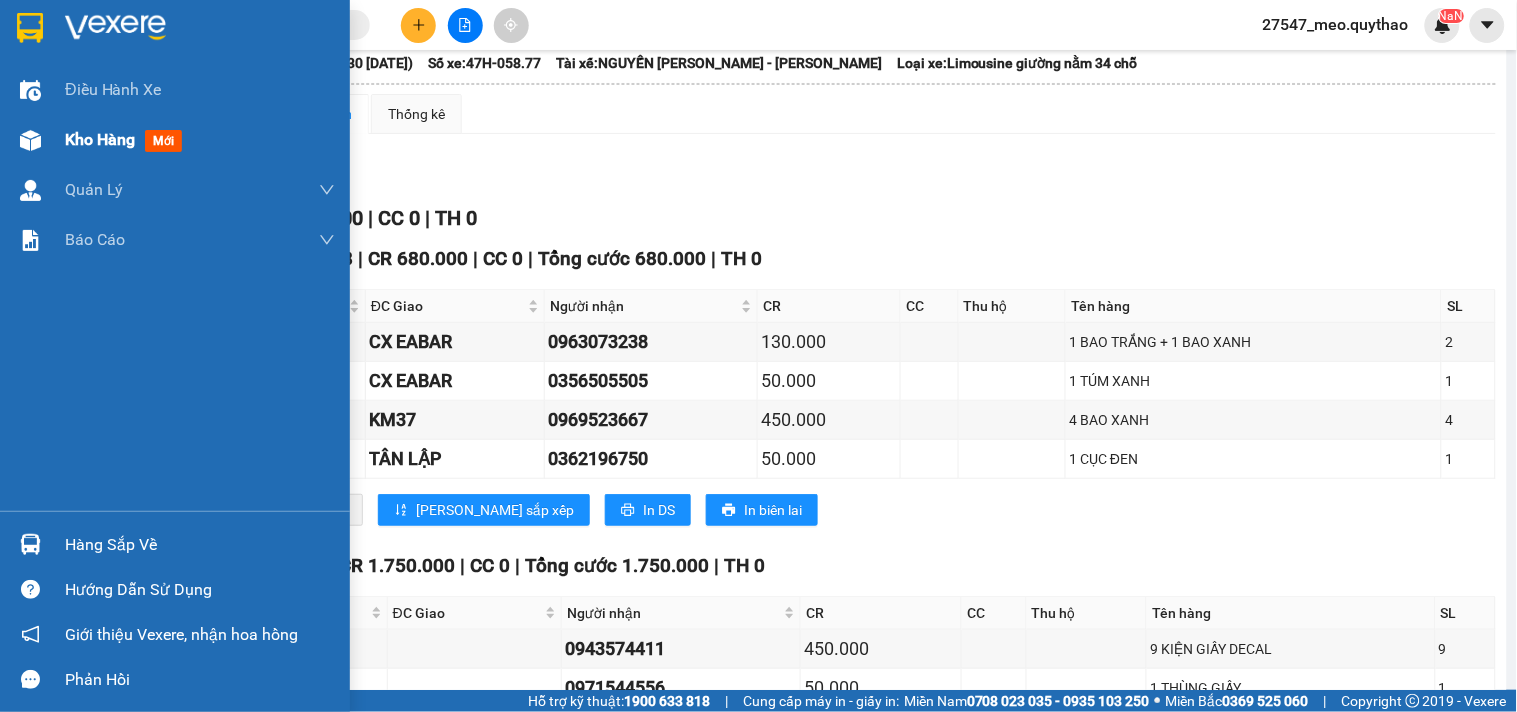 click on "Kho hàng" at bounding box center (100, 139) 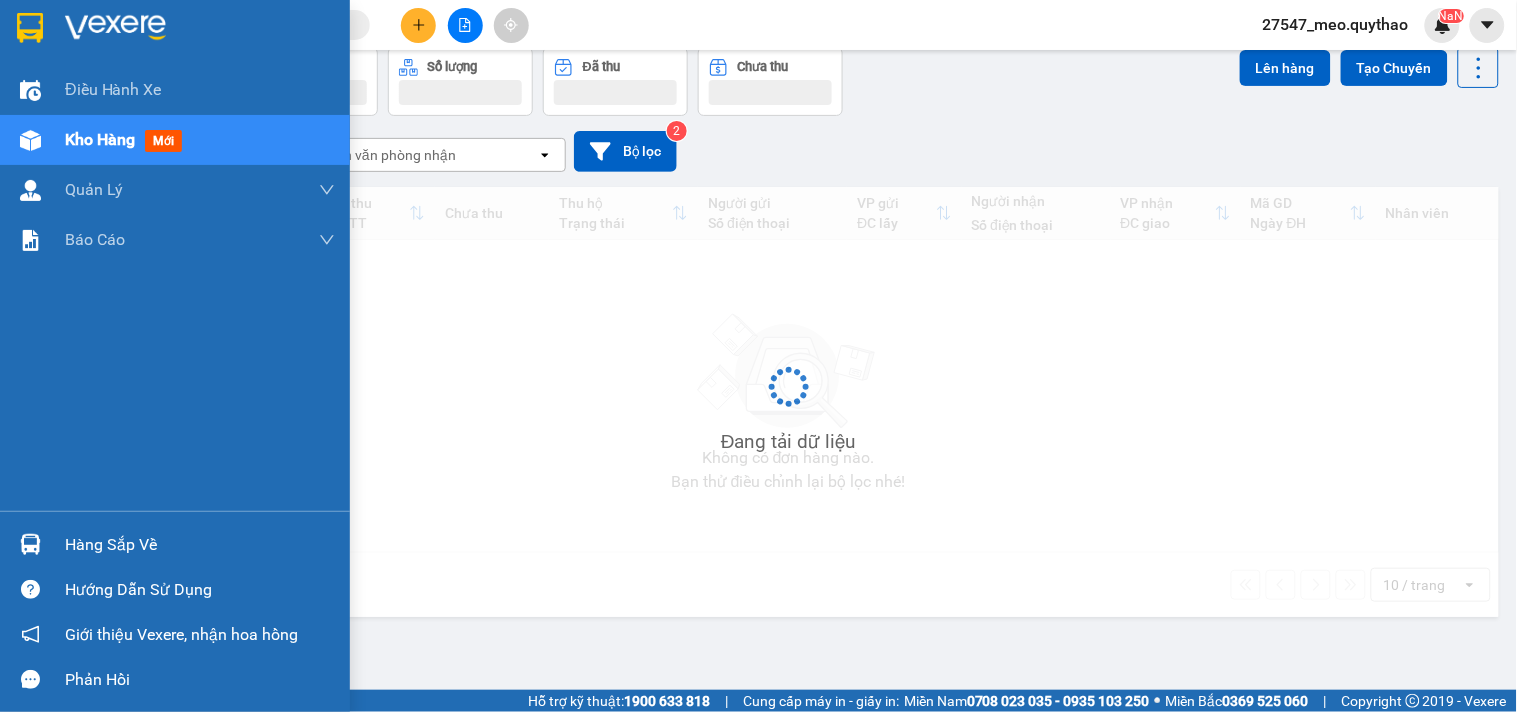scroll, scrollTop: 92, scrollLeft: 0, axis: vertical 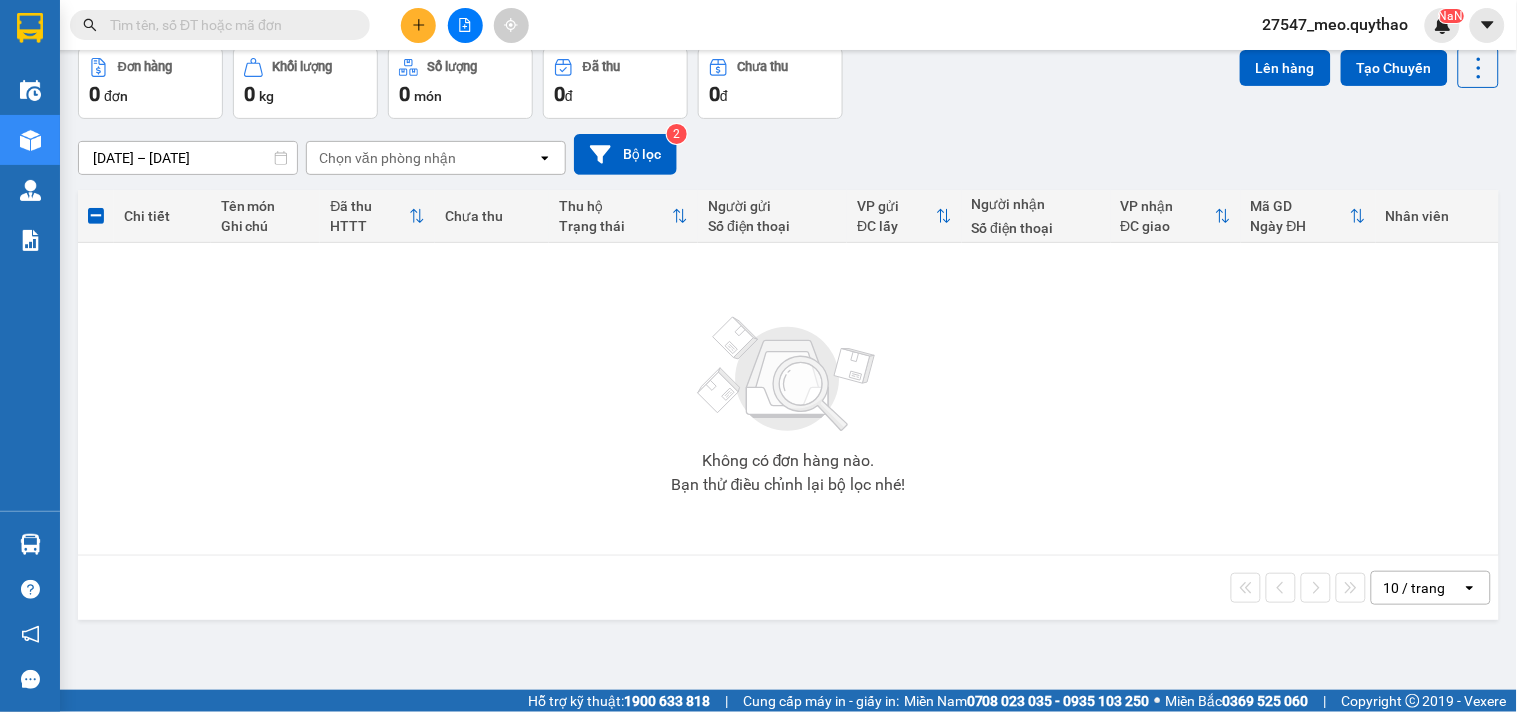 click at bounding box center [418, 25] 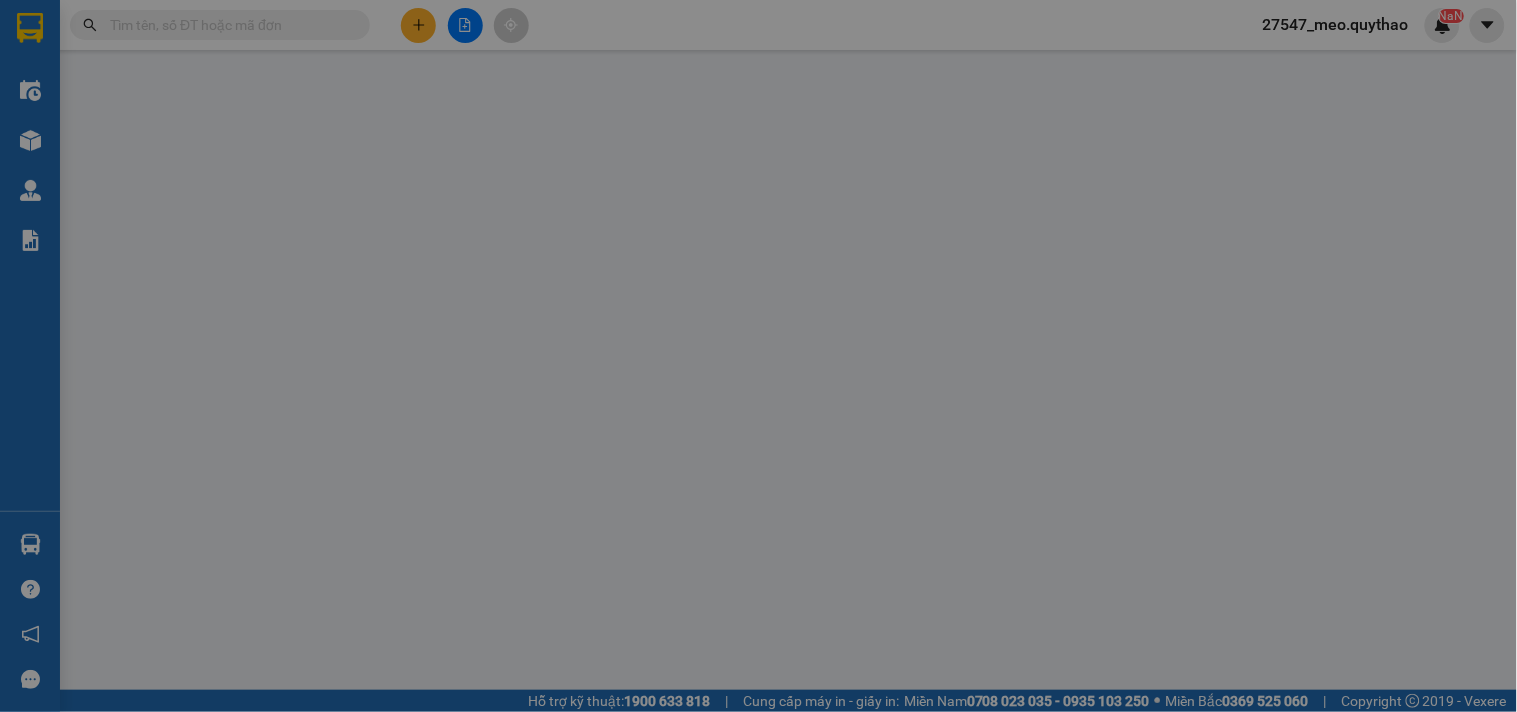 scroll, scrollTop: 0, scrollLeft: 0, axis: both 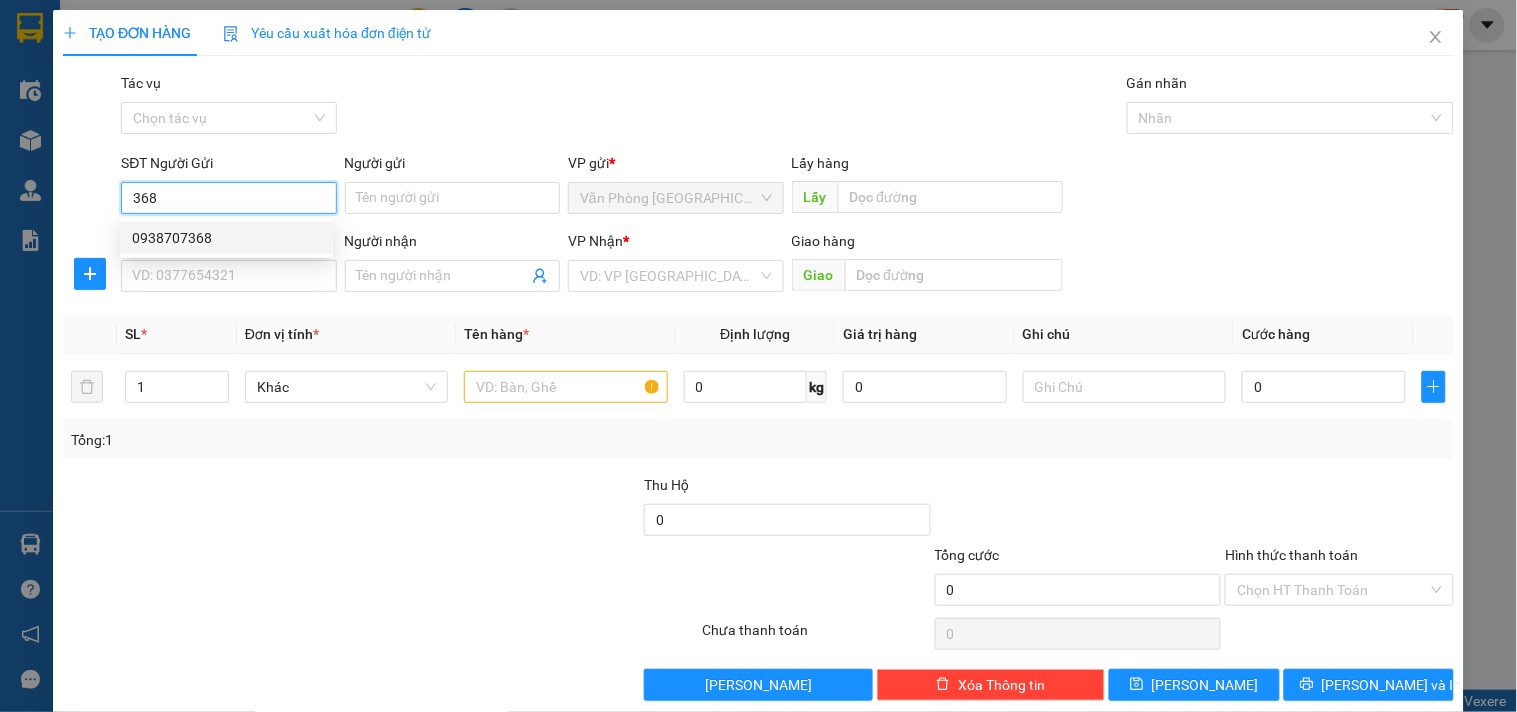 click on "0938707368" at bounding box center (226, 238) 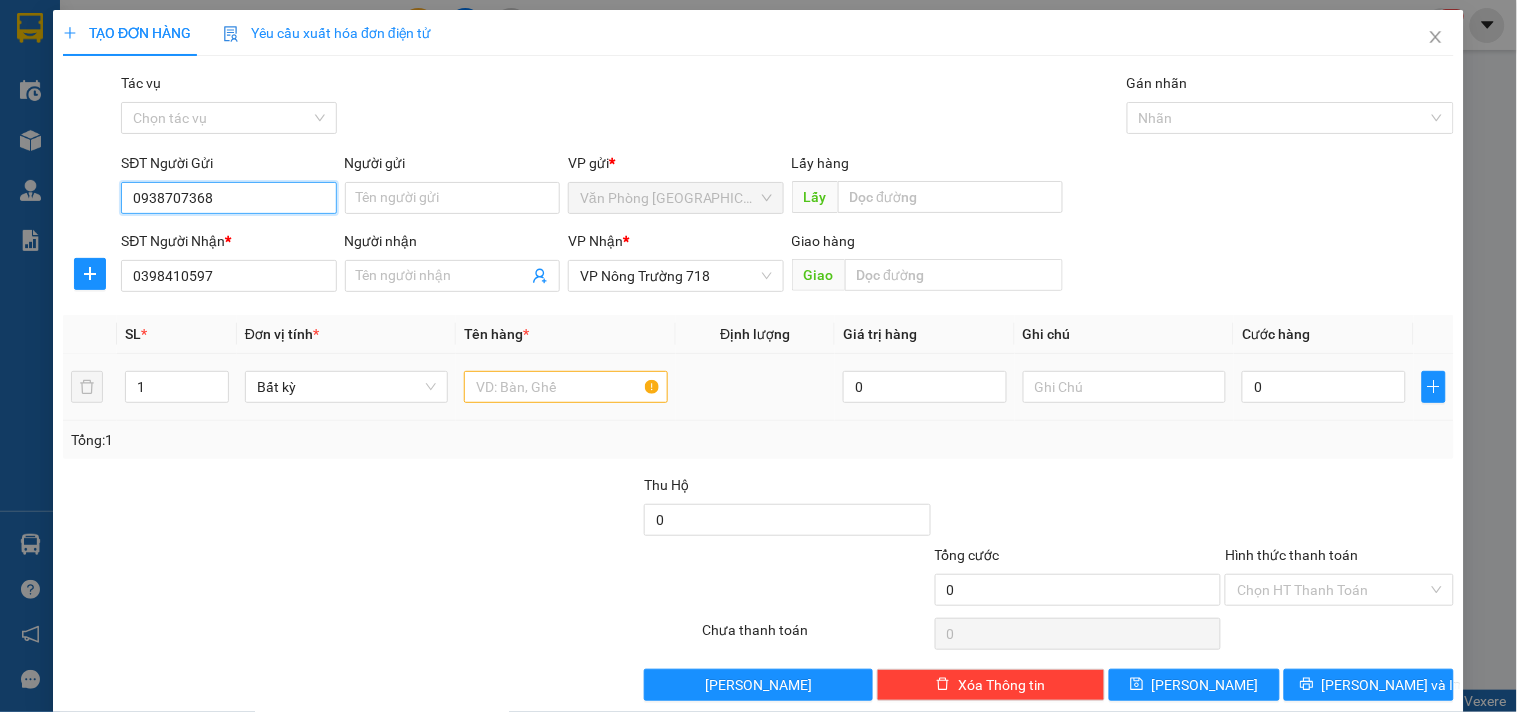 type on "0938707368" 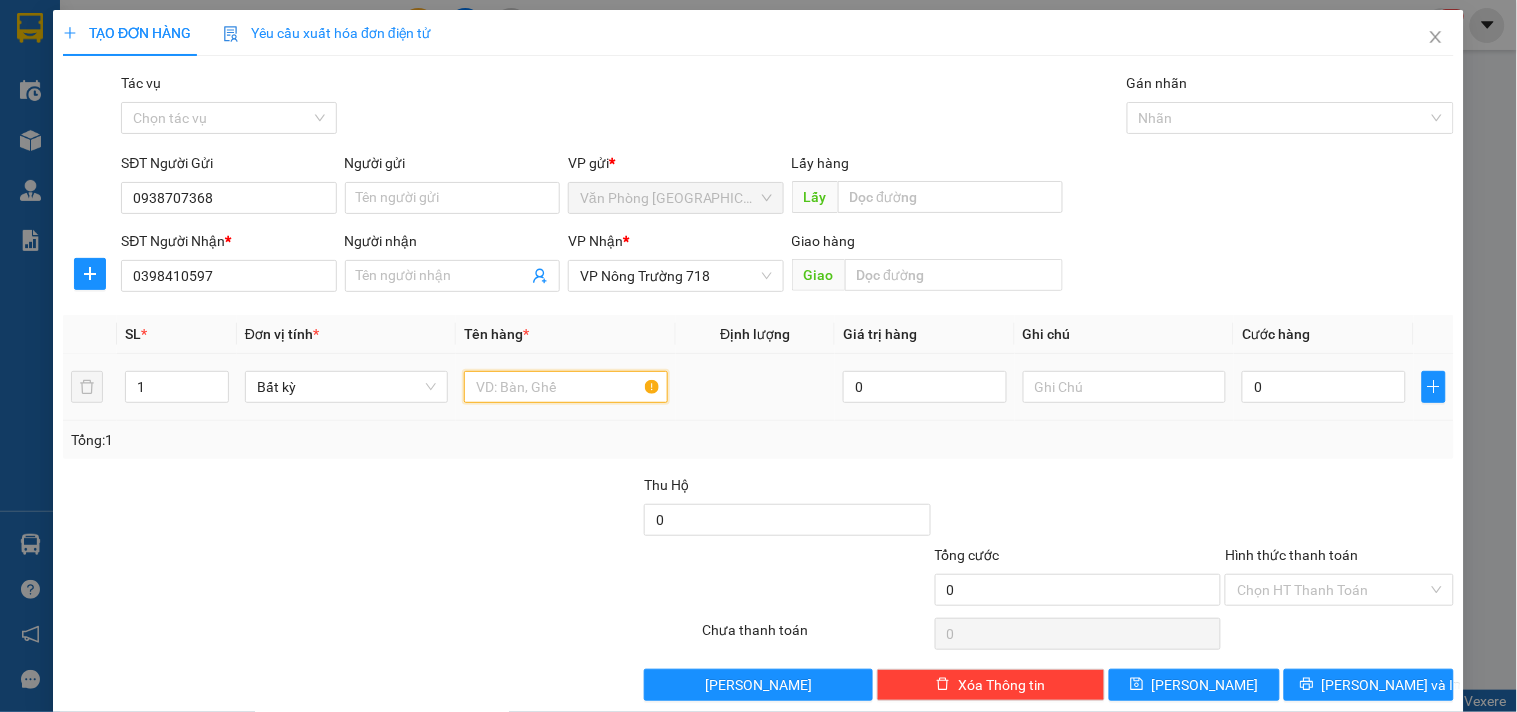 click at bounding box center (565, 387) 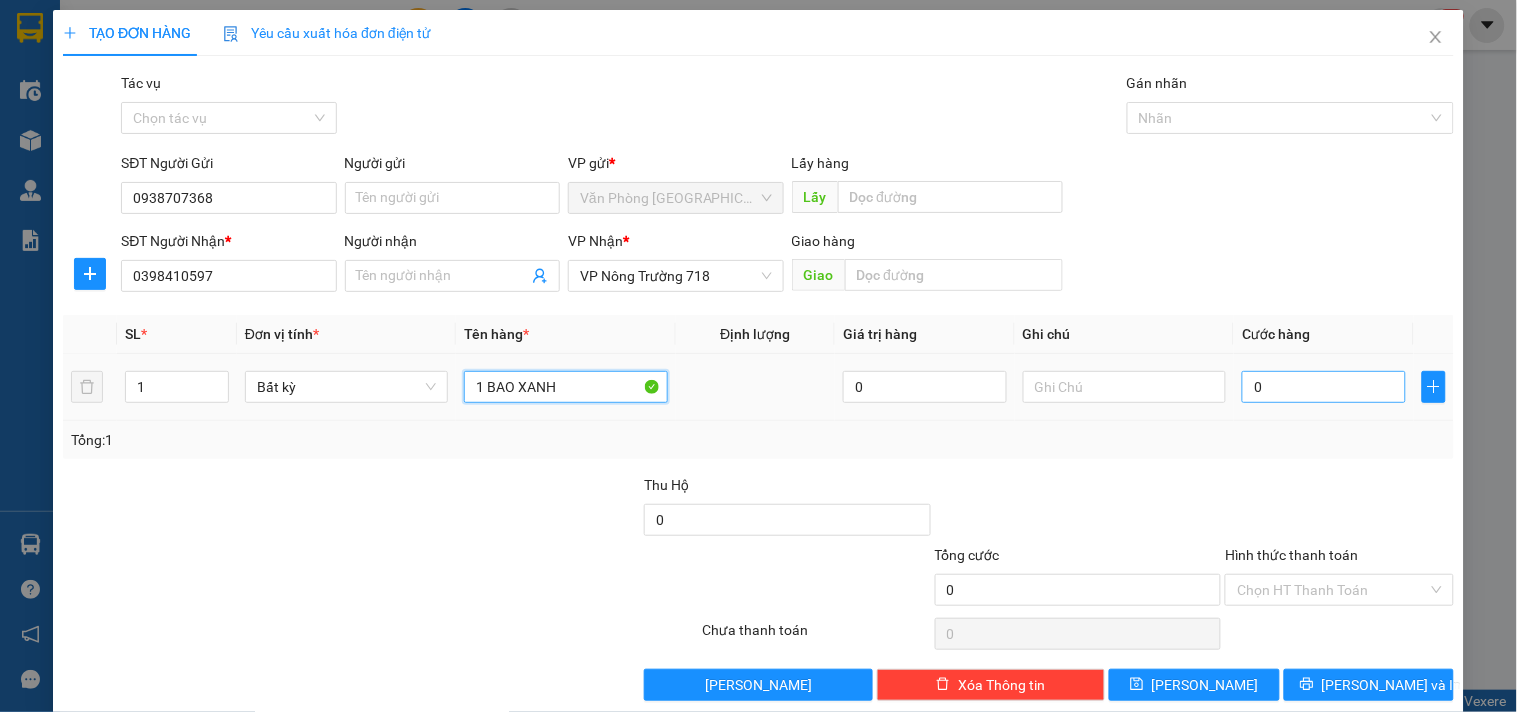 type on "1 BAO XANH" 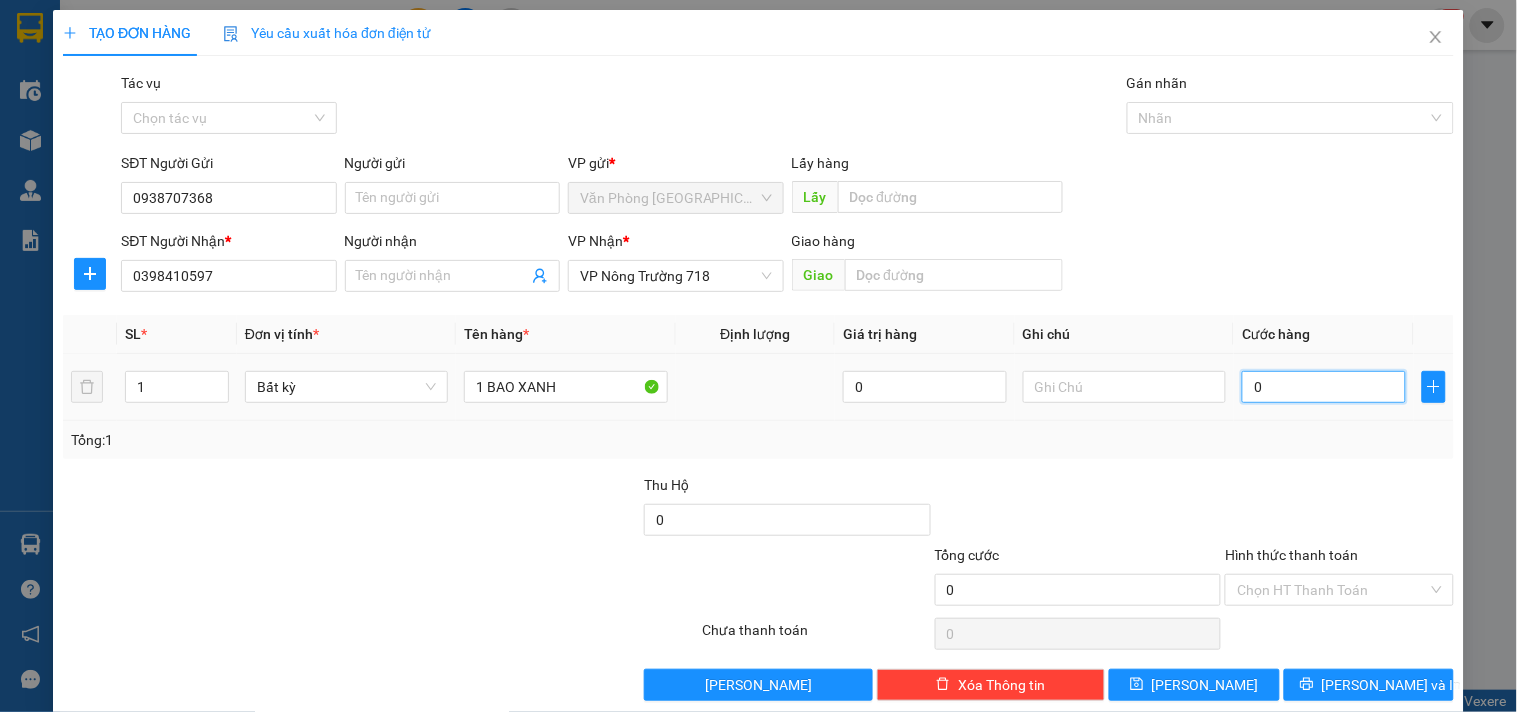 click on "0" at bounding box center [1324, 387] 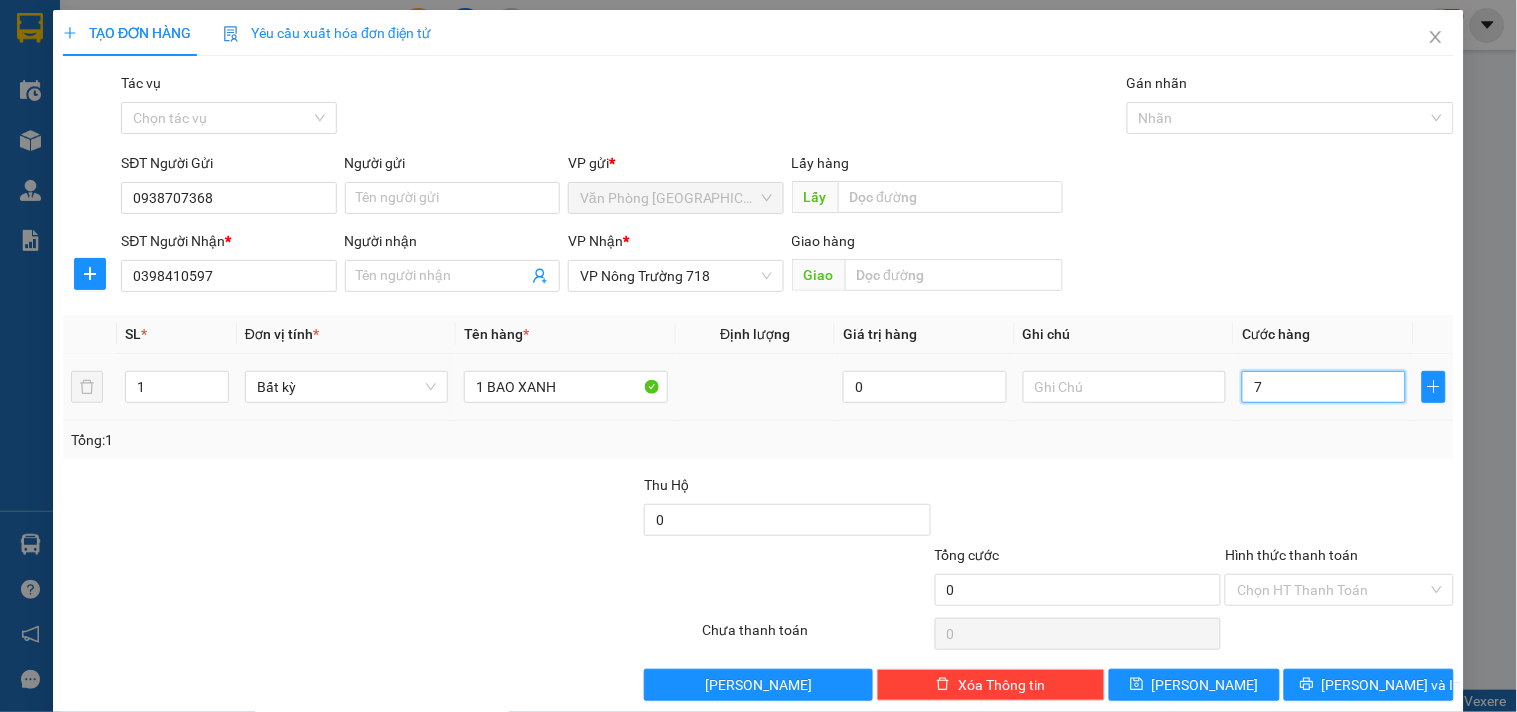 type on "78" 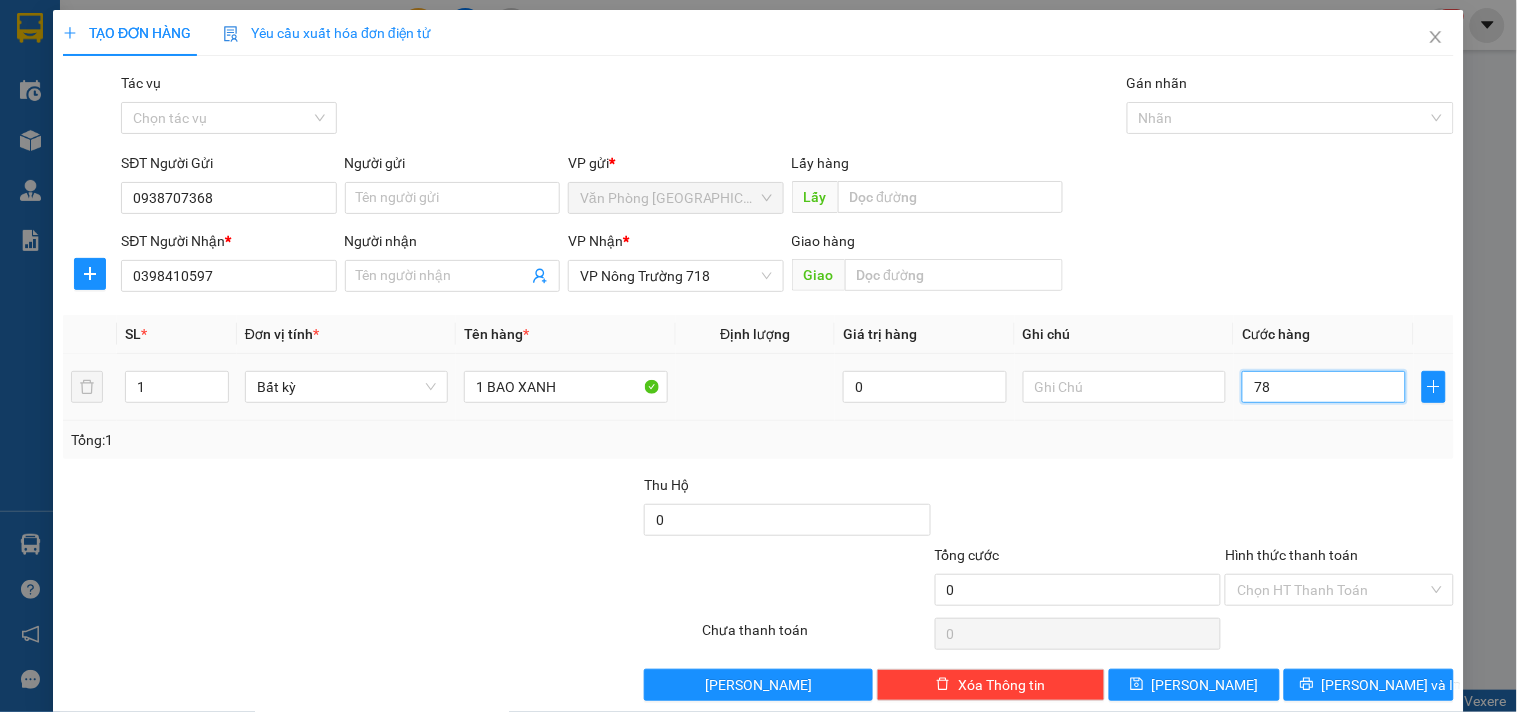 type on "78" 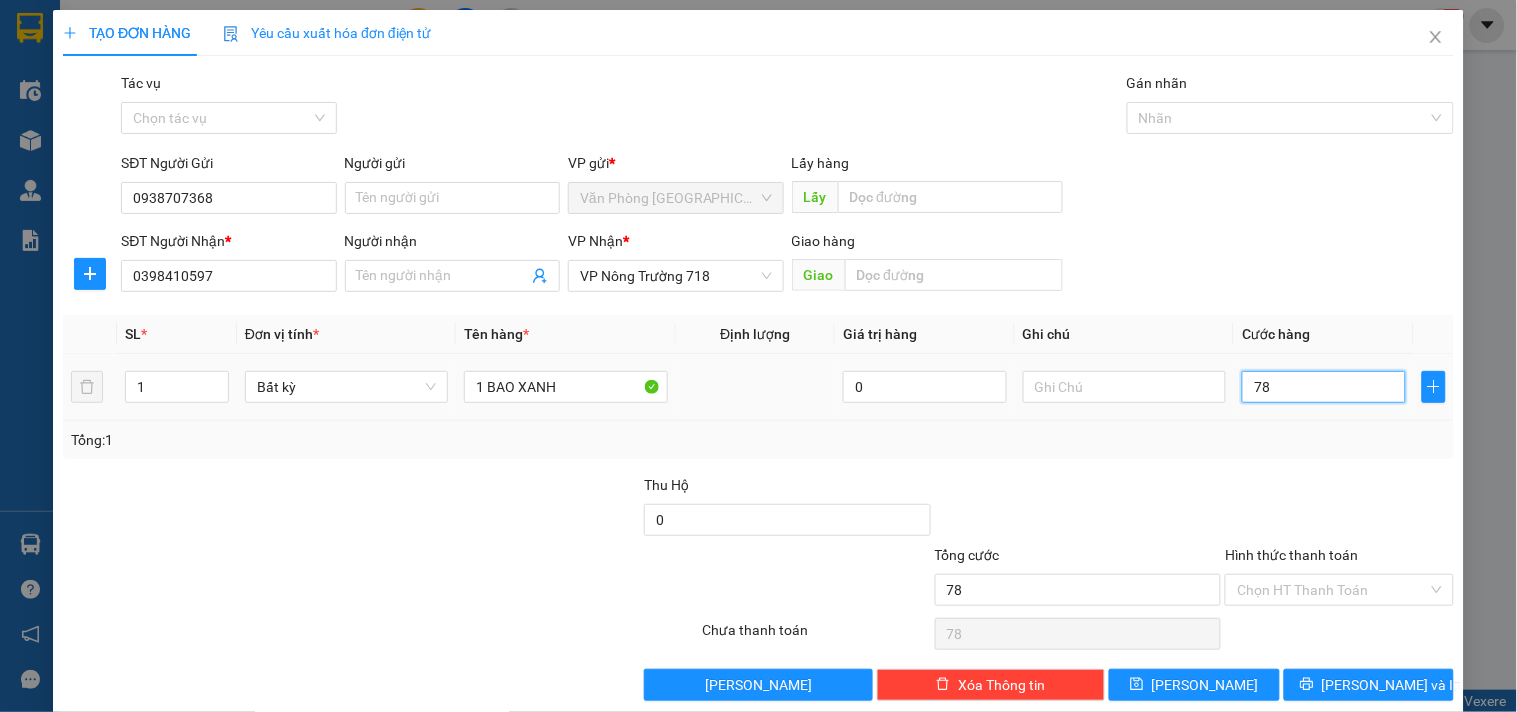 type on "780" 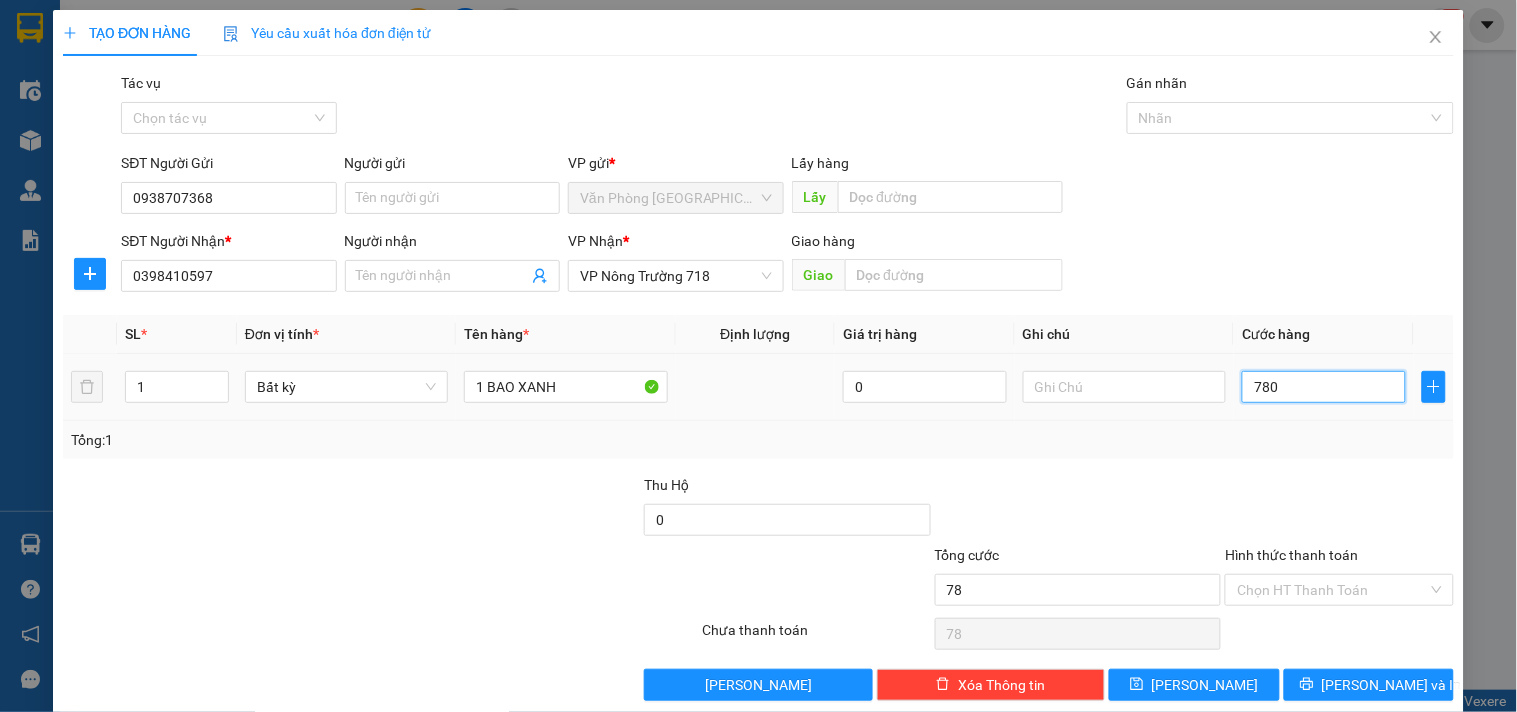 type on "780" 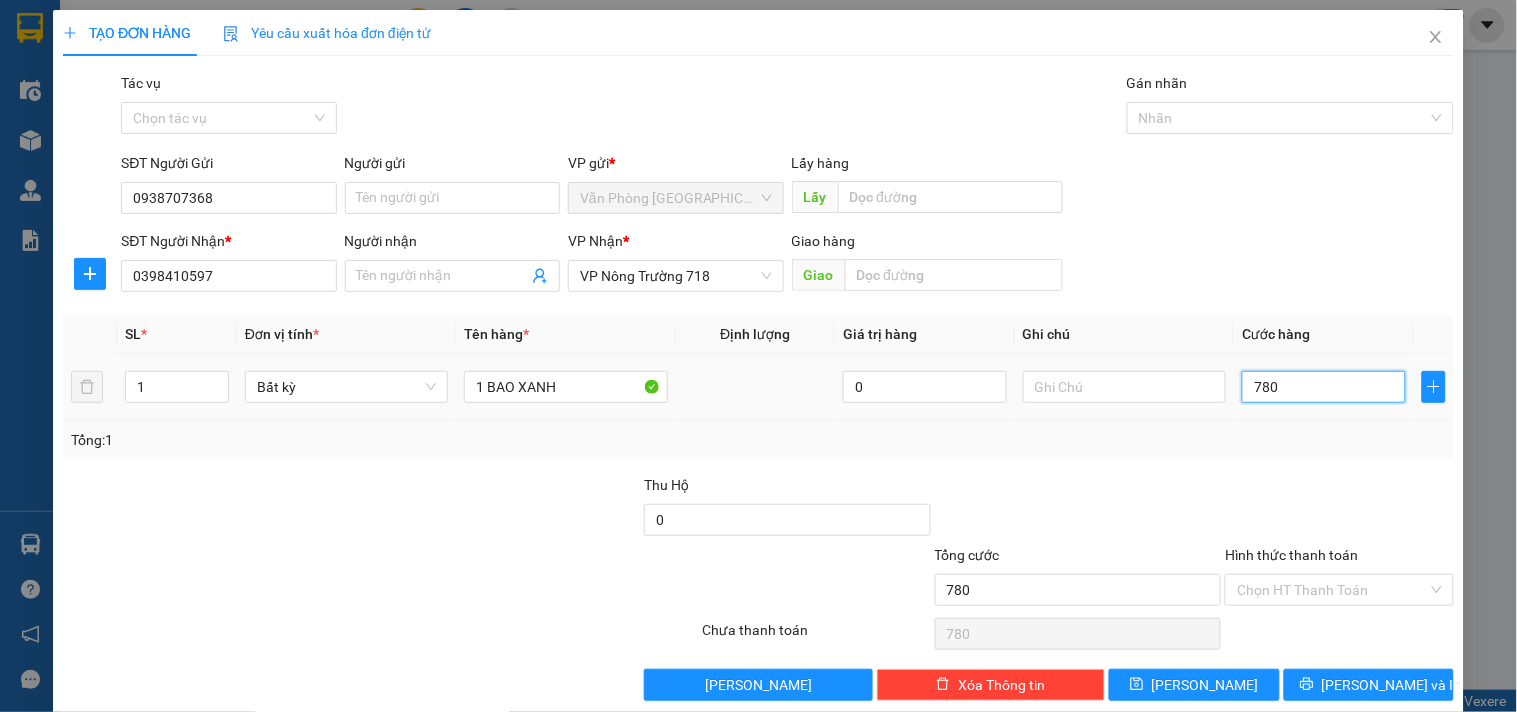type on "7.800" 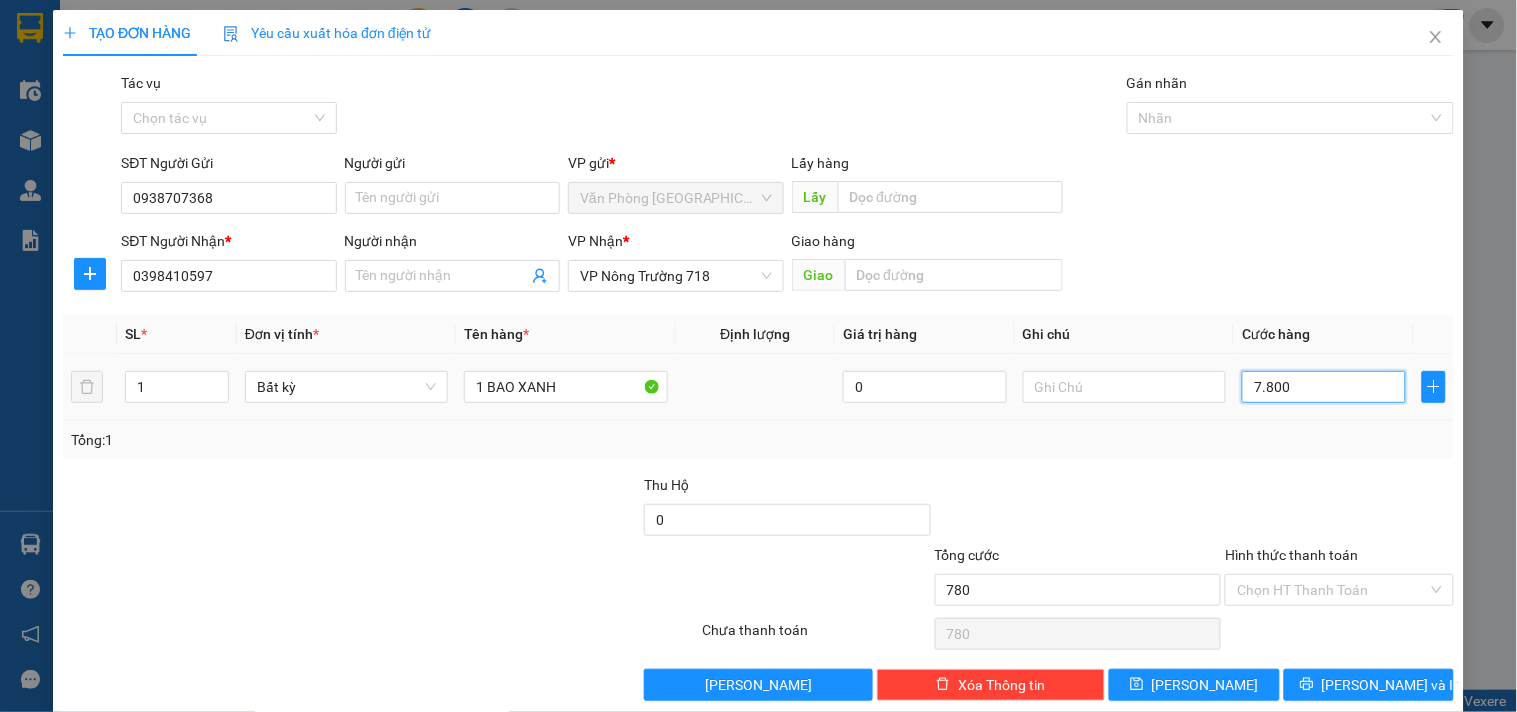 type on "7.800" 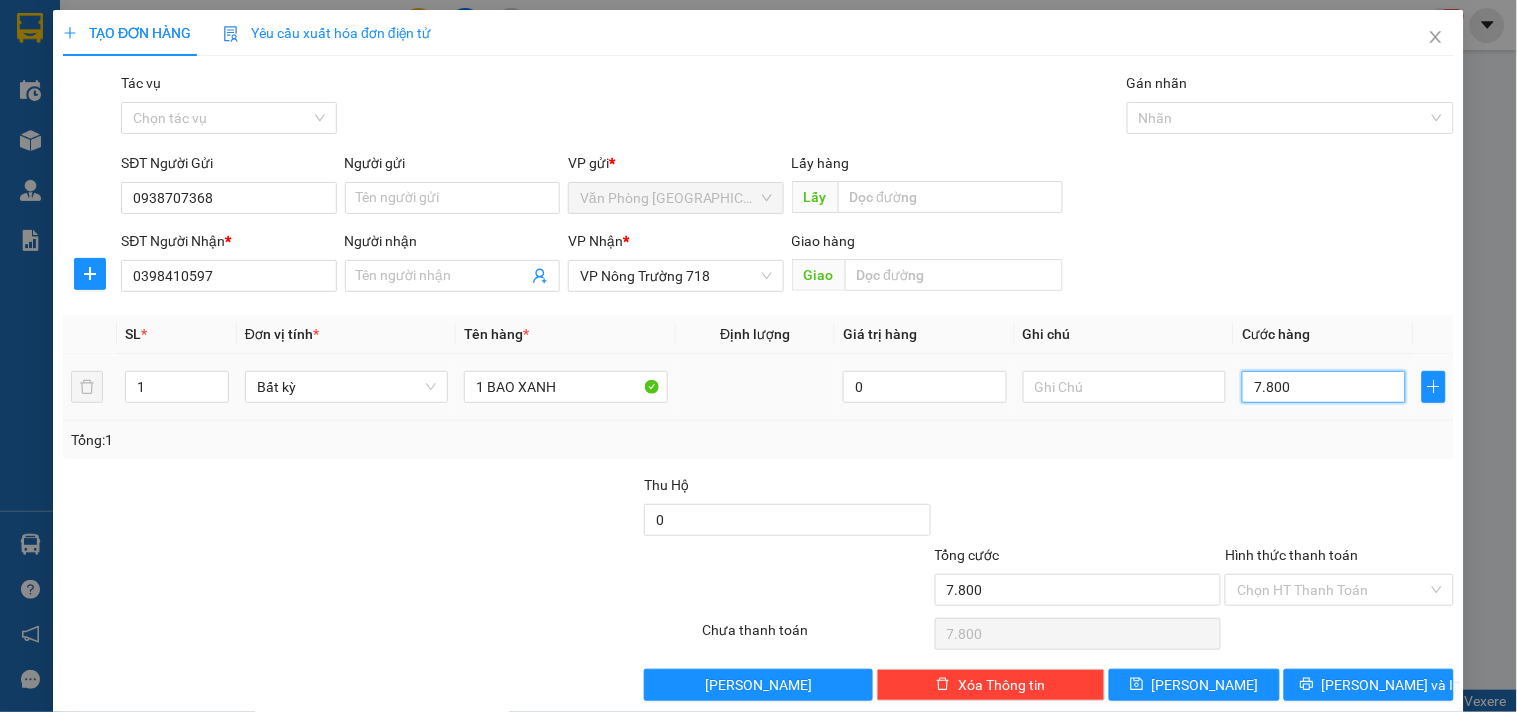 type on "78.000" 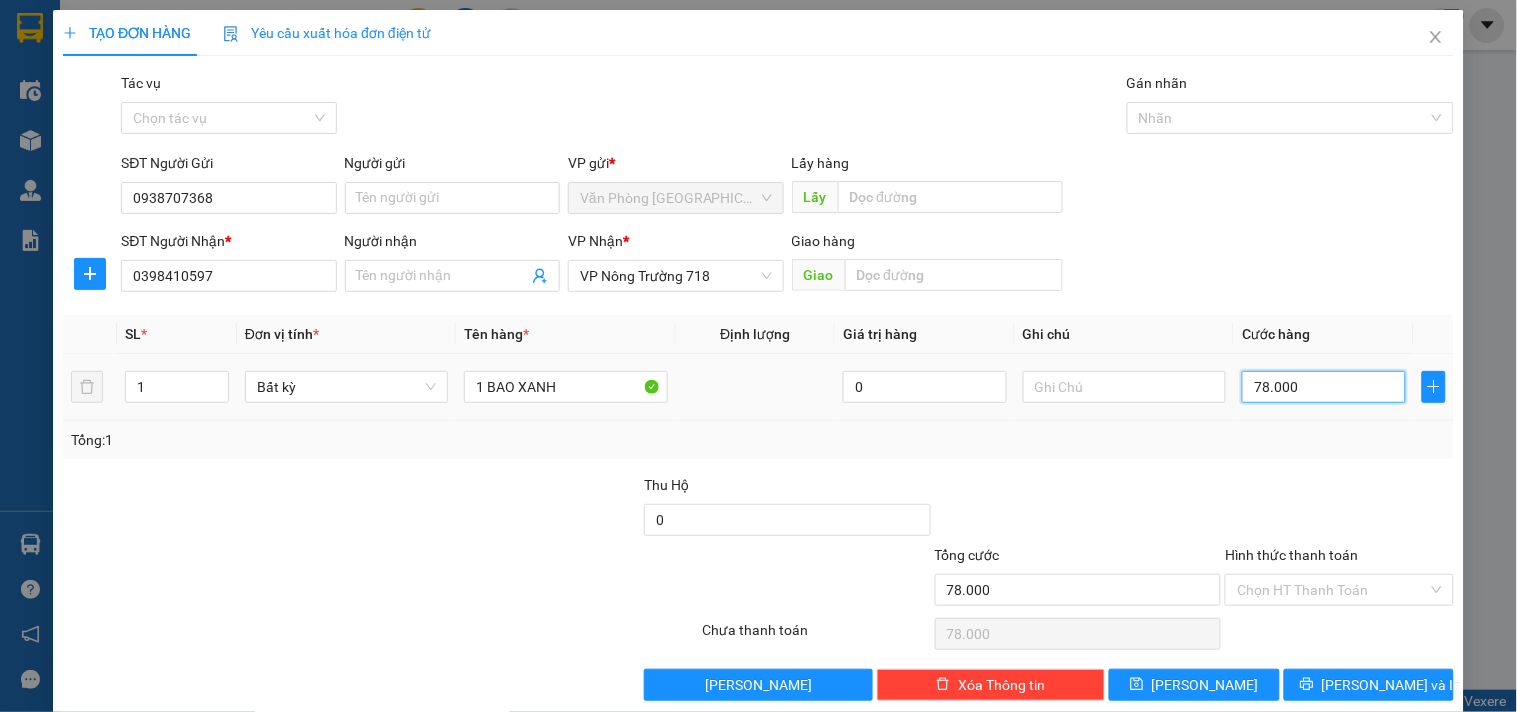 type on "7.800" 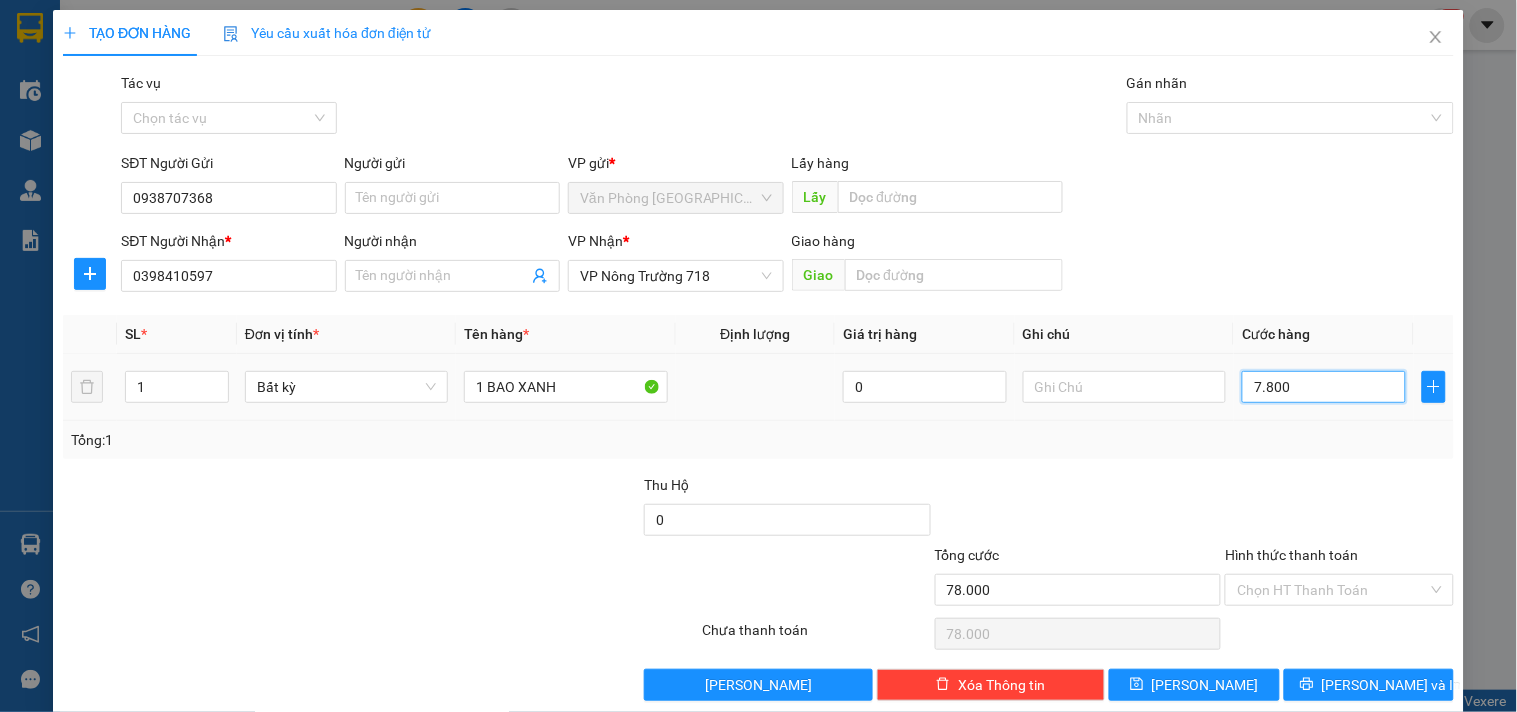 type on "7.800" 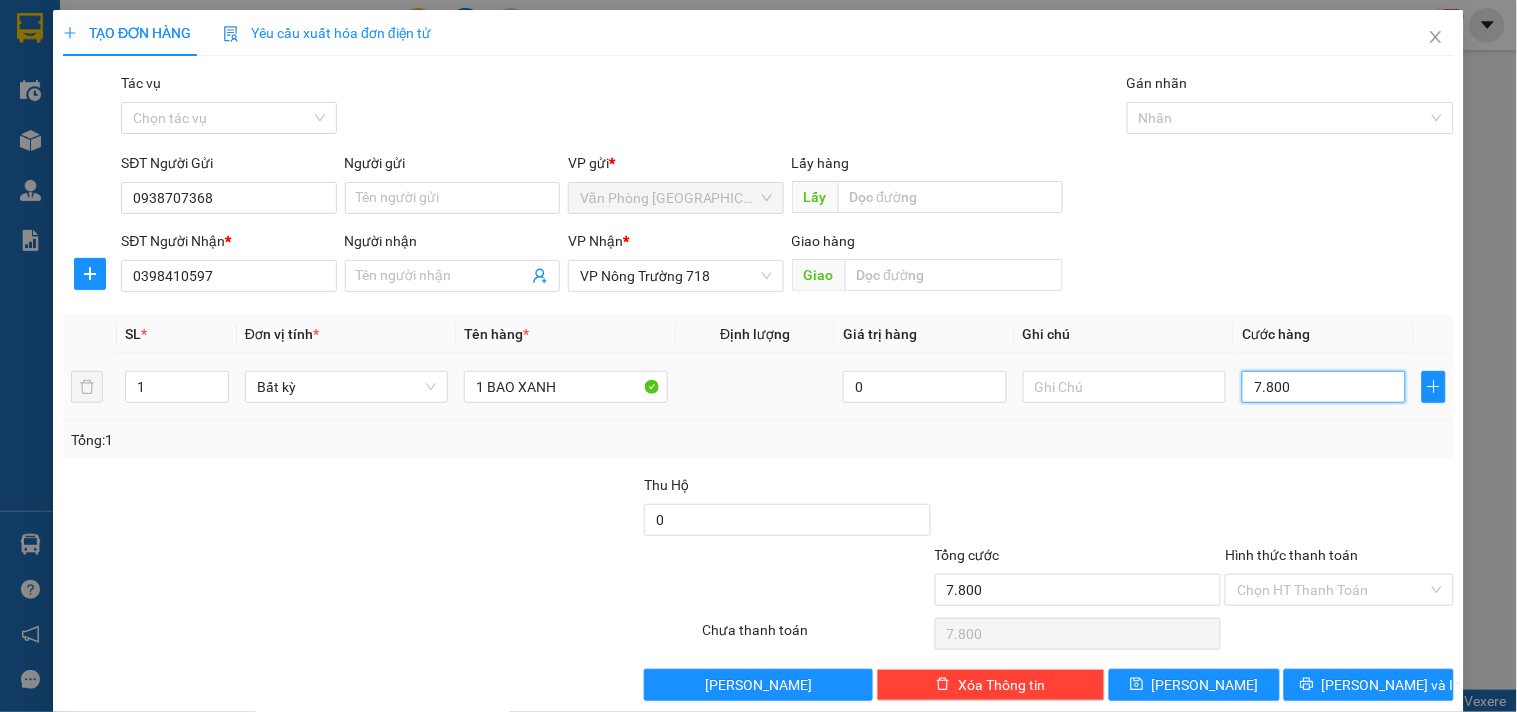 type on "780" 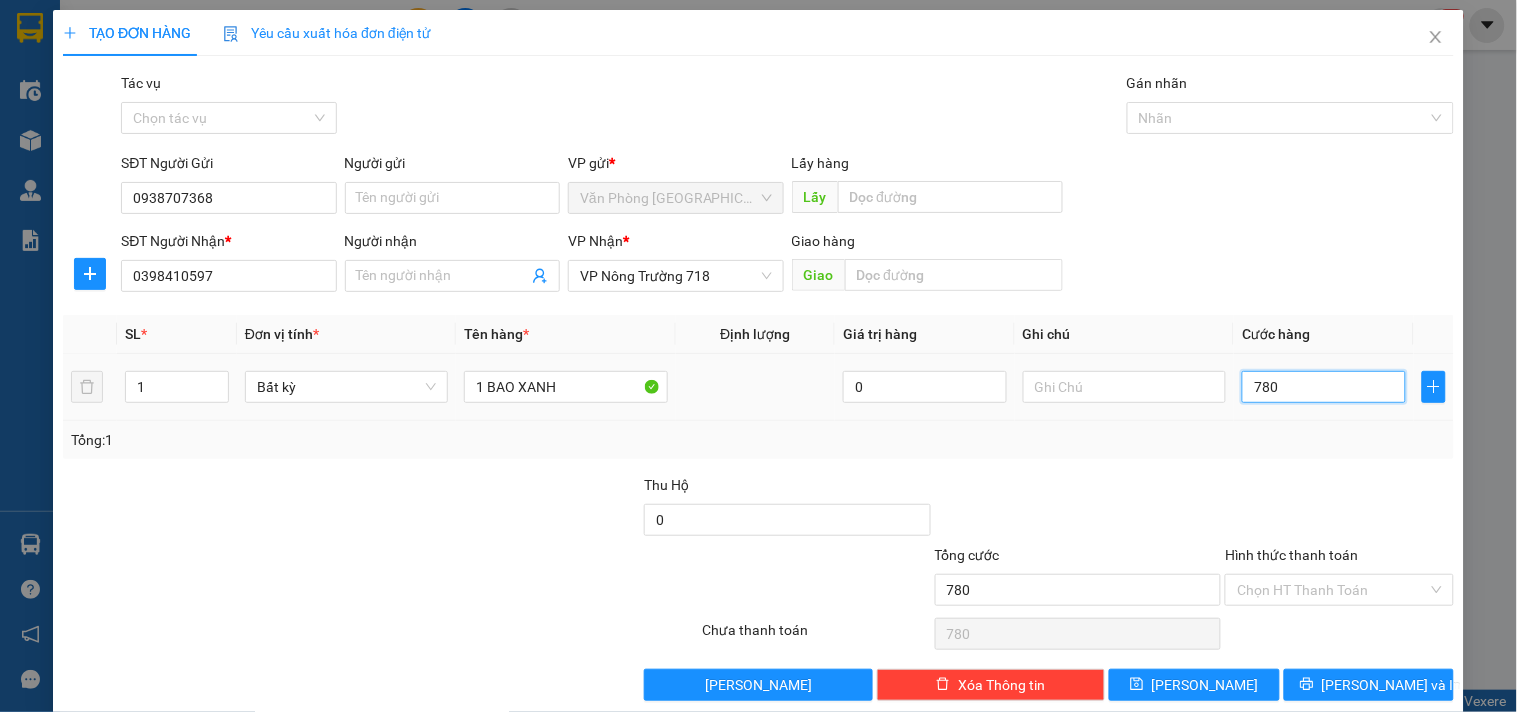 type on "78" 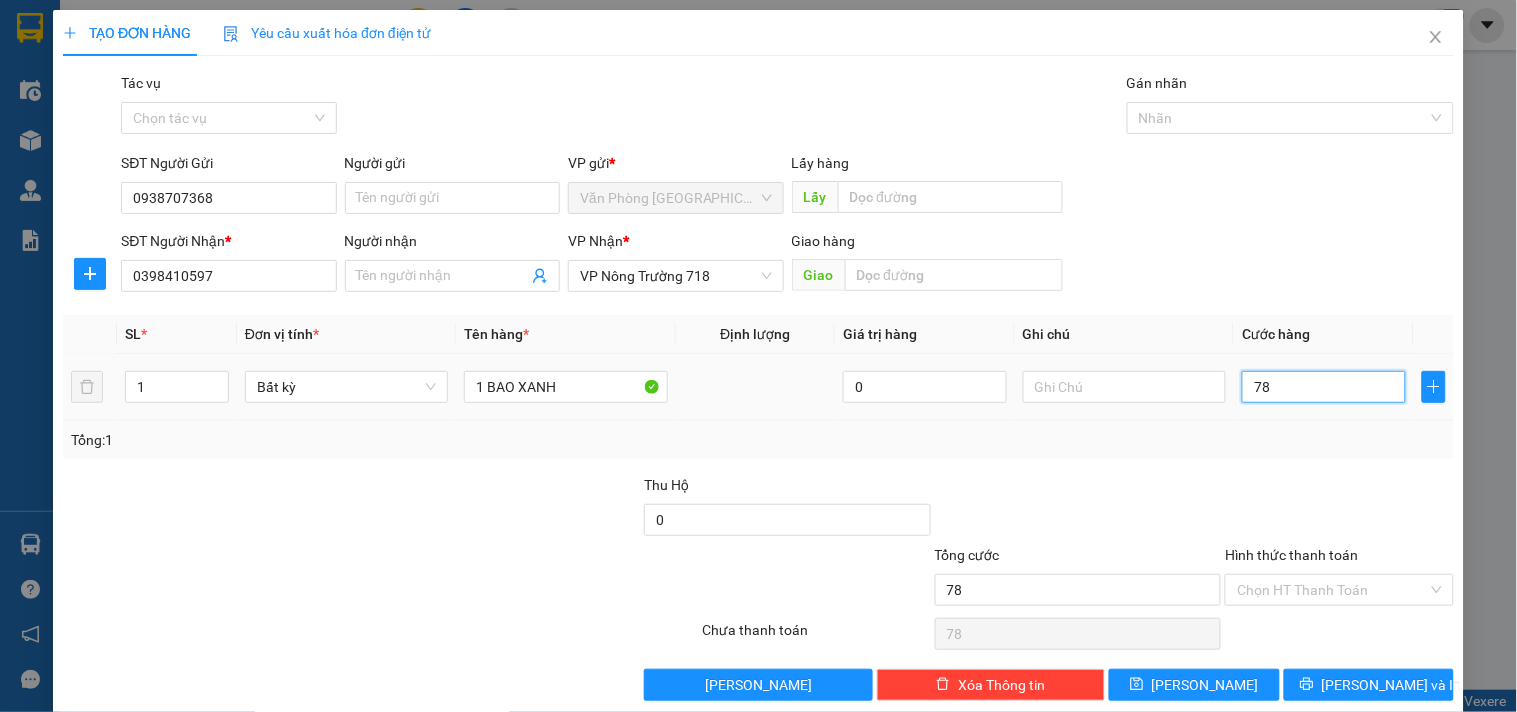 type on "7" 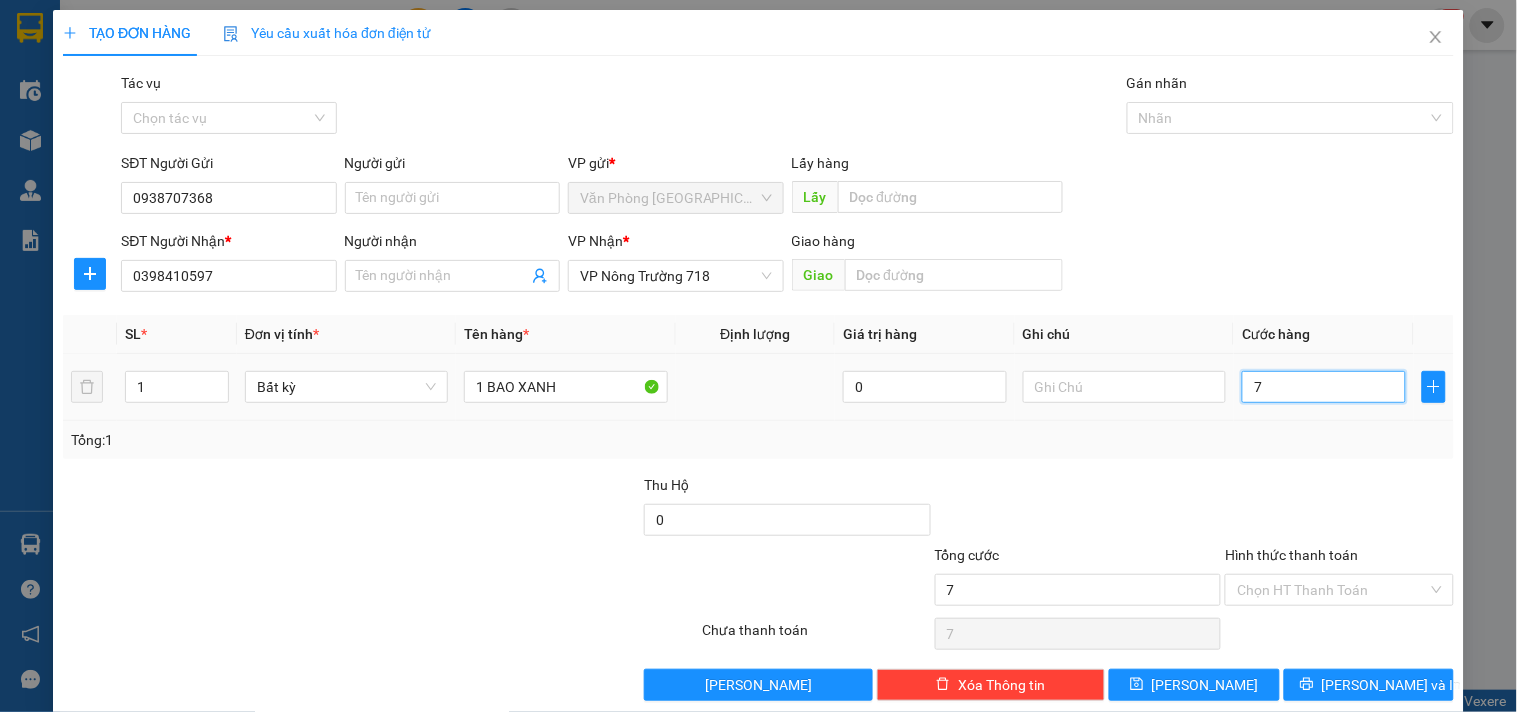 type on "70" 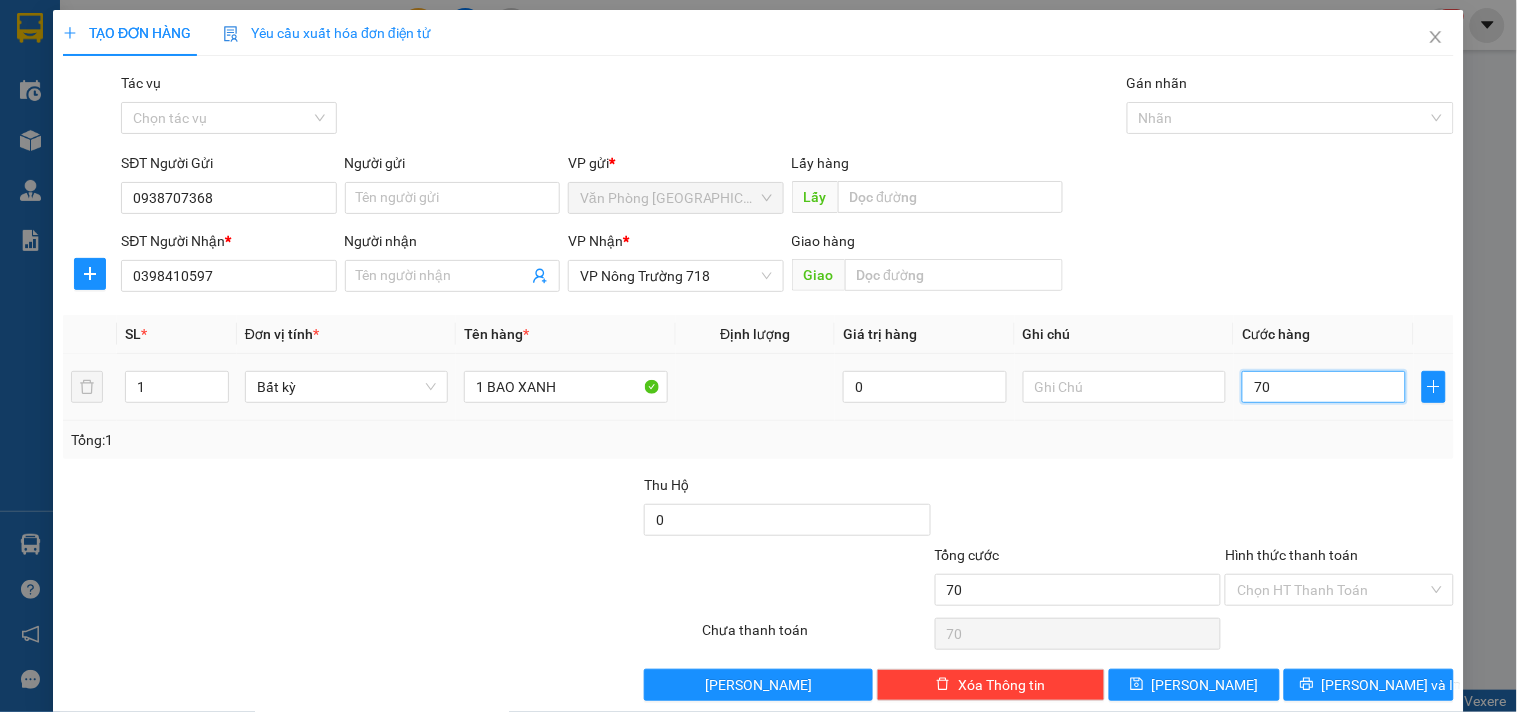 type on "700" 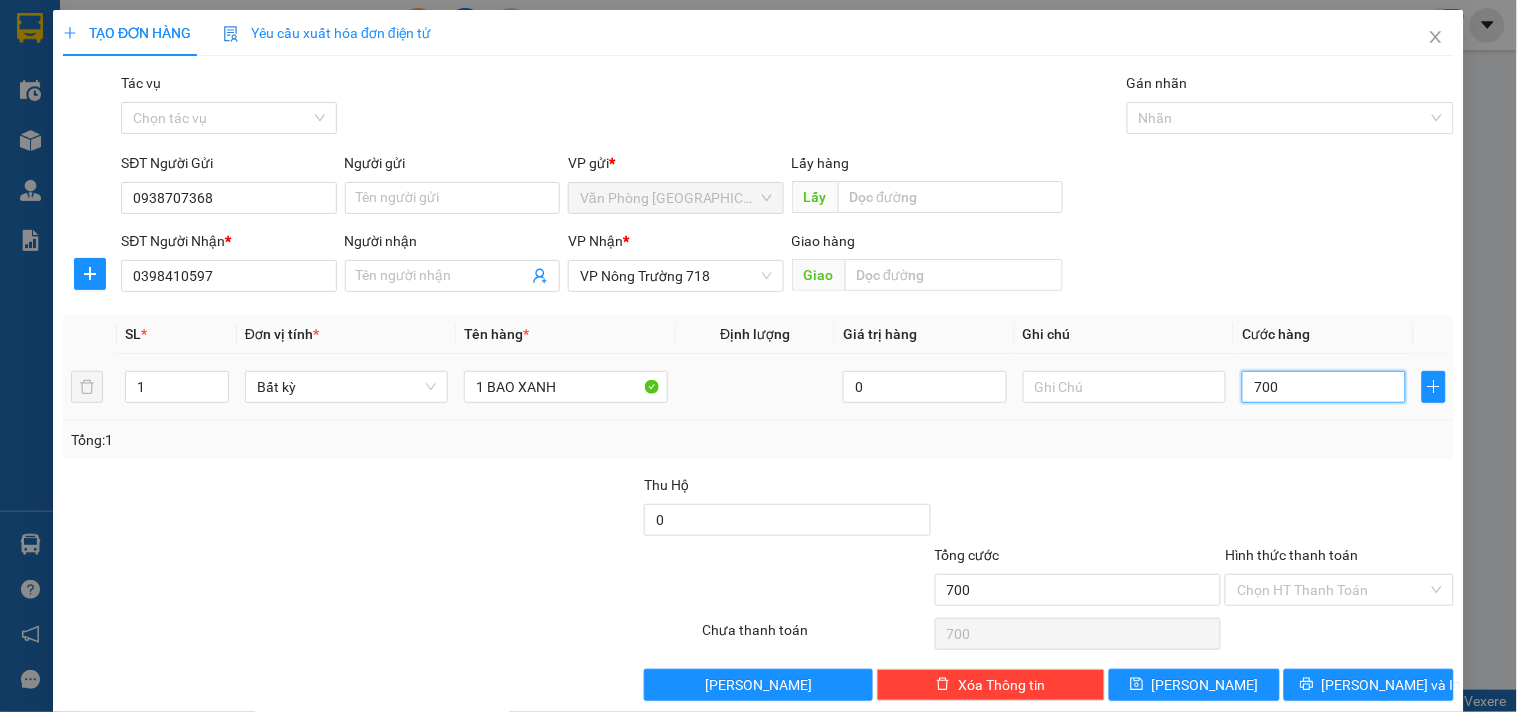 type on "7.000" 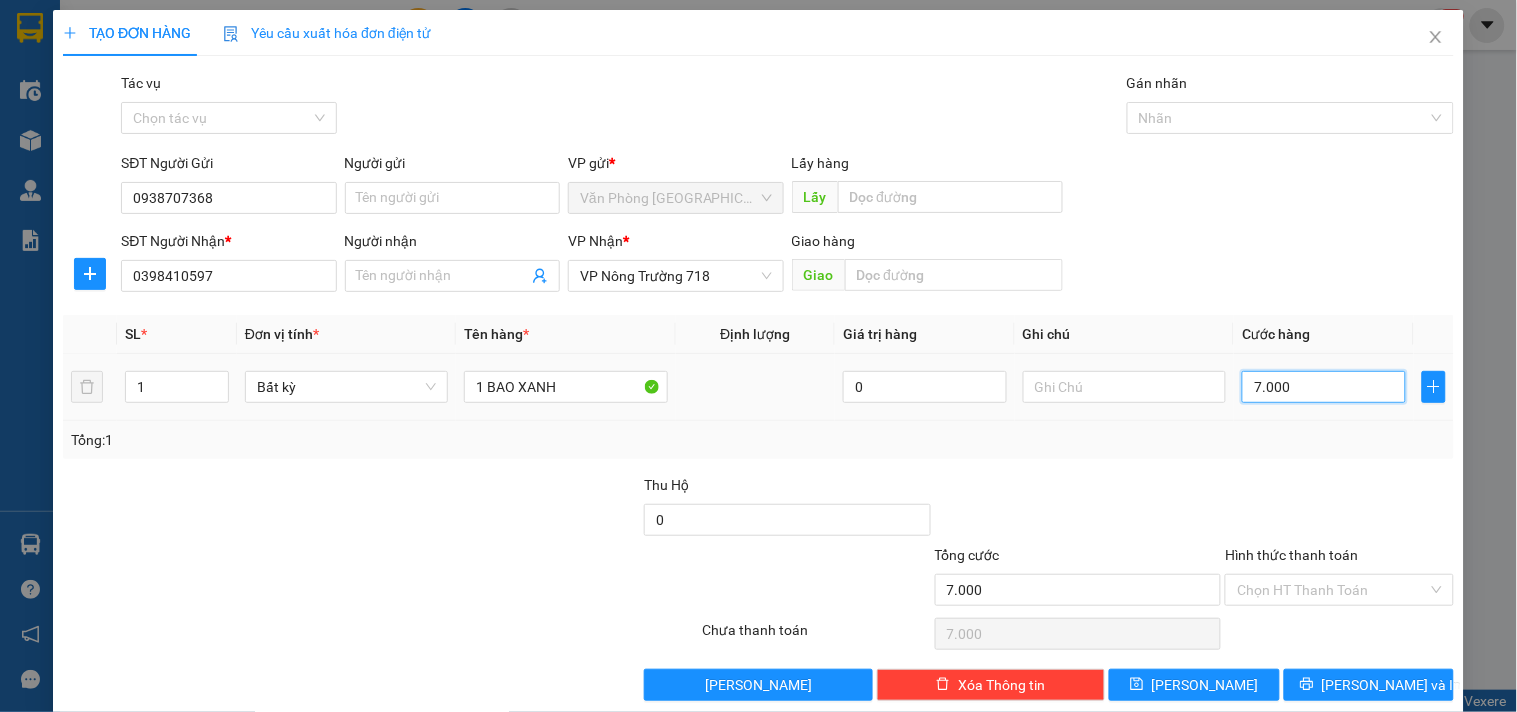 type on "70.000" 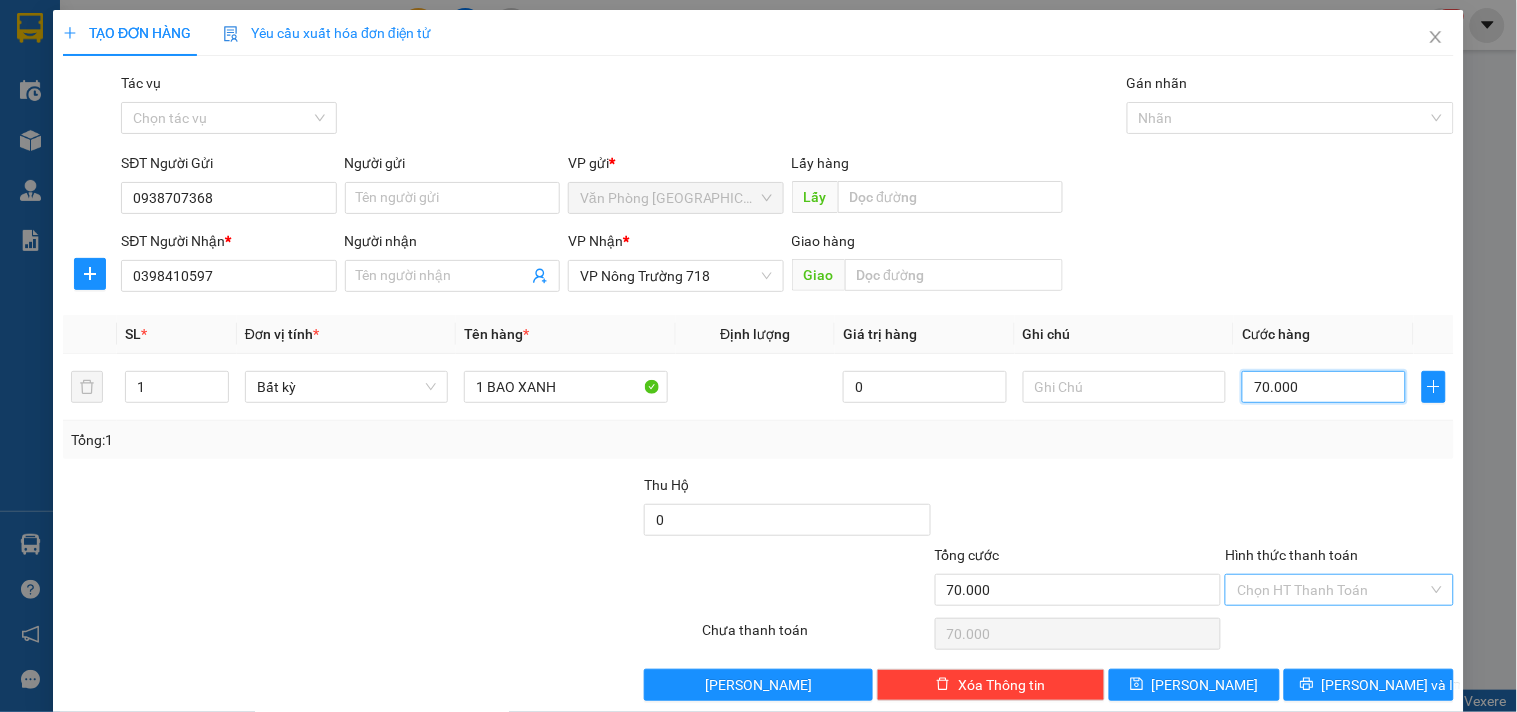 type on "70.000" 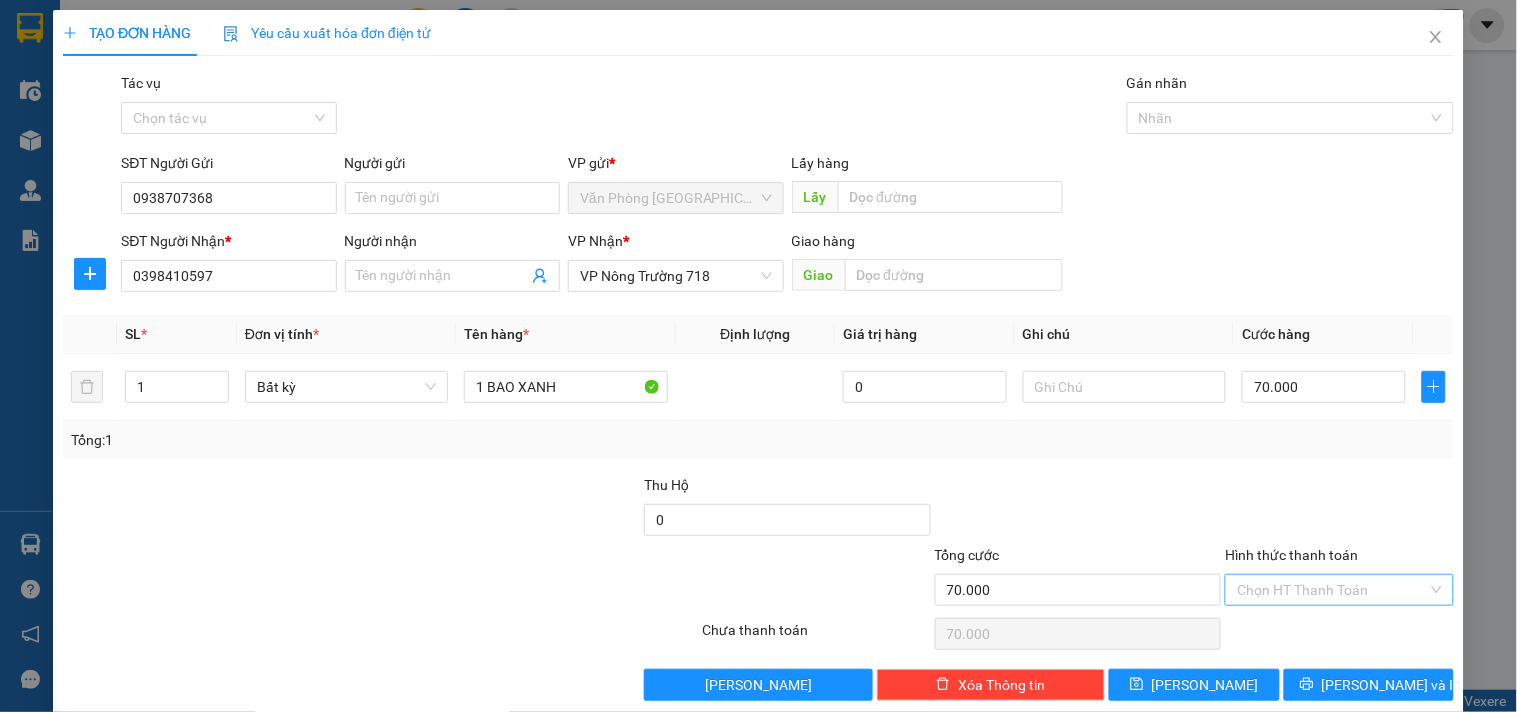 click on "Hình thức thanh toán" at bounding box center [1332, 590] 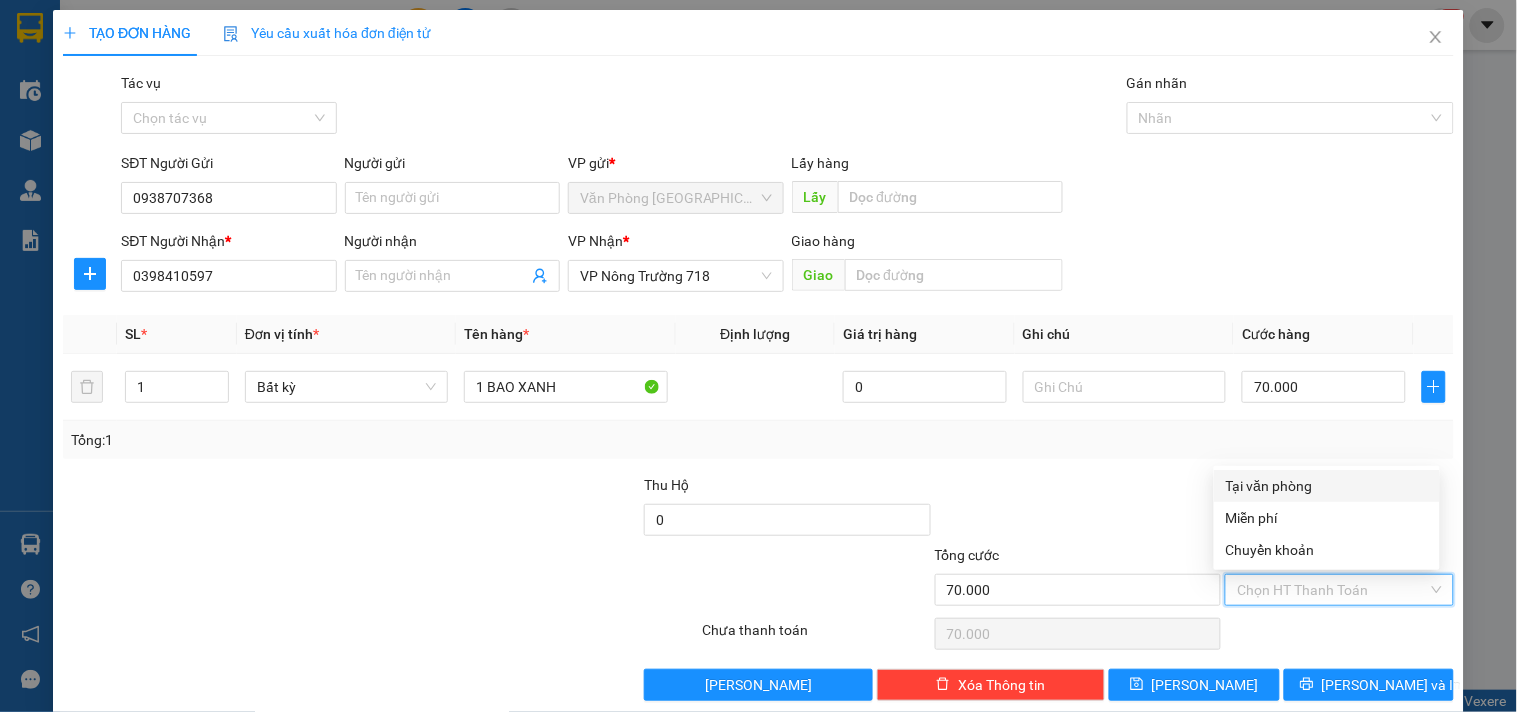 click on "Tại văn phòng" at bounding box center [1327, 486] 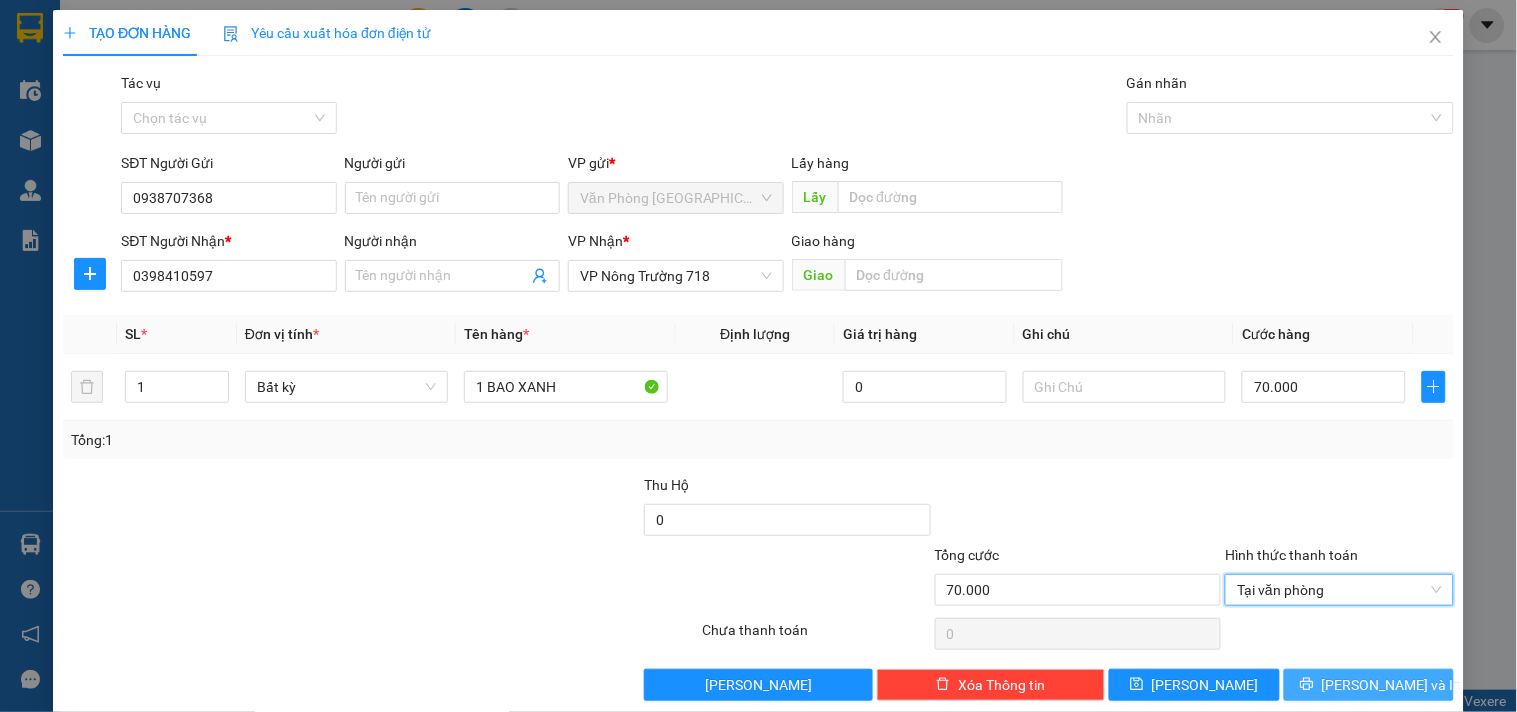 click 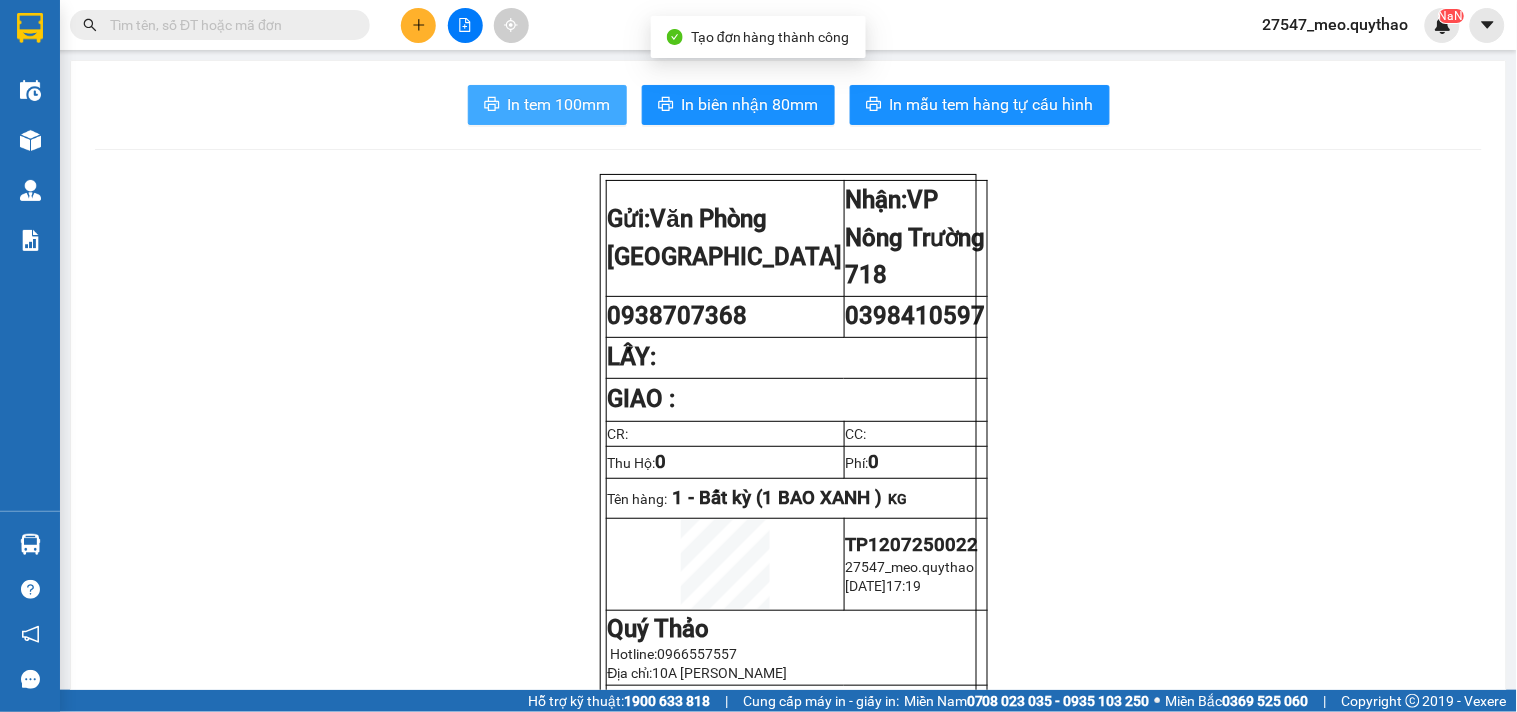 click on "In tem 100mm" at bounding box center (547, 105) 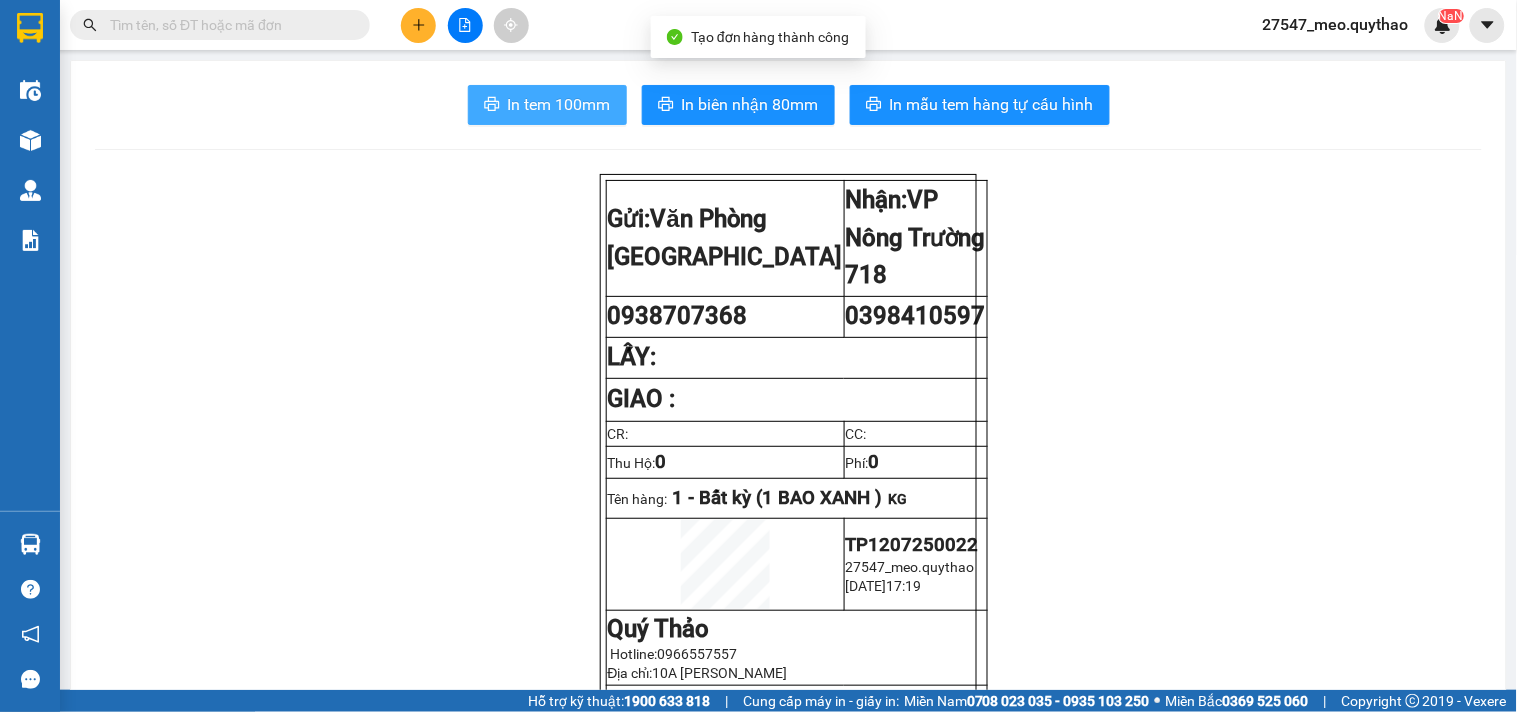 scroll, scrollTop: 0, scrollLeft: 0, axis: both 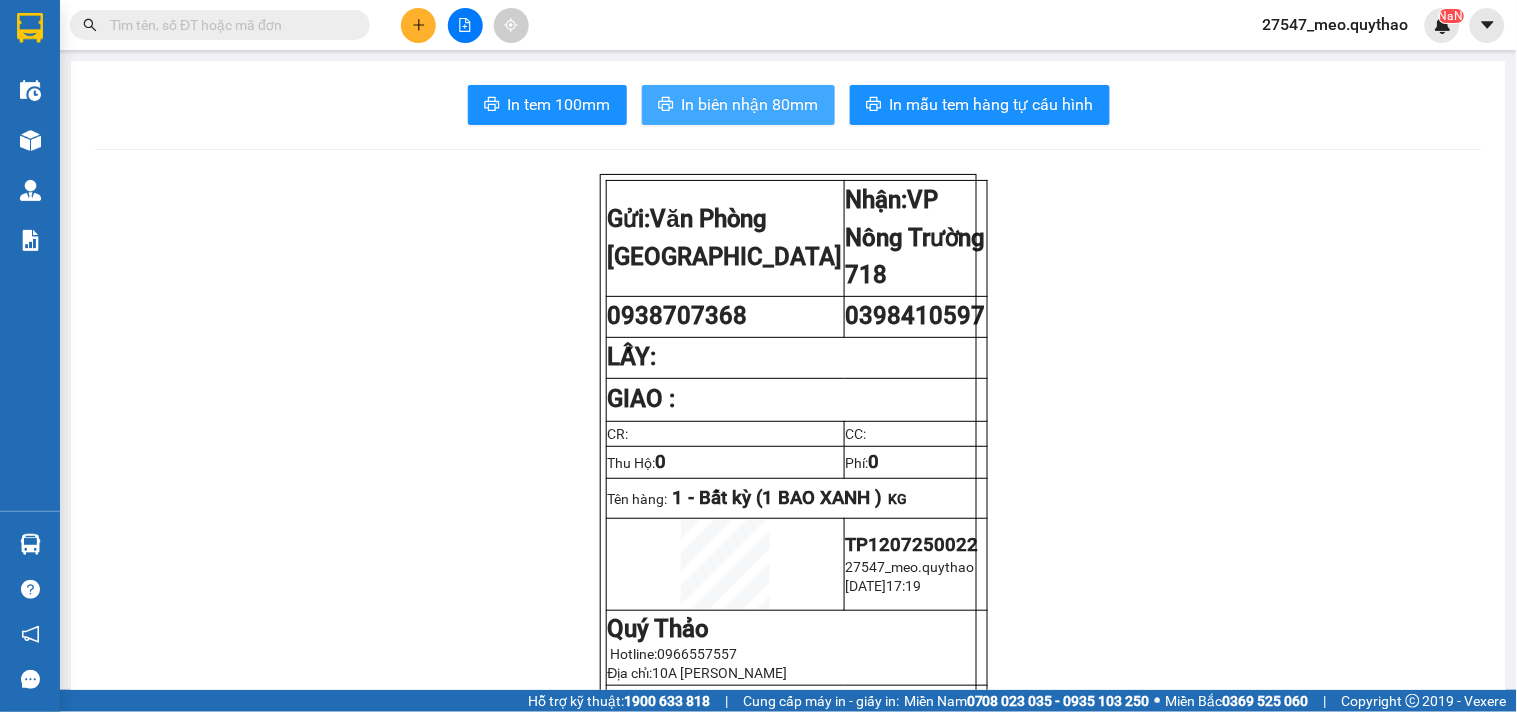 click on "In biên nhận 80mm" at bounding box center (738, 105) 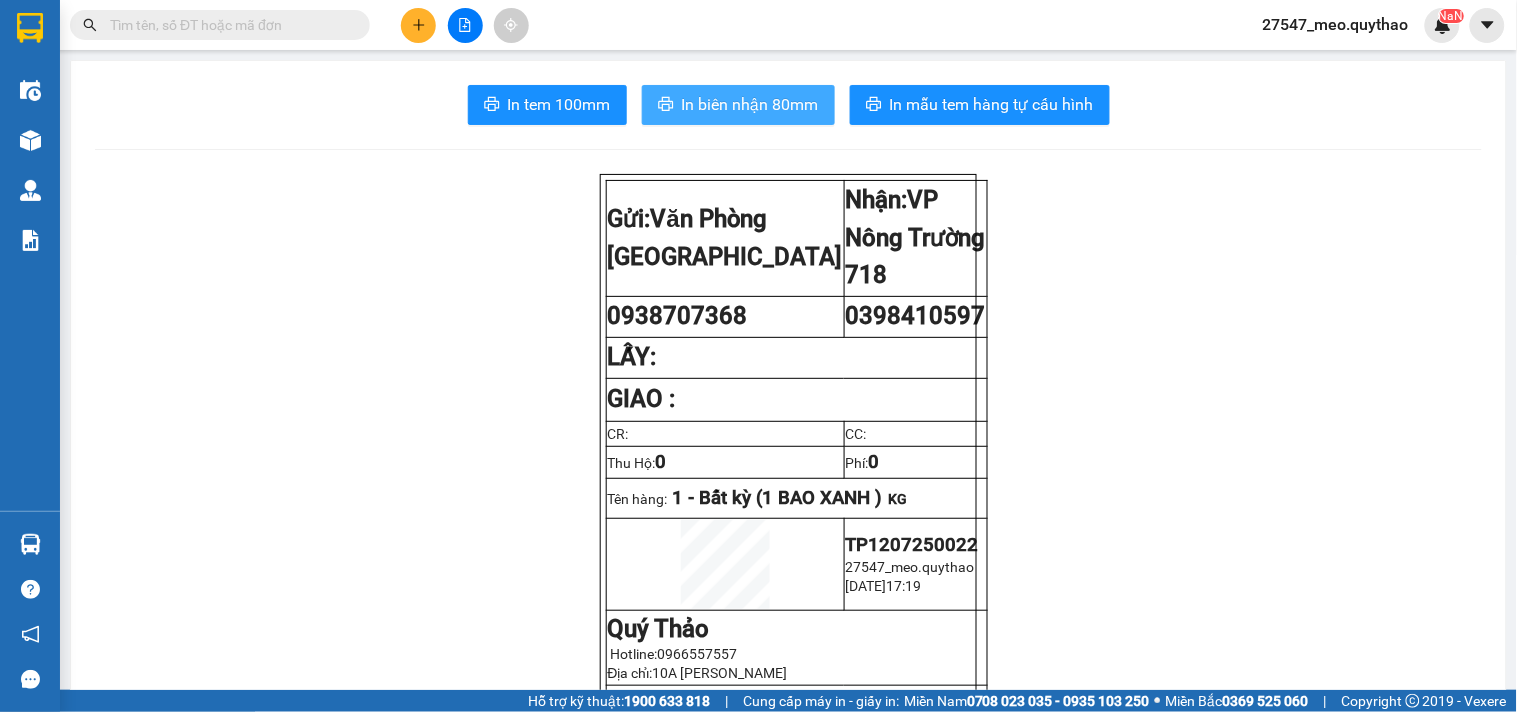 scroll, scrollTop: 0, scrollLeft: 0, axis: both 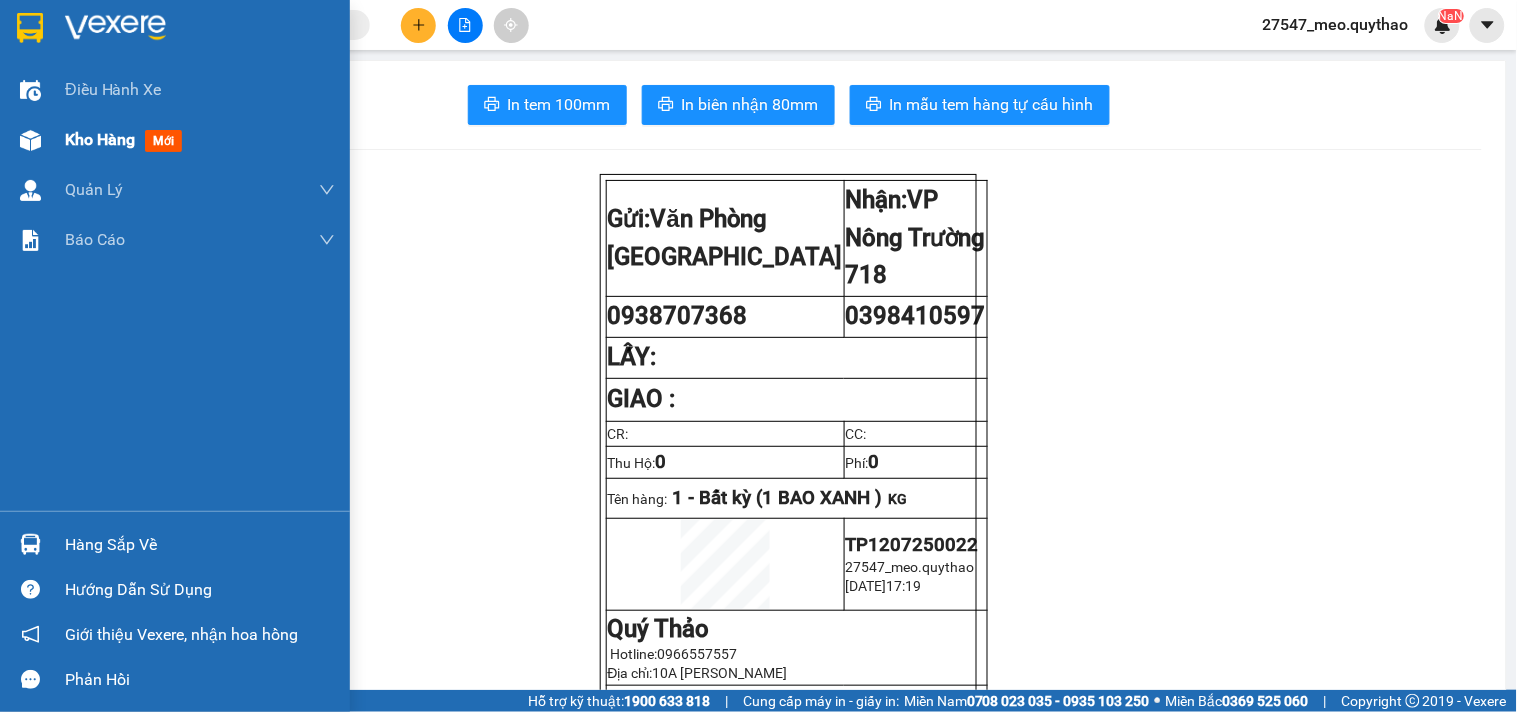 click on "Kho hàng" at bounding box center [100, 139] 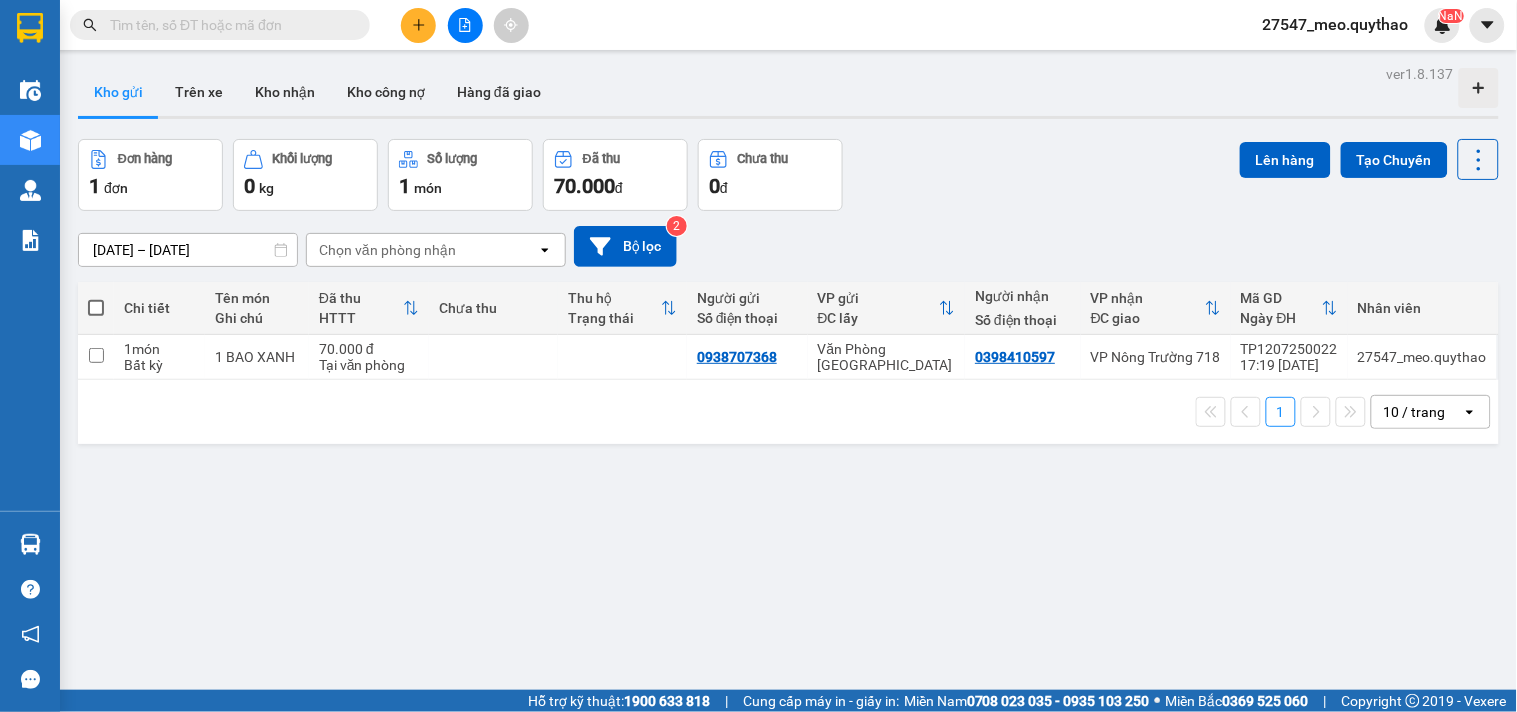 click on "1 10 / trang open" at bounding box center [788, 412] 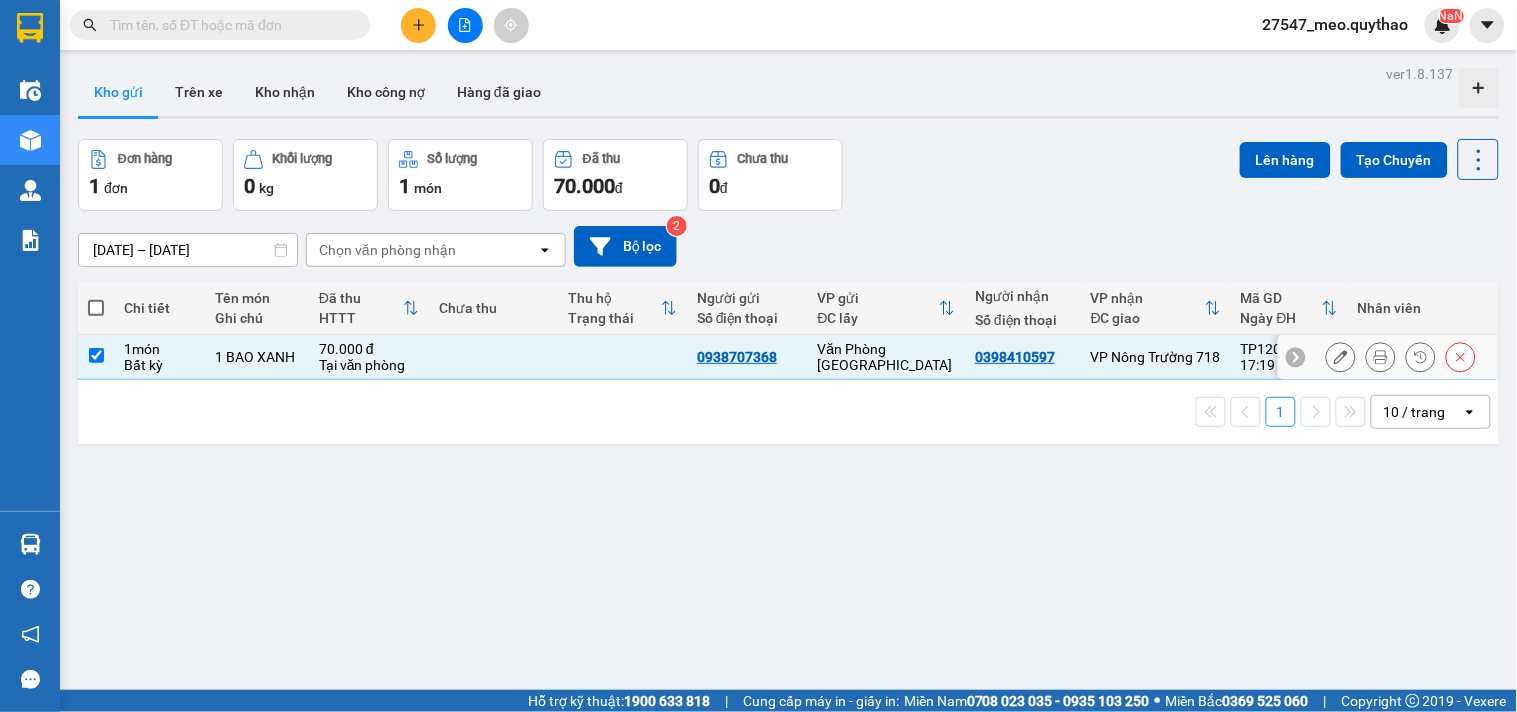 checkbox on "true" 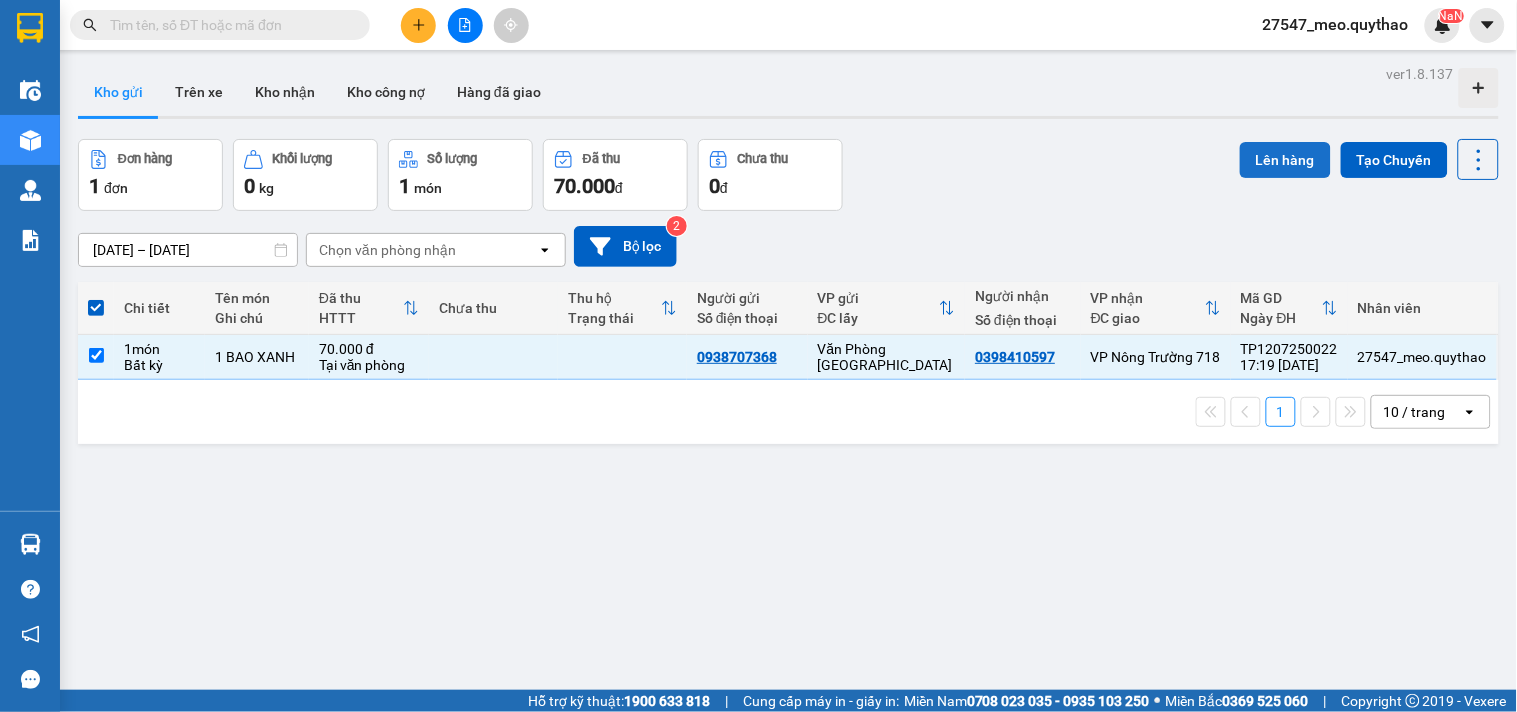 click on "Lên hàng" at bounding box center [1285, 160] 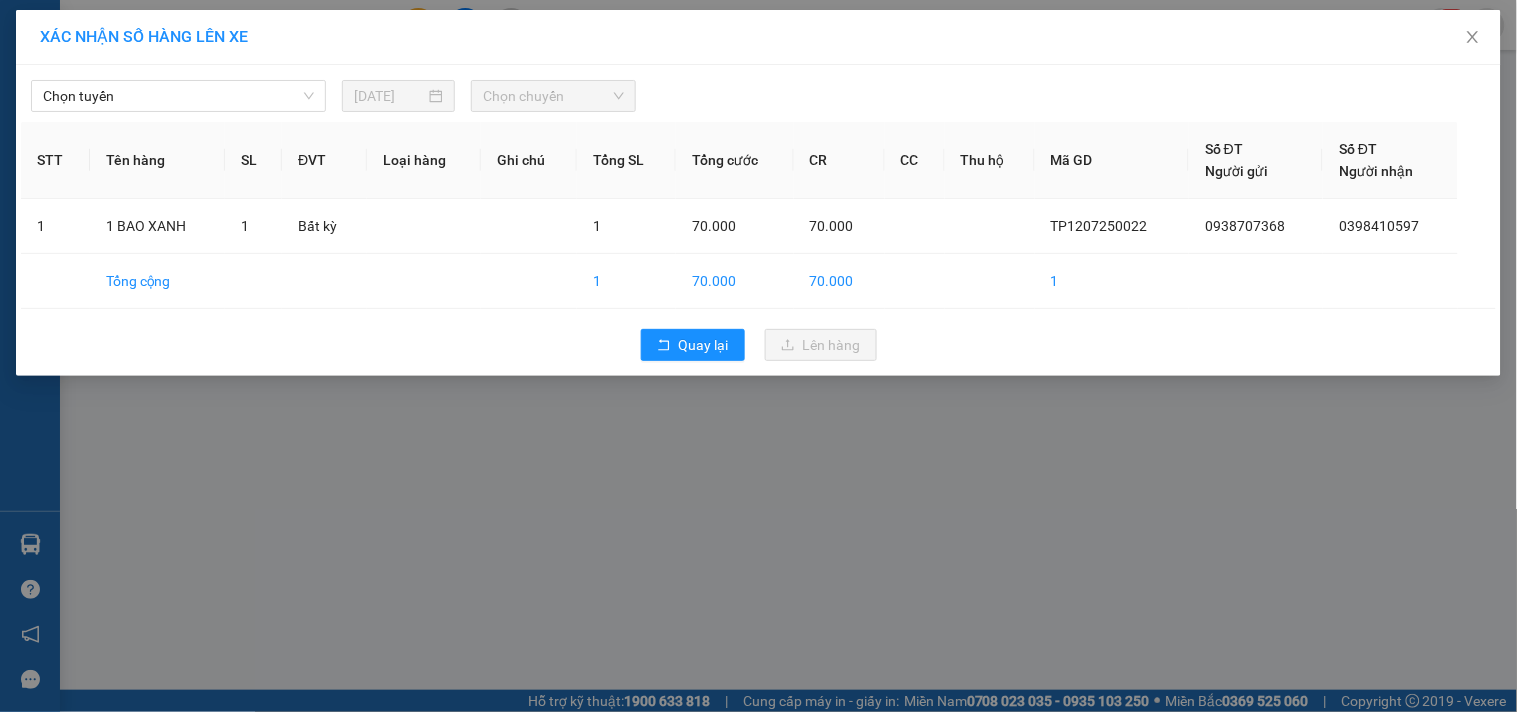 click on "Chọn tuyến 12/07/2025 Chọn chuyến STT Tên hàng SL ĐVT Loại hàng Ghi chú Tổng SL Tổng cước CR CC Thu hộ Mã GD Số ĐT Người gửi Số ĐT Người nhận 1 1 BAO XANH  1 Bất kỳ 1 70.000 70.000 TP1207250022 0938707368 0398410597 Tổng cộng 1 70.000 70.000 1 Quay lại Lên hàng" at bounding box center (758, 220) 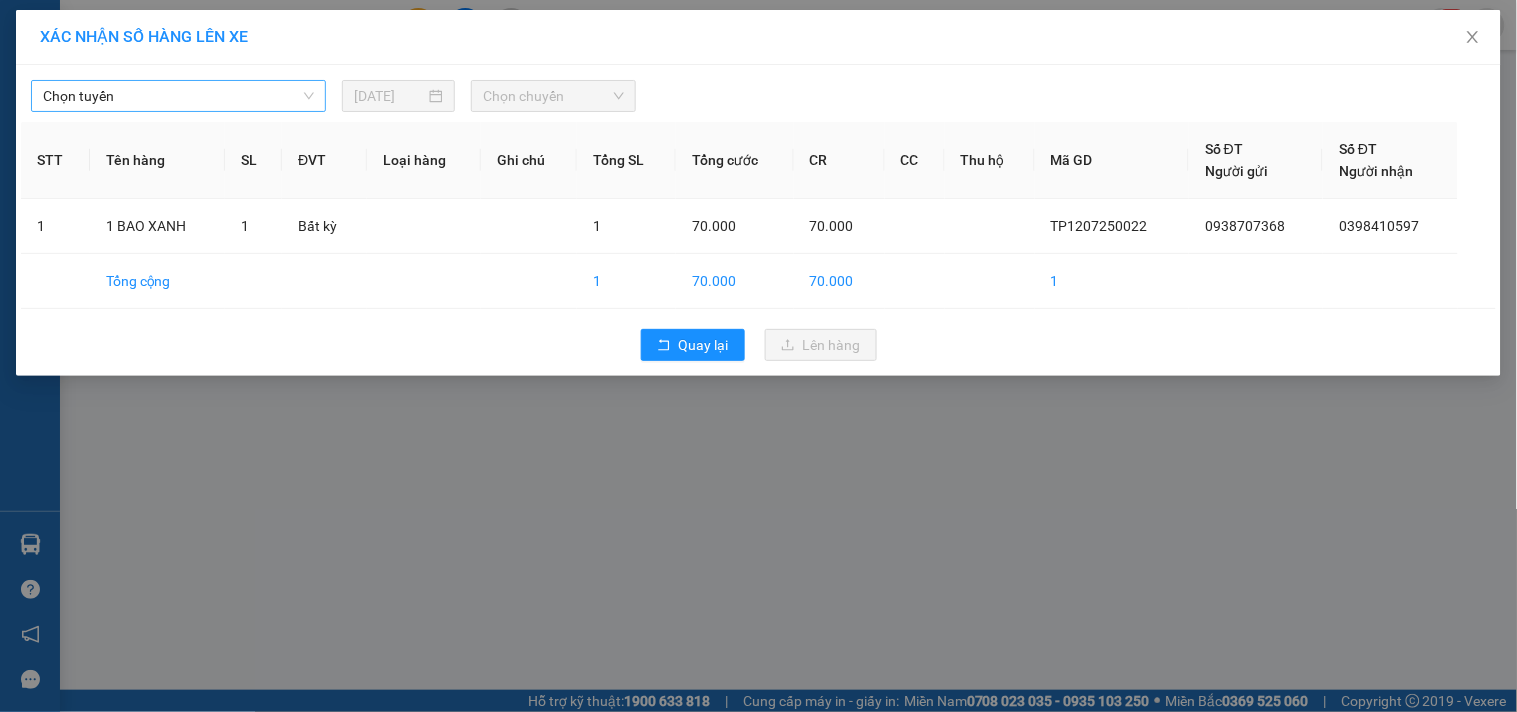 click on "Chọn tuyến" at bounding box center (178, 96) 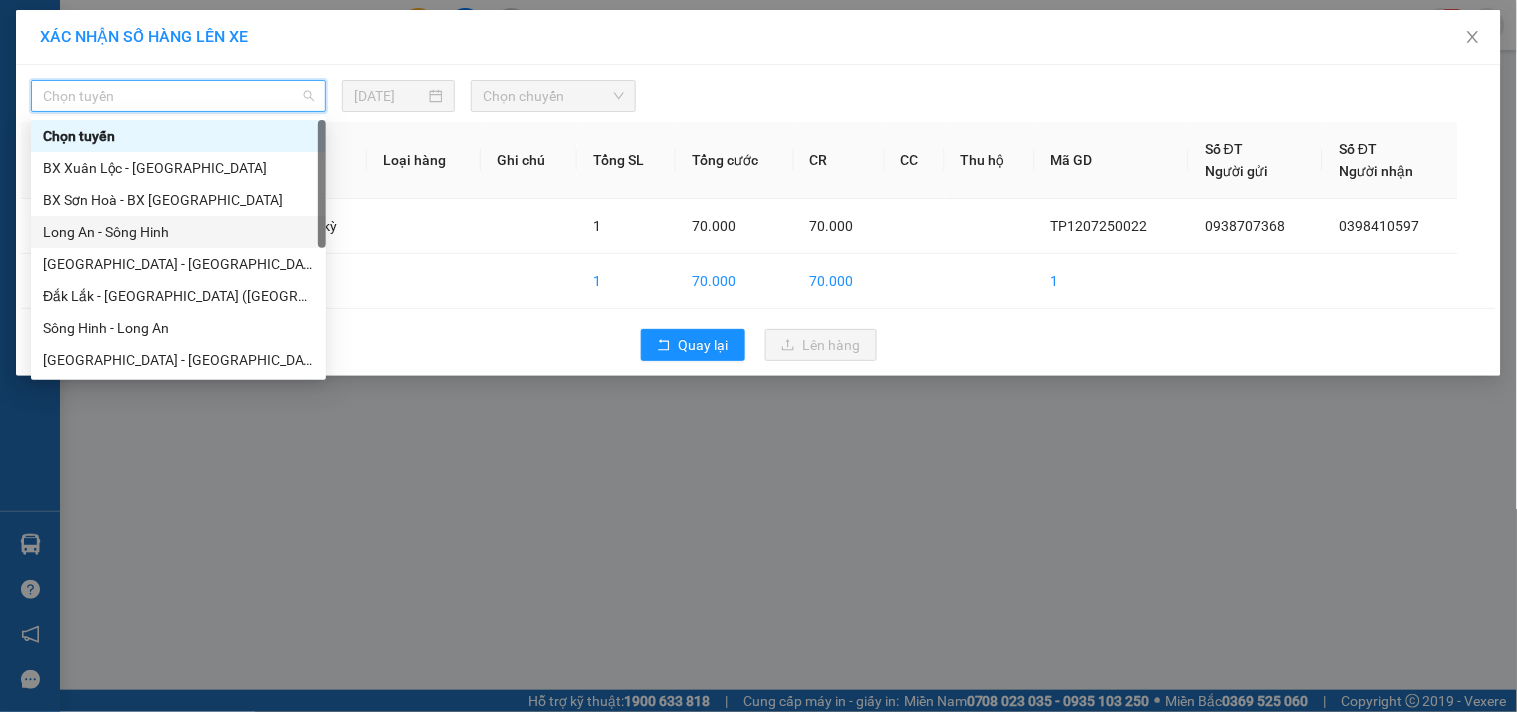 click on "Long An - Sông Hinh" at bounding box center [178, 232] 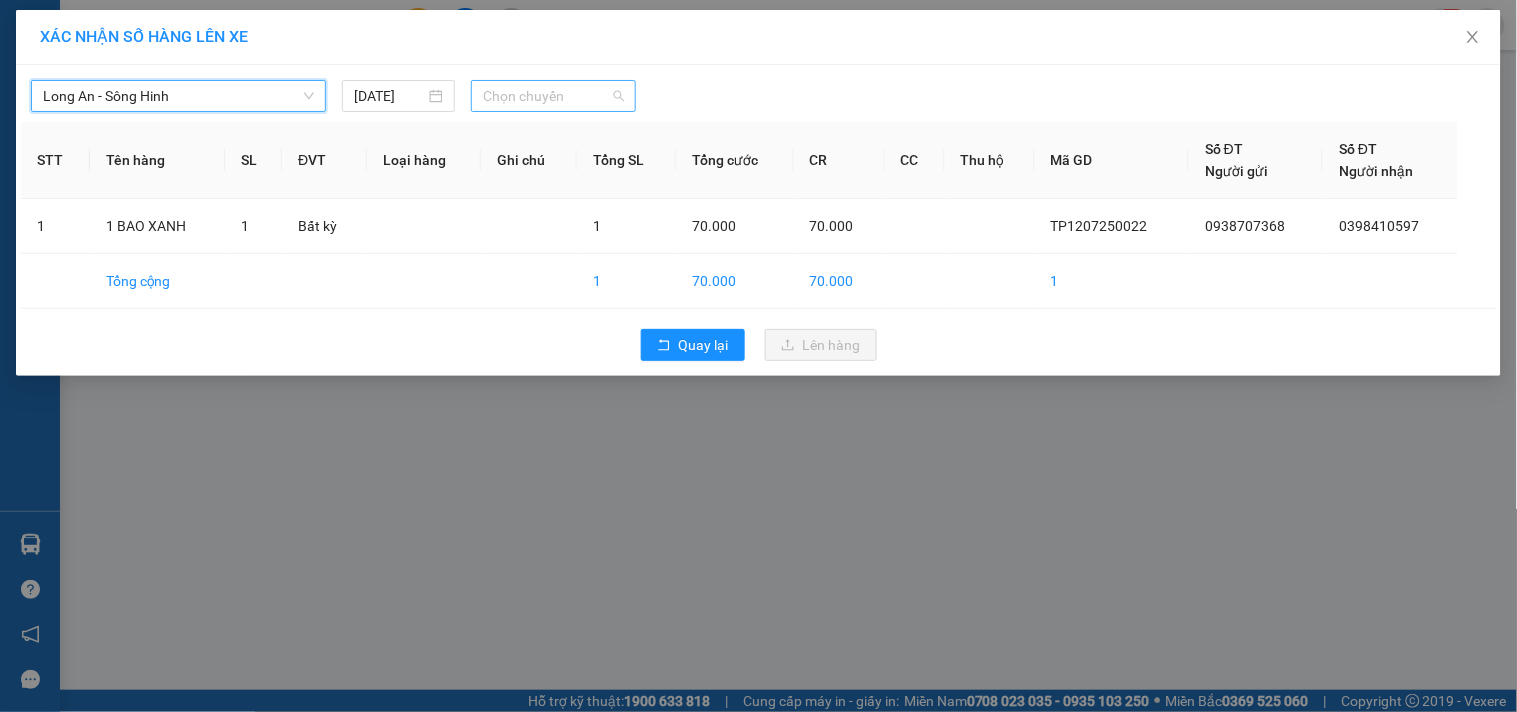 click on "Chọn chuyến" at bounding box center [553, 96] 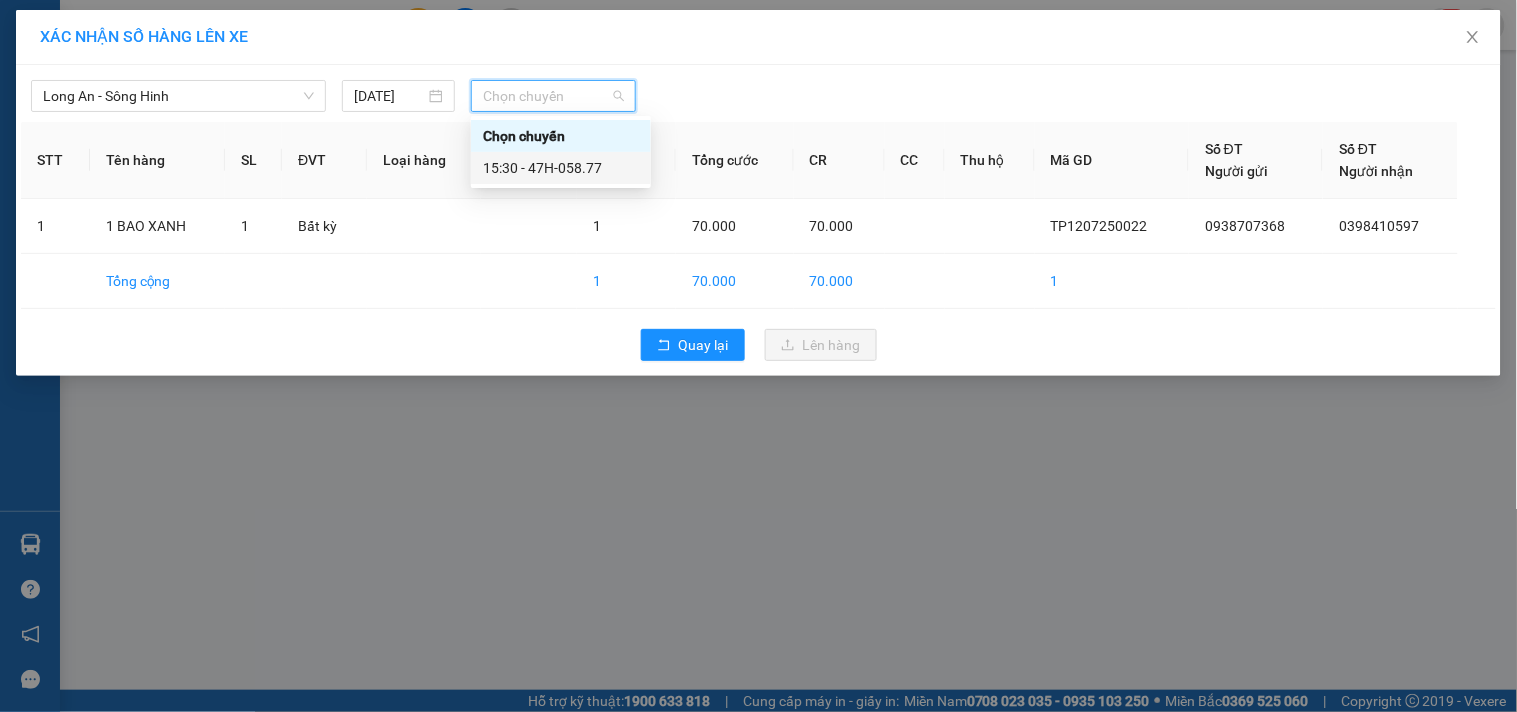 click on "15:30     - 47H-058.77" at bounding box center [561, 168] 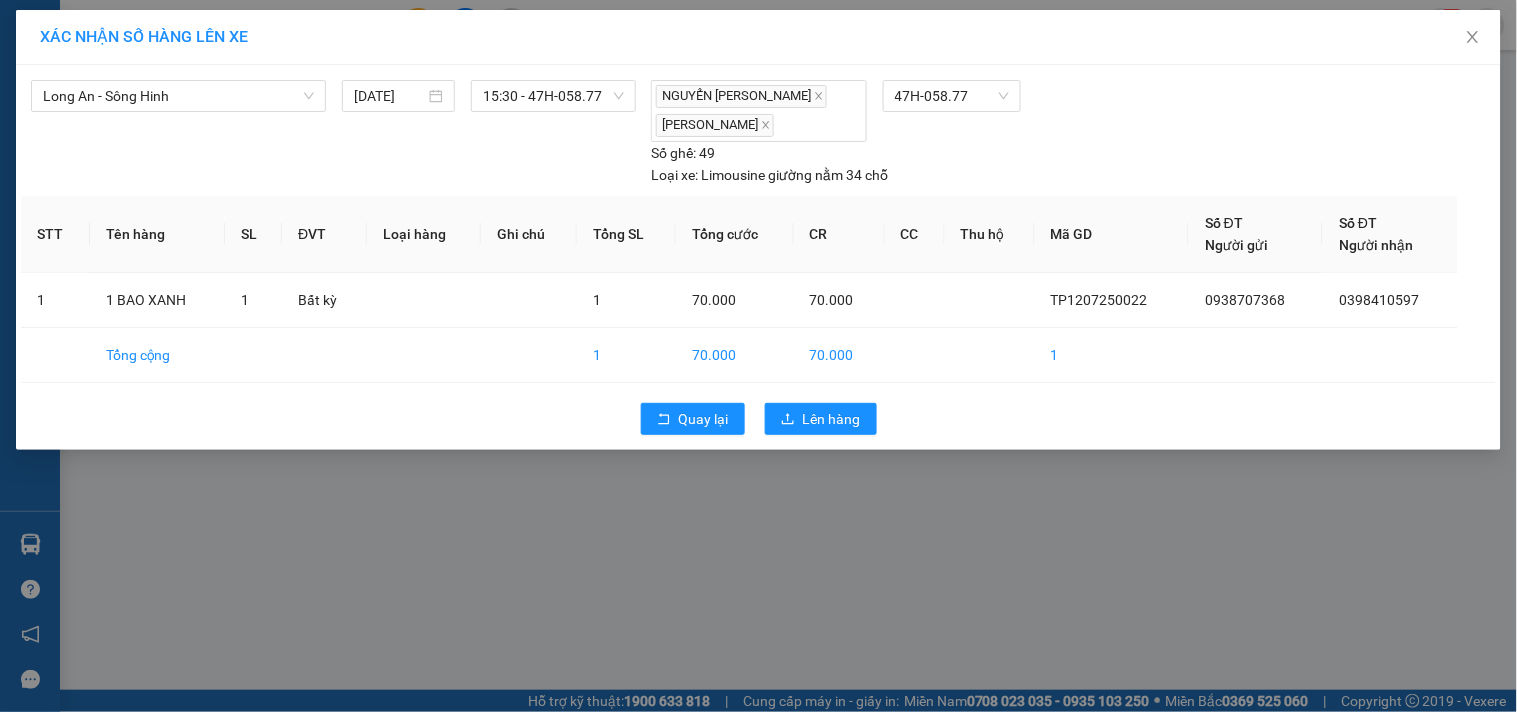 click on "Quay lại Lên hàng" at bounding box center (758, 419) 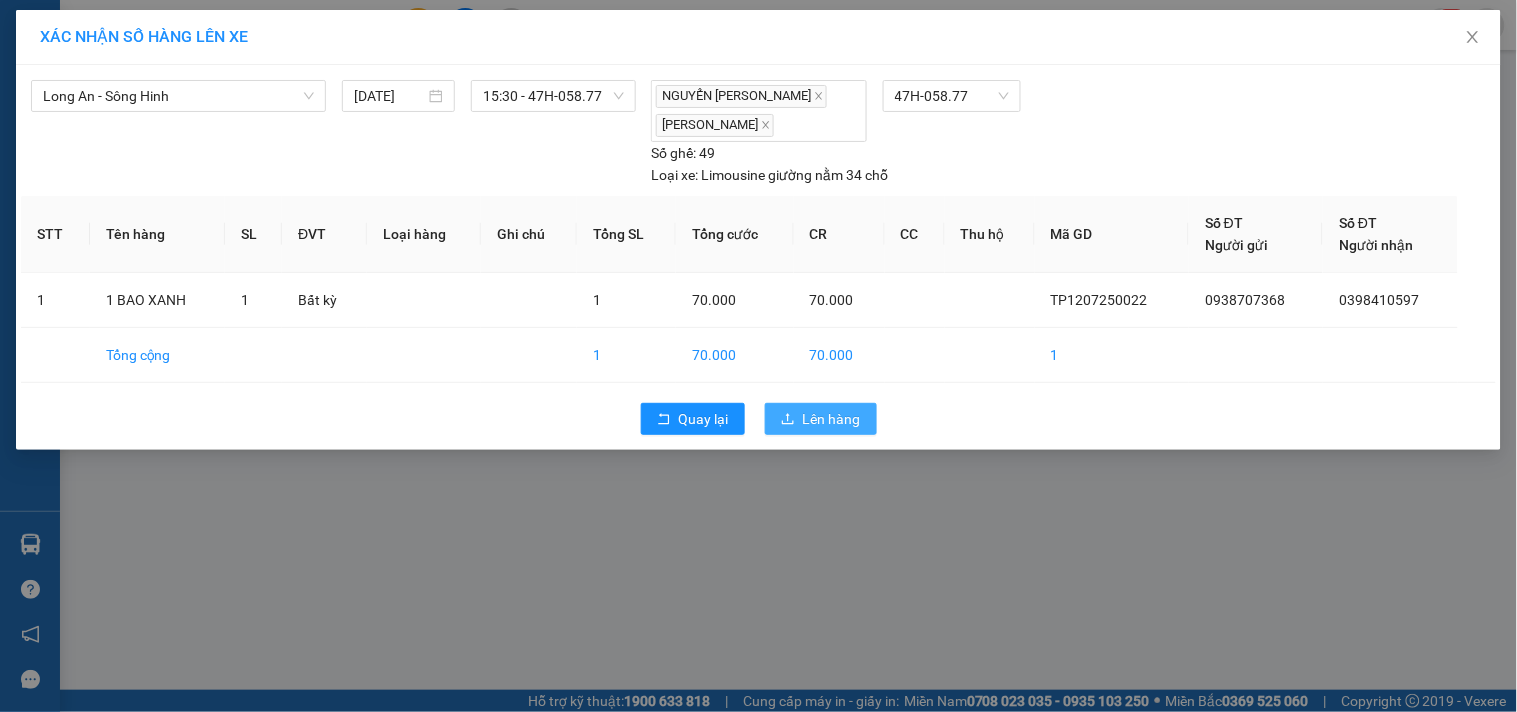 click on "Lên hàng" at bounding box center (832, 419) 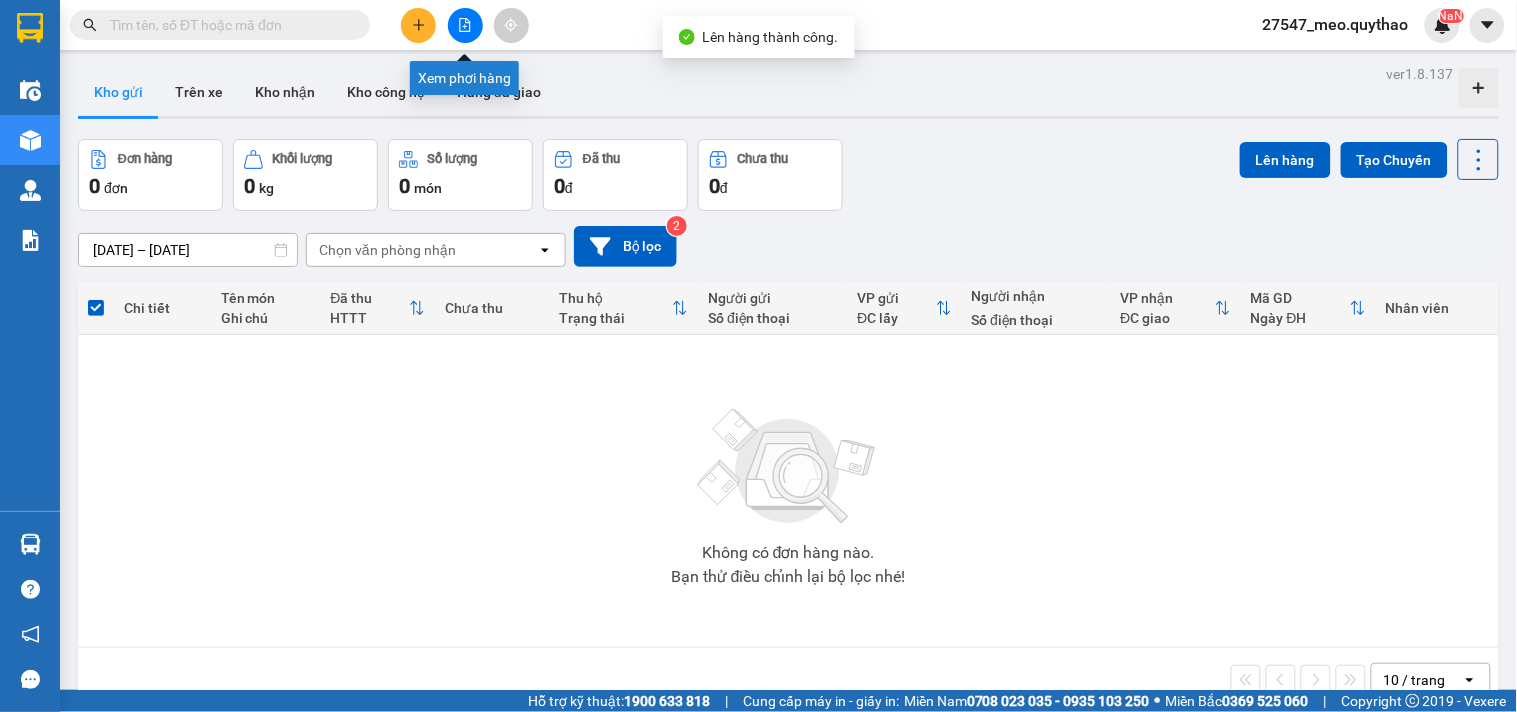 click 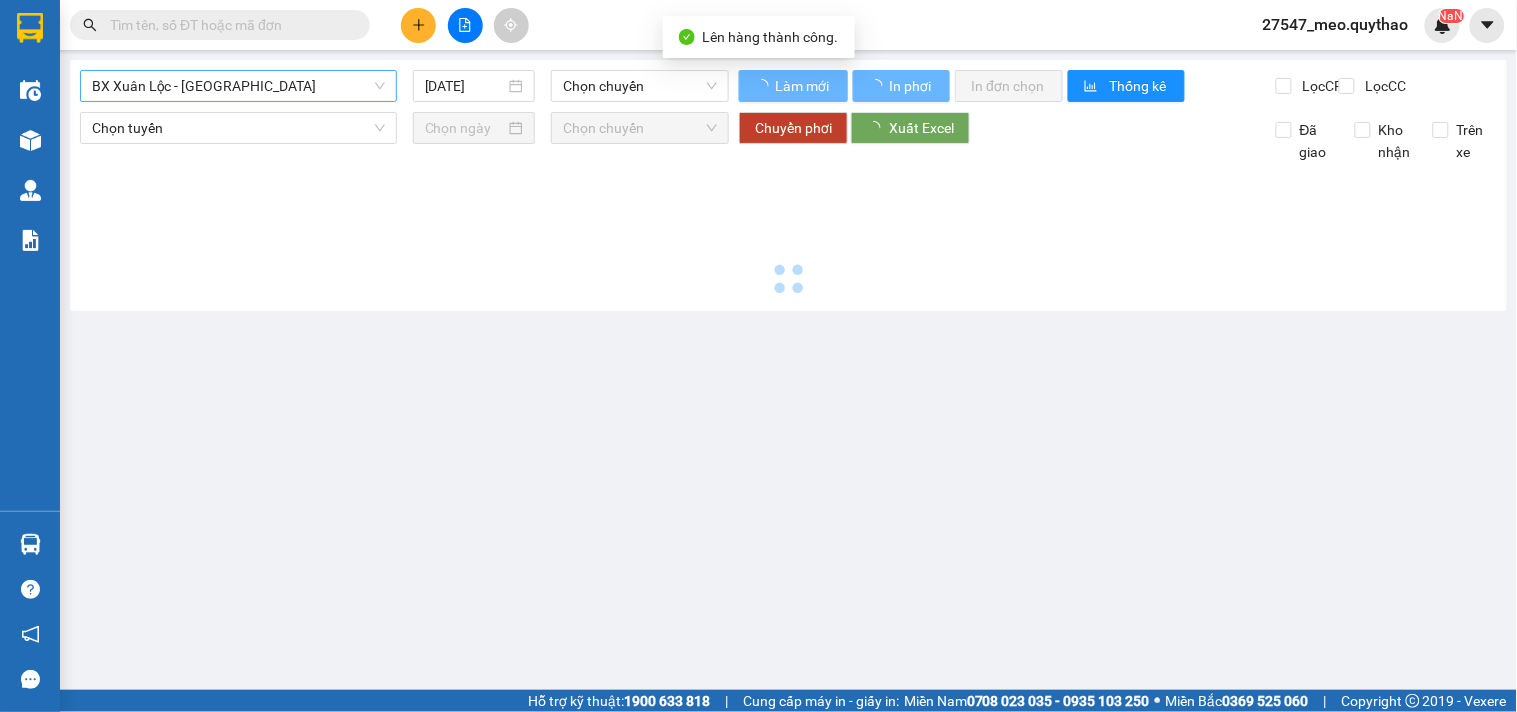 click on "BX Xuân Lộc - [GEOGRAPHIC_DATA]" at bounding box center [238, 86] 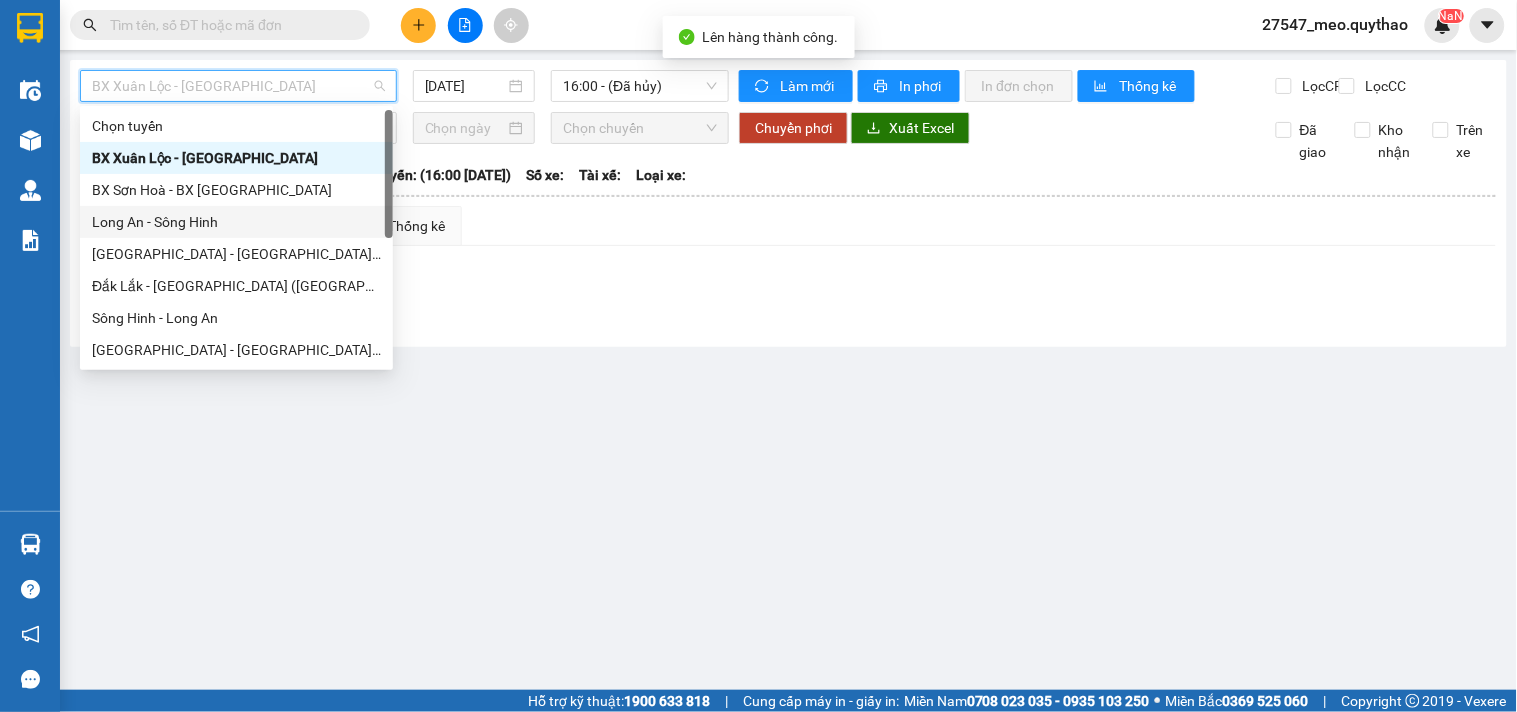click on "Long An - Sông Hinh" at bounding box center [236, 222] 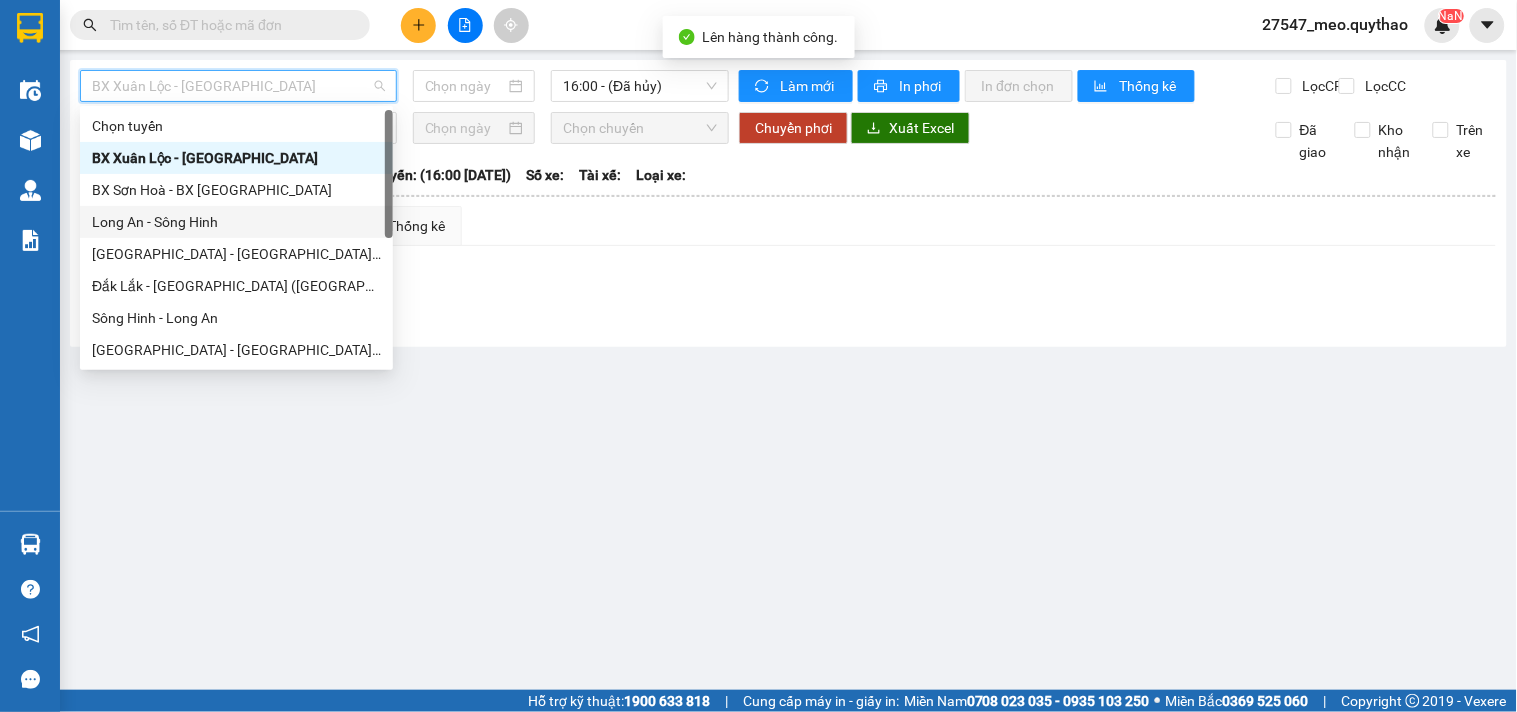 type on "[DATE]" 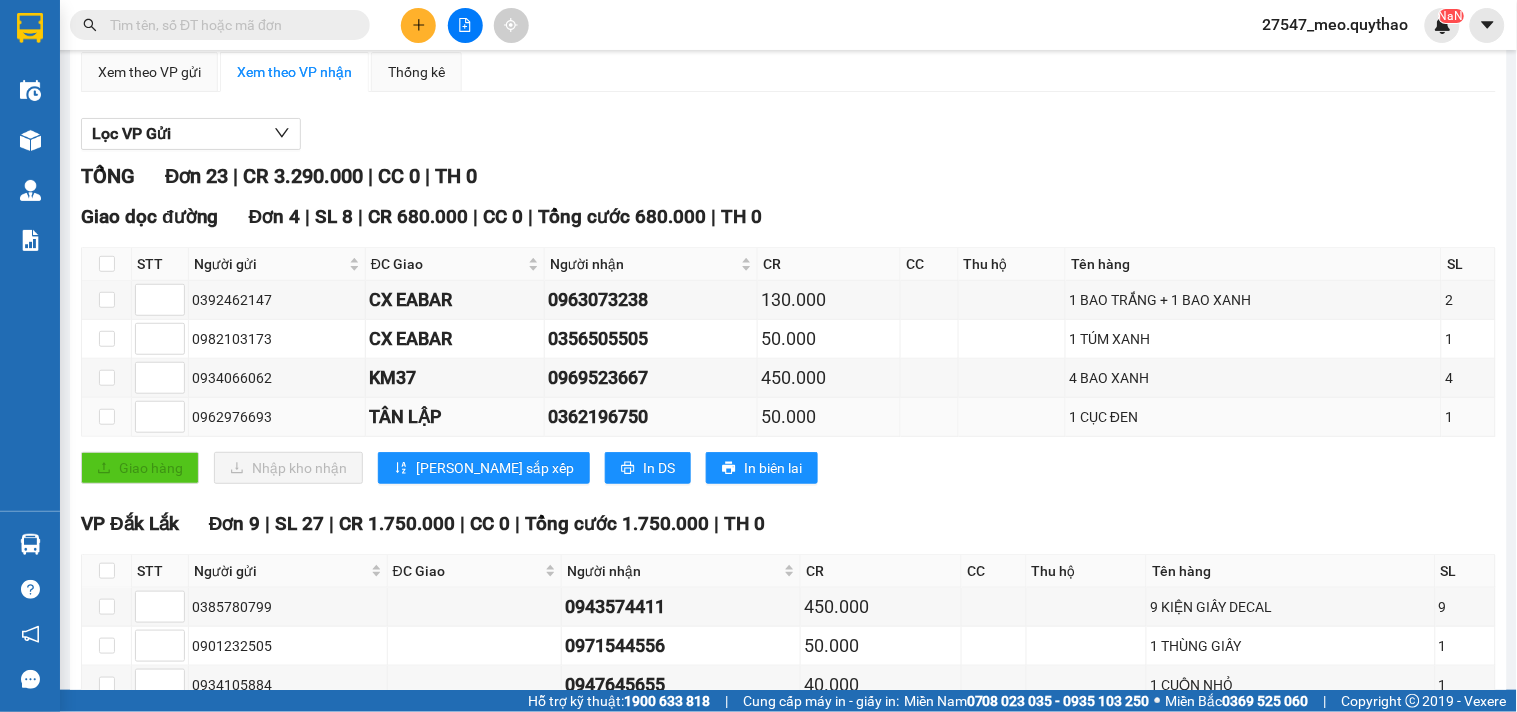 scroll, scrollTop: 152, scrollLeft: 0, axis: vertical 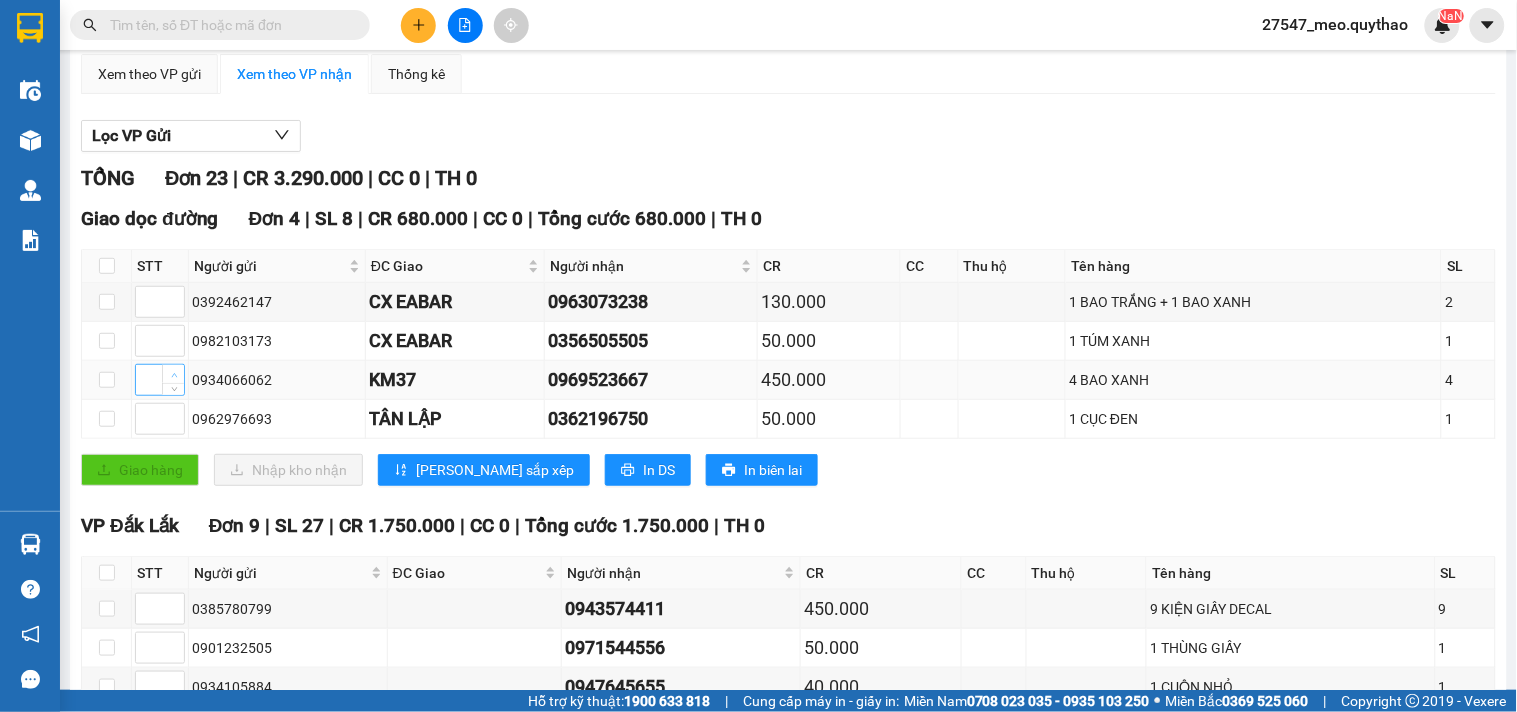 type on "1" 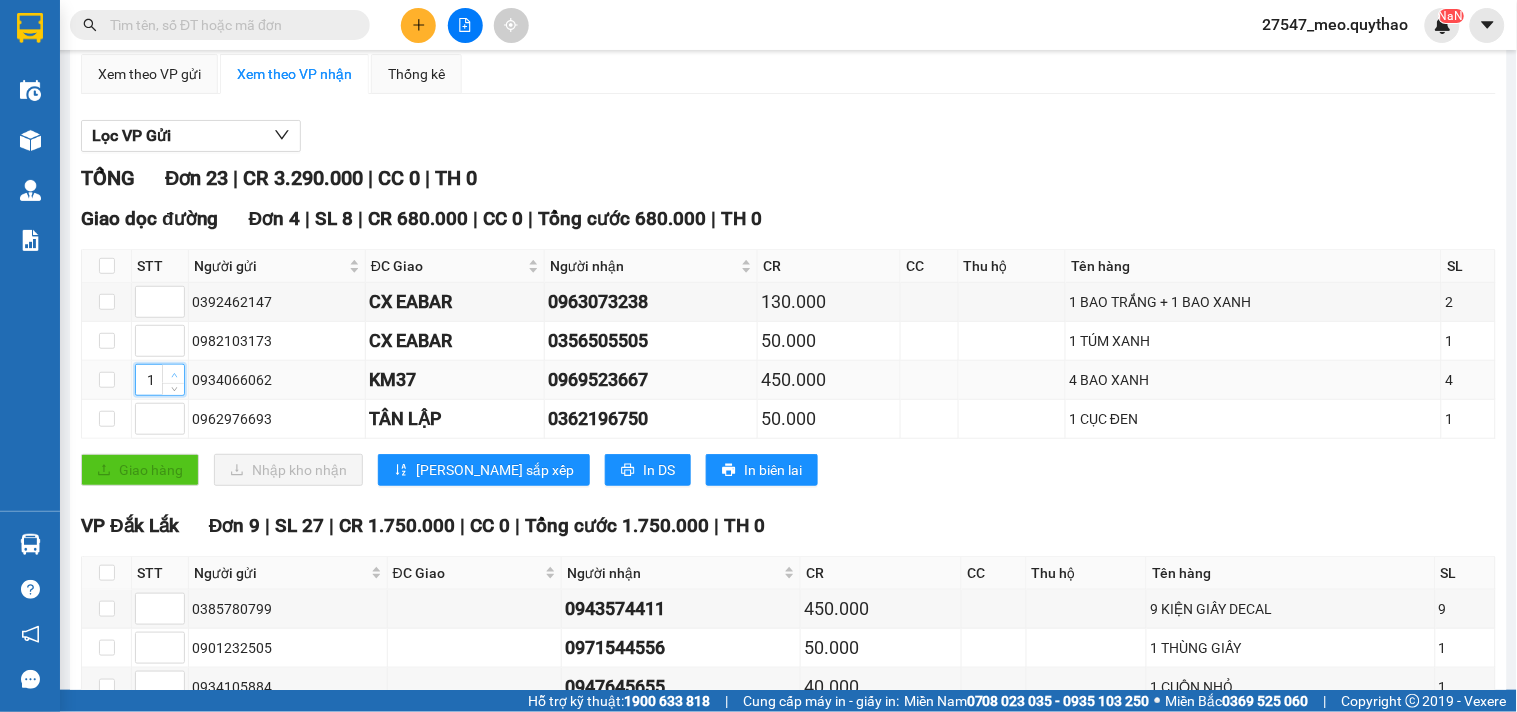 click at bounding box center (174, 375) 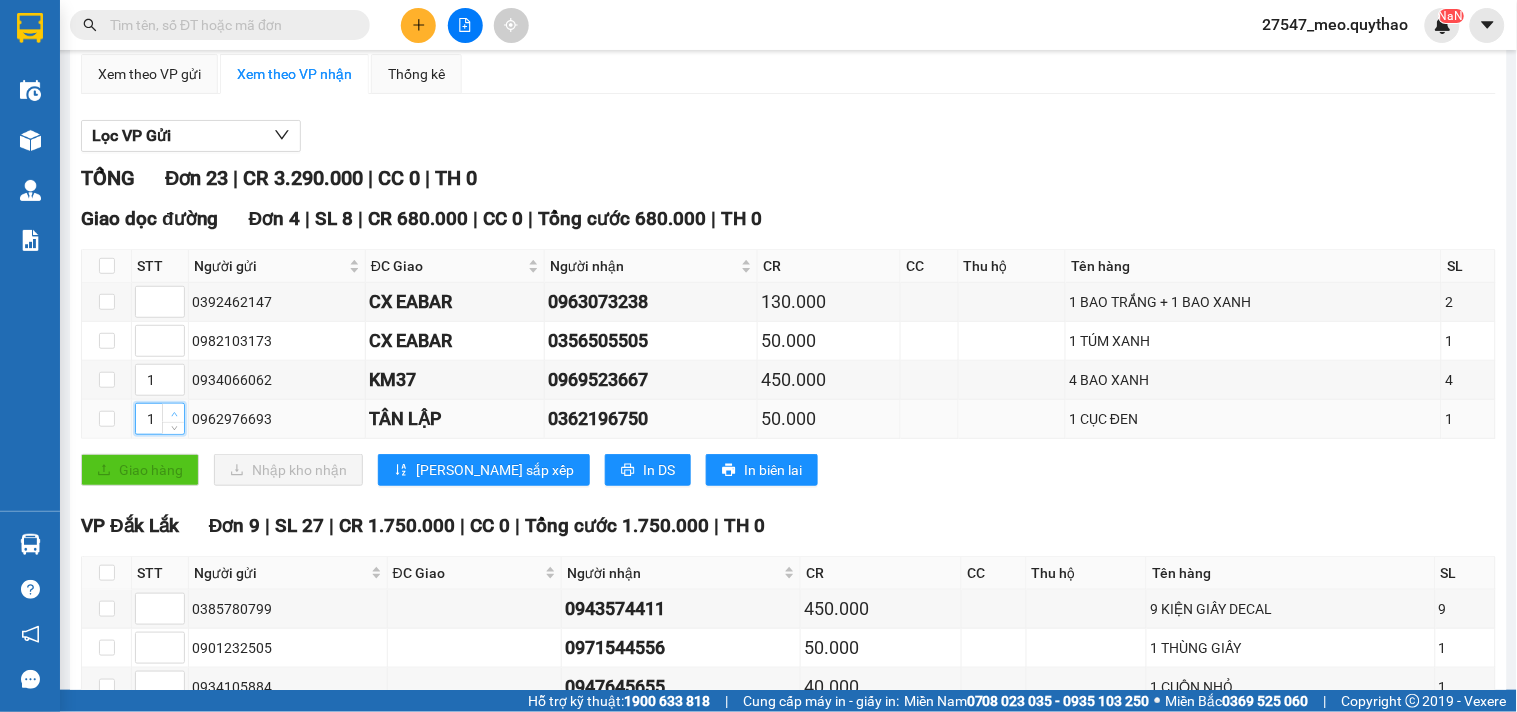 click at bounding box center [174, 414] 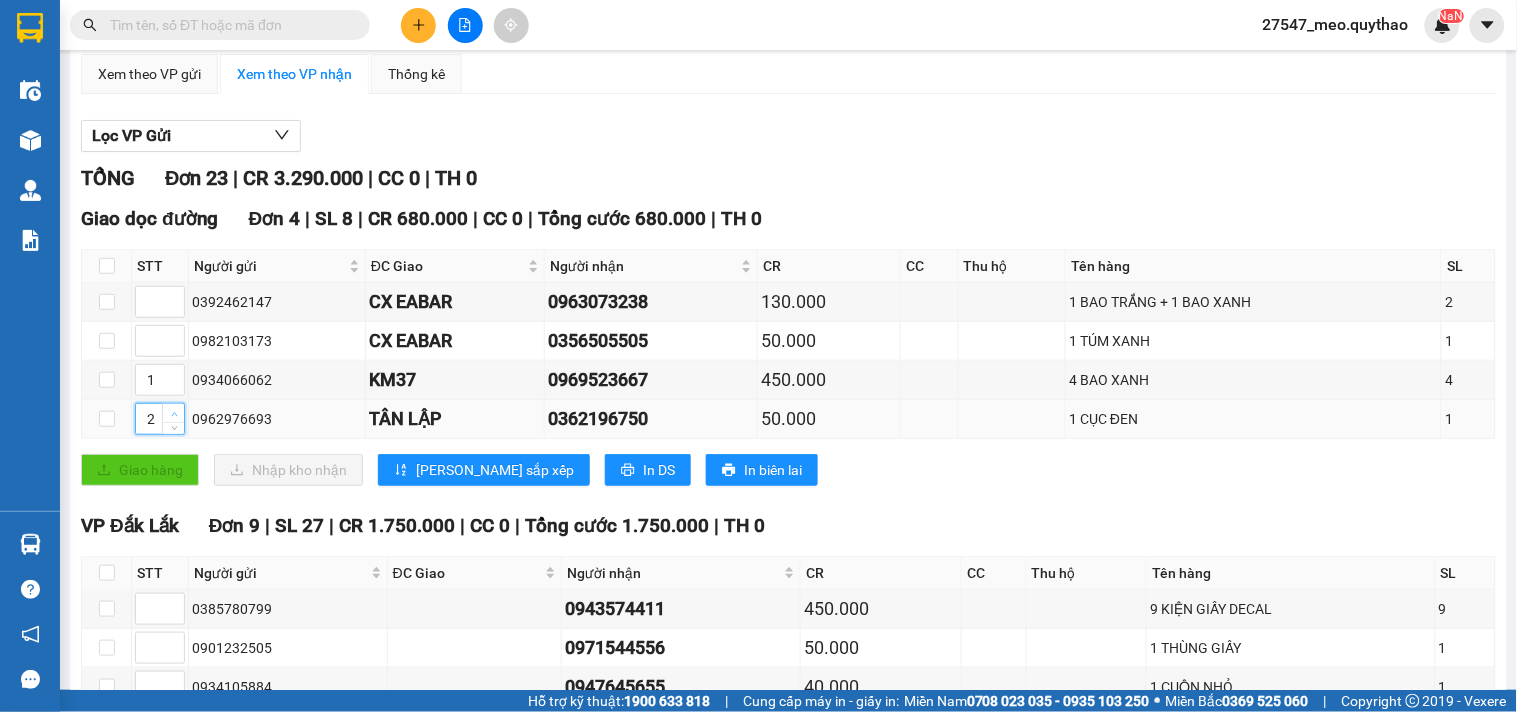 click at bounding box center (174, 414) 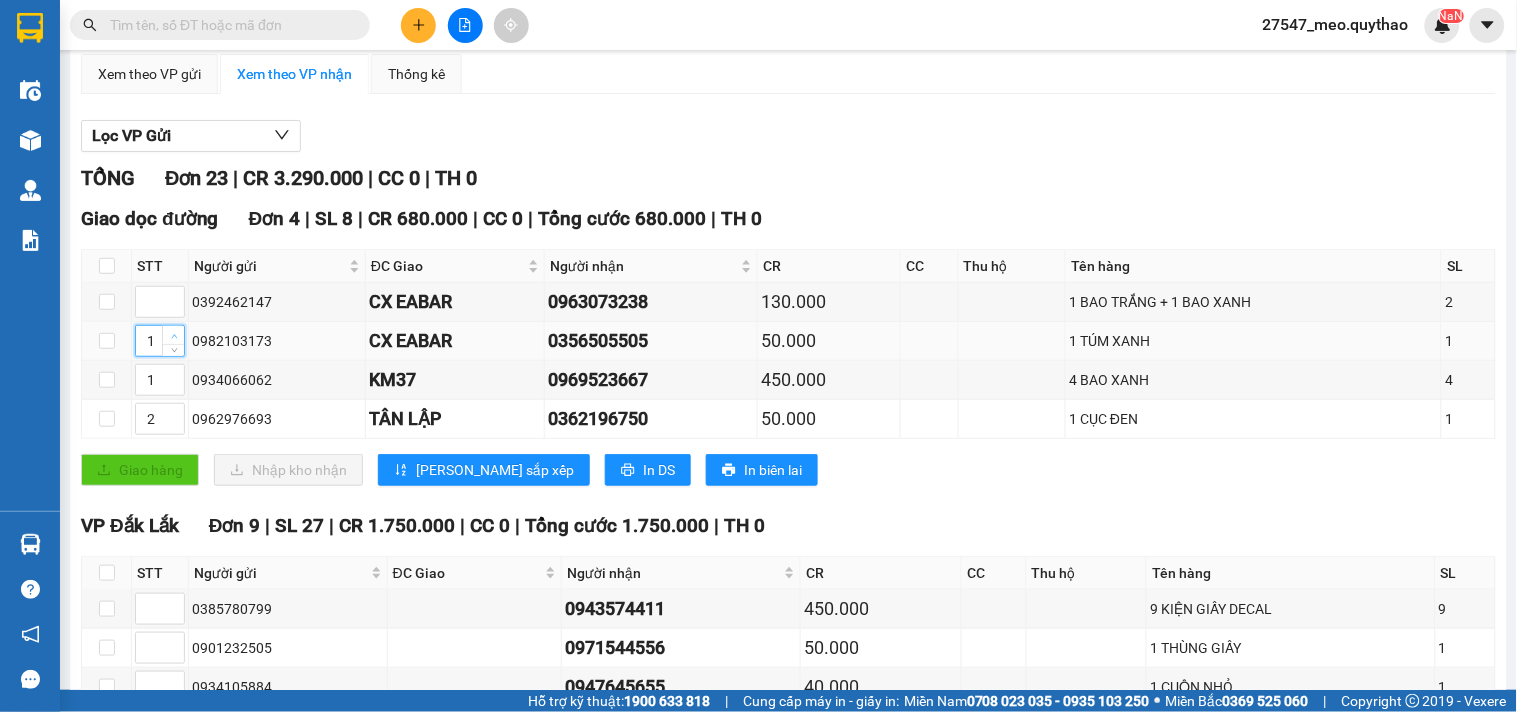 click 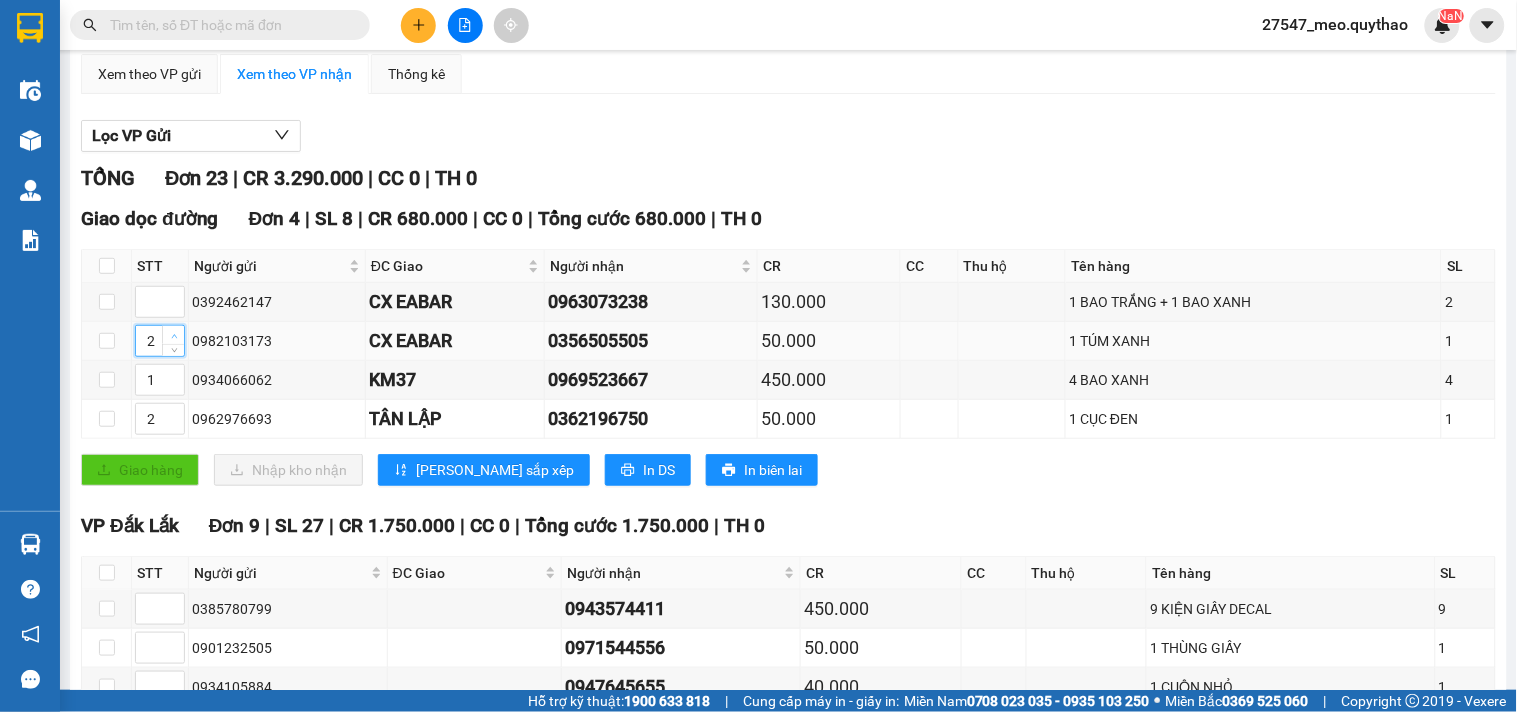 click 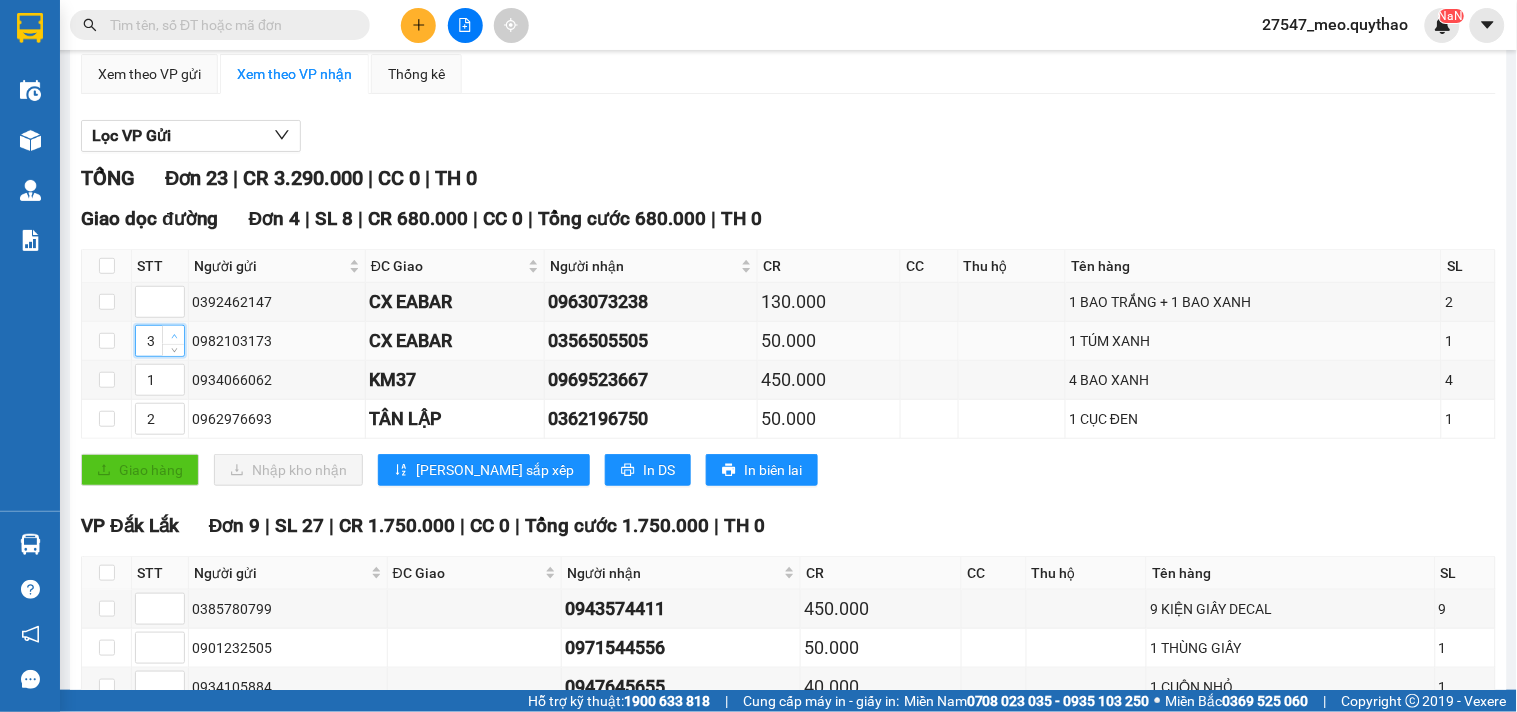 click 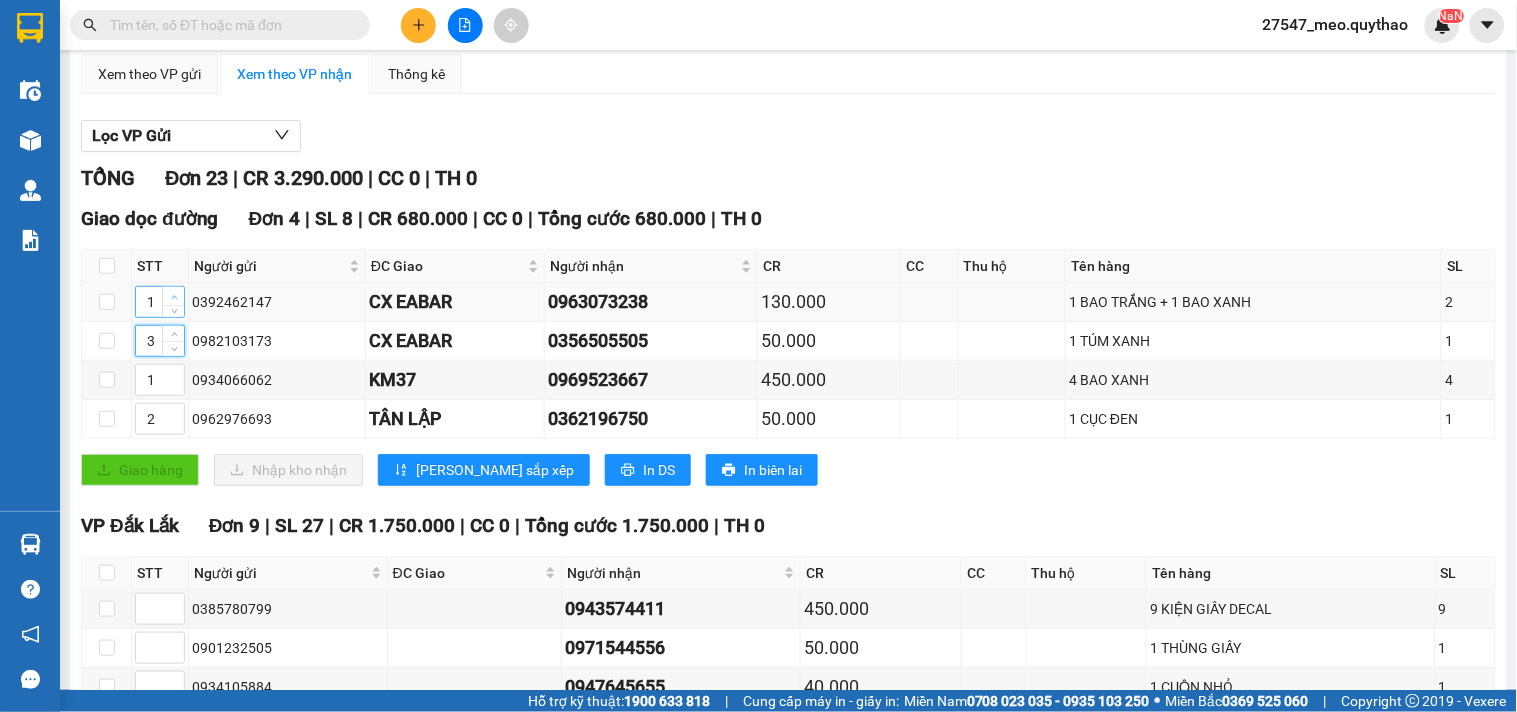 click at bounding box center (174, 297) 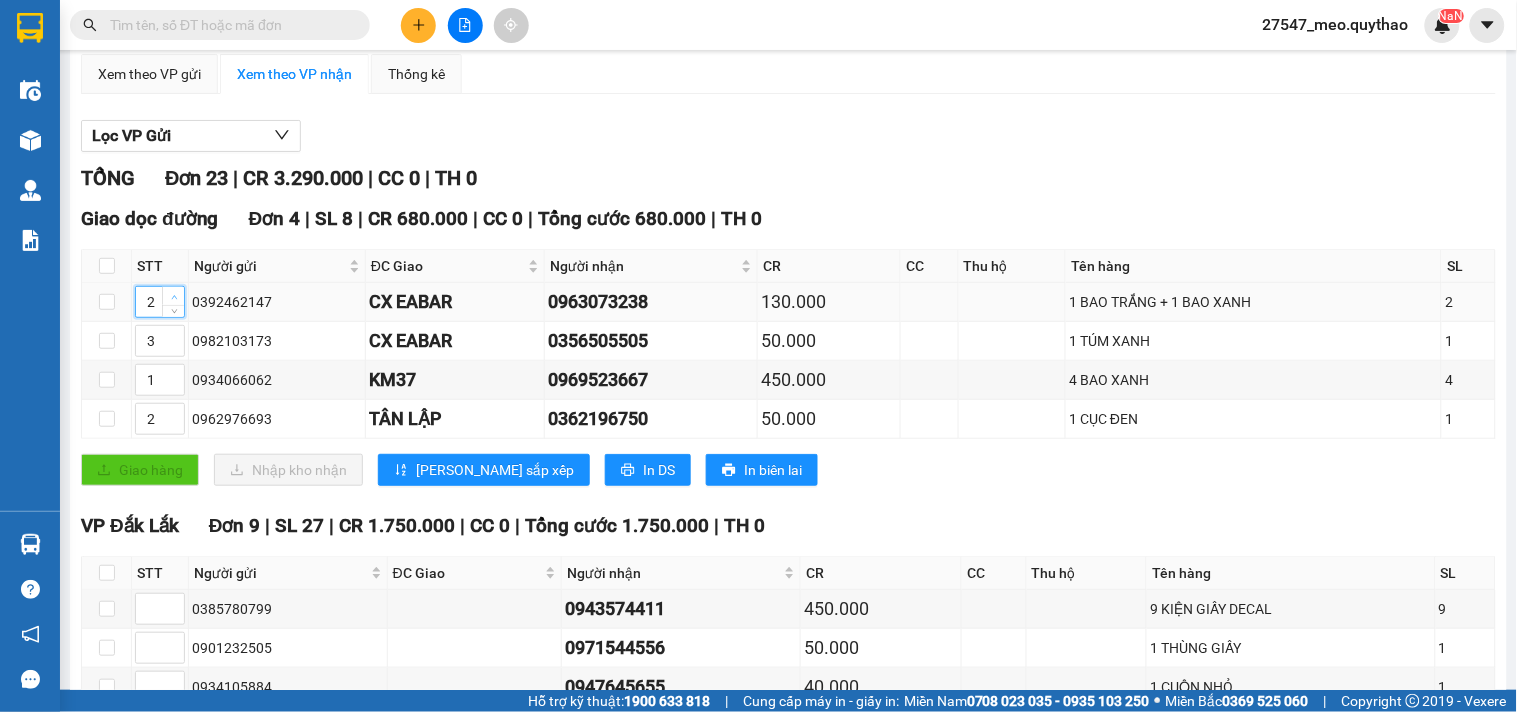click at bounding box center [174, 297] 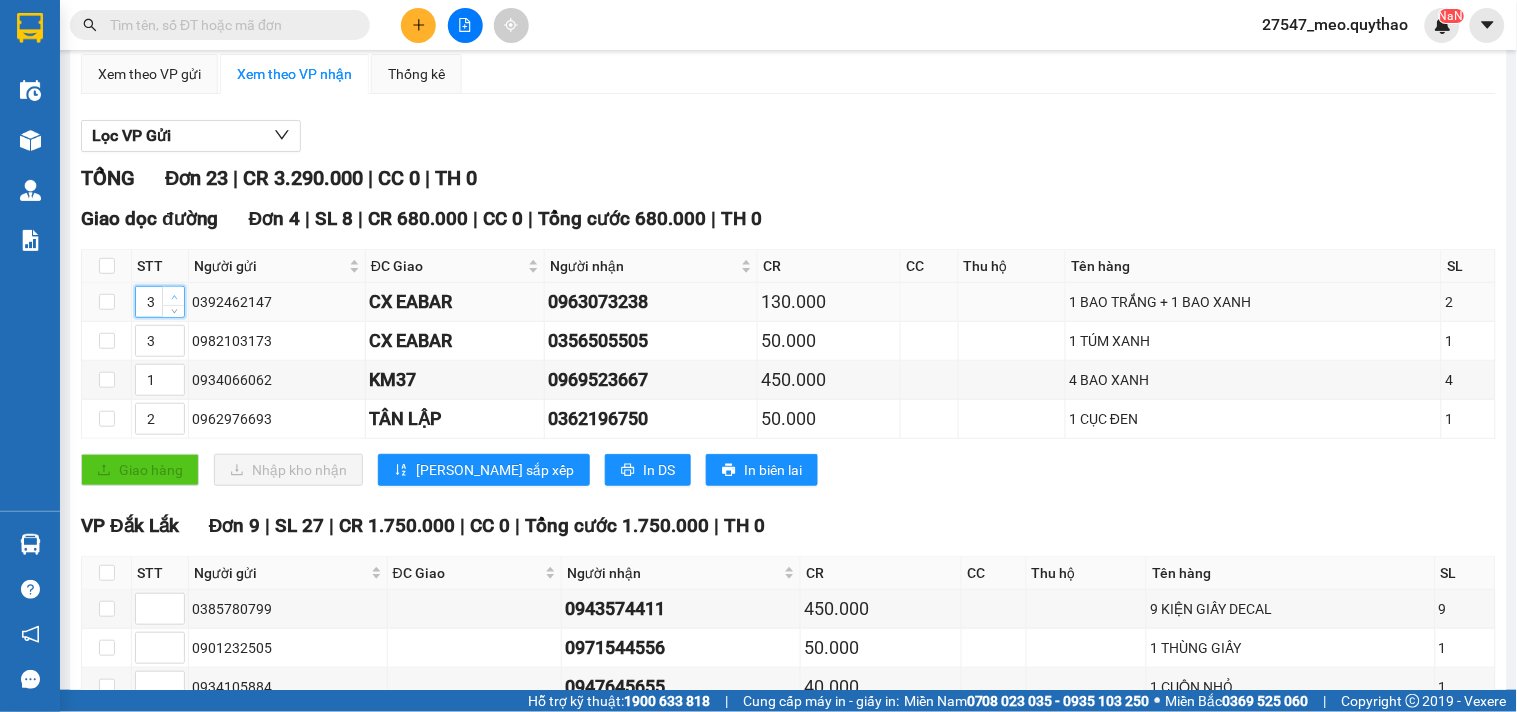 click at bounding box center (174, 297) 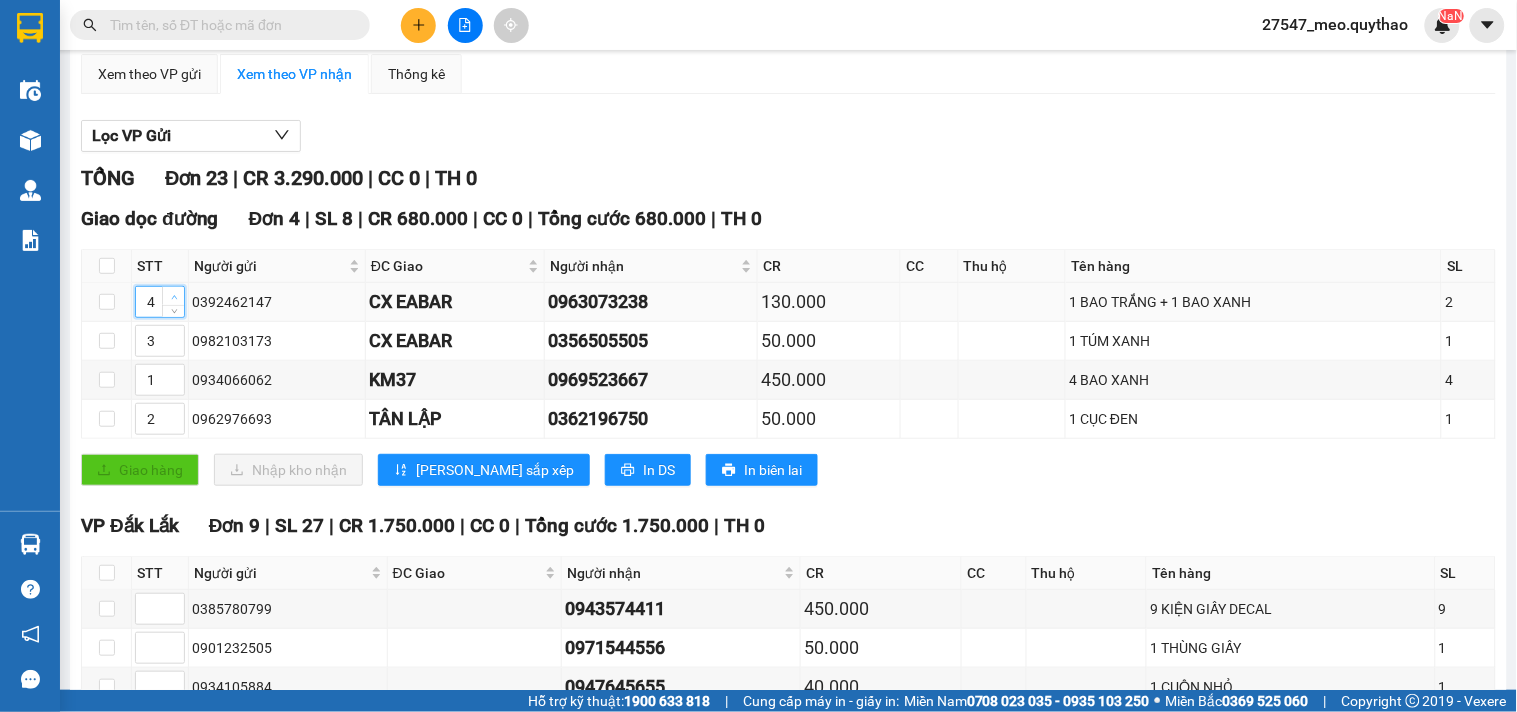click at bounding box center (174, 297) 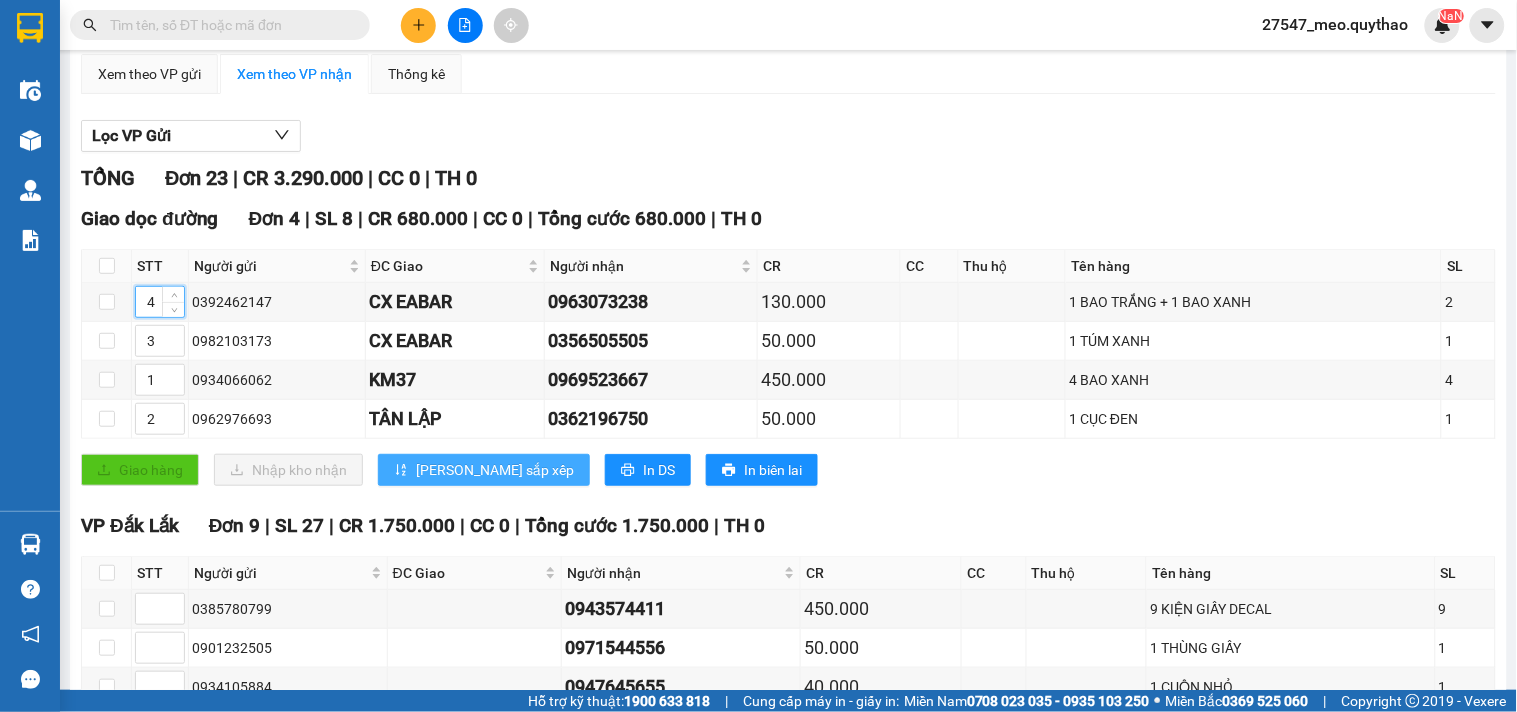 click on "Lưu sắp xếp" at bounding box center [495, 470] 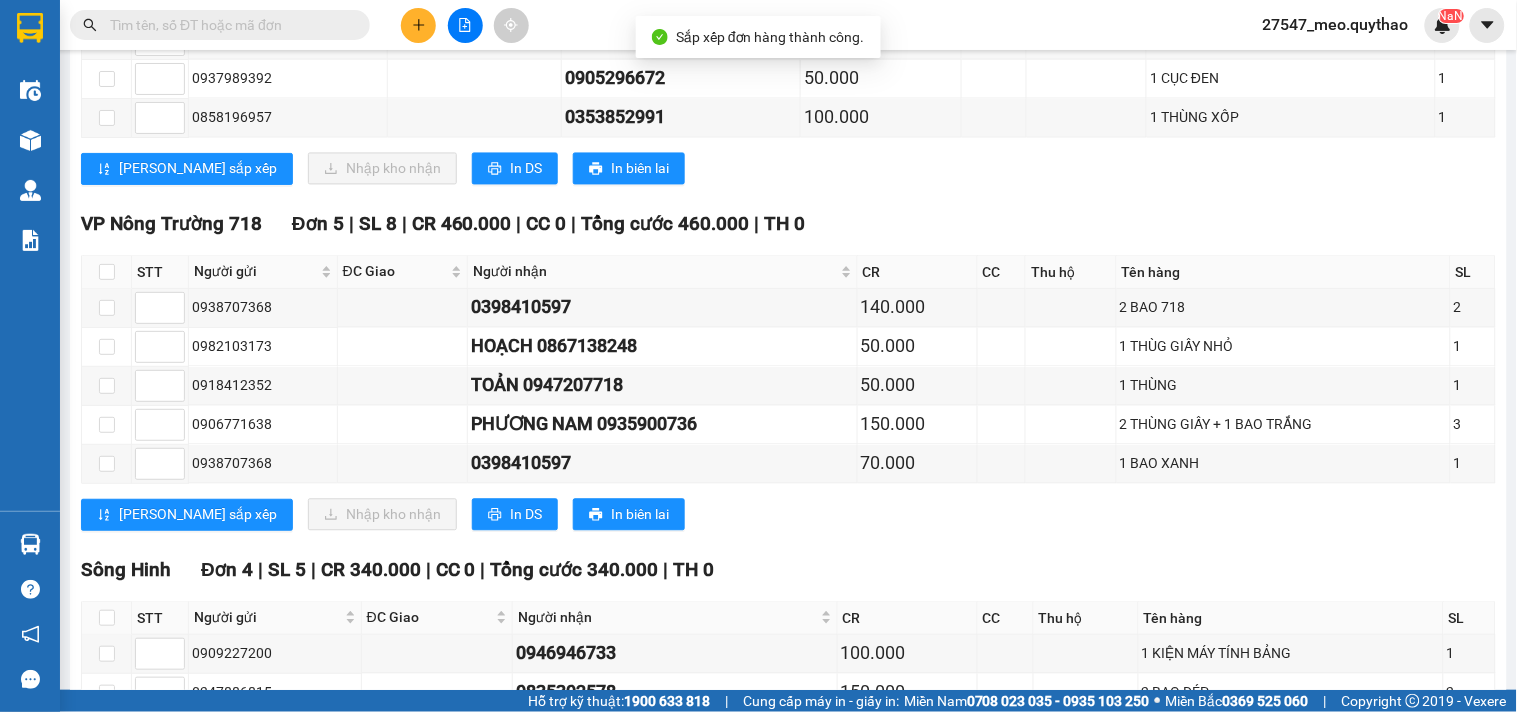 scroll, scrollTop: 1263, scrollLeft: 0, axis: vertical 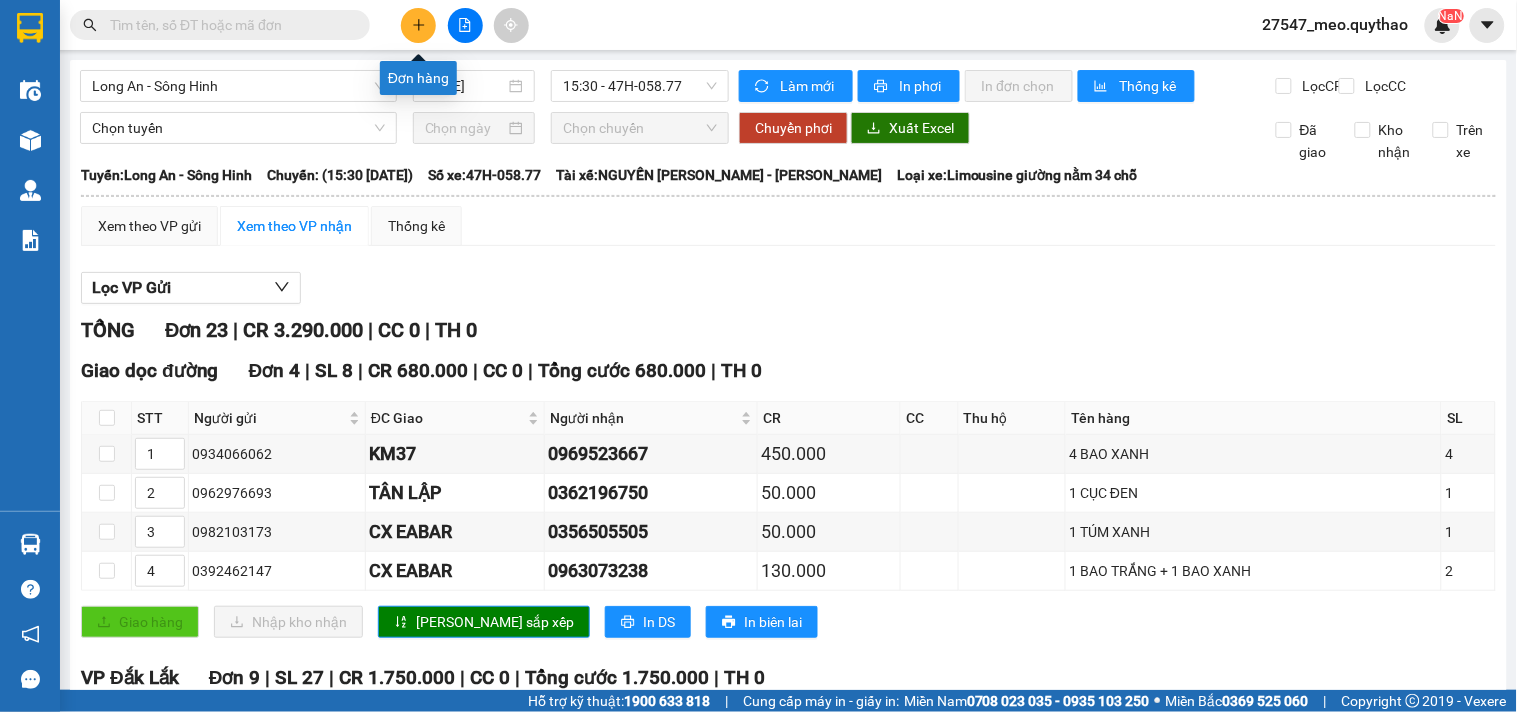 click 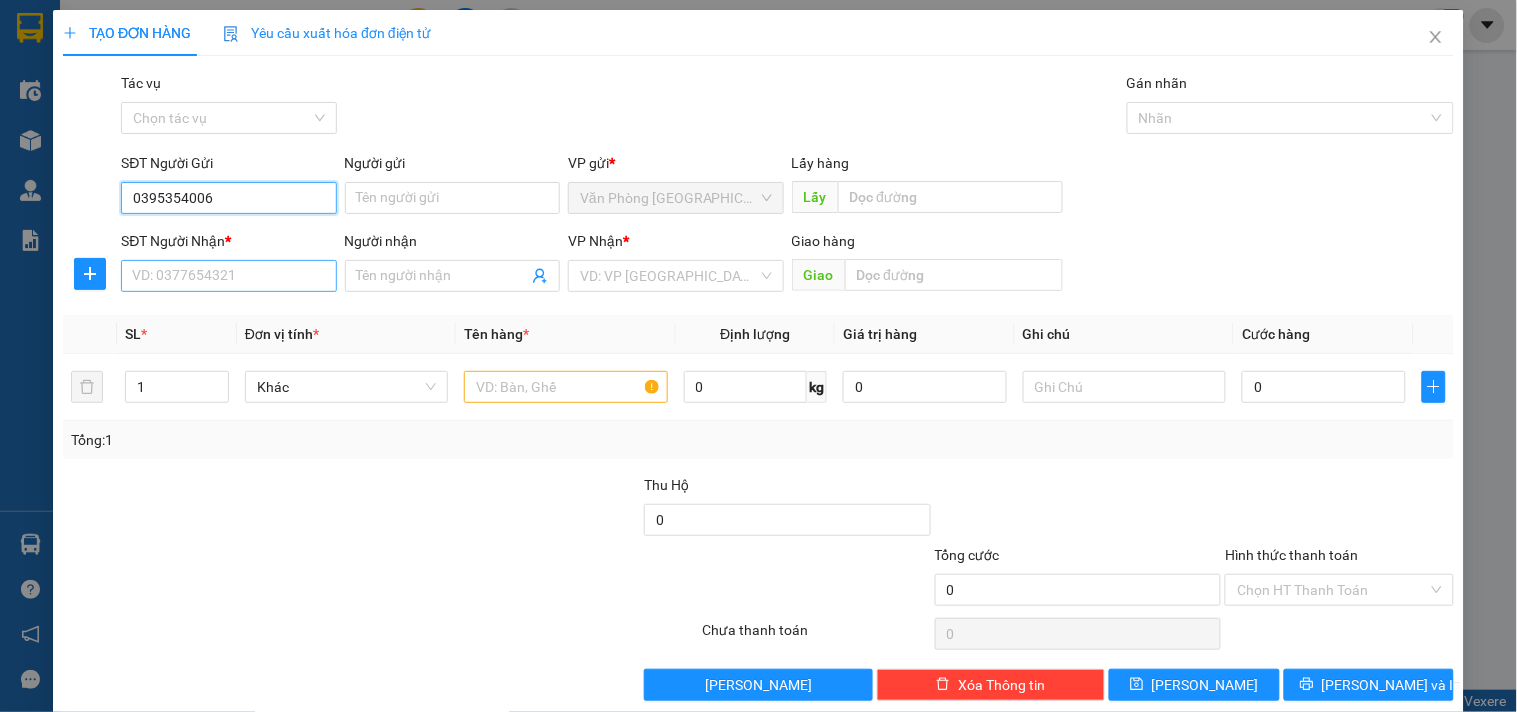 type on "0395354006" 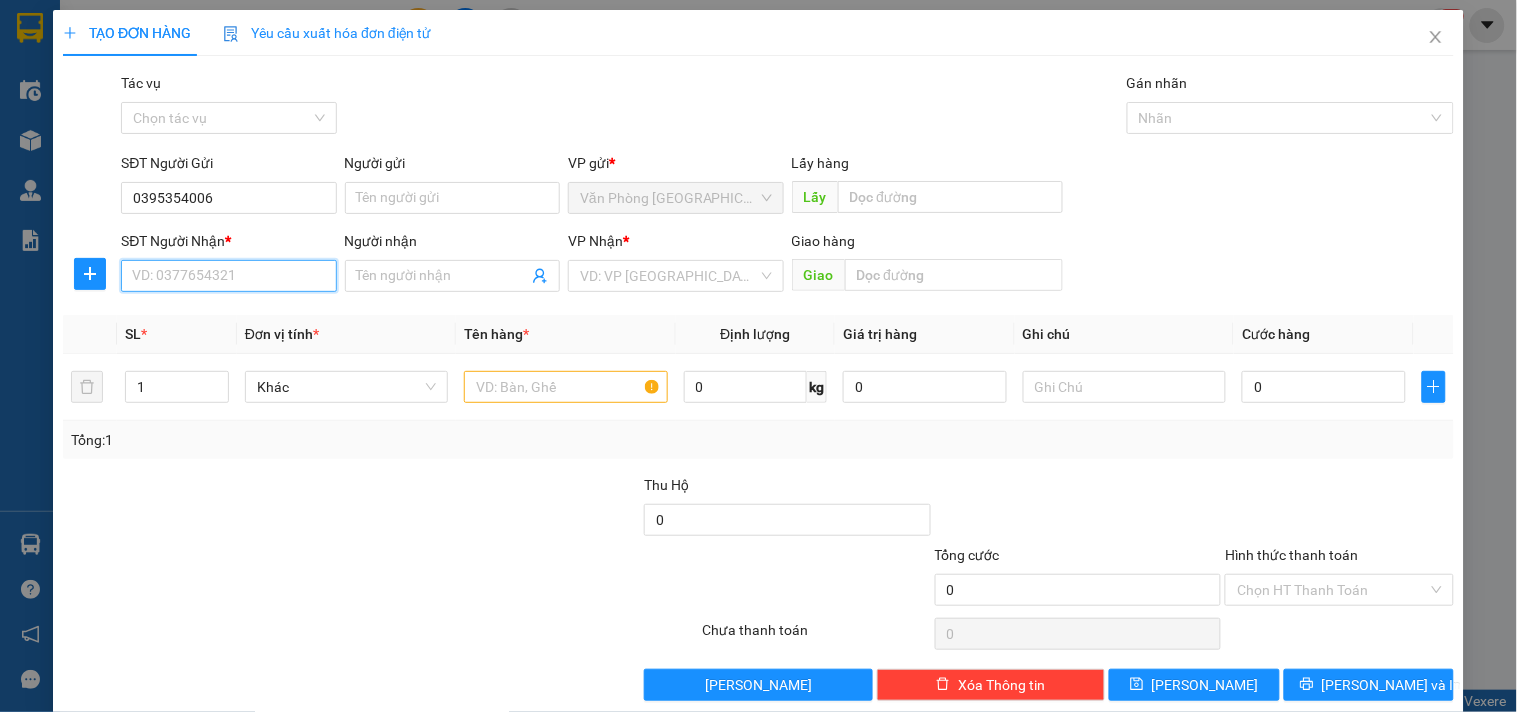 click on "SĐT Người Nhận  *" at bounding box center [228, 276] 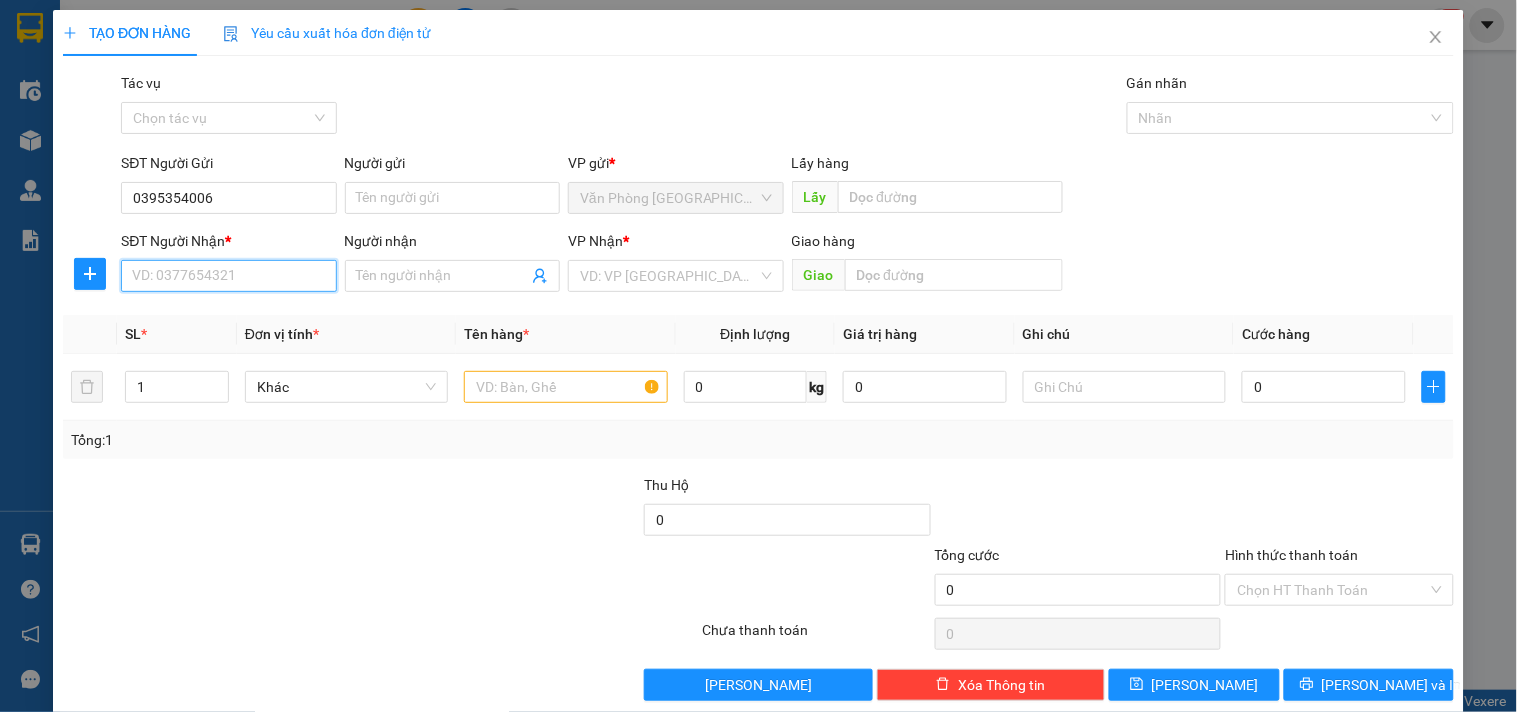 type on "3" 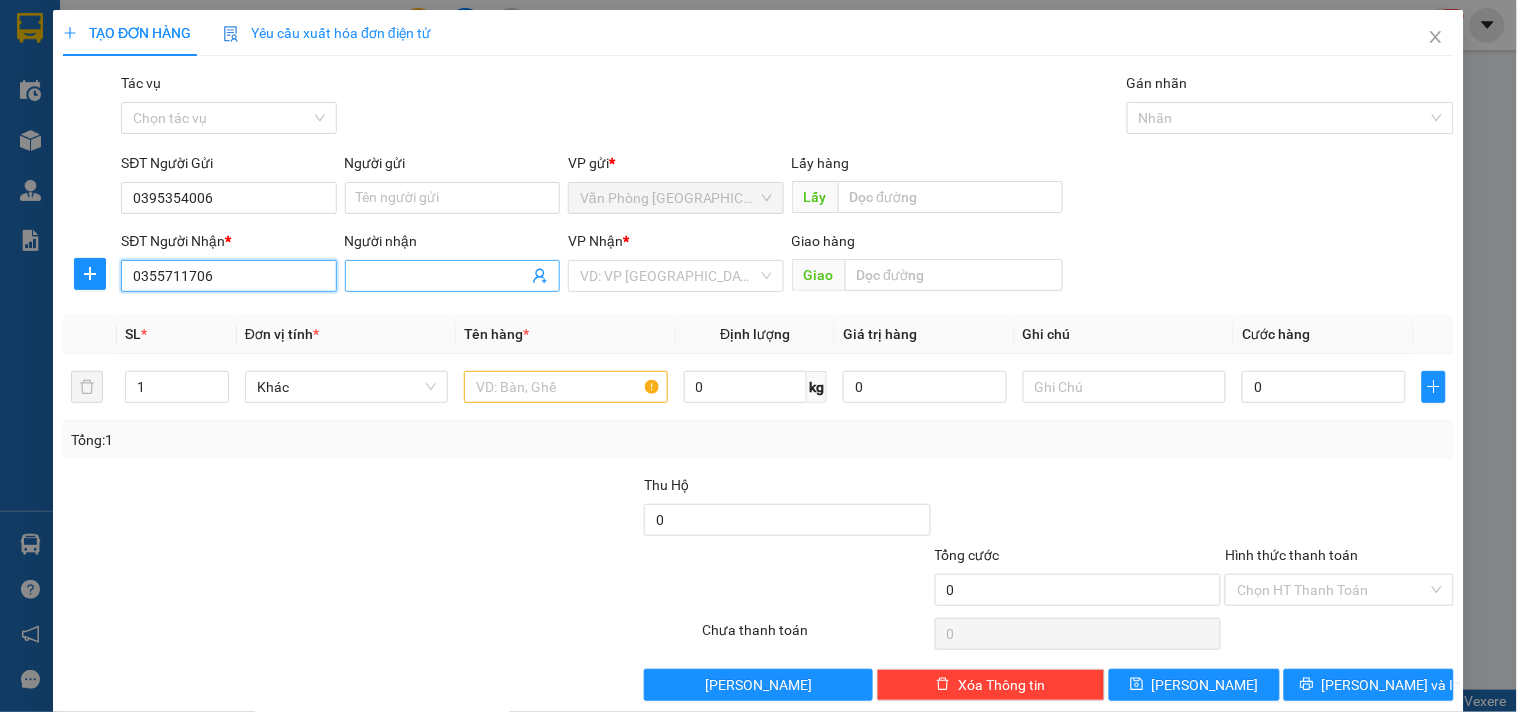 type on "0355711706" 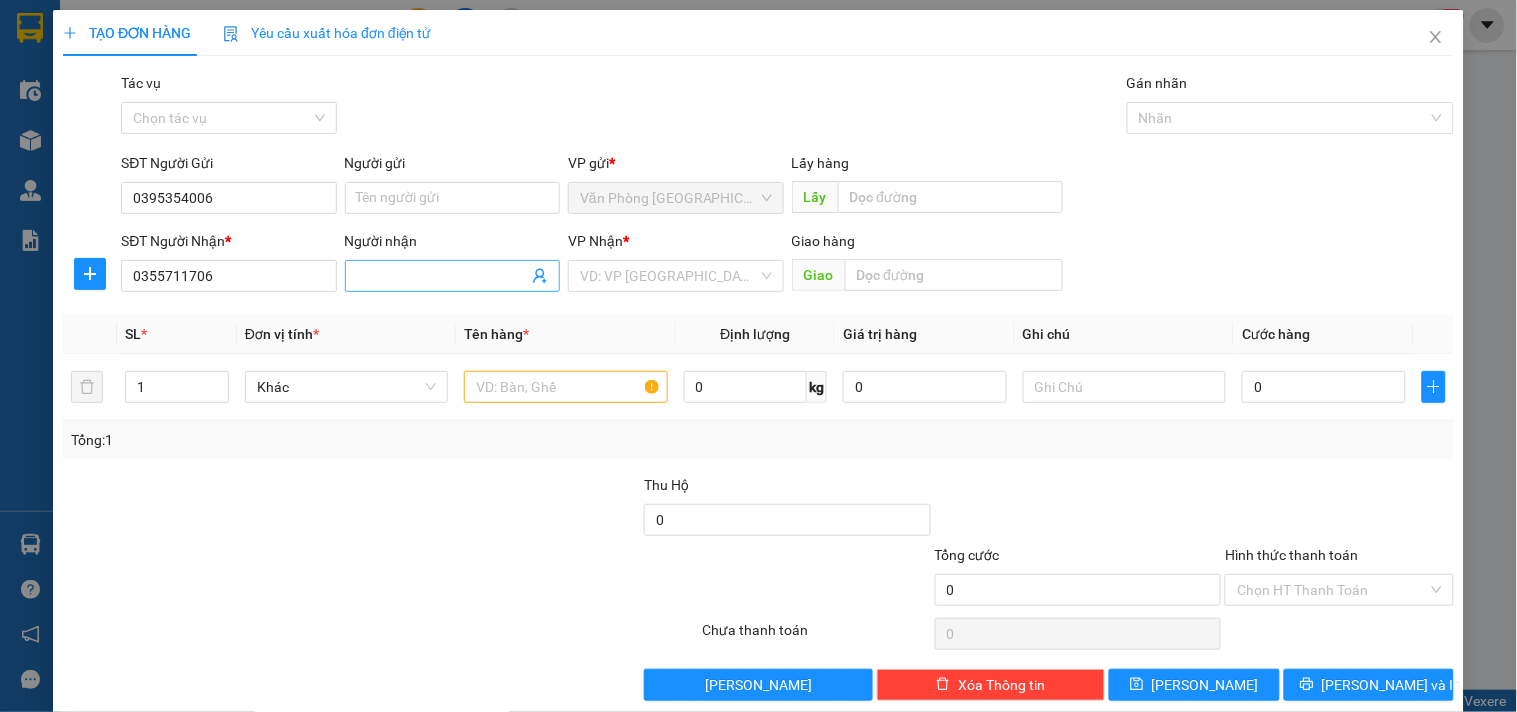 click on "Người nhận" at bounding box center (442, 276) 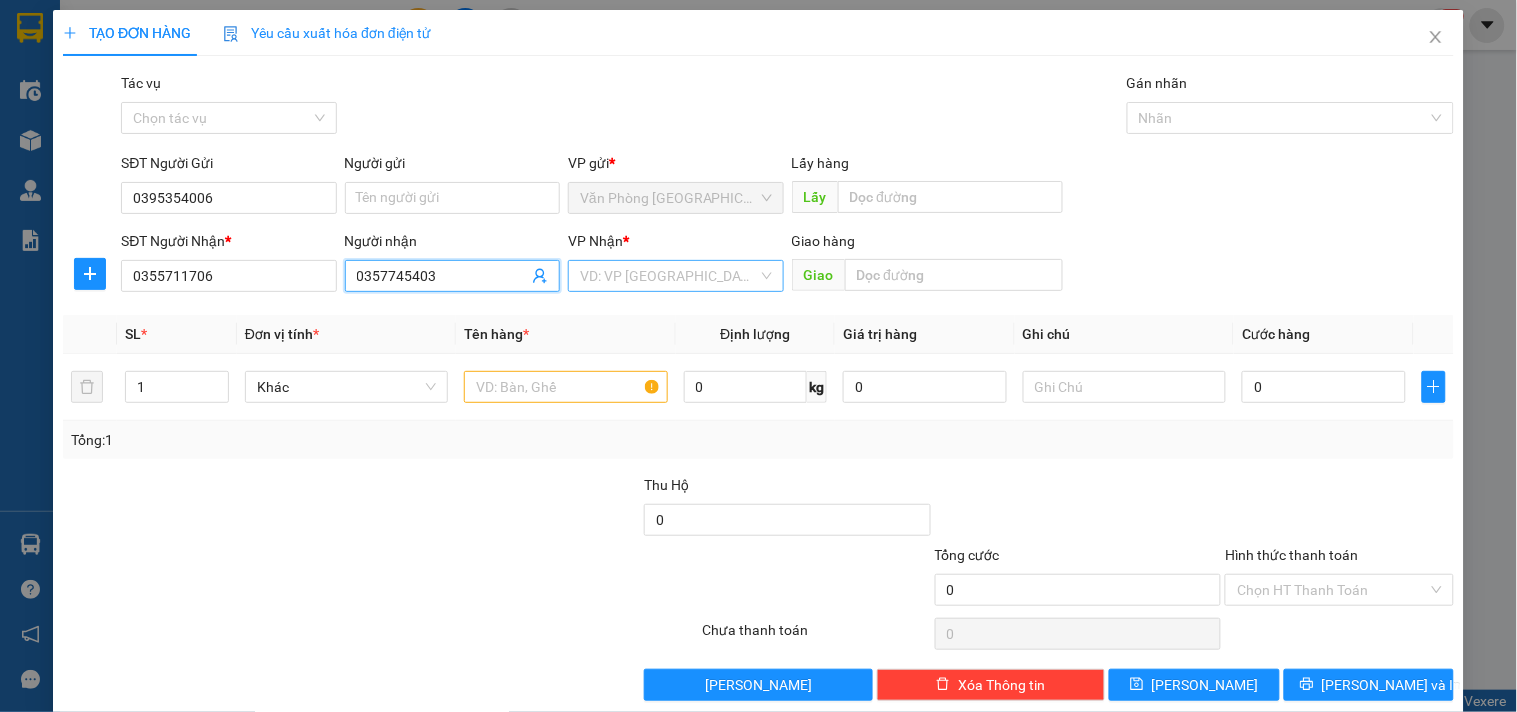 type on "0357745403" 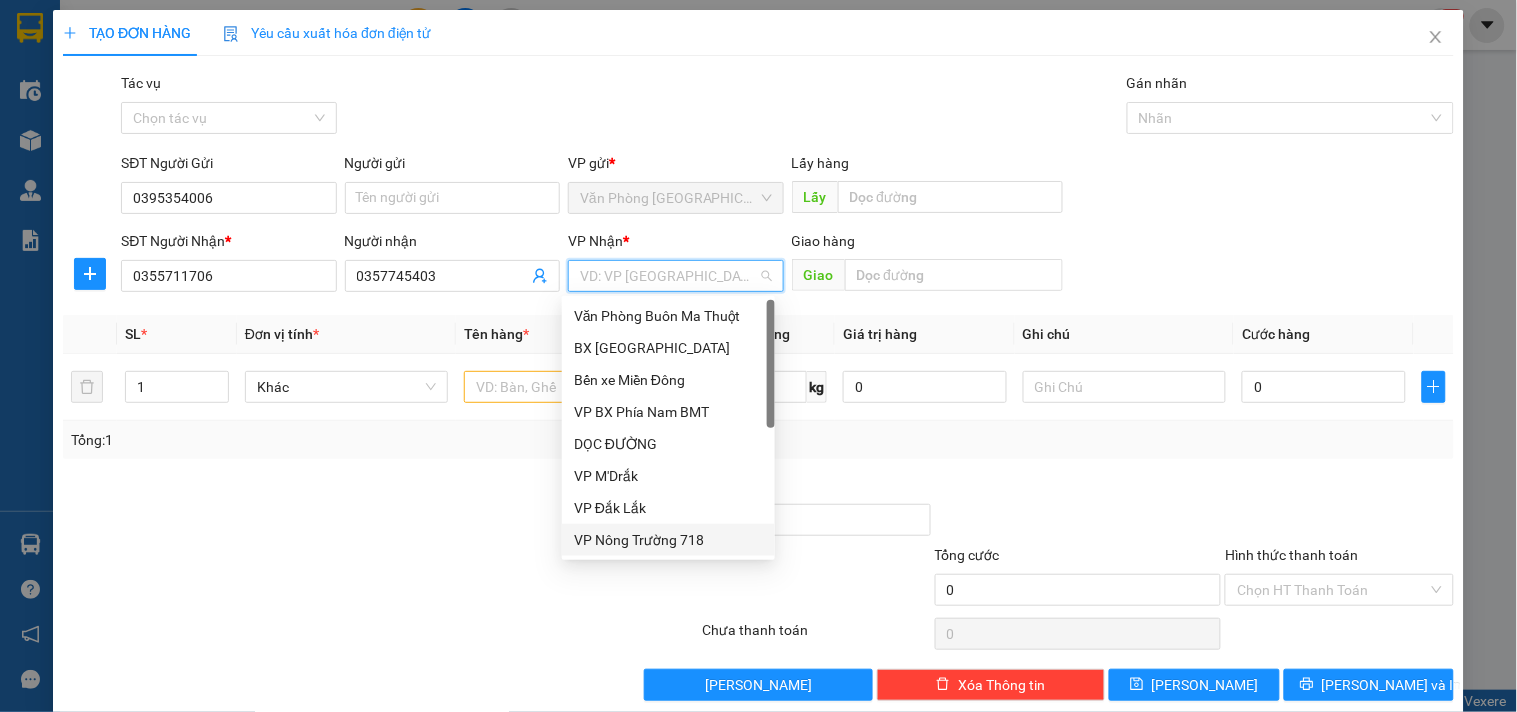 click on "VP Nông Trường 718" at bounding box center (668, 540) 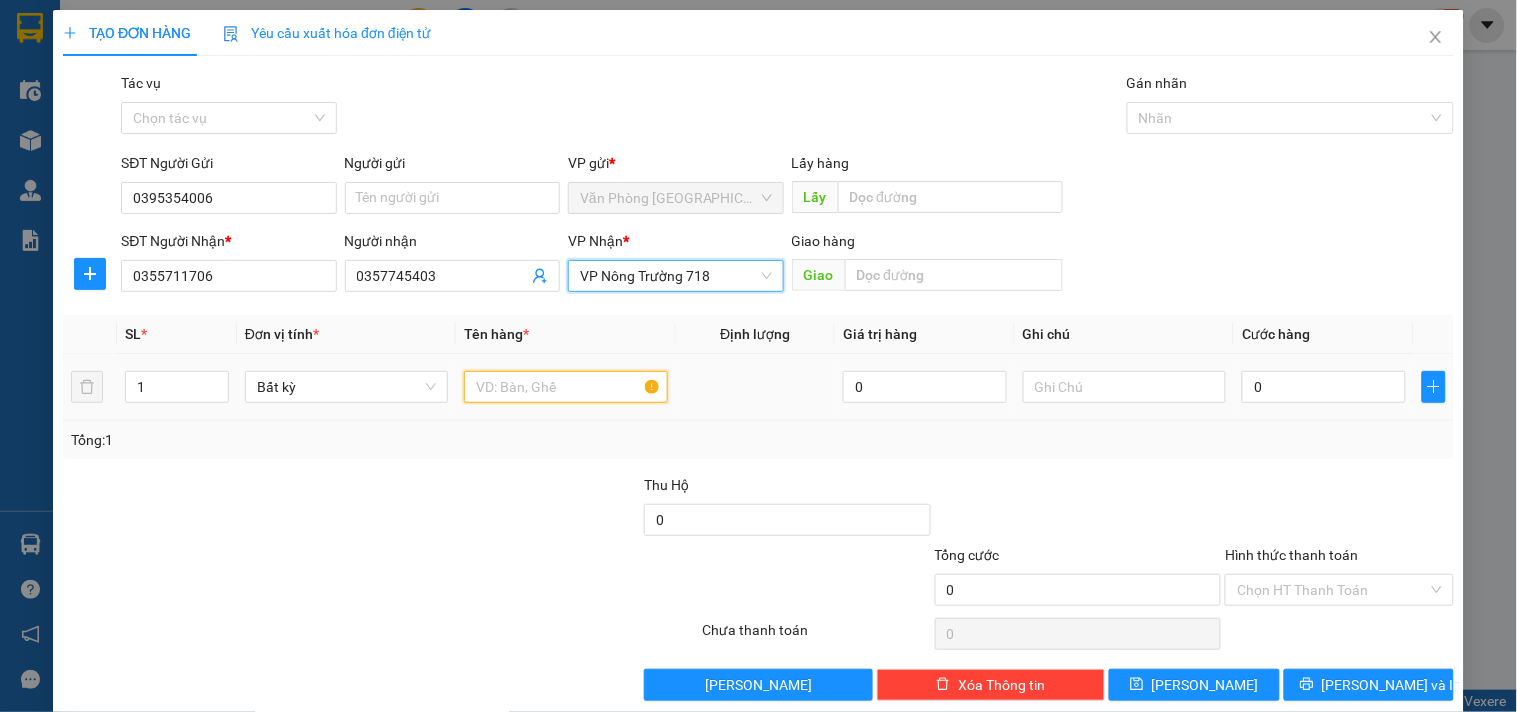 click at bounding box center (565, 387) 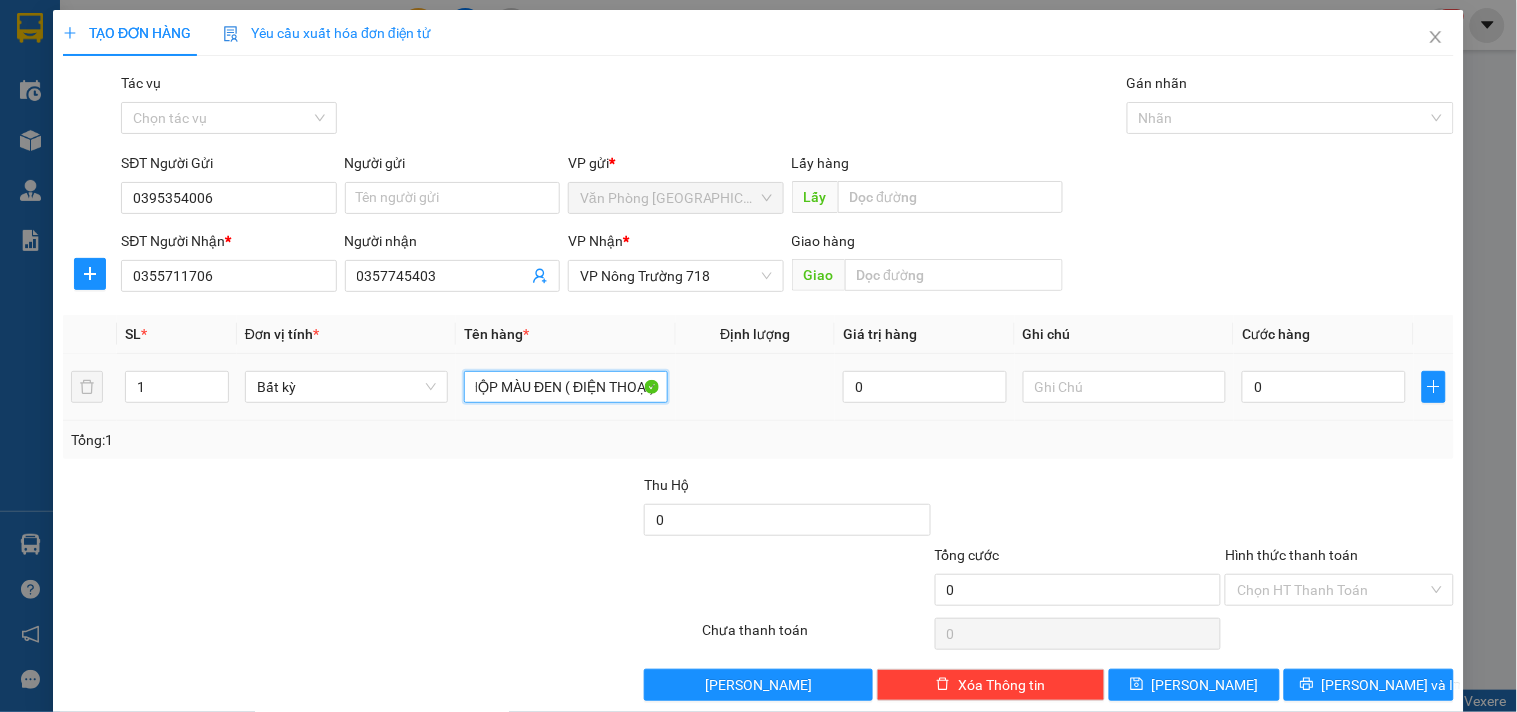 scroll, scrollTop: 0, scrollLeft: 27, axis: horizontal 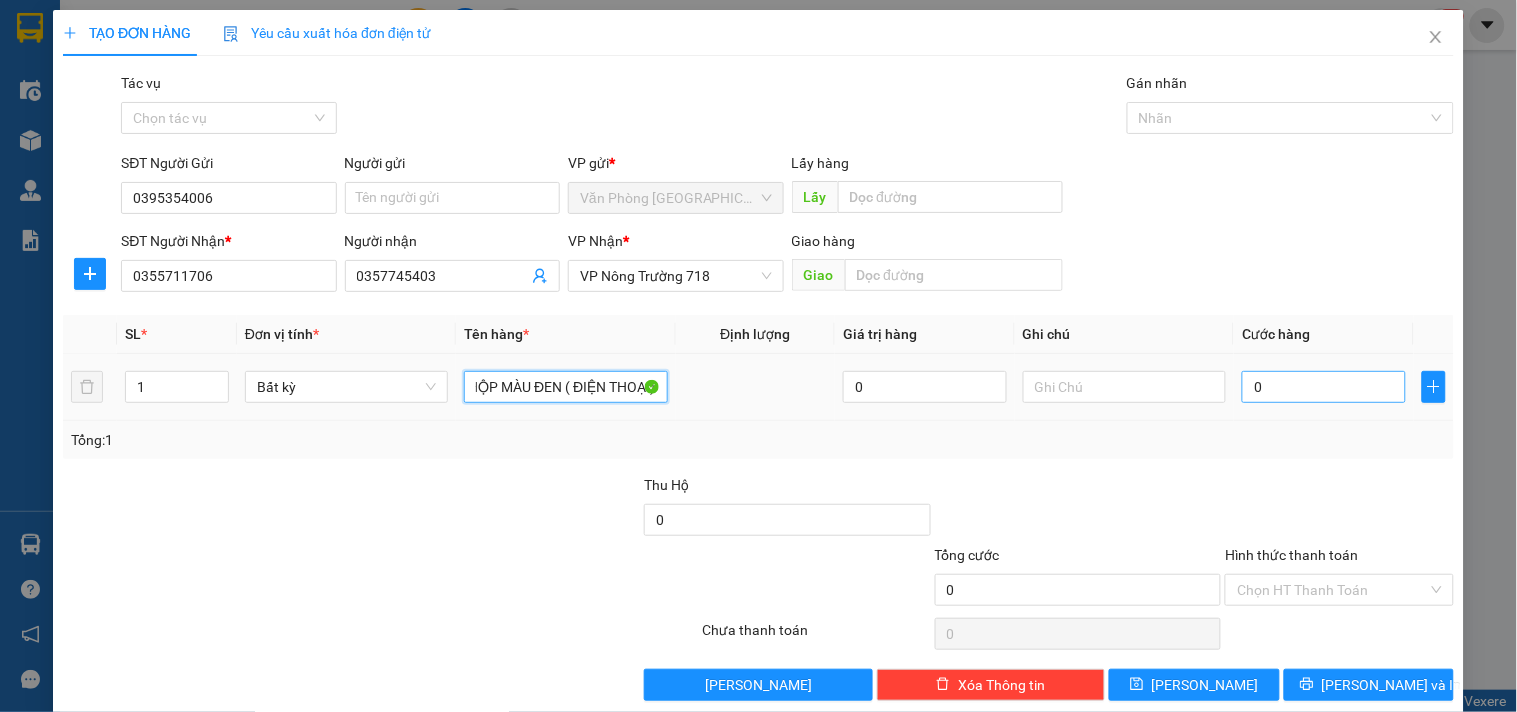 type on "1  HỘP MÀU ĐEN ( ĐIỆN THOẠI)" 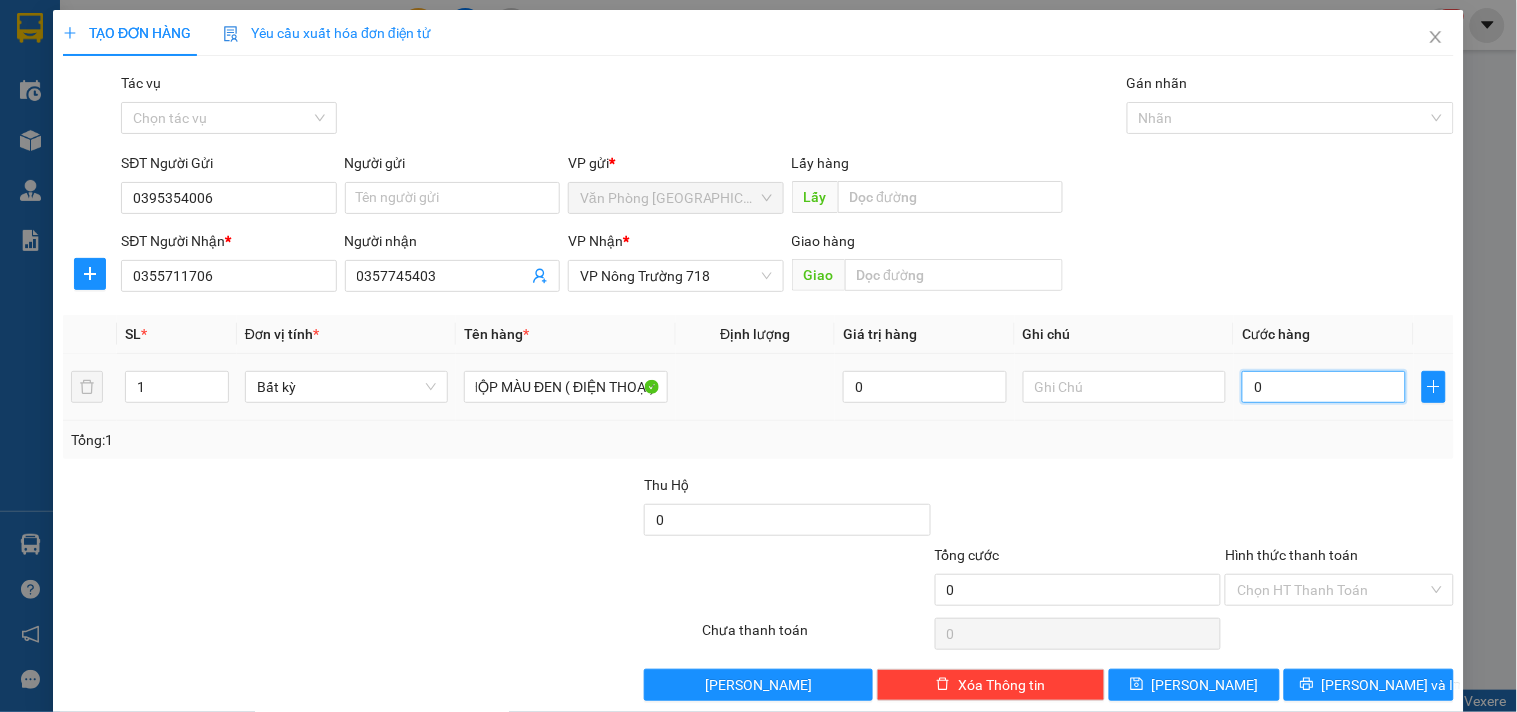 click on "0" at bounding box center (1324, 387) 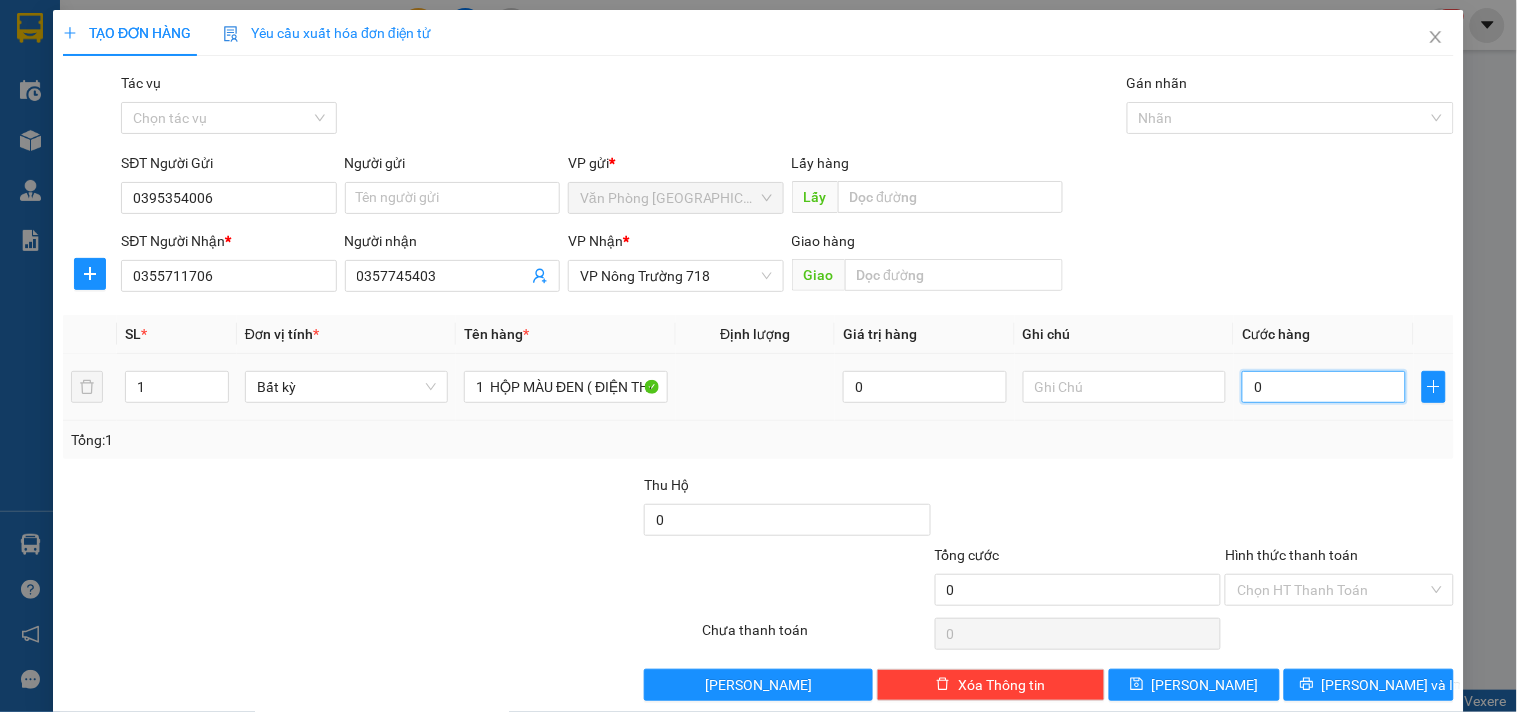 type on "1" 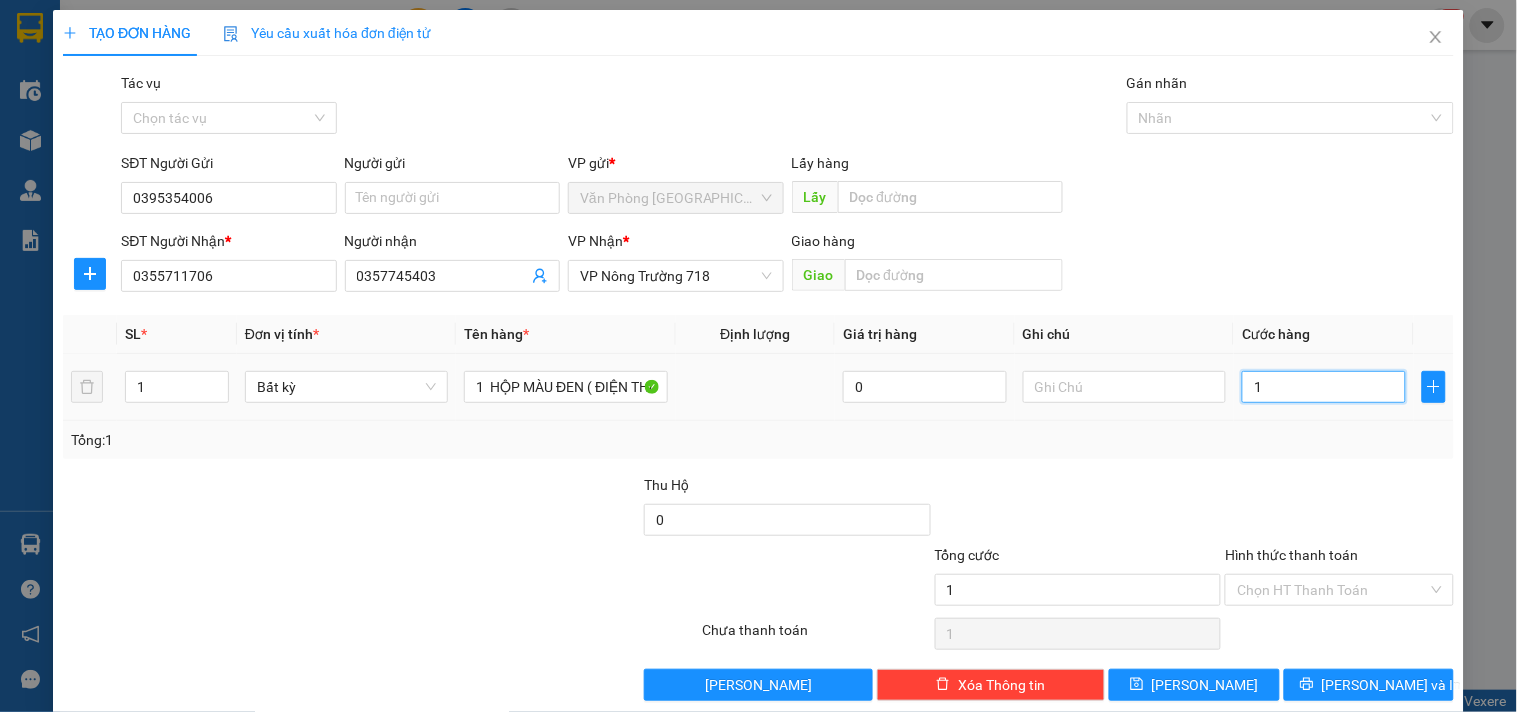 type on "10" 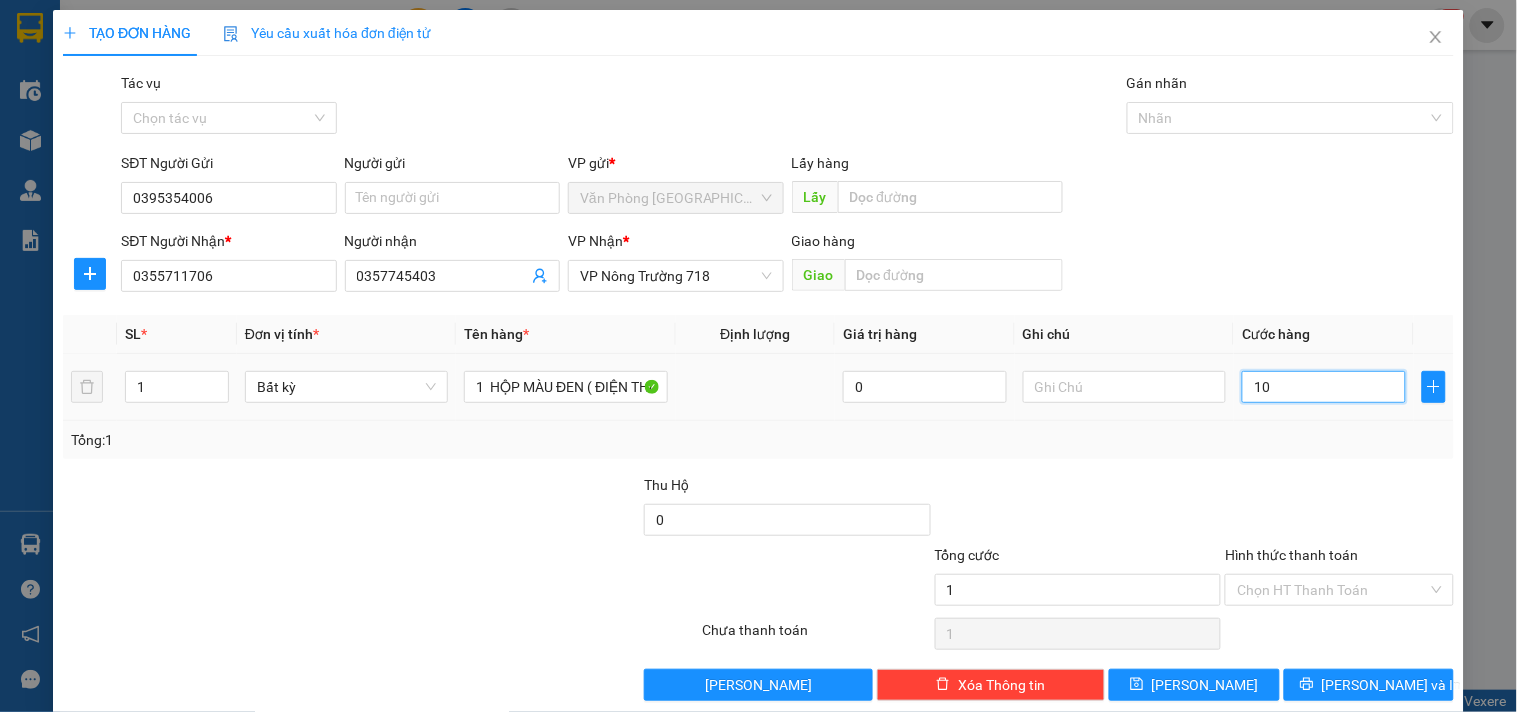 type on "10" 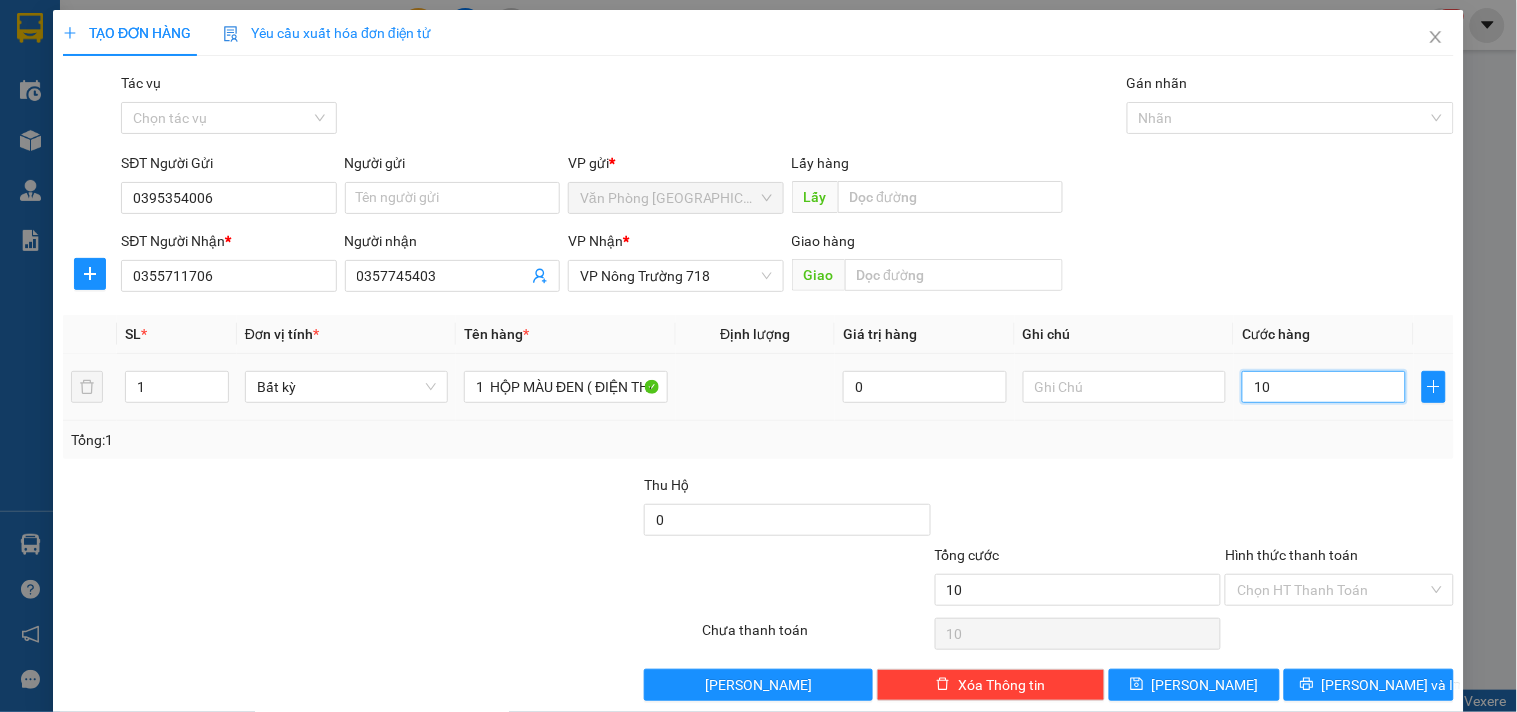 type on "100" 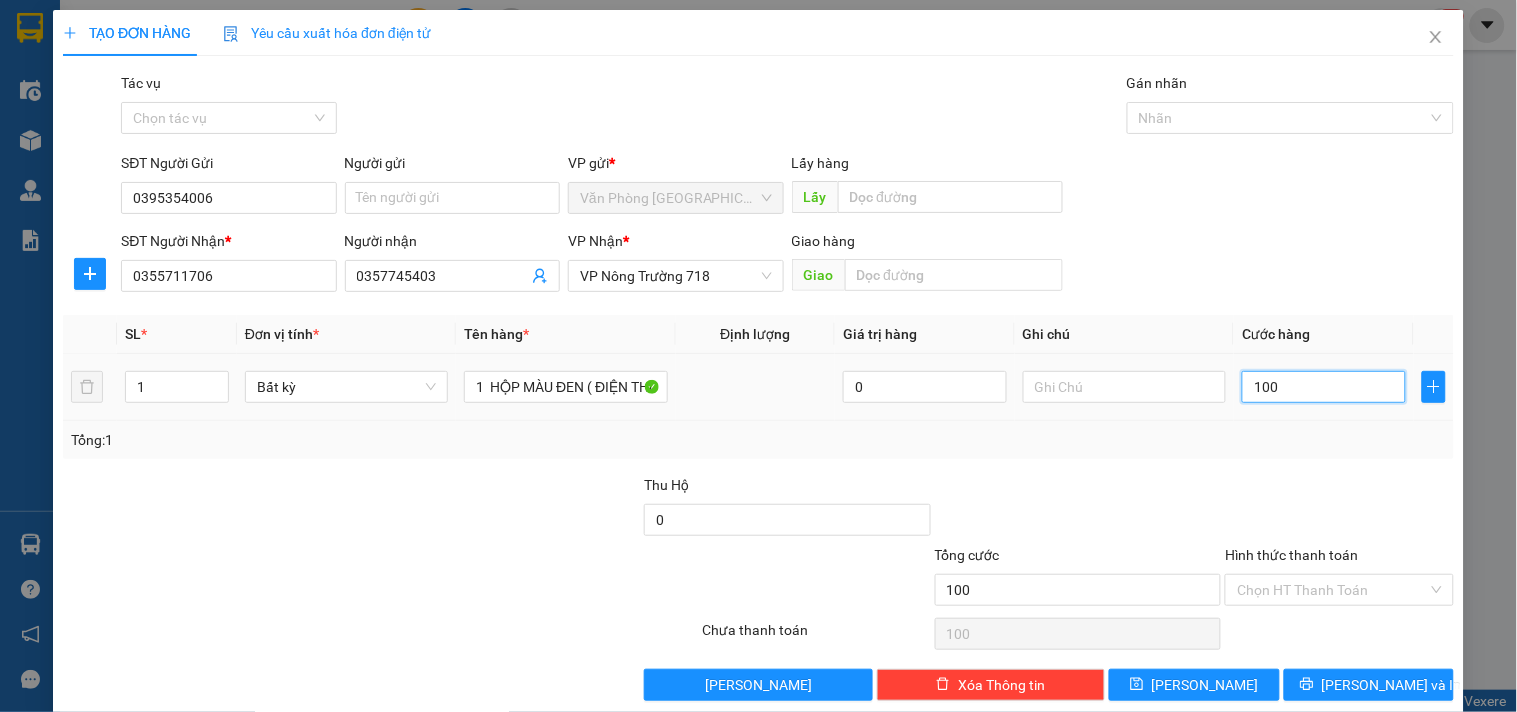 type on "1.000" 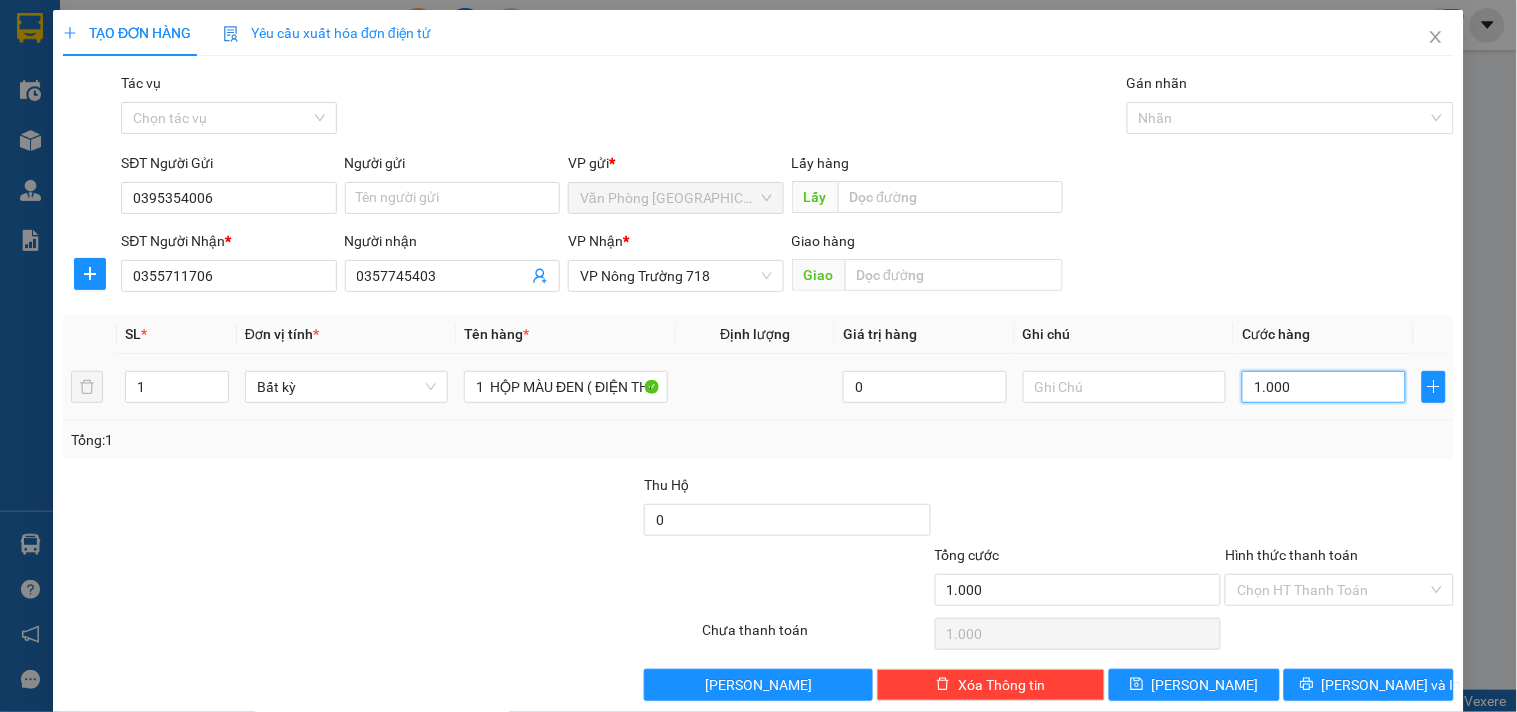 type on "10.000" 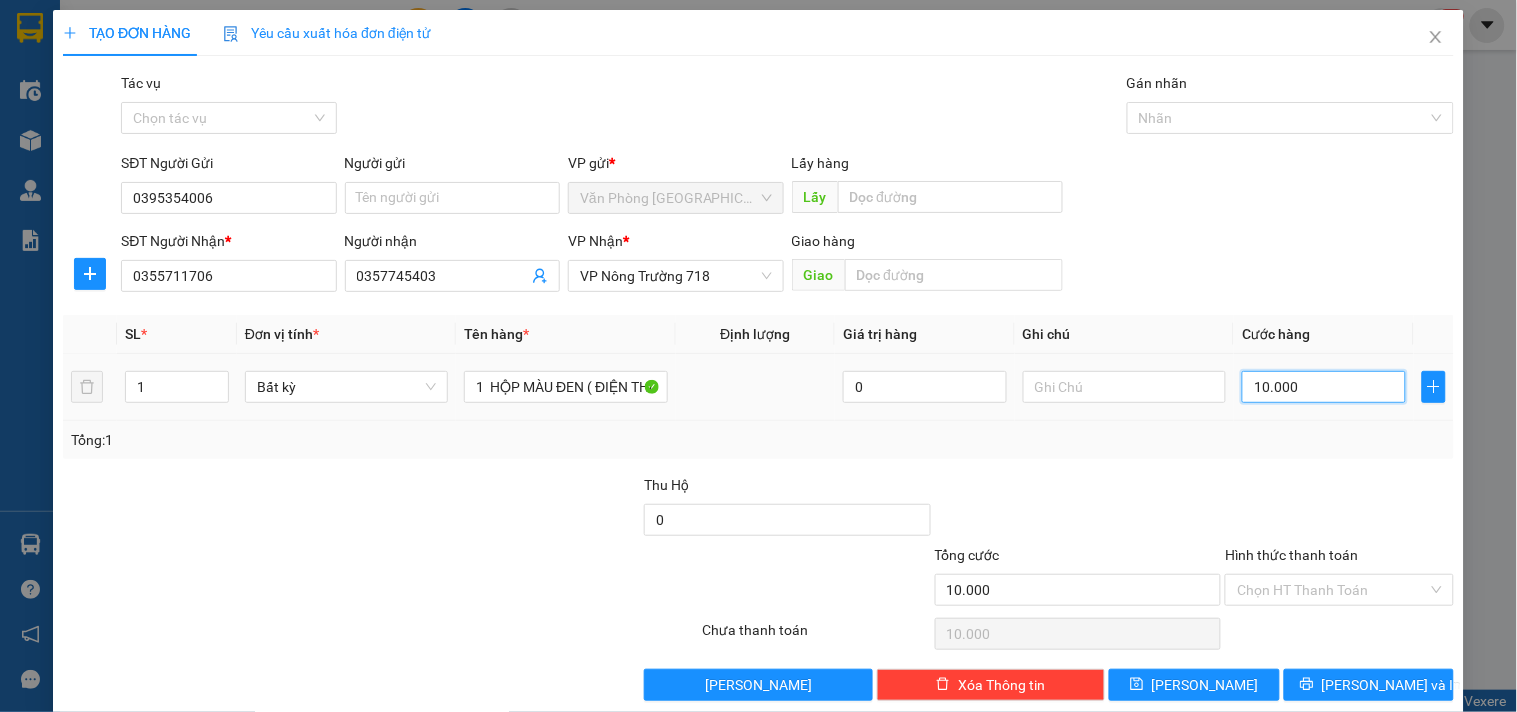 type on "100.000" 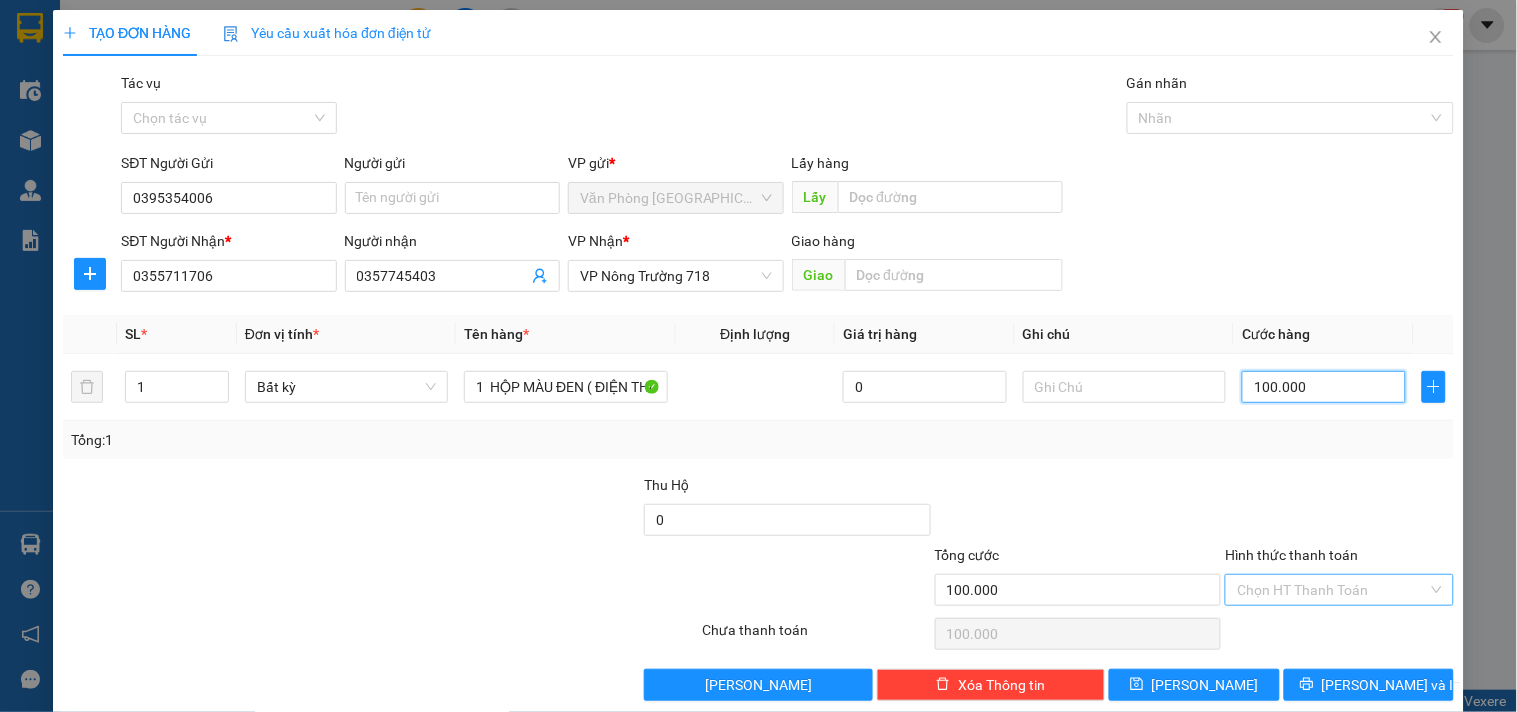 type on "100.000" 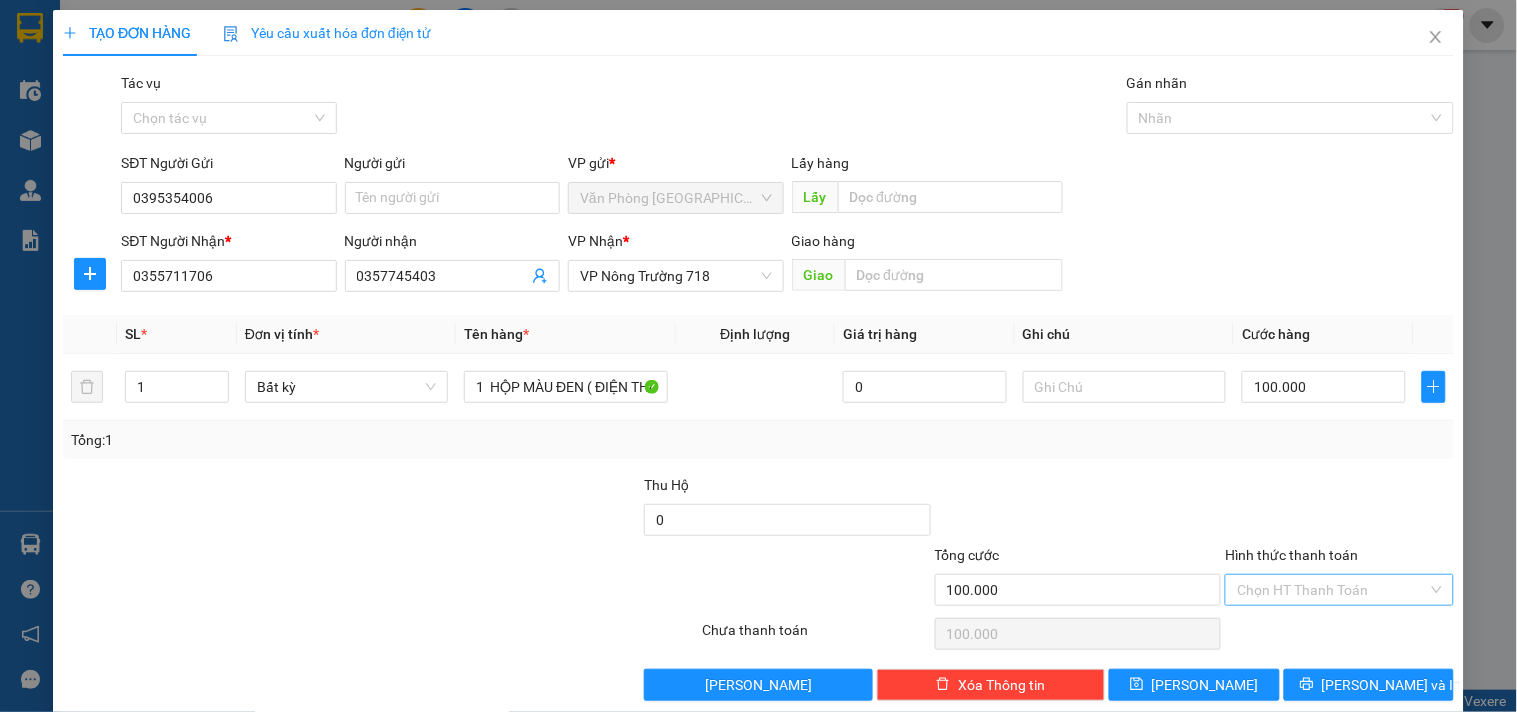 click on "Hình thức thanh toán" at bounding box center [1332, 590] 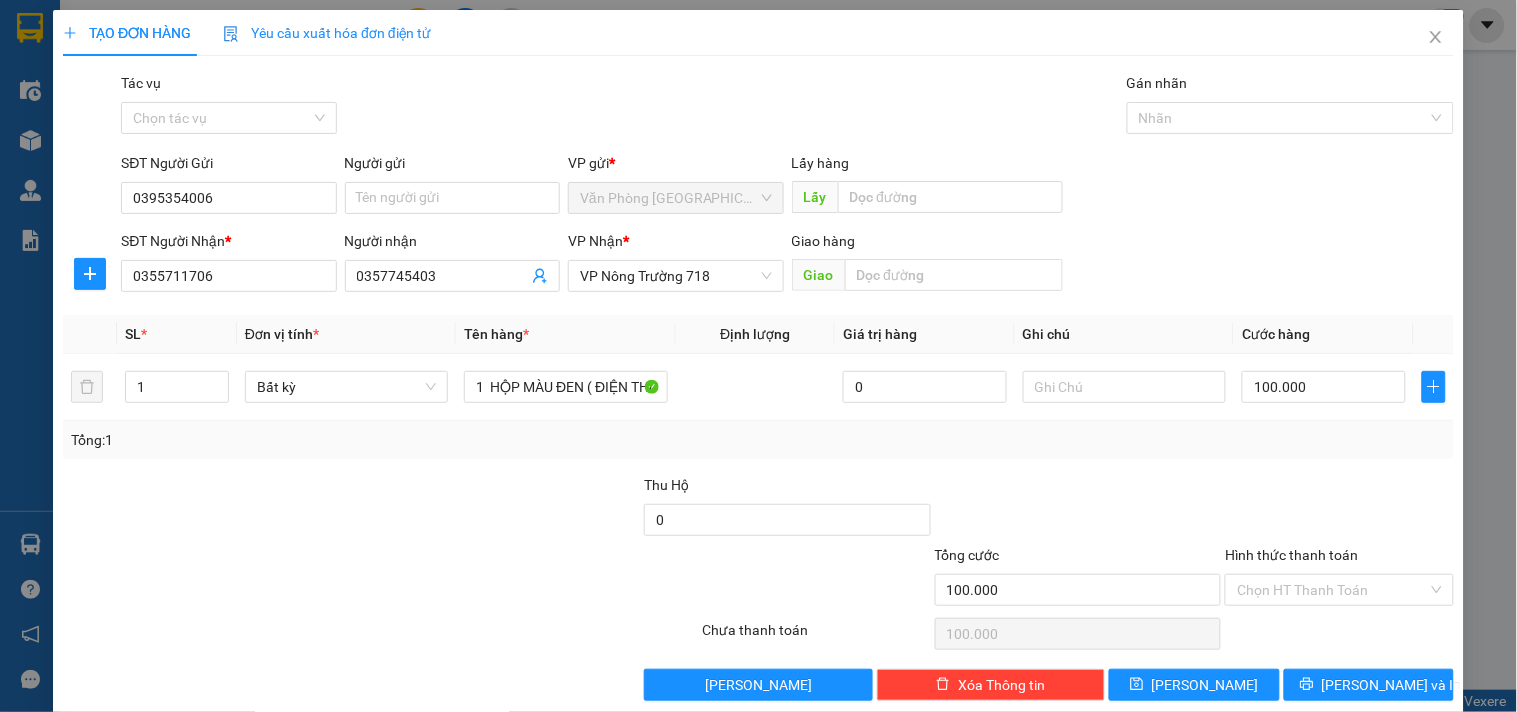click on "Transit Pickup Surcharge Ids Transit Deliver Surcharge Ids Transit Deliver Surcharge Transit Deliver Surcharge Gói vận chuyển  * Tiêu chuẩn Tác vụ Chọn tác vụ Gán nhãn   Nhãn SĐT Người Gửi 0395354006 Người gửi Tên người gửi VP gửi  * Văn Phòng Tân Phú Lấy hàng Lấy SĐT Người Nhận  * 0355711706 Người nhận 0357745403 VP Nhận  * VP Nông Trường 718 Giao hàng Giao SL  * Đơn vị tính  * Tên hàng  * Định lượng Giá trị hàng Ghi chú Cước hàng                   1 Bất kỳ 1  HỘP MÀU ĐEN ( ĐIỆN THOẠI) 0 100.000 Tổng:  1 Thu Hộ 0 Tổng cước 100.000 Hình thức thanh toán Chọn HT Thanh Toán Số tiền thu trước 0 Chưa thanh toán 100.000 Chọn HT Thanh Toán Lưu nháp Xóa Thông tin Lưu Lưu và In Tại văn phòng Miễn phí Tại văn phòng Miễn phí Chuyển khoản" at bounding box center [758, 386] 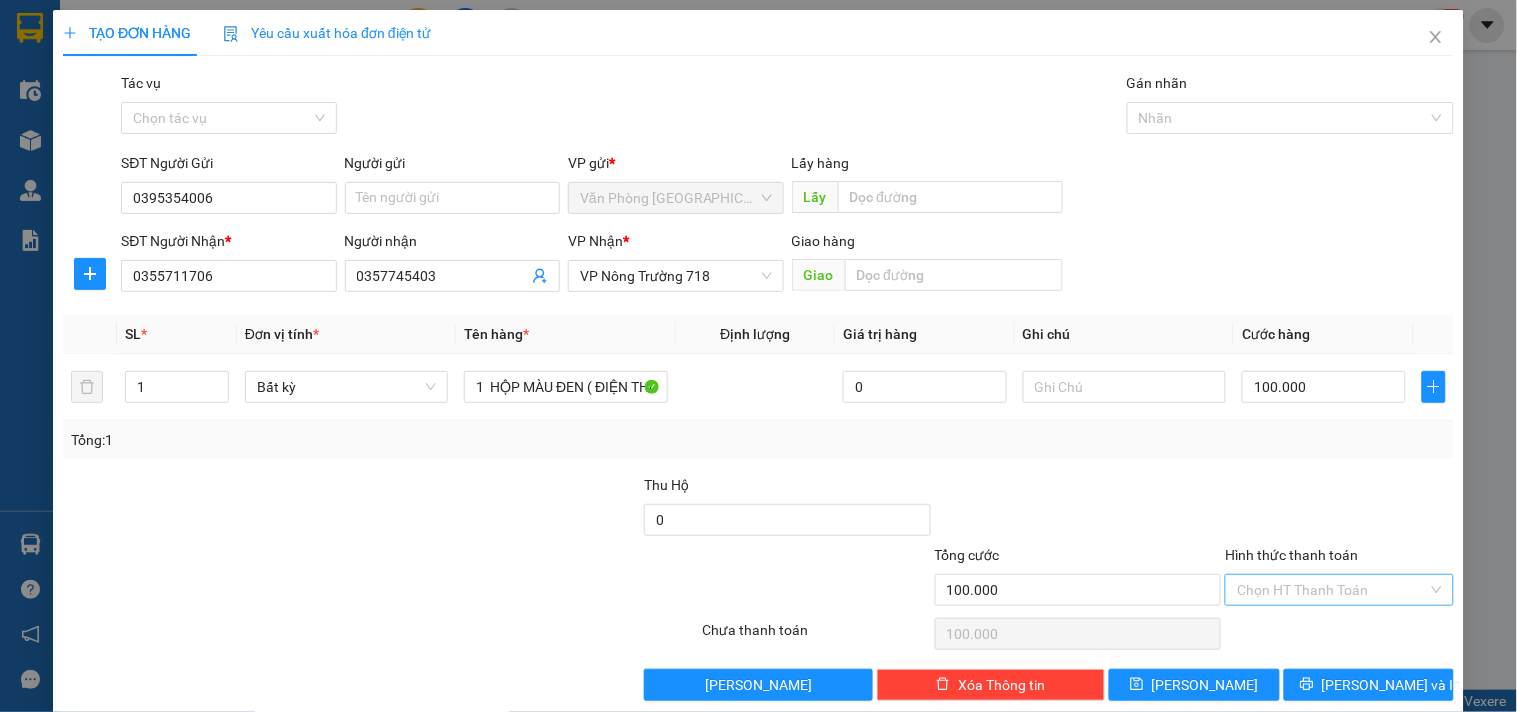 click on "Hình thức thanh toán" at bounding box center (1332, 590) 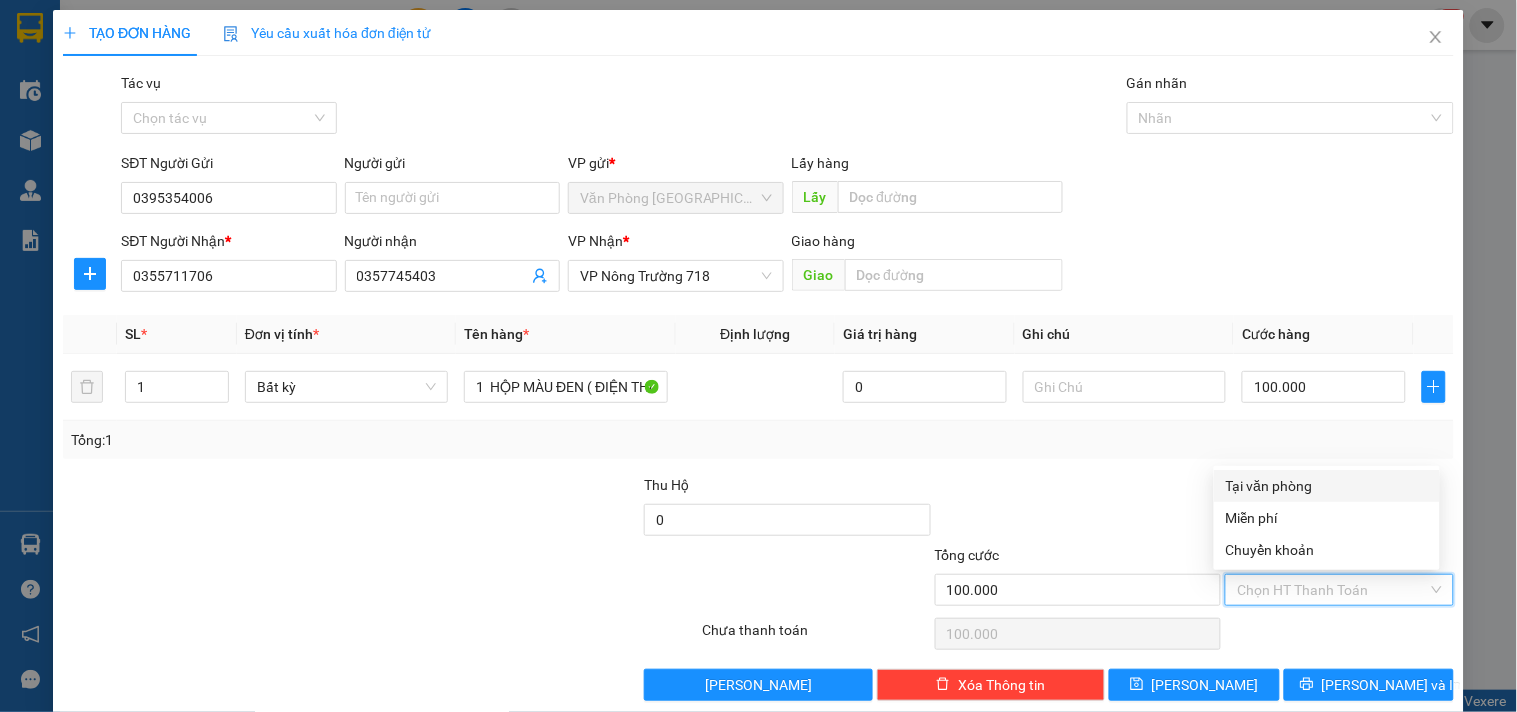click on "Tại văn phòng" at bounding box center [1327, 486] 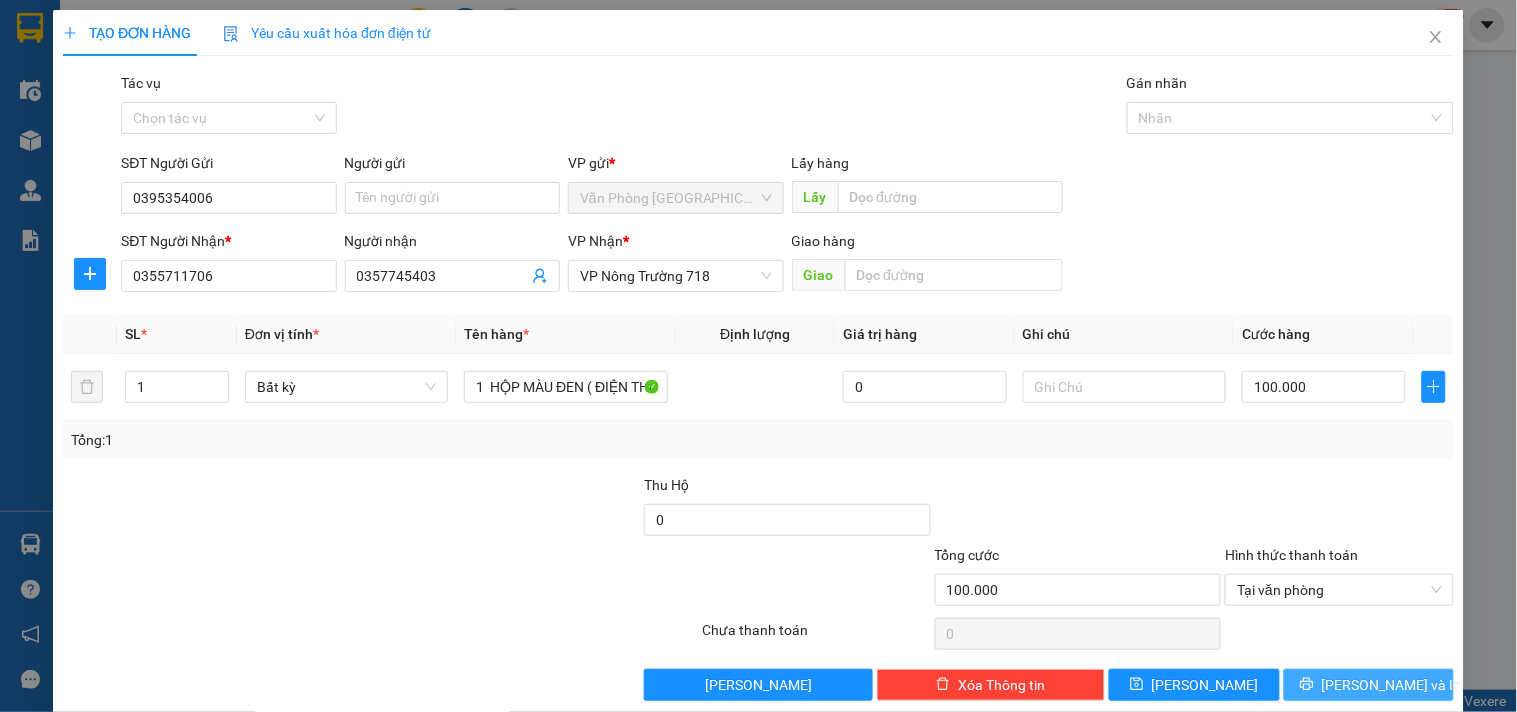 click on "[PERSON_NAME] và In" at bounding box center [1369, 685] 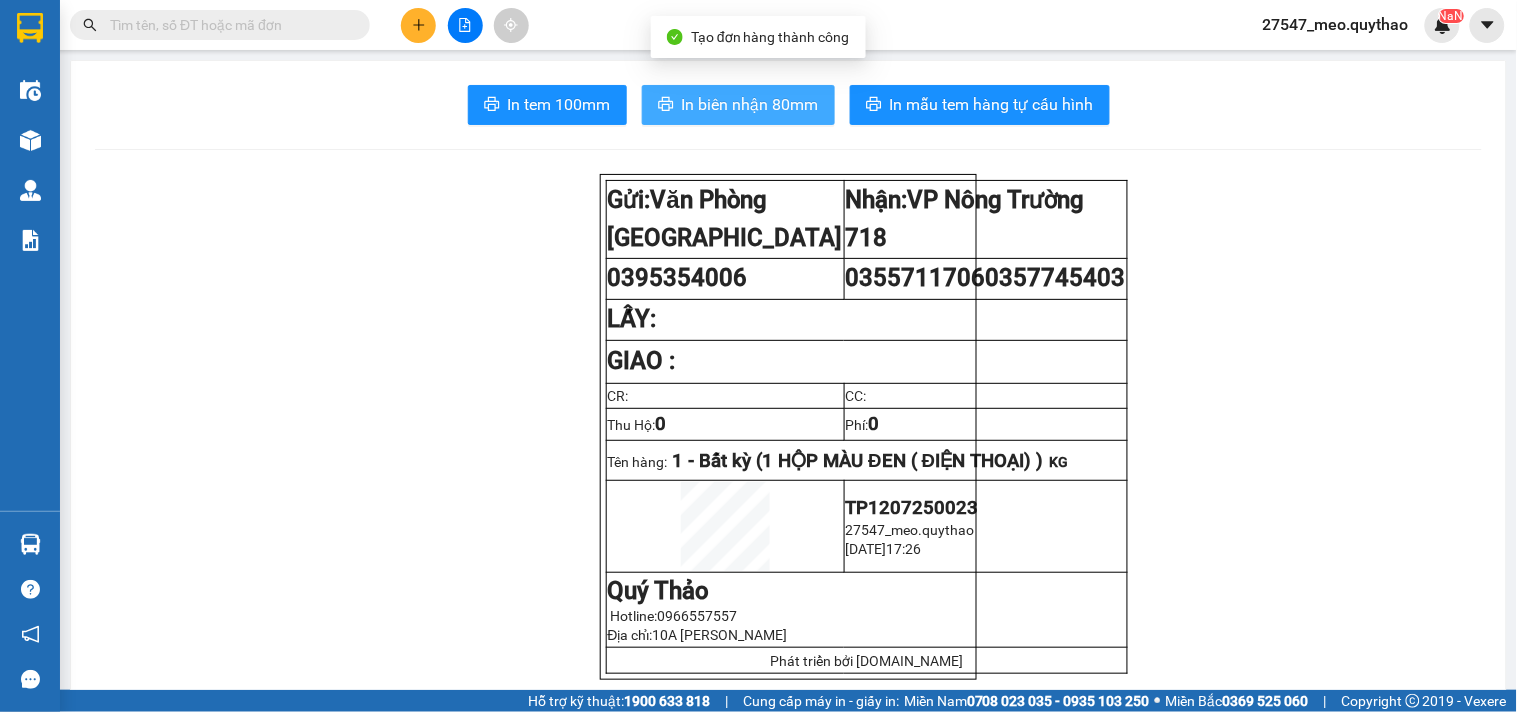 click on "In biên nhận 80mm" at bounding box center (750, 104) 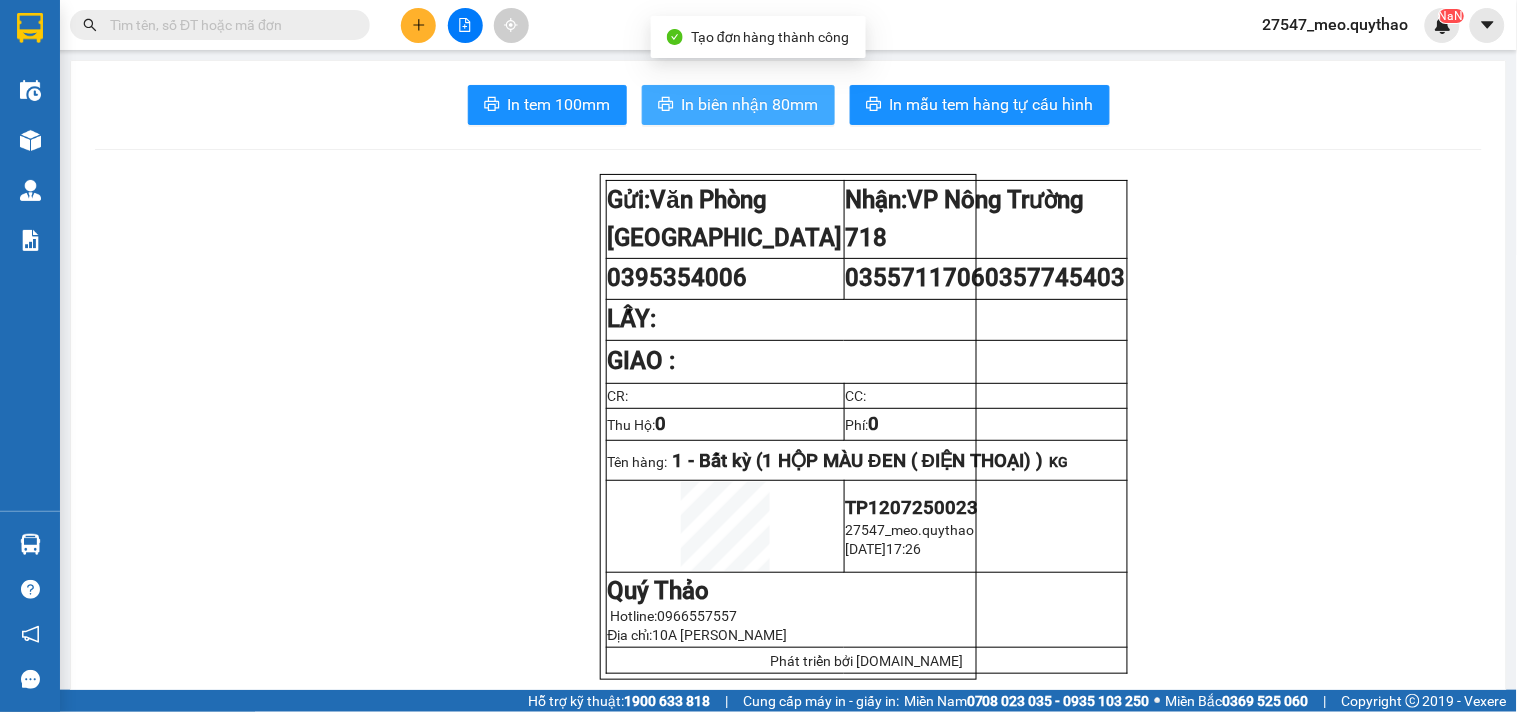 scroll, scrollTop: 0, scrollLeft: 0, axis: both 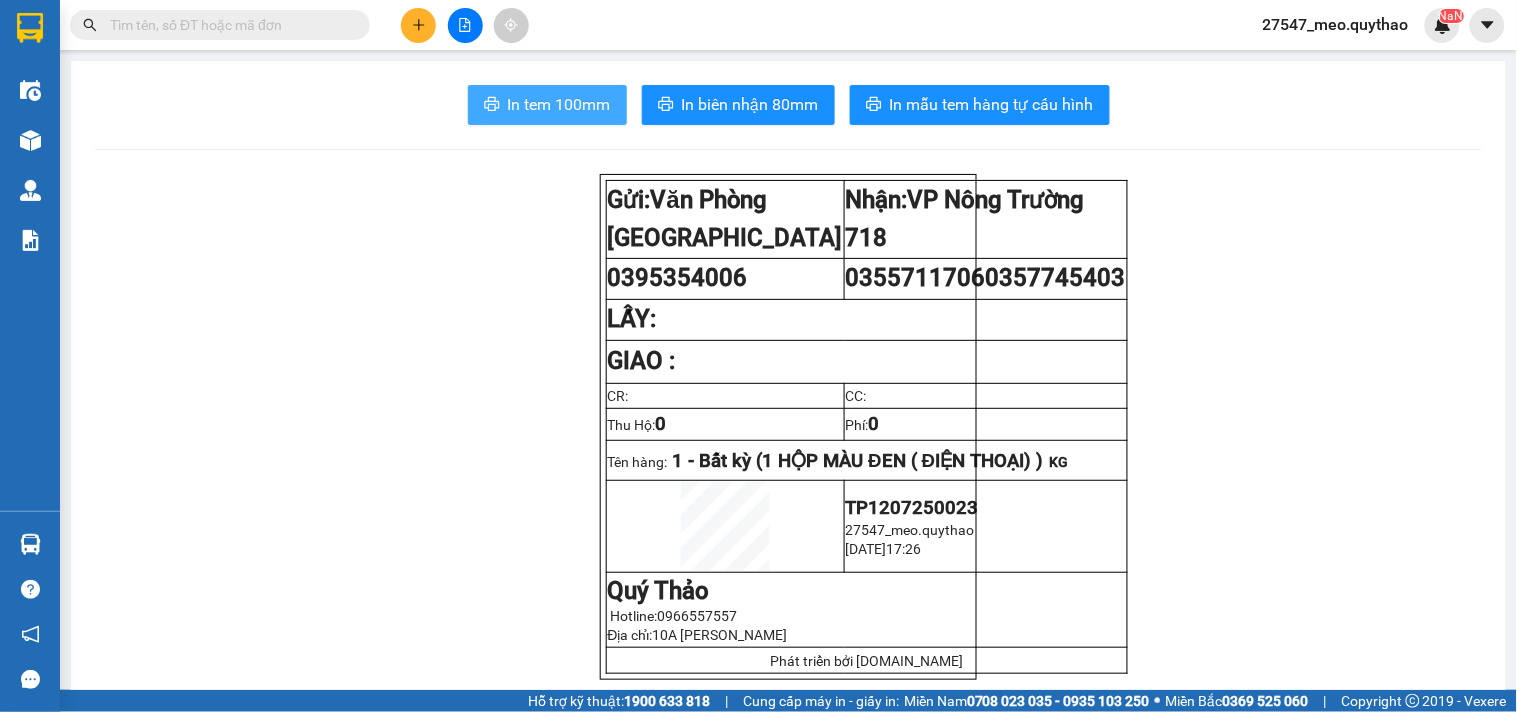 click on "In tem 100mm" at bounding box center (559, 104) 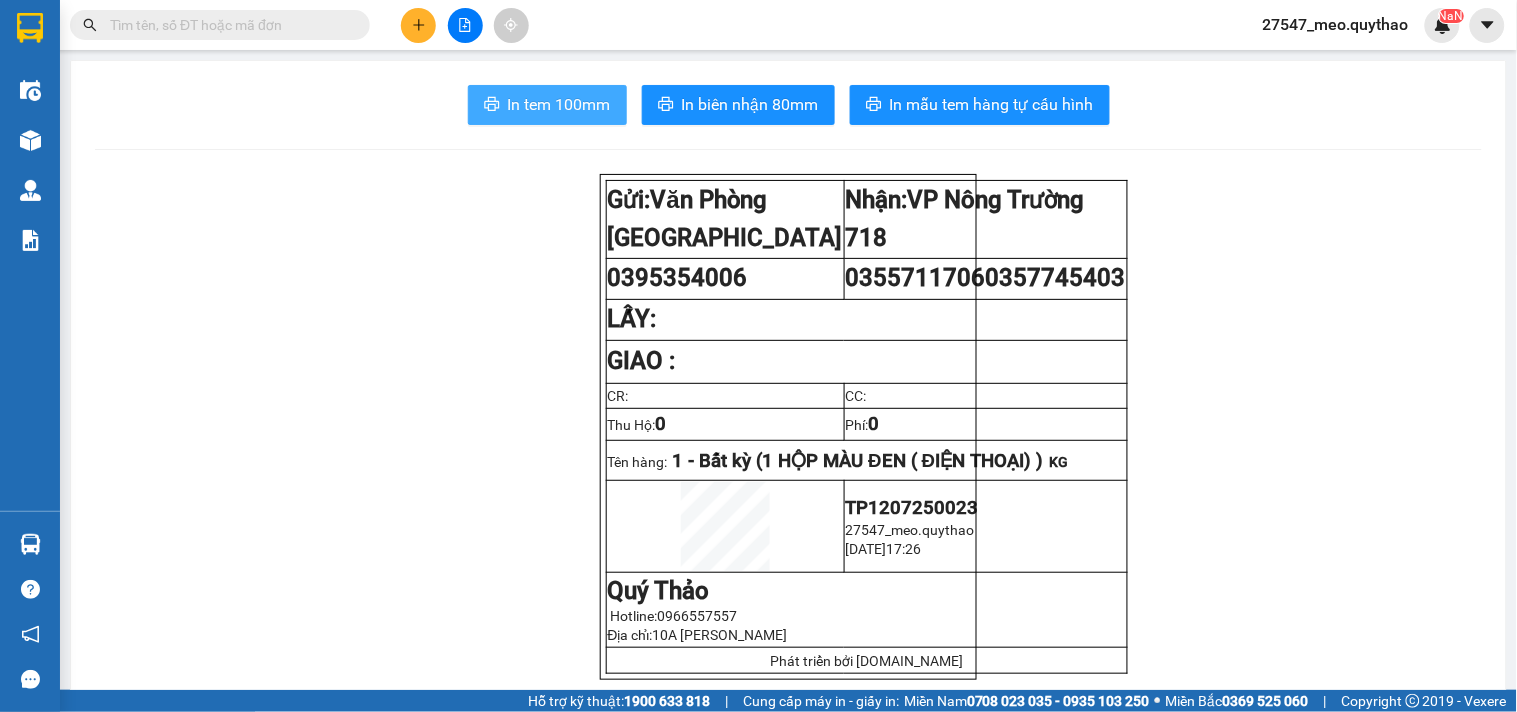 scroll, scrollTop: 0, scrollLeft: 0, axis: both 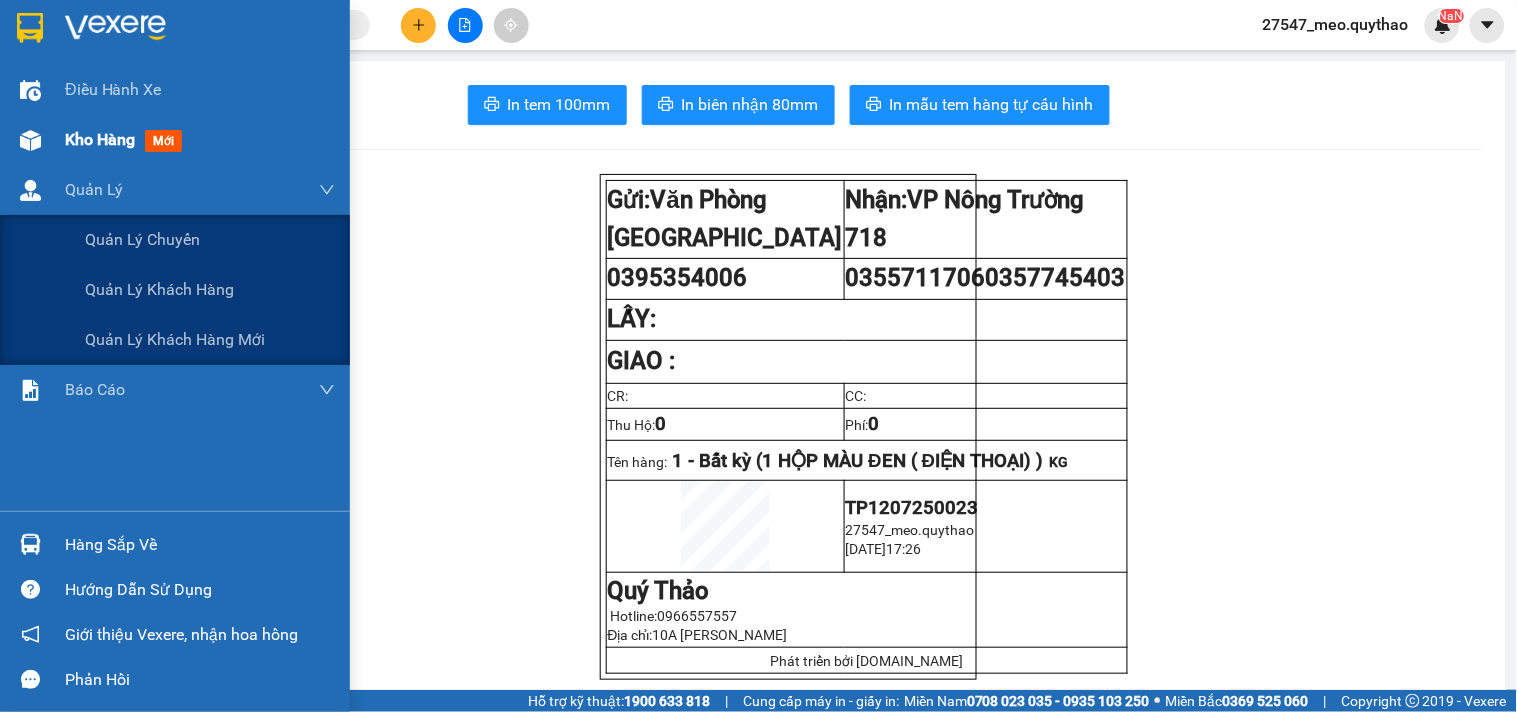 click on "Kho hàng mới" at bounding box center [200, 140] 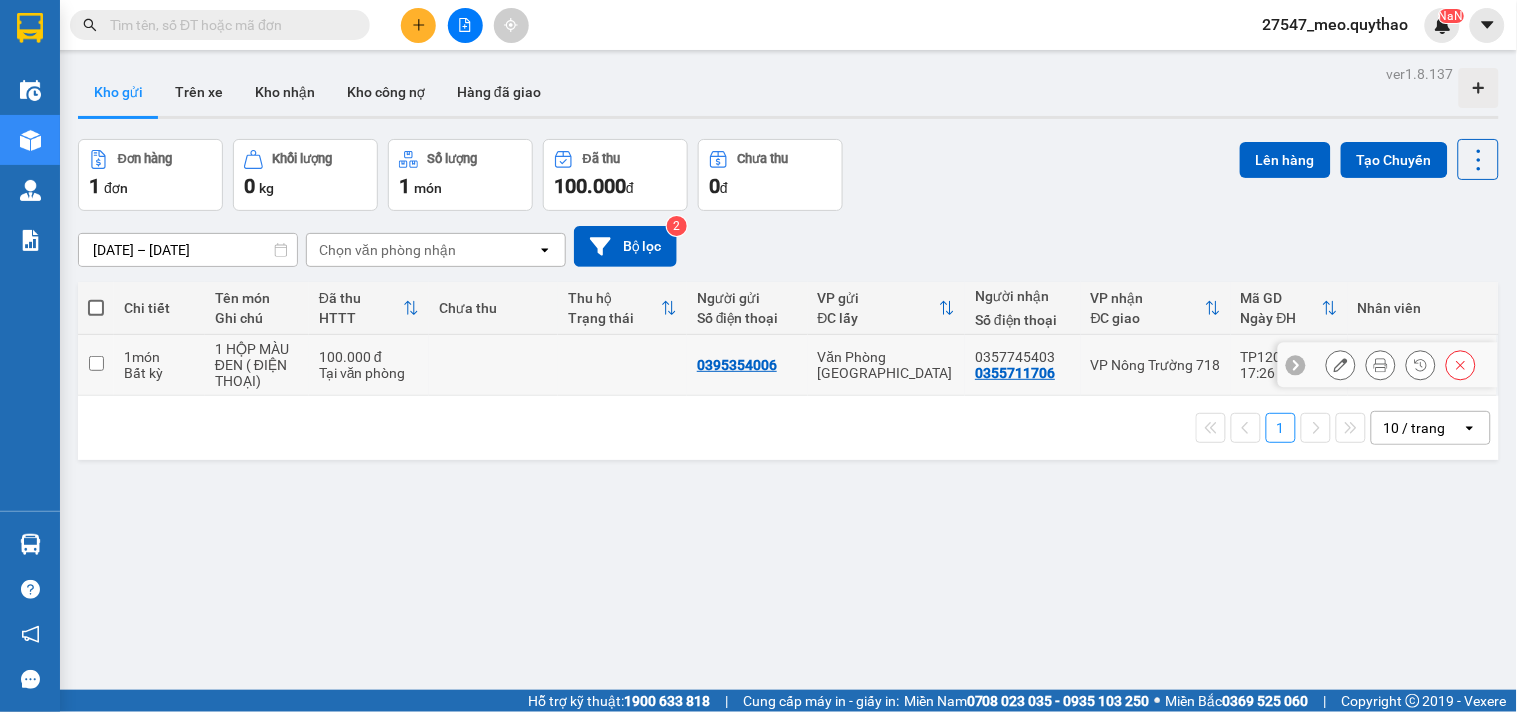 click at bounding box center (622, 365) 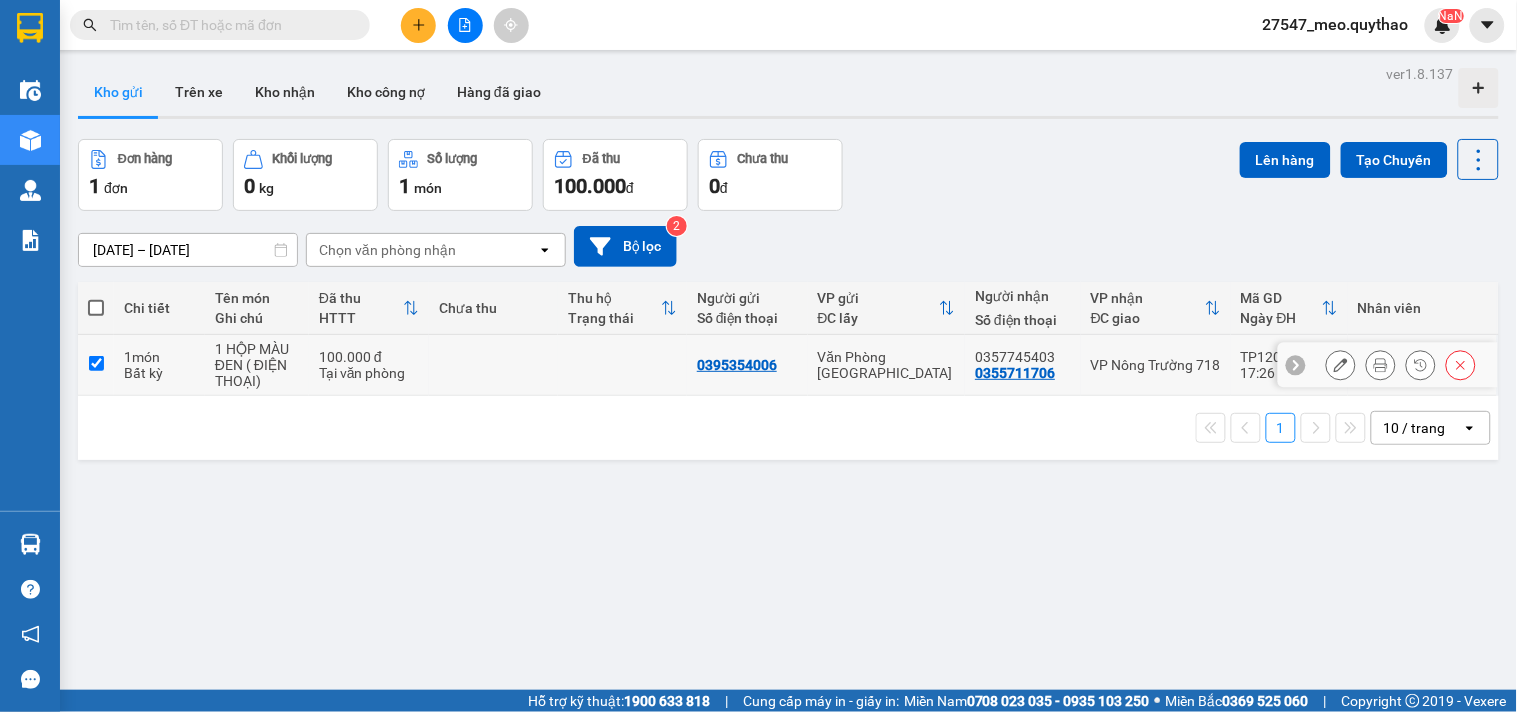 checkbox on "true" 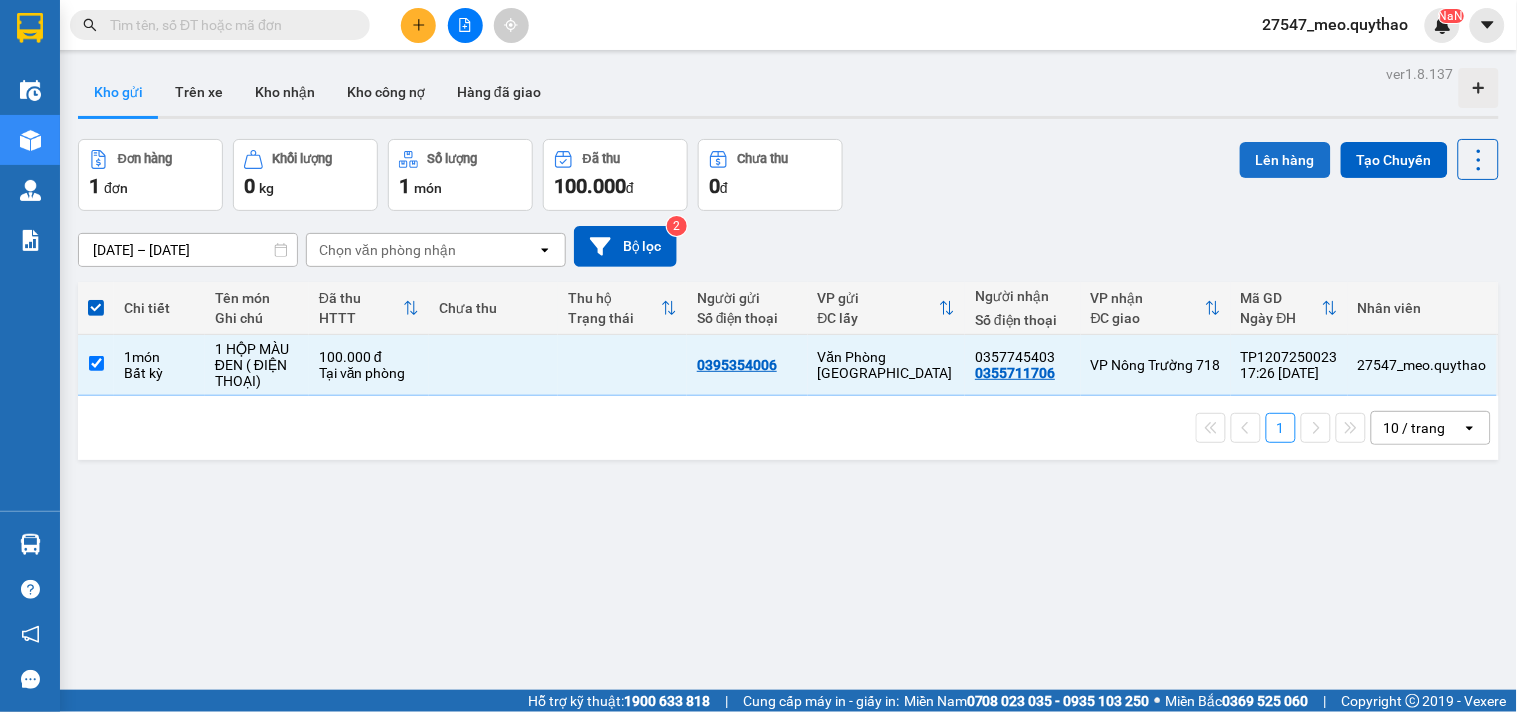 click on "Lên hàng" at bounding box center [1285, 160] 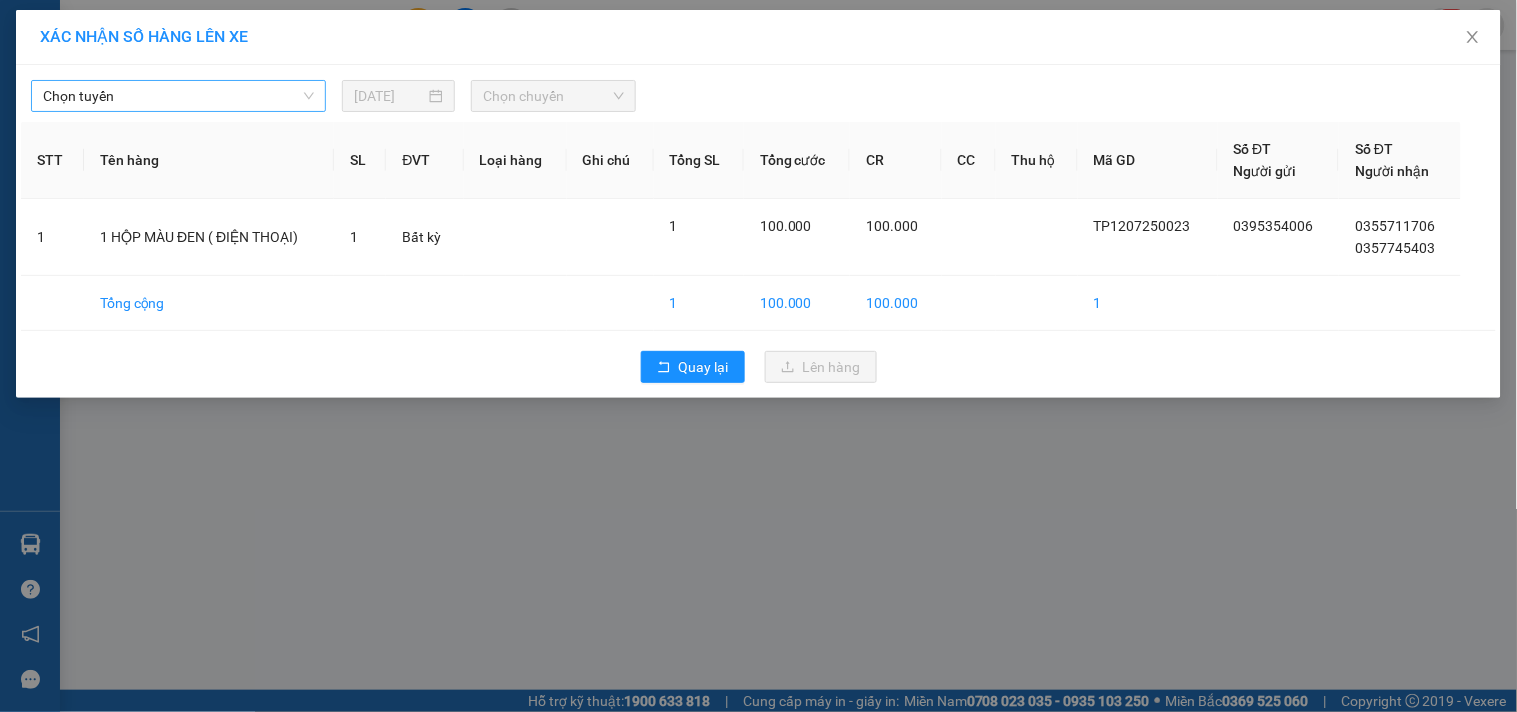 click on "Chọn tuyến" at bounding box center (178, 96) 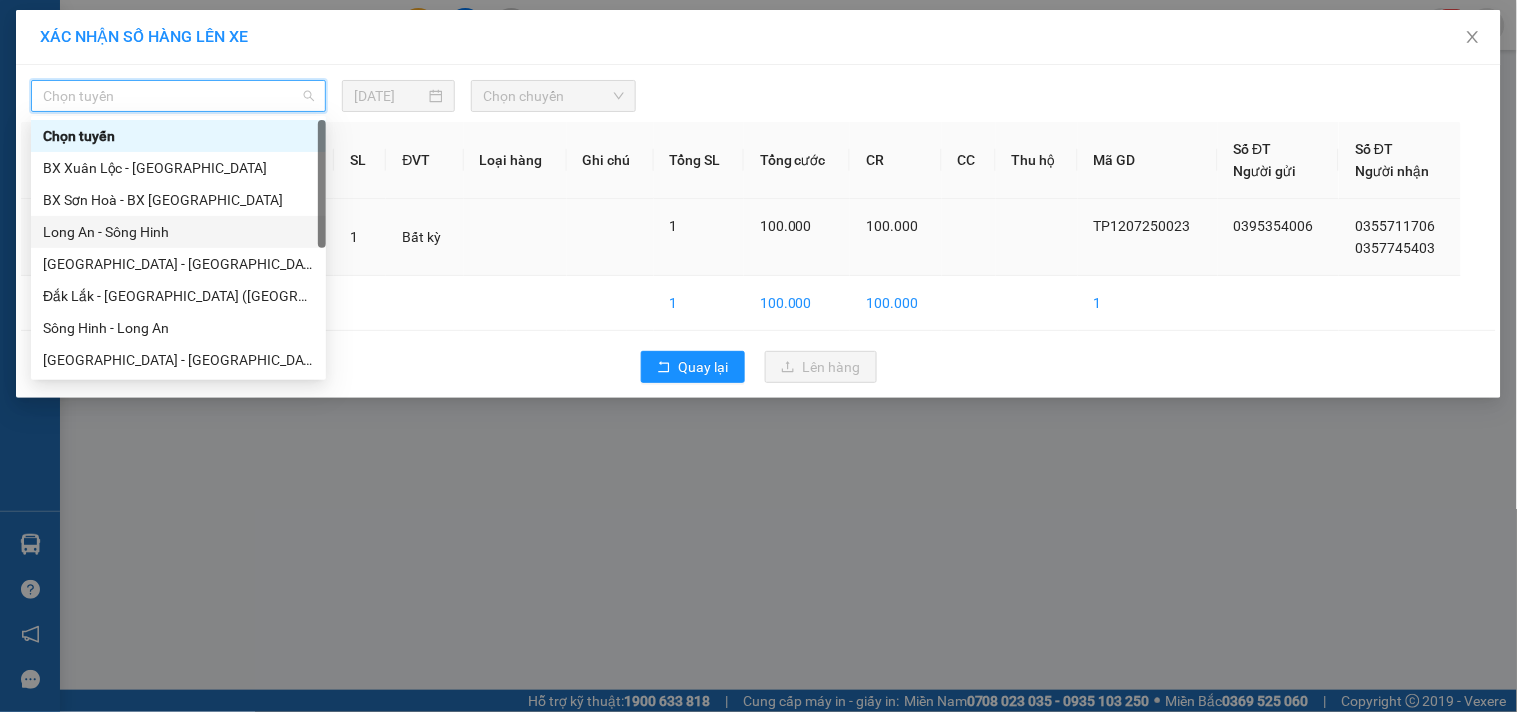 click on "Long An - Sông Hinh" at bounding box center (178, 232) 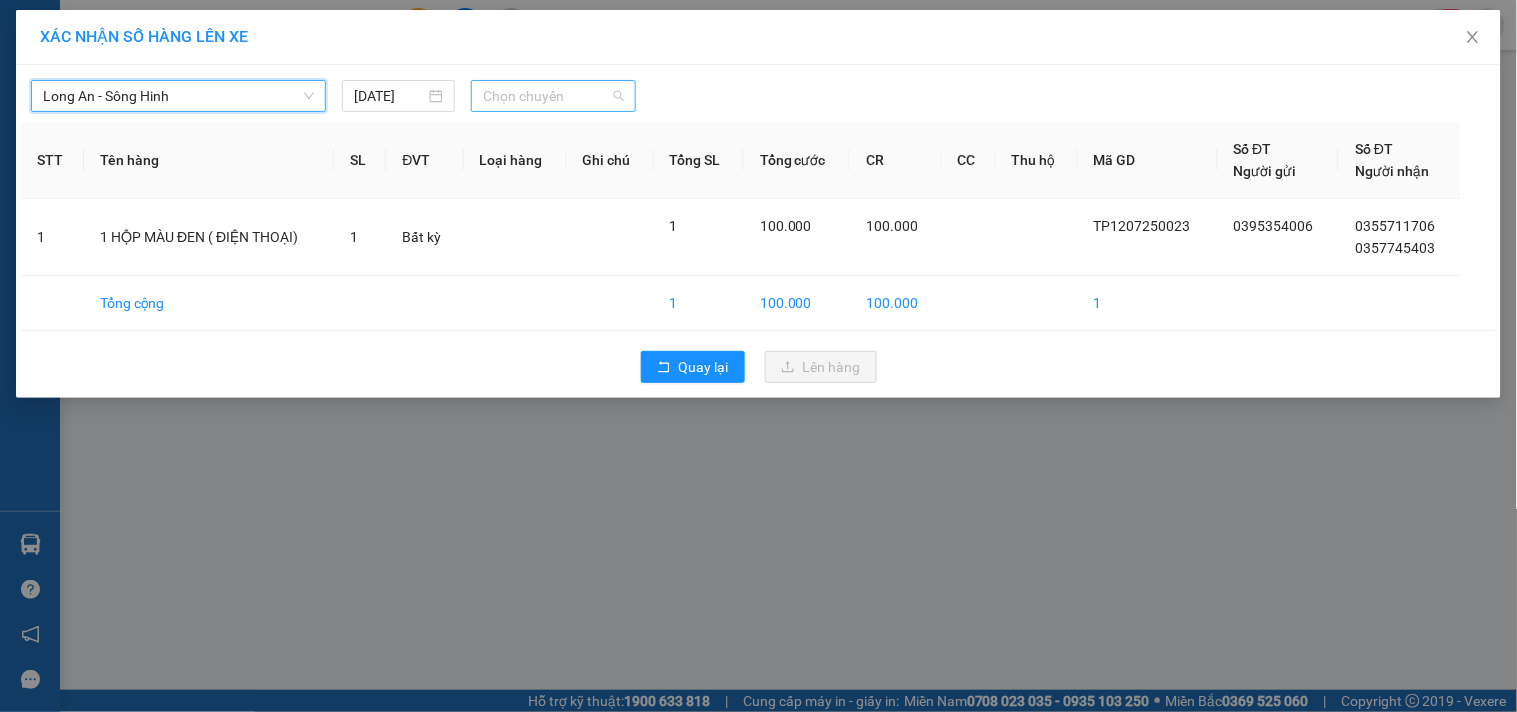 click on "Chọn chuyến" at bounding box center [553, 96] 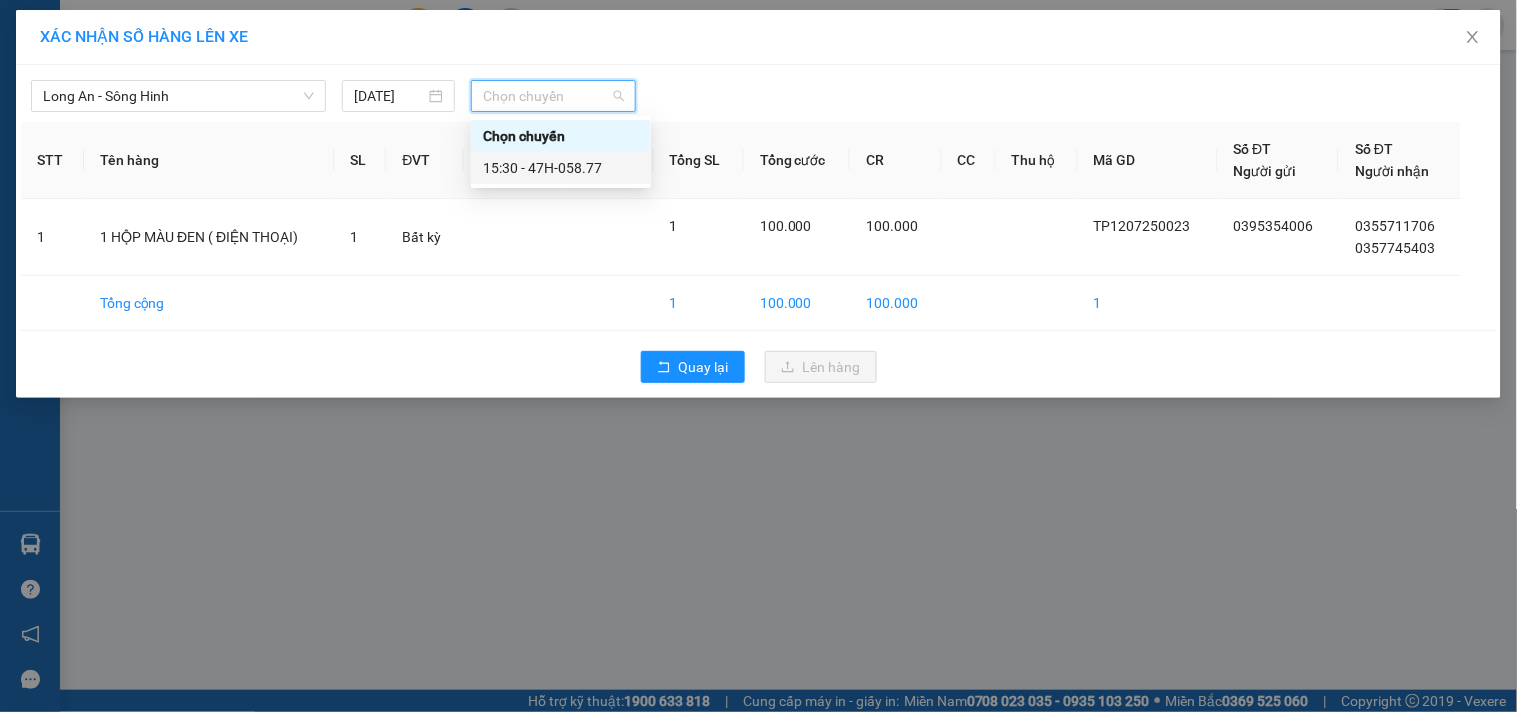 click on "15:30     - 47H-058.77" at bounding box center [561, 168] 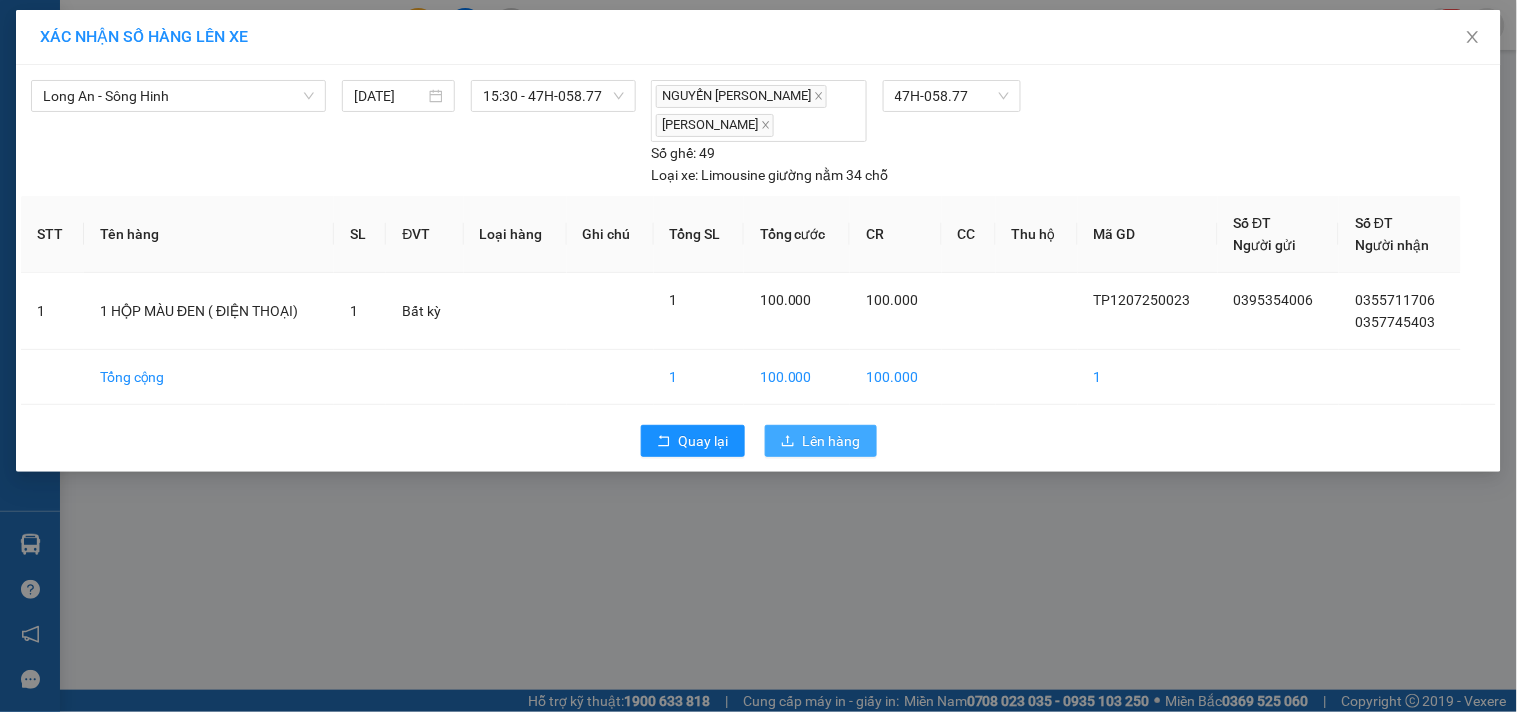 click on "Lên hàng" at bounding box center (832, 441) 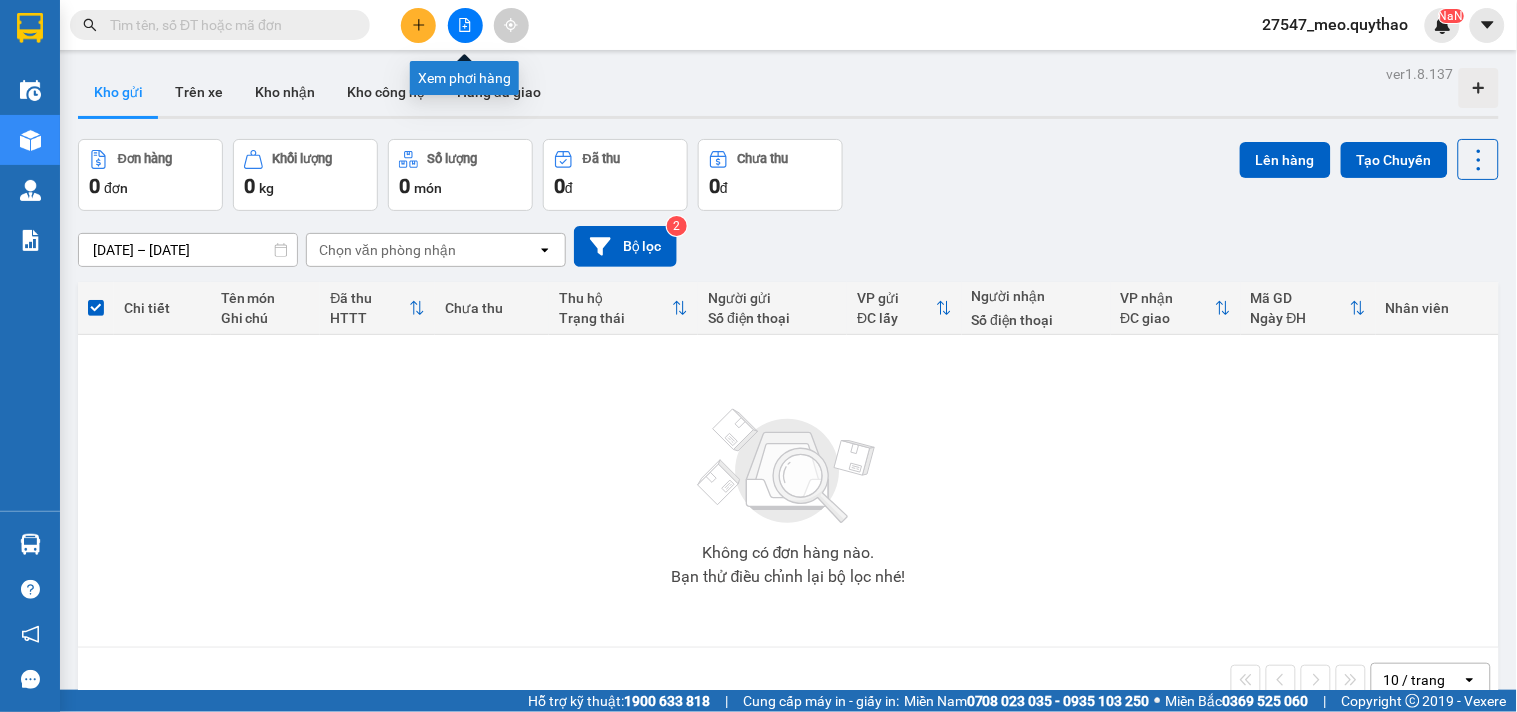 click at bounding box center (465, 25) 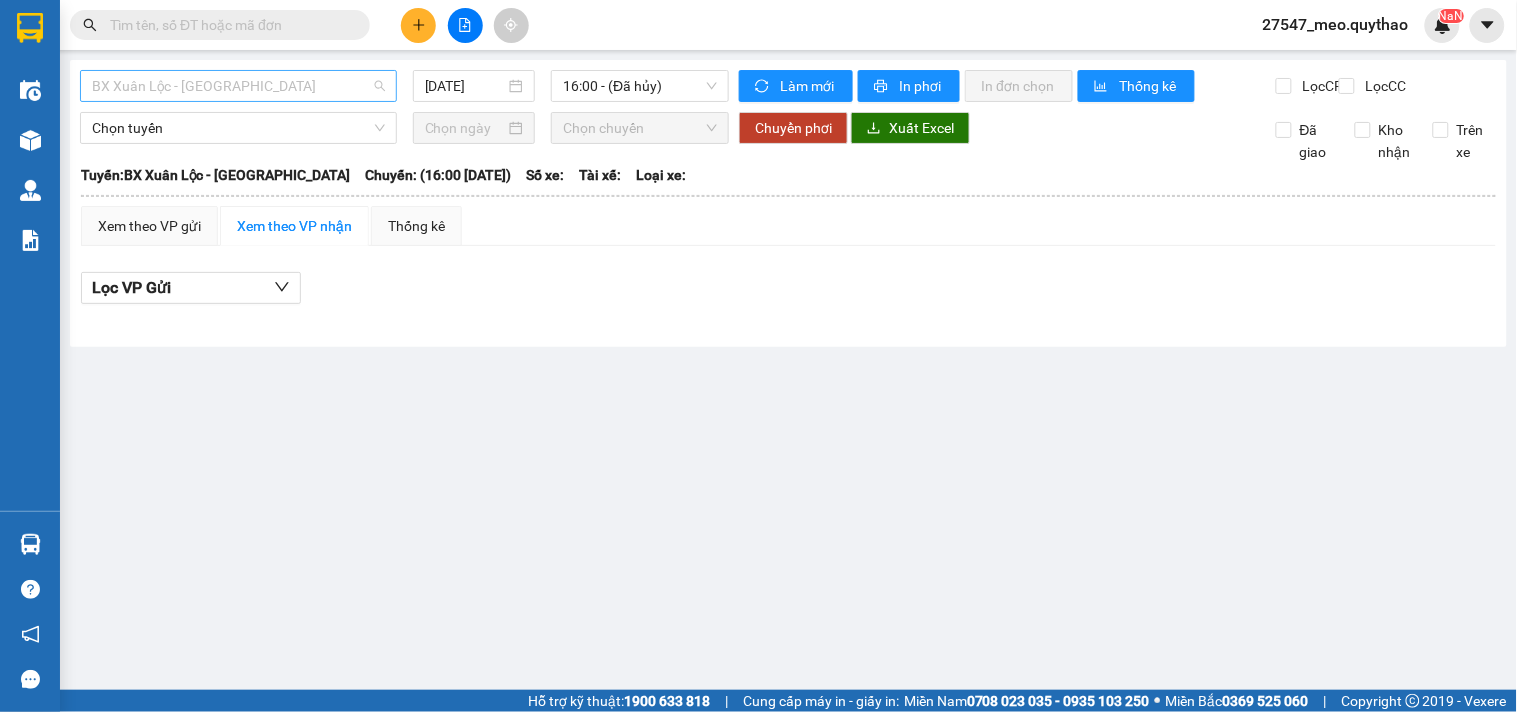 click on "BX Xuân Lộc - [GEOGRAPHIC_DATA]" at bounding box center [238, 86] 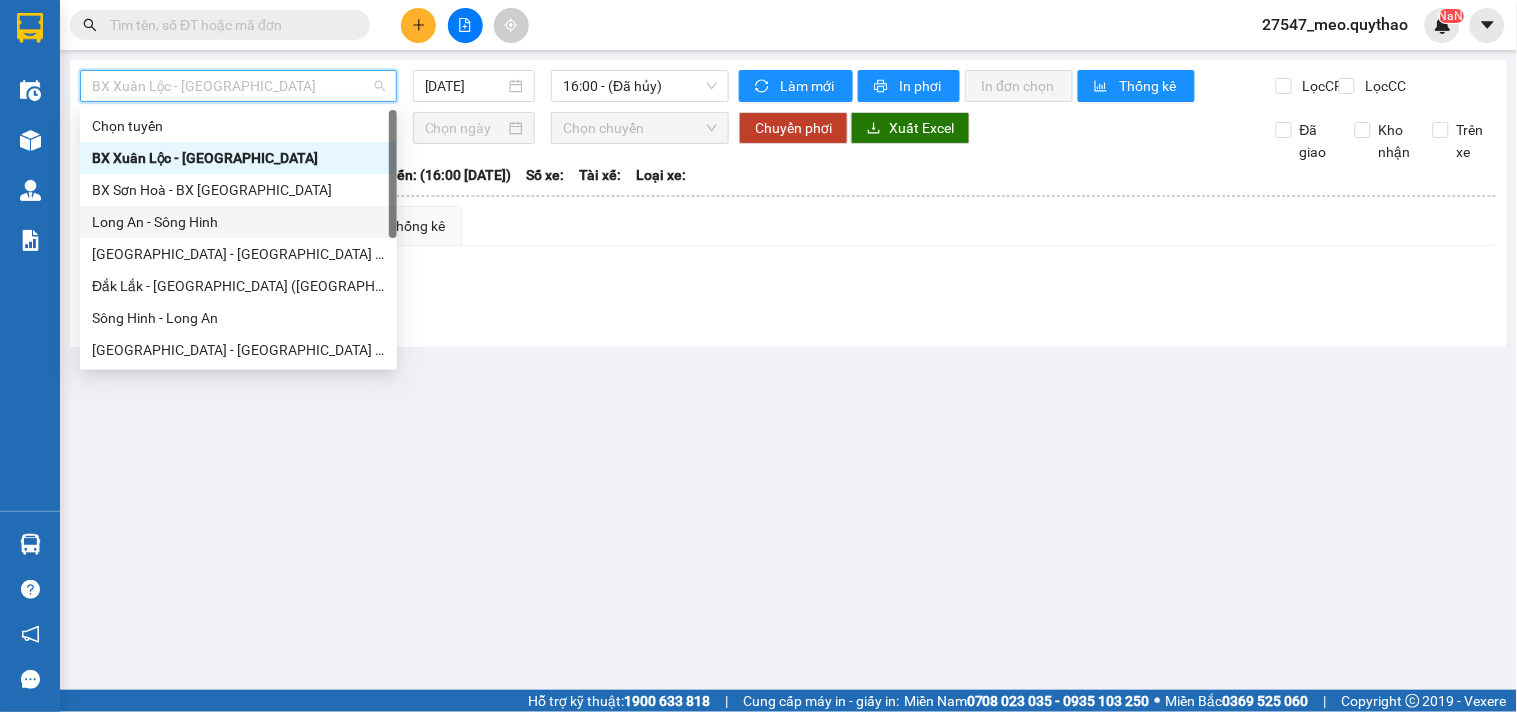 click on "Long An - Sông Hinh" at bounding box center (238, 222) 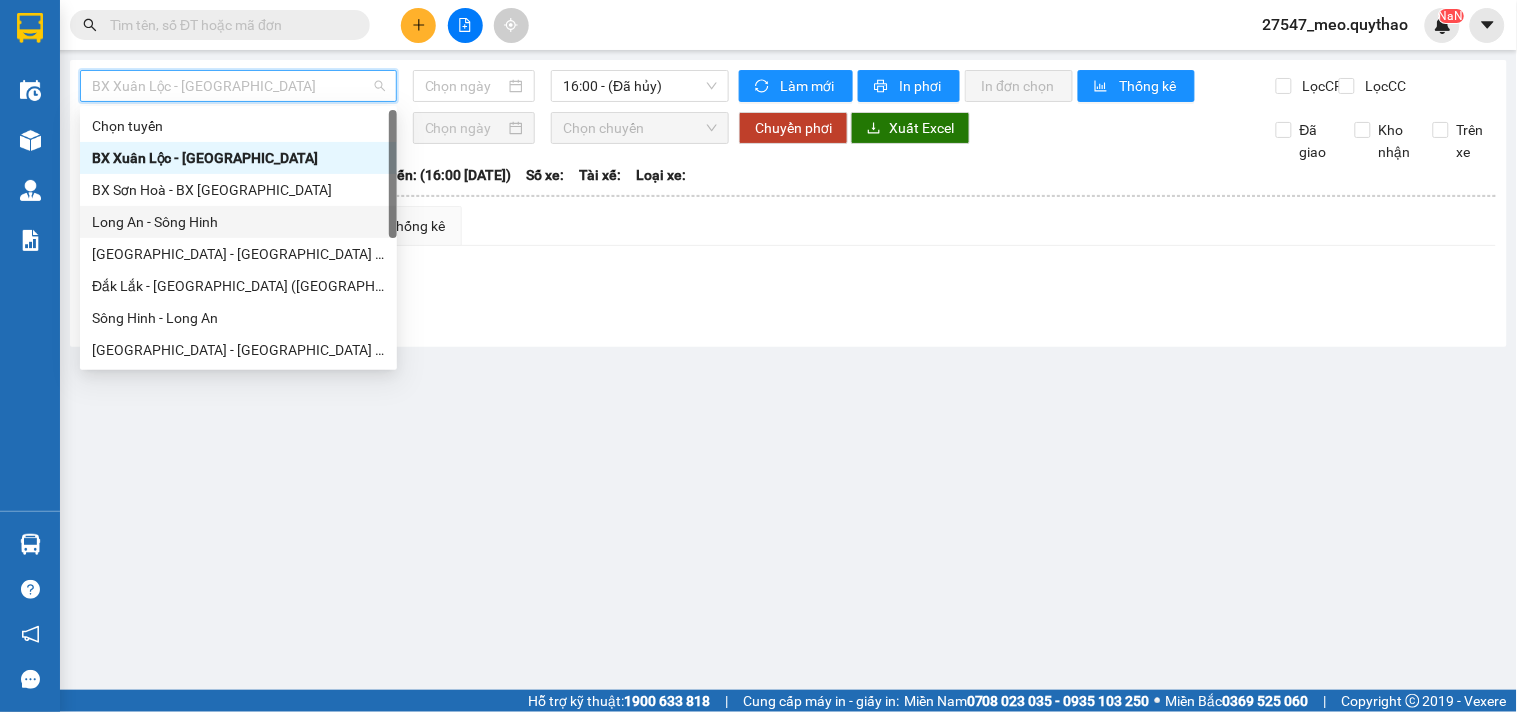 type on "[DATE]" 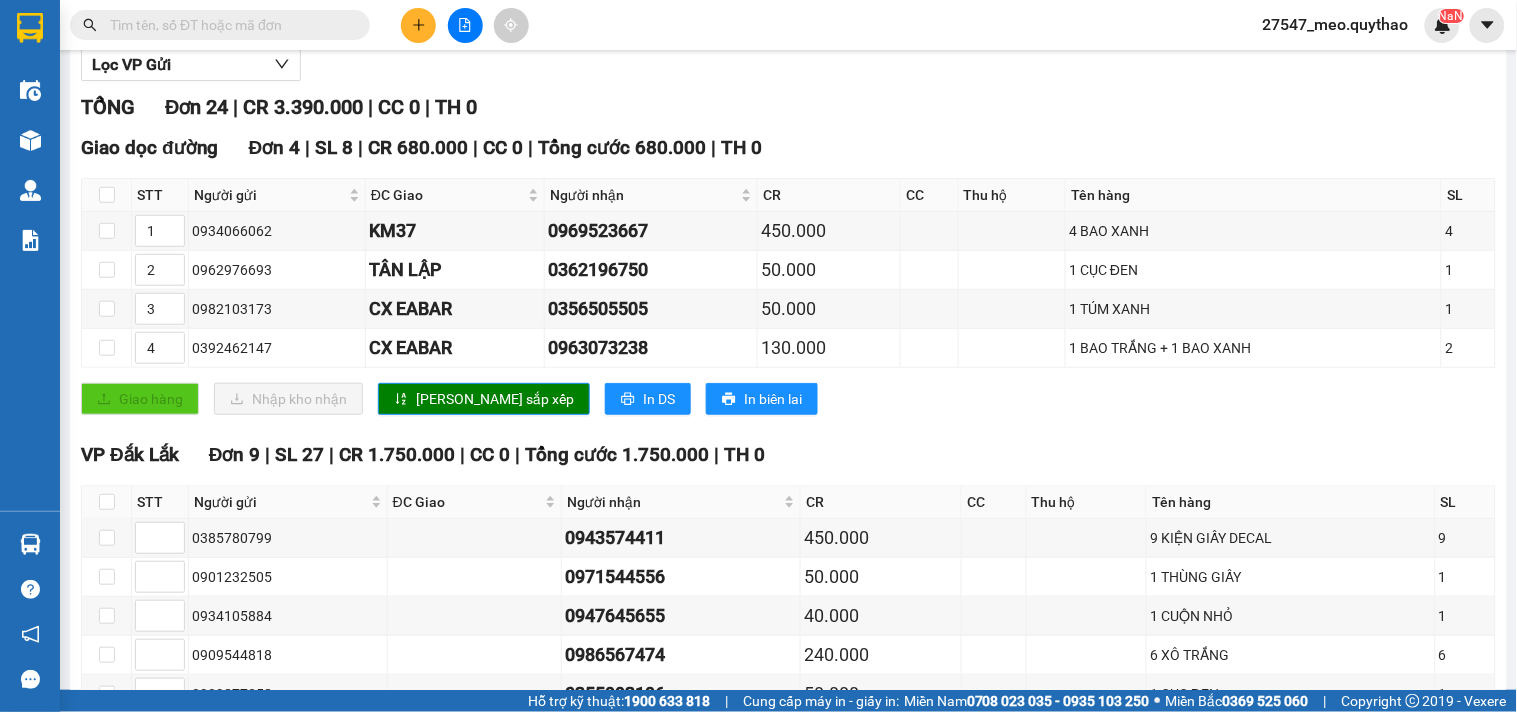 scroll, scrollTop: 222, scrollLeft: 0, axis: vertical 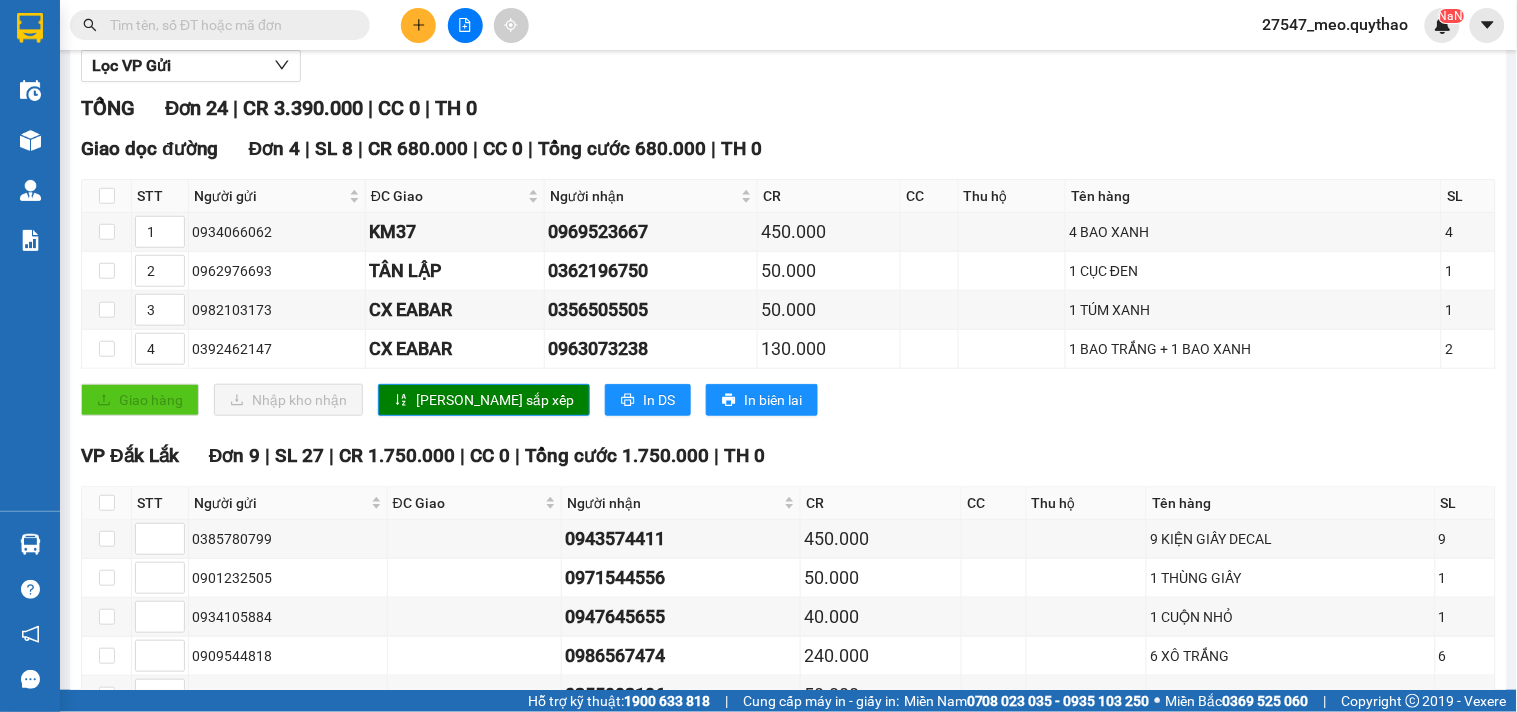 click at bounding box center [107, 196] 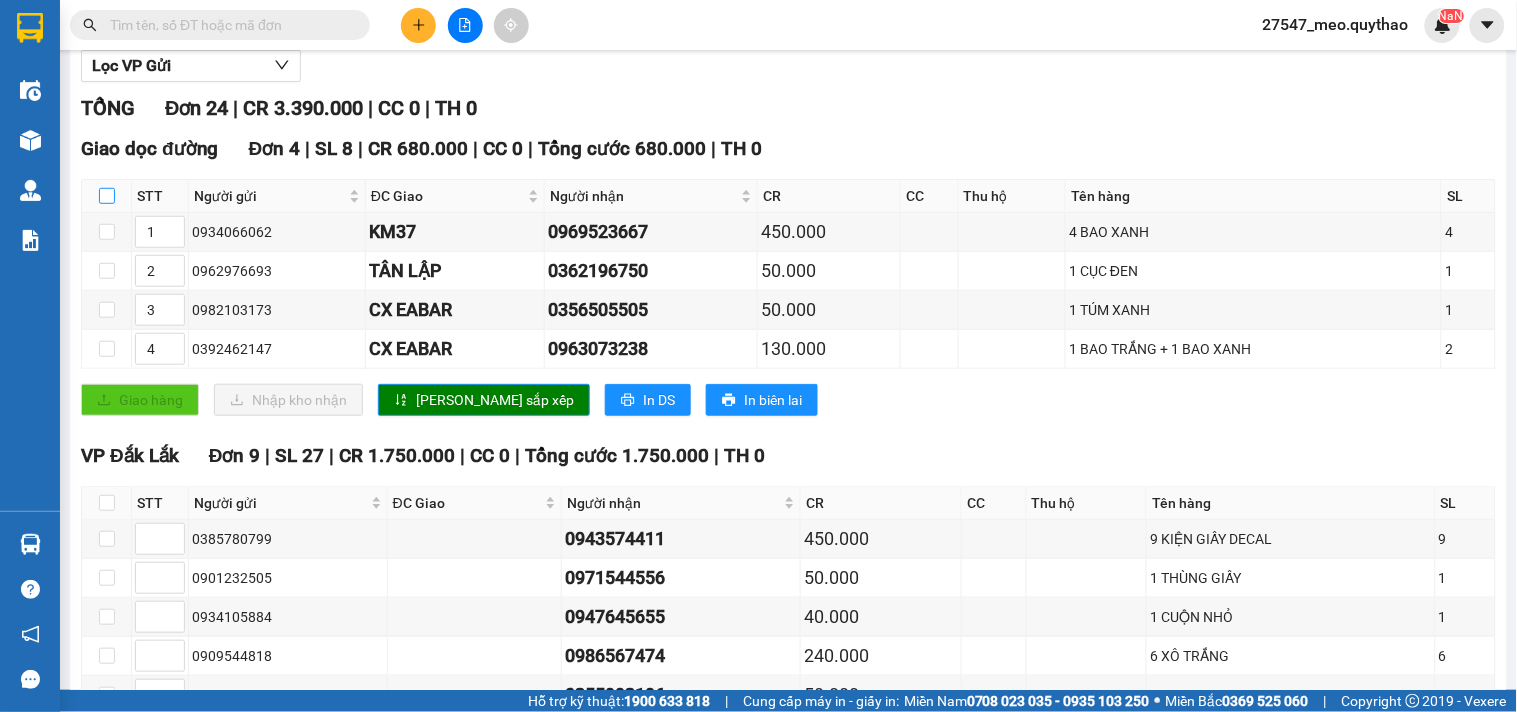 click at bounding box center [107, 196] 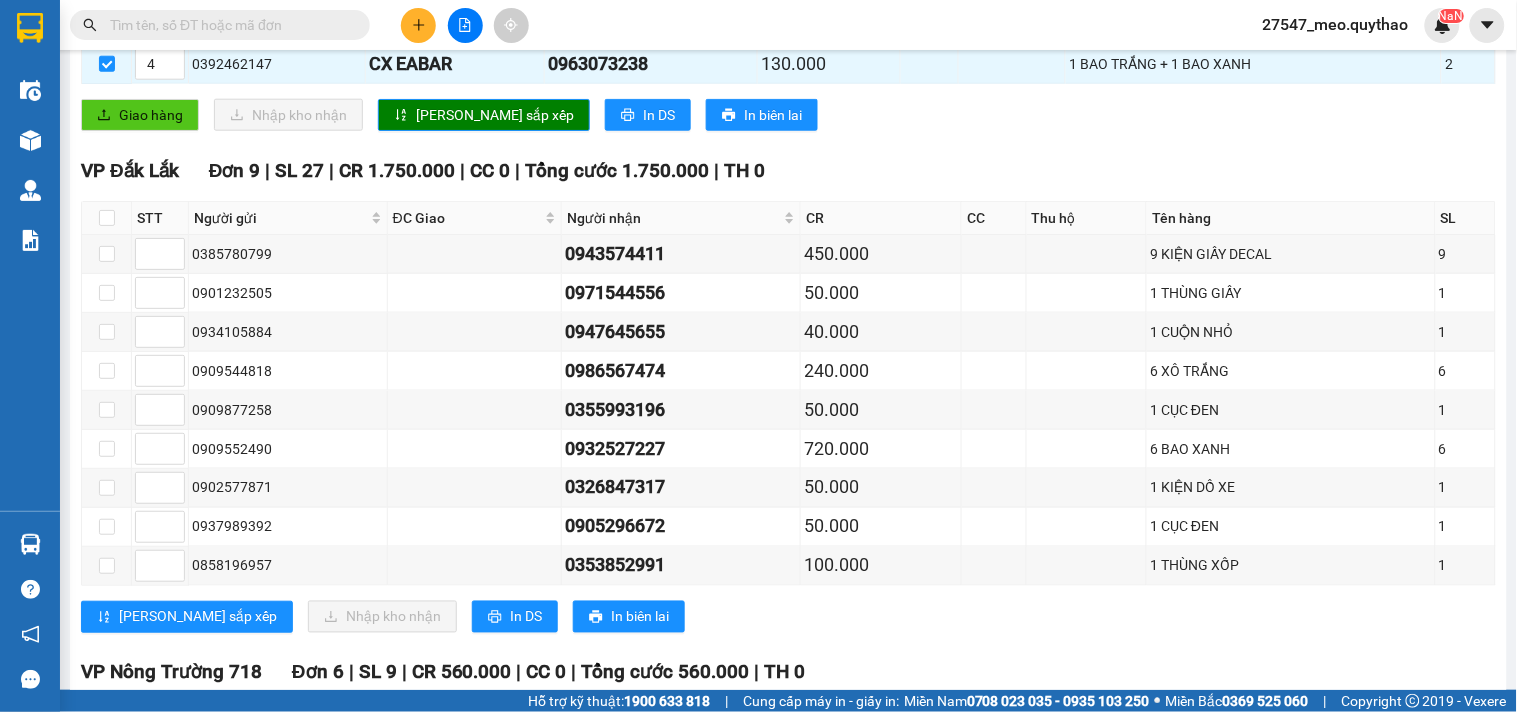 scroll, scrollTop: 777, scrollLeft: 0, axis: vertical 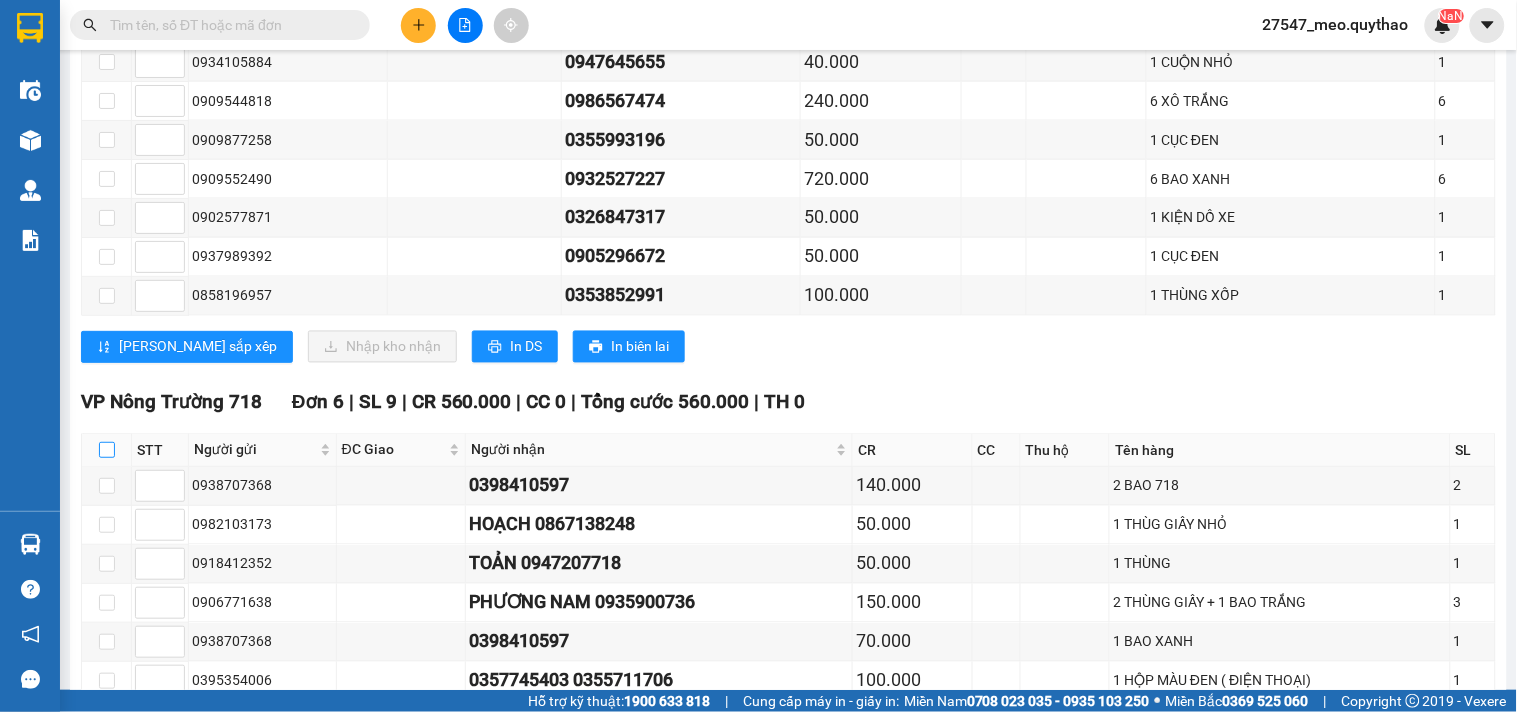 click at bounding box center (107, 450) 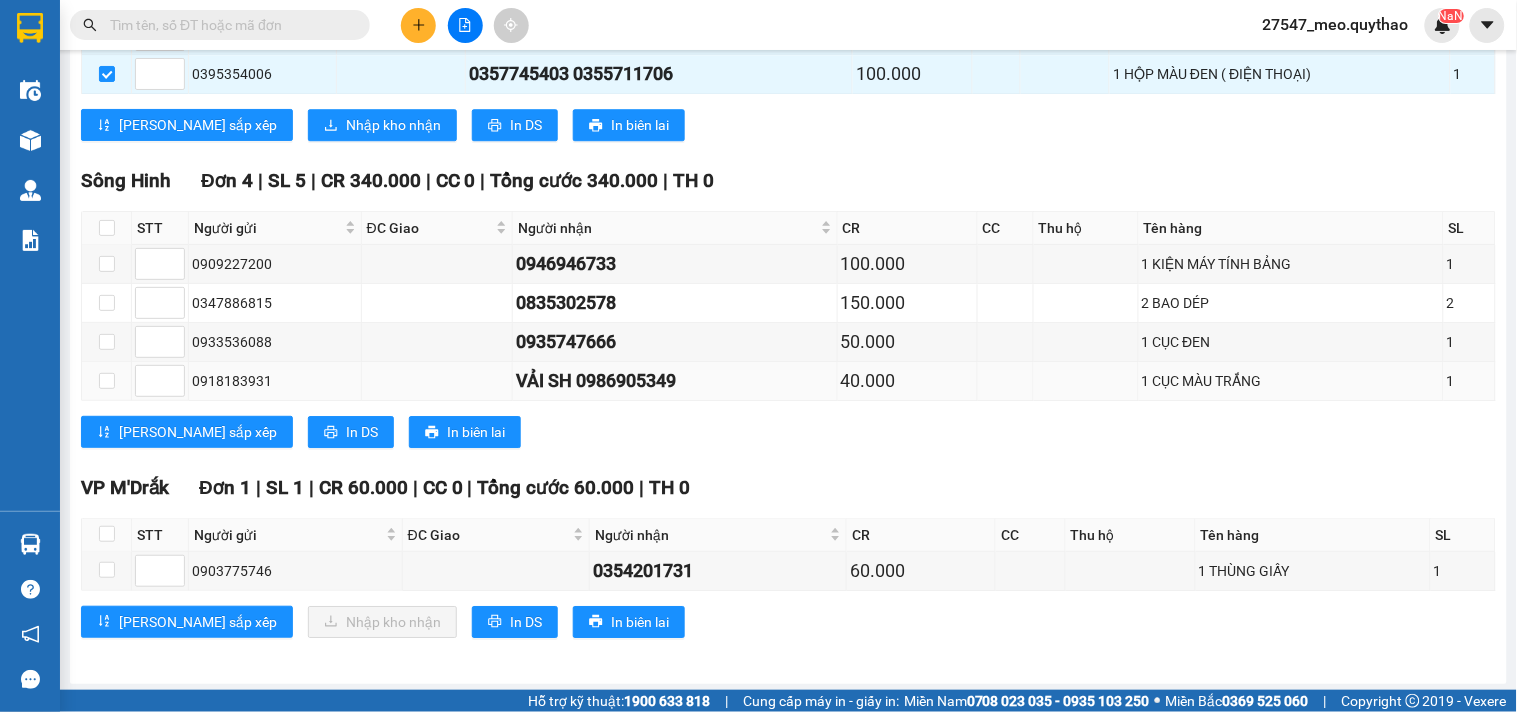 scroll, scrollTop: 1413, scrollLeft: 0, axis: vertical 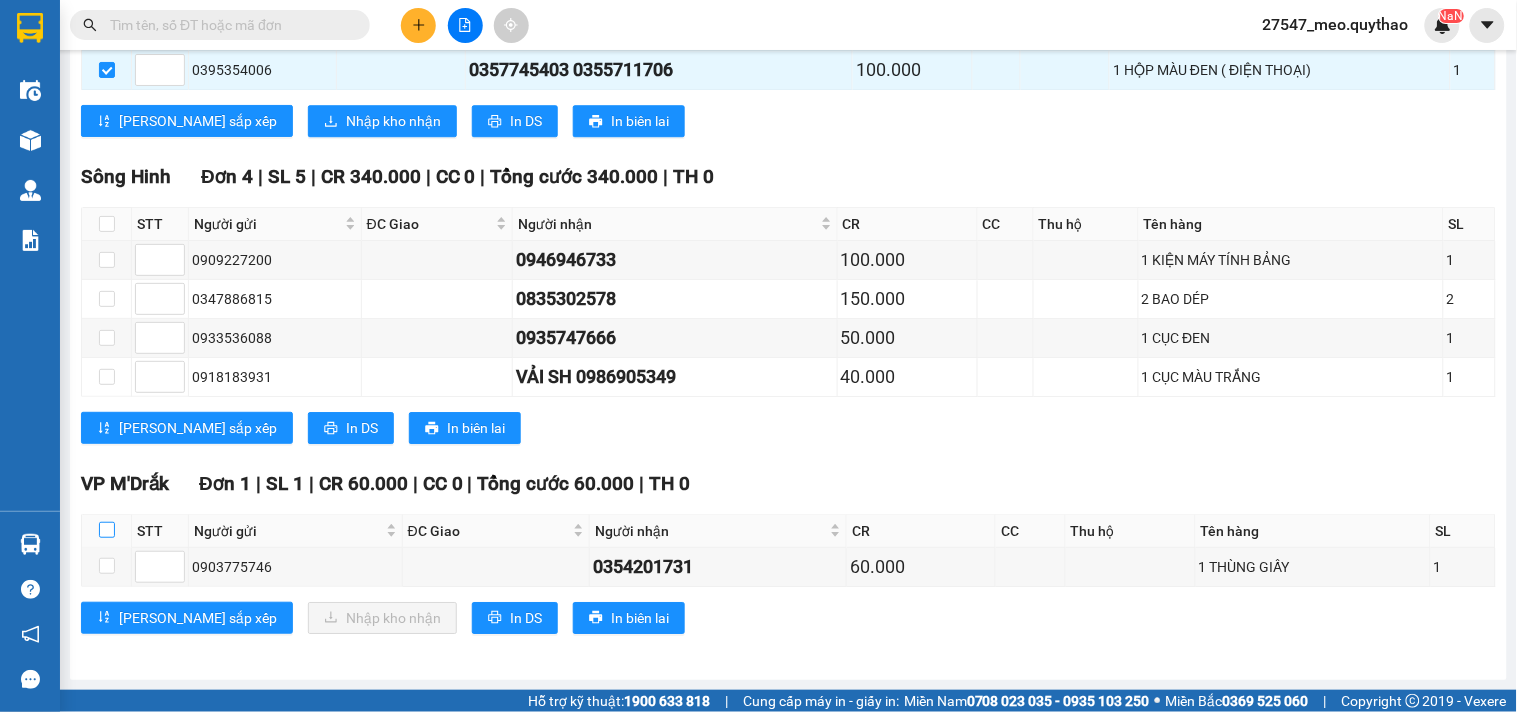 click at bounding box center (107, 530) 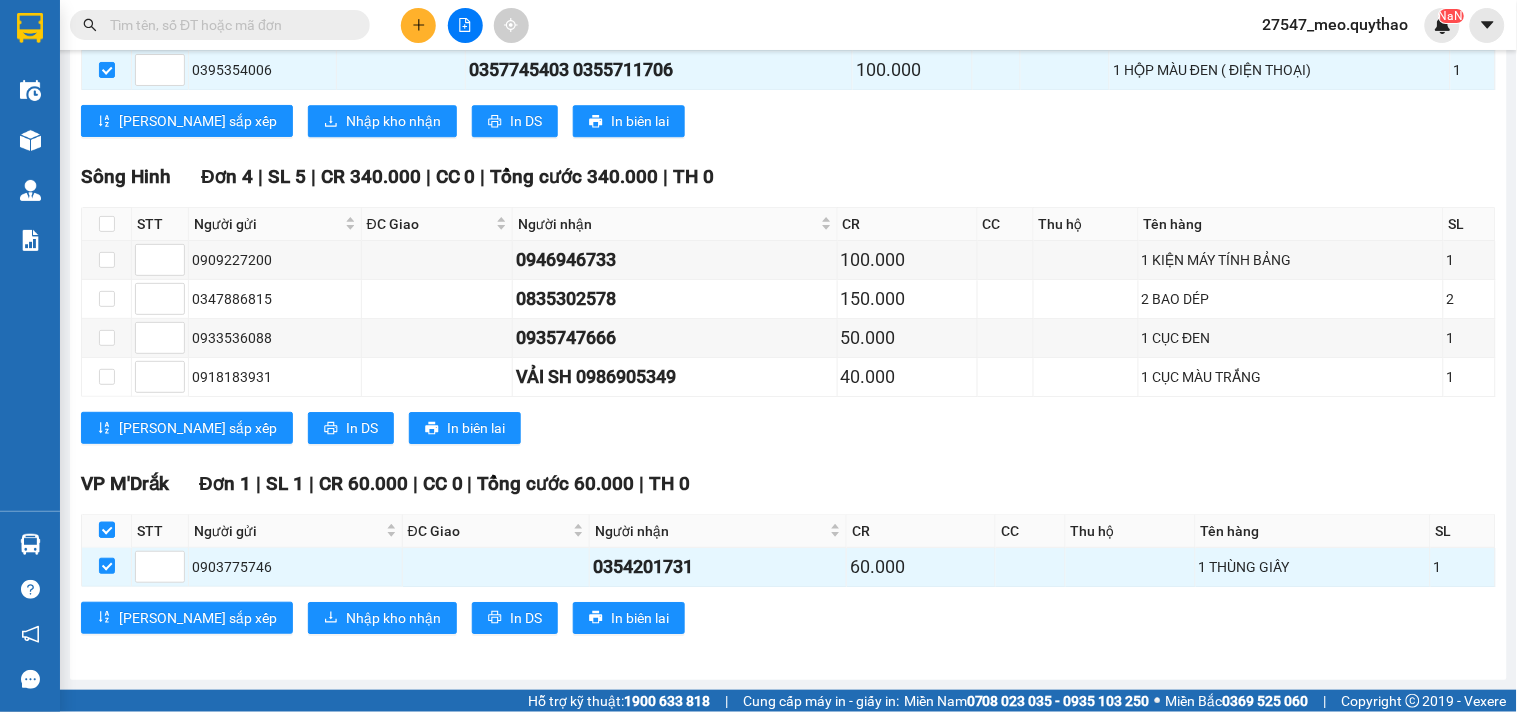 click at bounding box center (107, 530) 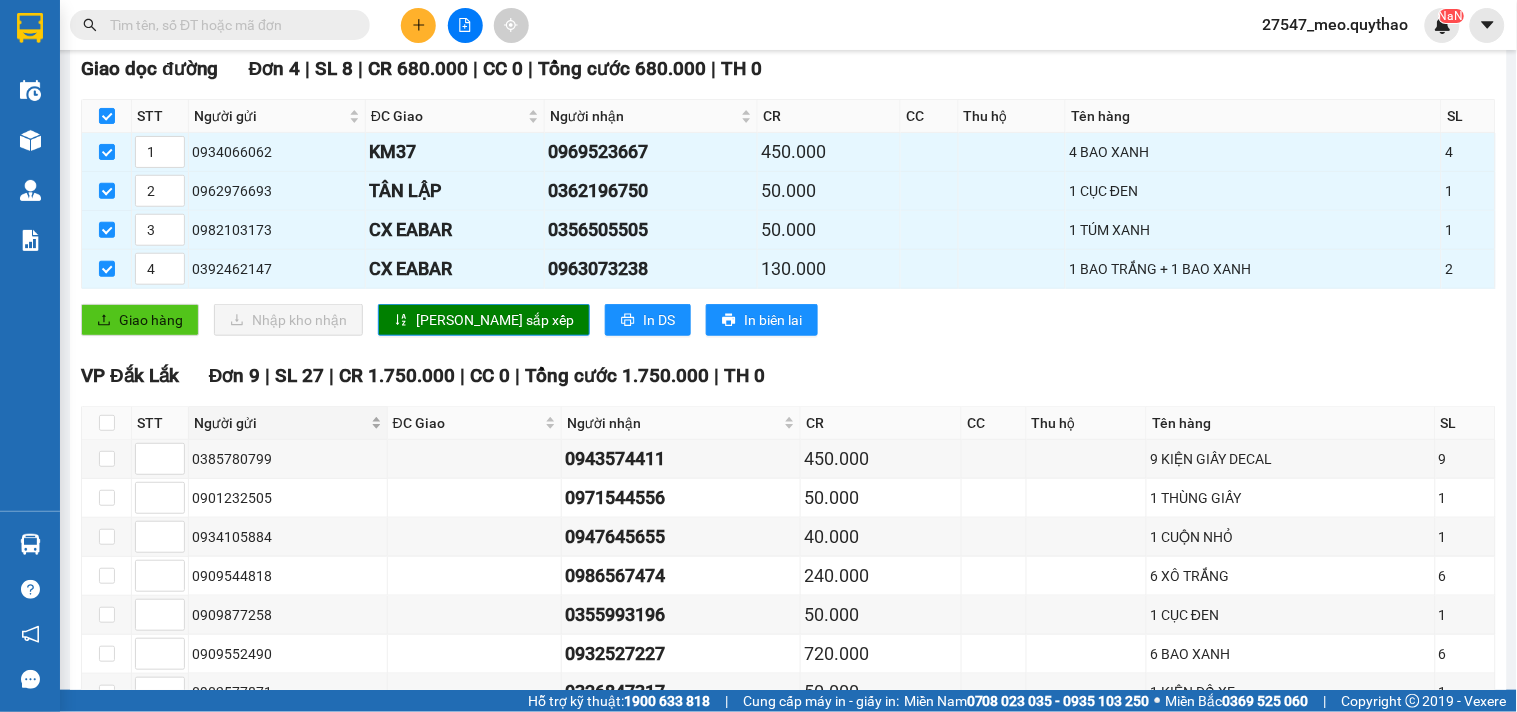 scroll, scrollTop: 0, scrollLeft: 0, axis: both 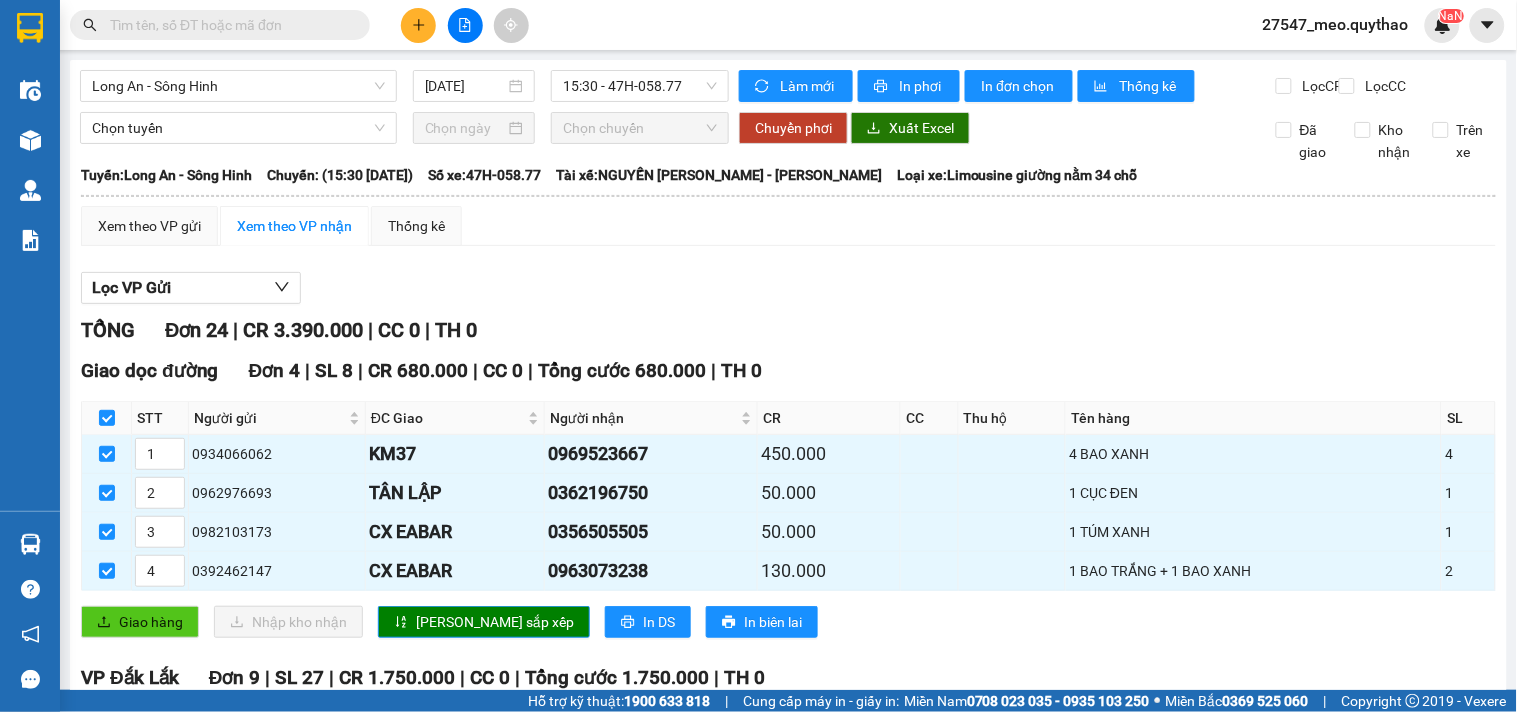 click at bounding box center (107, 418) 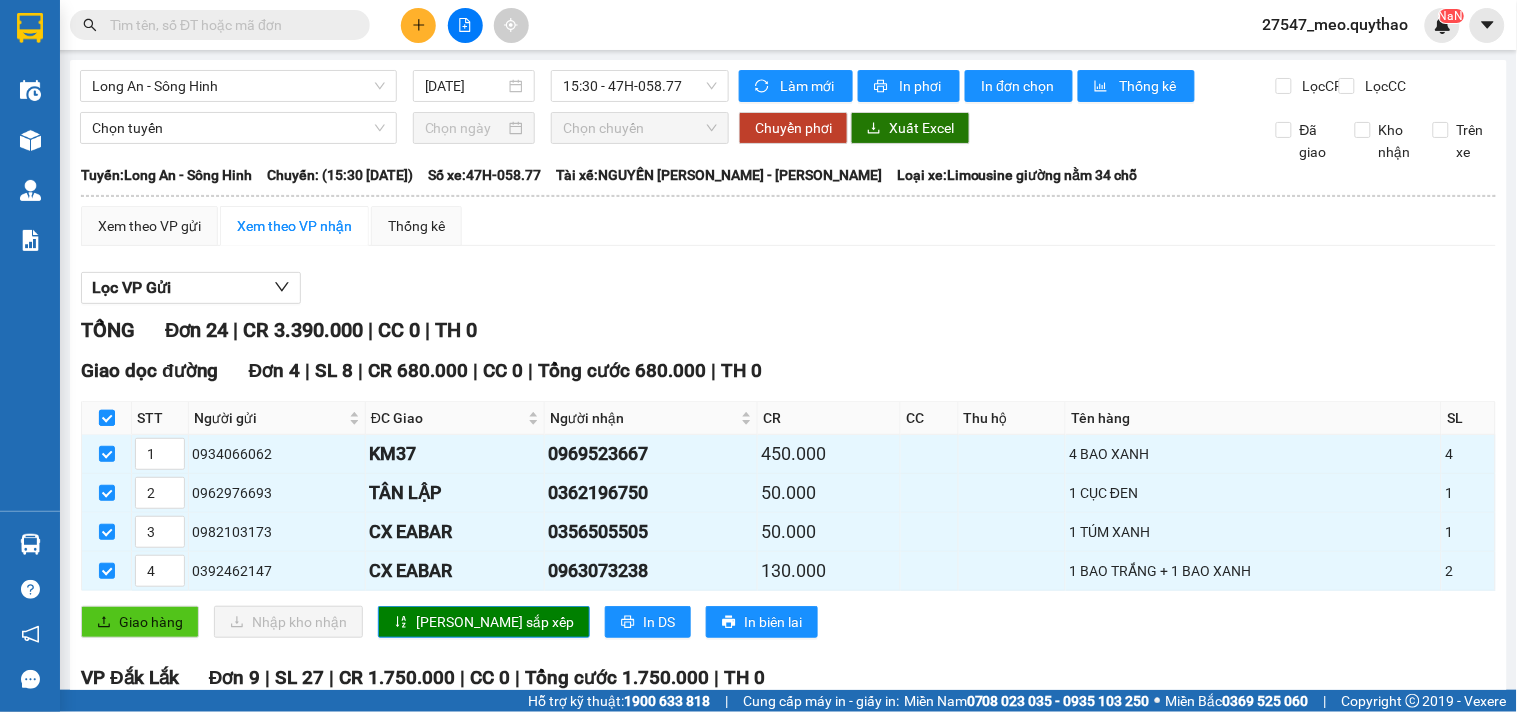 click at bounding box center [107, 418] 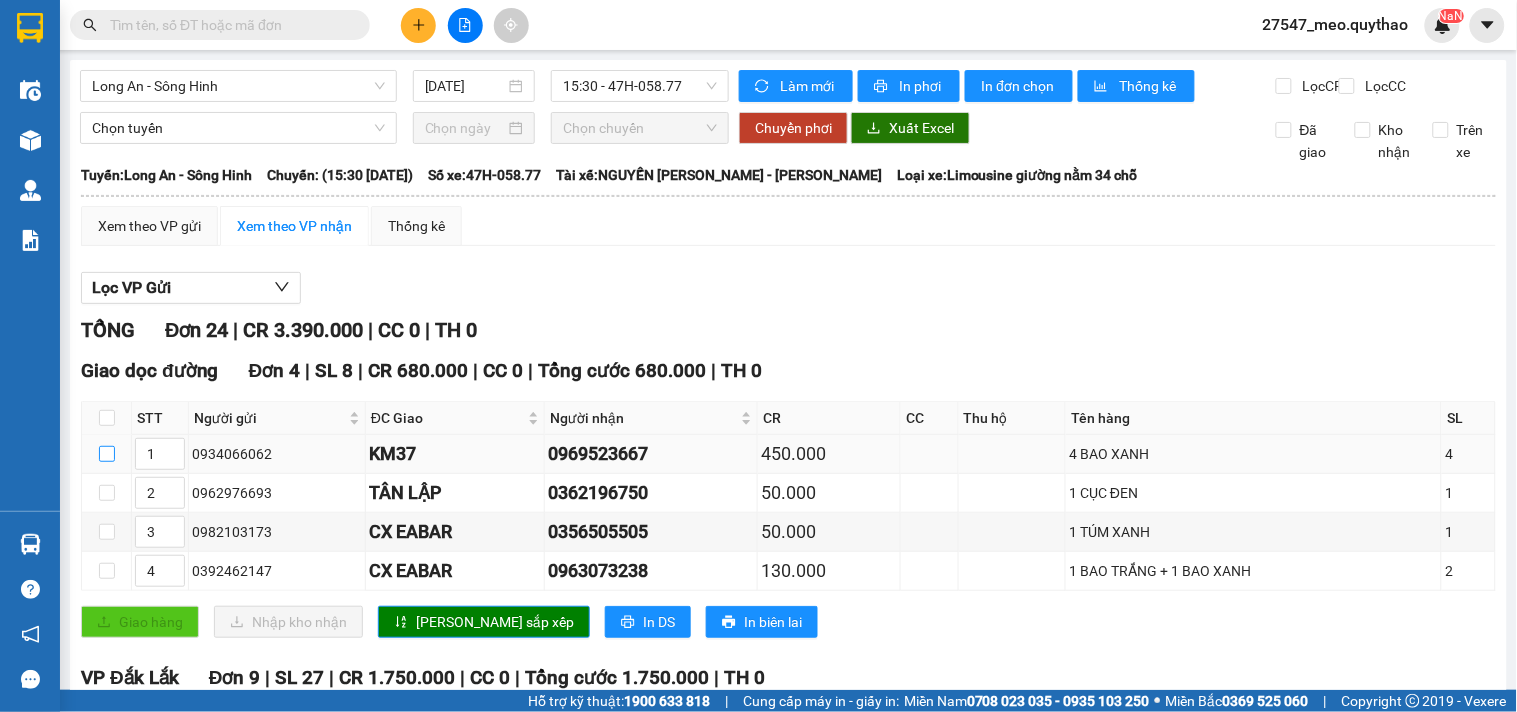 click at bounding box center (107, 454) 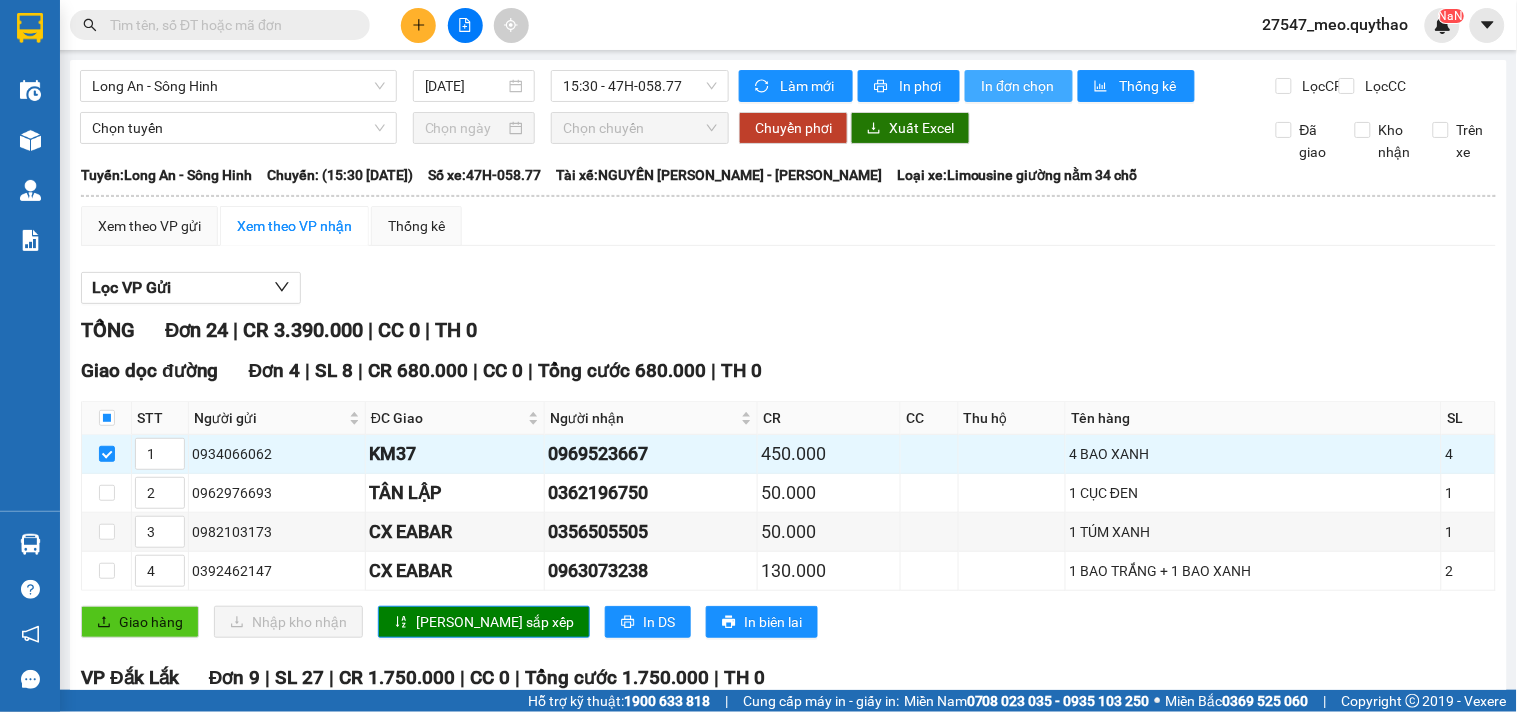 click on "In đơn chọn" at bounding box center [1019, 86] 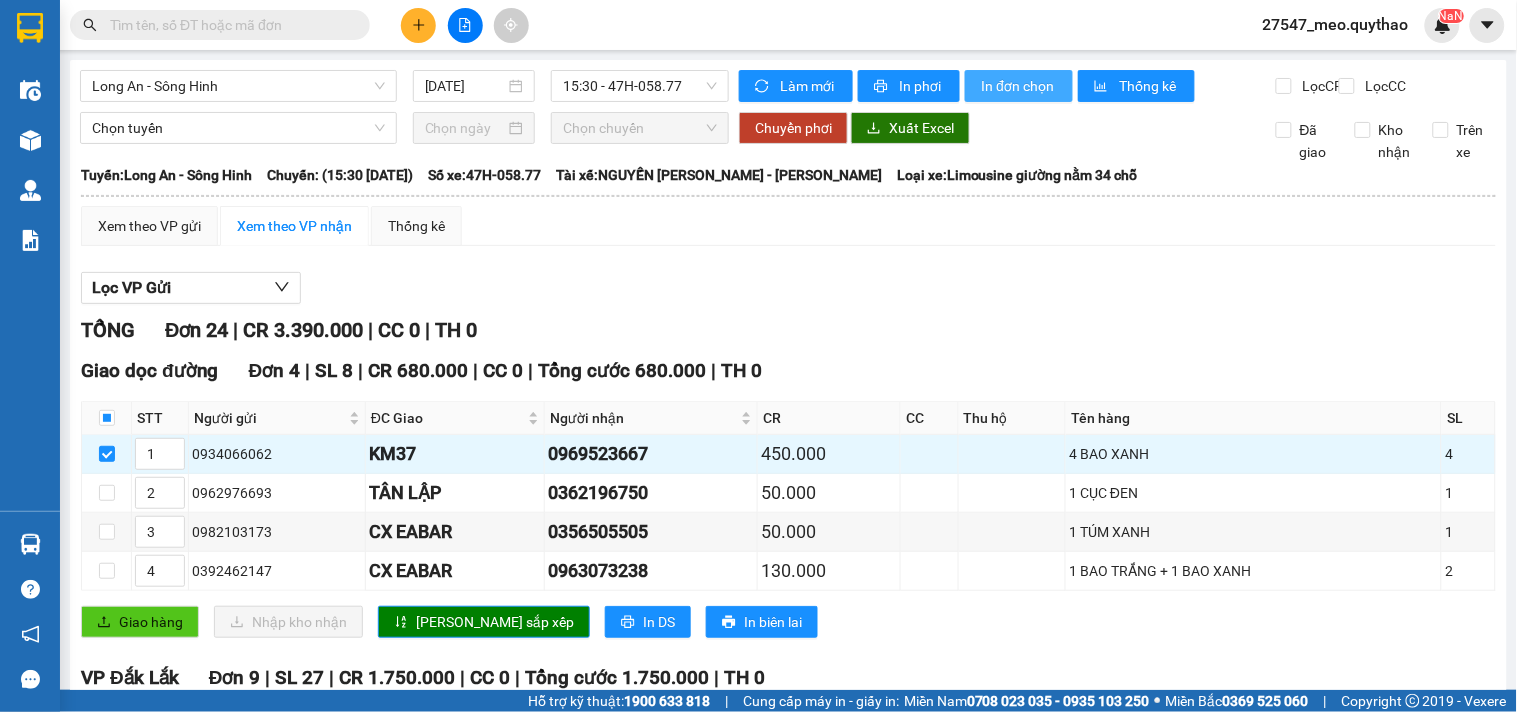 scroll, scrollTop: 0, scrollLeft: 0, axis: both 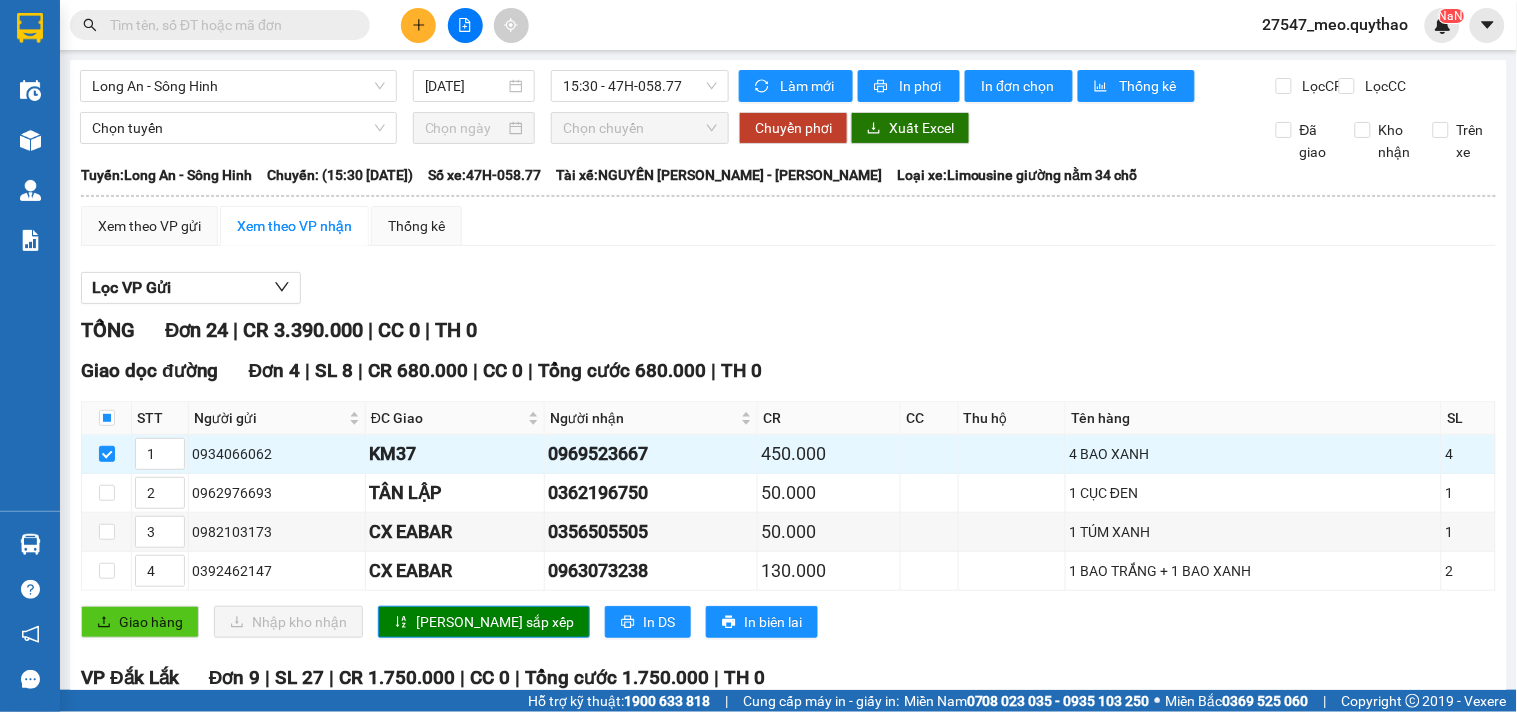 click on "Giao dọc đường Đơn   4 | SL   8 | CR   680.000 | CC   0 | Tổng cước   680.000 | TH   0 STT Người gửi ĐC Giao Người nhận CR CC Thu hộ Tên hàng SL Ký nhận                       1  0934066062 KM37   0969523667 450.000 4 BAO XANH  4 2  0962976693 TÂN LẬP  0362196750 50.000 1 CỤC ĐEN  1 3  0982103173 CX EABAR  0356505505 50.000 1 TÚM XANH  1 4  0392462147 CX EABAR  0963073238 130.000 1 BAO TRẮNG + 1 BAO XANH  2 Giao hàng Nhập kho nhận Lưu sắp xếp In DS In biên lai Quý Thảo   0966557557   10A NGUYỄN CHÍ THANH PHƠI HÀNG Văn Phòng Tân Phú  -  17:41 - 12/07/2025 Tuyến:  Long An - Sông Hinh Chuyến:   (15:30 - 12/07/2025) Số xe:  47H-058.77 Tài xế:  NGUYẾN TẤN HẢI  - NGUYỄN THÀNH CÔNG Loại xe:  Limousine giường nằm 34 chỗ STT Người gửi ĐC Giao Người nhận CR CC Thu hộ Tên hàng SL Ký nhận Giao dọc đường Đơn   4 | SL   8 | CR   680.000 | CC   0 | Tổng cước   680.000 | TH   0 1  0934066062 4" at bounding box center (788, 504) 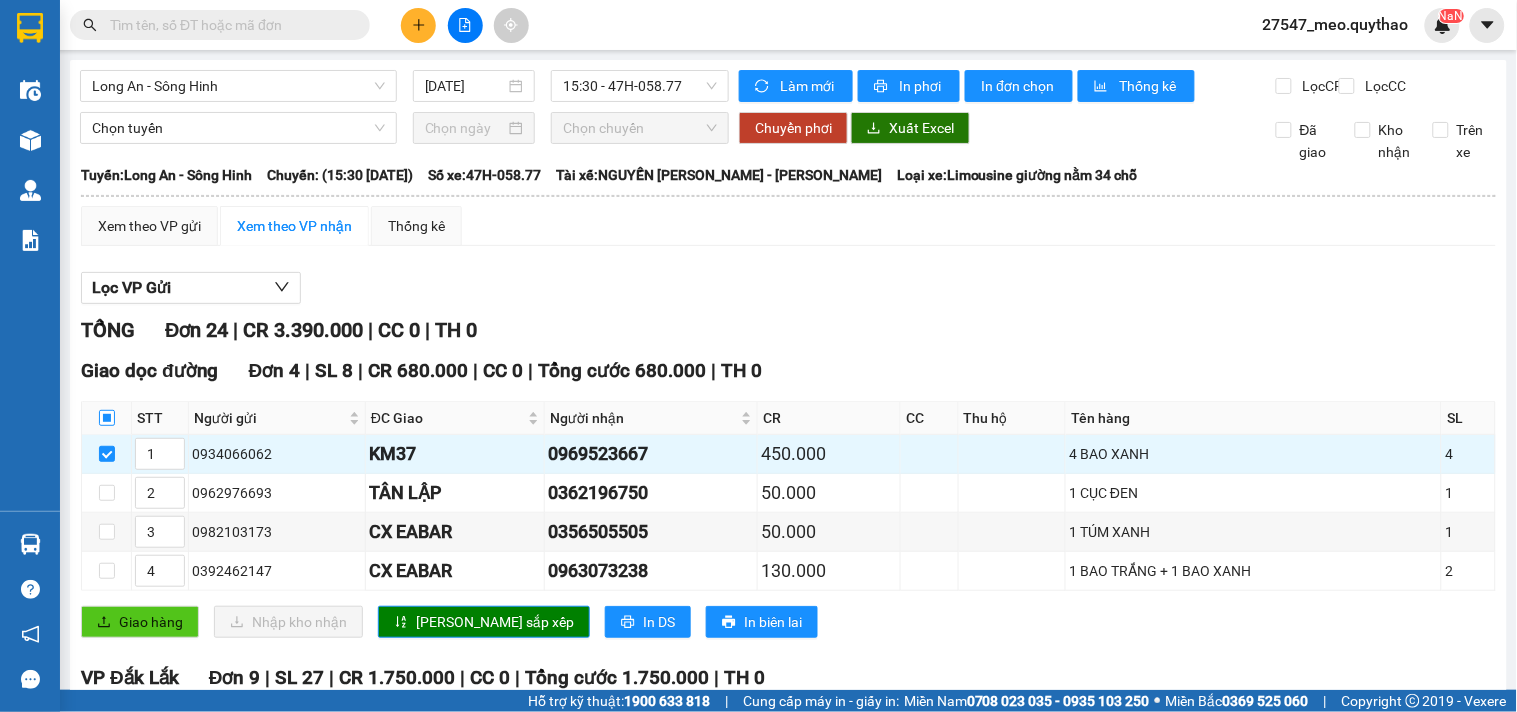 click at bounding box center (107, 418) 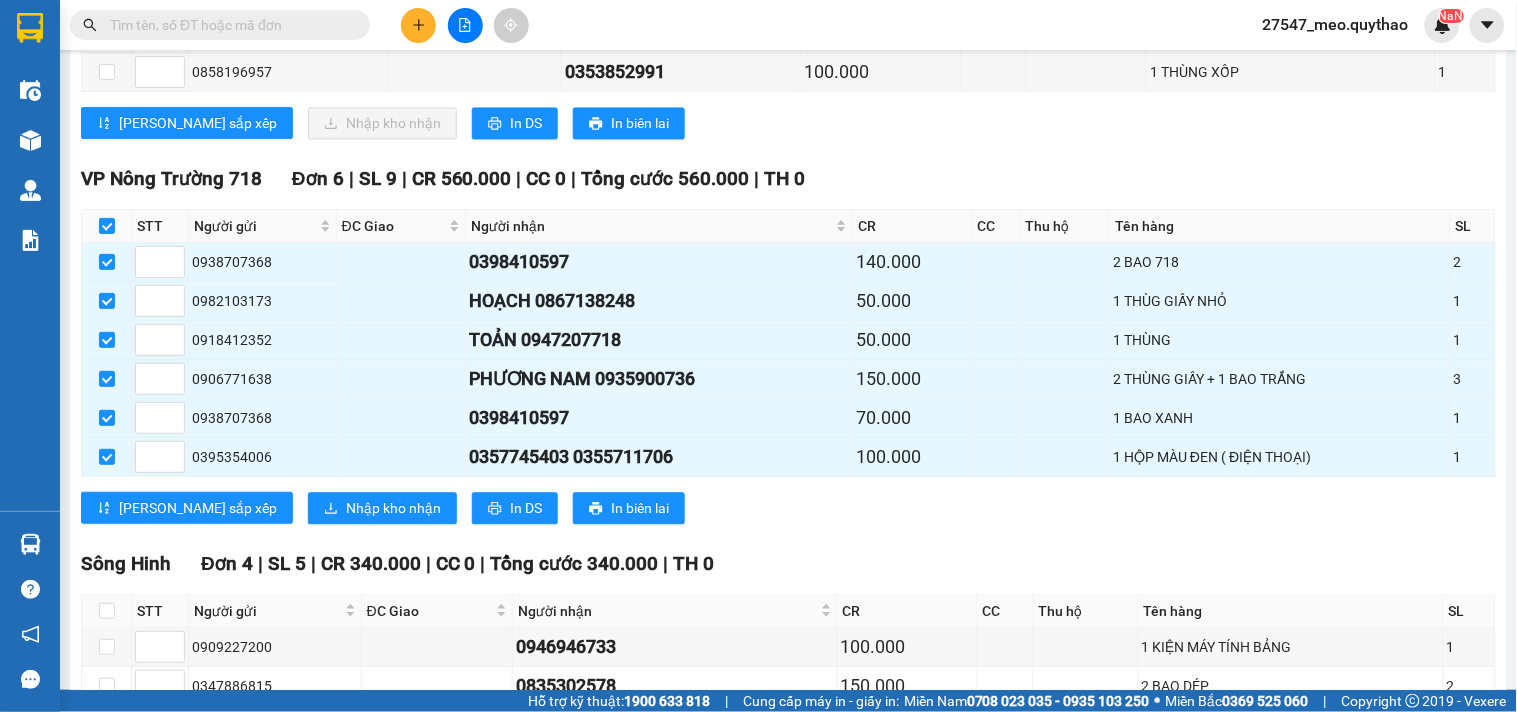 scroll, scrollTop: 1000, scrollLeft: 0, axis: vertical 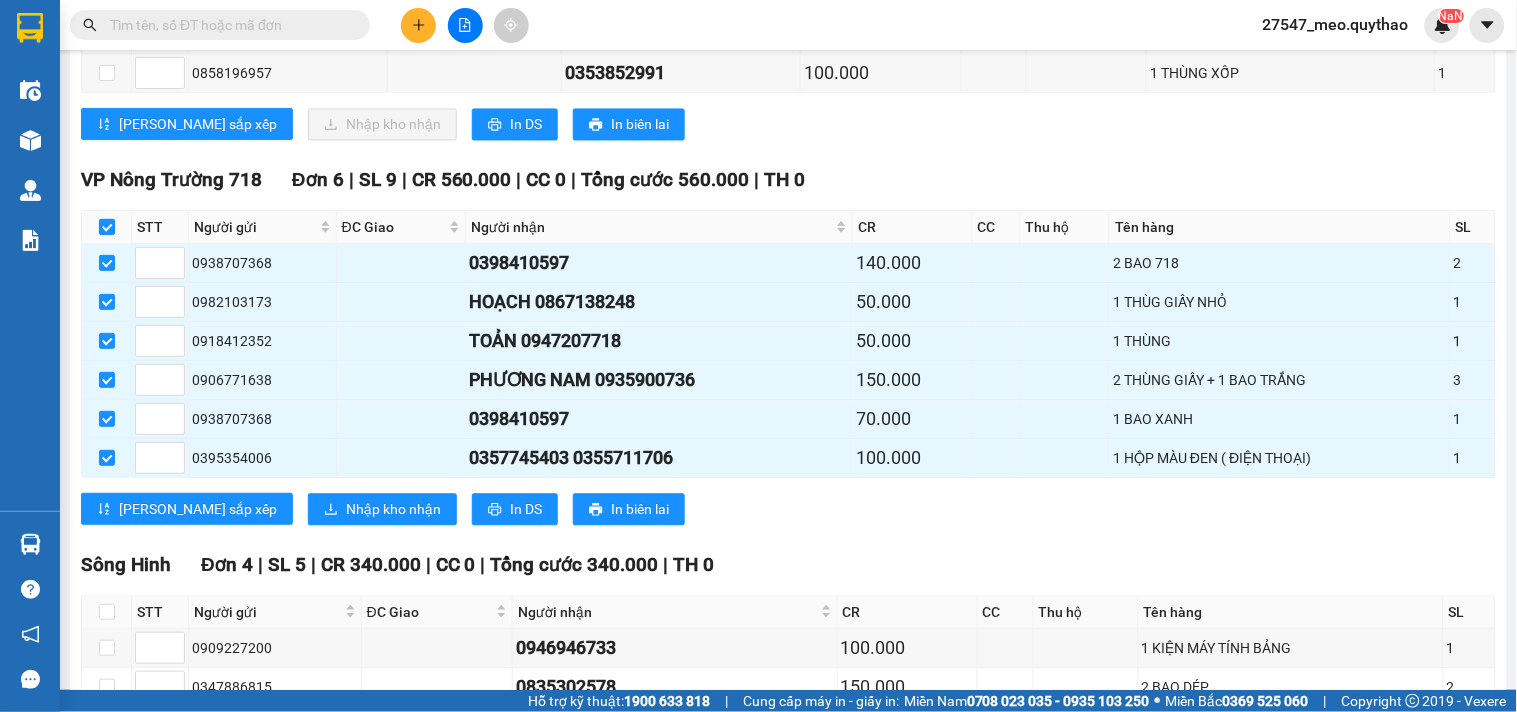 click at bounding box center [107, 227] 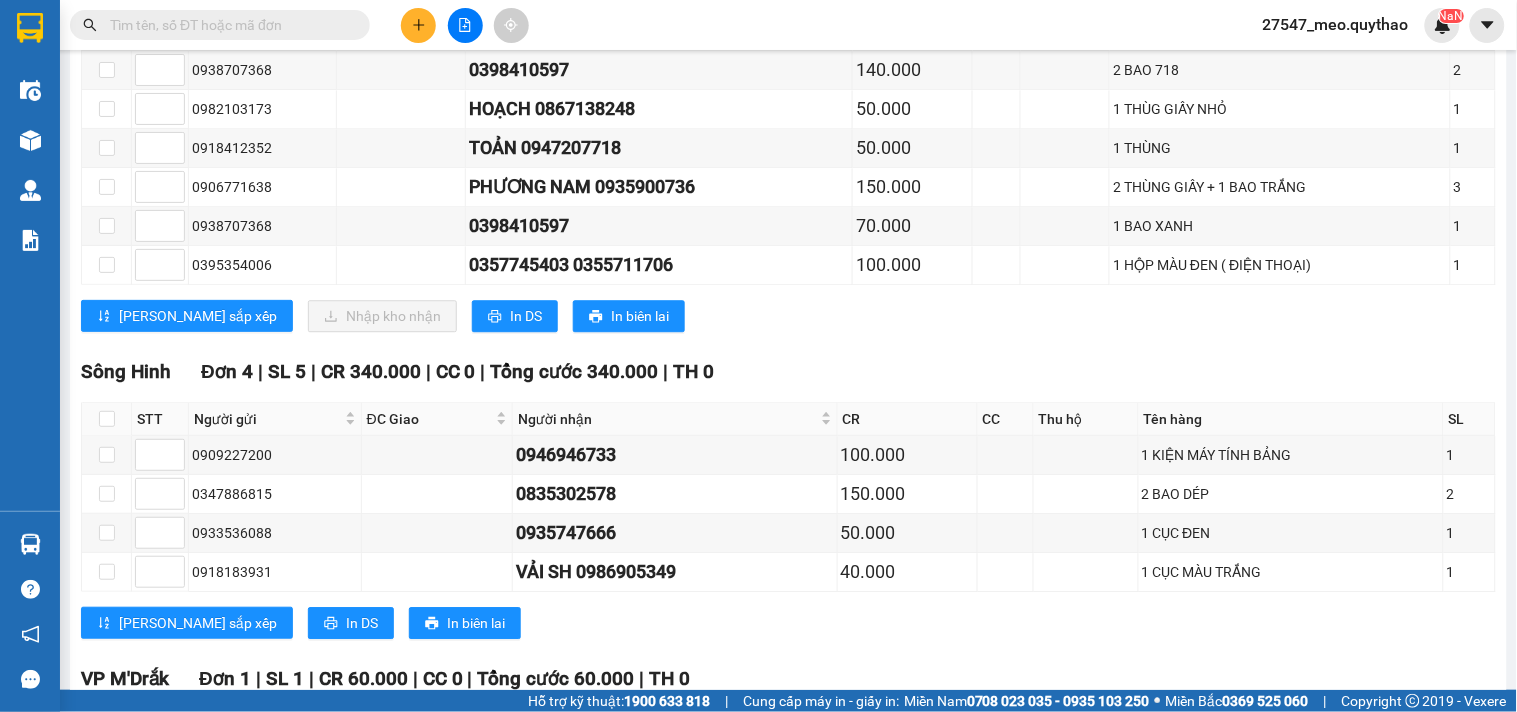 scroll, scrollTop: 1413, scrollLeft: 0, axis: vertical 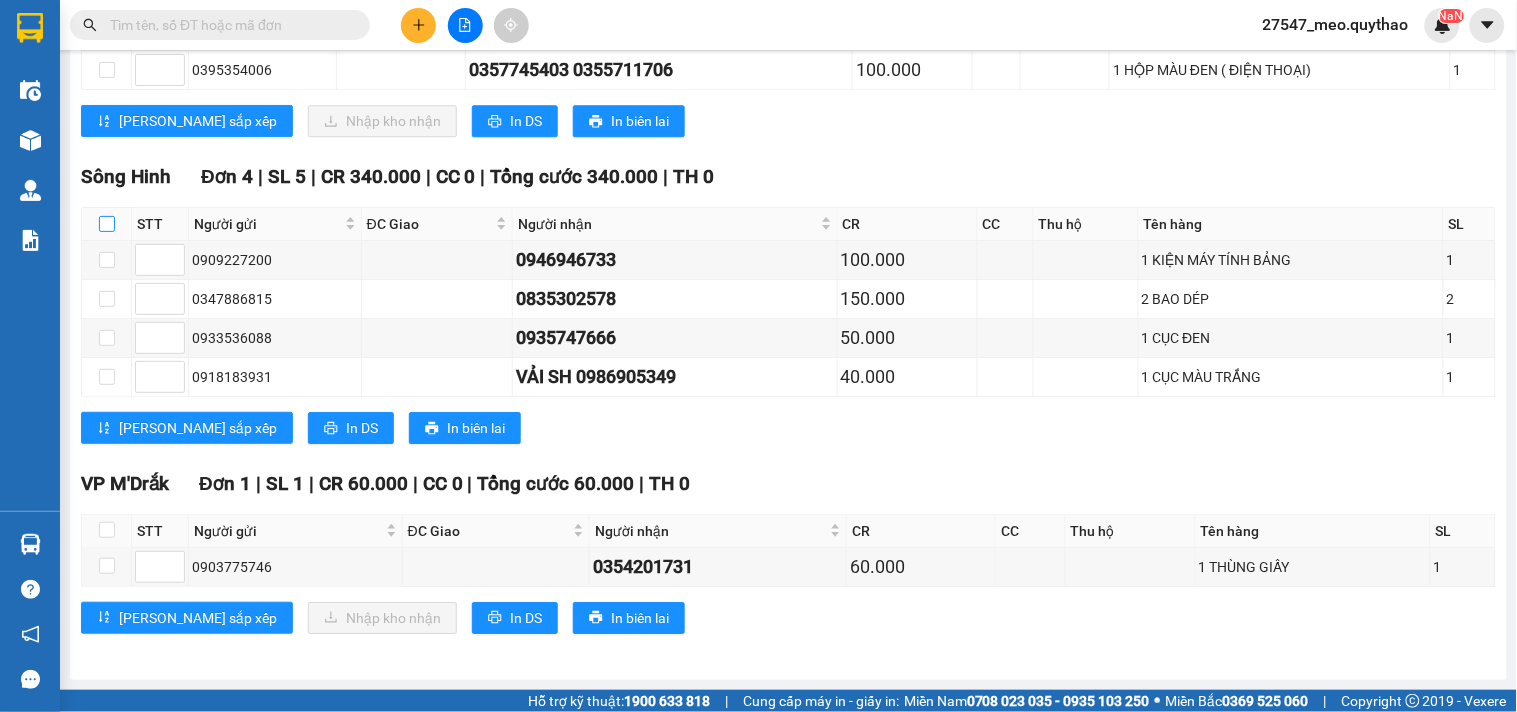 click at bounding box center [107, 224] 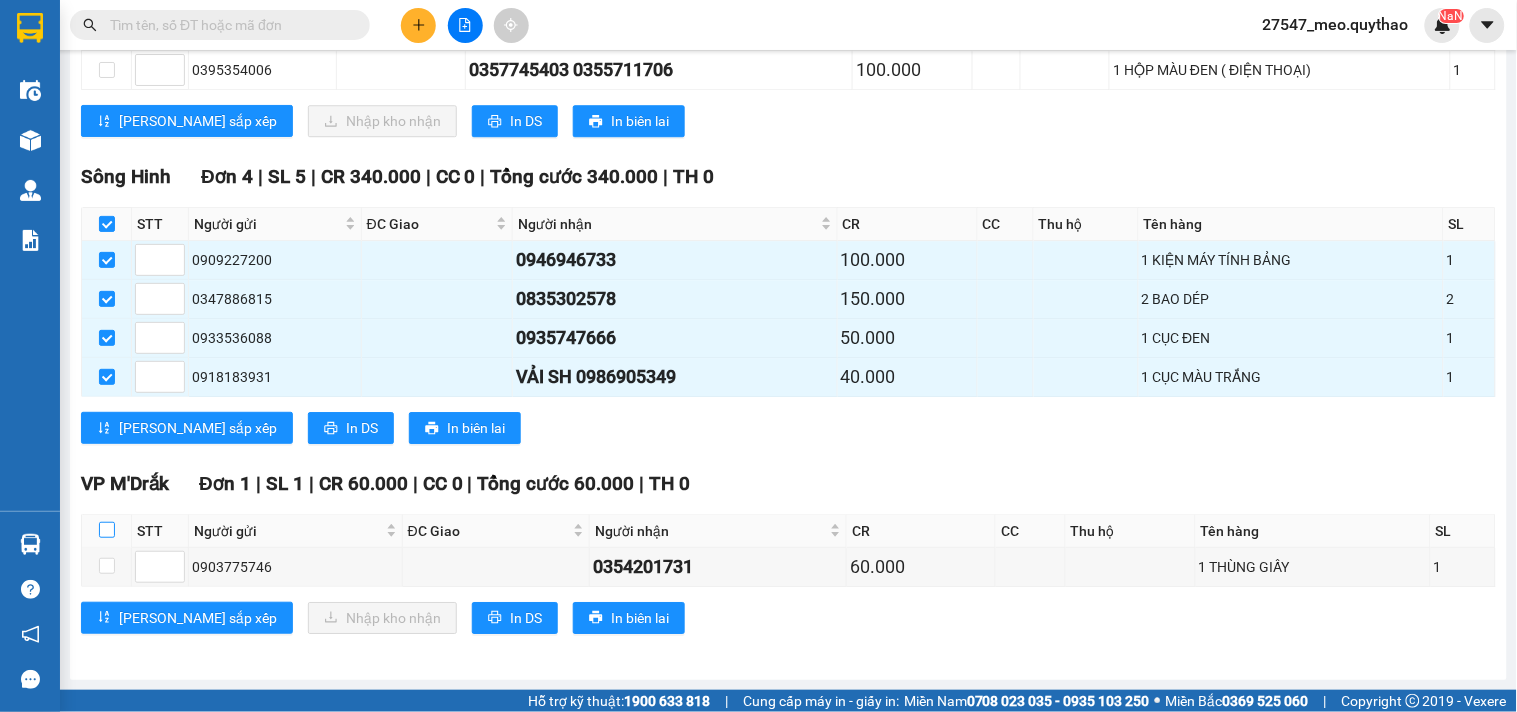 click at bounding box center [107, 530] 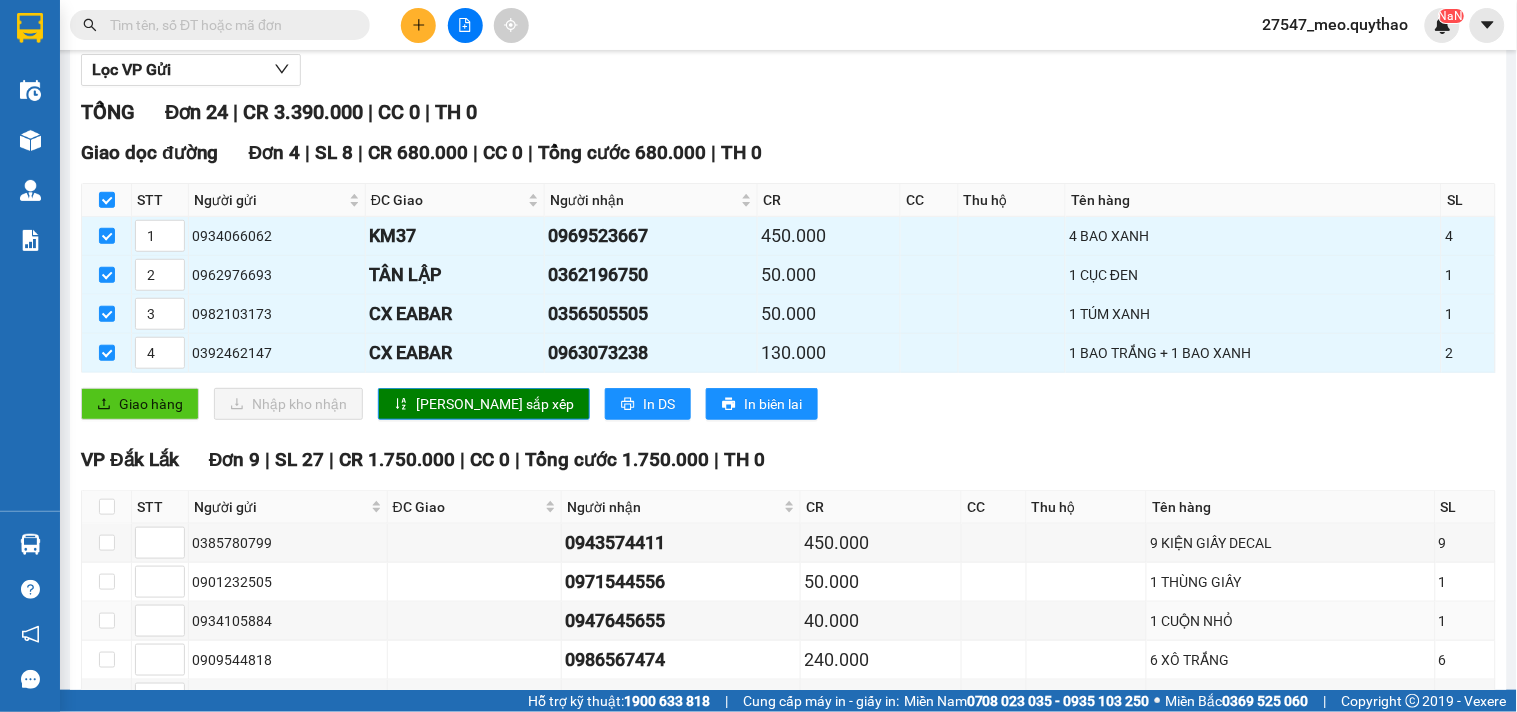 scroll, scrollTop: 0, scrollLeft: 0, axis: both 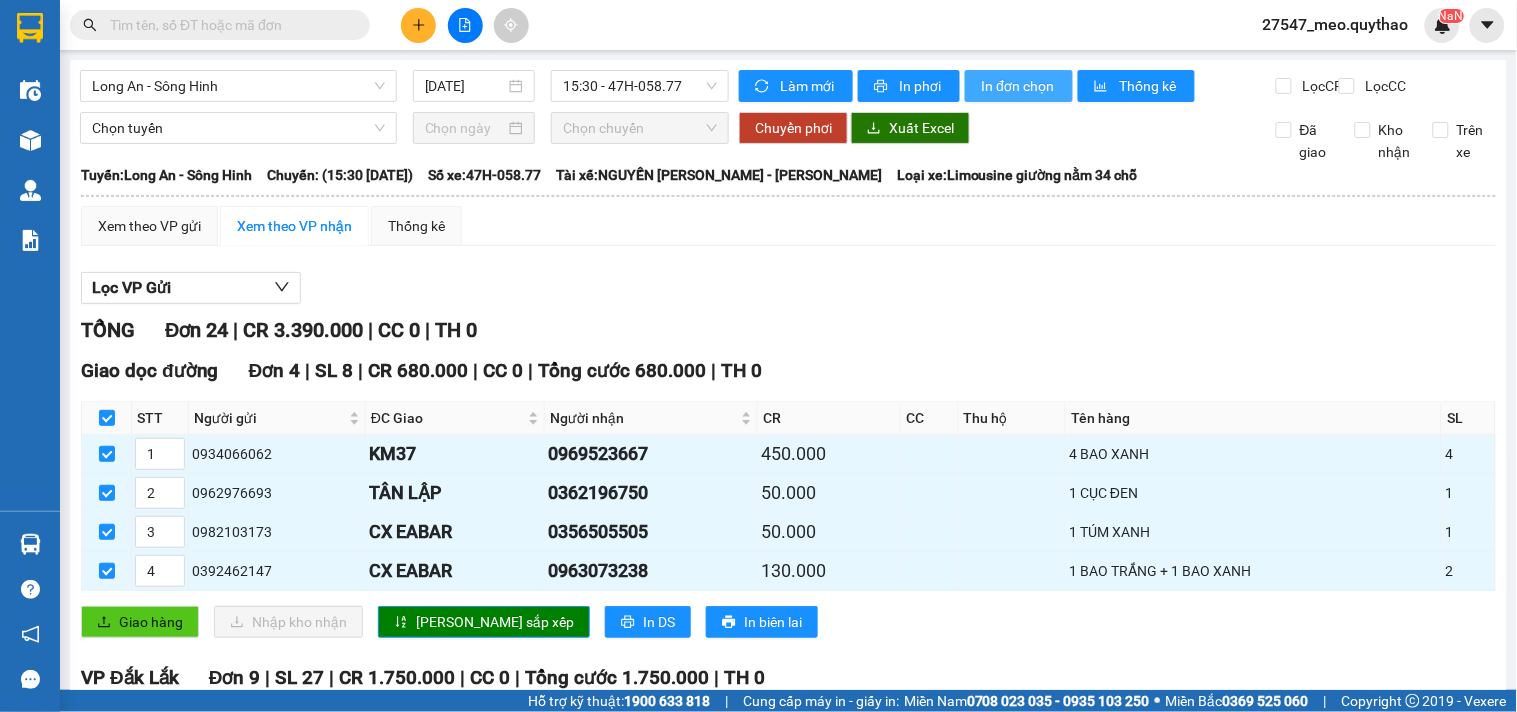 click on "In đơn chọn" at bounding box center (1019, 86) 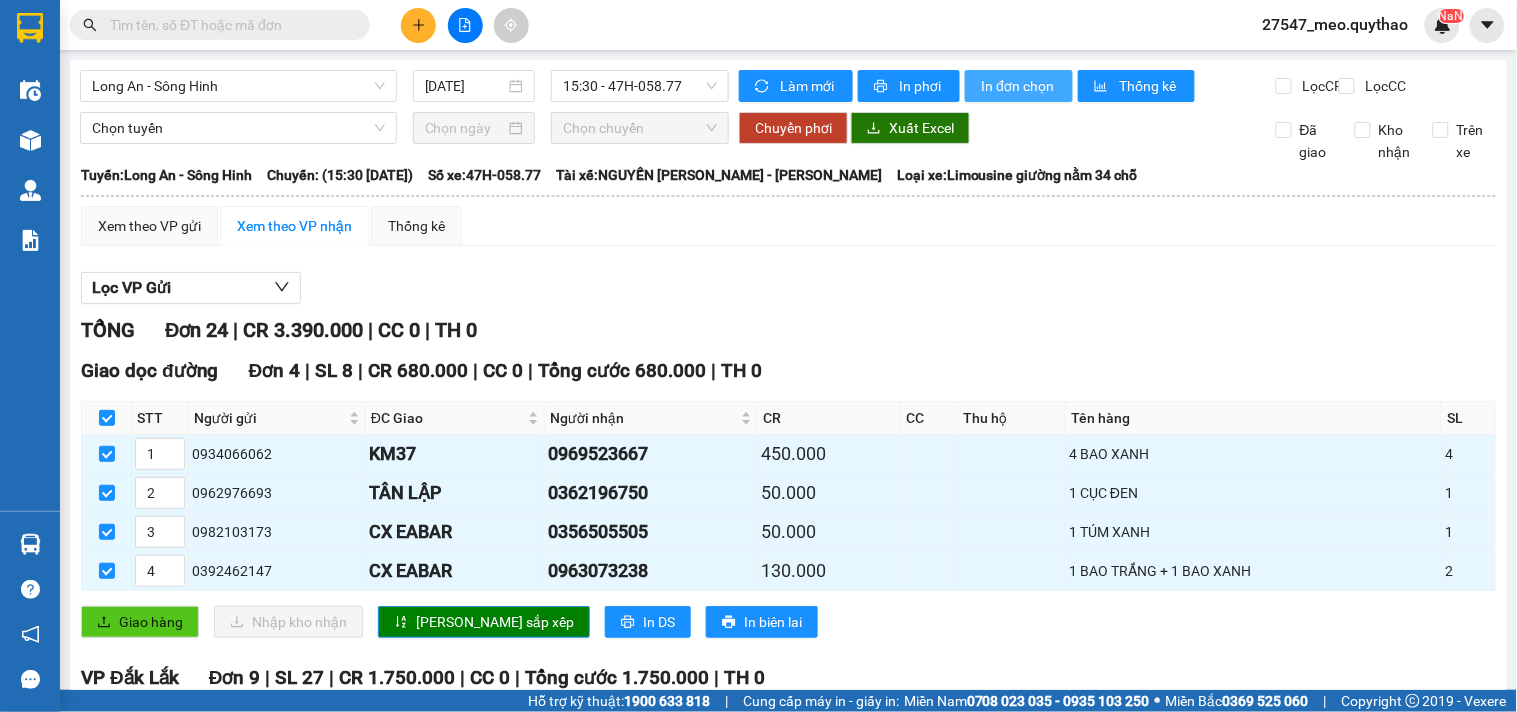scroll, scrollTop: 0, scrollLeft: 0, axis: both 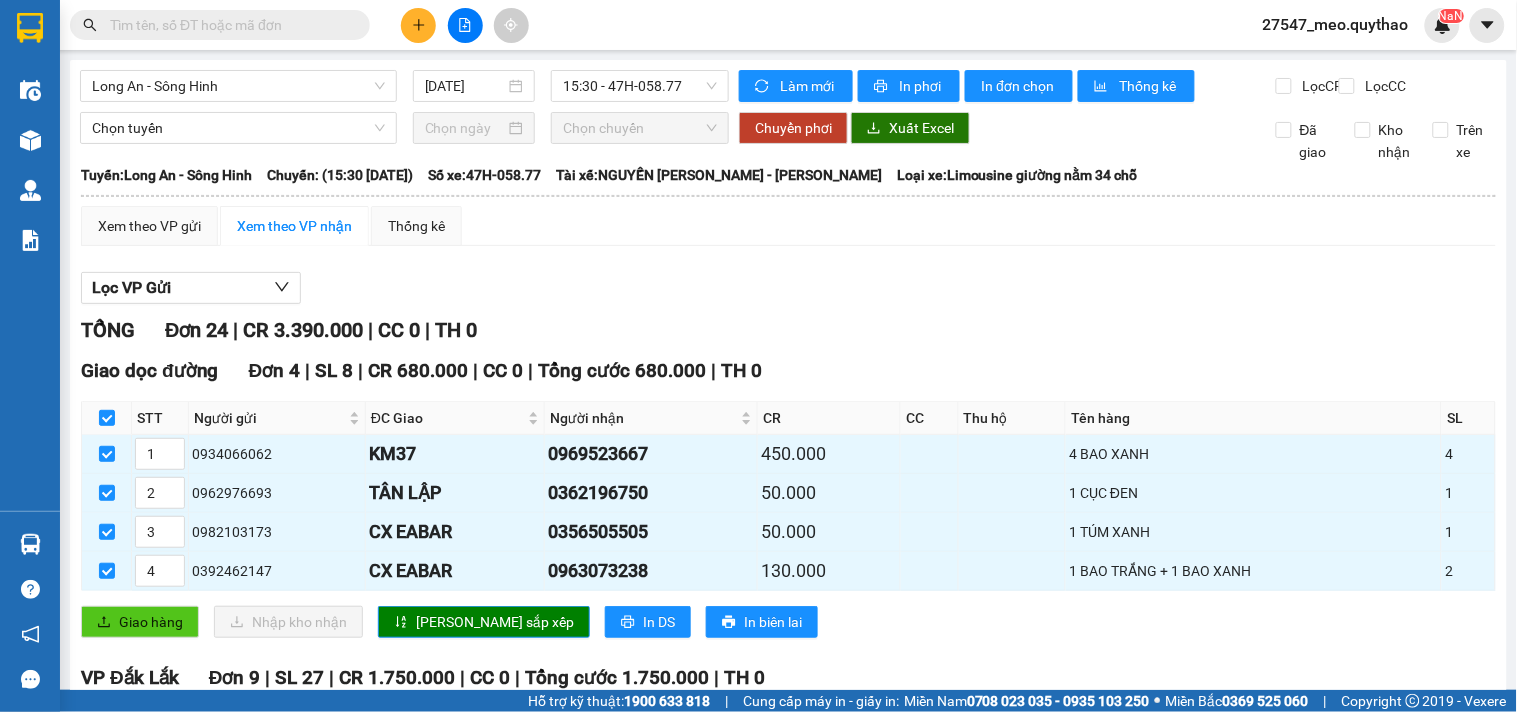 click on "Thu hộ" at bounding box center (1012, 418) 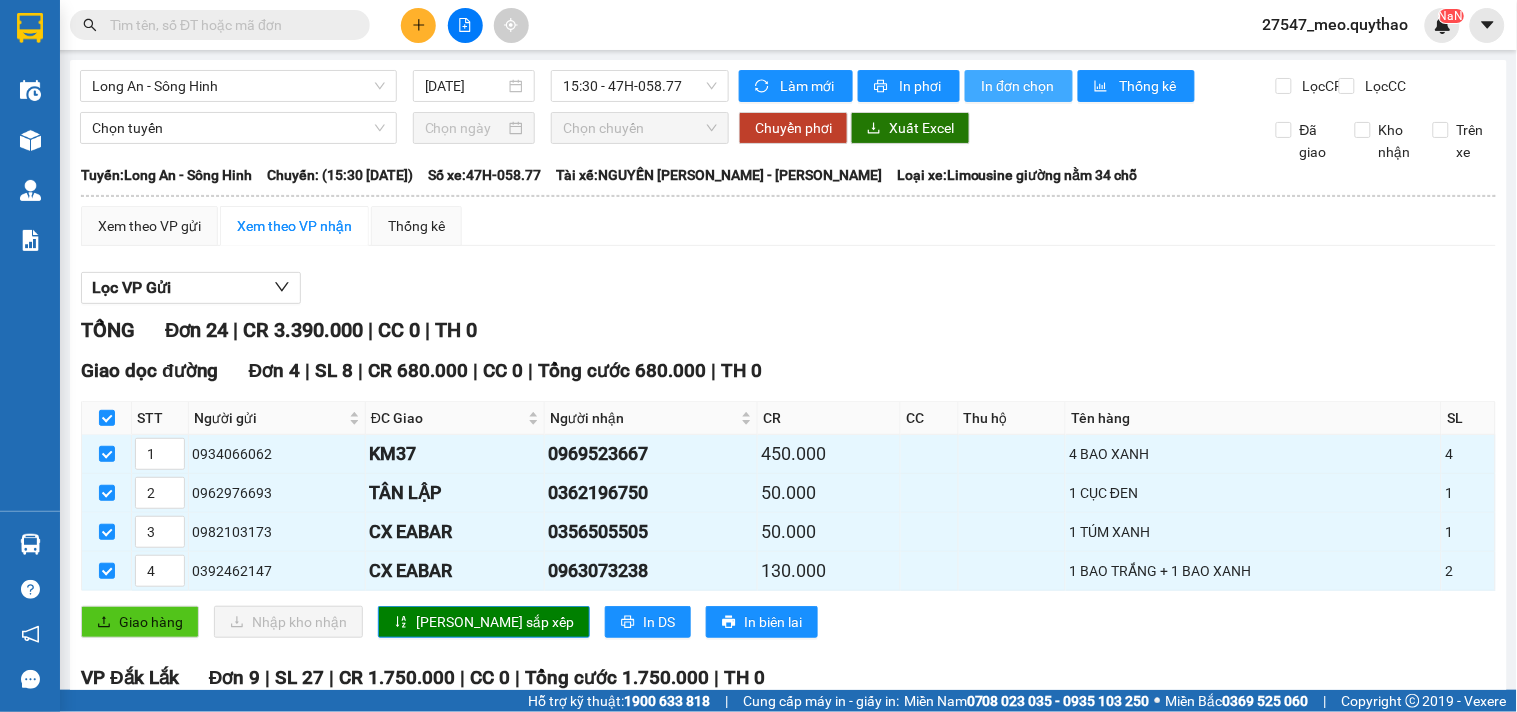 click on "In đơn chọn" at bounding box center (1019, 86) 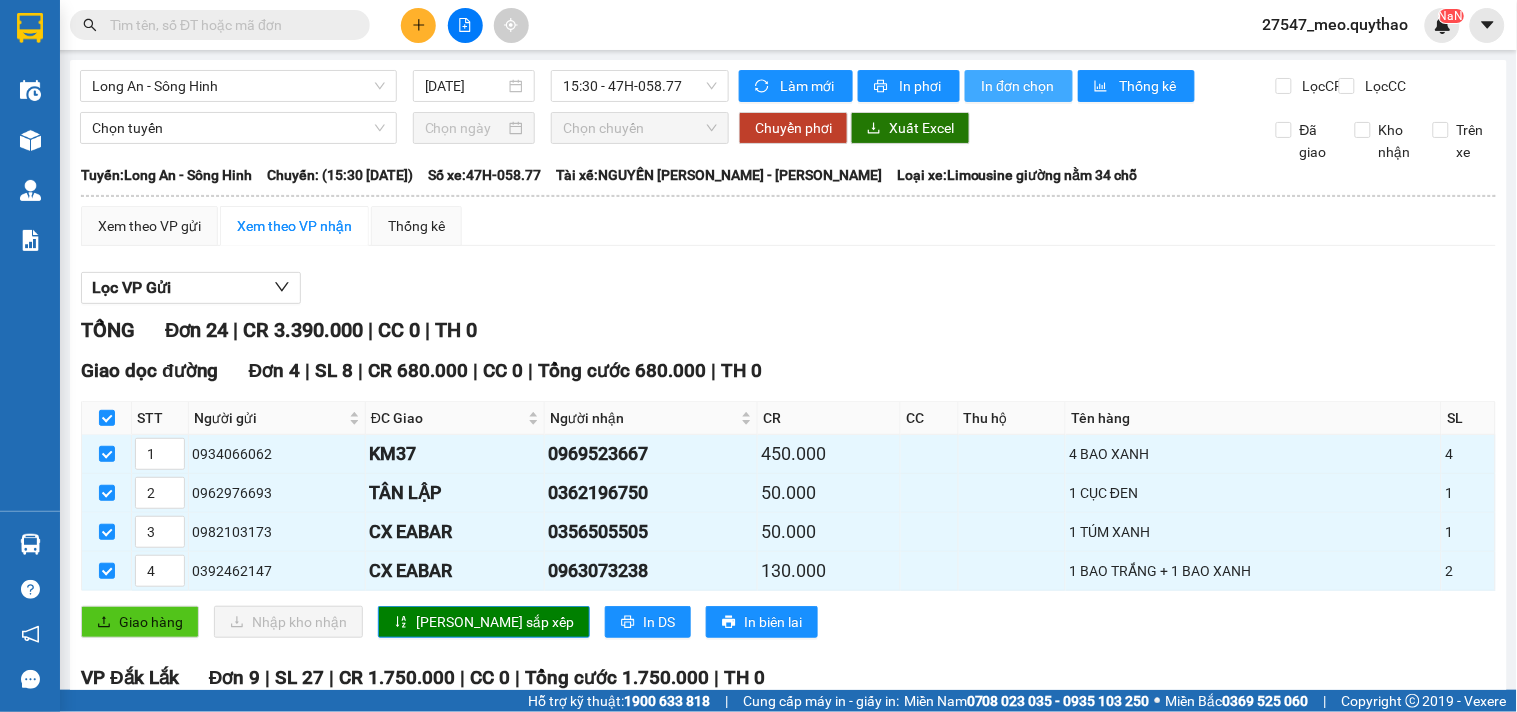 scroll, scrollTop: 0, scrollLeft: 0, axis: both 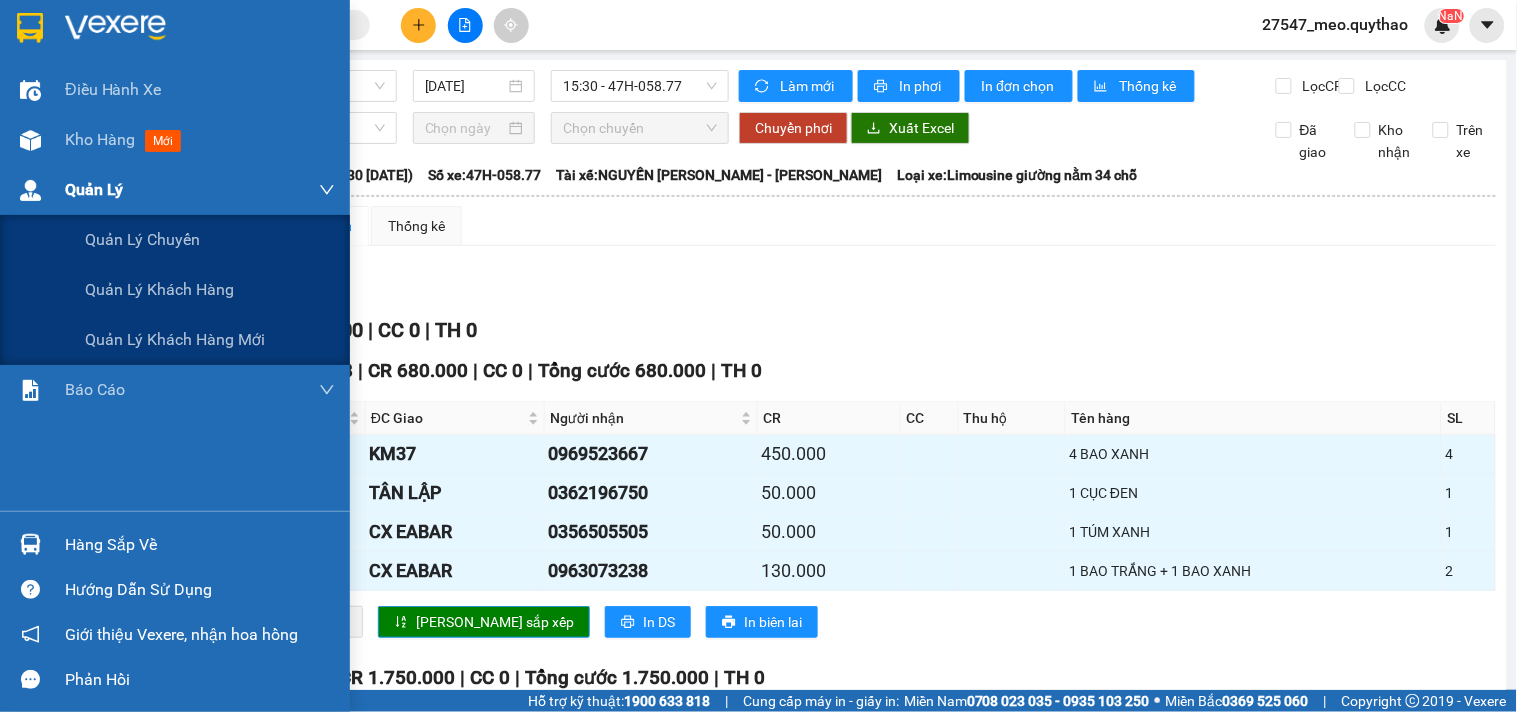 drag, startPoint x: 101, startPoint y: 181, endPoint x: 101, endPoint y: 157, distance: 24 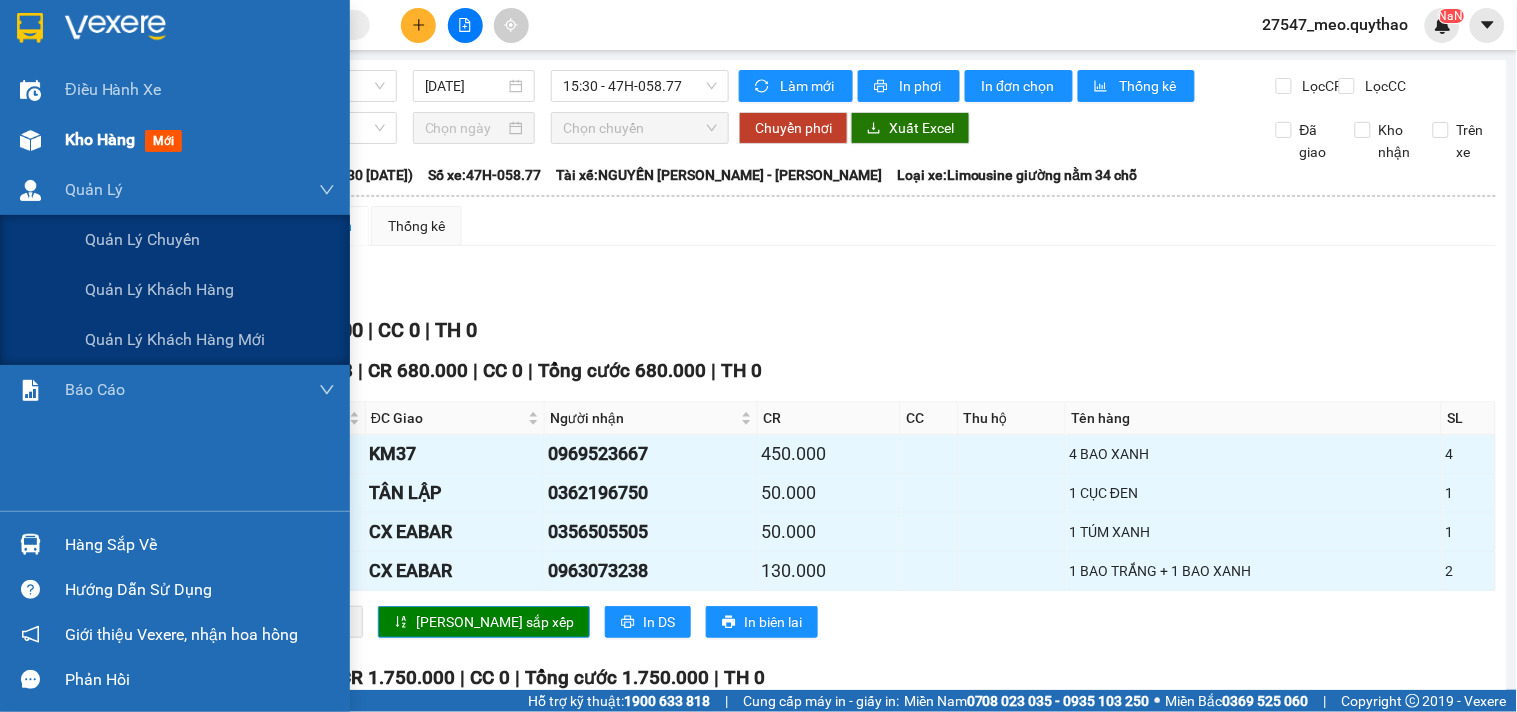 click on "Quản Lý" at bounding box center (94, 189) 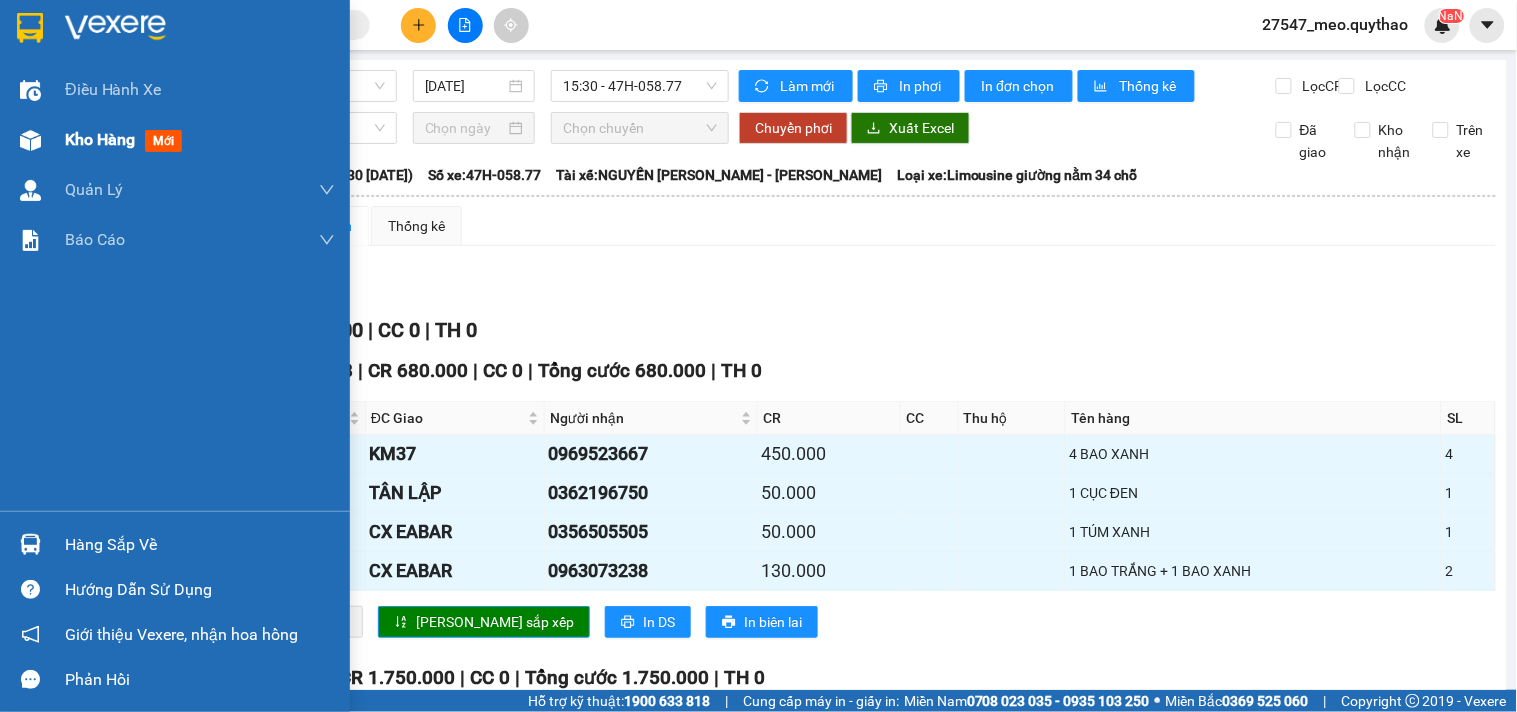 click on "Kho hàng mới" at bounding box center (127, 139) 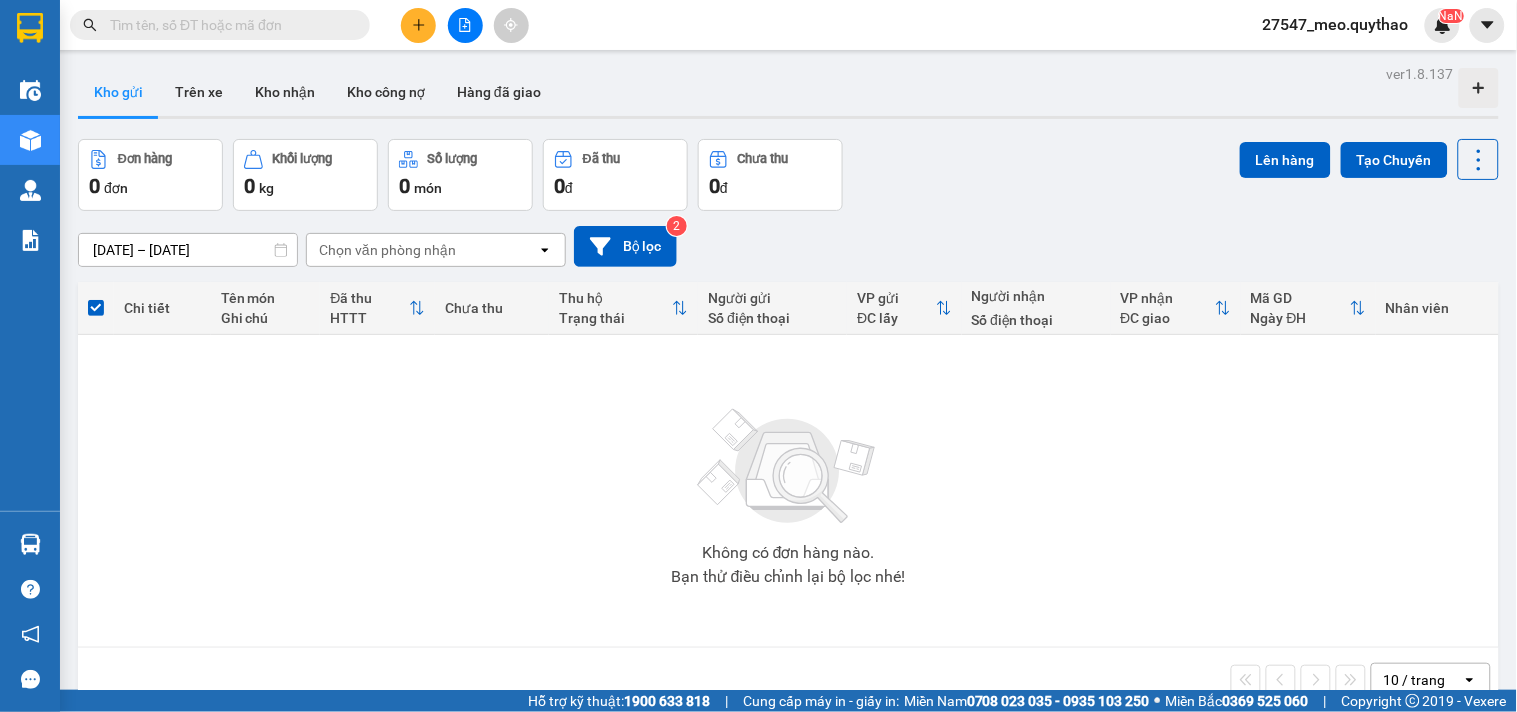 click 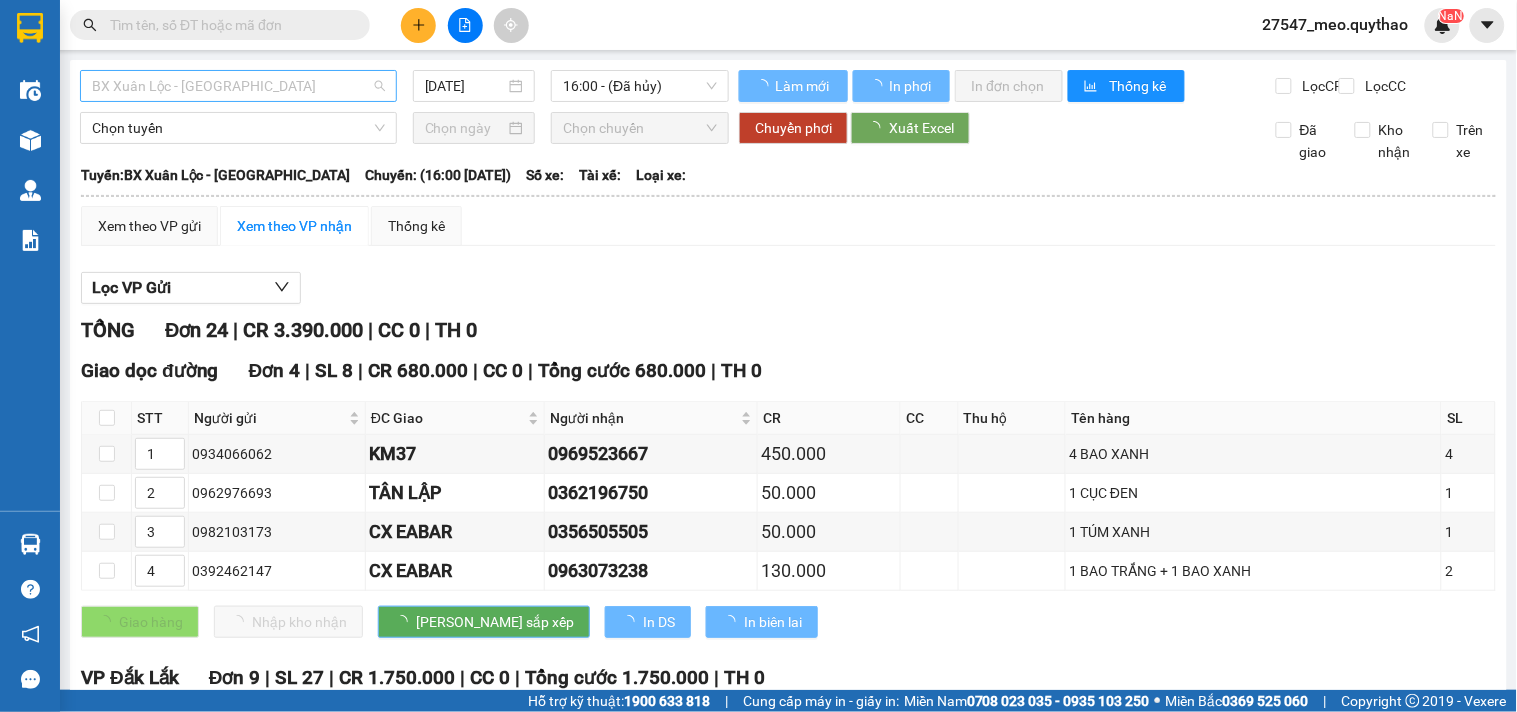 click on "BX Xuân Lộc - [GEOGRAPHIC_DATA]" at bounding box center (238, 86) 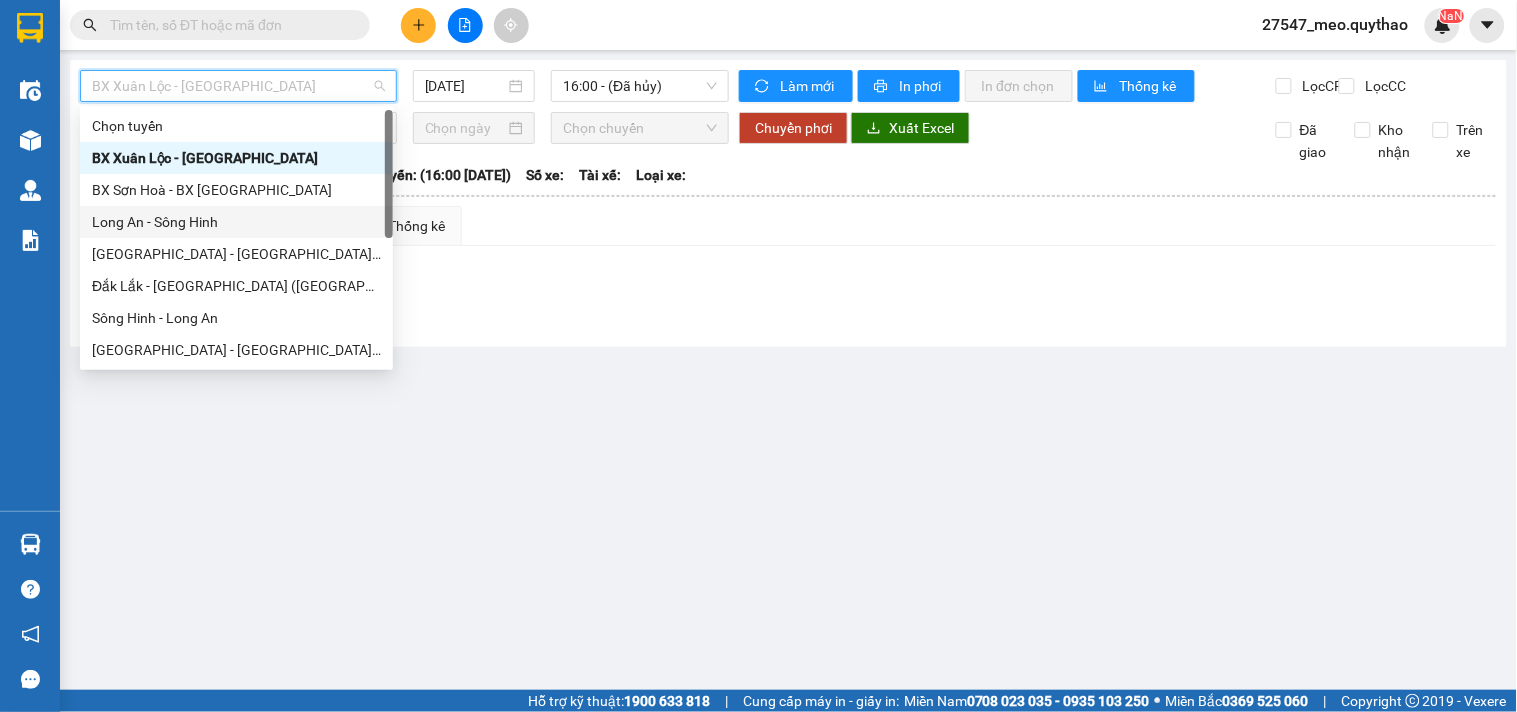 click on "Long An - Sông Hinh" at bounding box center (236, 222) 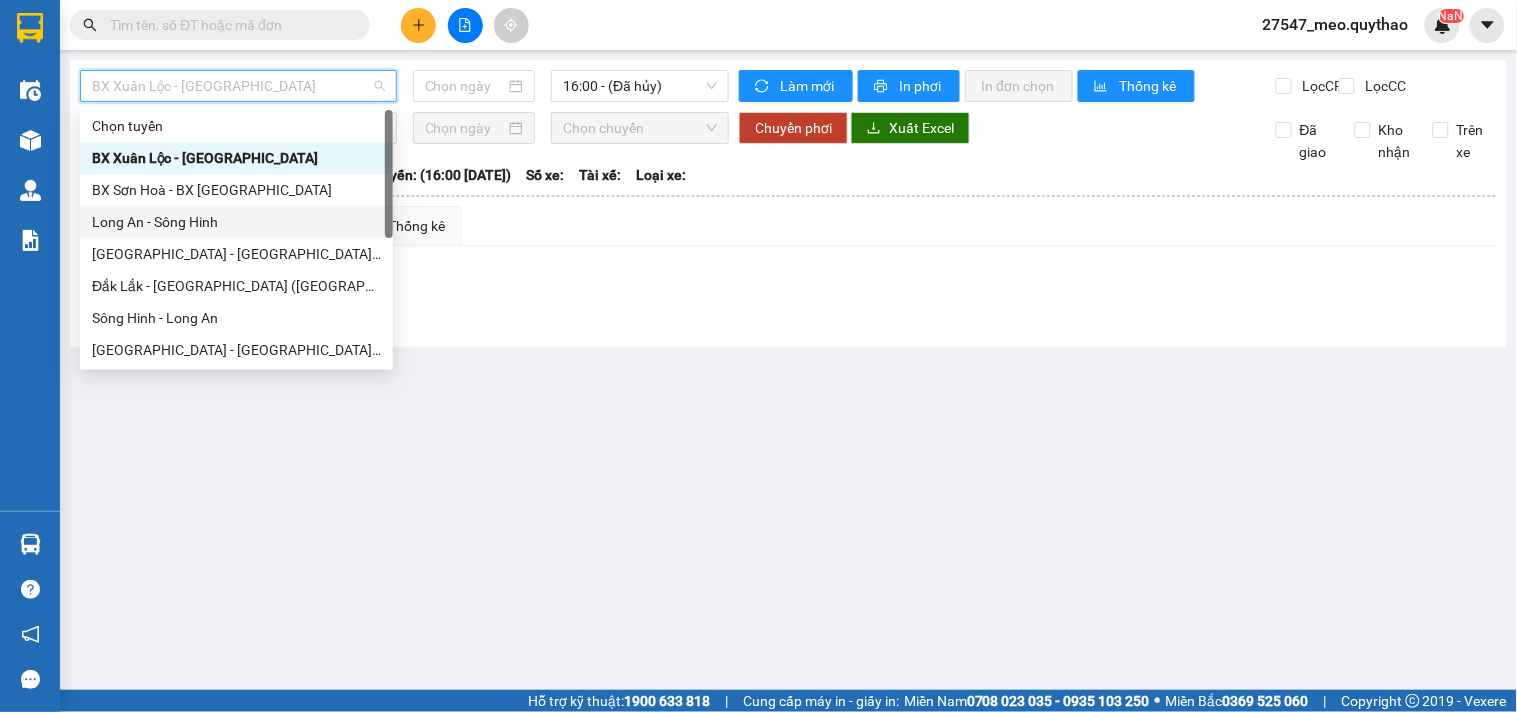 type on "[DATE]" 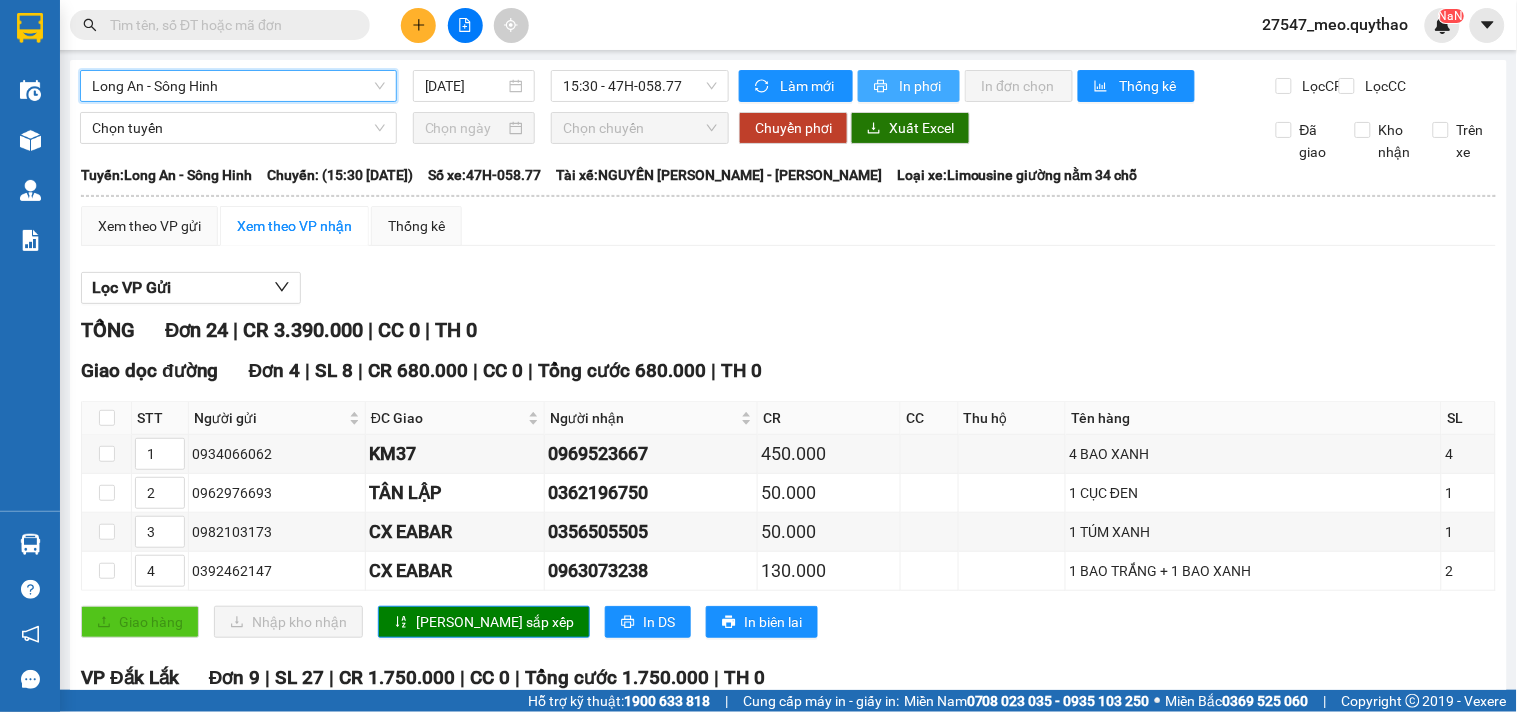 click on "In phơi" at bounding box center (909, 86) 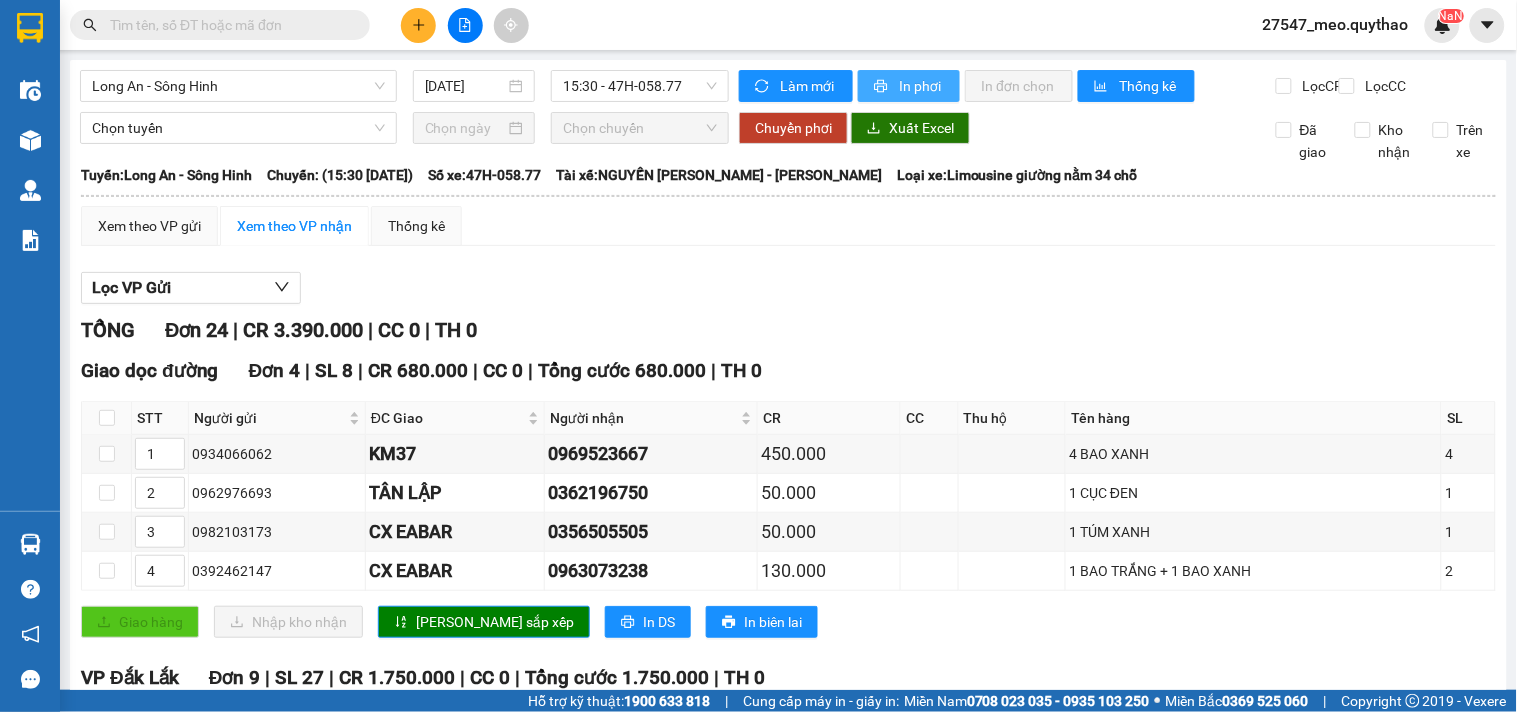 scroll, scrollTop: 0, scrollLeft: 0, axis: both 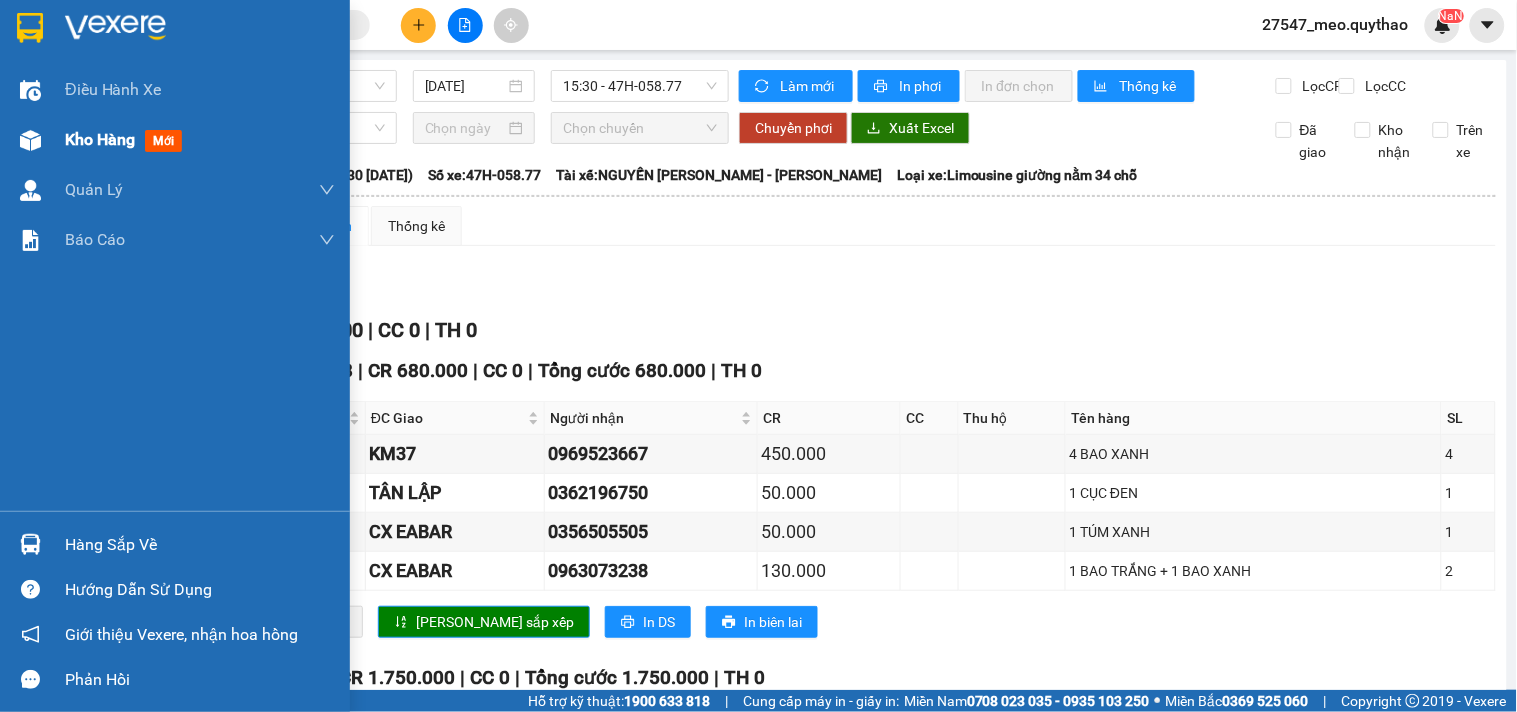 click at bounding box center [30, 140] 